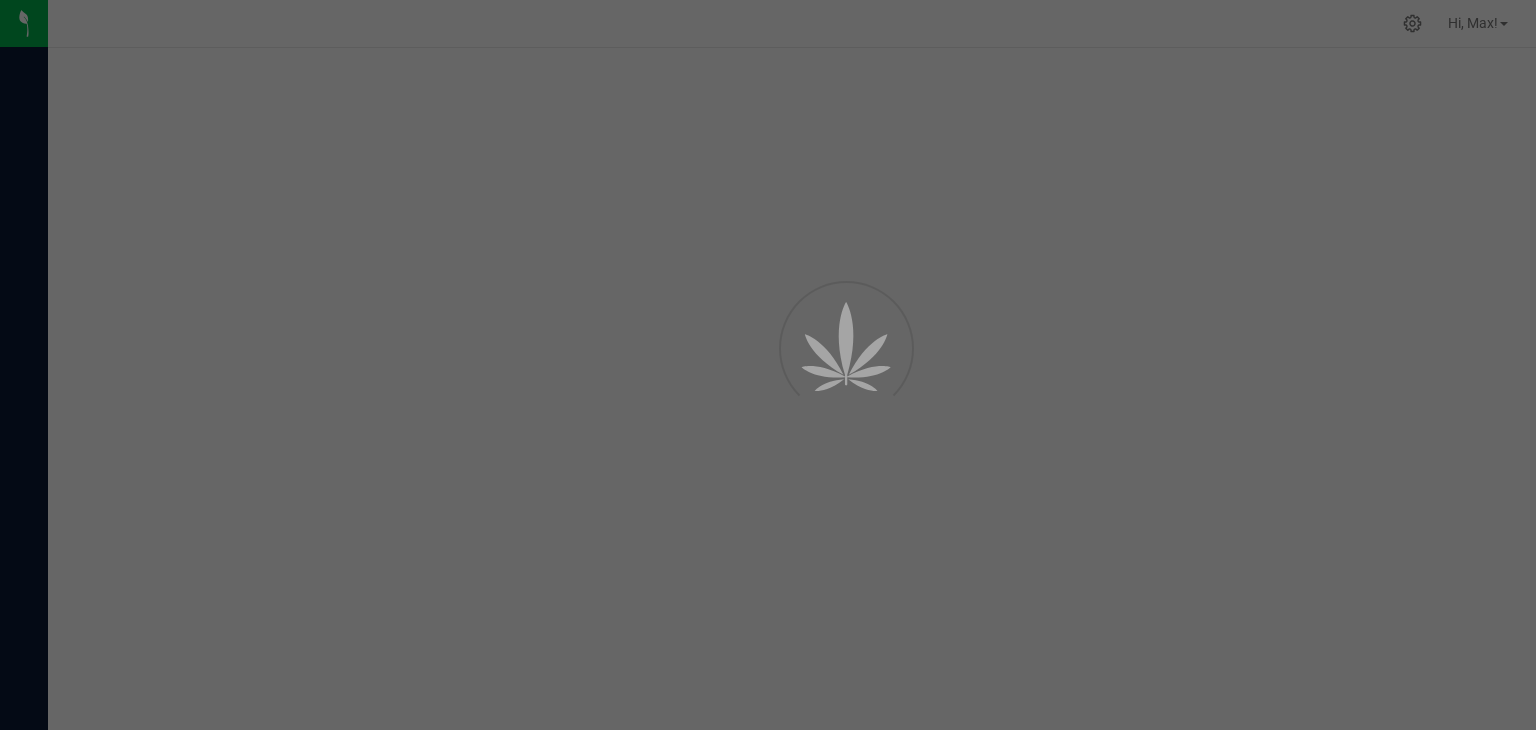 scroll, scrollTop: 0, scrollLeft: 0, axis: both 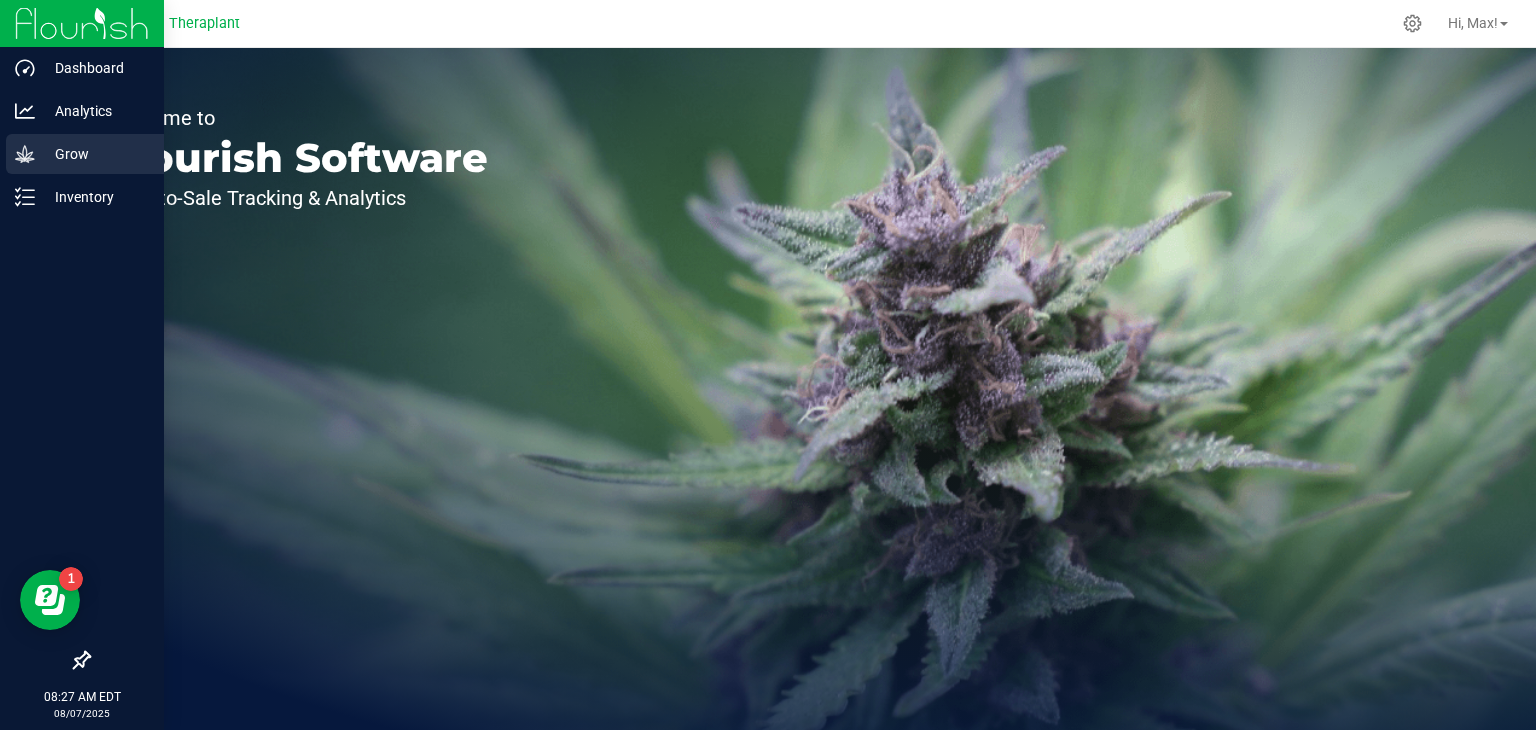 click on "Grow" at bounding box center (95, 154) 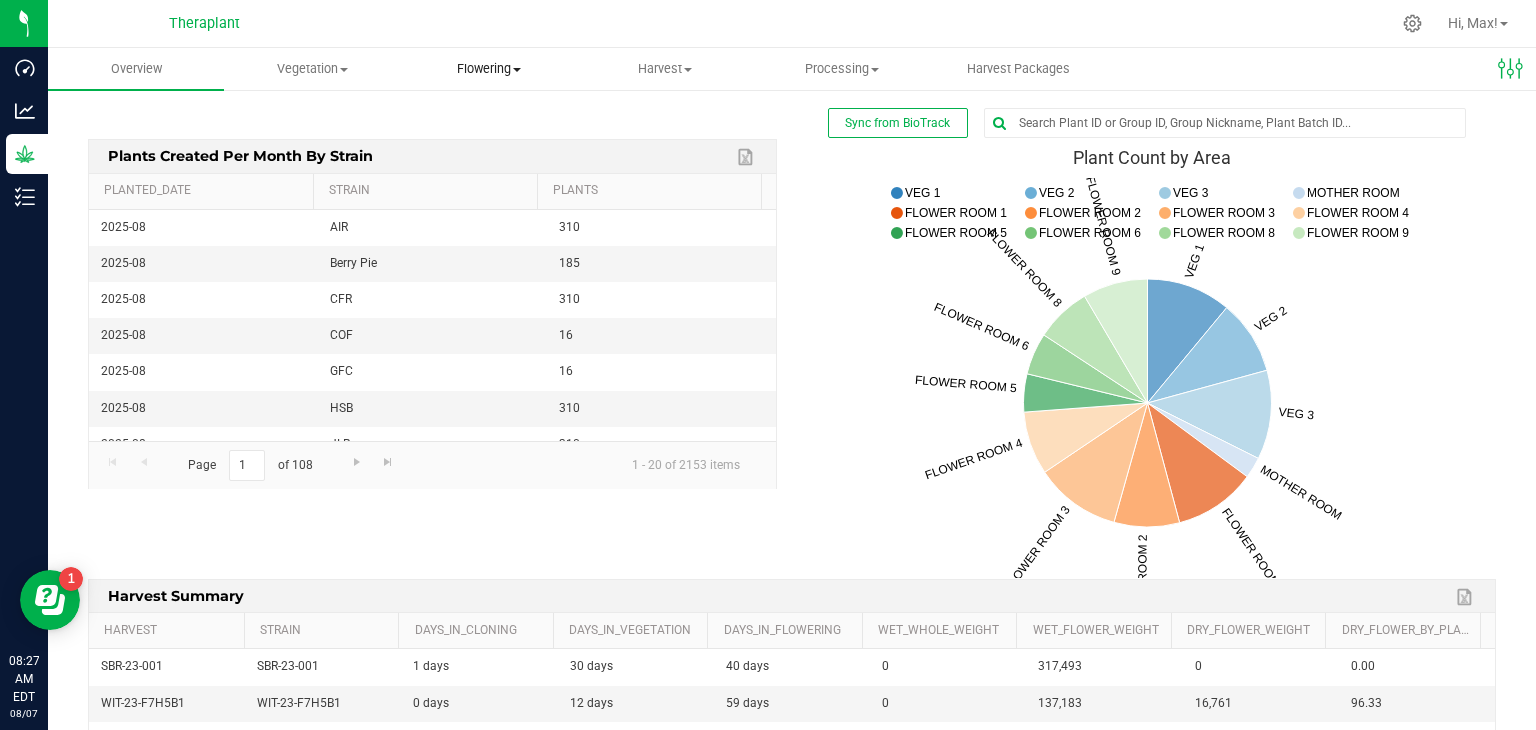 click on "Flowering" at bounding box center [489, 69] 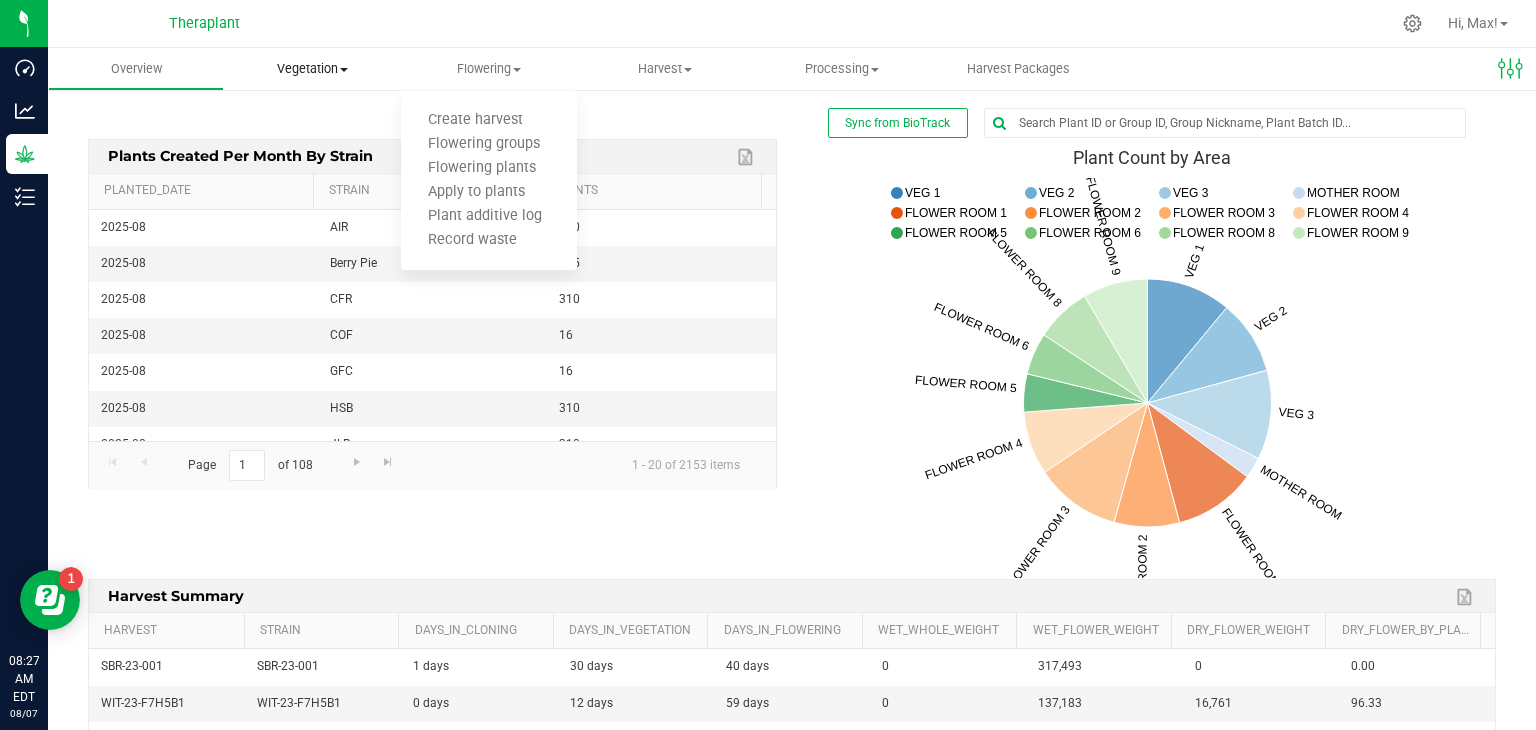 click on "Vegetation" at bounding box center [312, 69] 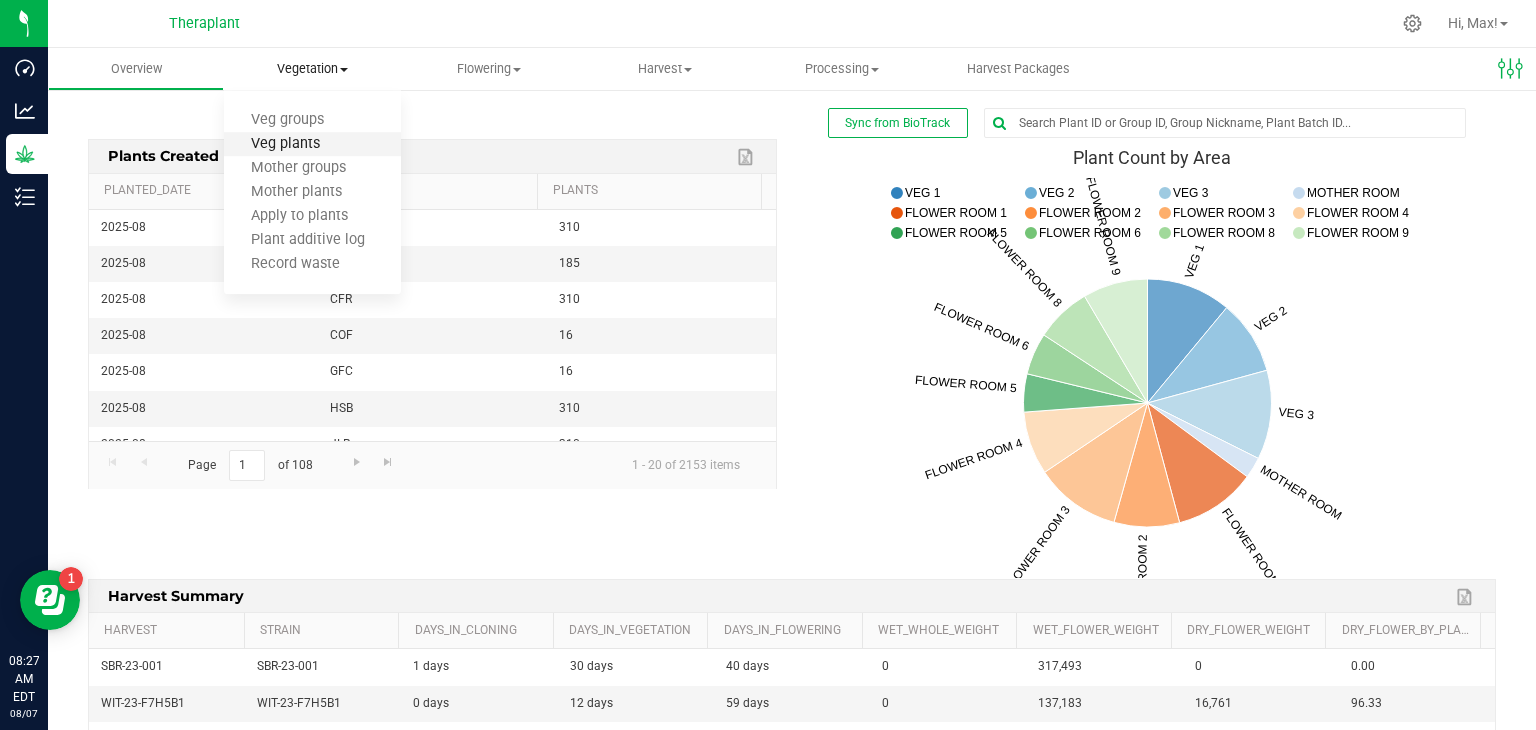 click on "Veg plants" at bounding box center [285, 144] 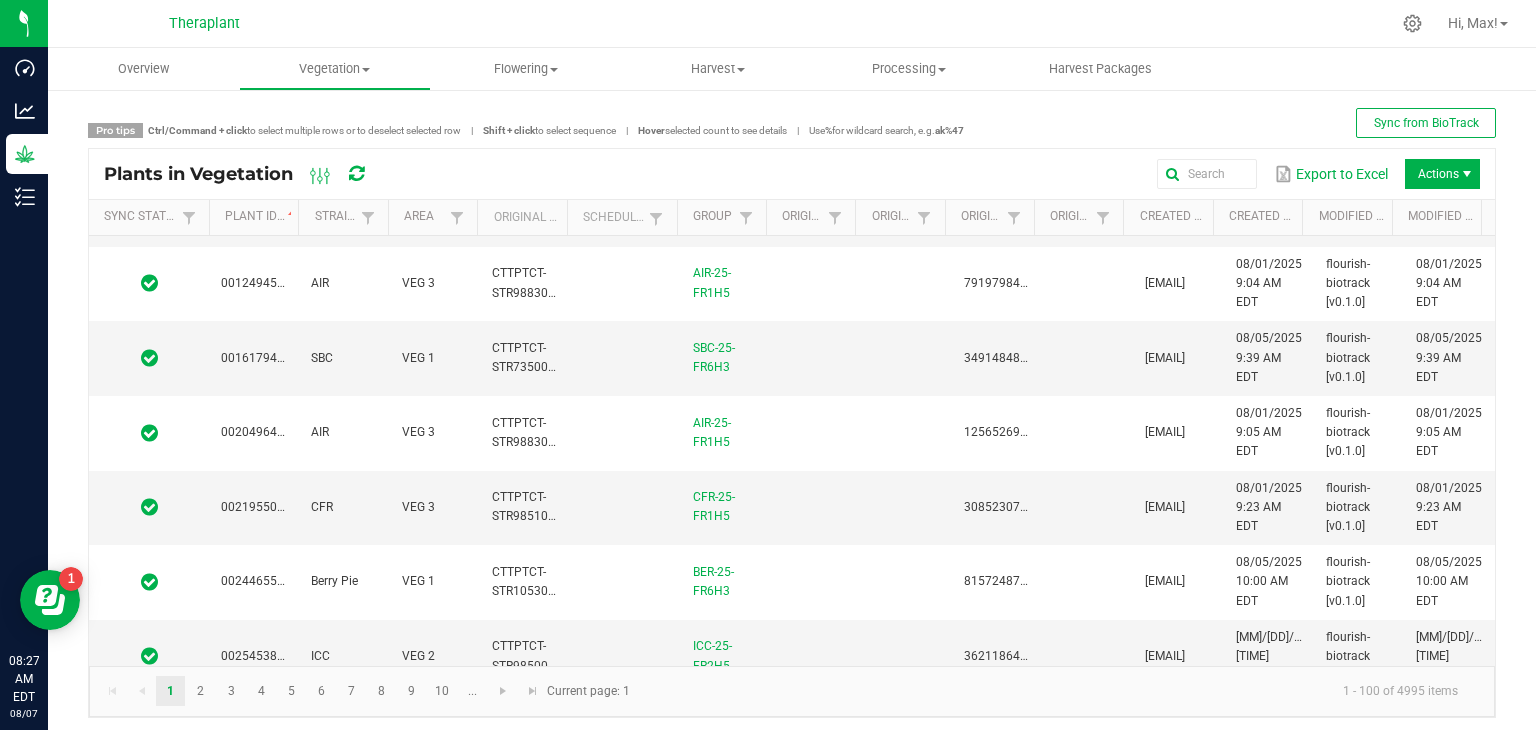 scroll, scrollTop: 0, scrollLeft: 0, axis: both 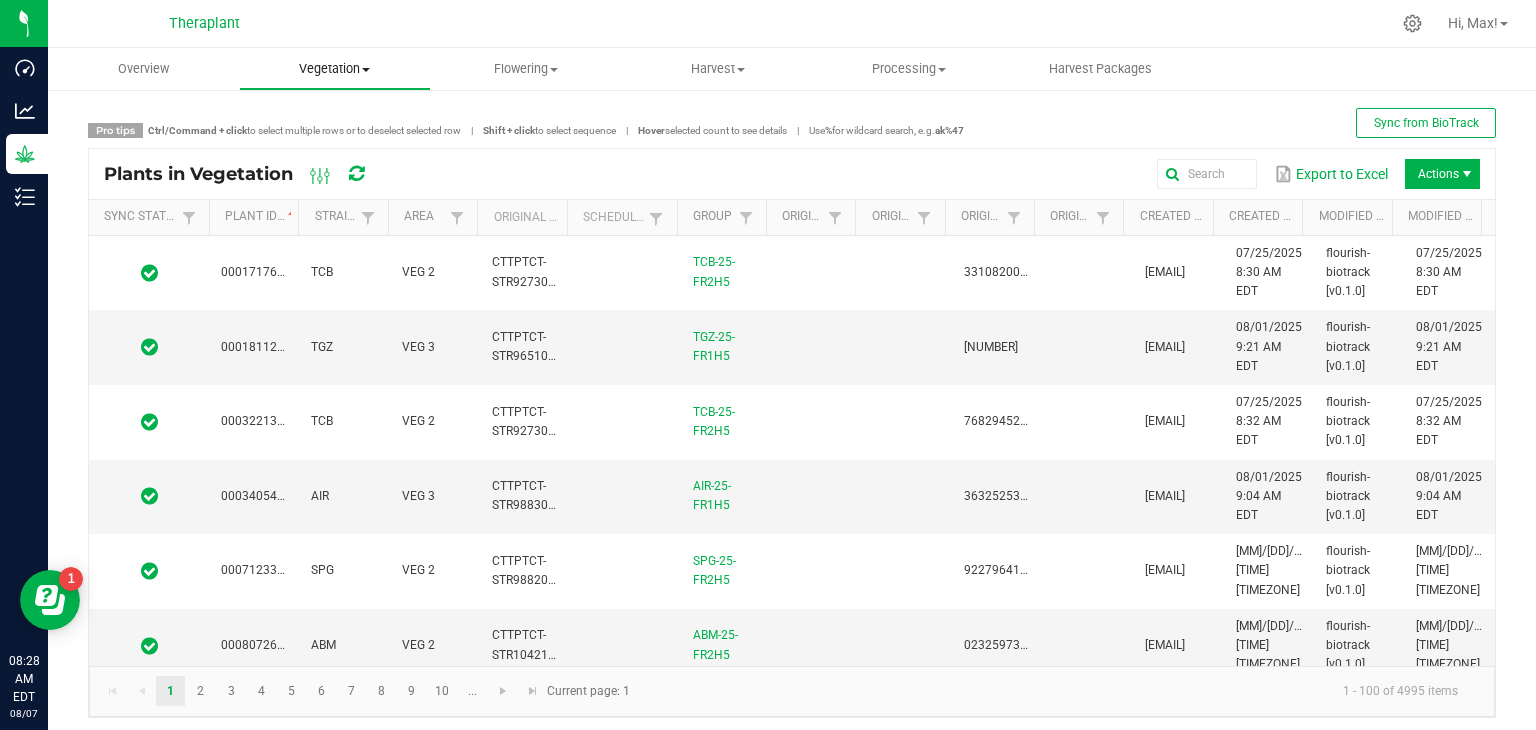 click on "Vegetation" at bounding box center [334, 69] 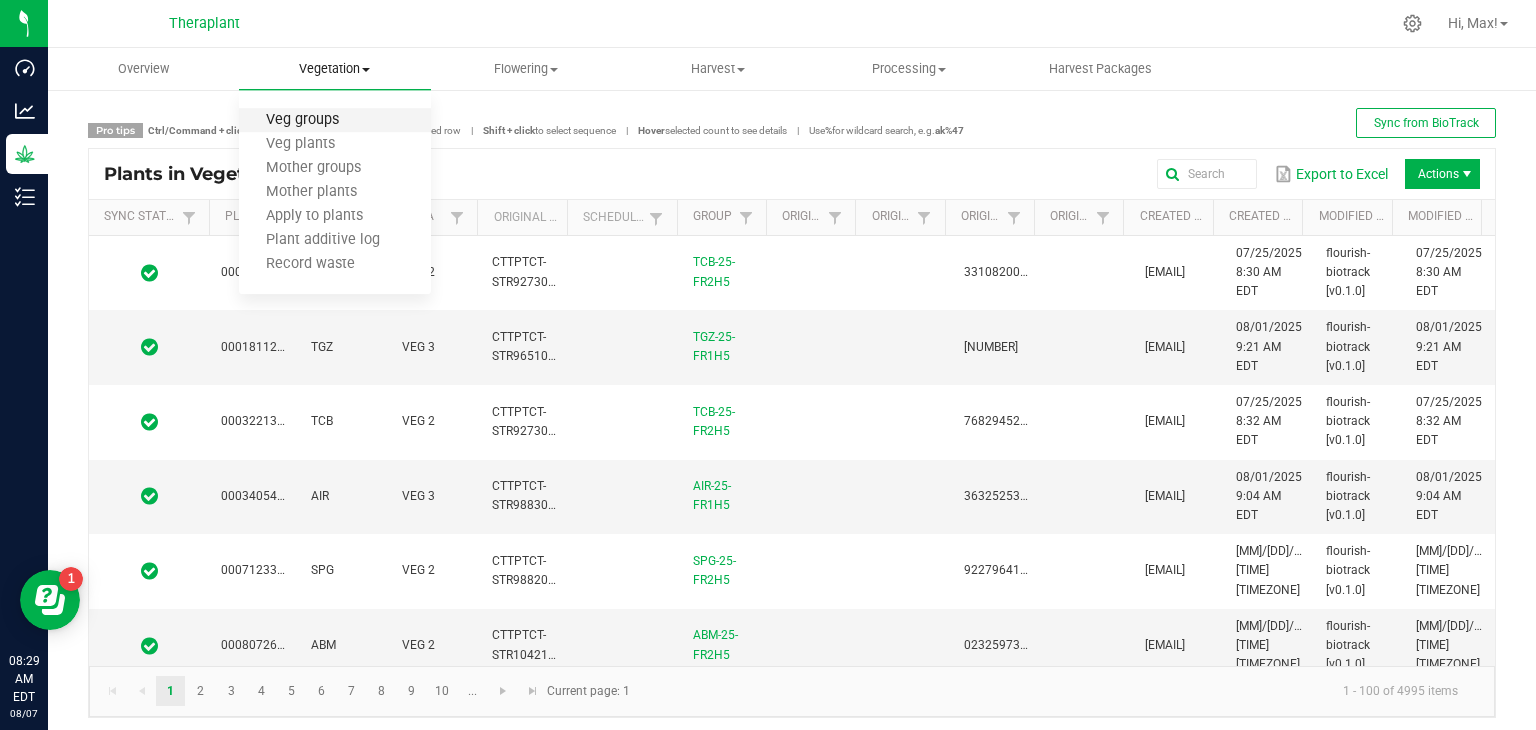 click on "Veg groups" at bounding box center [302, 120] 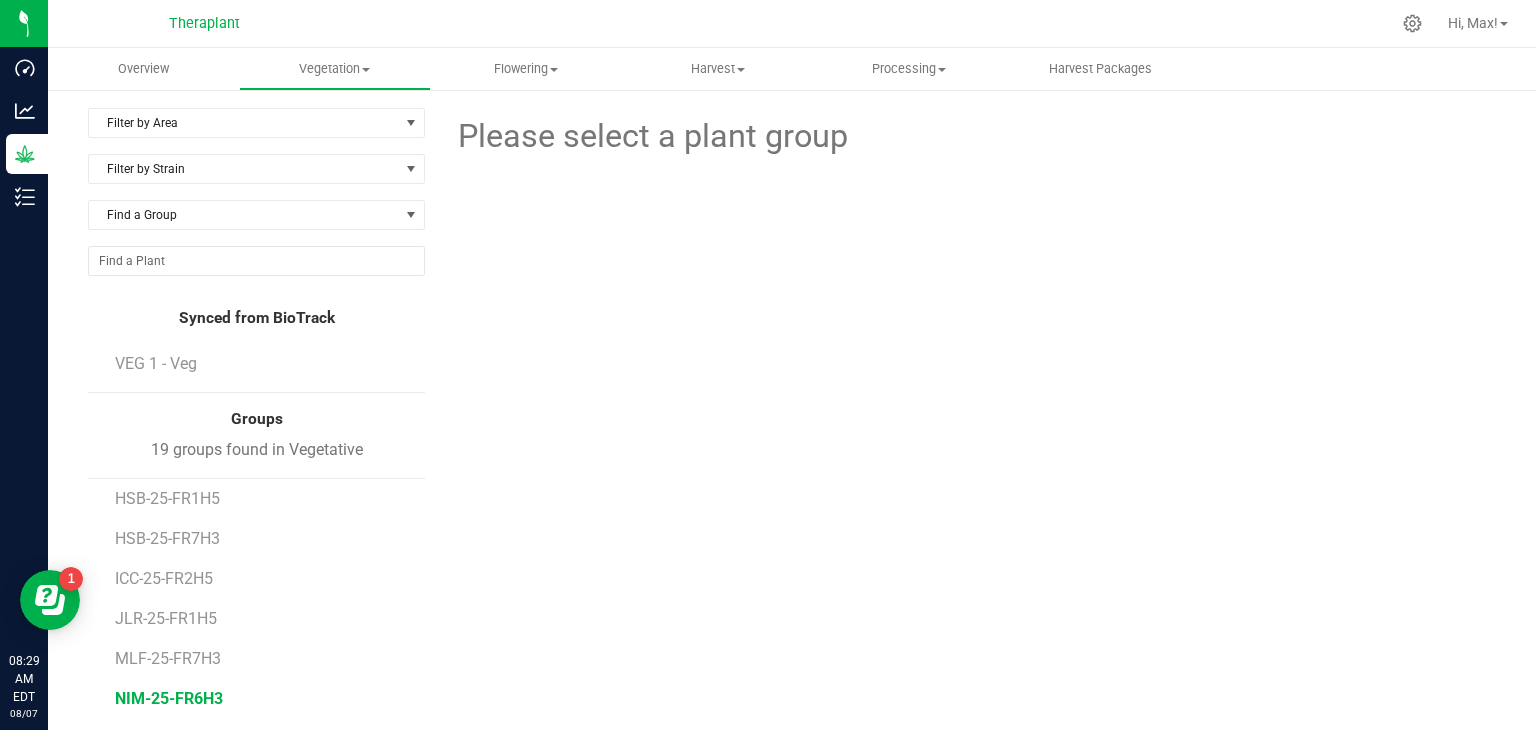 scroll, scrollTop: 210, scrollLeft: 0, axis: vertical 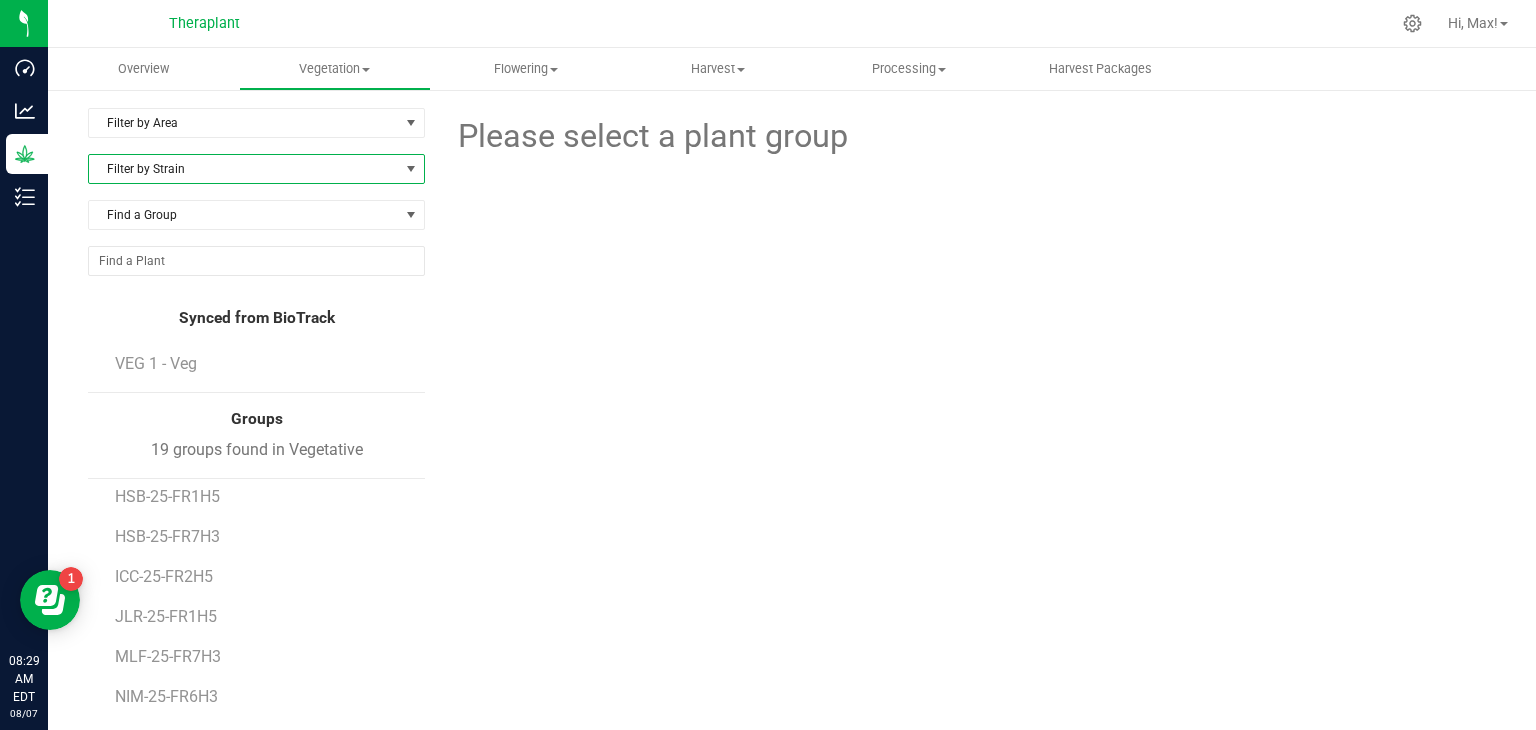 click on "Filter by Strain" at bounding box center (244, 169) 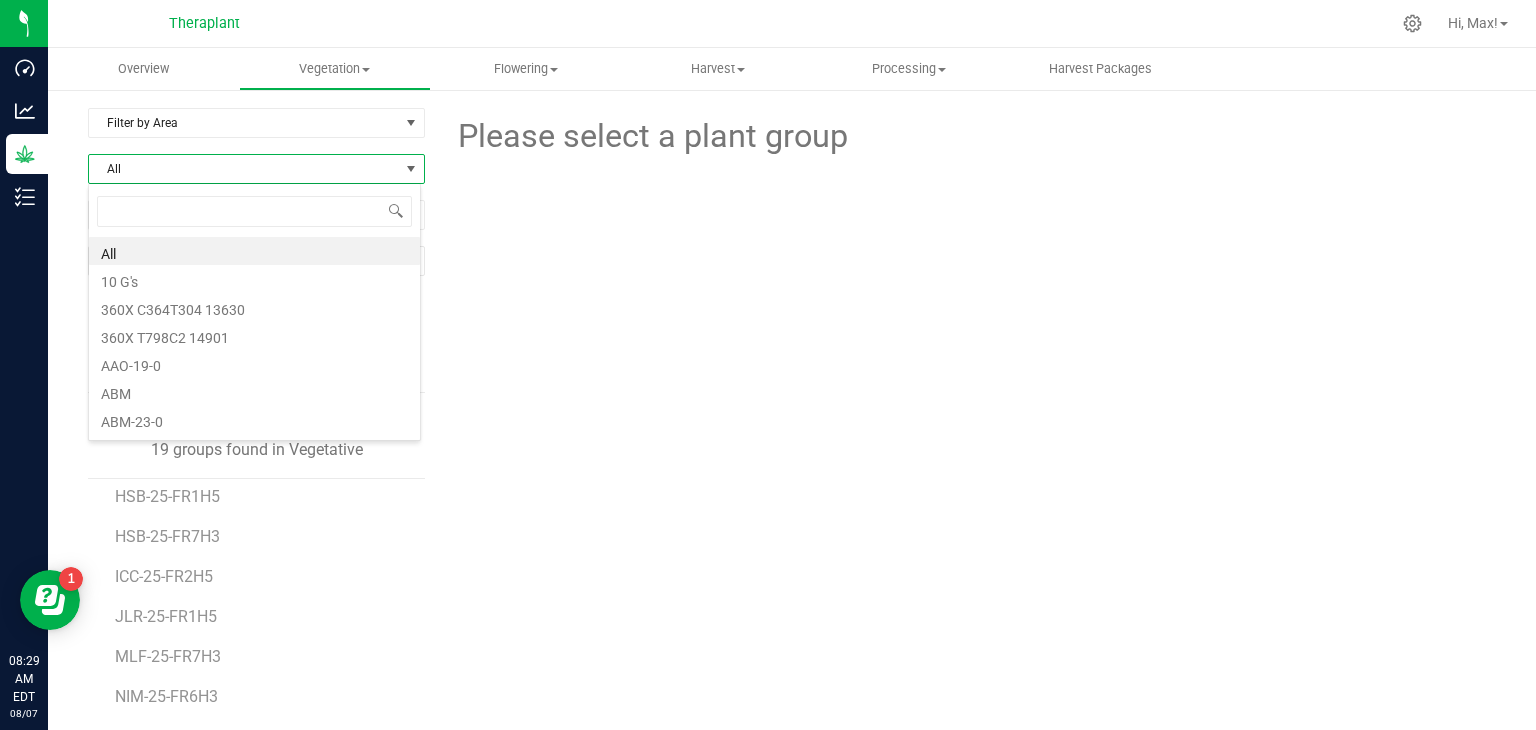 scroll, scrollTop: 99970, scrollLeft: 99666, axis: both 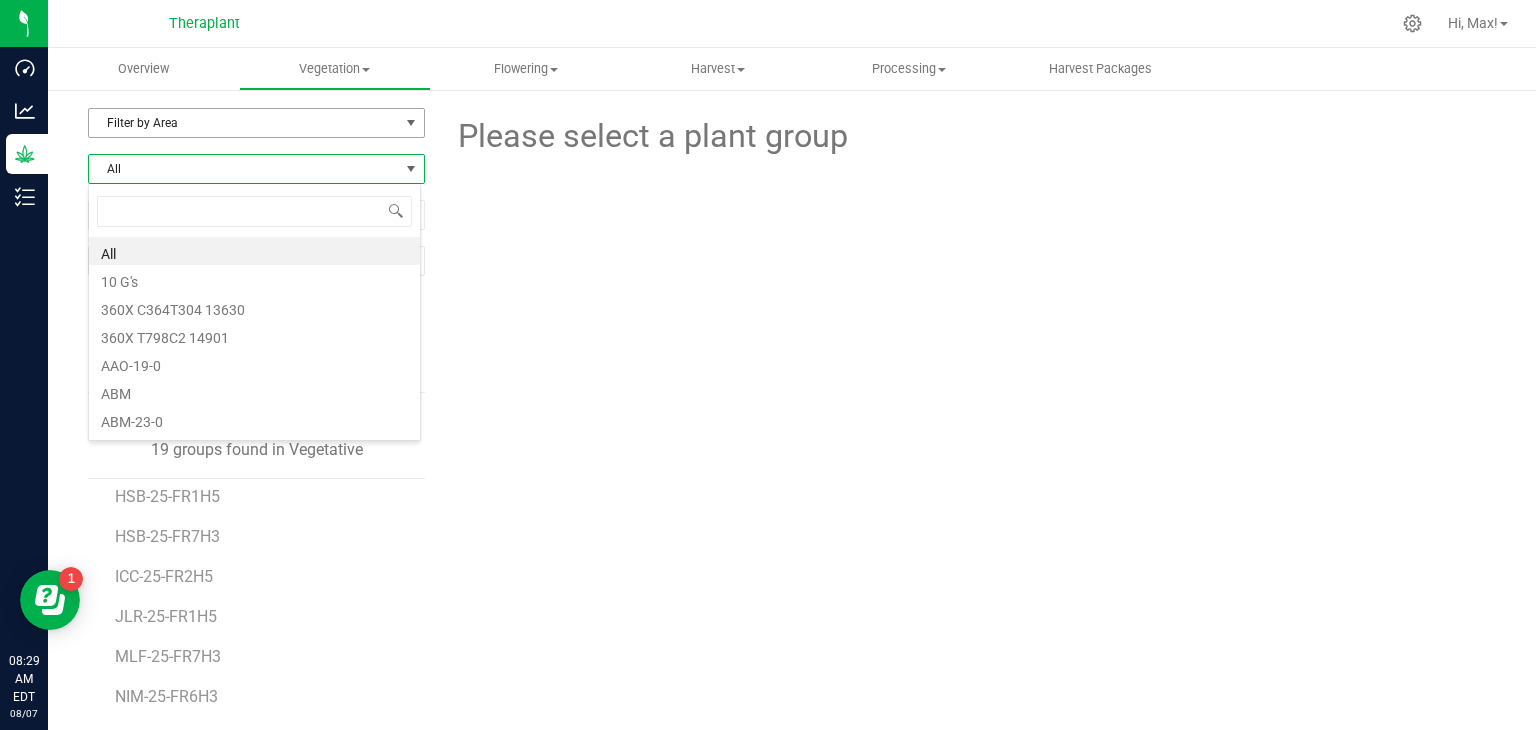 click on "Filter by Area" at bounding box center [244, 123] 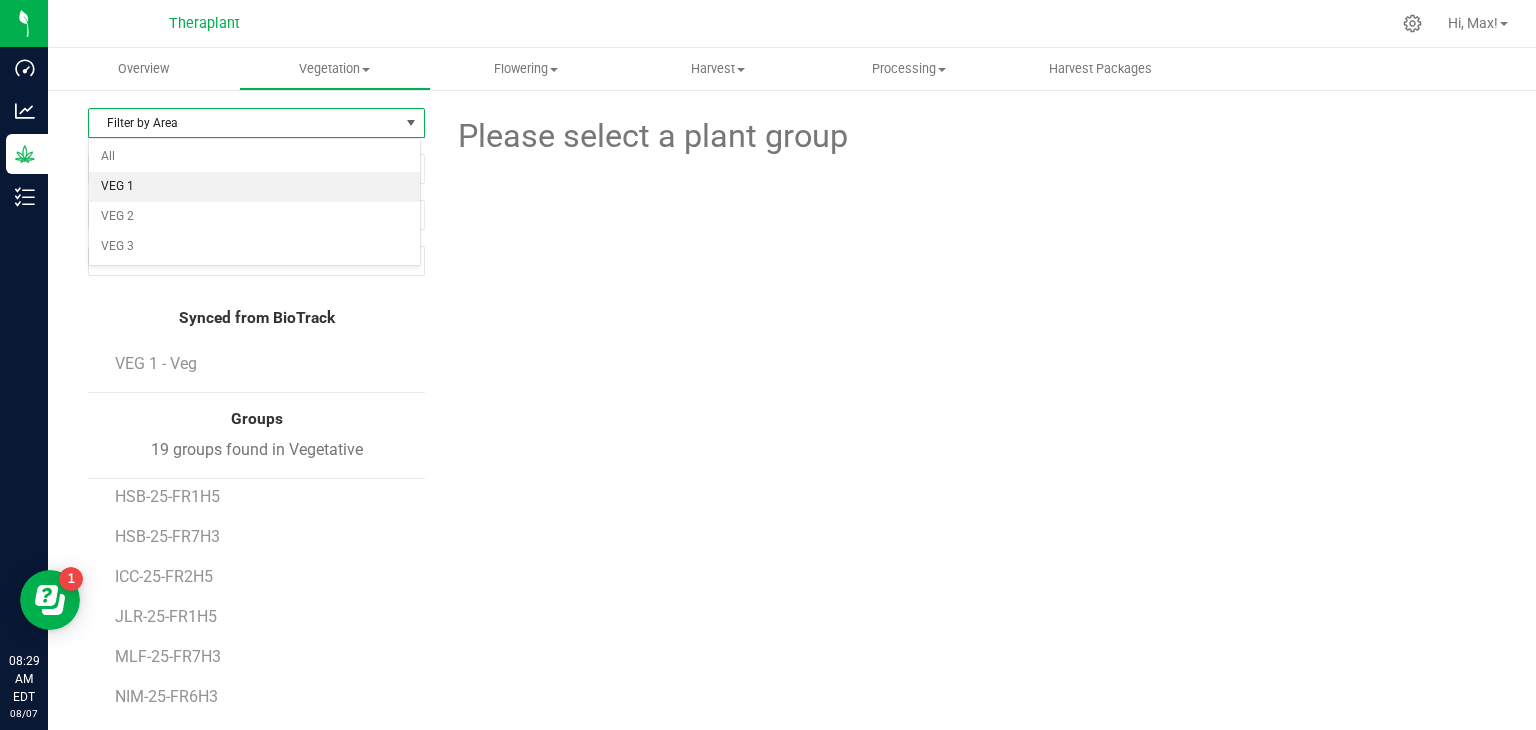 click on "VEG 1" at bounding box center (254, 187) 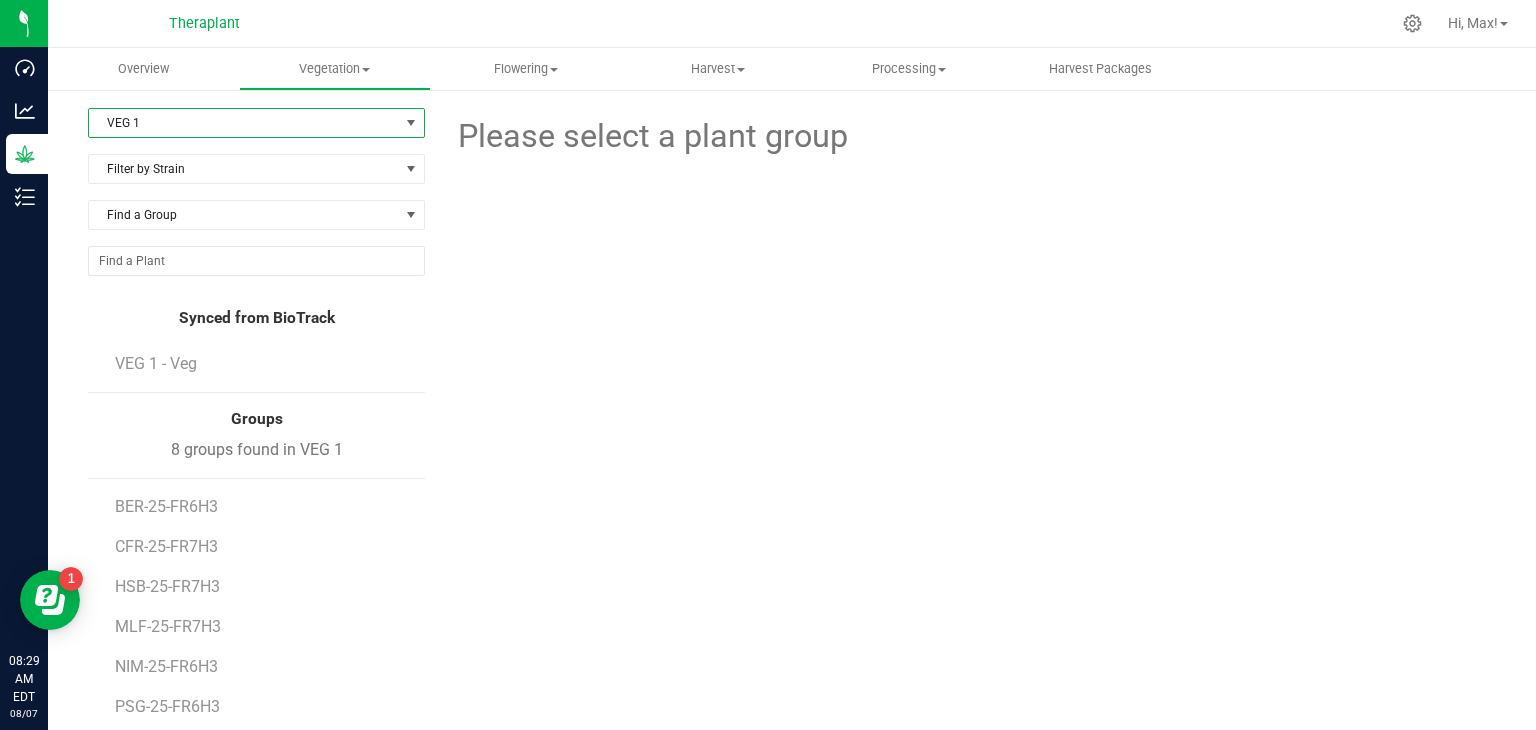 scroll, scrollTop: 104, scrollLeft: 0, axis: vertical 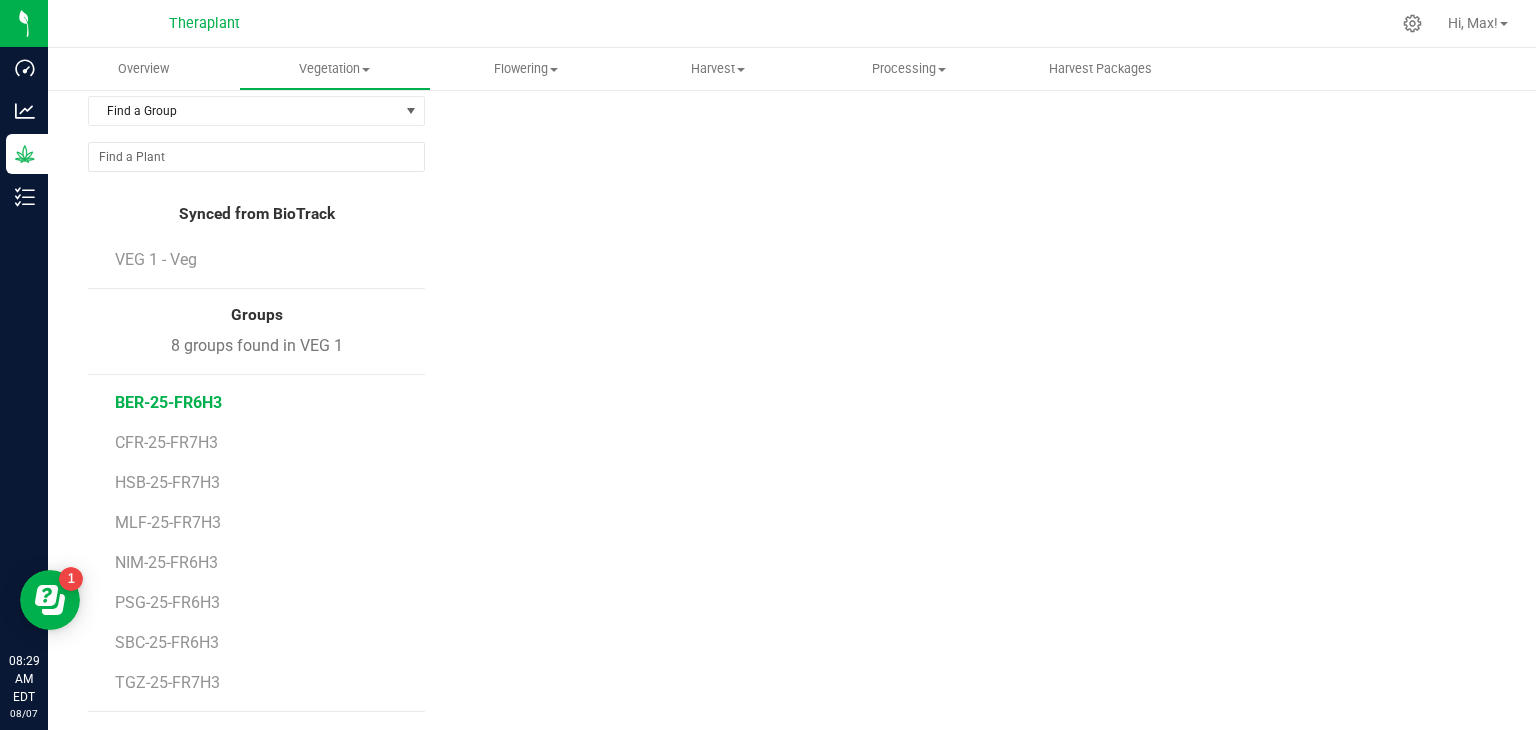 click on "BER-25-FR6H3" at bounding box center [168, 402] 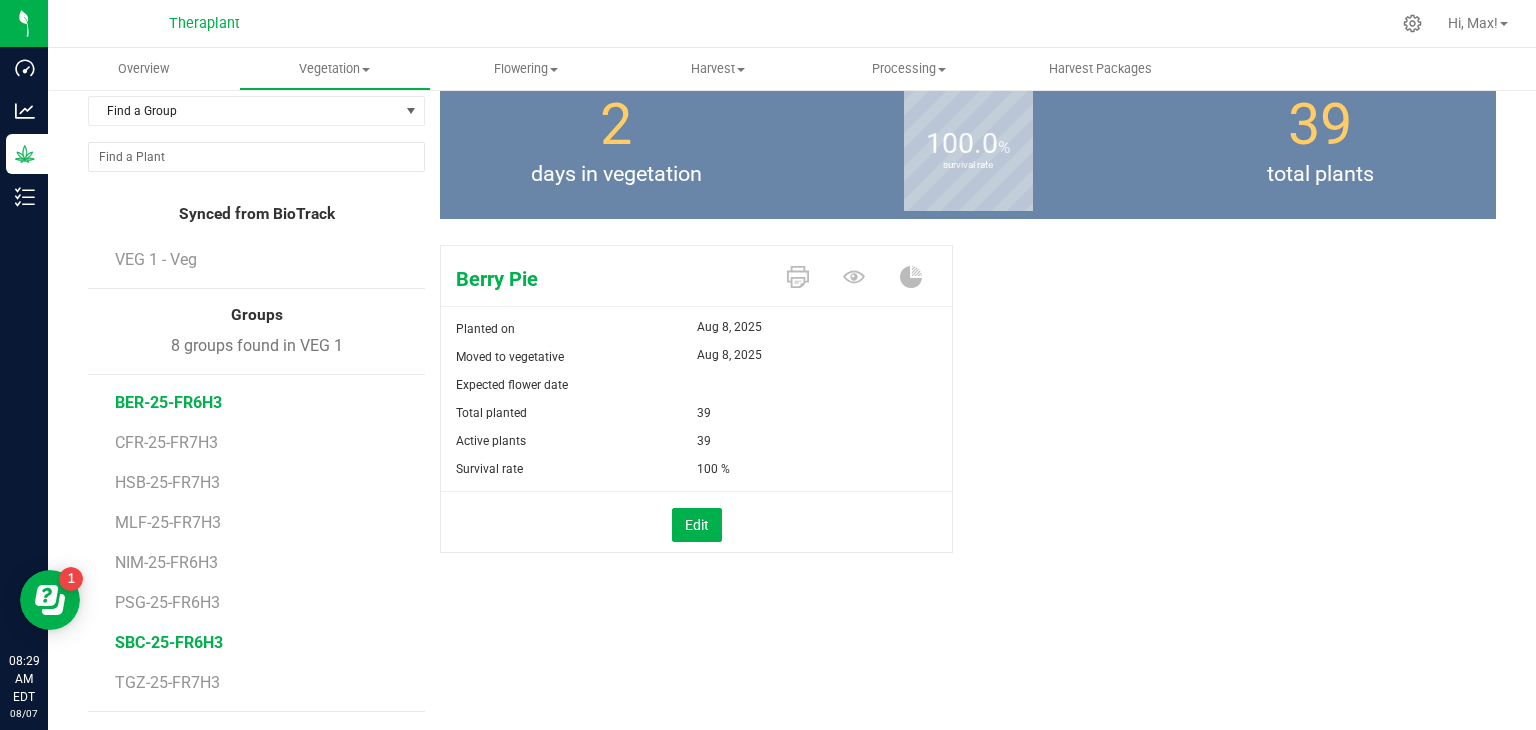 click on "SBC-25-FR6H3" at bounding box center (169, 642) 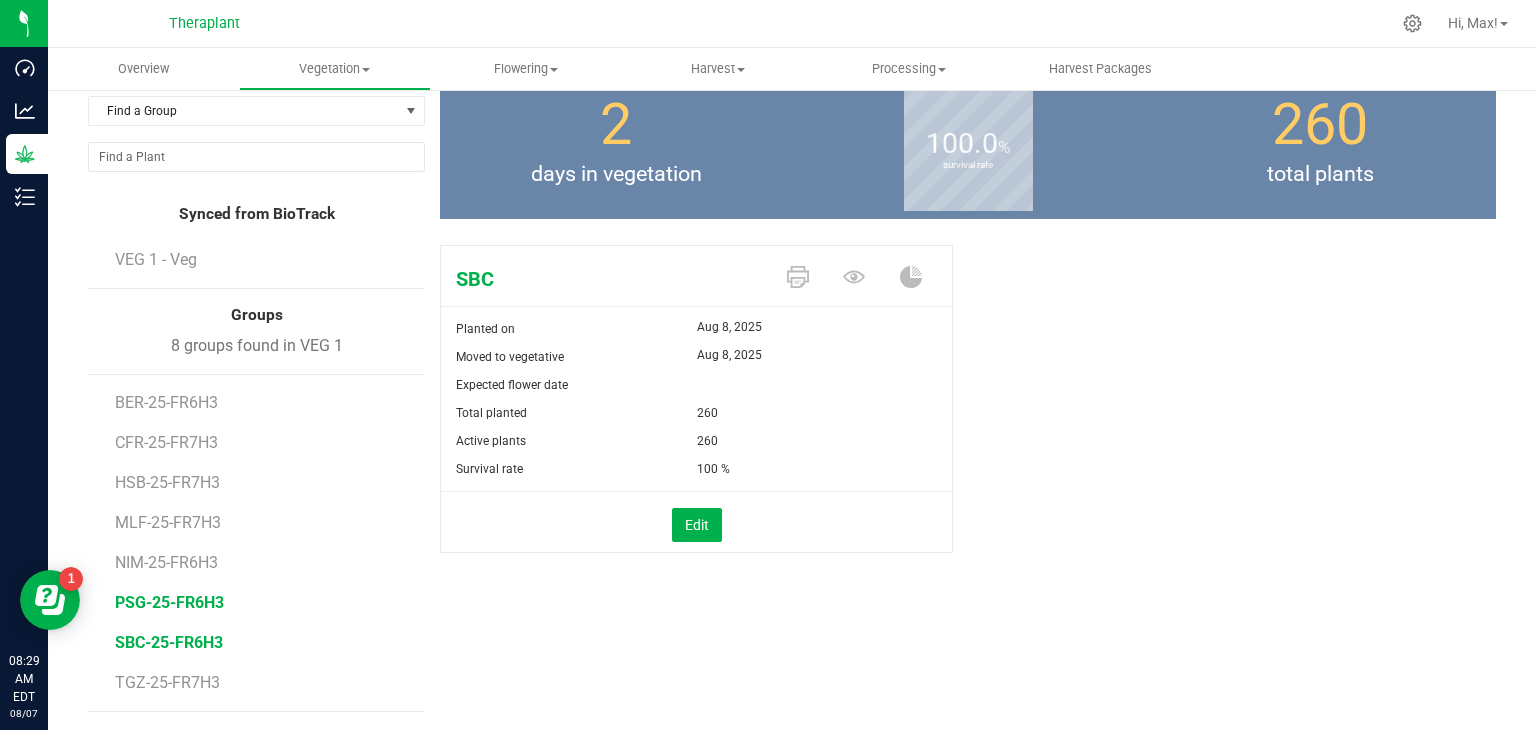 click on "PSG-25-FR6H3" at bounding box center (169, 602) 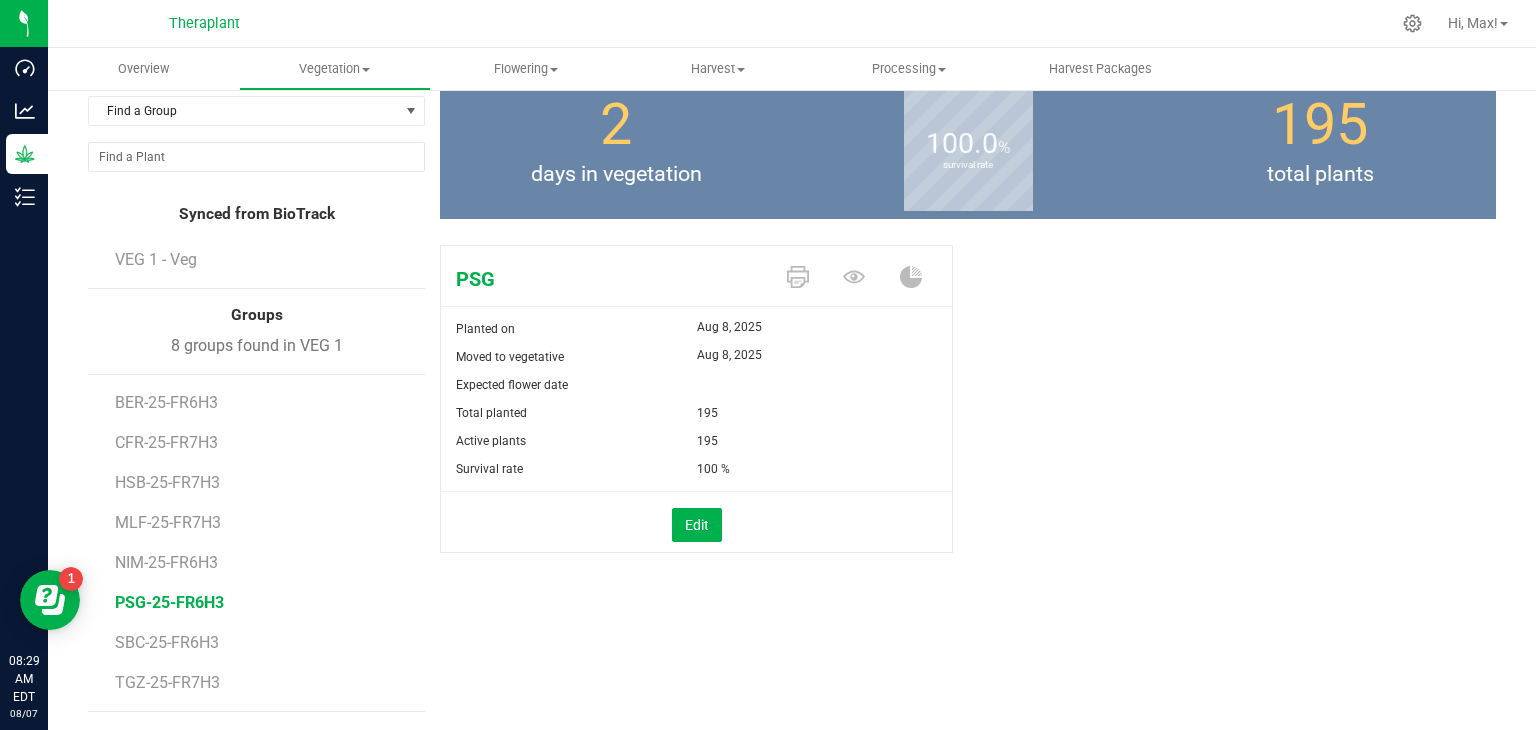 drag, startPoint x: 175, startPoint y: 598, endPoint x: 264, endPoint y: 611, distance: 89.94443 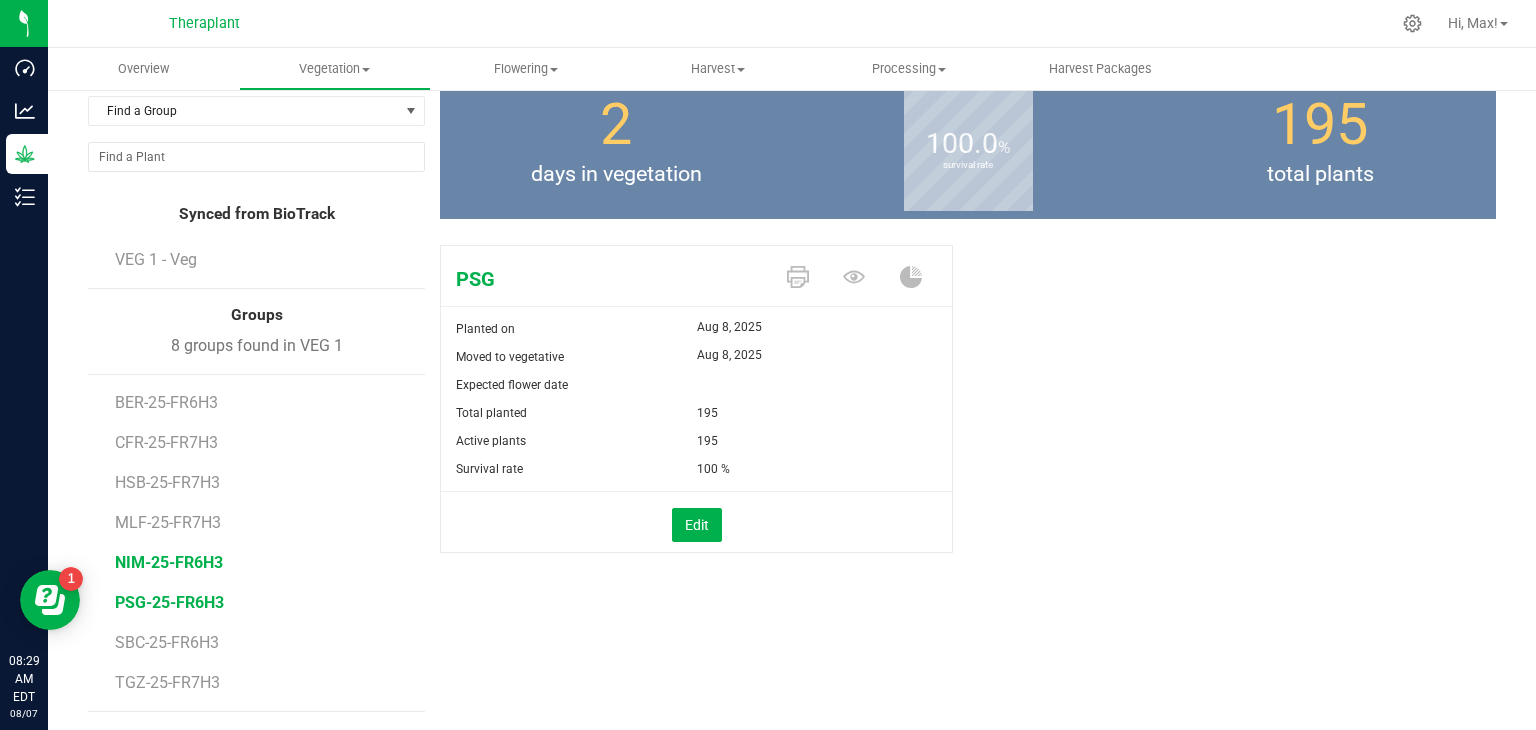 click on "NIM-25-FR6H3" at bounding box center [169, 562] 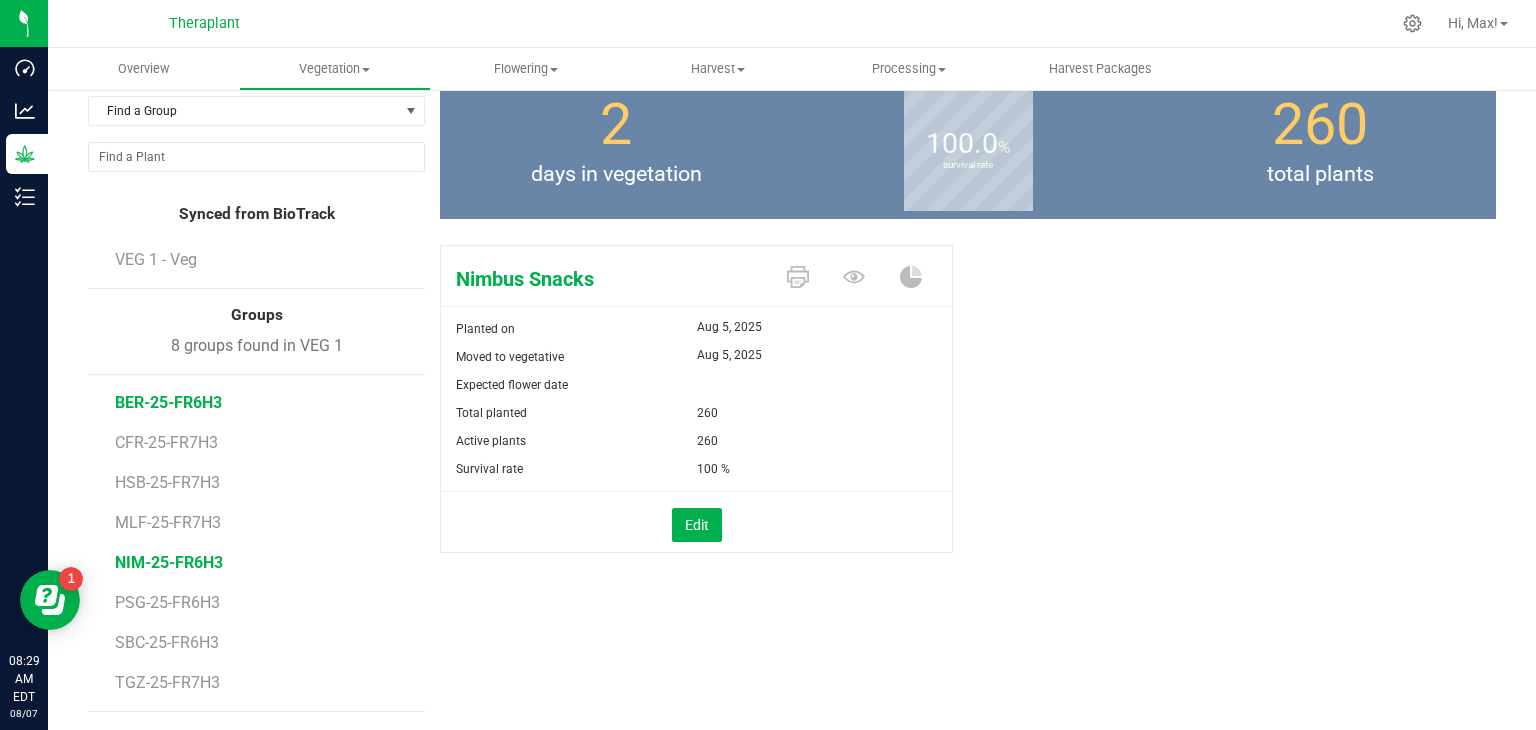 click on "BER-25-FR6H3" at bounding box center (168, 402) 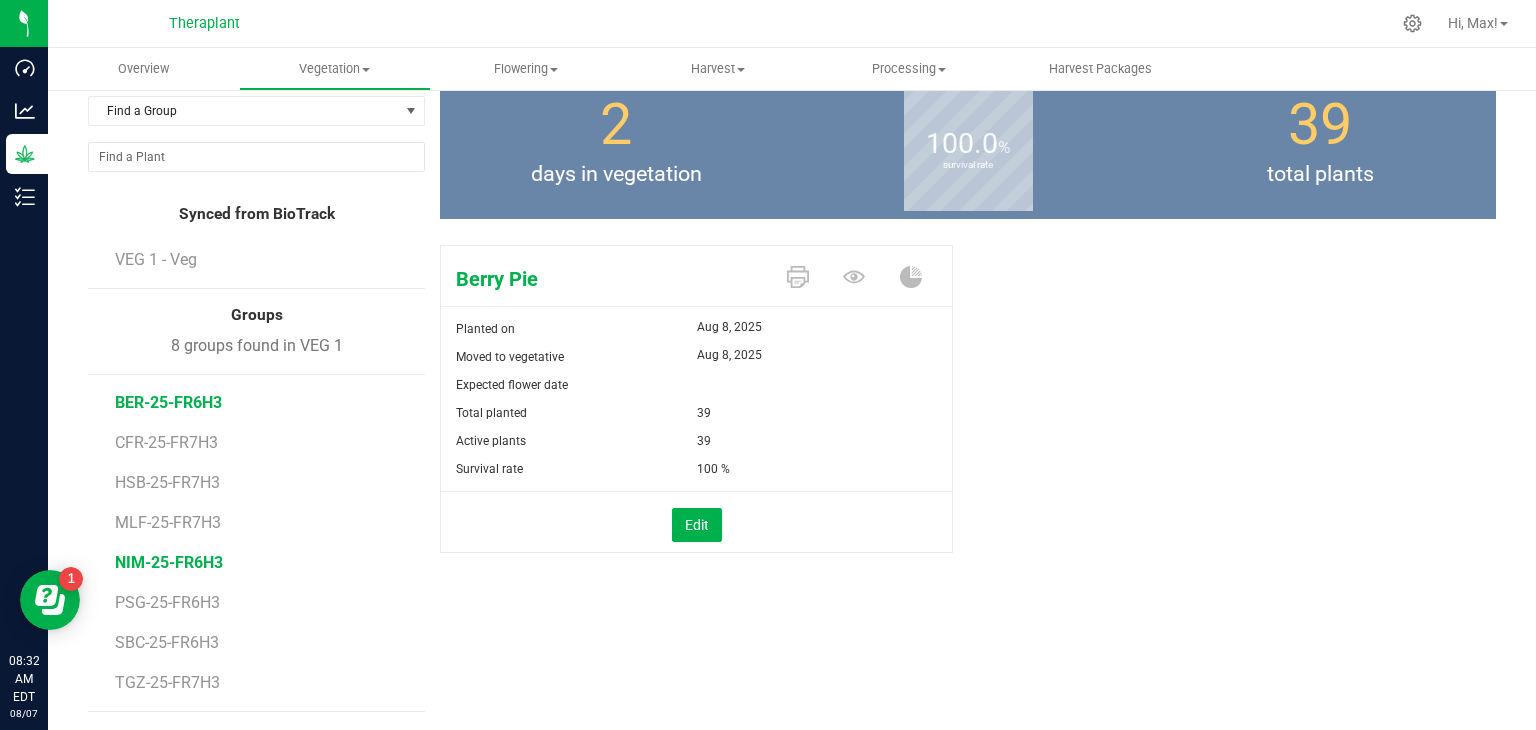 click on "NIM-25-FR6H3" at bounding box center (169, 562) 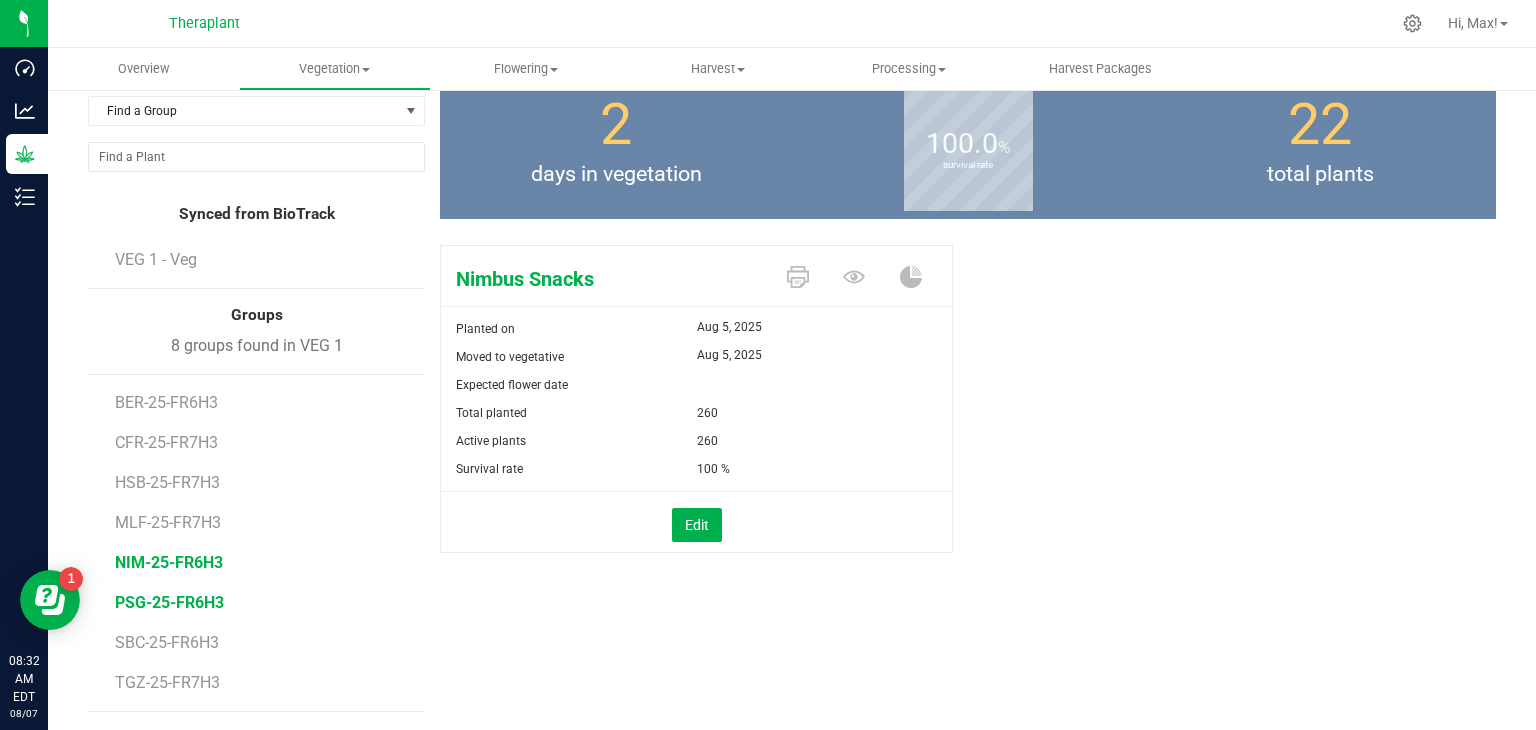 click on "PSG-25-FR6H3" at bounding box center [169, 602] 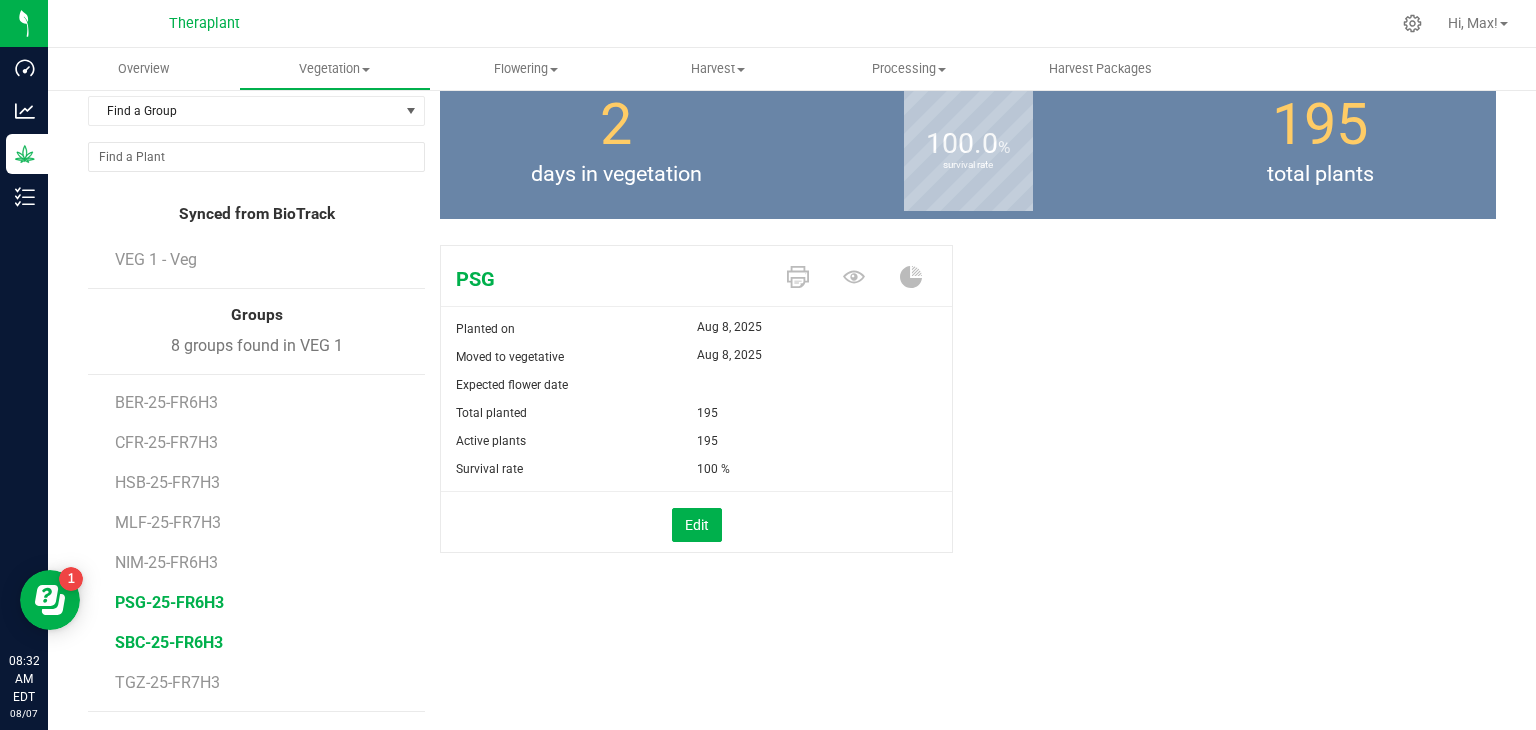 click on "SBC-25-FR6H3" at bounding box center [169, 642] 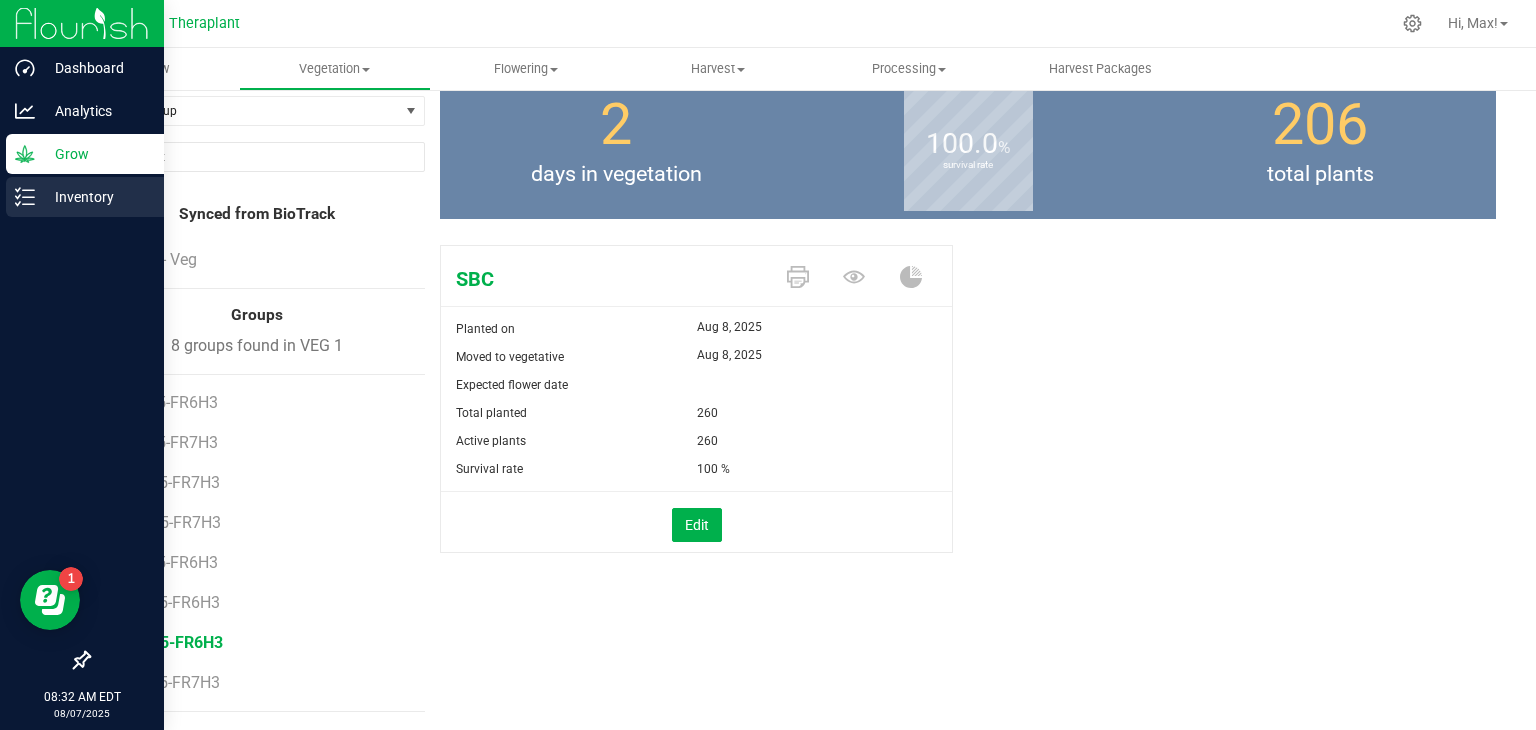 click on "Inventory" at bounding box center [95, 197] 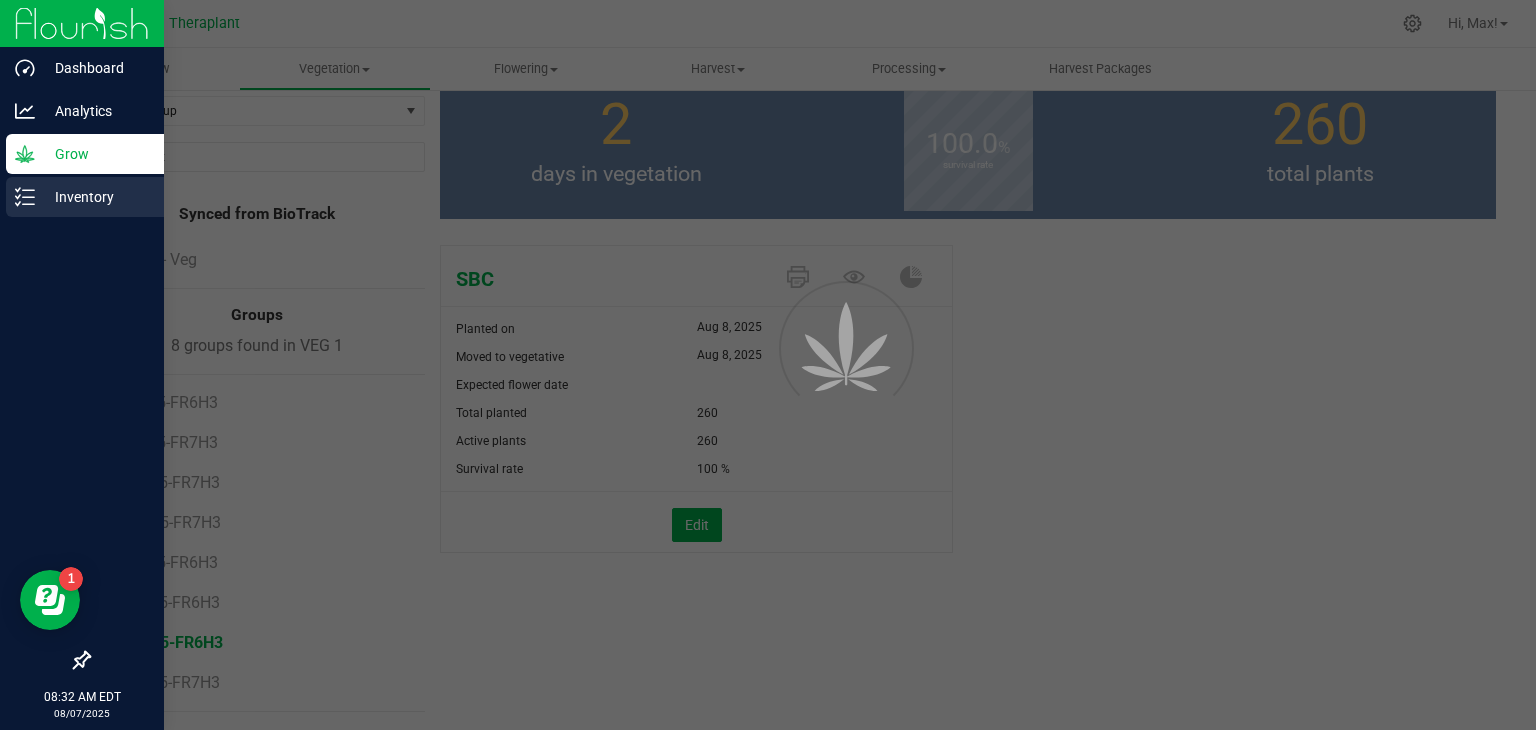 click on "Inventory" at bounding box center (95, 197) 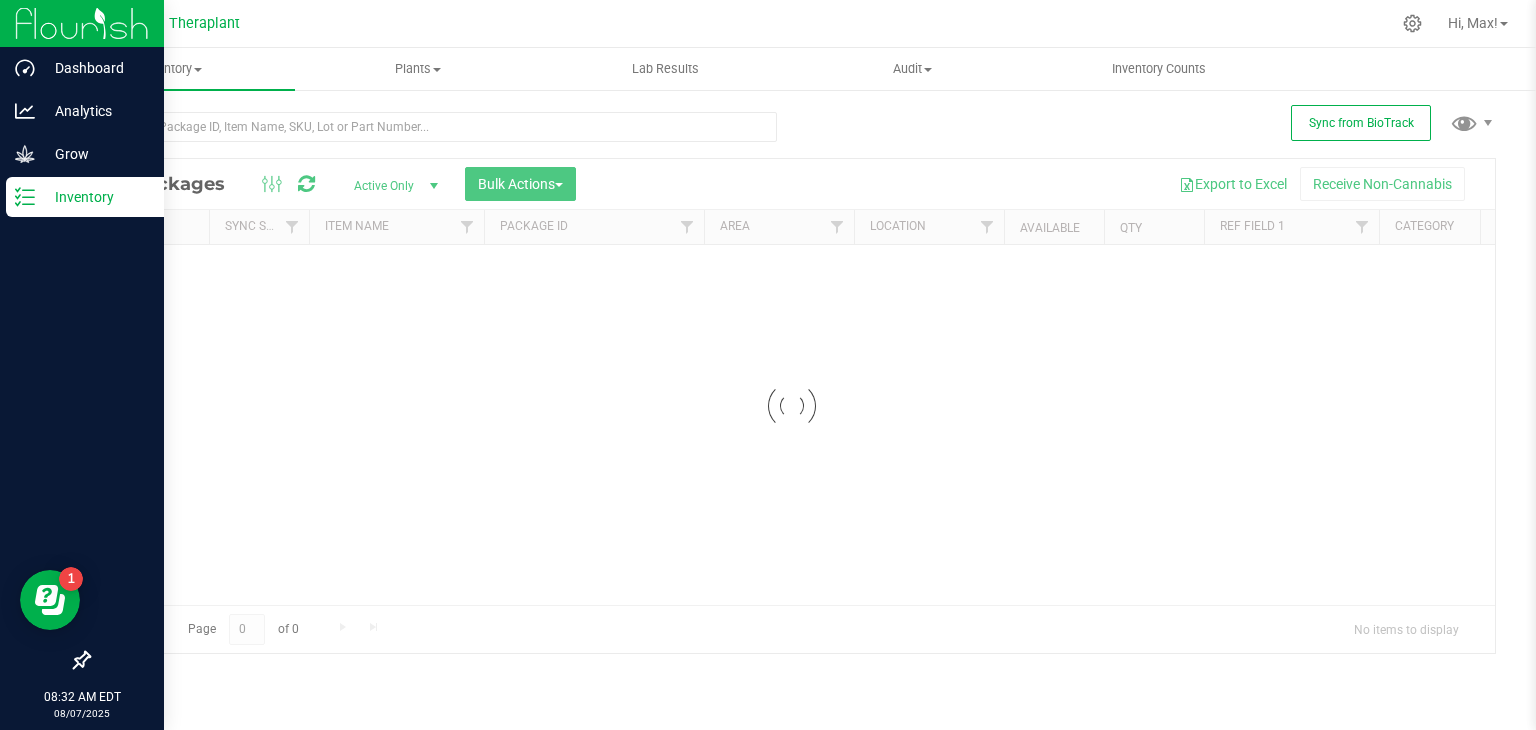 scroll, scrollTop: 0, scrollLeft: 0, axis: both 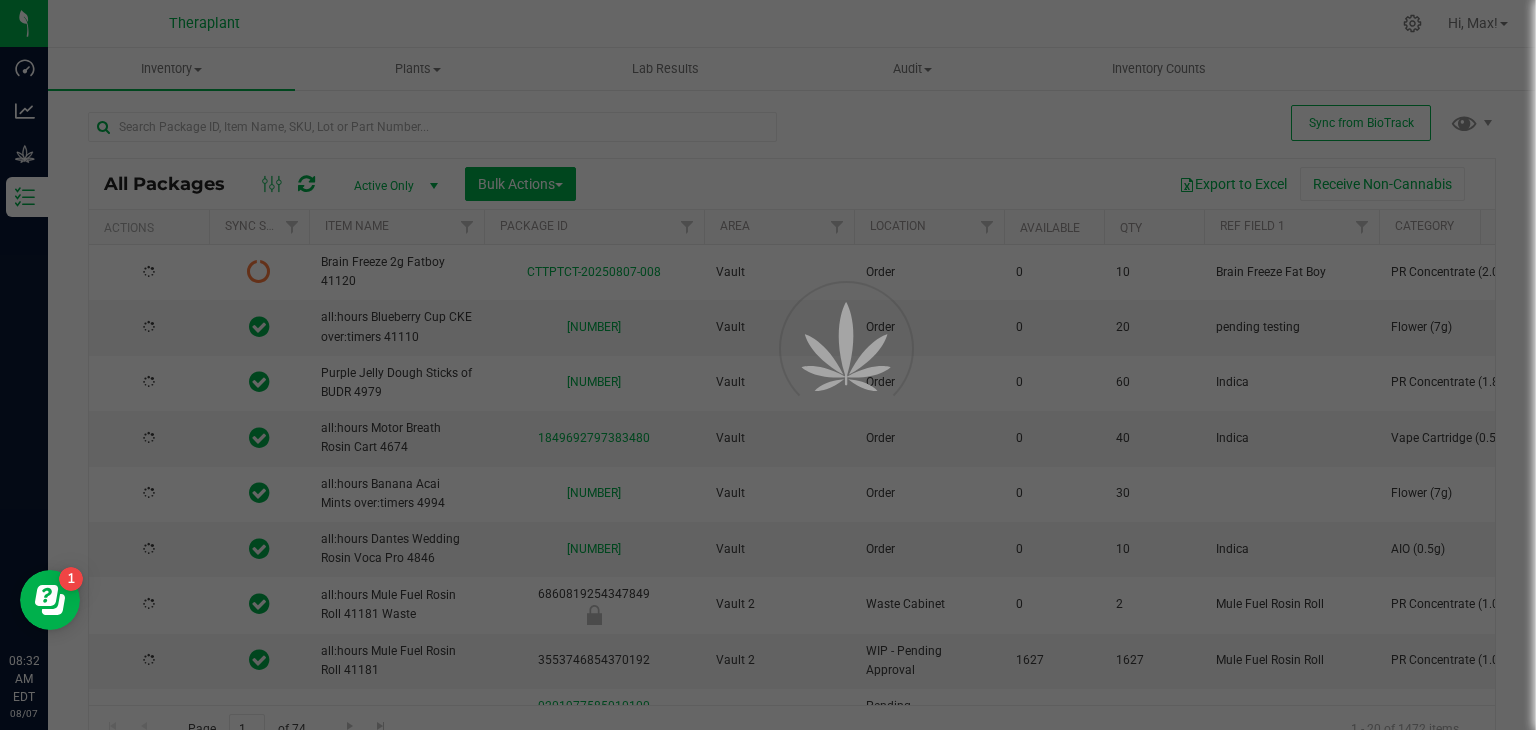click at bounding box center [768, 365] 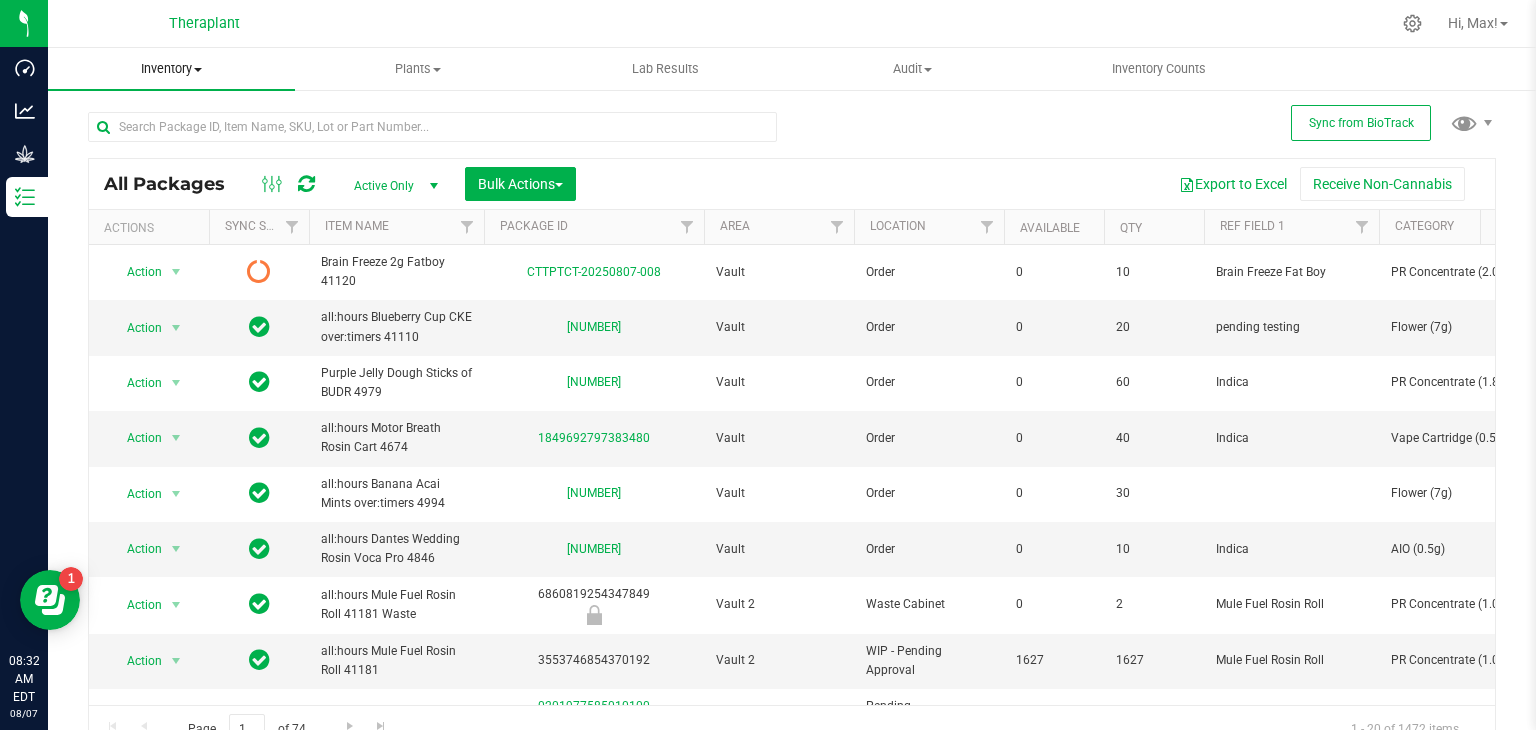 click on "Inventory" at bounding box center (171, 69) 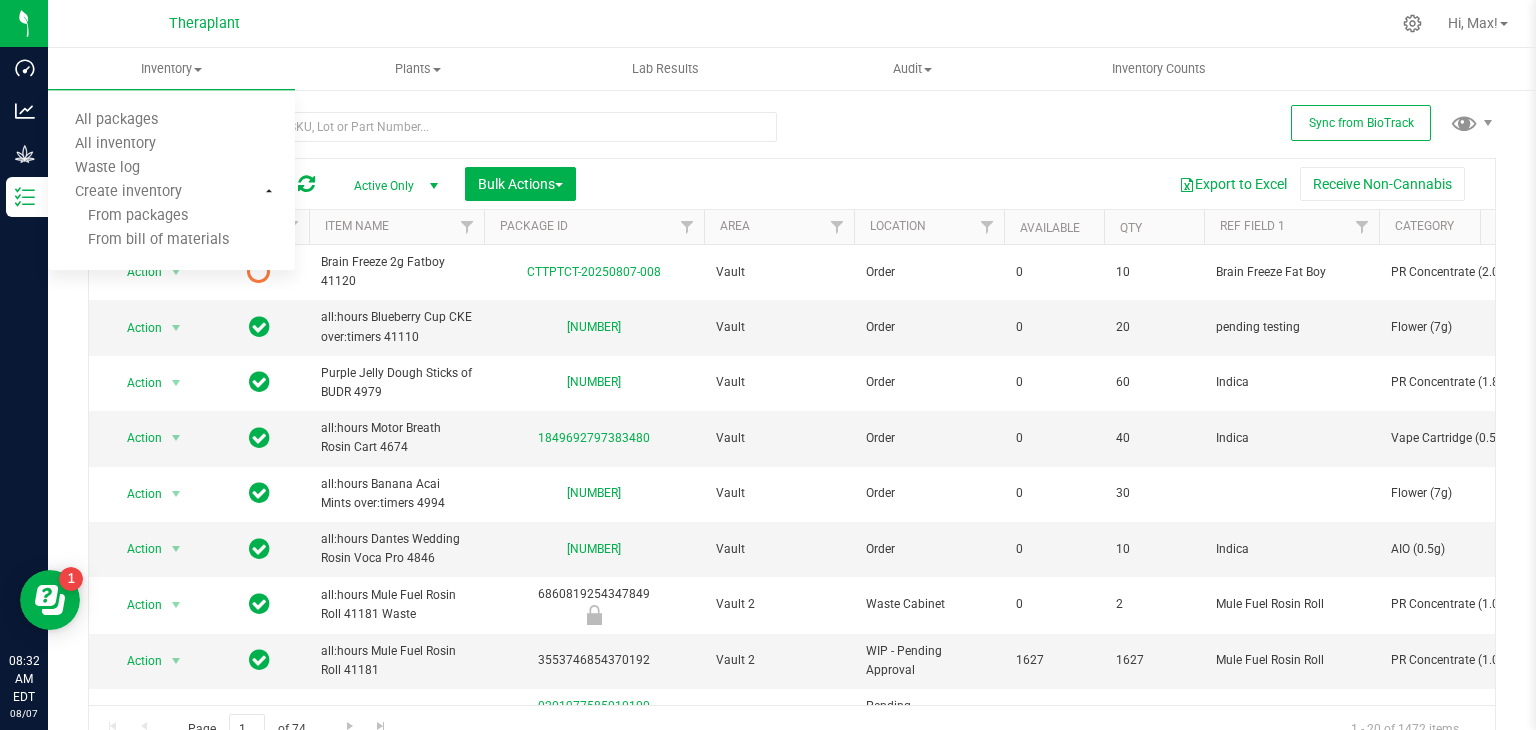 click on "Theraplant    Hi, Max!" at bounding box center [792, 24] 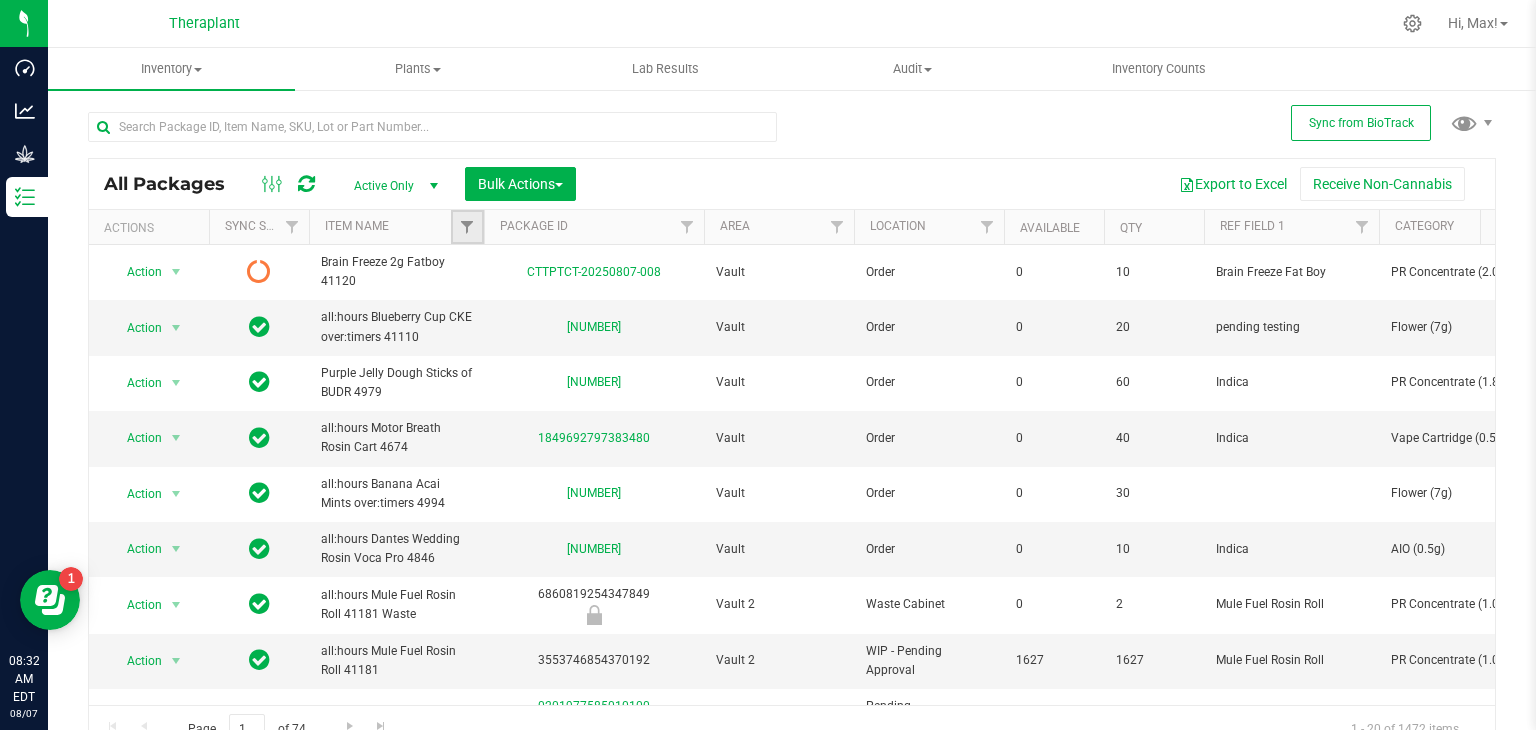 click at bounding box center (467, 227) 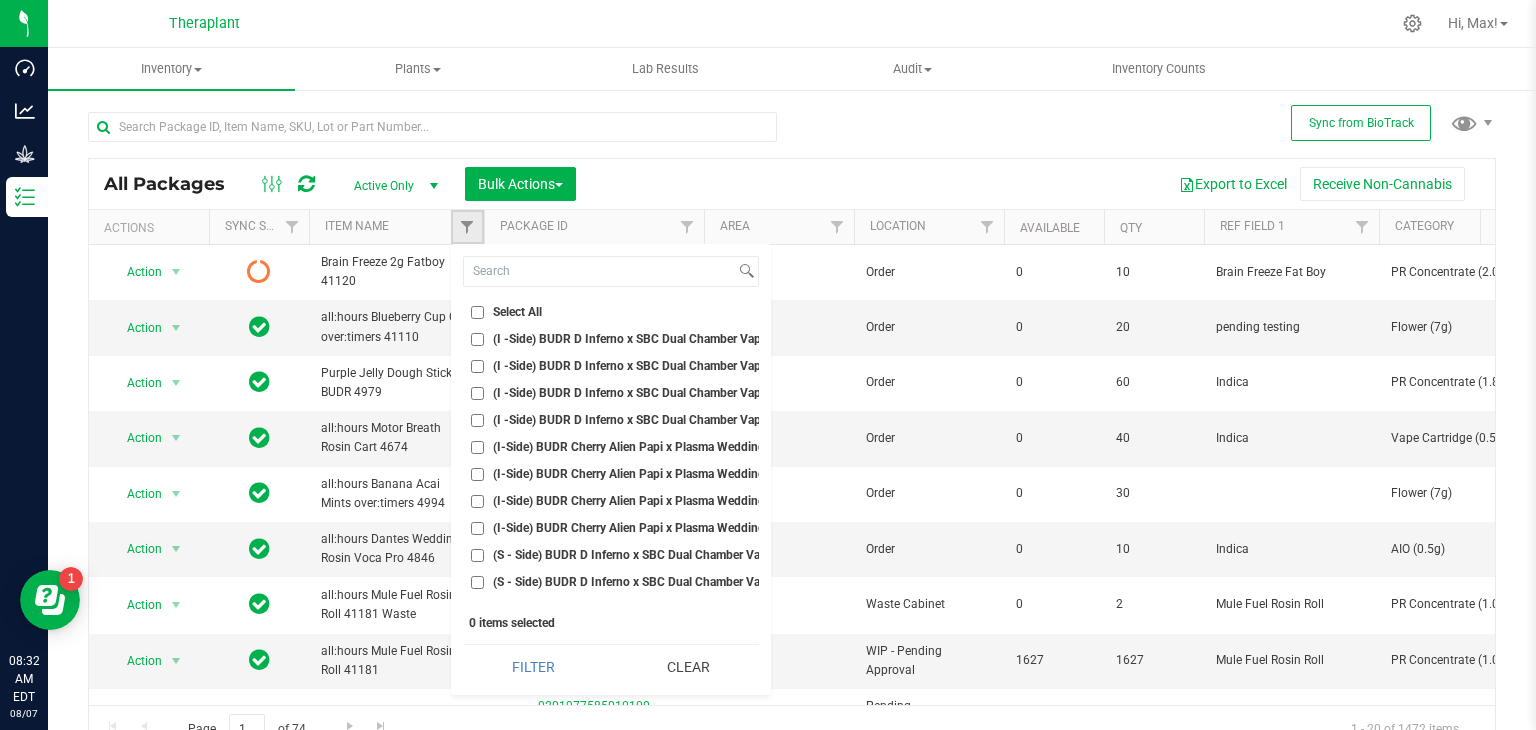 click at bounding box center (467, 227) 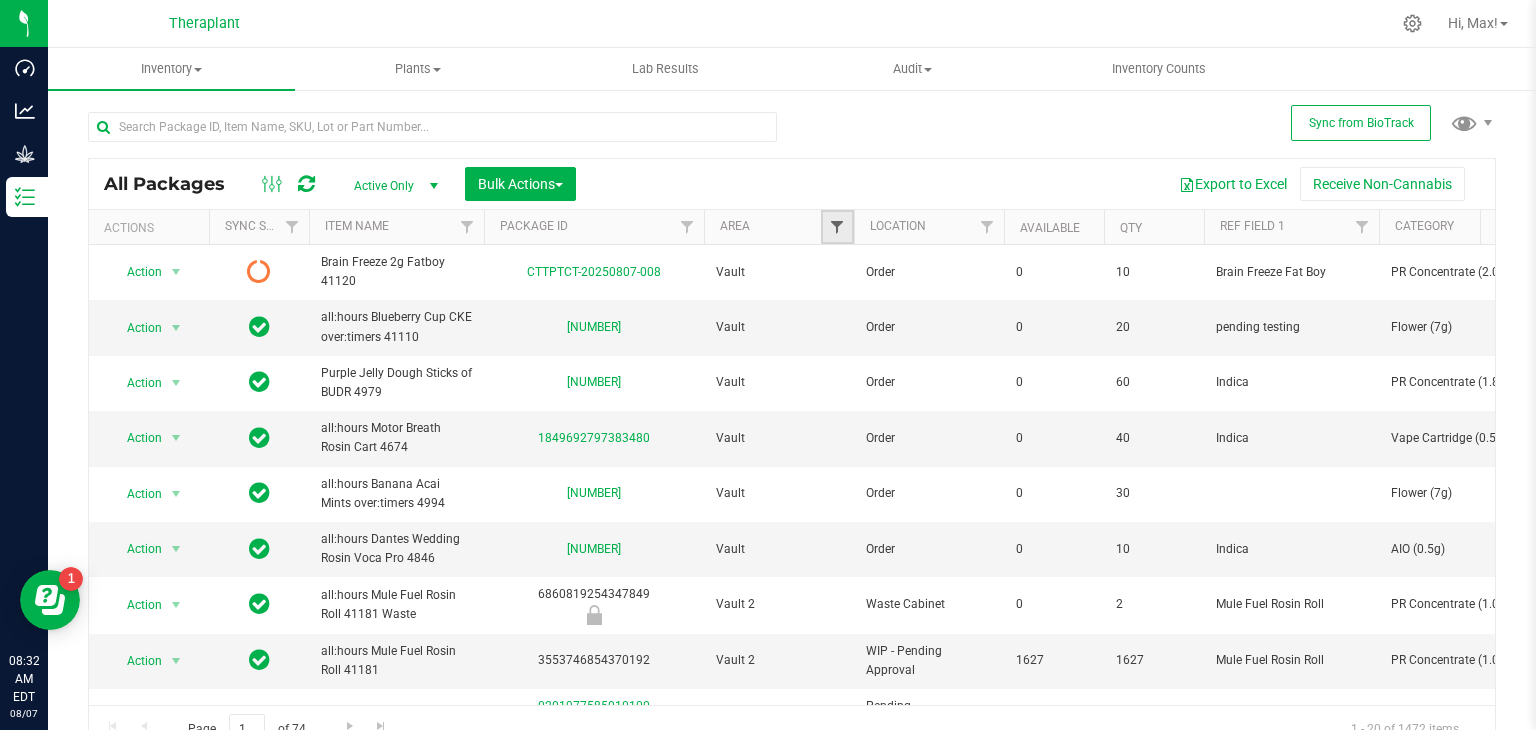 click at bounding box center [837, 227] 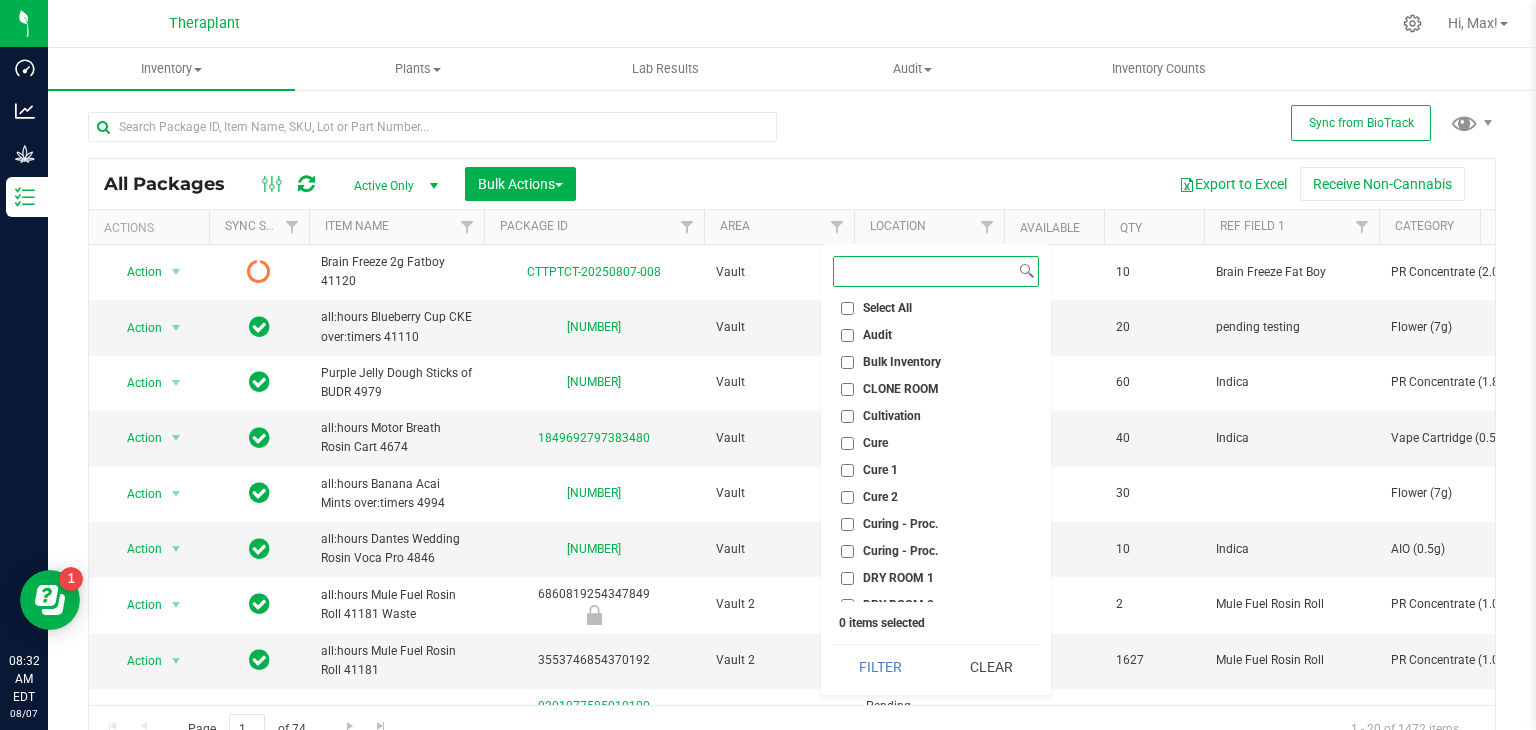 scroll, scrollTop: 0, scrollLeft: 0, axis: both 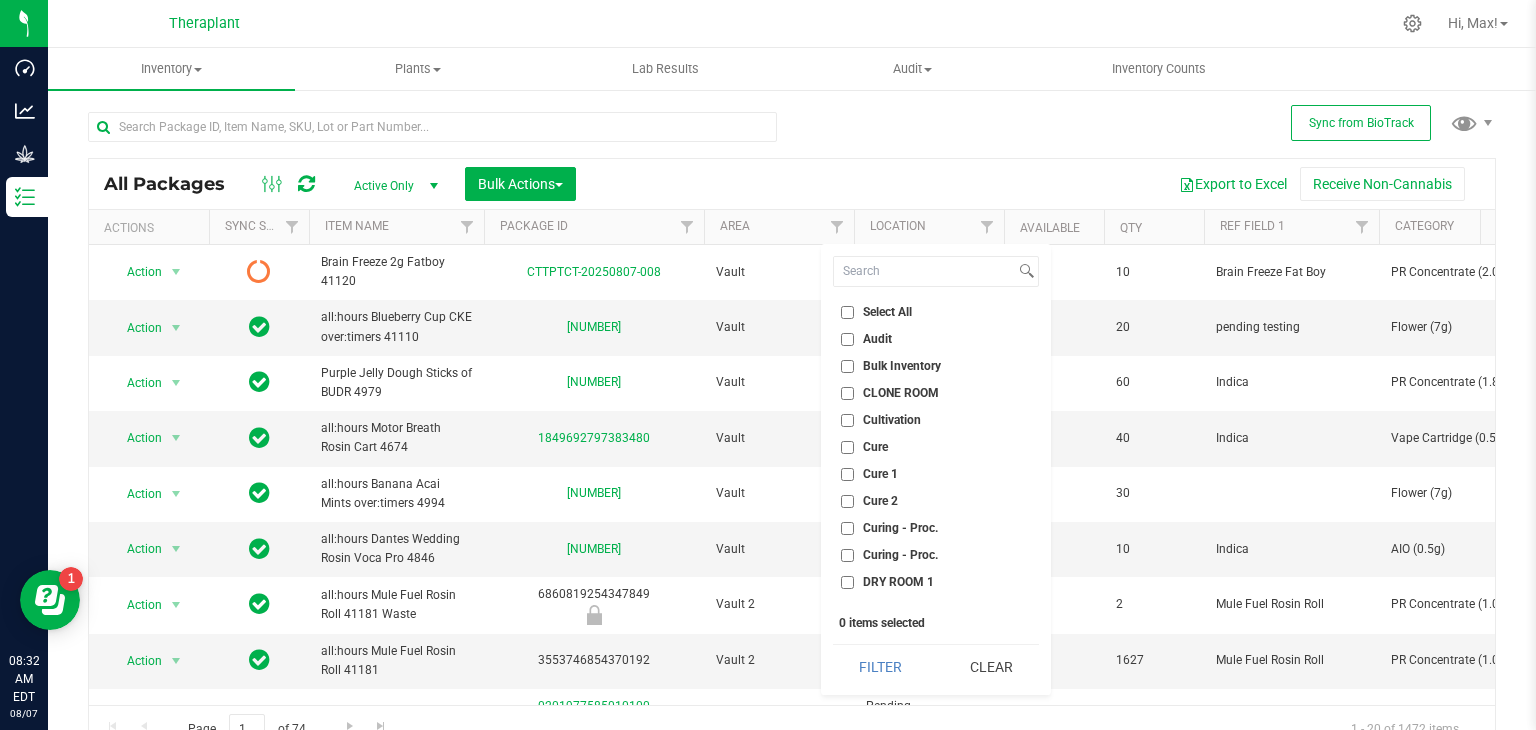 click on "CLONE ROOM" at bounding box center [847, 393] 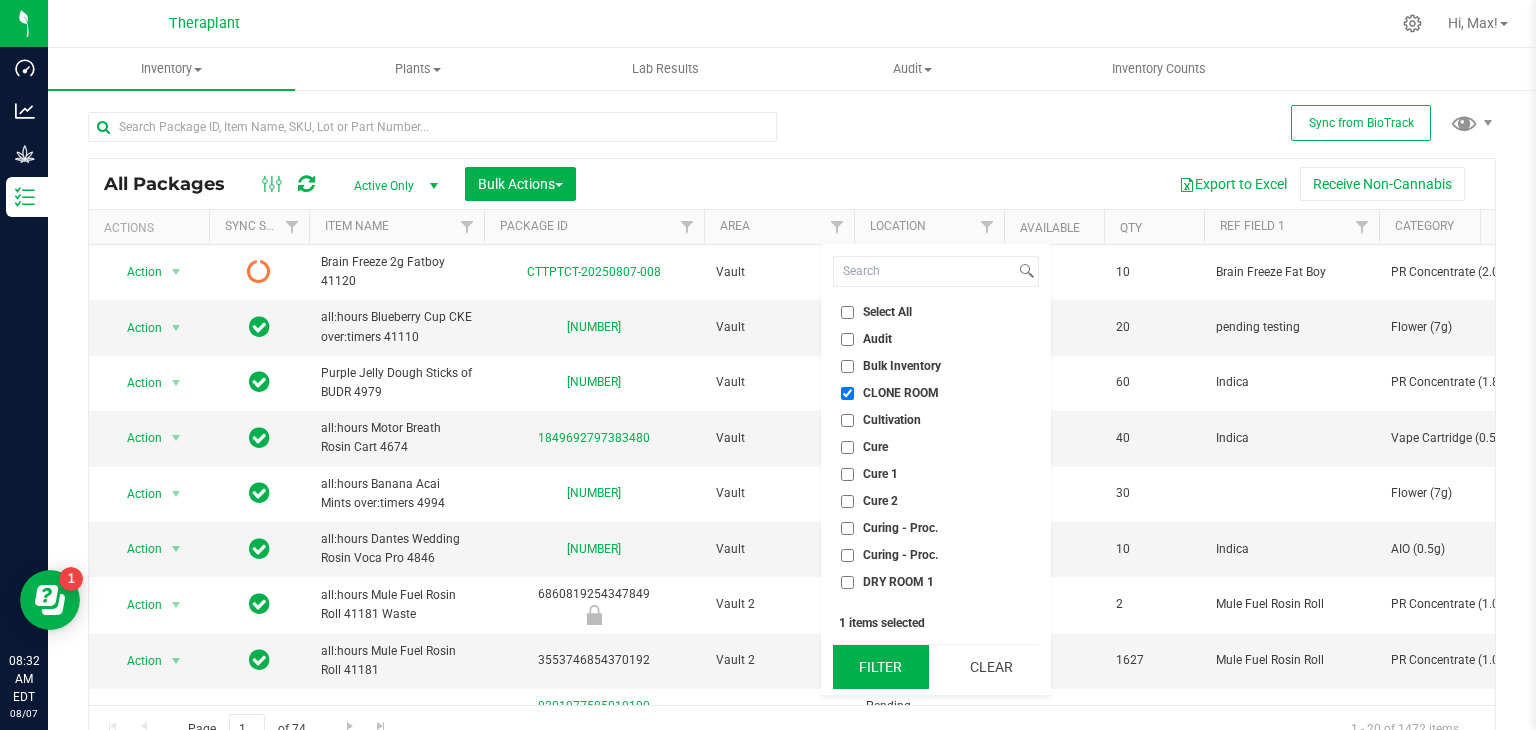 drag, startPoint x: 892, startPoint y: 666, endPoint x: 882, endPoint y: 668, distance: 10.198039 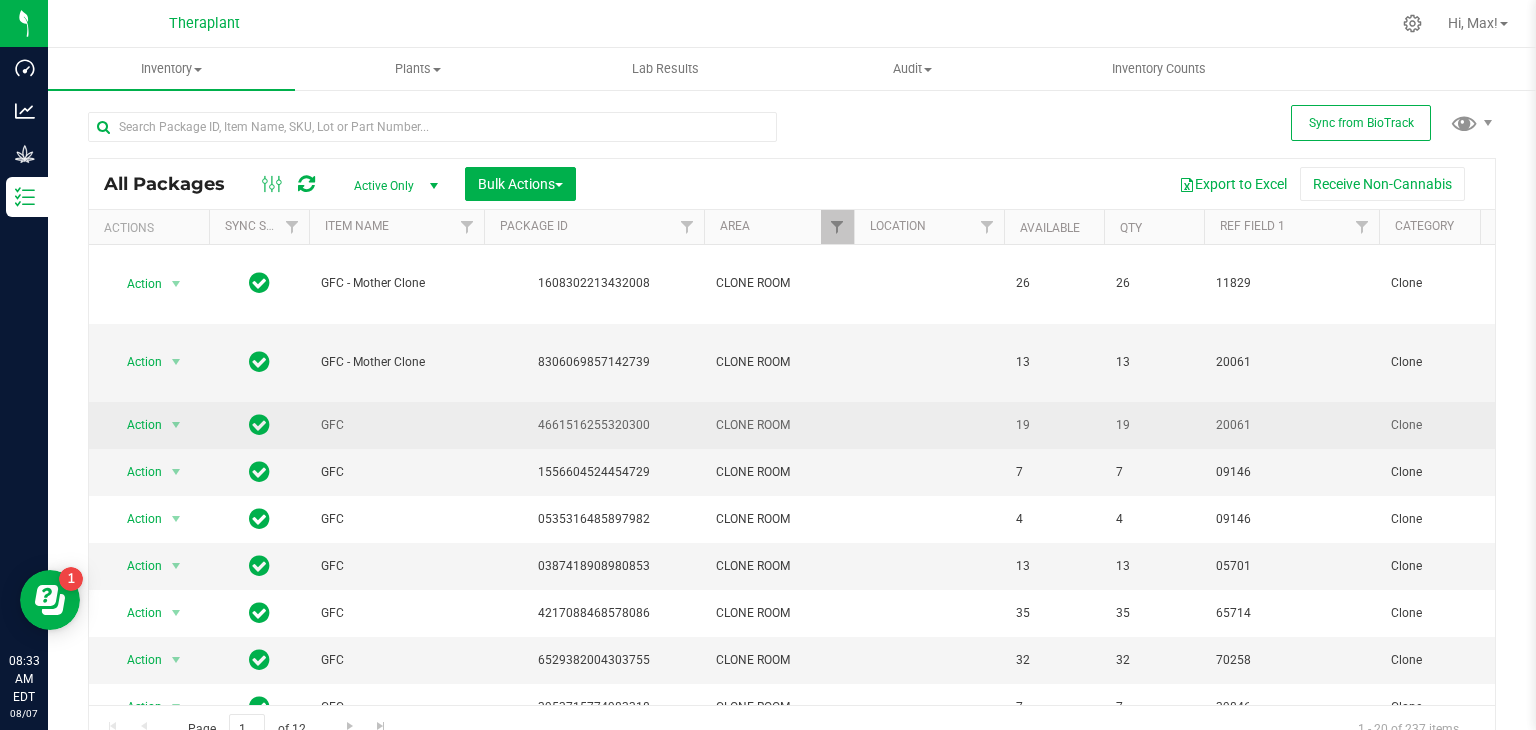 scroll, scrollTop: 0, scrollLeft: 472, axis: horizontal 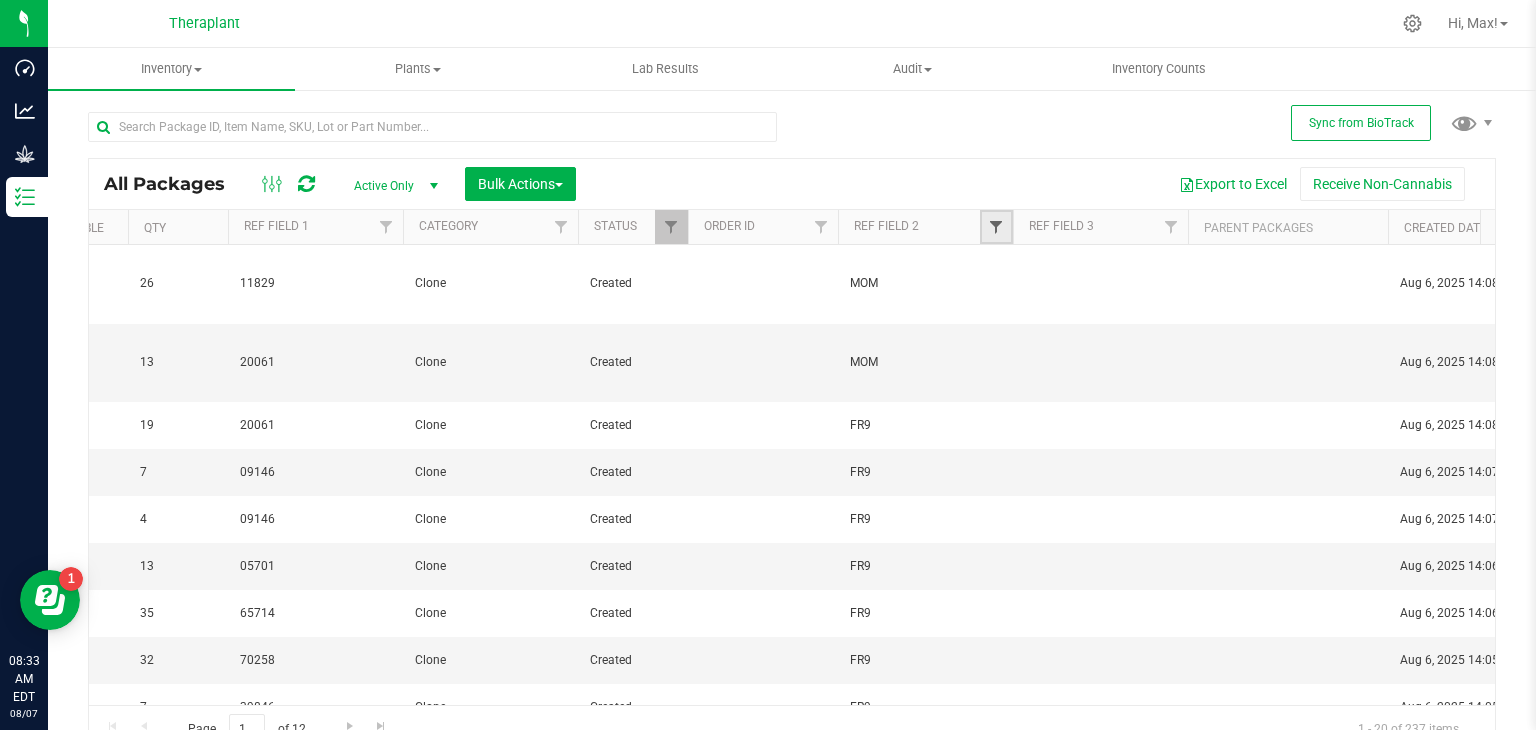 click at bounding box center (996, 227) 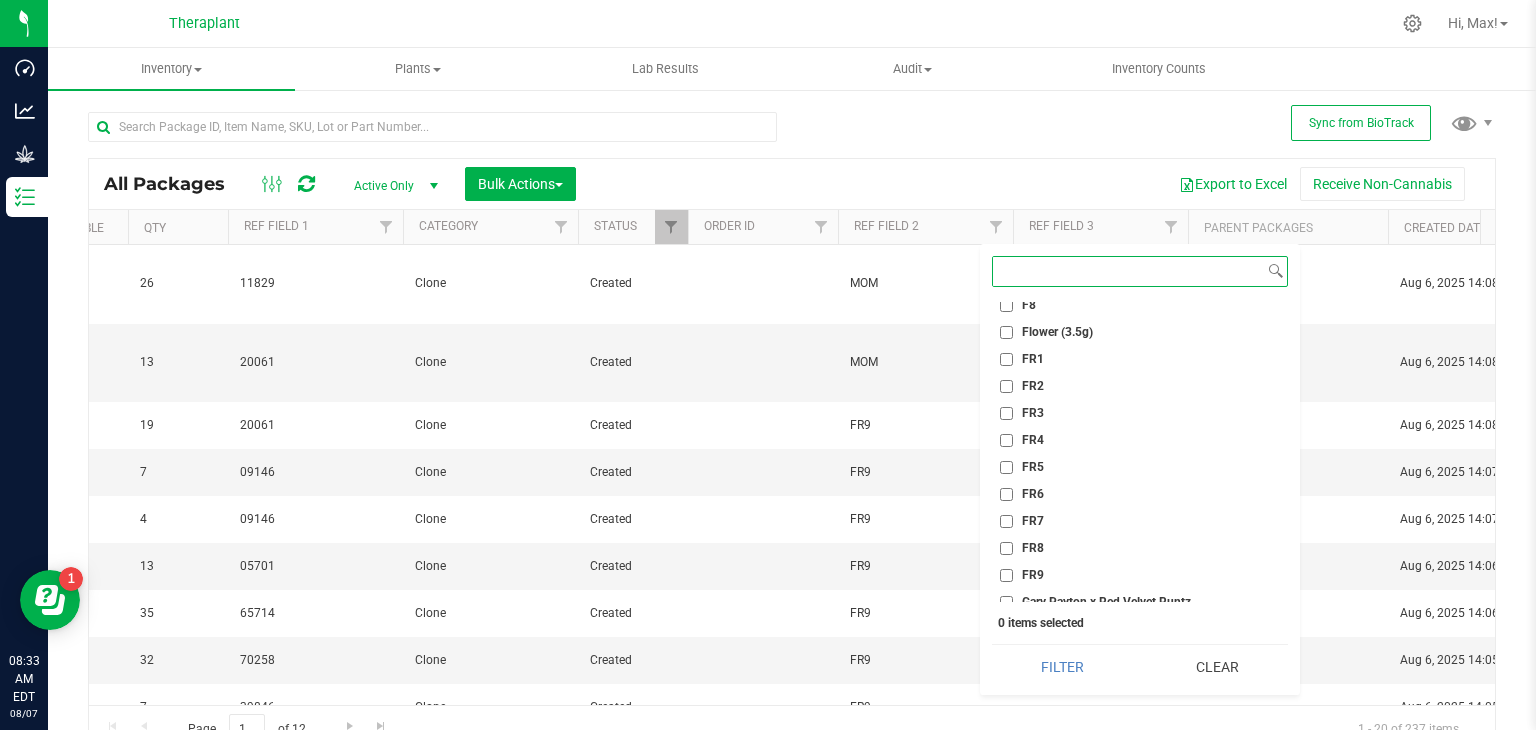 scroll, scrollTop: 198, scrollLeft: 0, axis: vertical 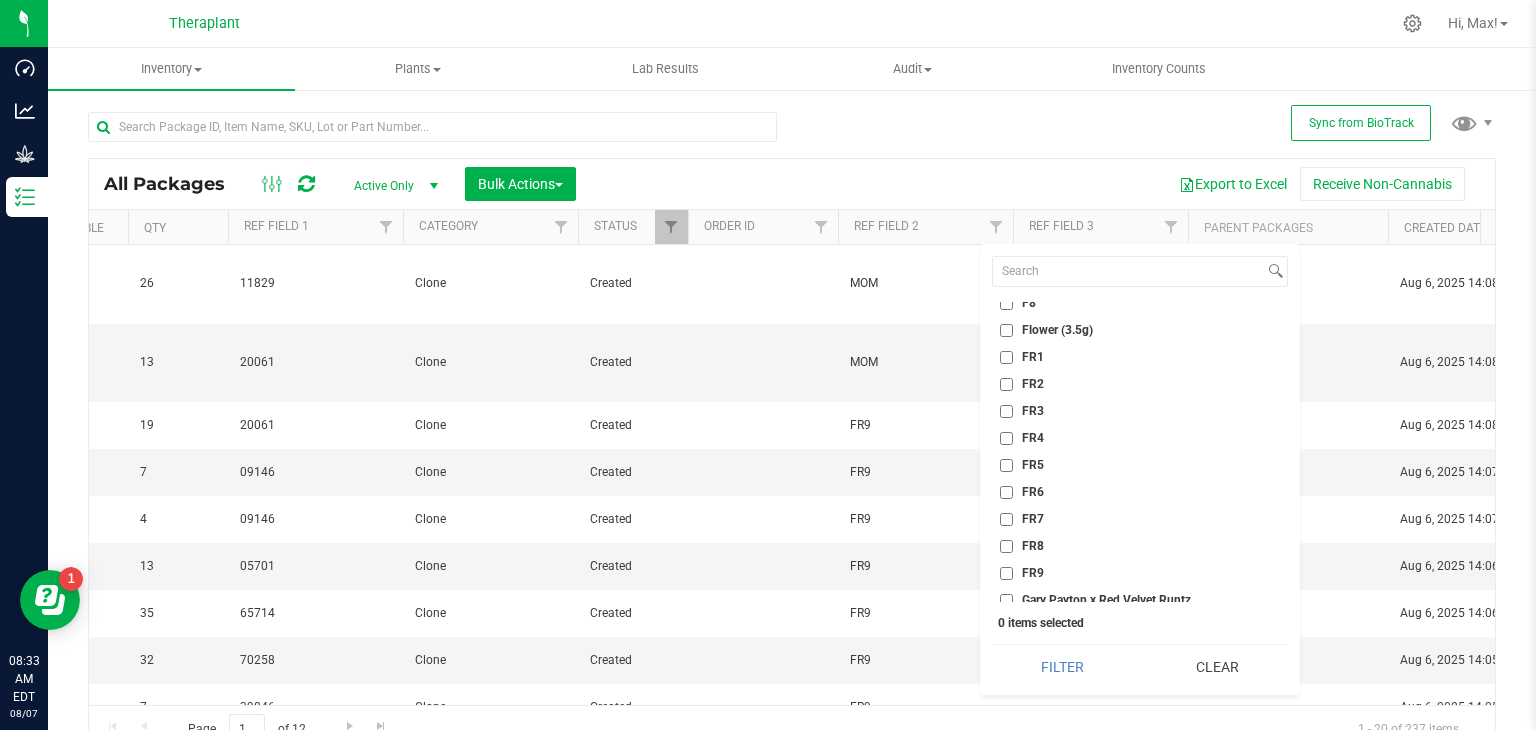 click on "FR6" at bounding box center (1006, 492) 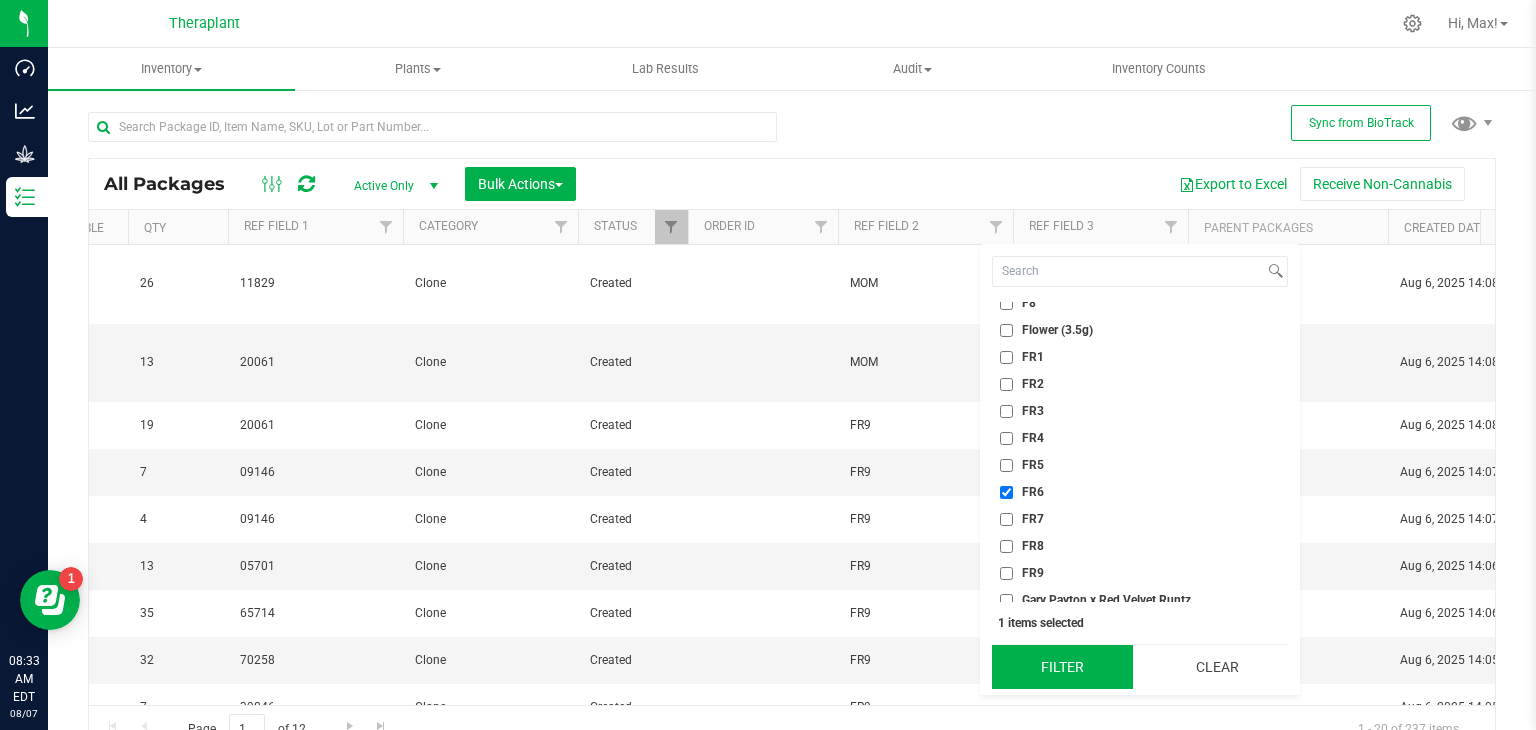 click on "Filter" at bounding box center [1062, 667] 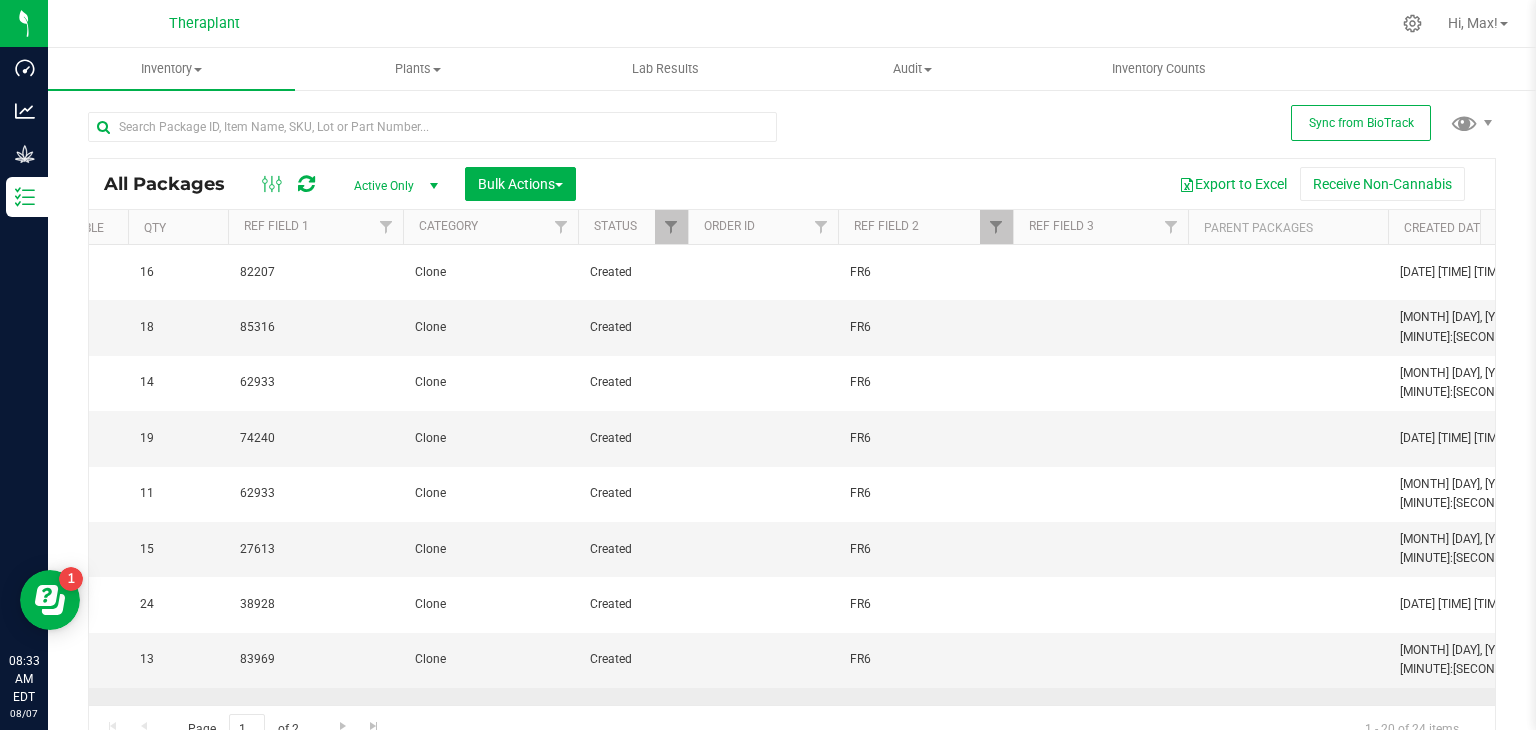 scroll, scrollTop: 47, scrollLeft: 590, axis: both 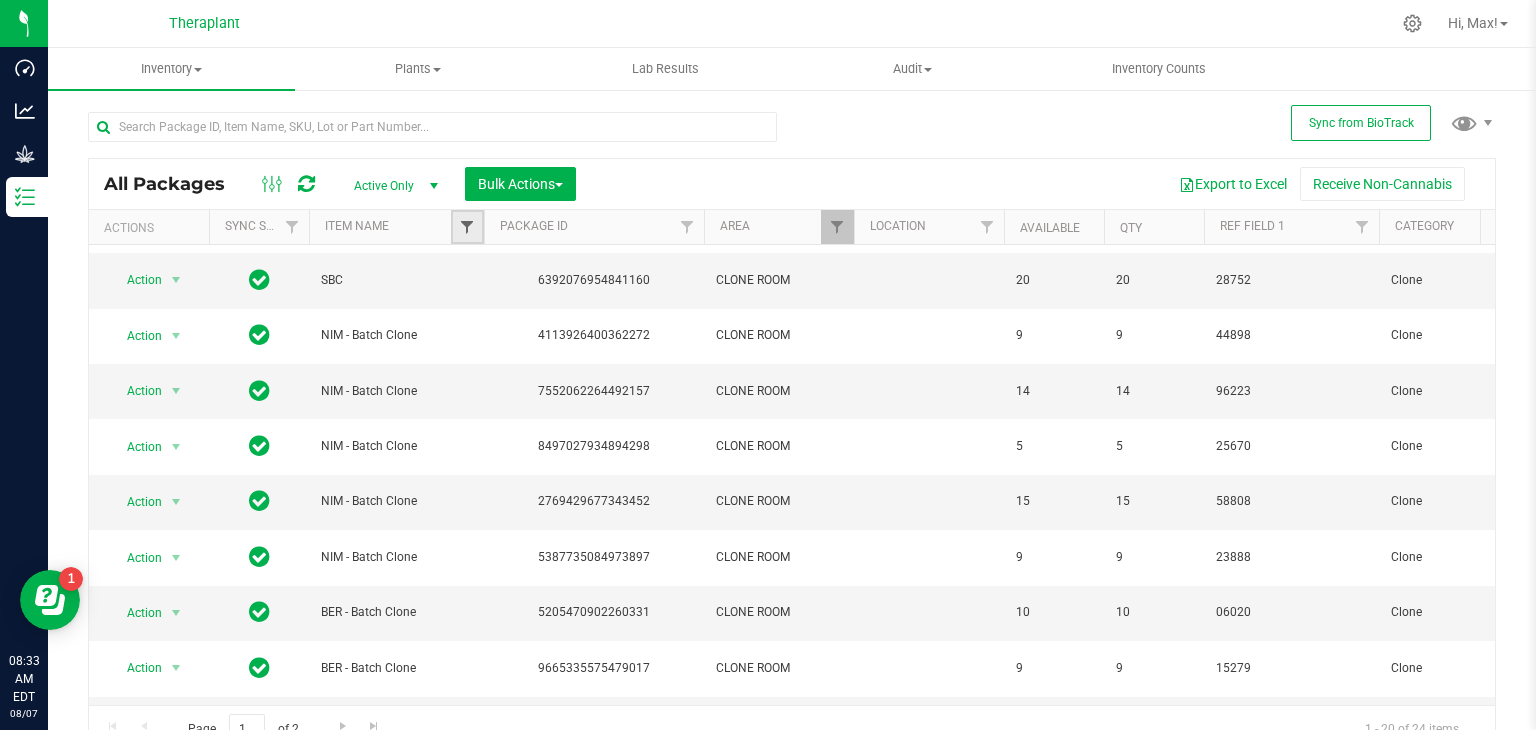 click at bounding box center [467, 227] 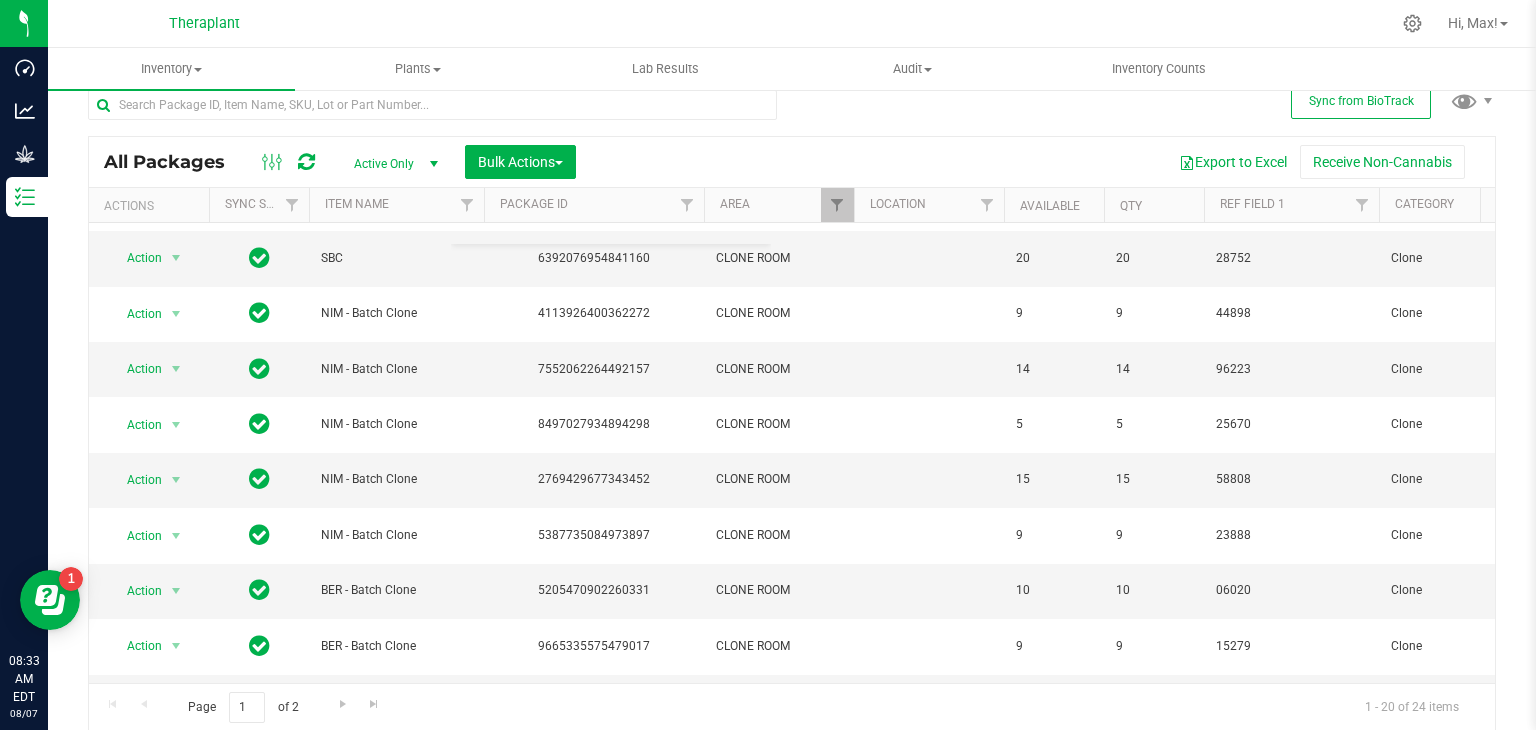 click on "Item Name" at bounding box center [396, 205] 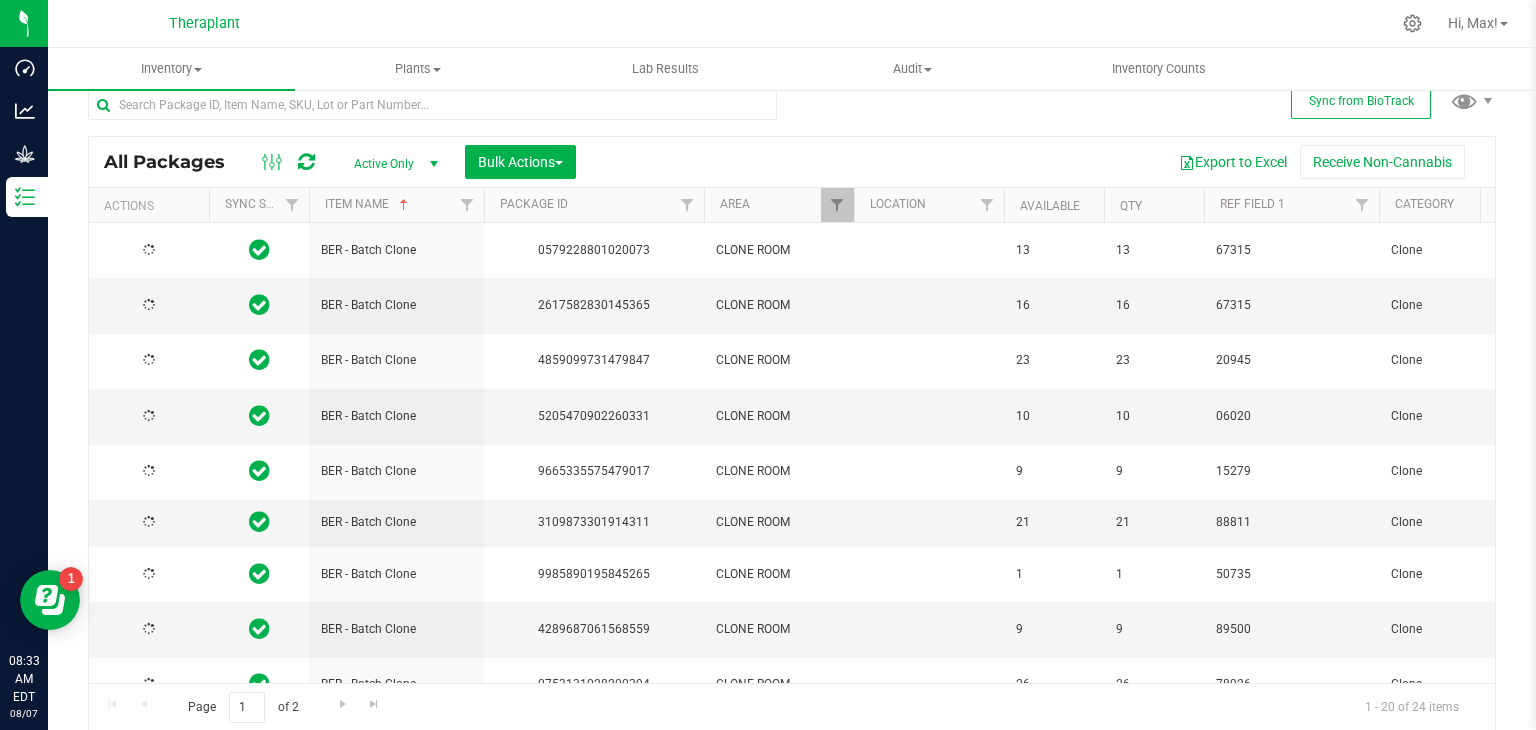 click on "Item Name" at bounding box center [396, 205] 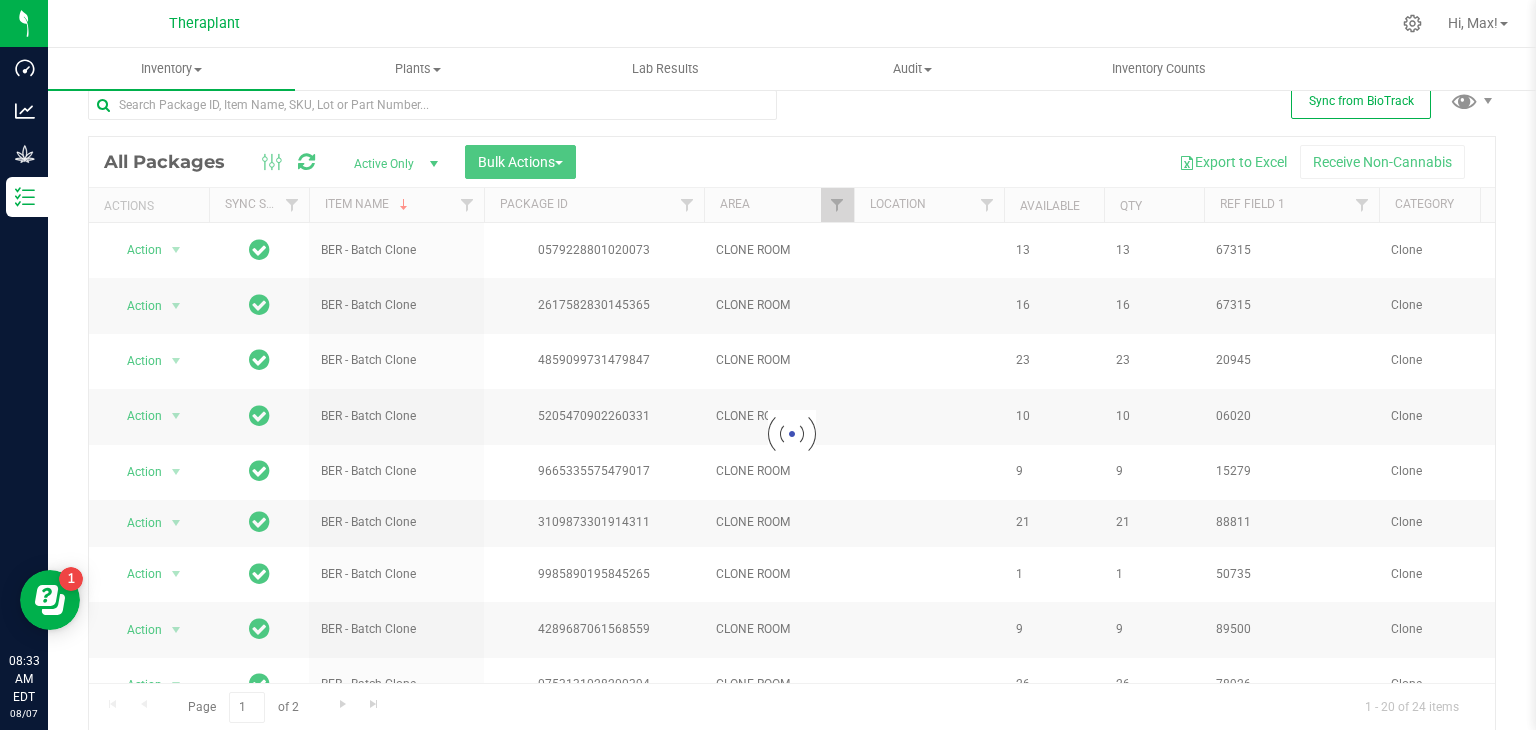 click on "Item Name" at bounding box center [396, 205] 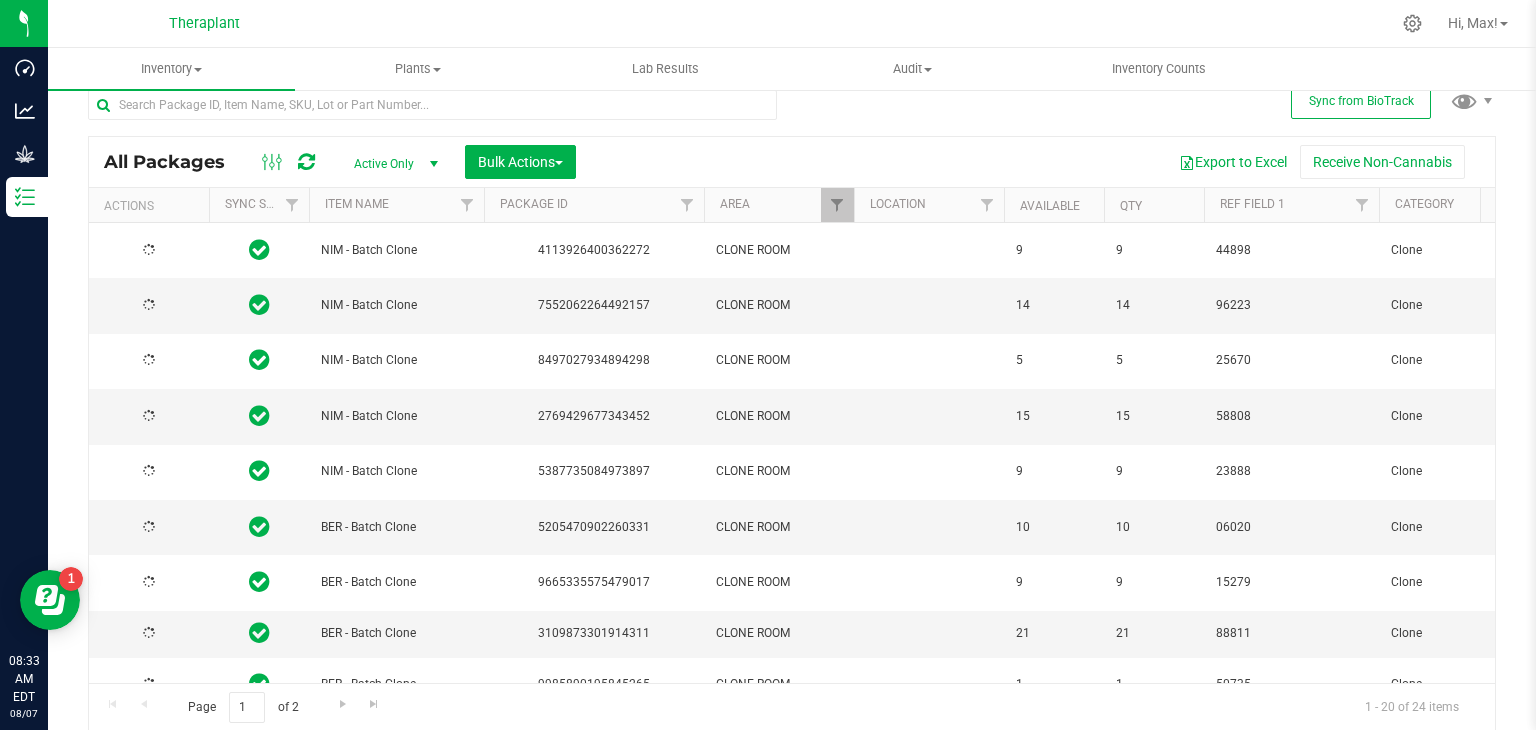 click on "Item Name" at bounding box center (396, 205) 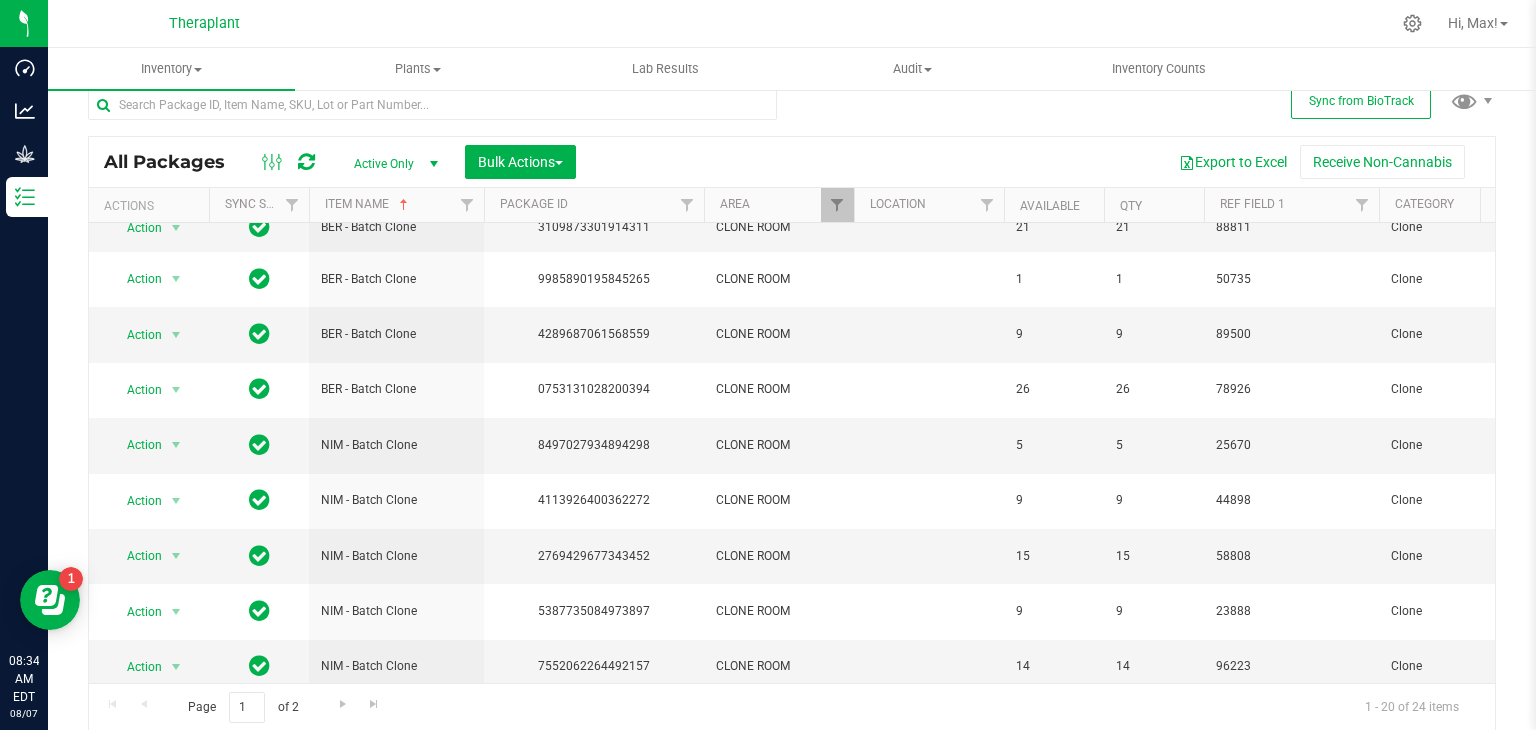 scroll, scrollTop: 296, scrollLeft: 0, axis: vertical 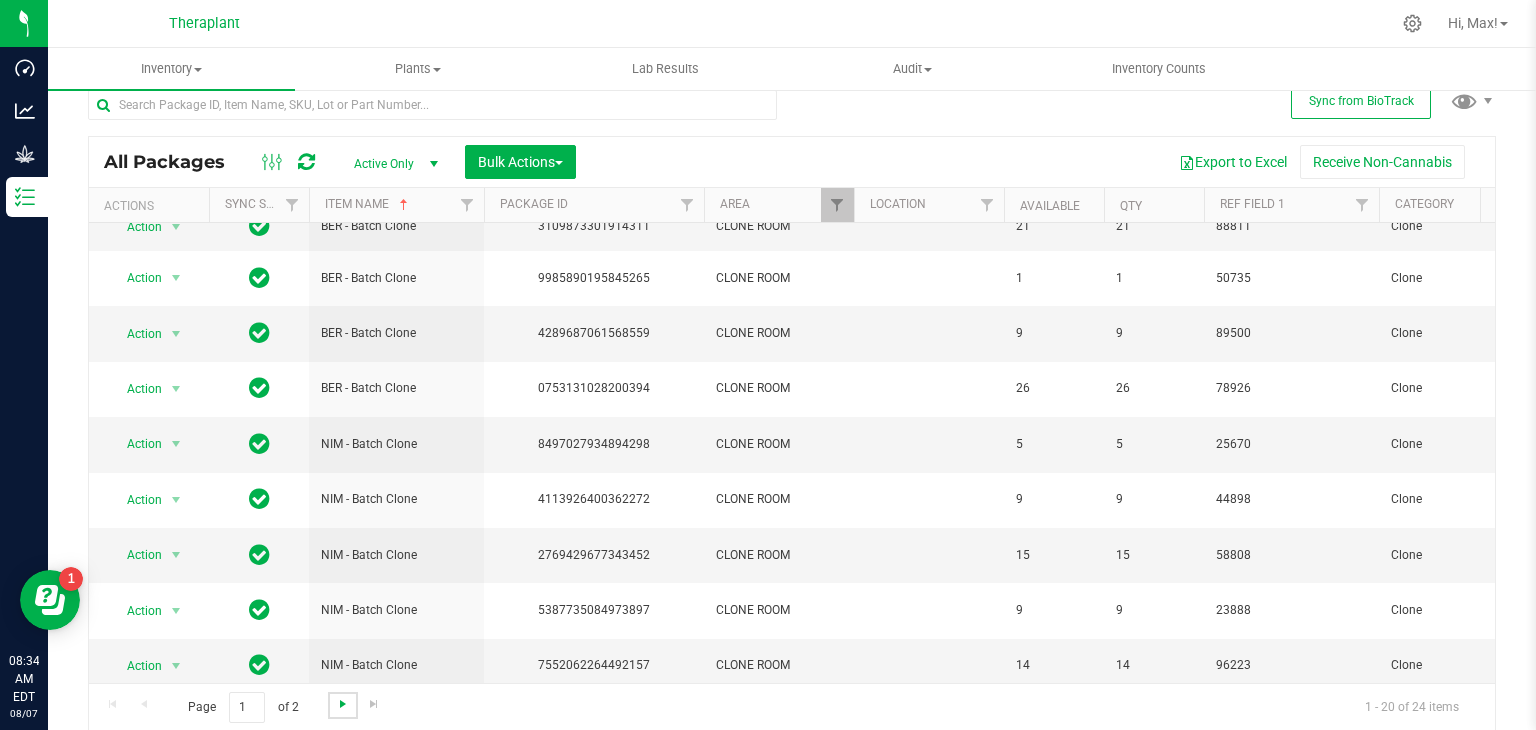 click at bounding box center [343, 704] 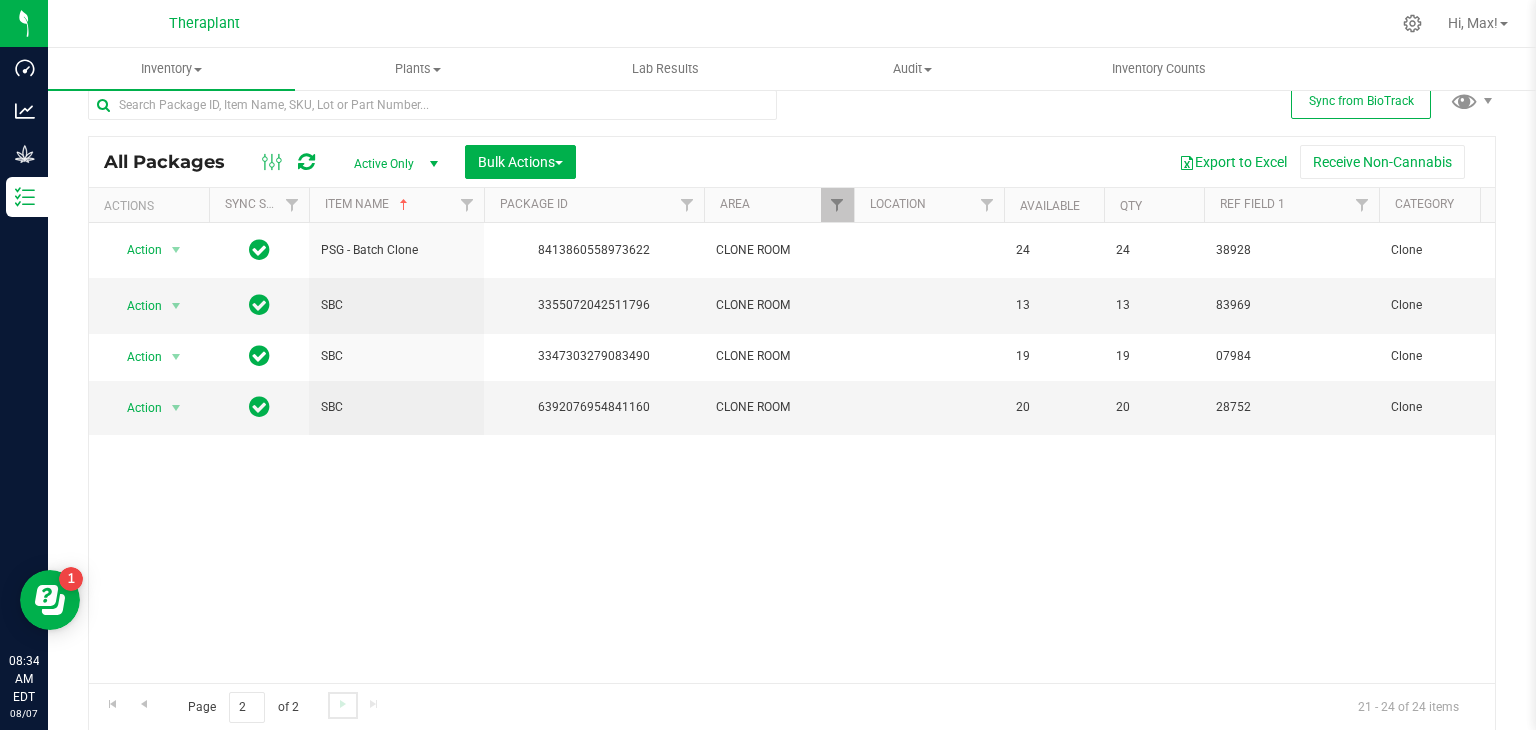 scroll, scrollTop: 0, scrollLeft: 0, axis: both 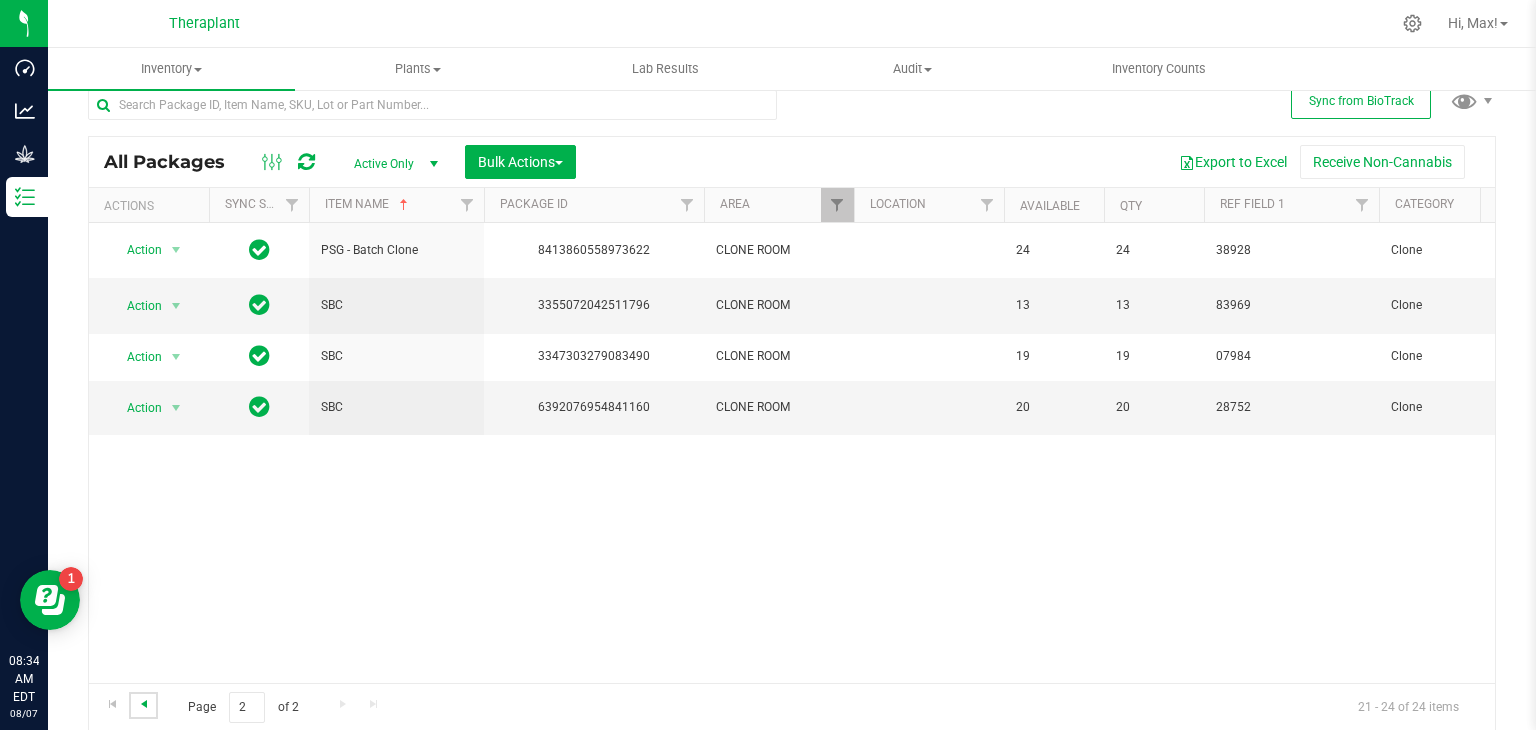 click at bounding box center [144, 704] 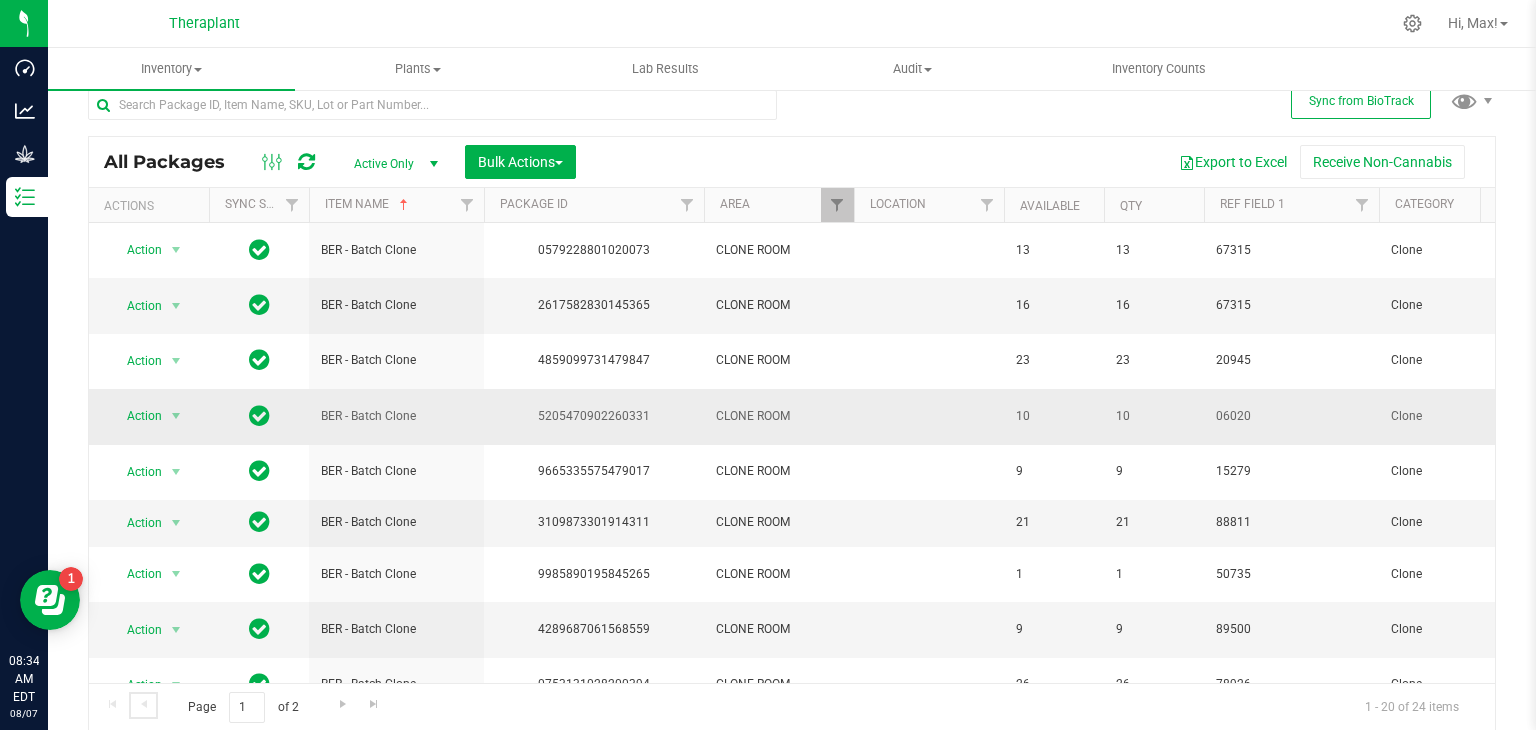 scroll, scrollTop: 0, scrollLeft: 704, axis: horizontal 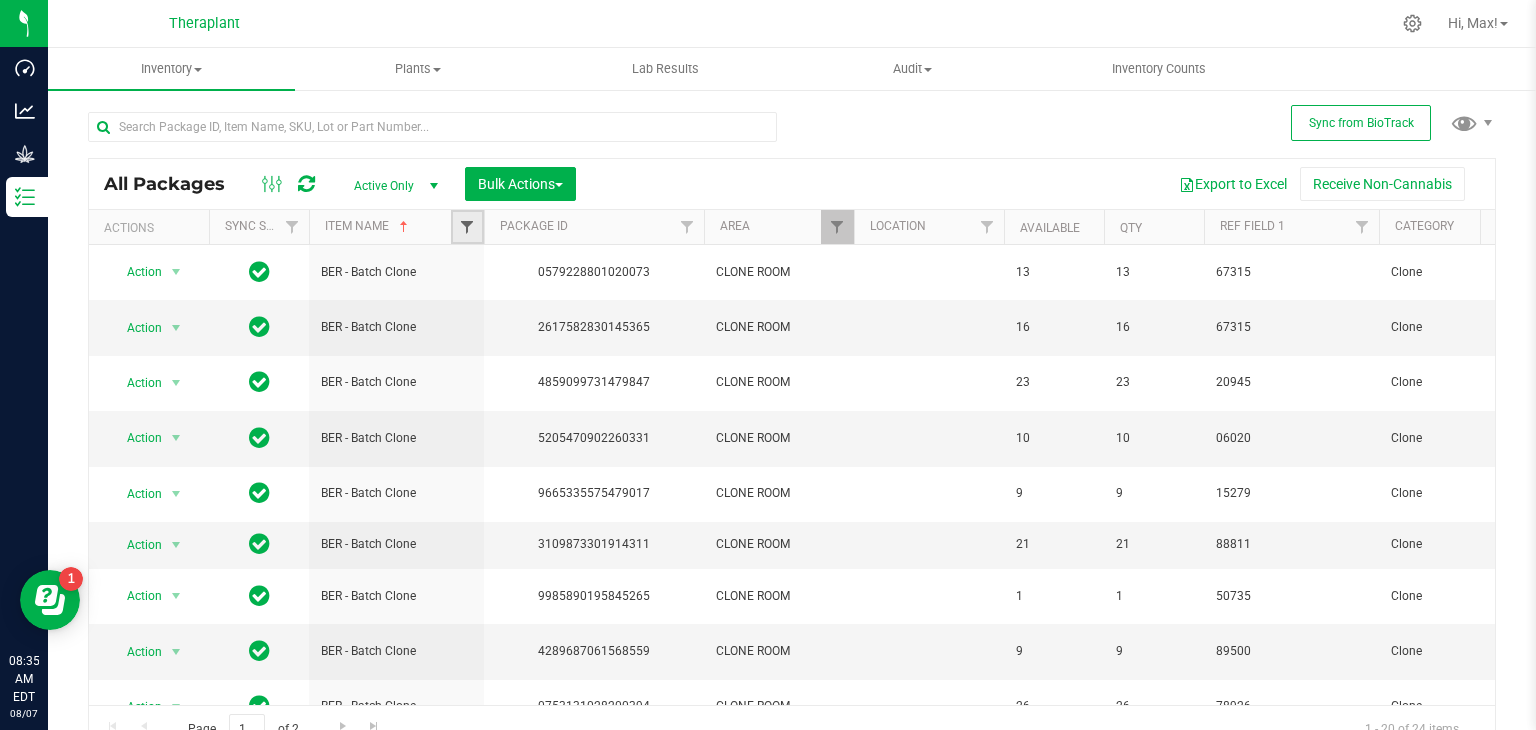 click at bounding box center [467, 227] 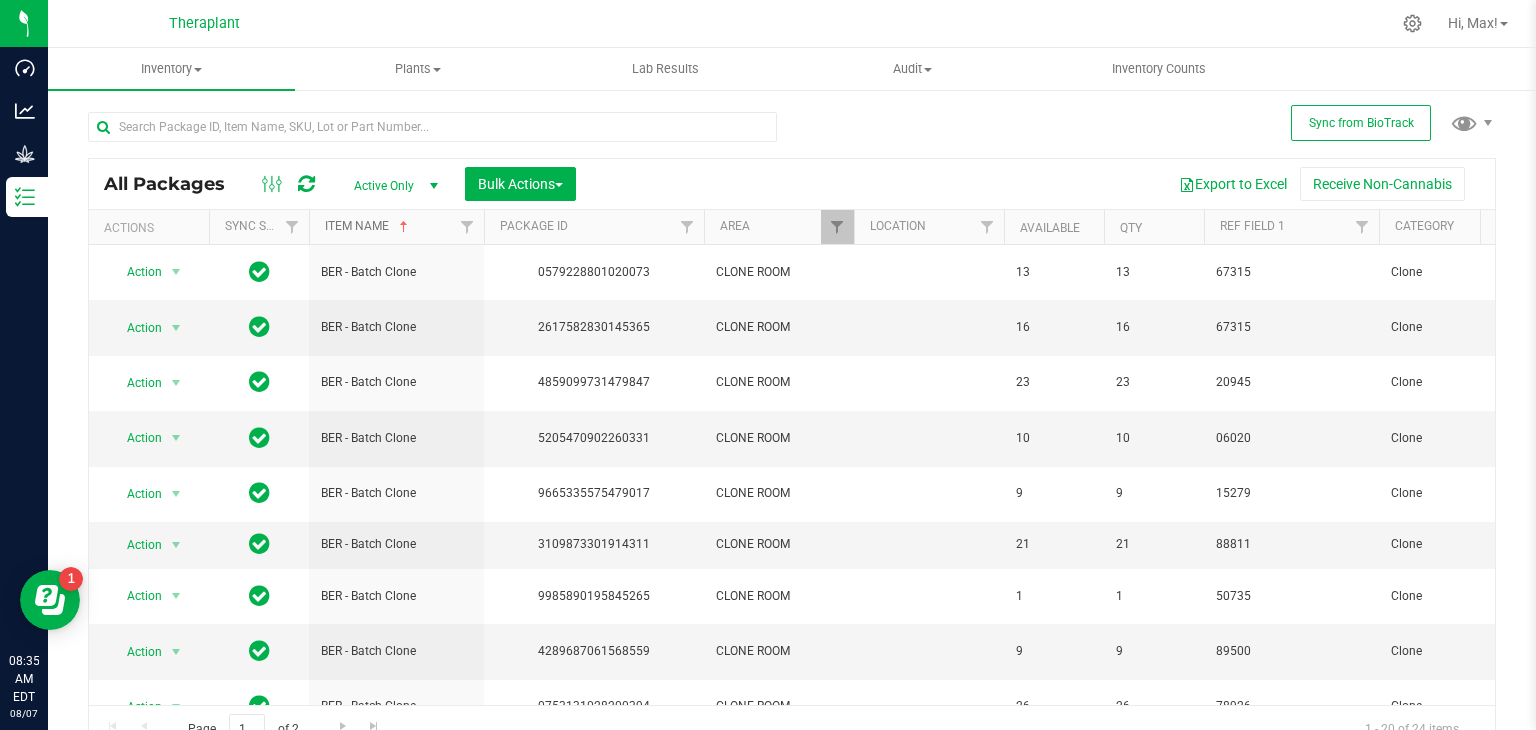 click at bounding box center (404, 227) 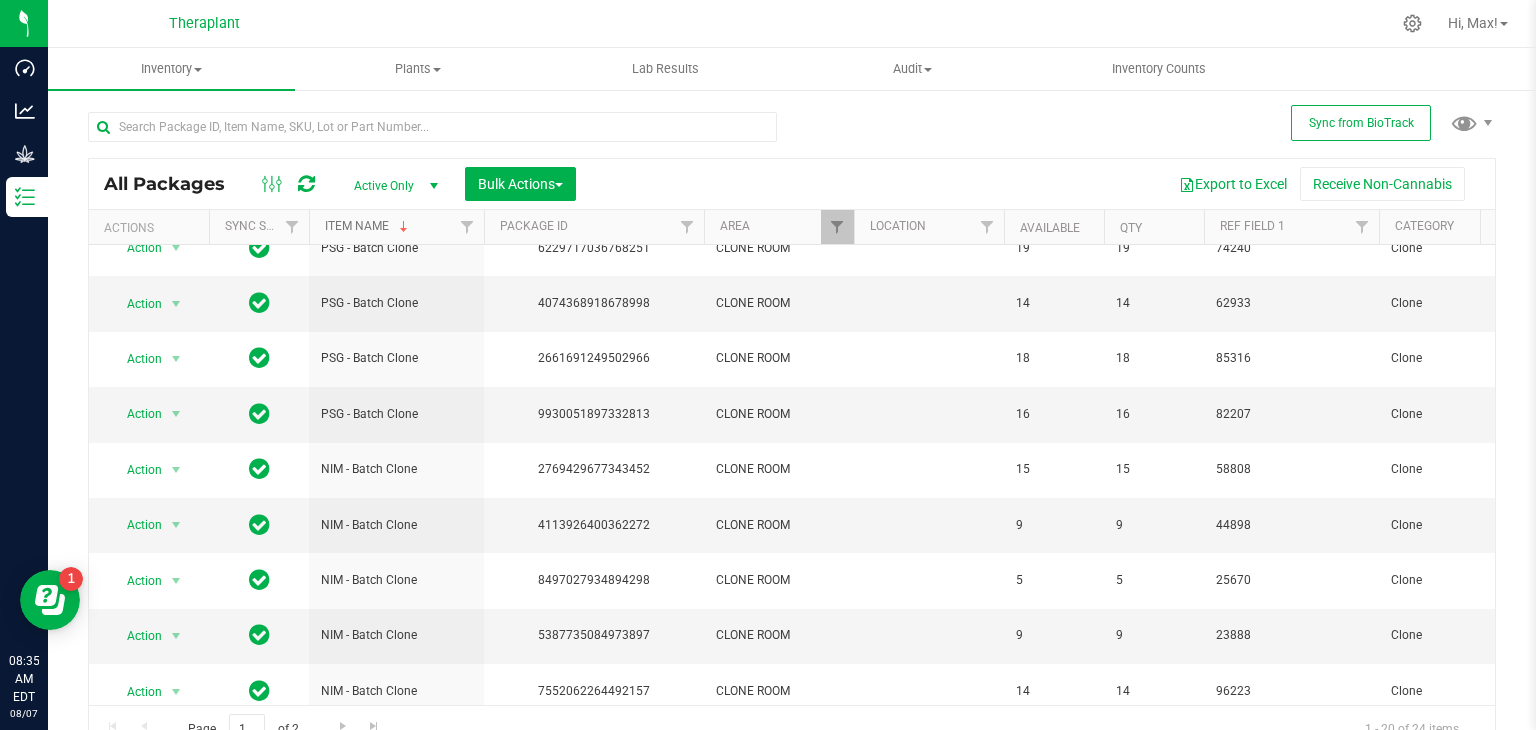scroll, scrollTop: 482, scrollLeft: 0, axis: vertical 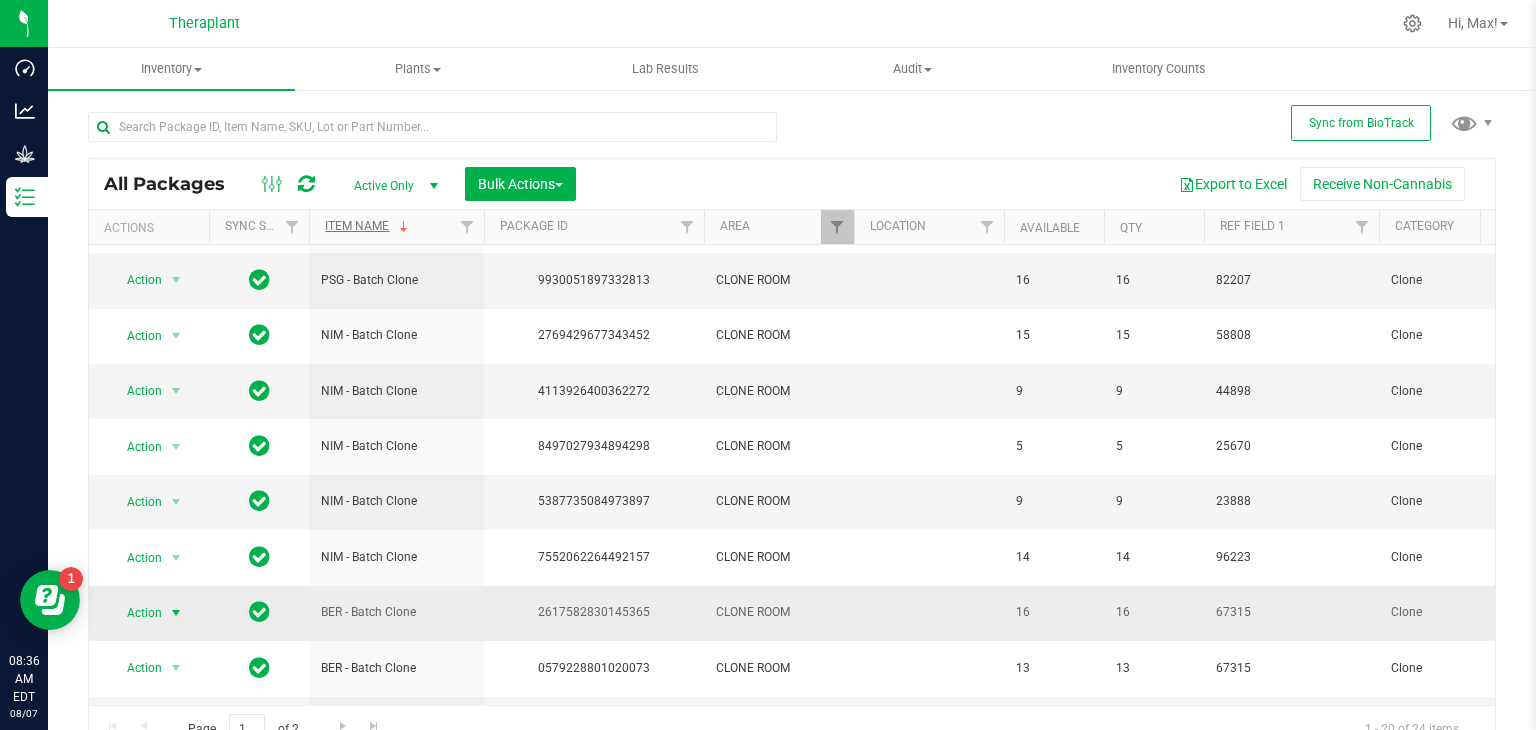 click at bounding box center (176, 613) 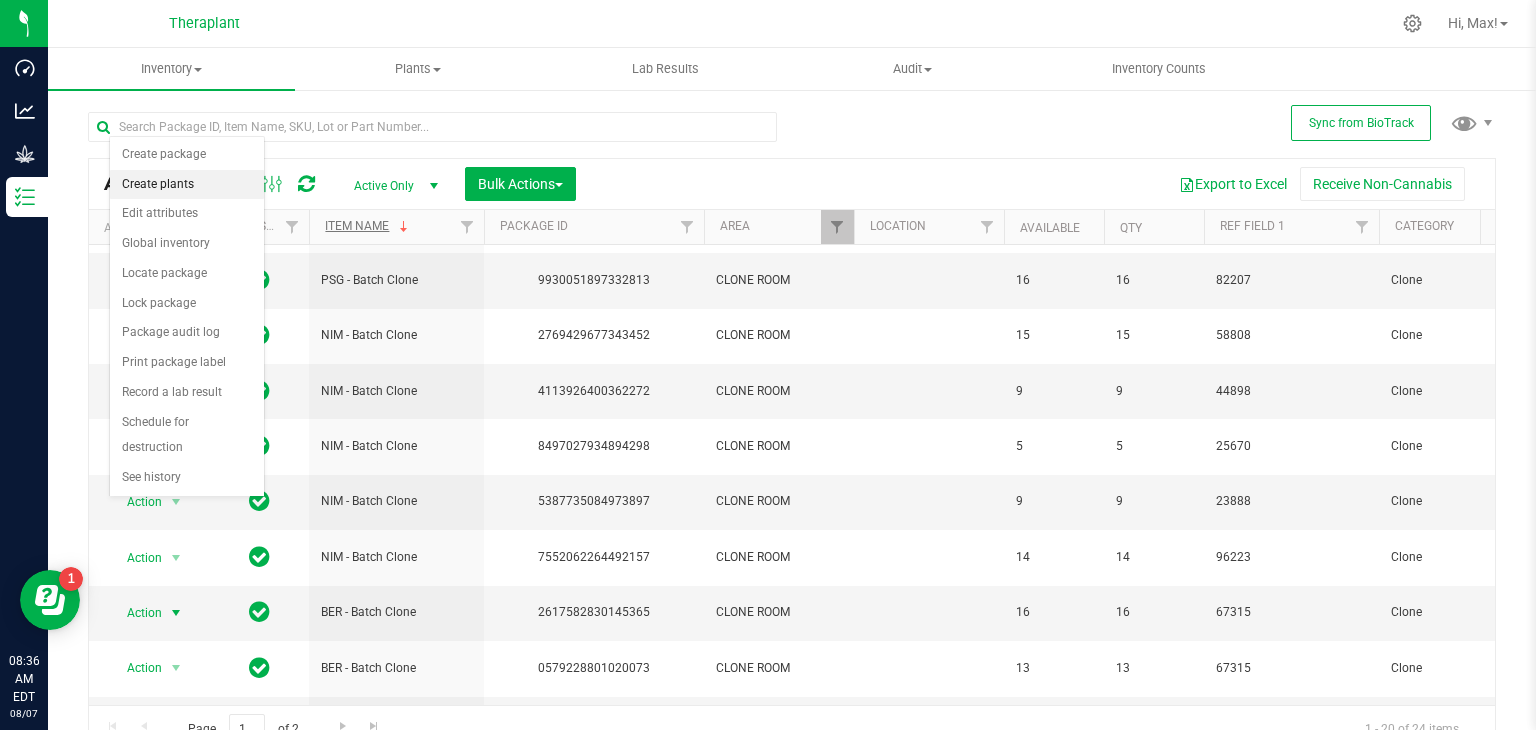 click on "Create plants" at bounding box center [187, 185] 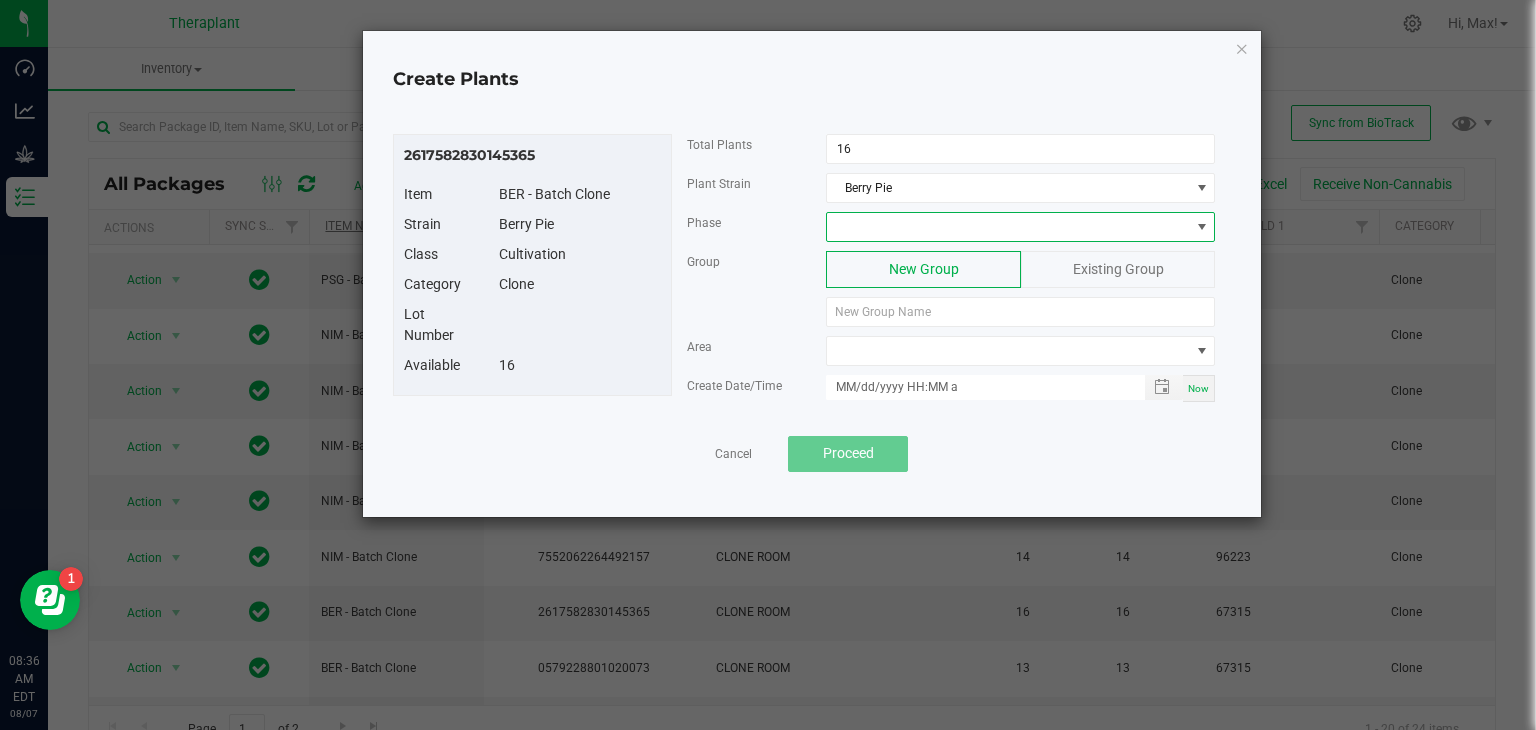 click at bounding box center [1008, 227] 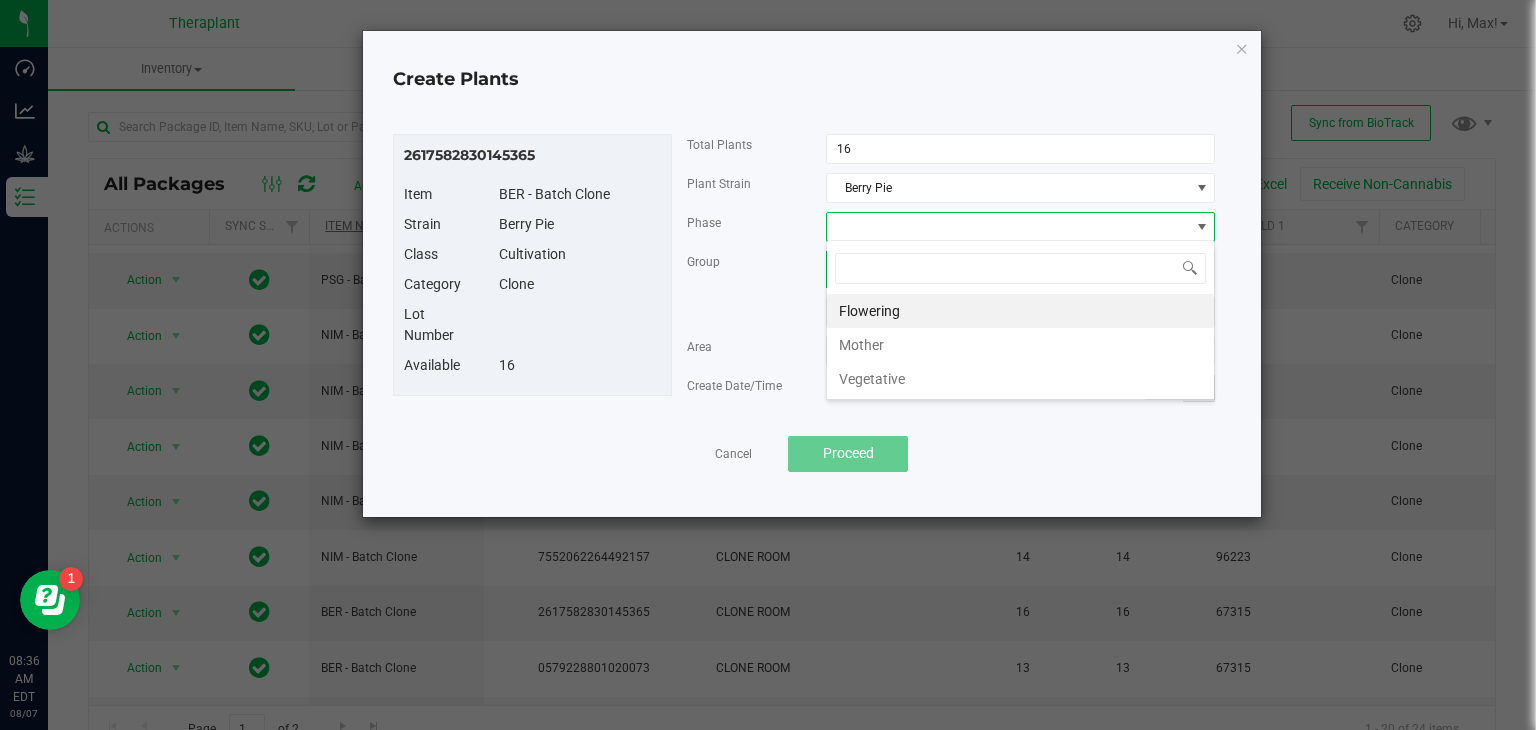 scroll, scrollTop: 99970, scrollLeft: 99611, axis: both 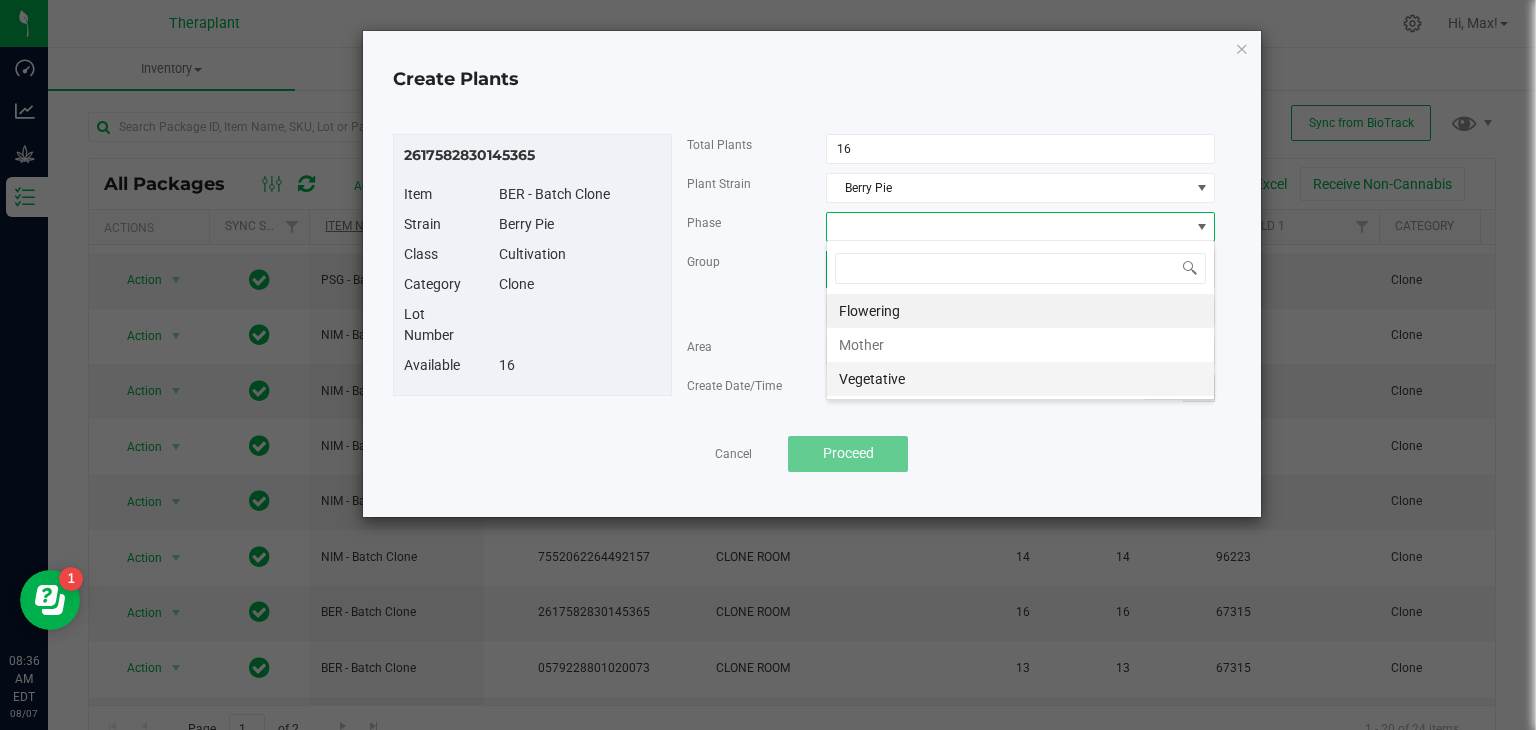 click on "Vegetative" at bounding box center [1020, 379] 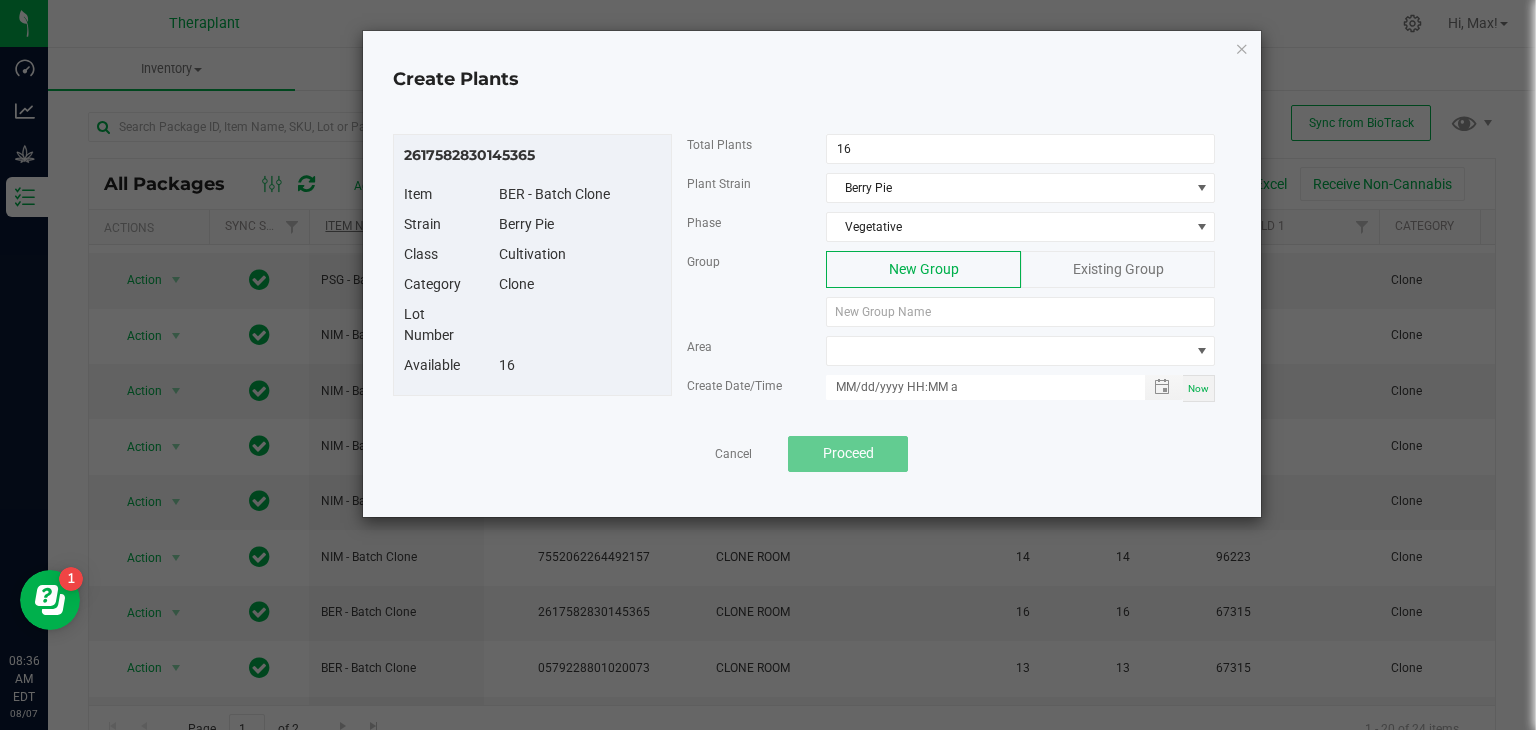 click on "Existing Group" 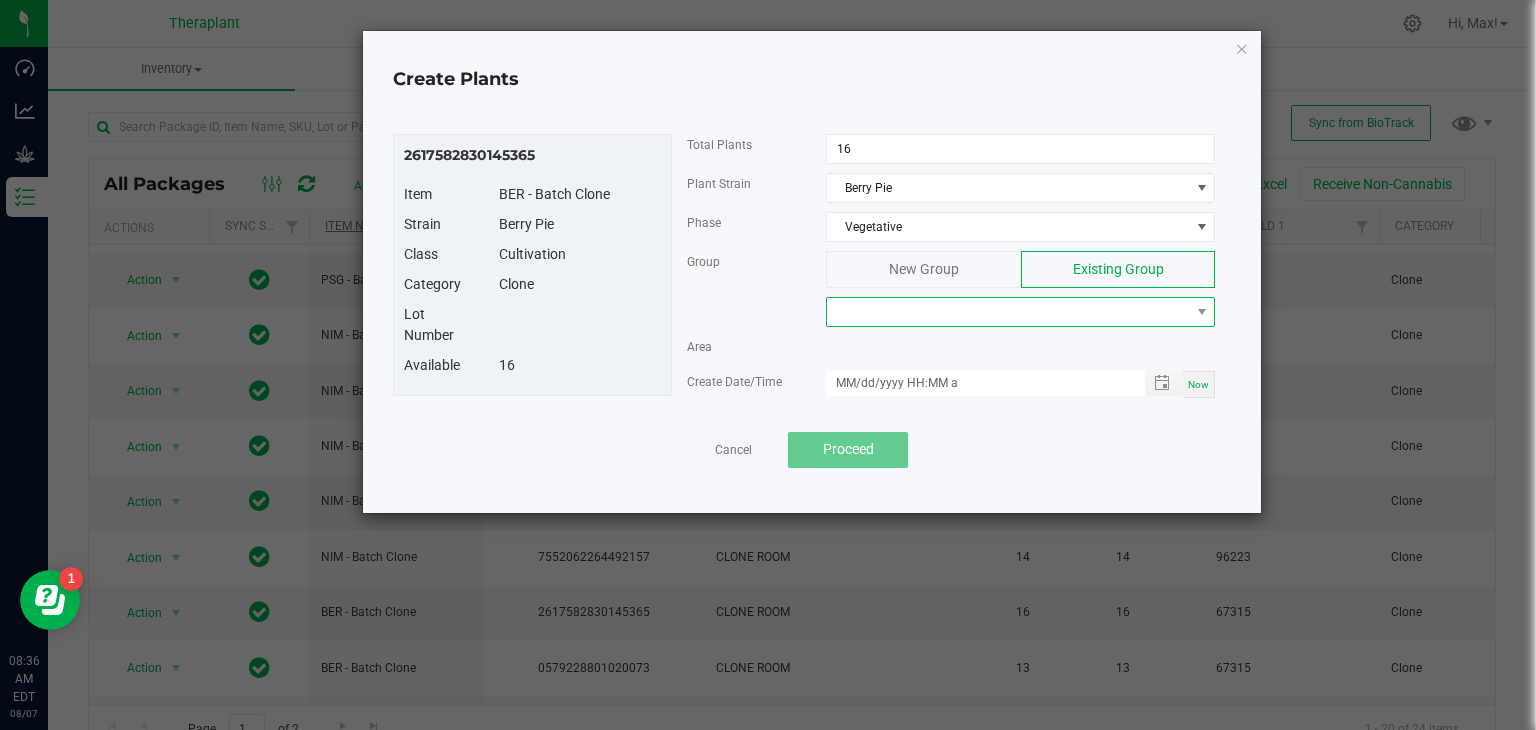 click at bounding box center (1008, 312) 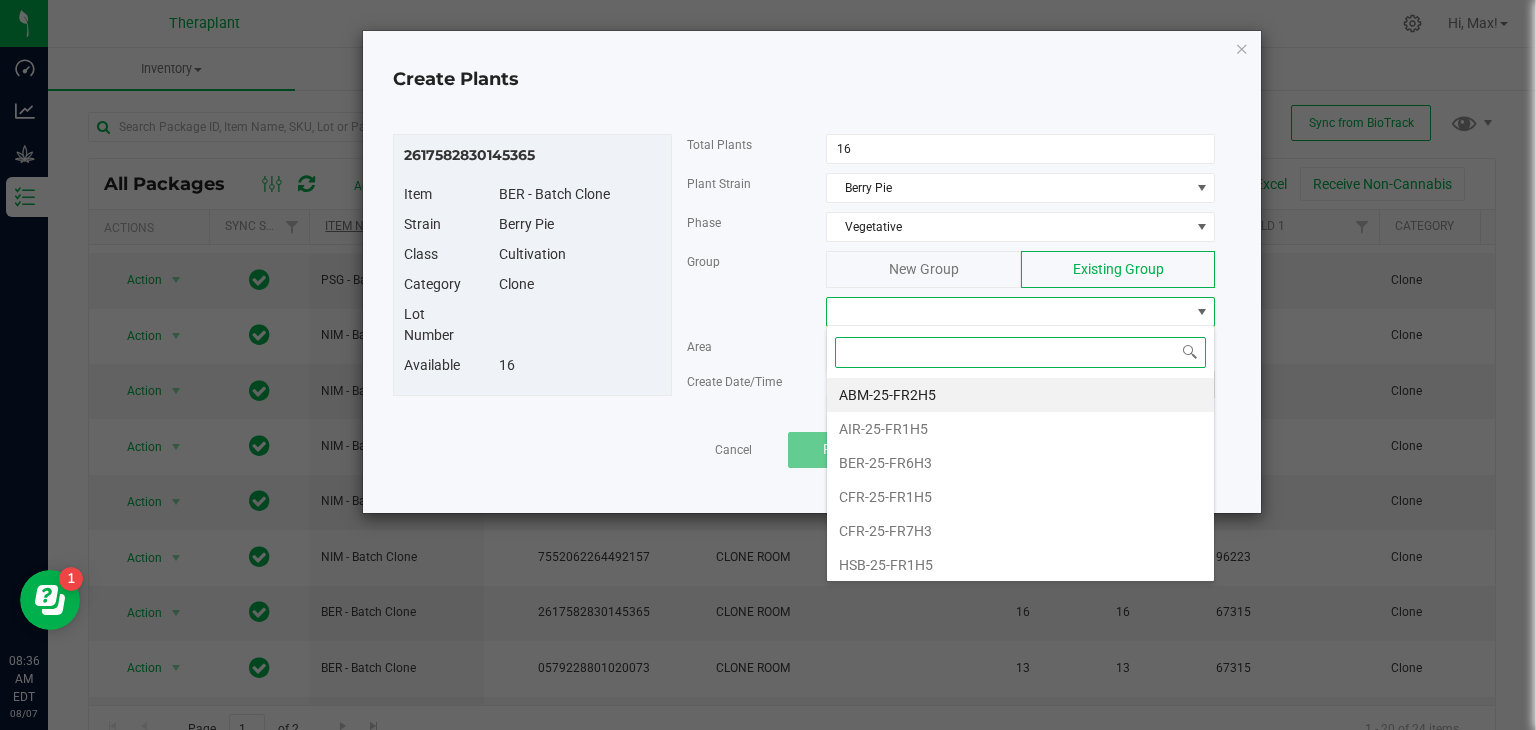 scroll, scrollTop: 99970, scrollLeft: 99611, axis: both 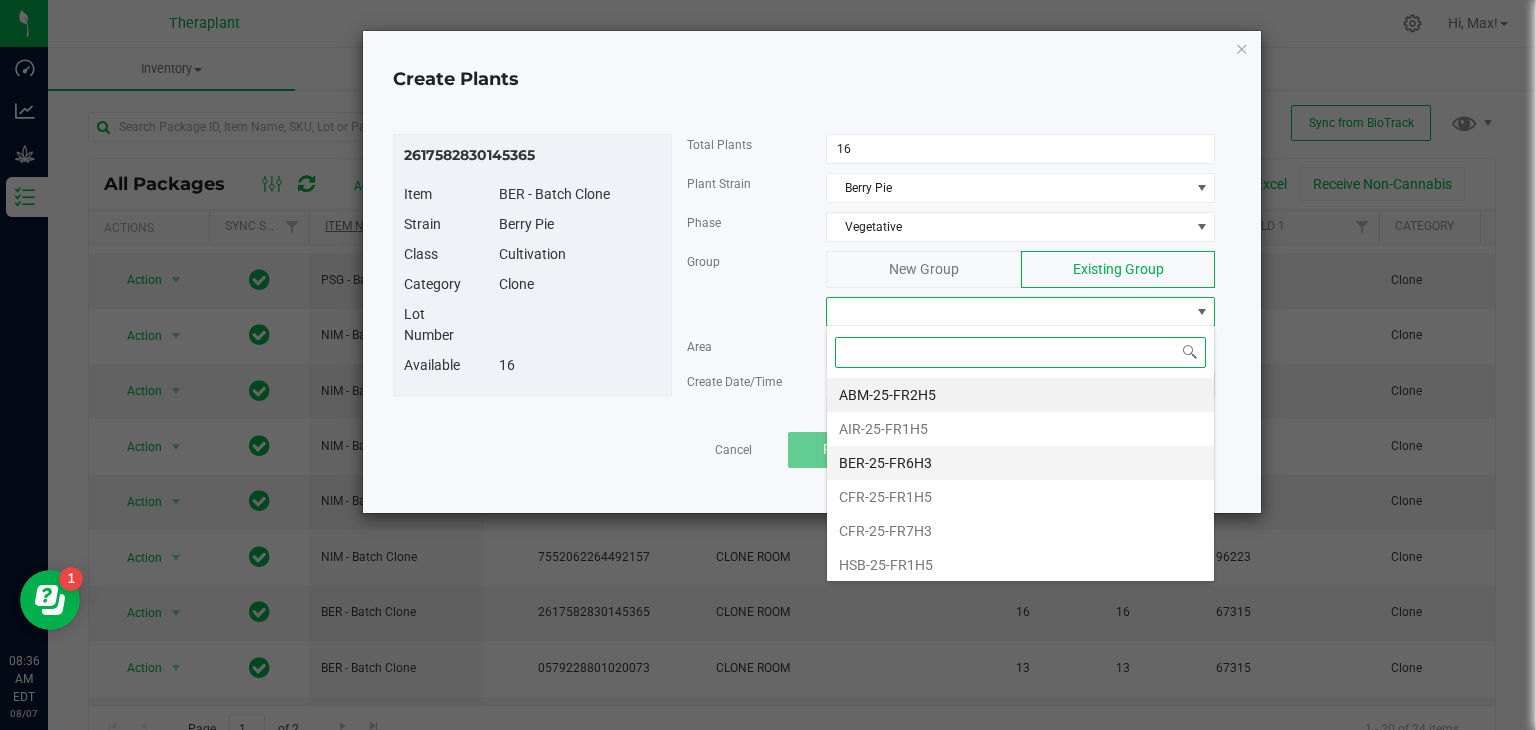 click on "BER-25-FR6H3" at bounding box center (1020, 463) 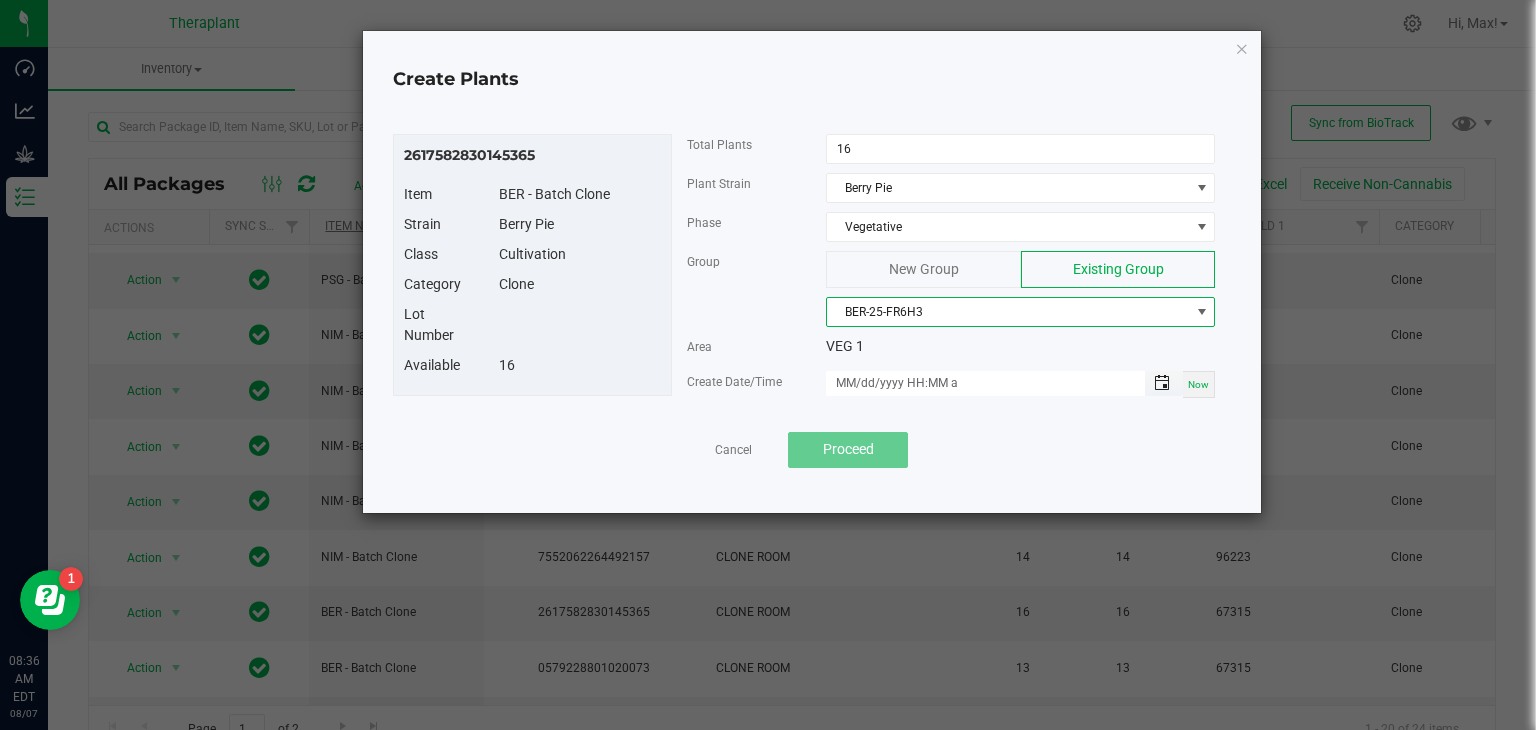 click at bounding box center [1162, 383] 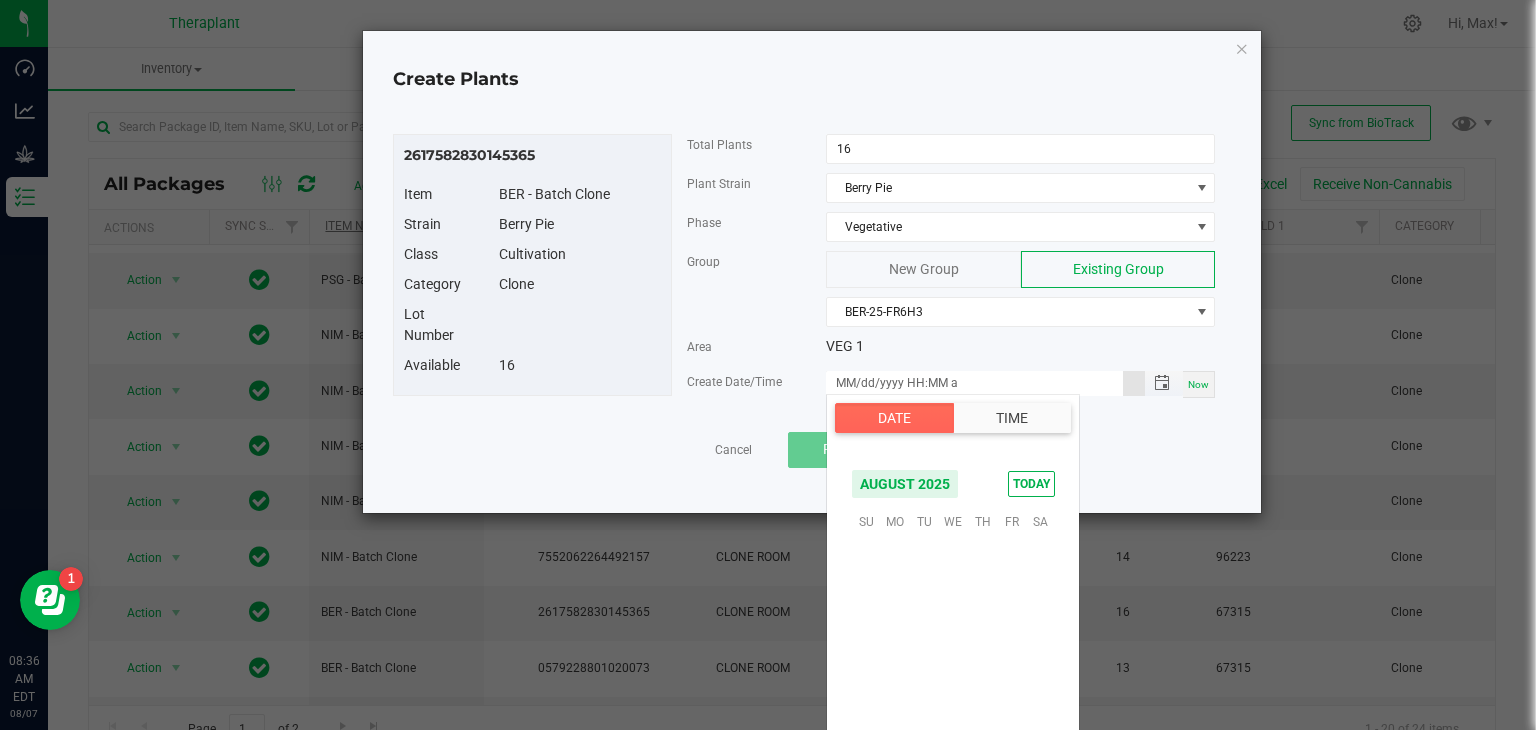scroll, scrollTop: 324156, scrollLeft: 0, axis: vertical 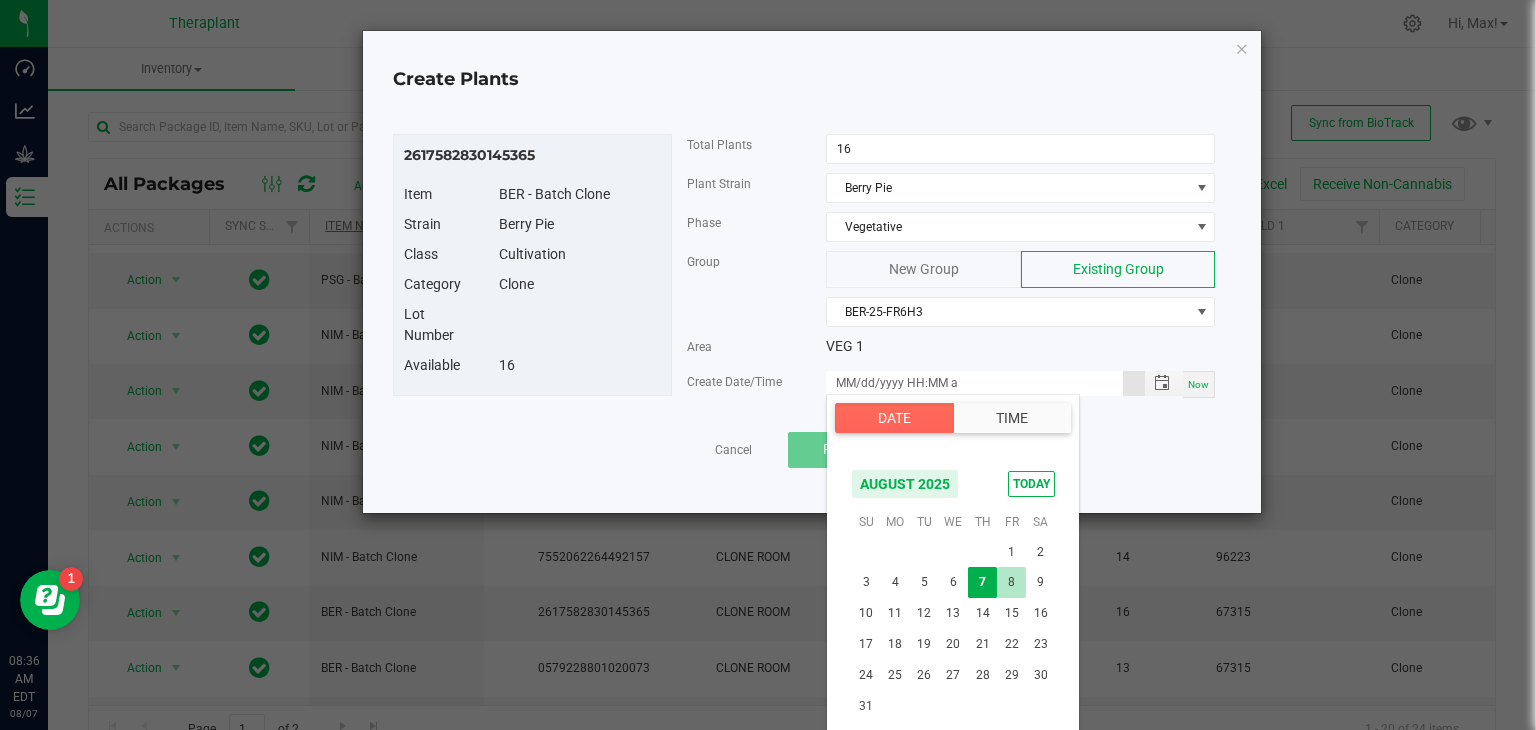 click on "8" at bounding box center (1011, 582) 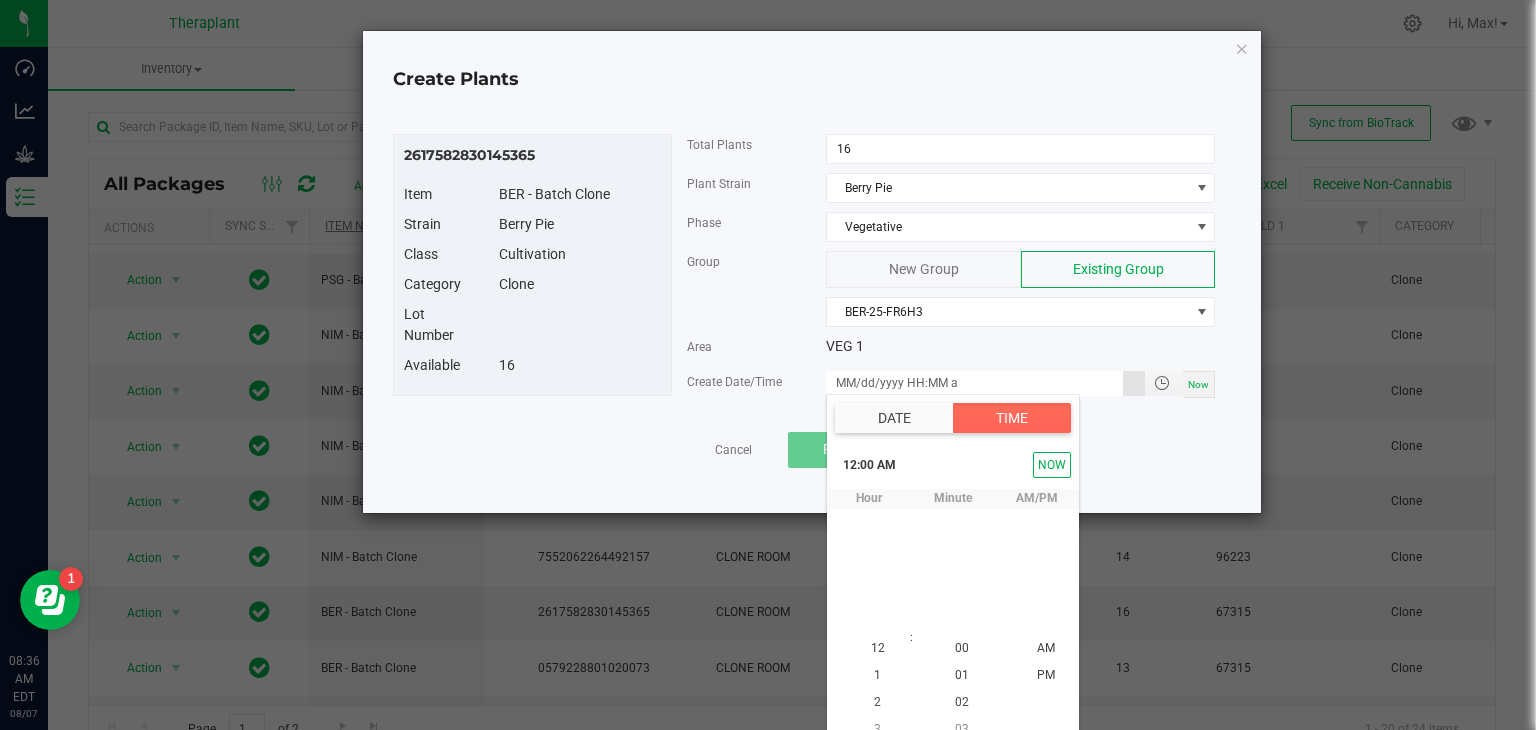 scroll, scrollTop: 18, scrollLeft: 0, axis: vertical 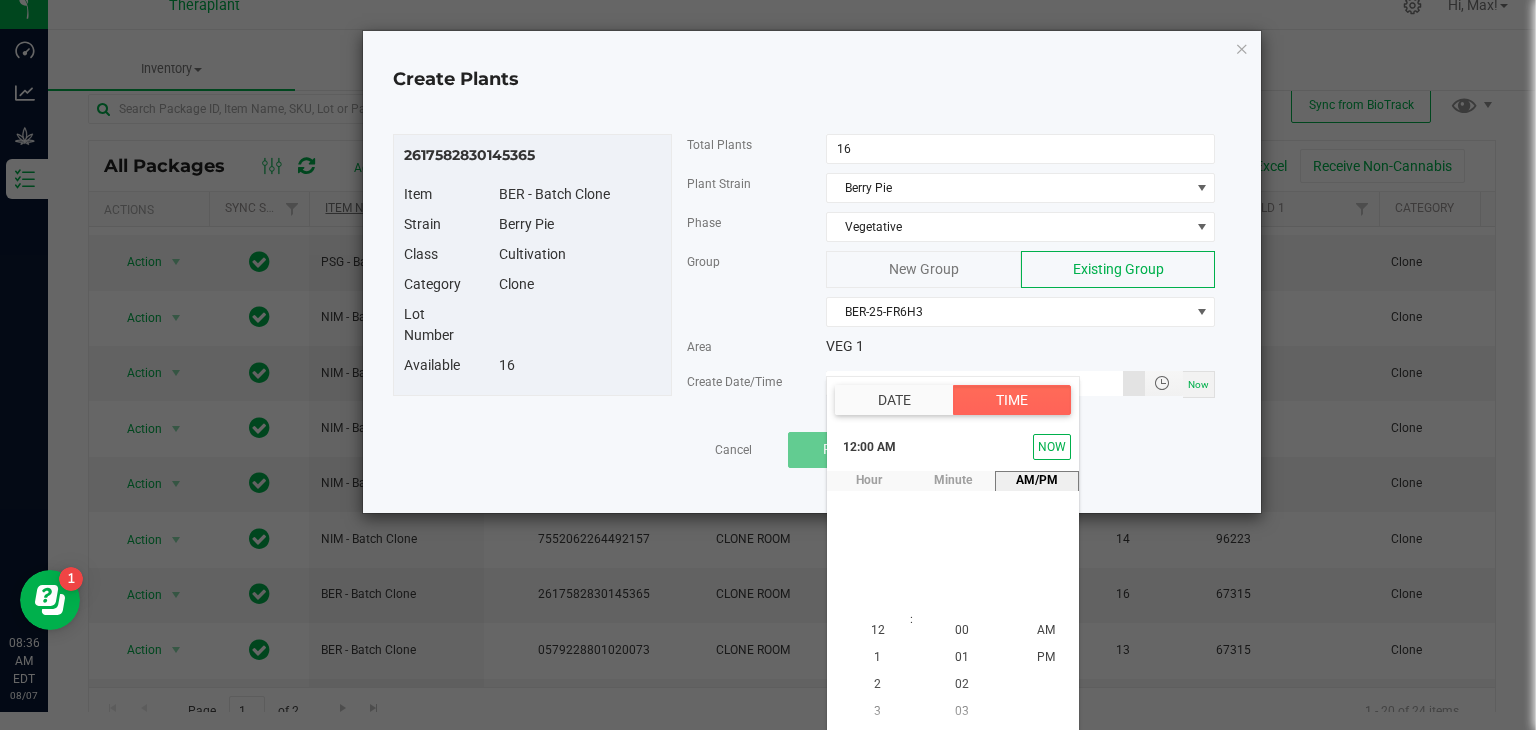 type on "08/08/2025 12:00 AM" 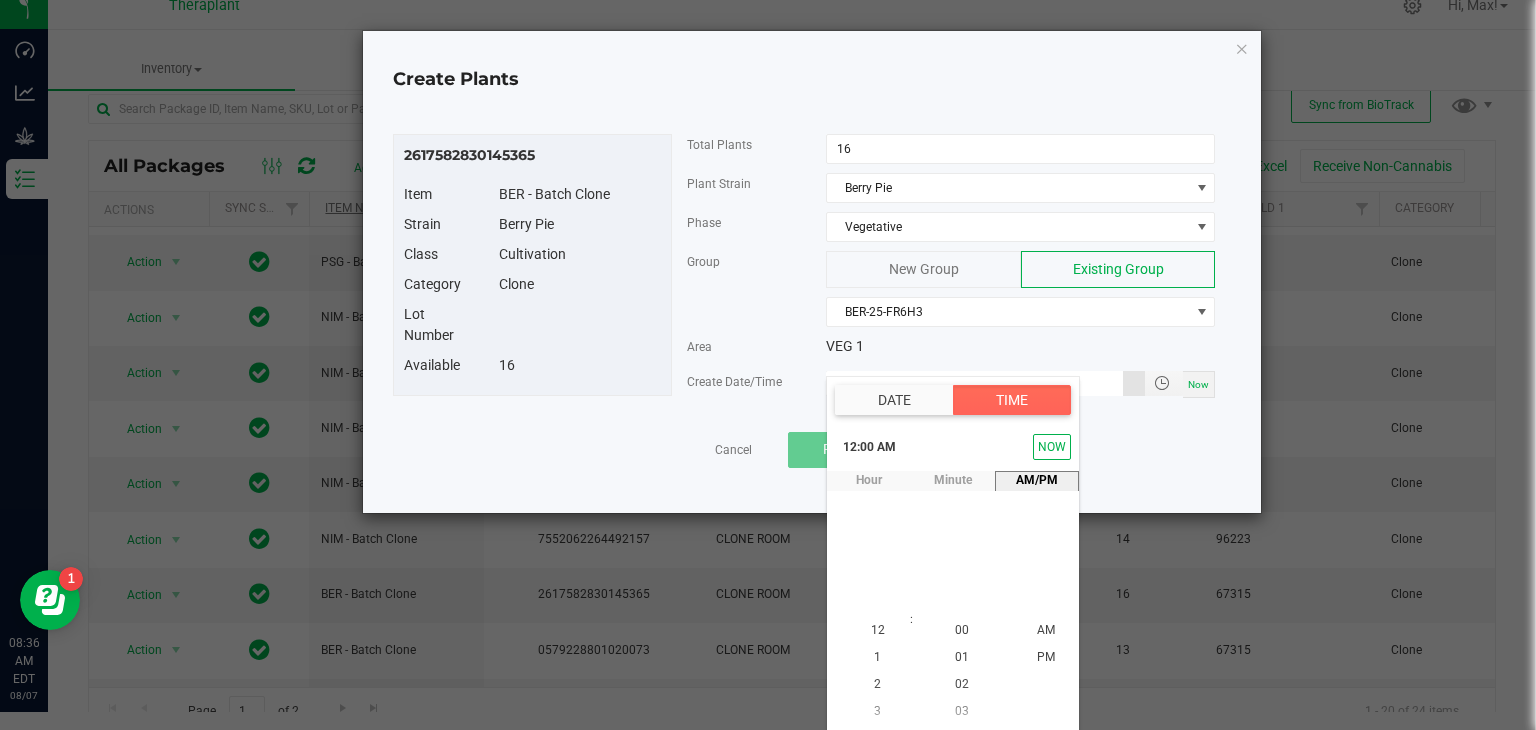 scroll, scrollTop: 0, scrollLeft: 0, axis: both 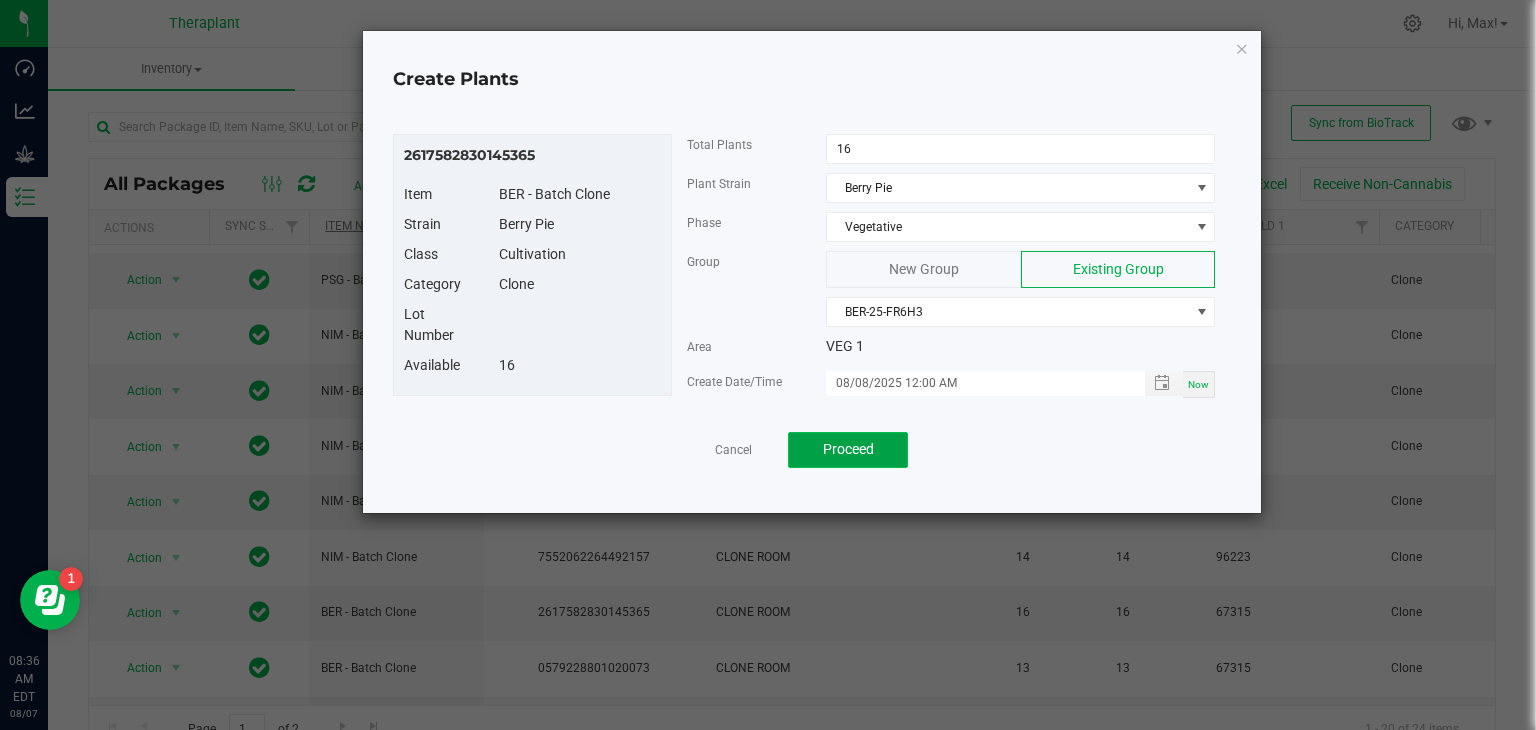 click on "Proceed" 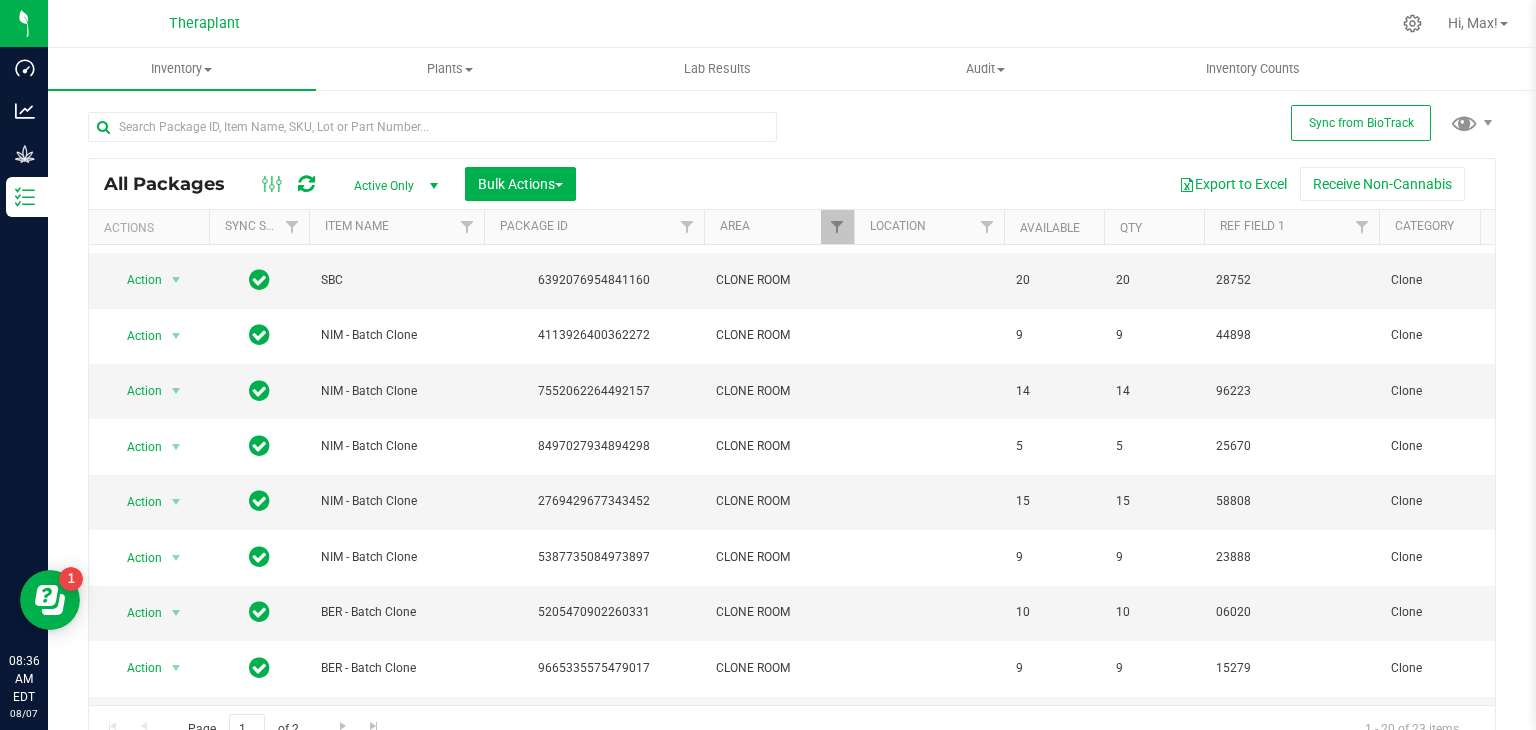 scroll, scrollTop: 475, scrollLeft: 348, axis: both 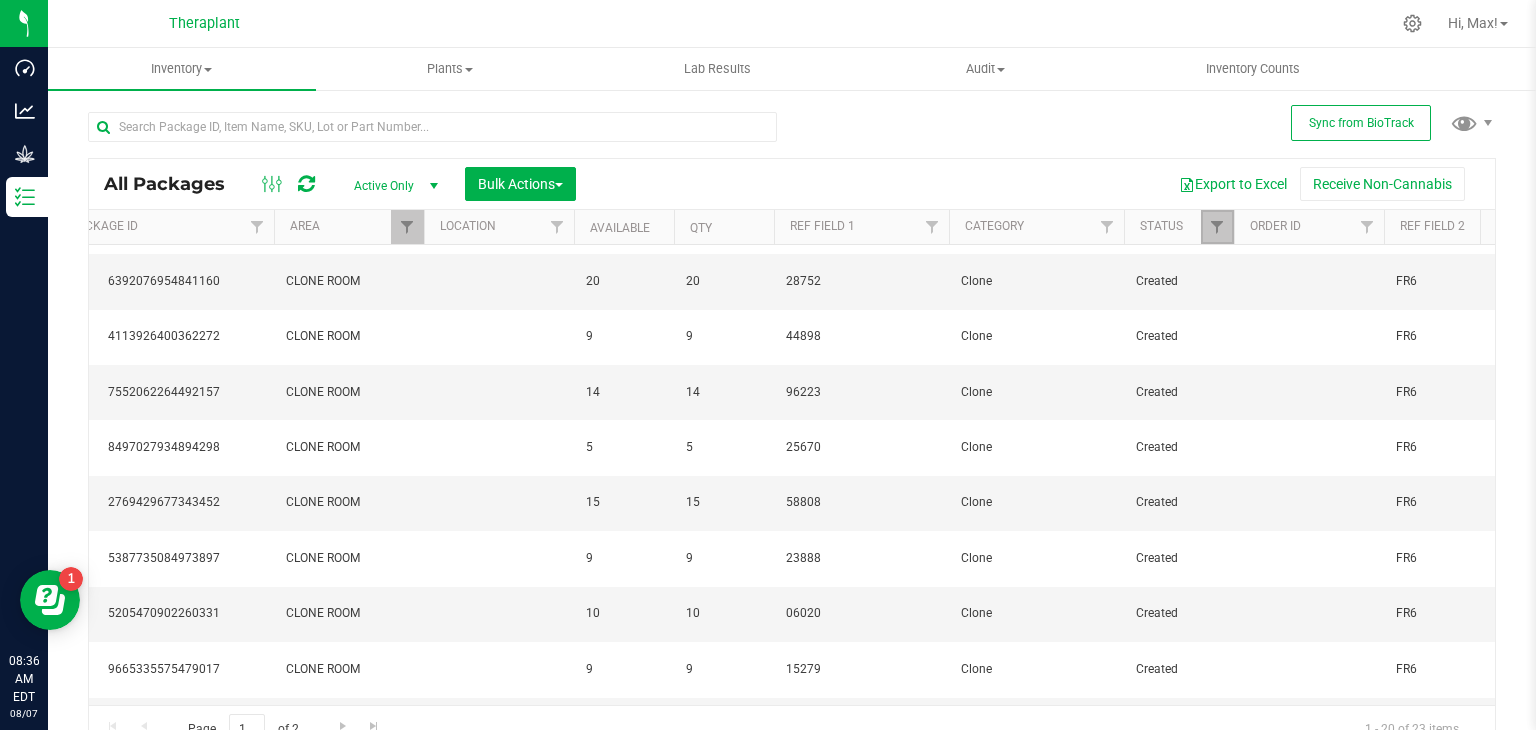 click at bounding box center [1217, 227] 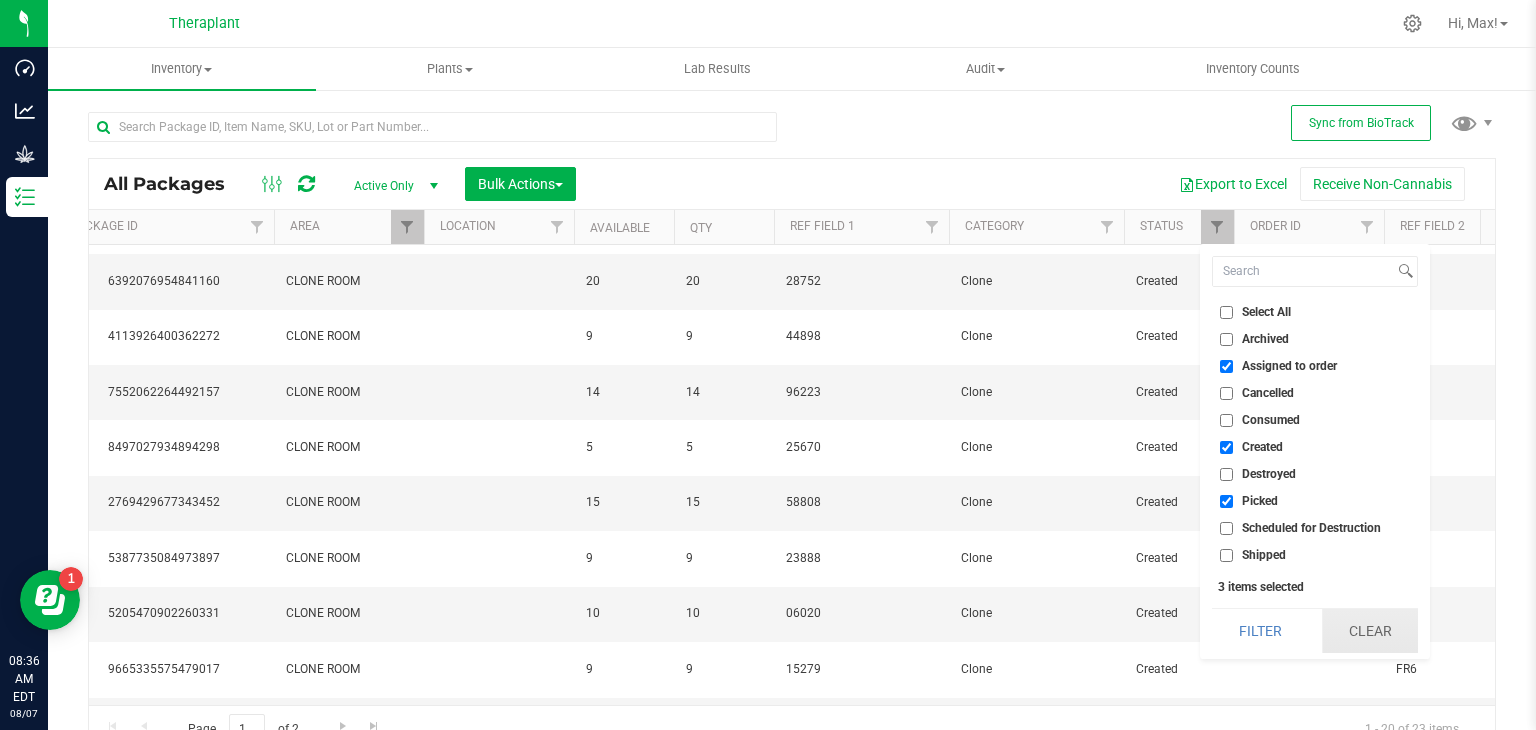 click on "Clear" at bounding box center (1370, 631) 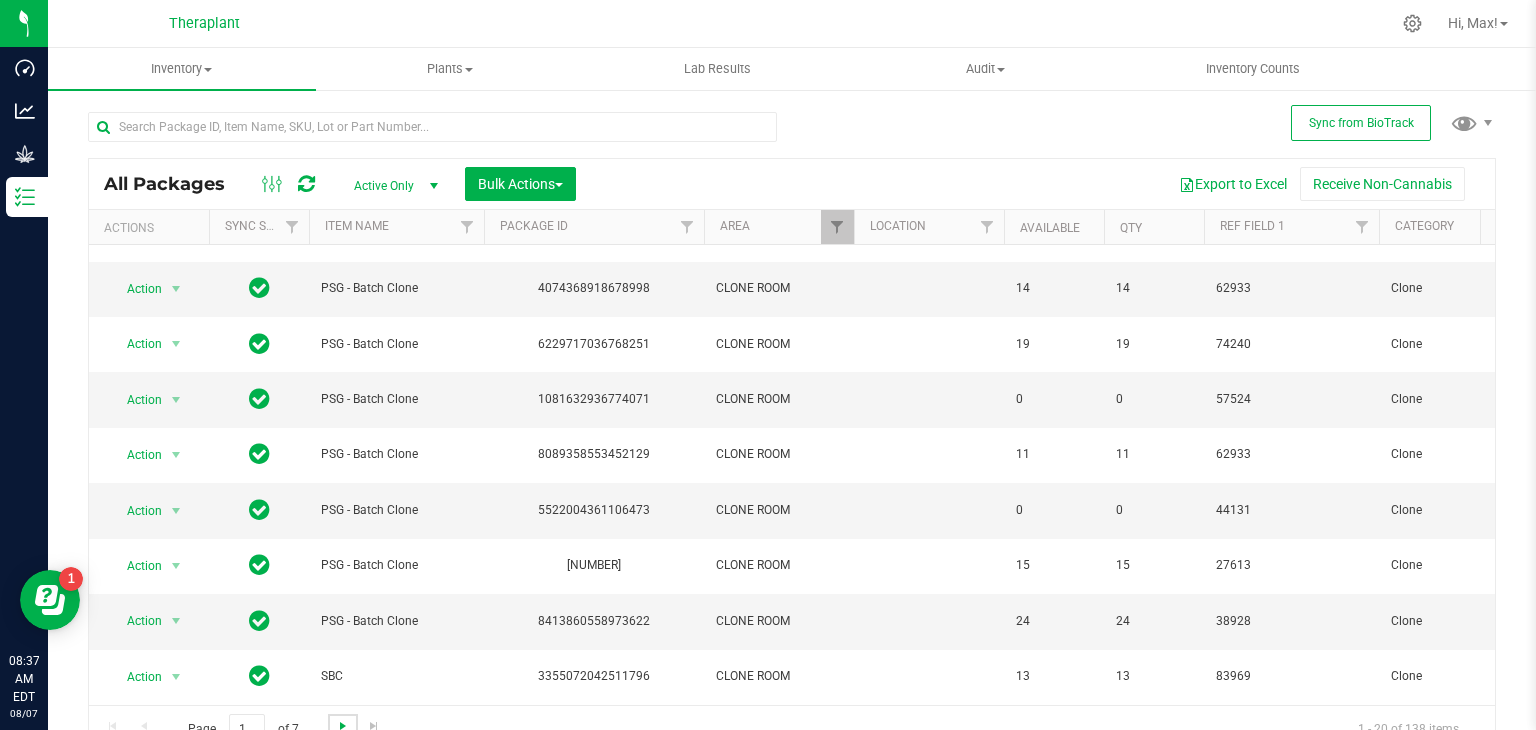 click at bounding box center (343, 726) 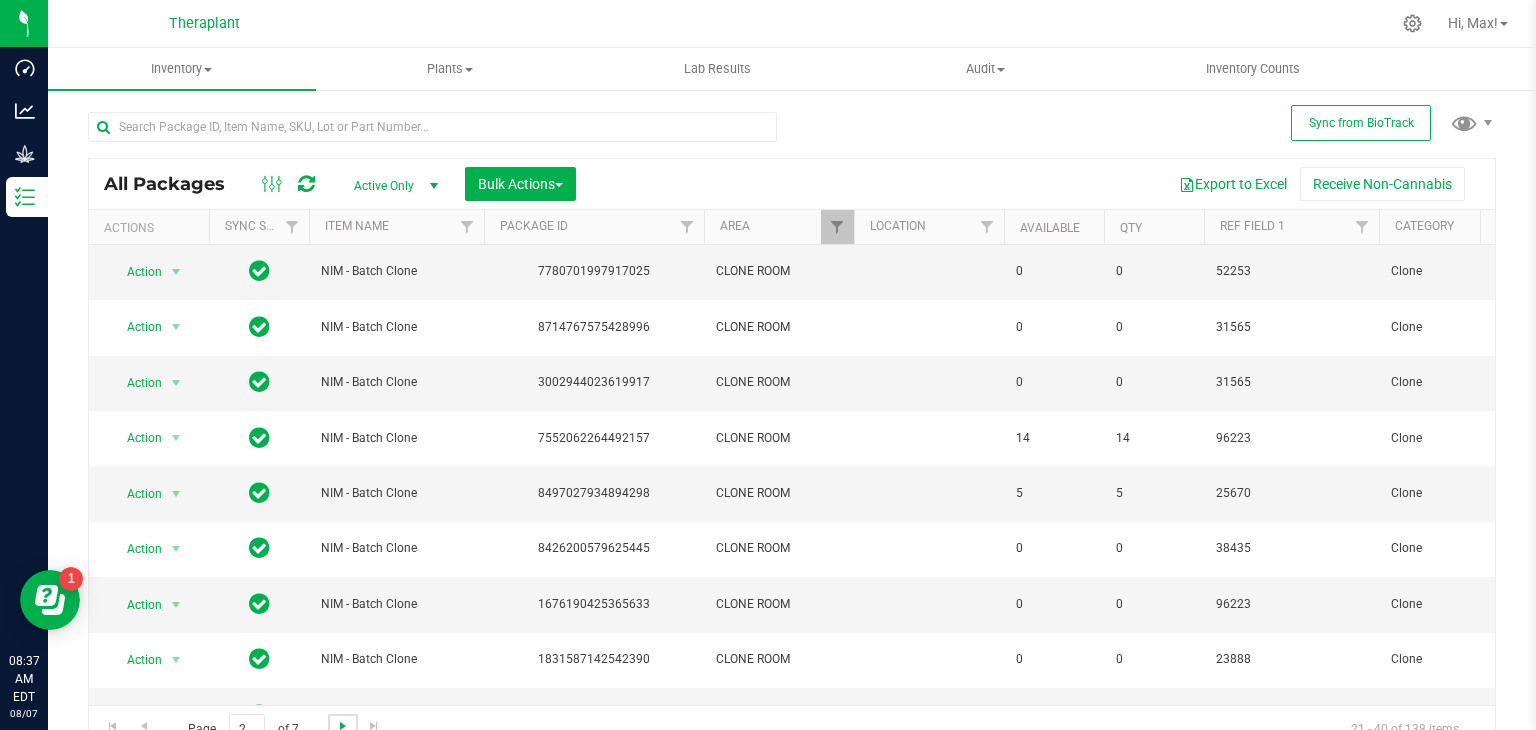 click at bounding box center (343, 726) 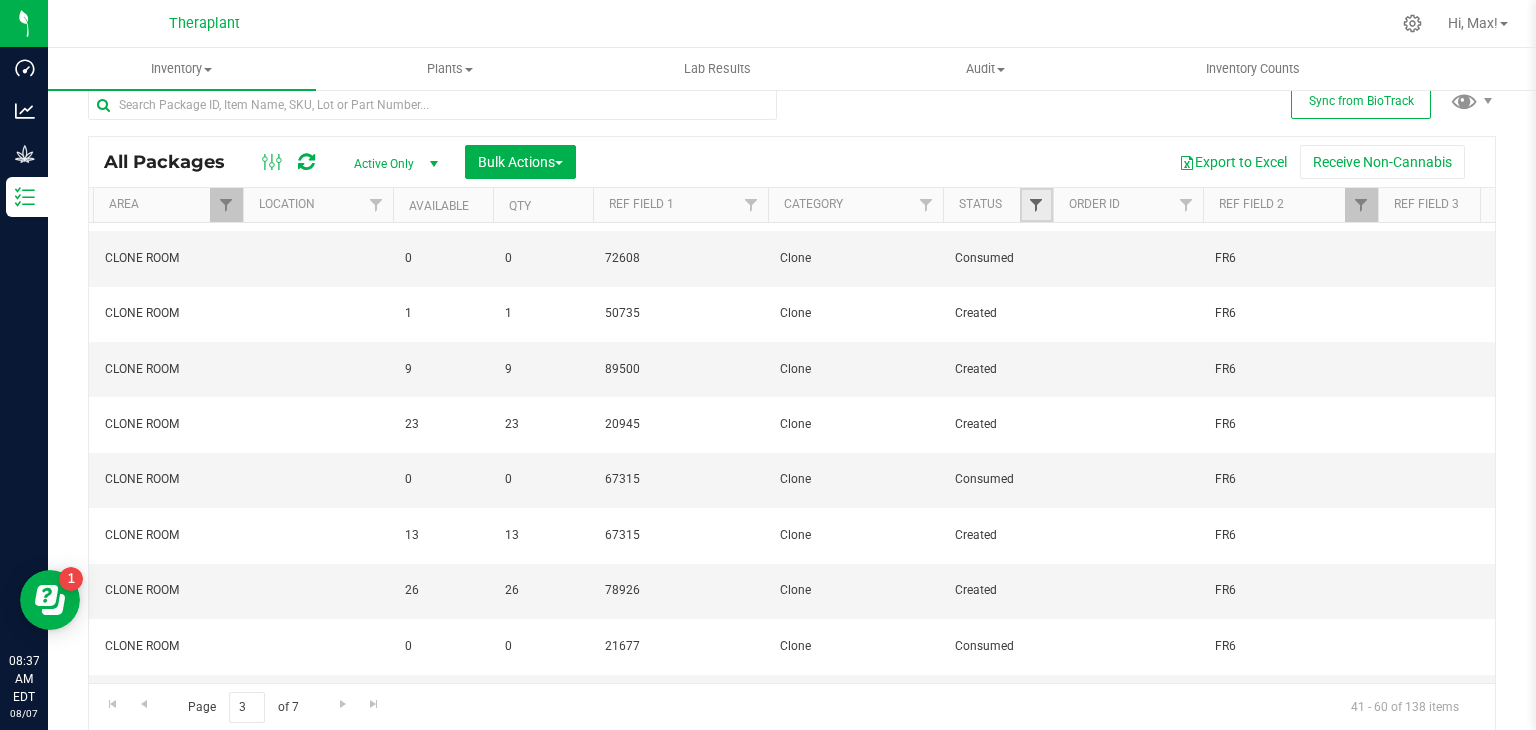 click at bounding box center (1036, 205) 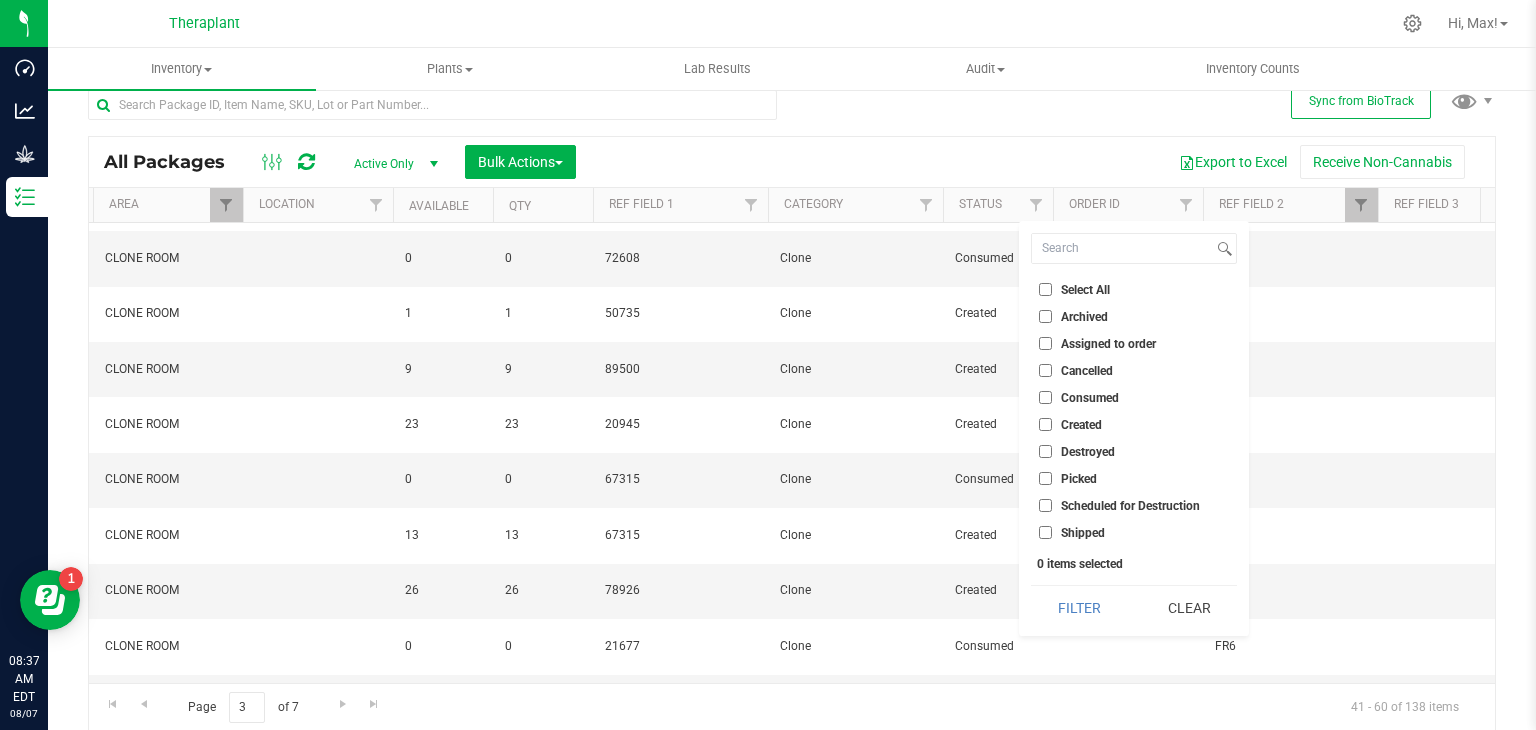 click on "Created" at bounding box center (1045, 424) 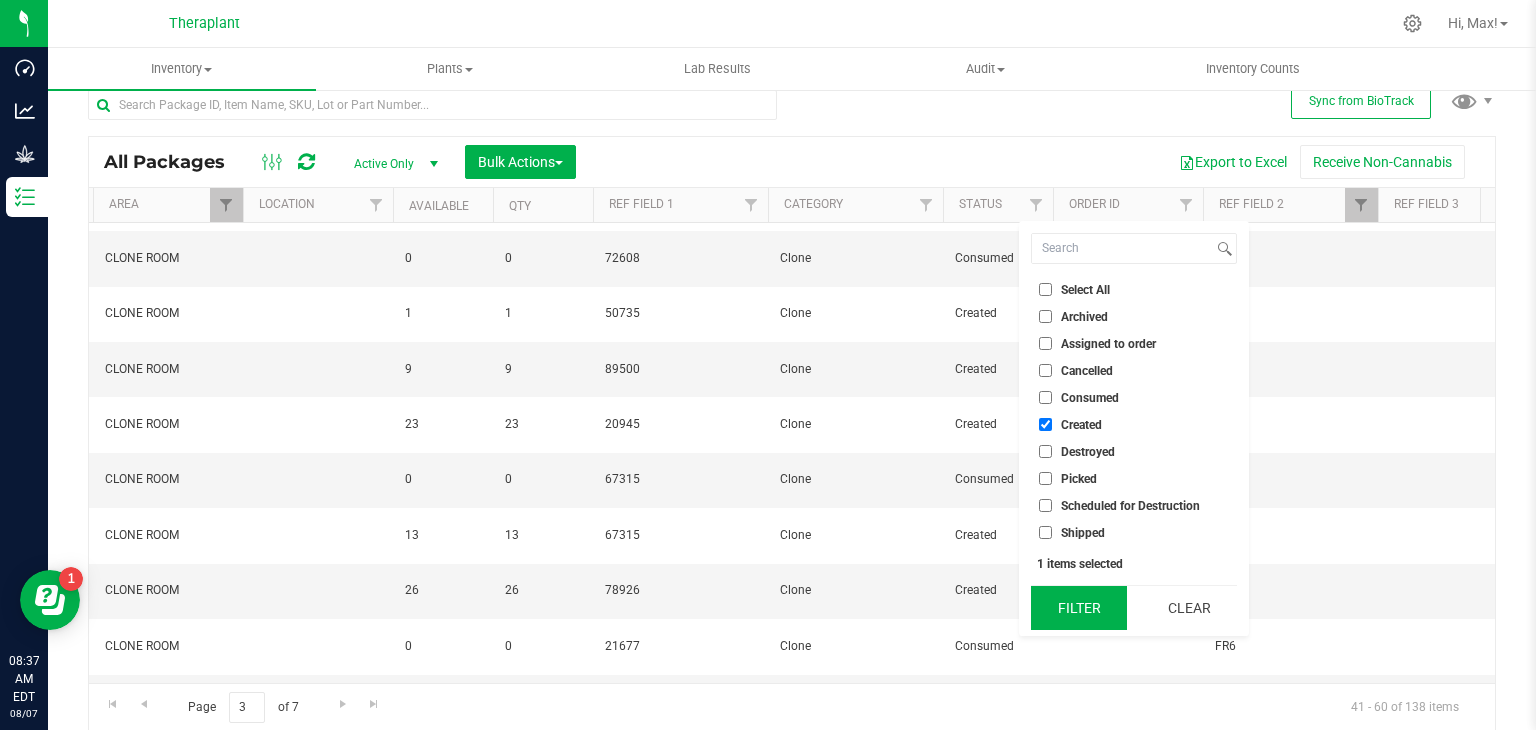 click on "Filter" at bounding box center (1079, 608) 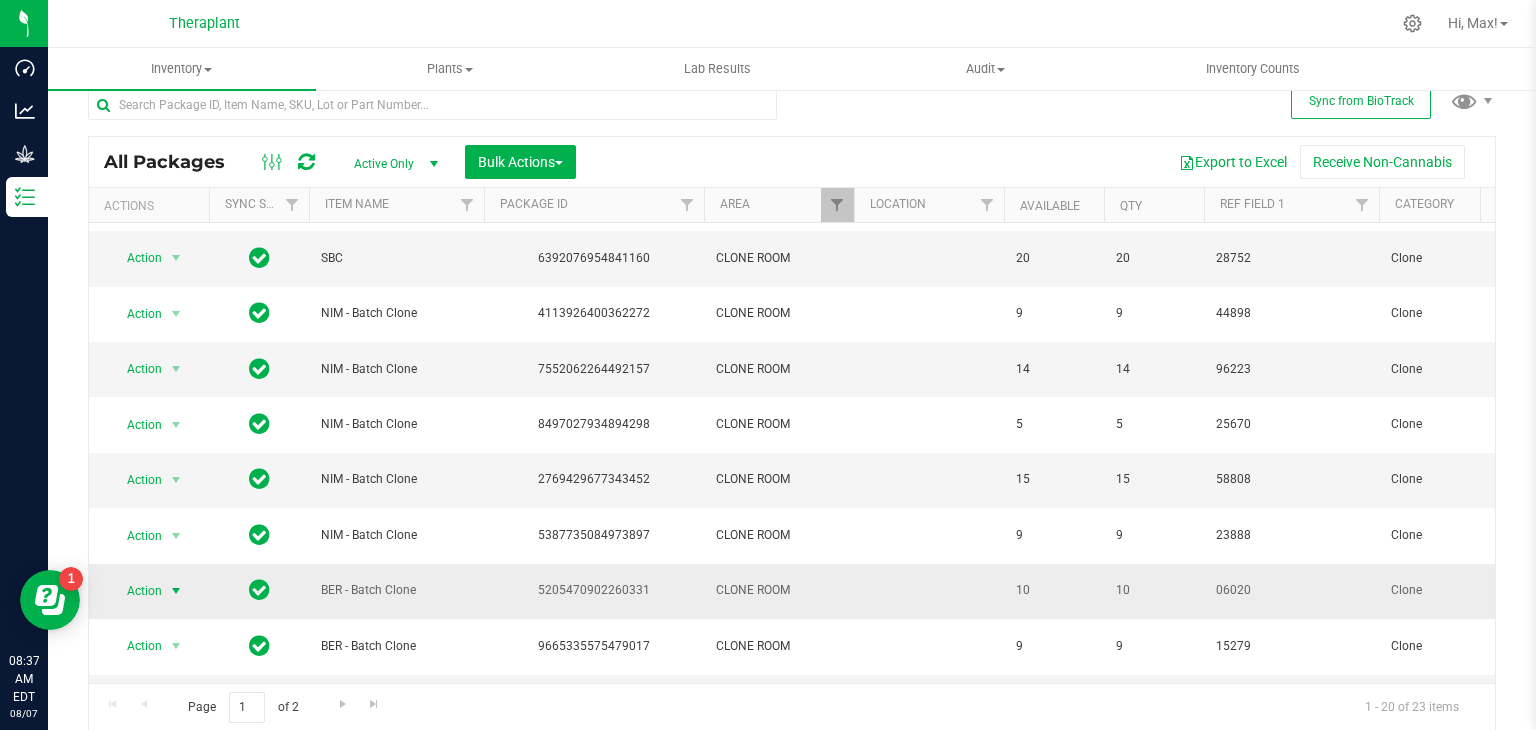 click at bounding box center [176, 591] 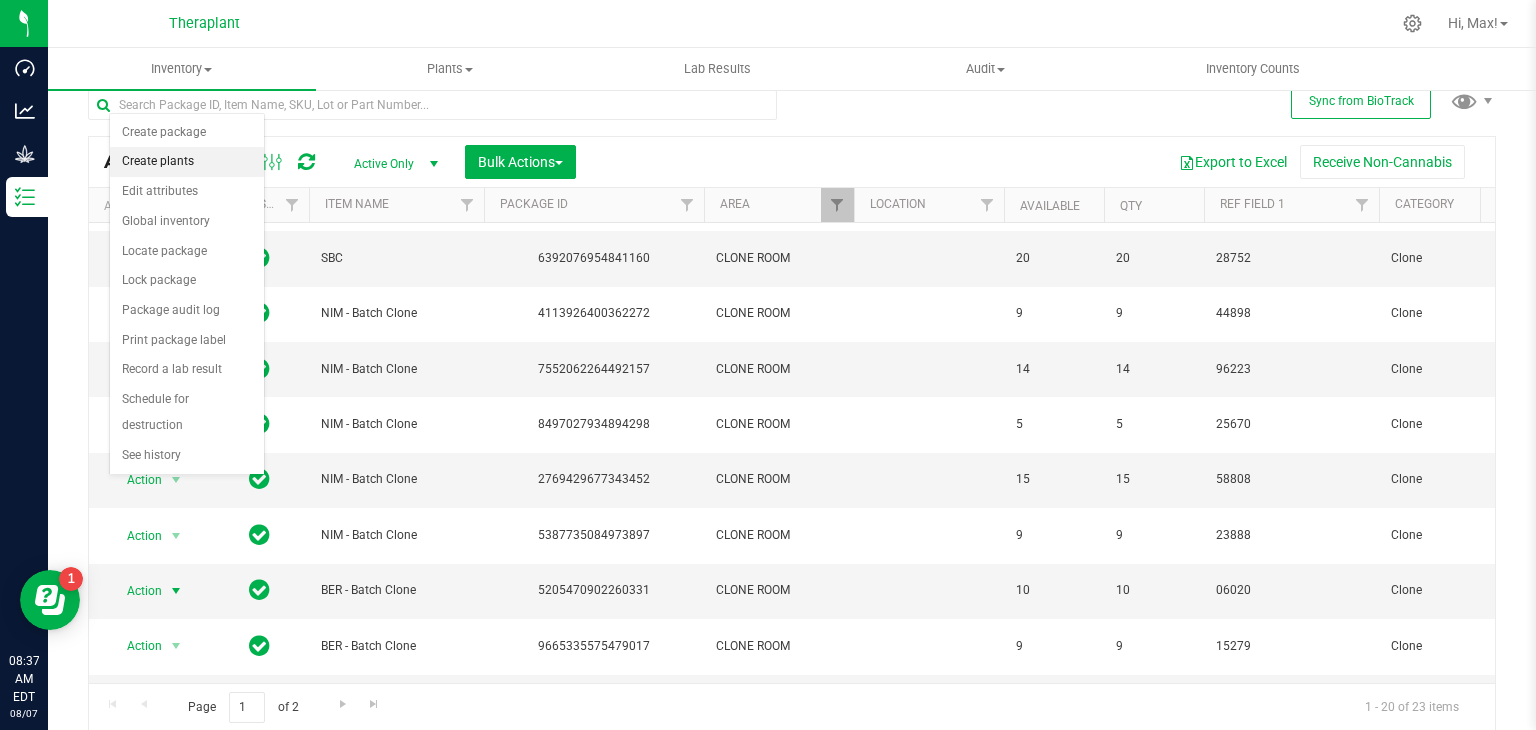 click on "Create plants" at bounding box center (187, 162) 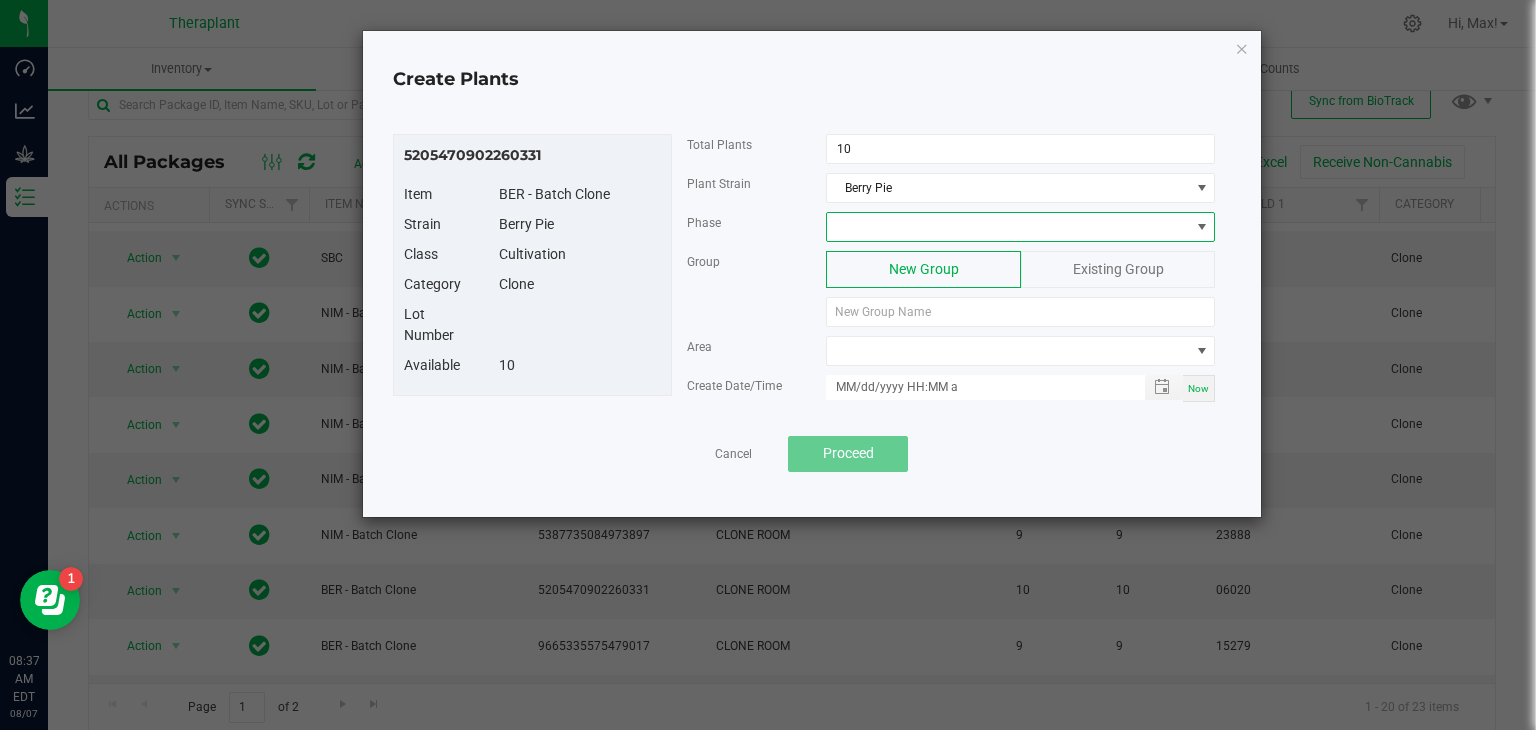 click at bounding box center (1008, 227) 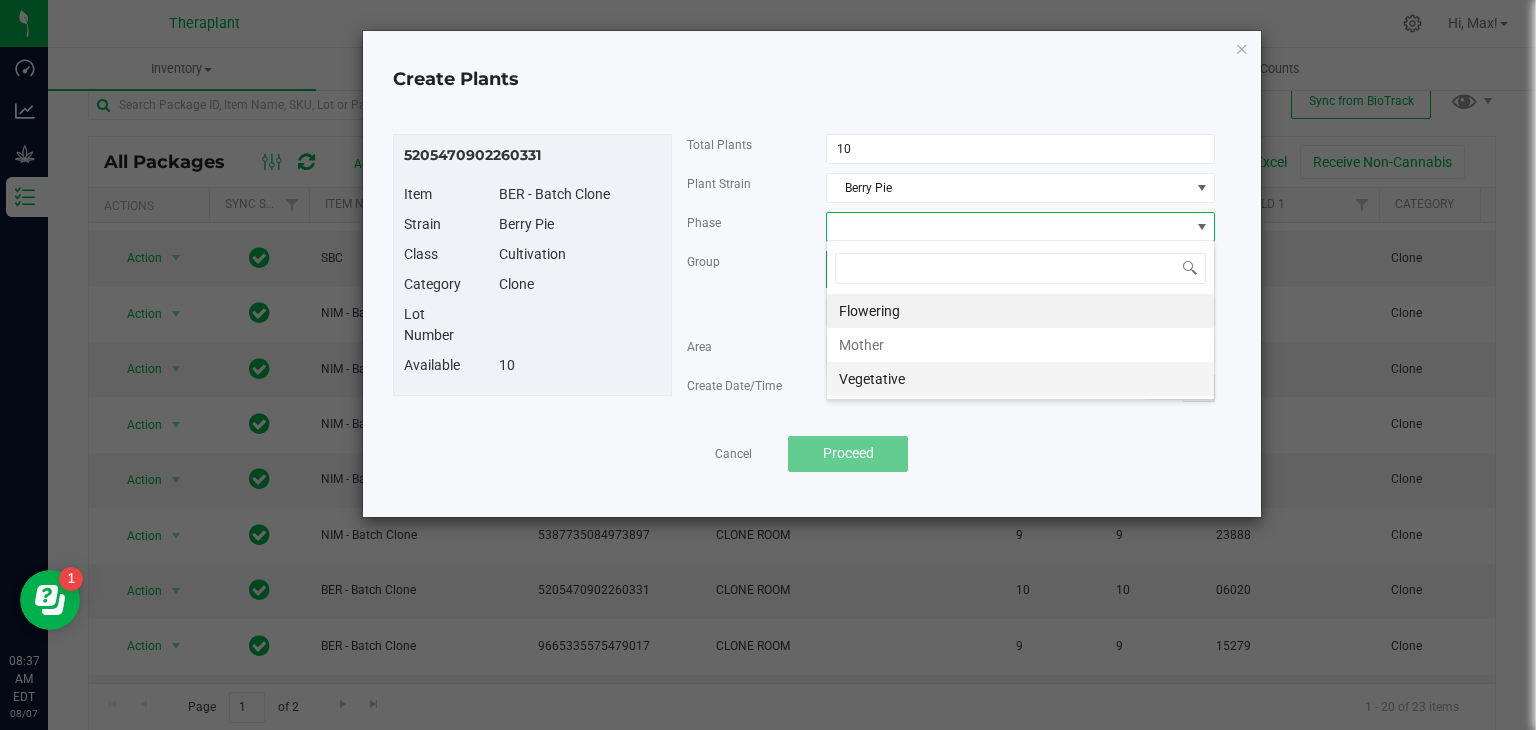 click on "Vegetative" at bounding box center [1020, 379] 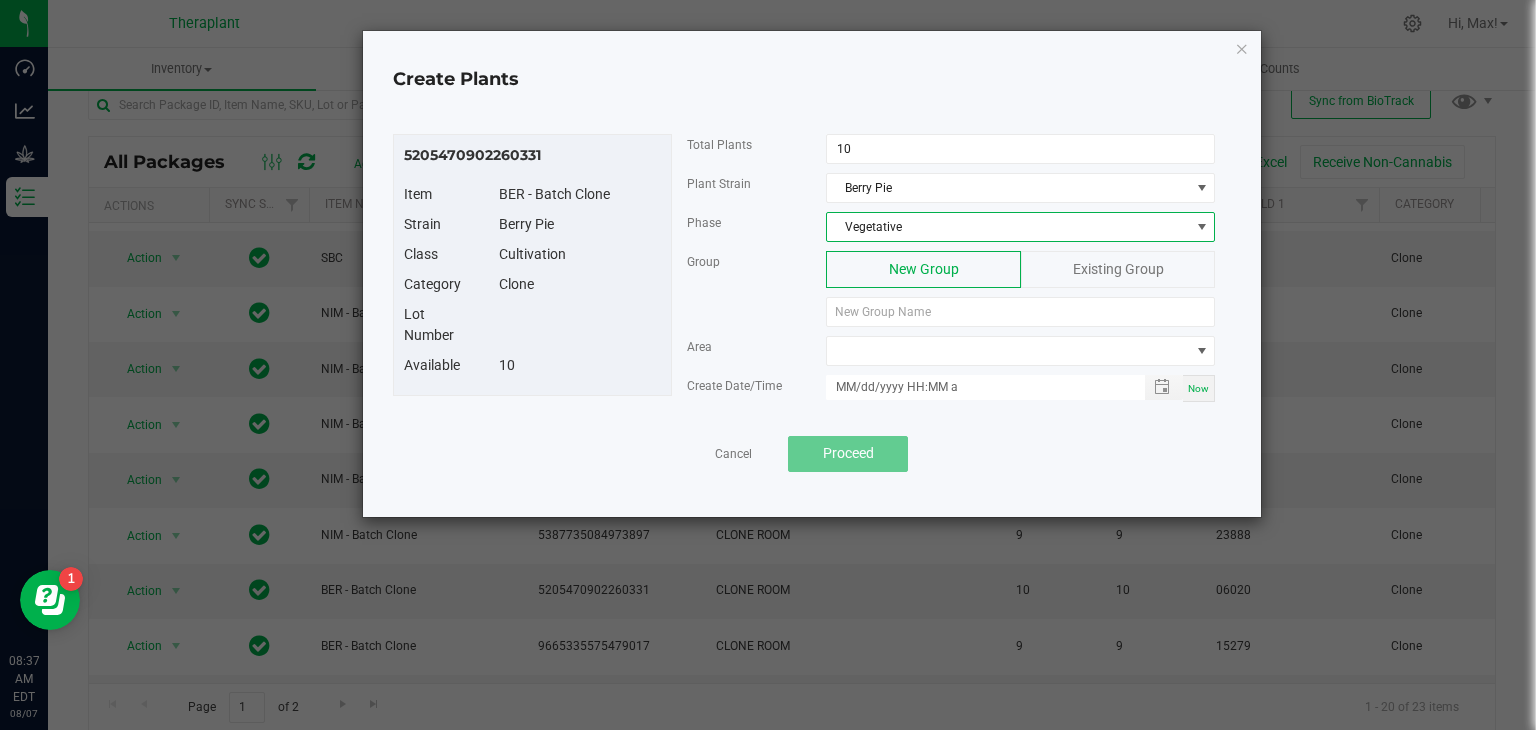 click on "Existing Group" 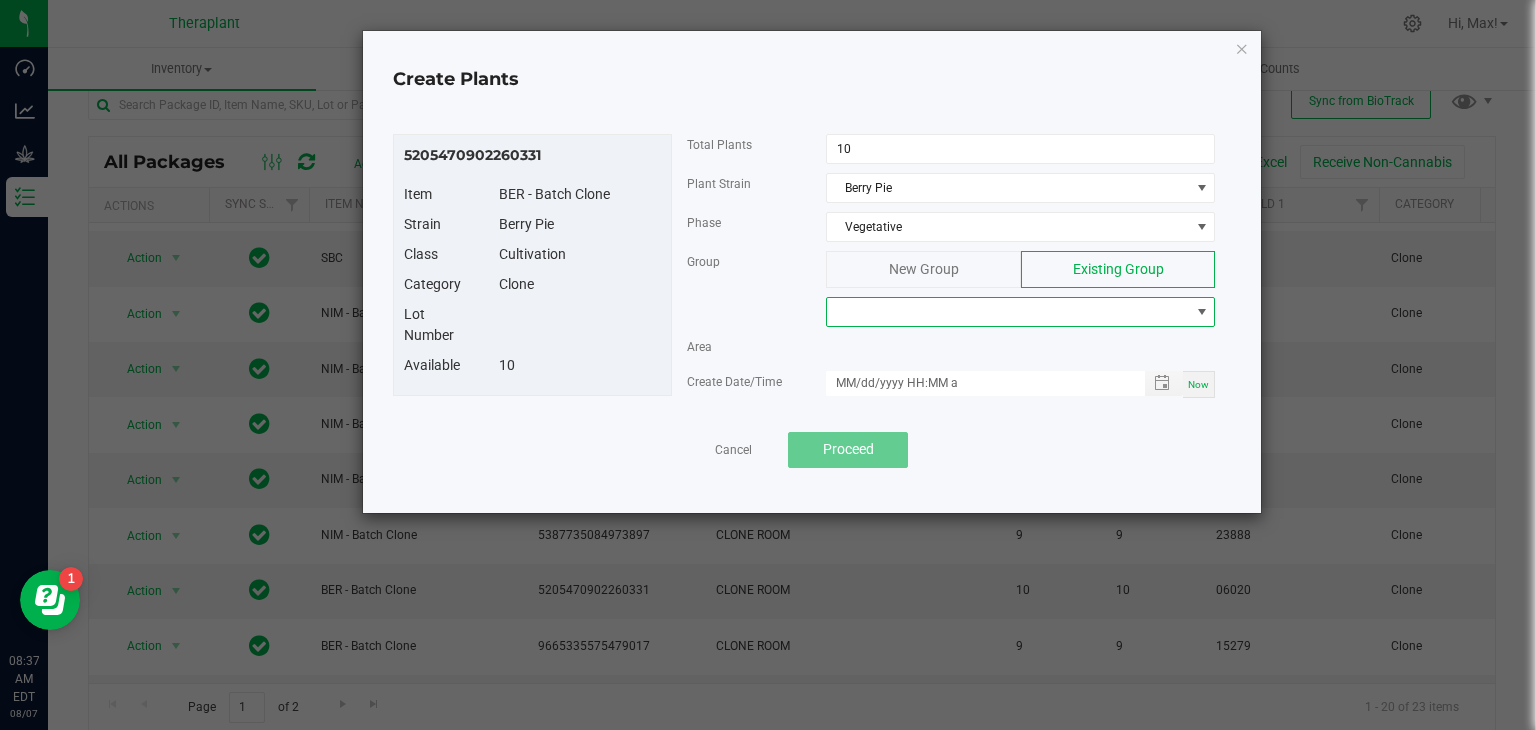 click at bounding box center [1008, 312] 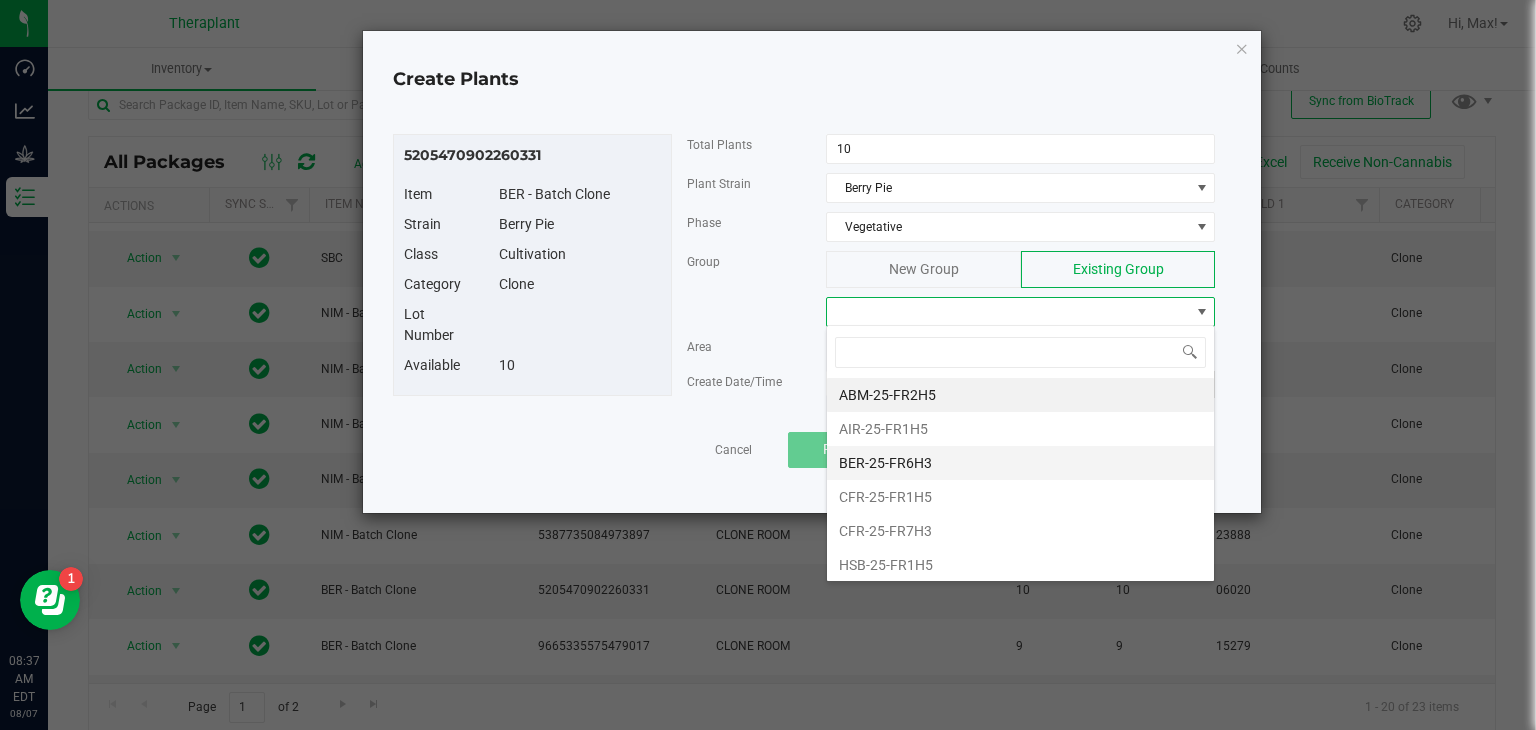 click on "BER-25-FR6H3" at bounding box center [1020, 463] 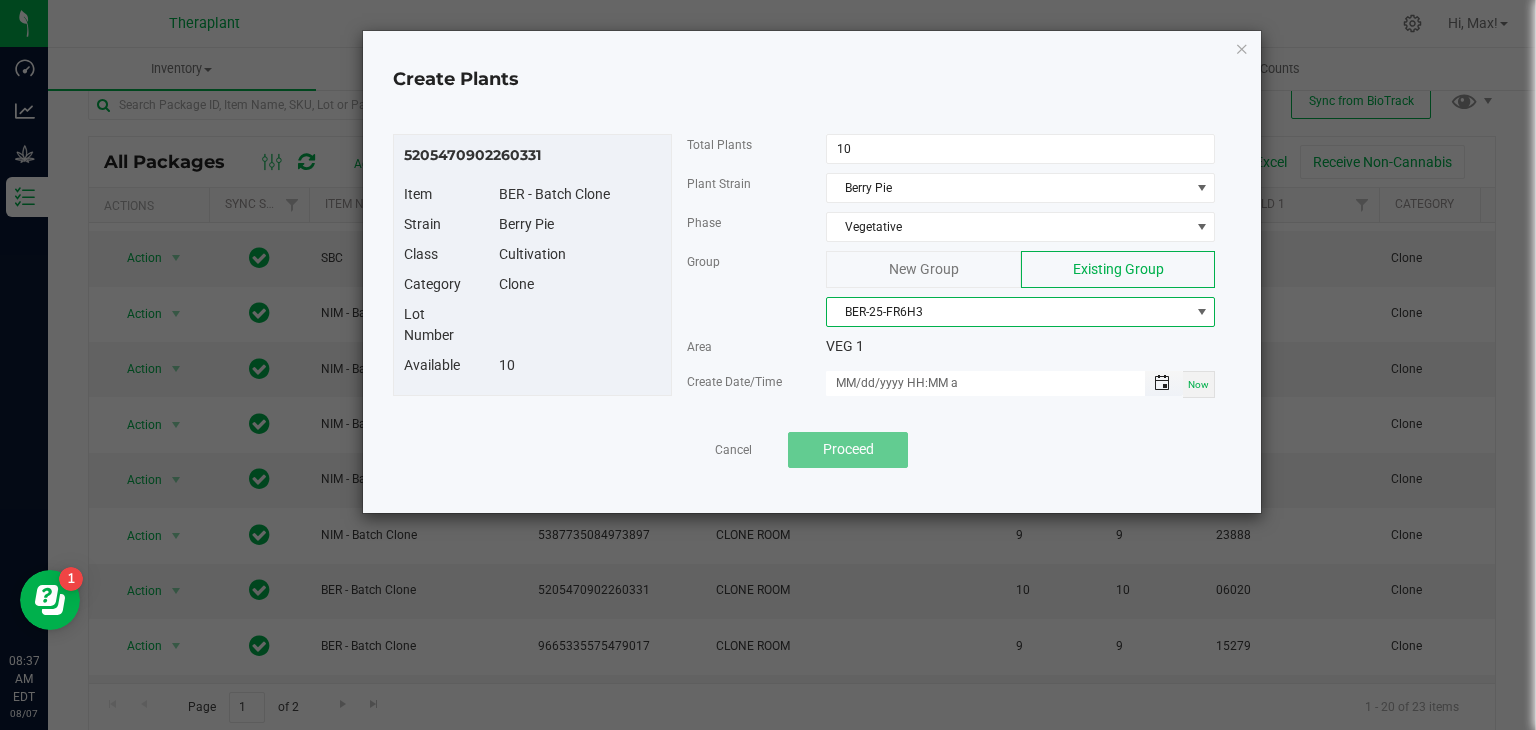 click at bounding box center [1162, 383] 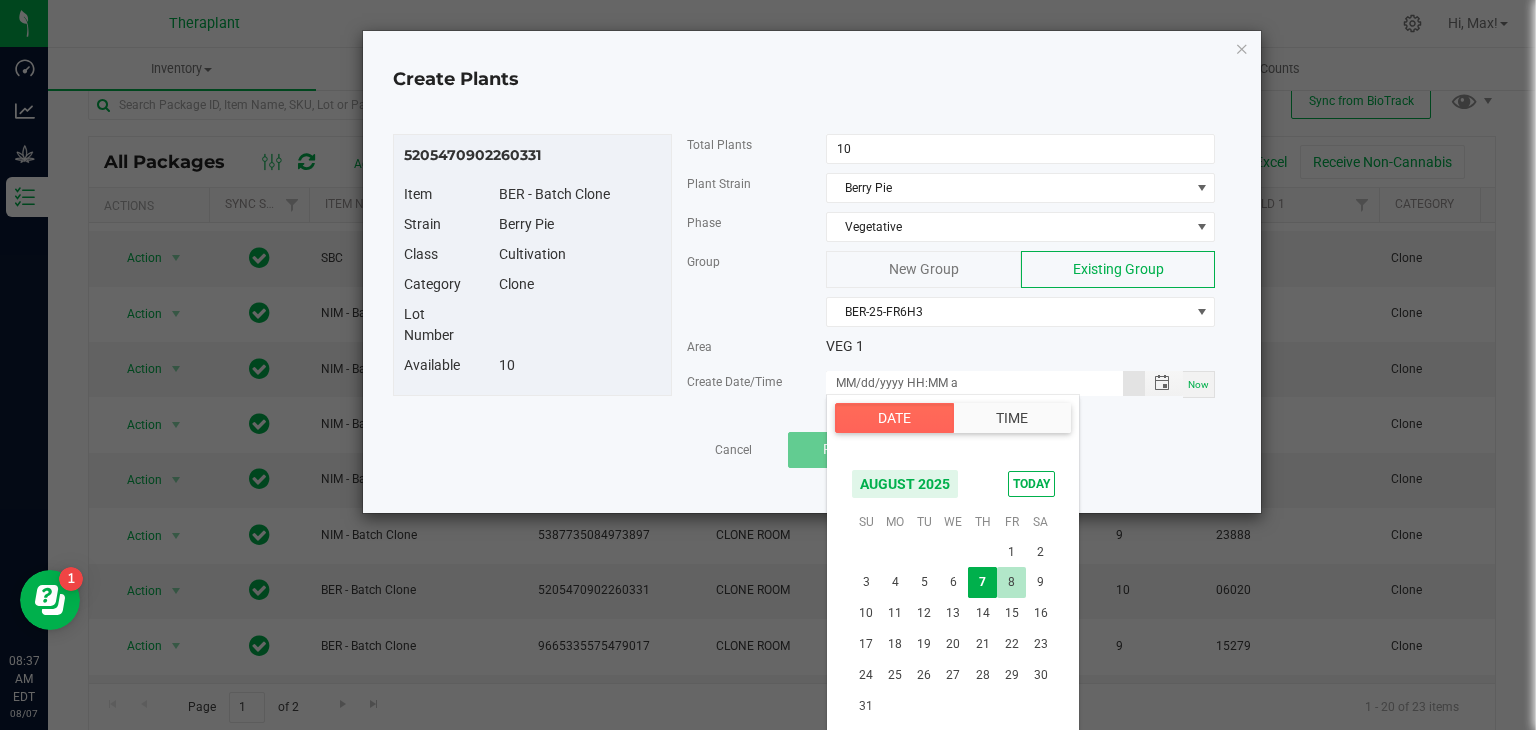 click on "8" at bounding box center [1011, 582] 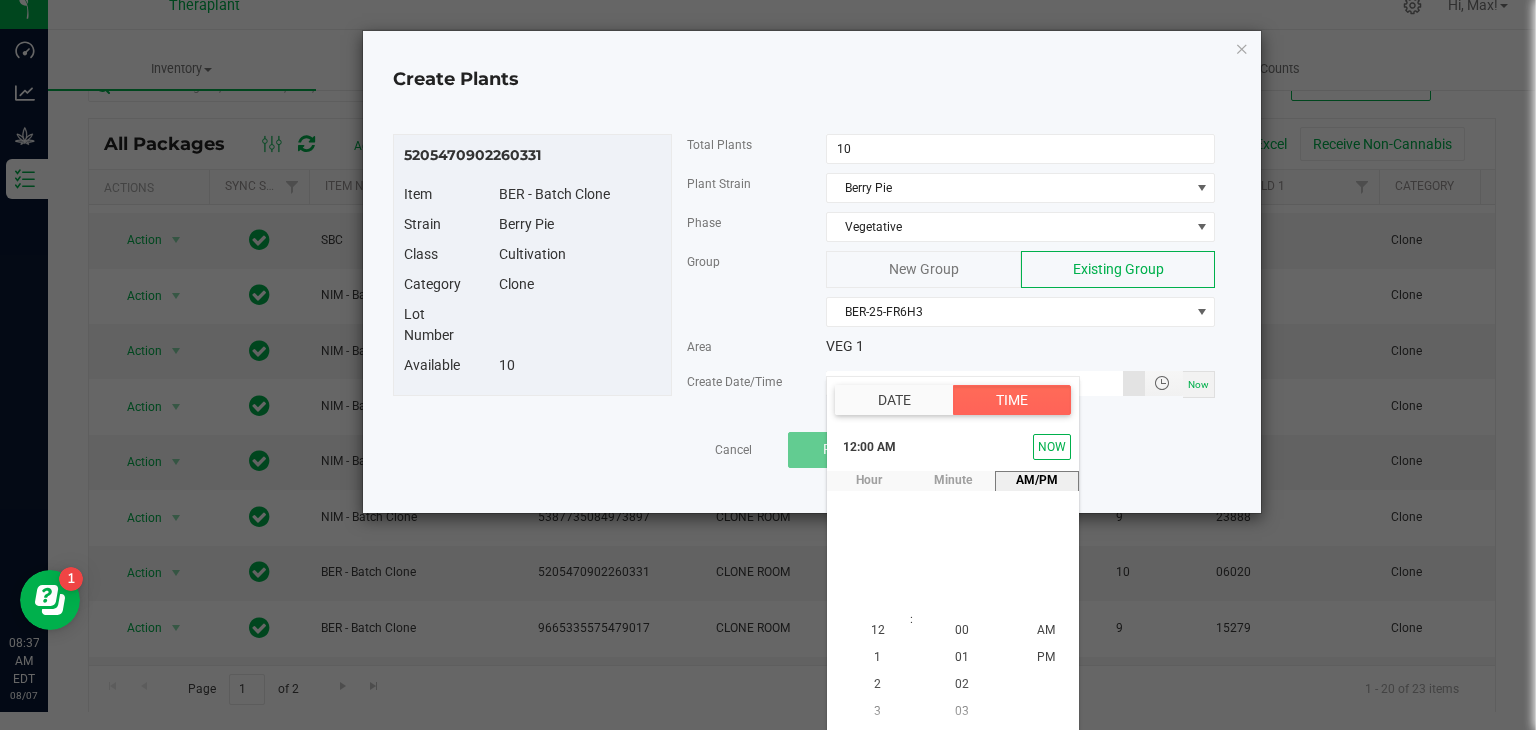 type on "08/08/2025 12:00 AM" 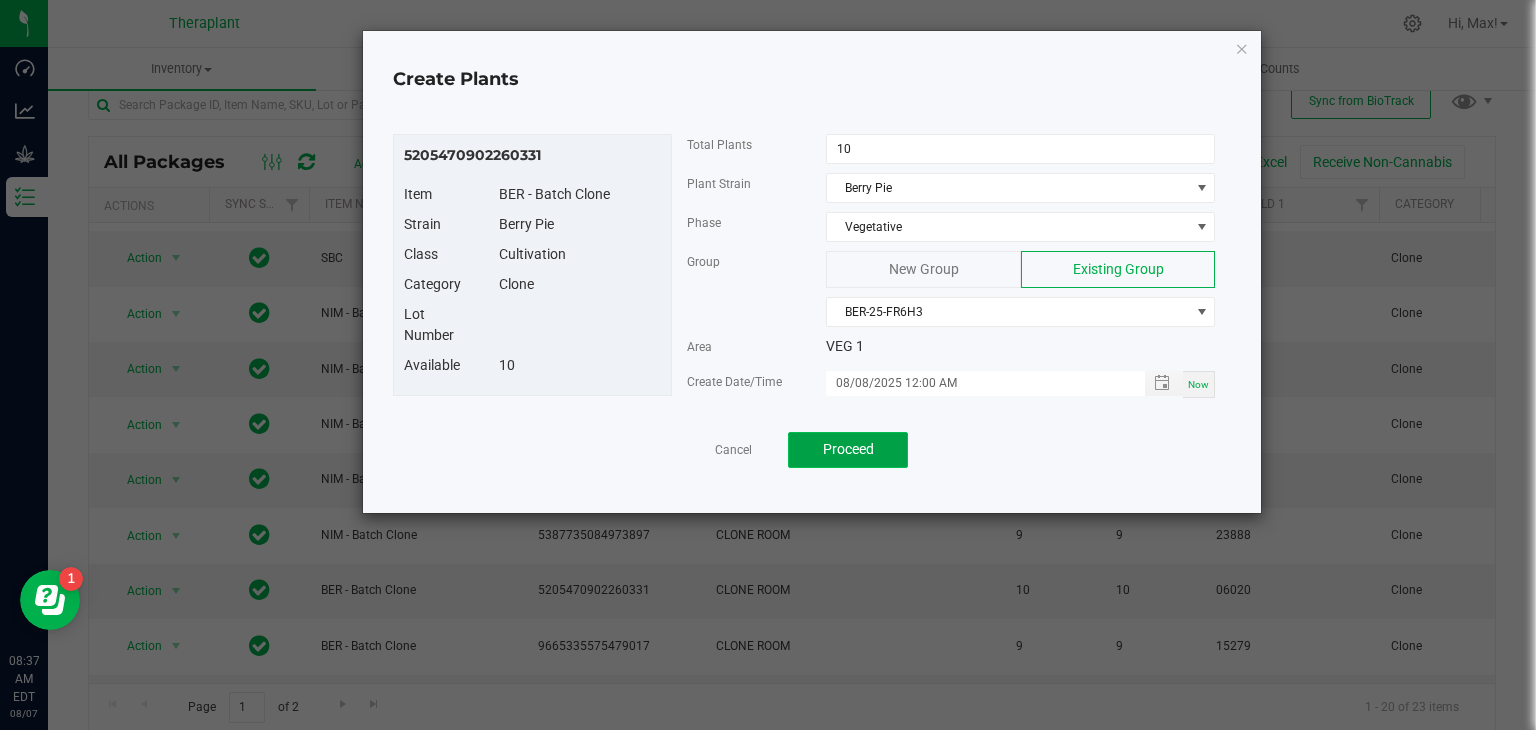 click on "Proceed" 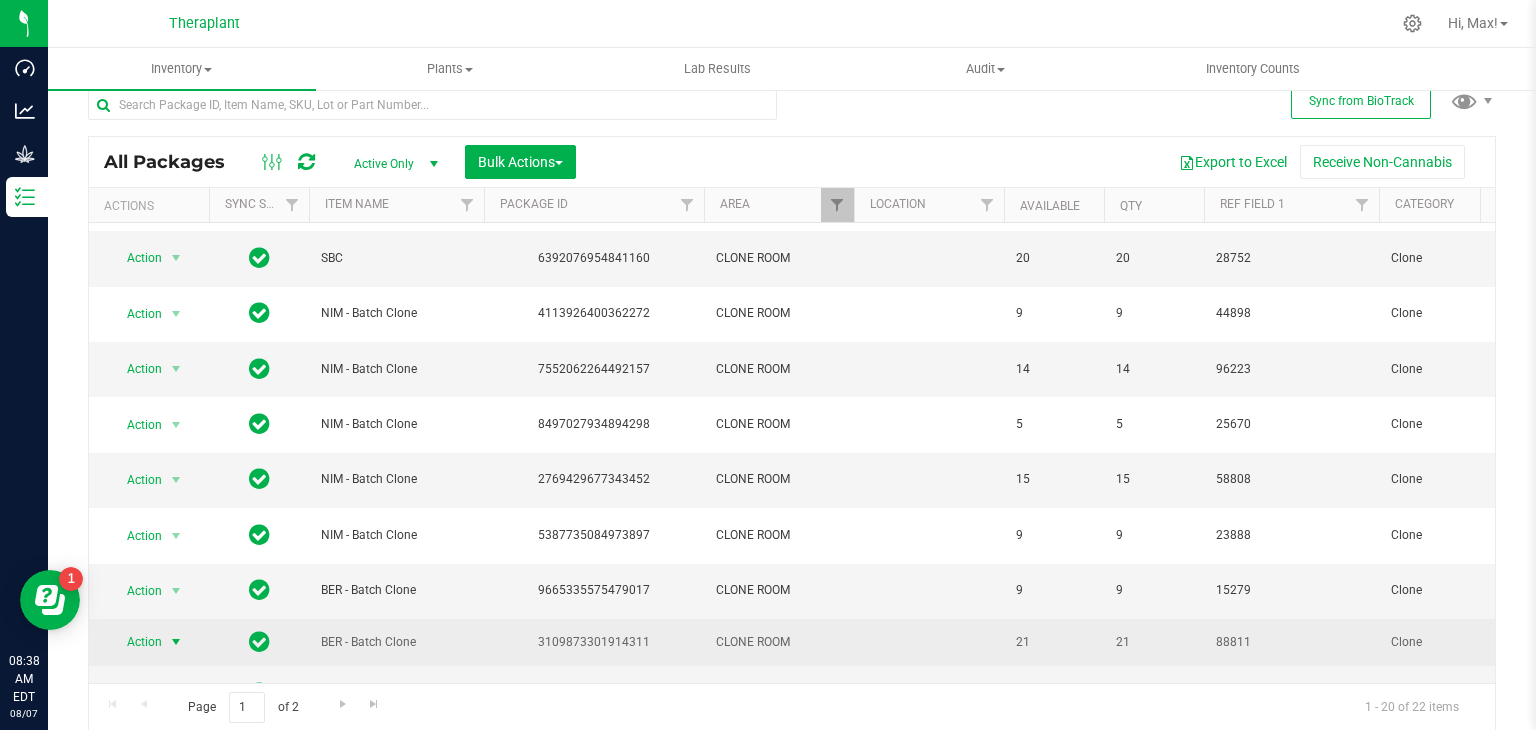 click at bounding box center (176, 642) 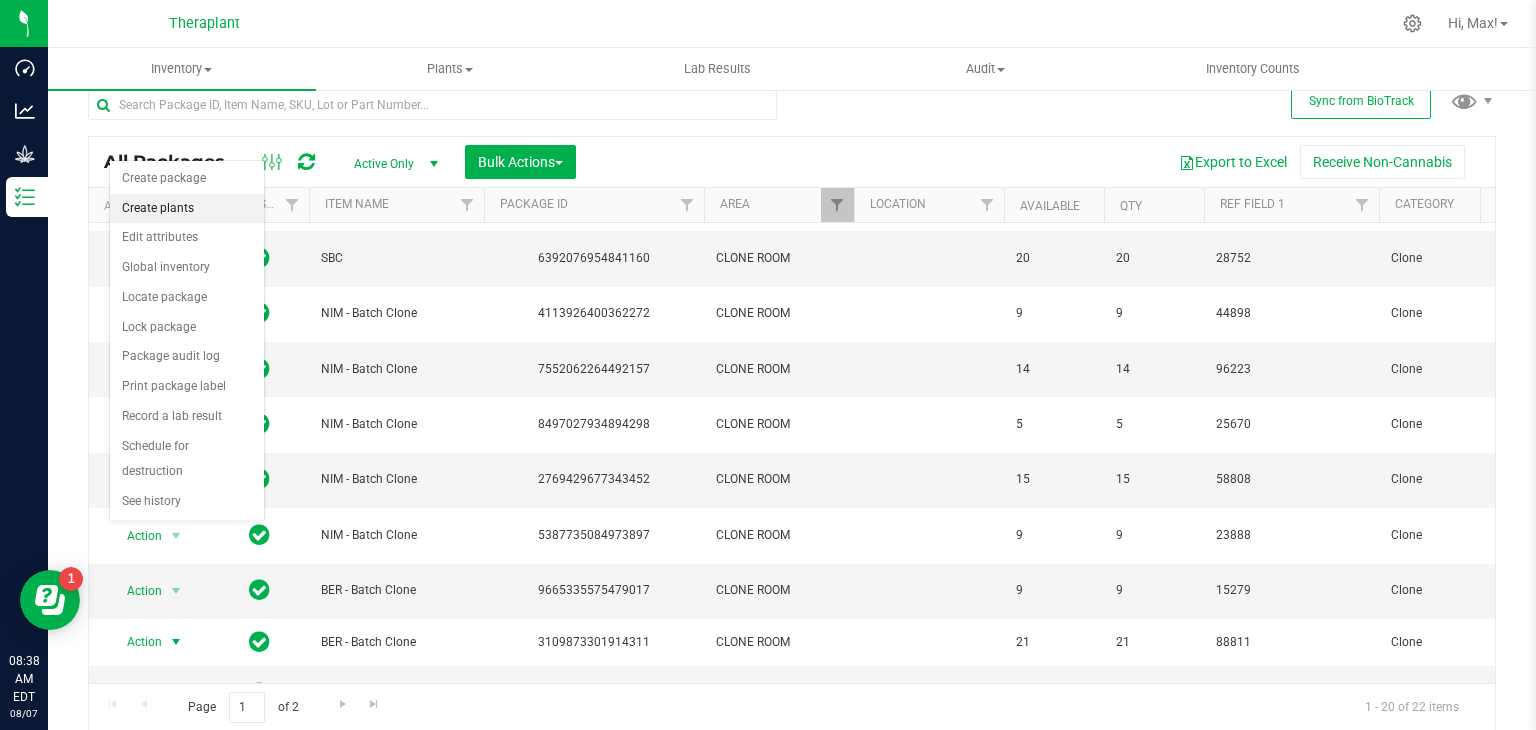 click on "Create plants" at bounding box center (187, 209) 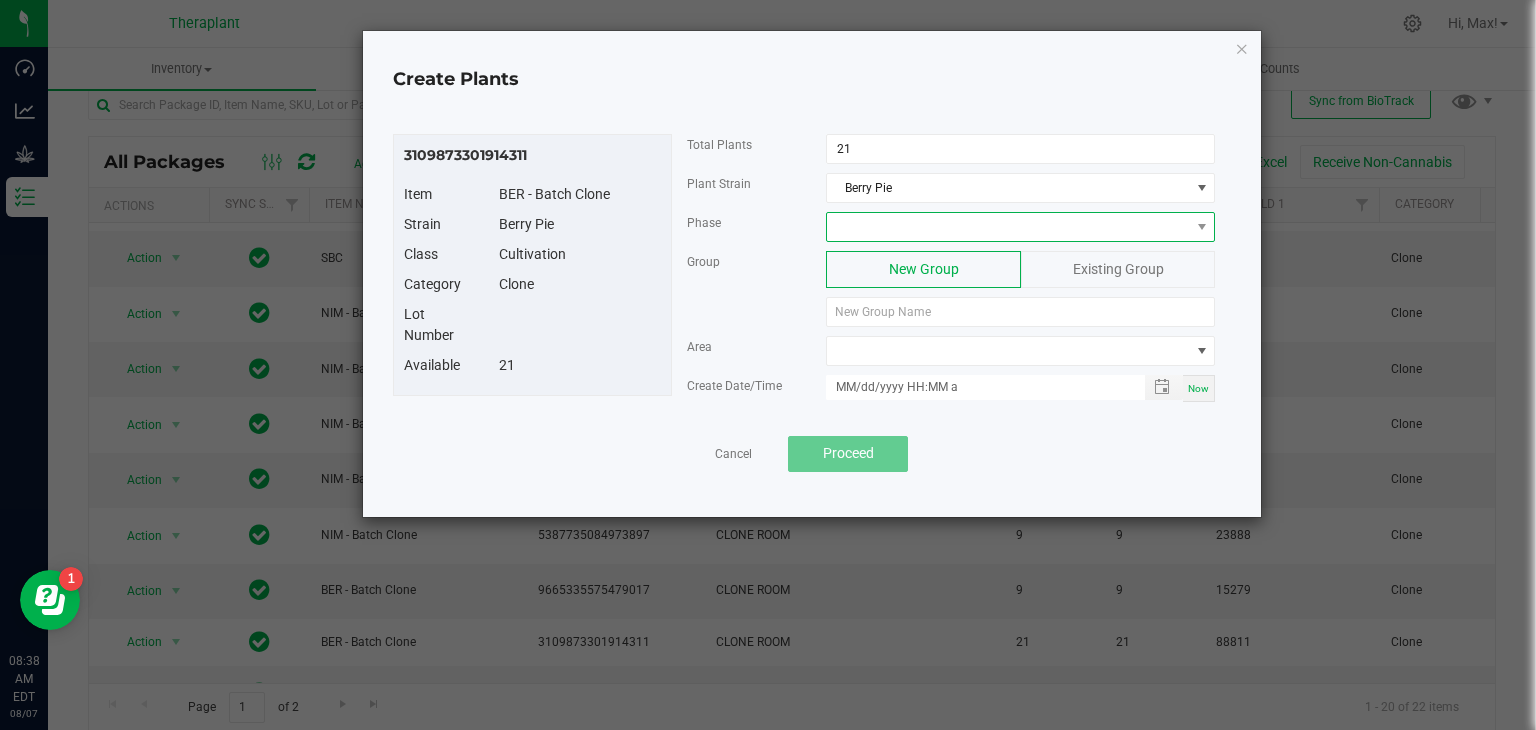 click at bounding box center (1008, 227) 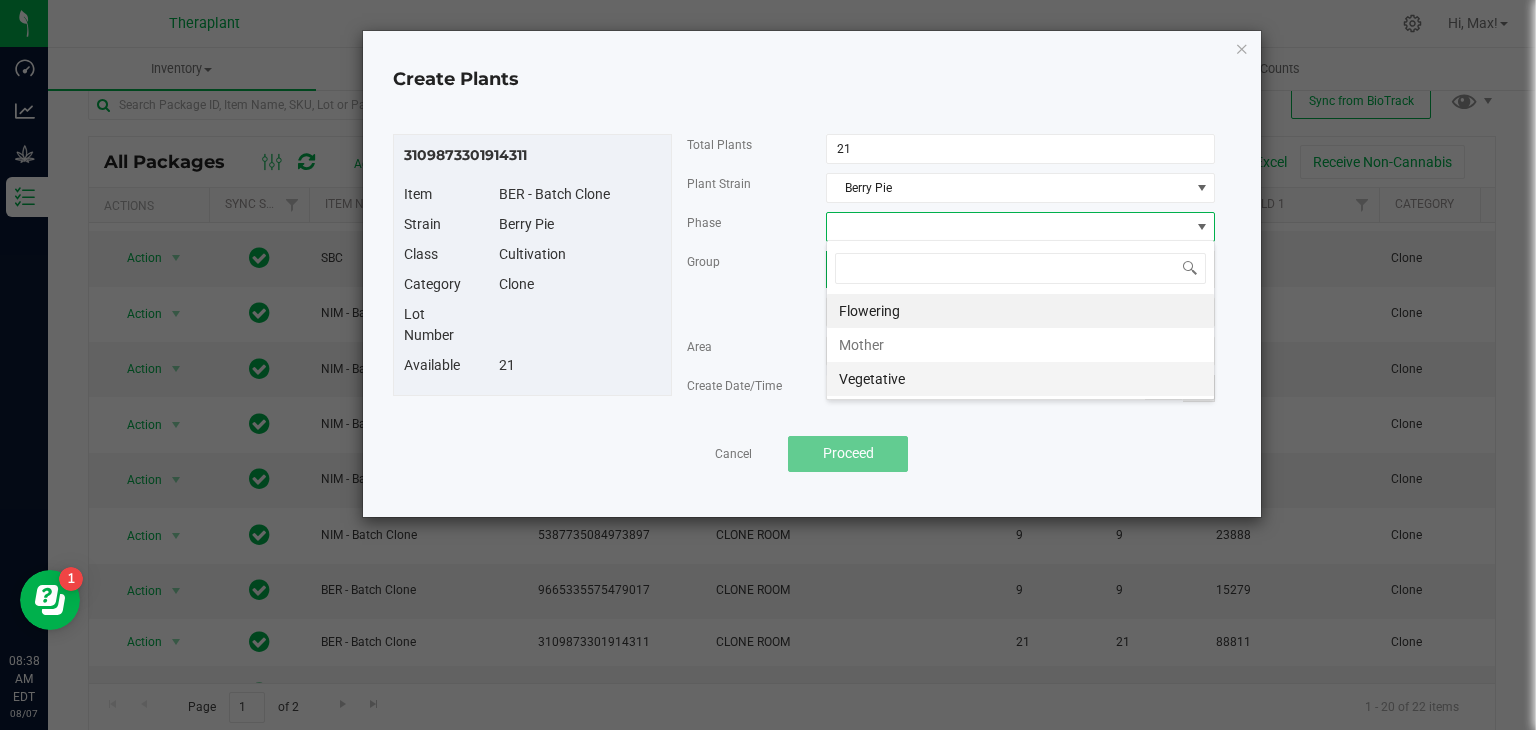 click on "Vegetative" at bounding box center [1020, 379] 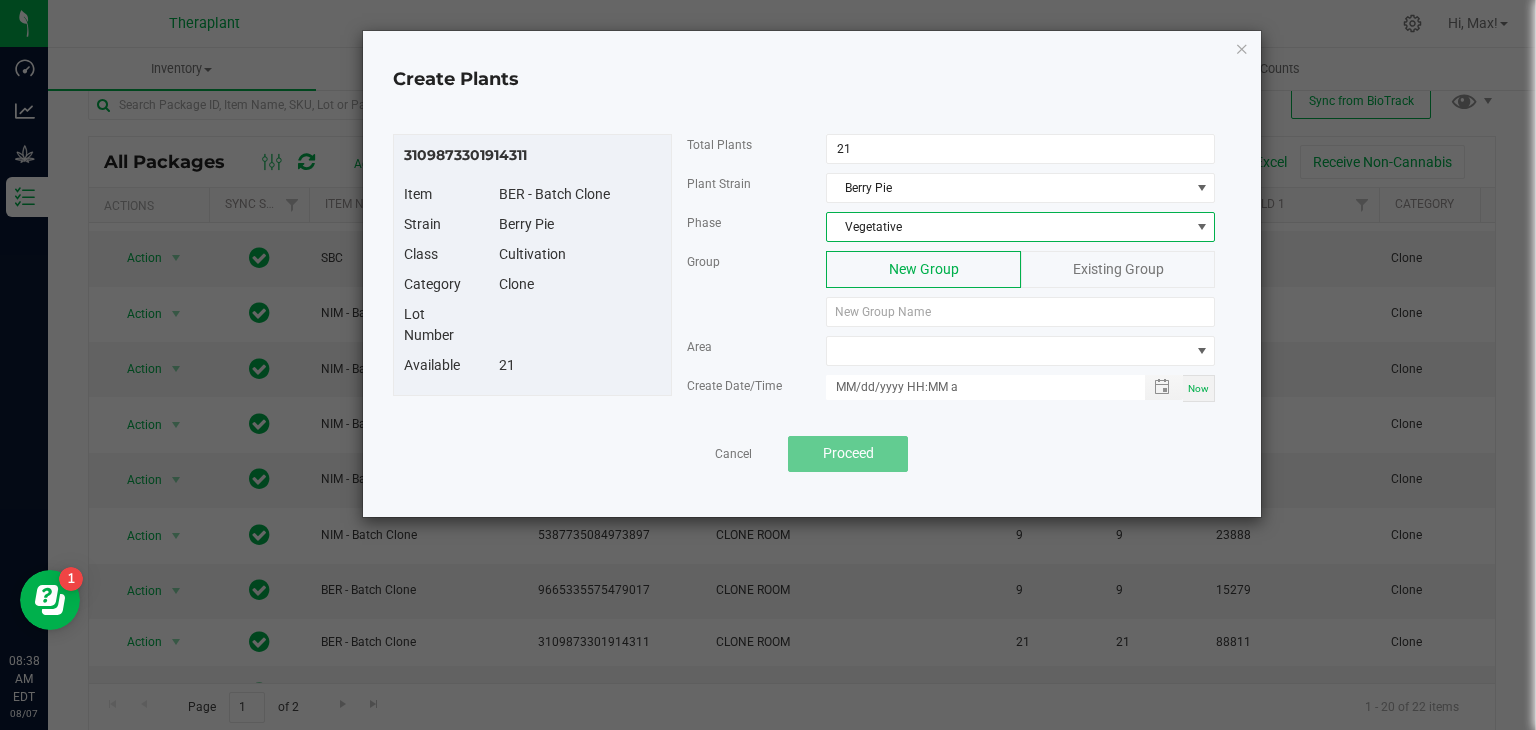 click on "Existing Group" 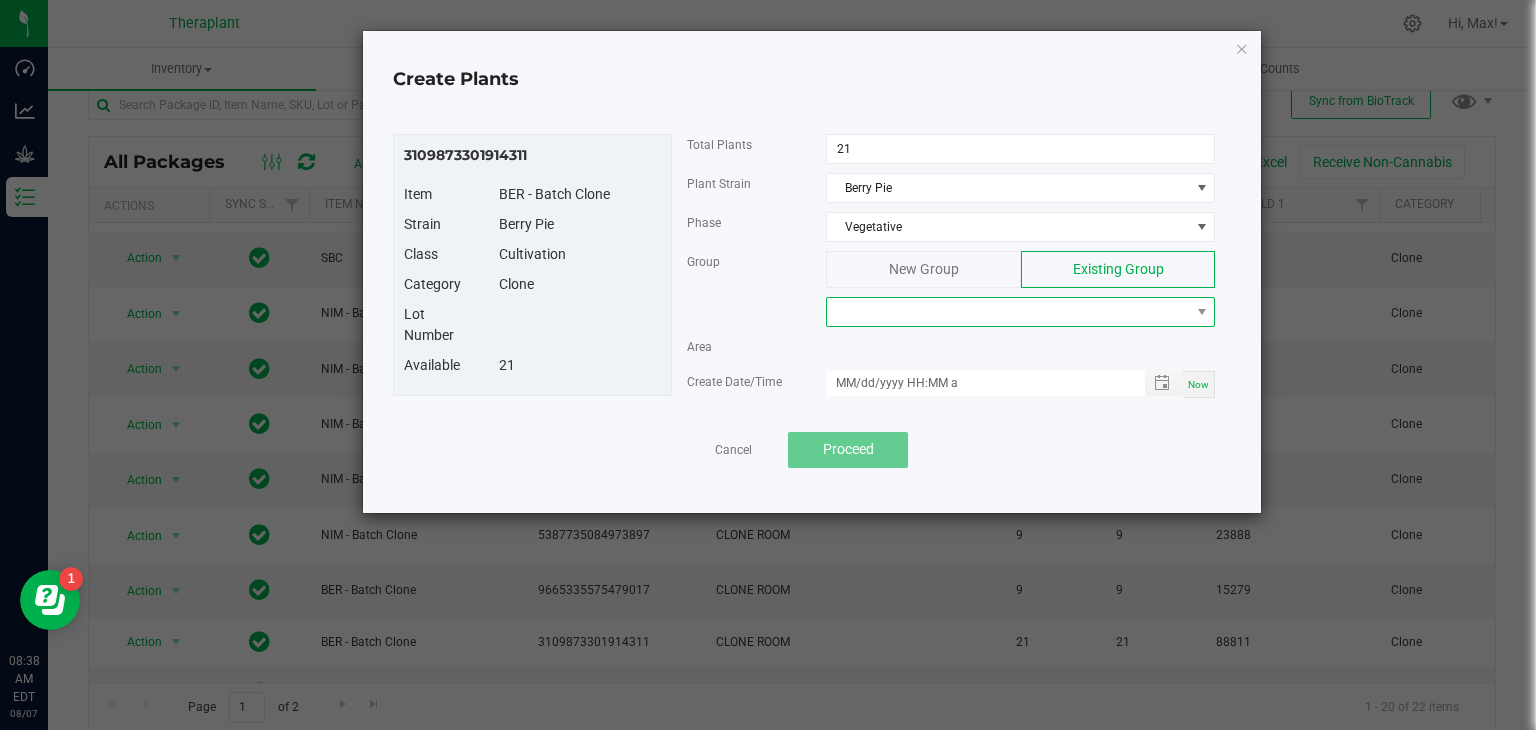 click at bounding box center [1008, 312] 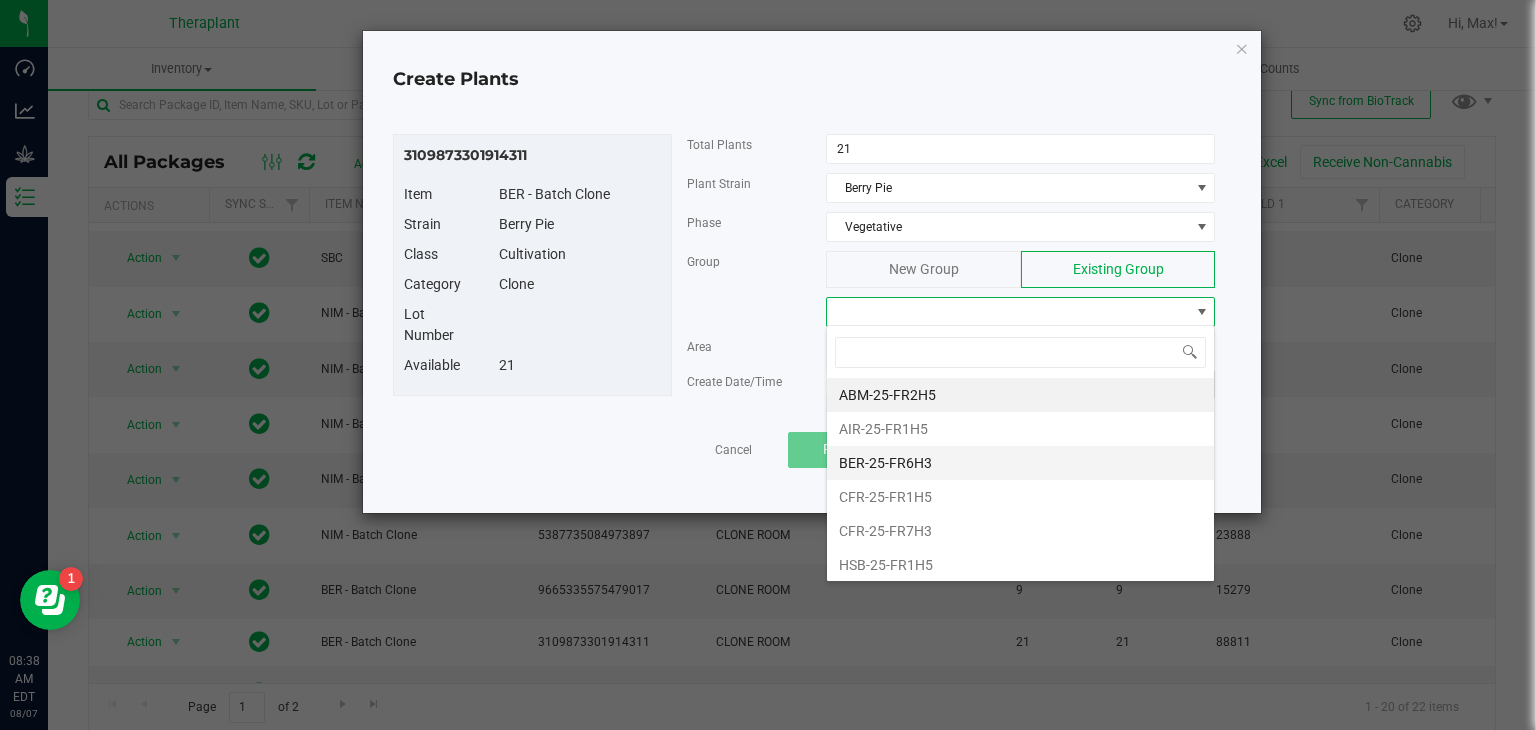 click on "BER-25-FR6H3" at bounding box center (1020, 463) 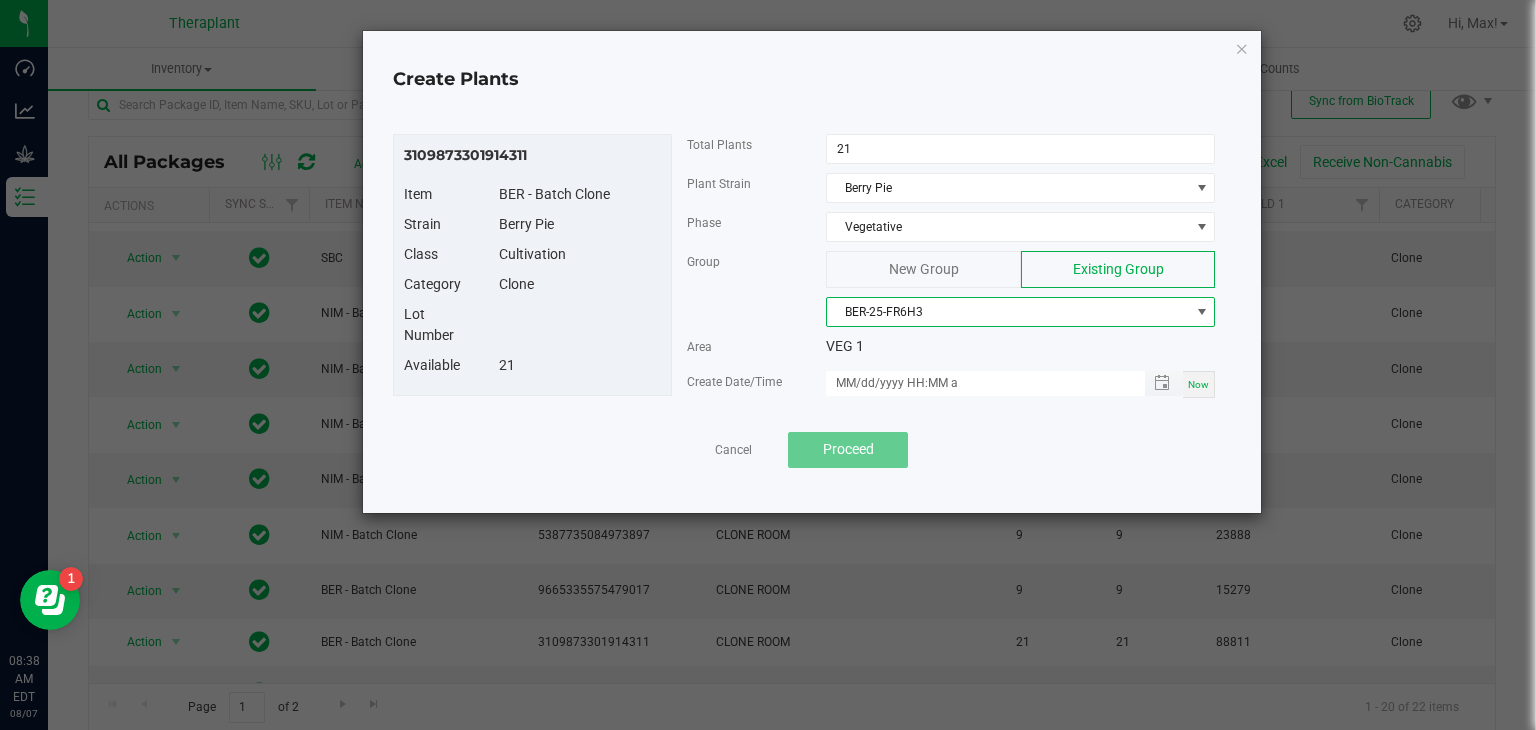 click at bounding box center [1164, 383] 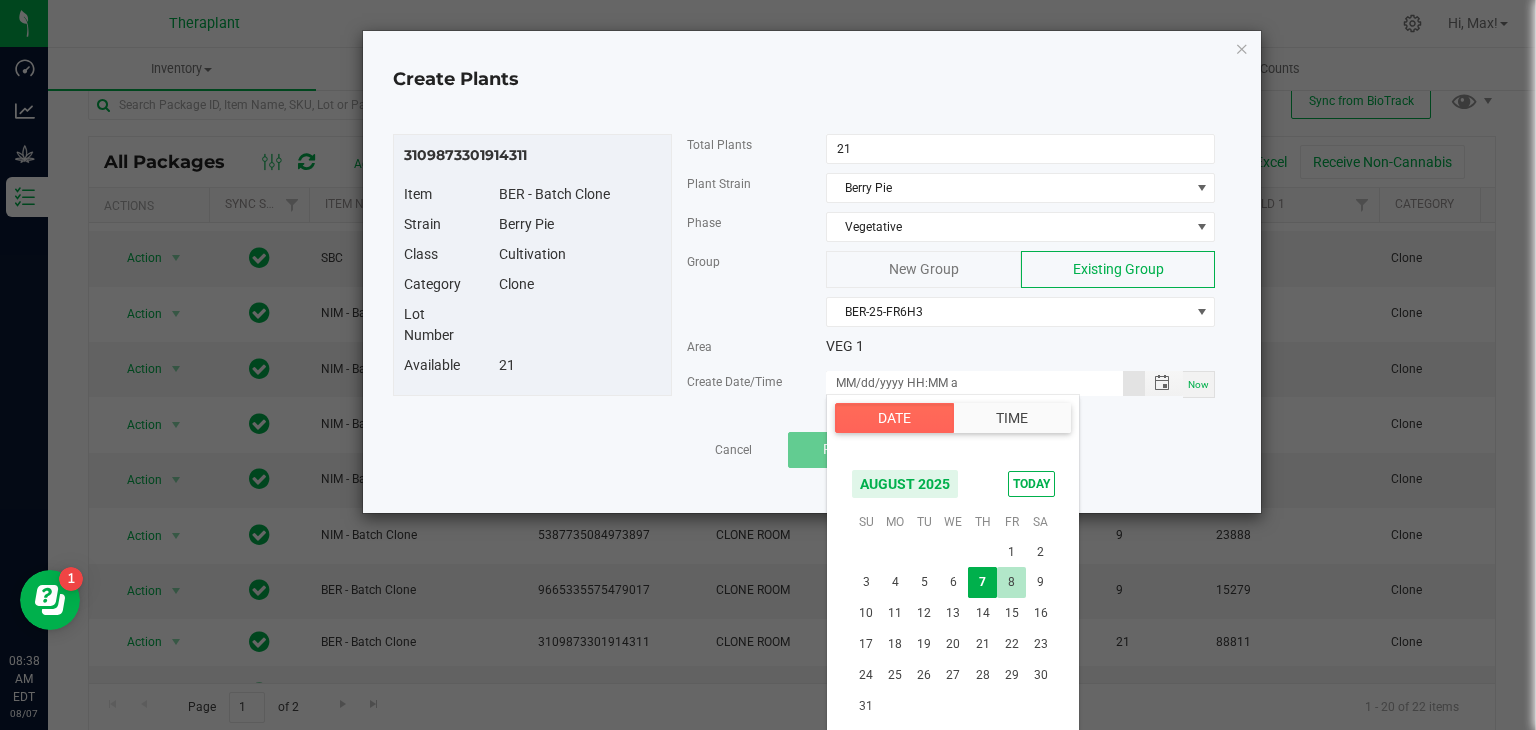 click on "8" at bounding box center (1011, 582) 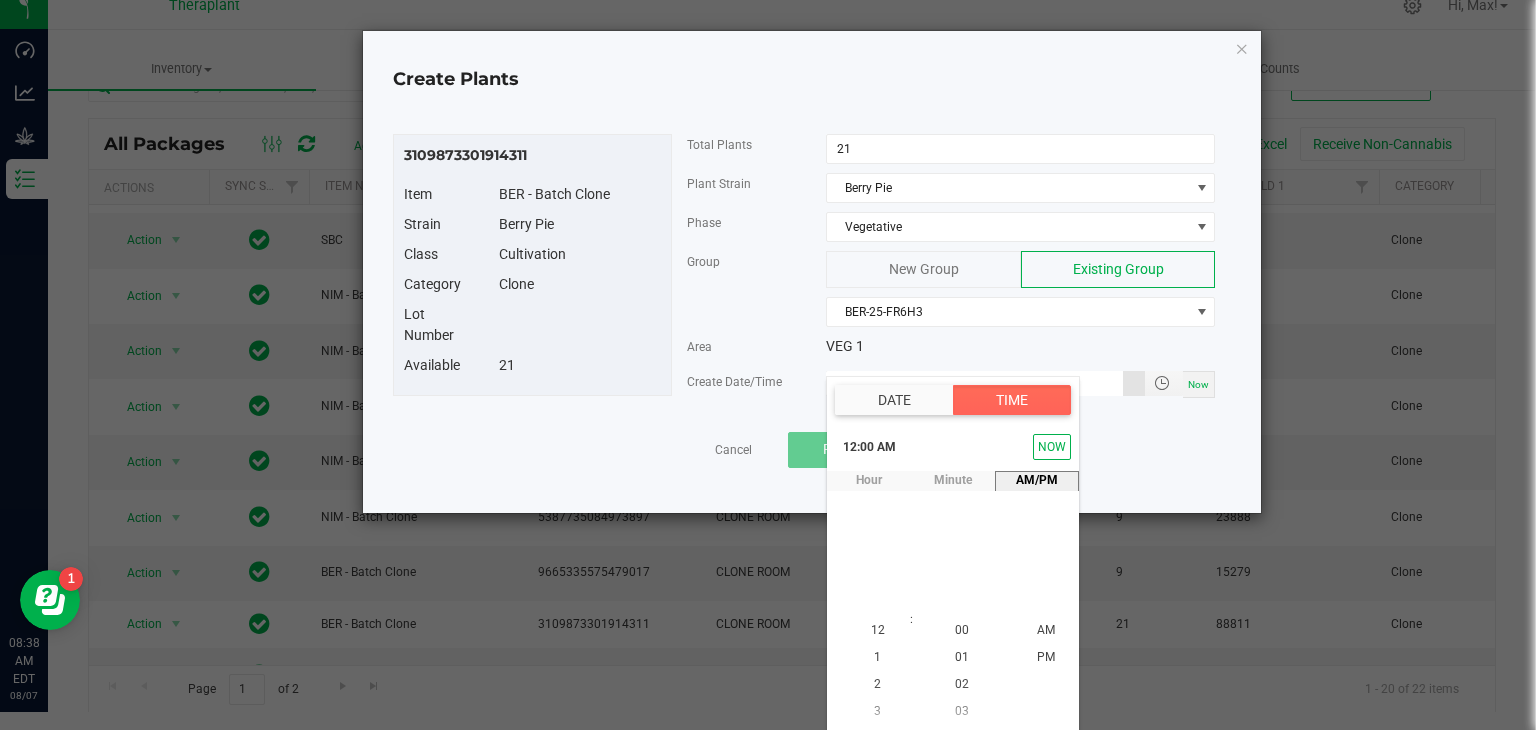 type on "08/08/2025 12:00 AM" 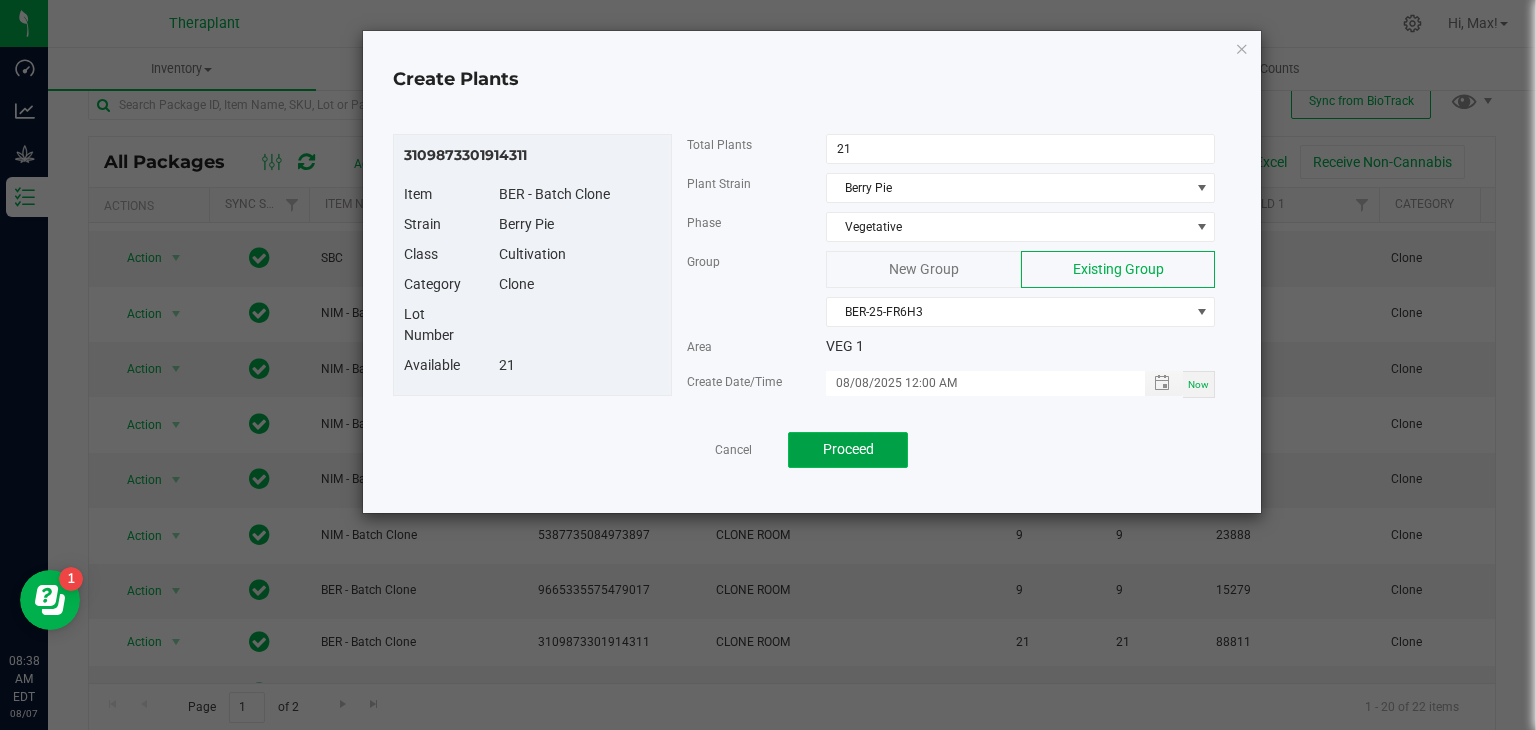 click on "Proceed" 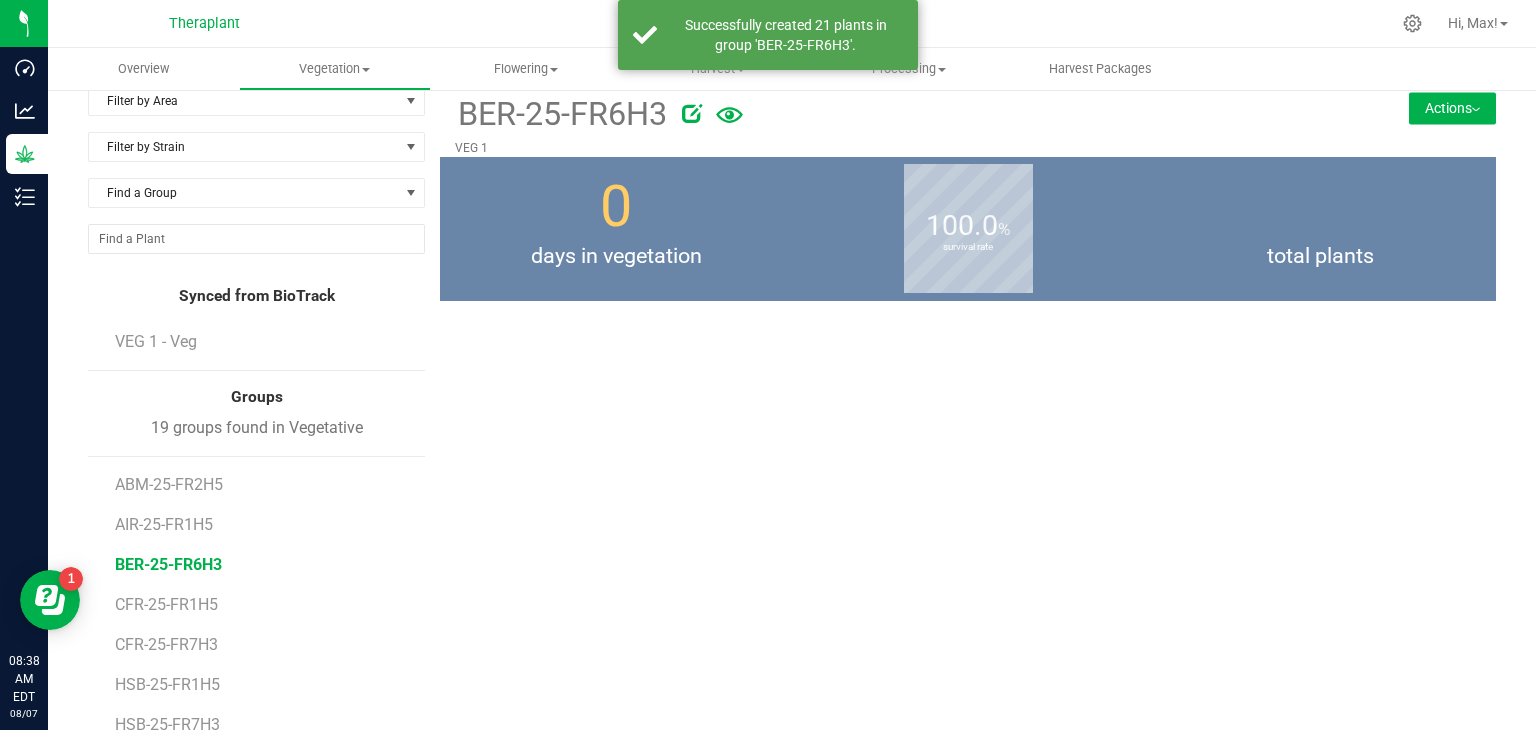 scroll, scrollTop: 0, scrollLeft: 0, axis: both 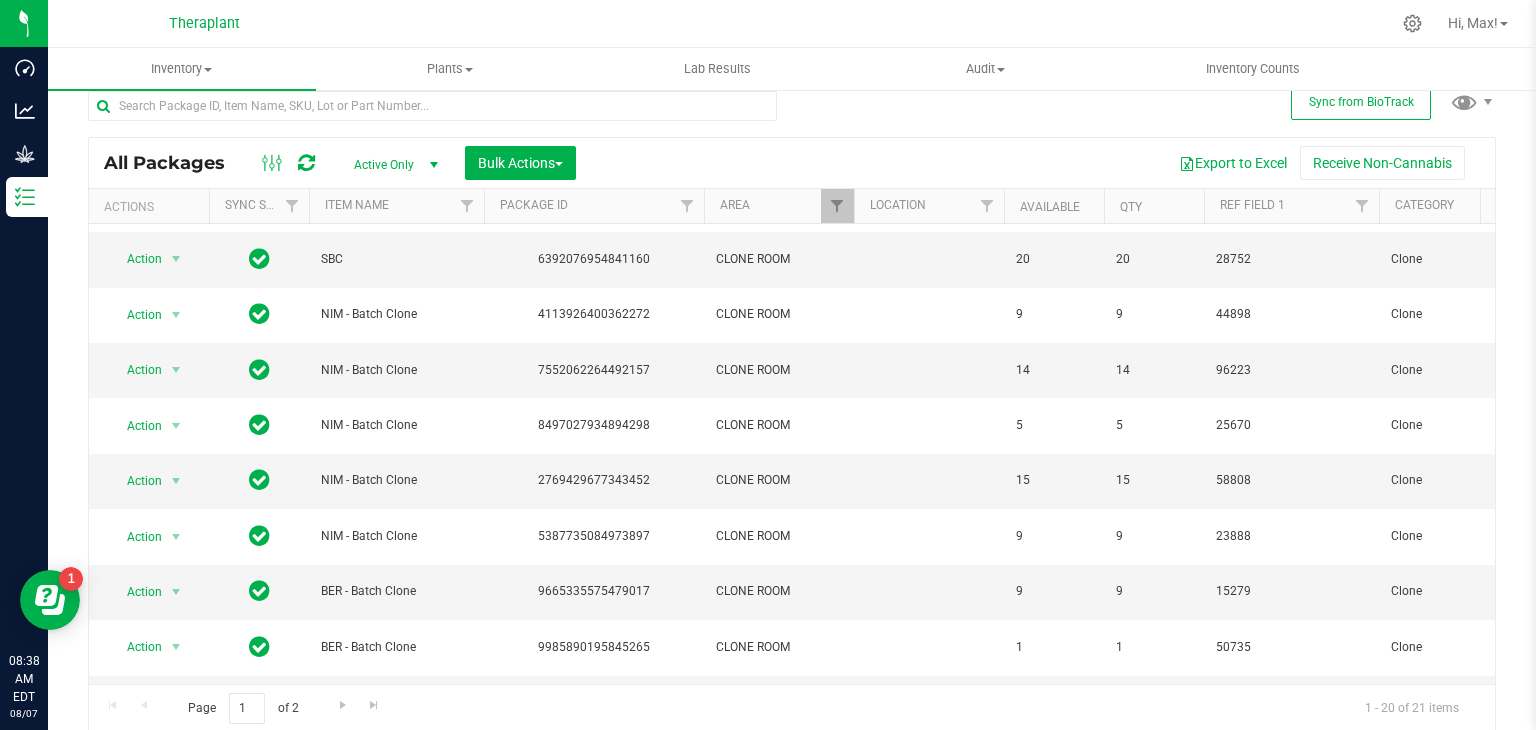 click at bounding box center (176, 814) 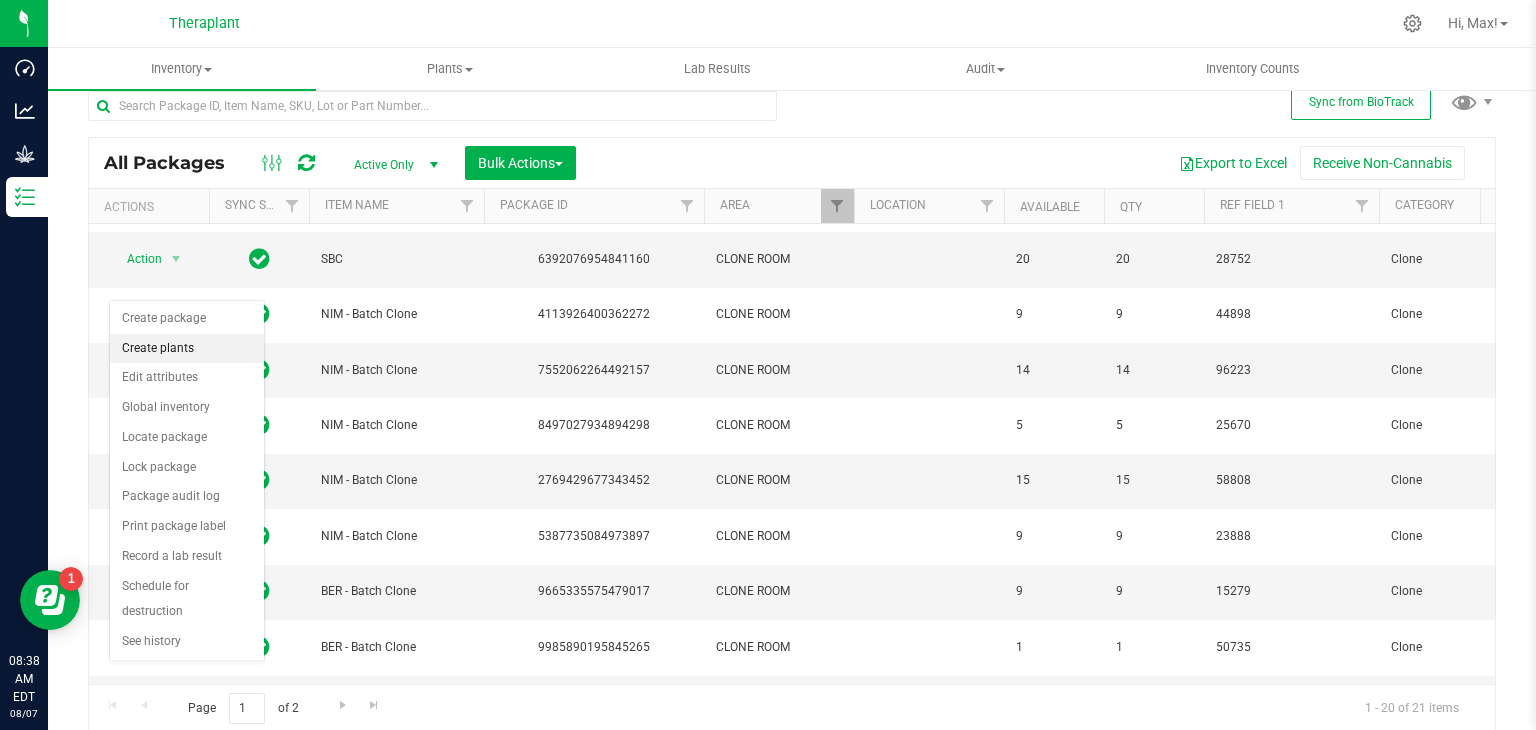 click on "Create plants" at bounding box center [187, 349] 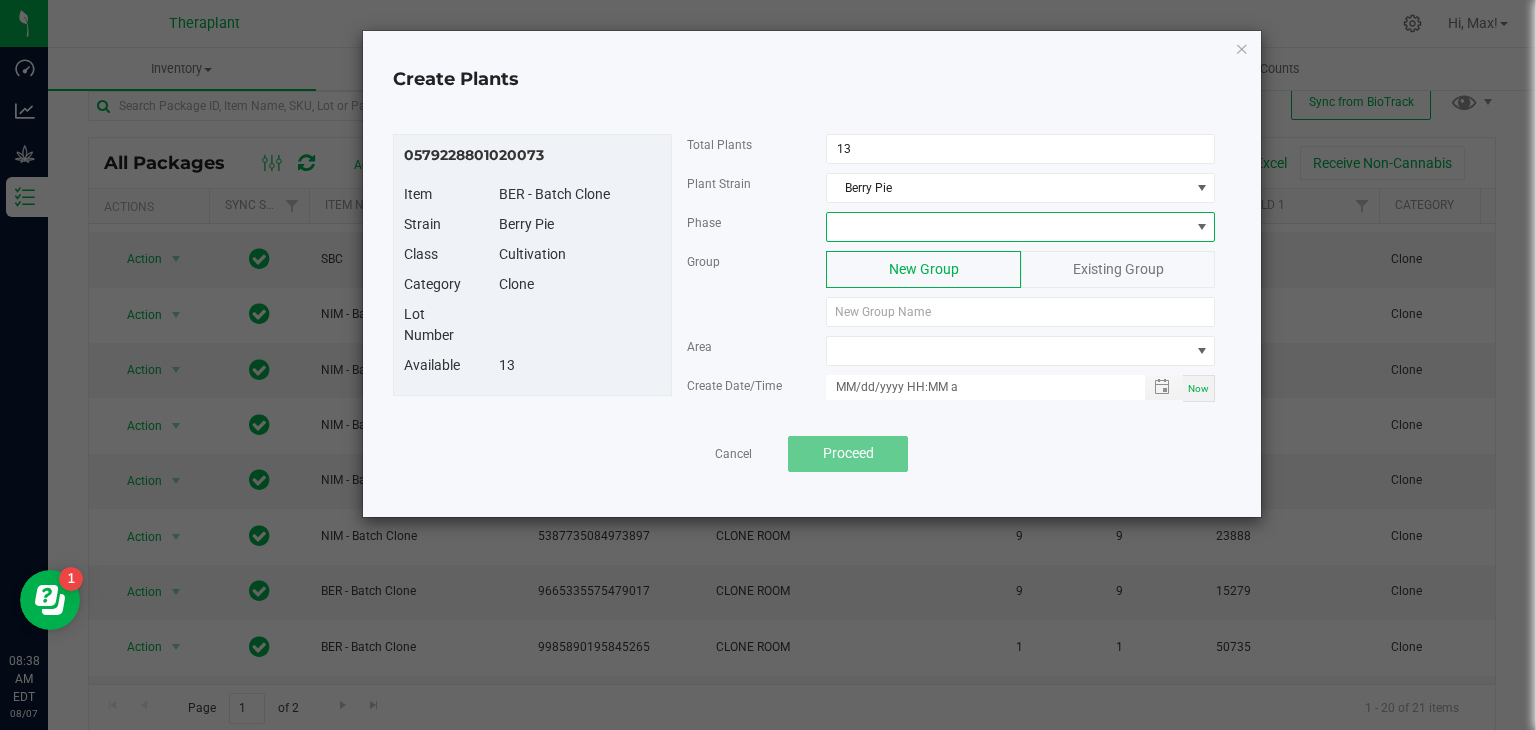 click at bounding box center [1008, 227] 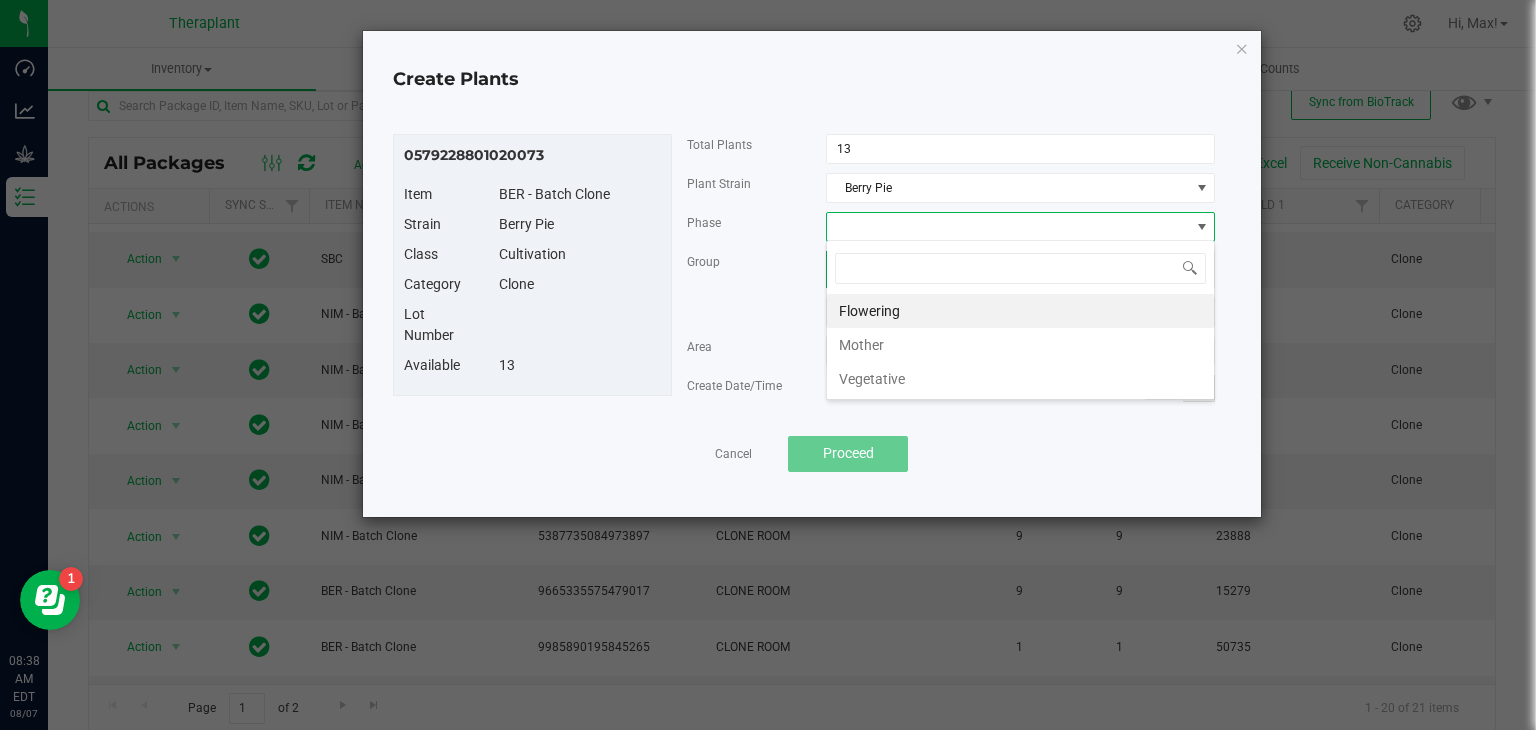 scroll, scrollTop: 99970, scrollLeft: 99611, axis: both 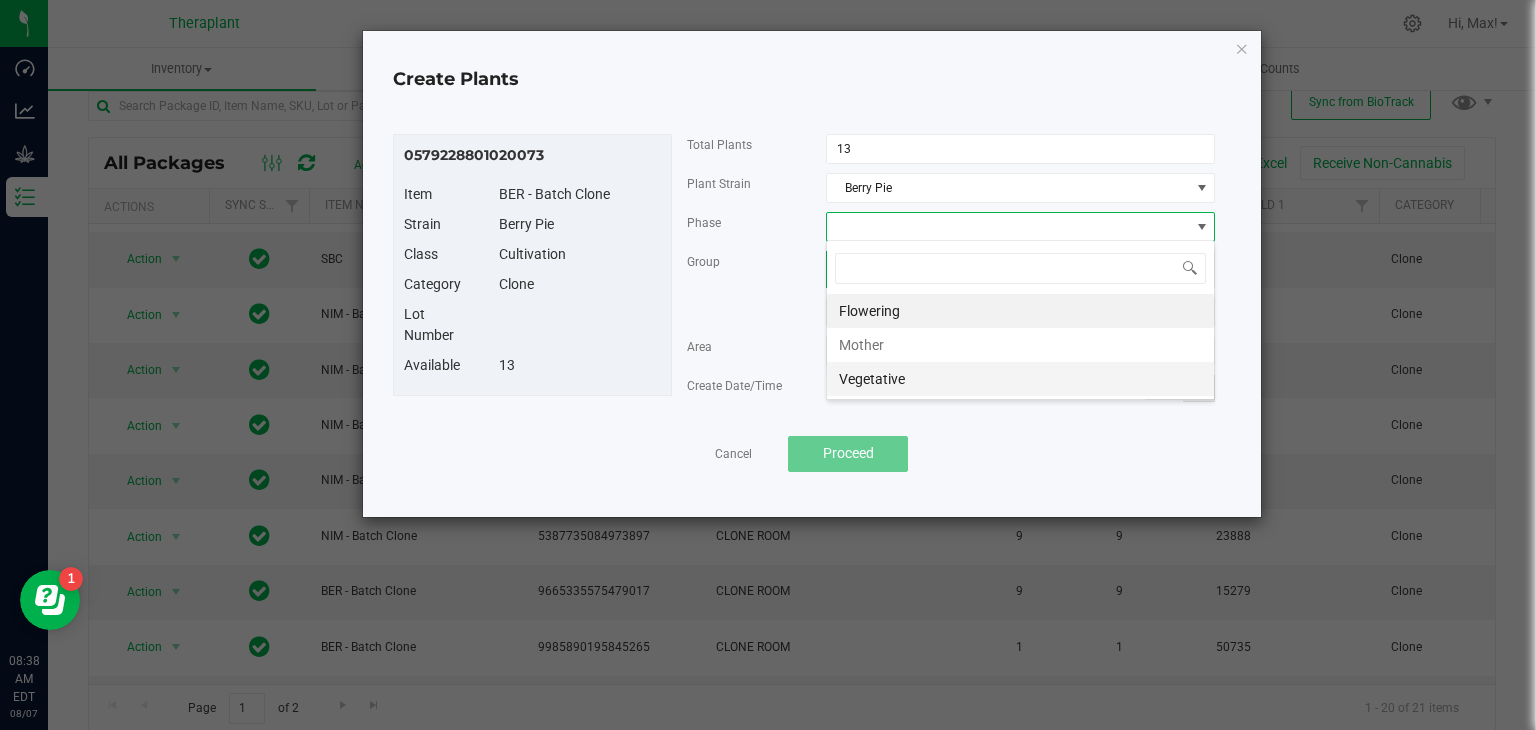 click on "Vegetative" at bounding box center (1020, 379) 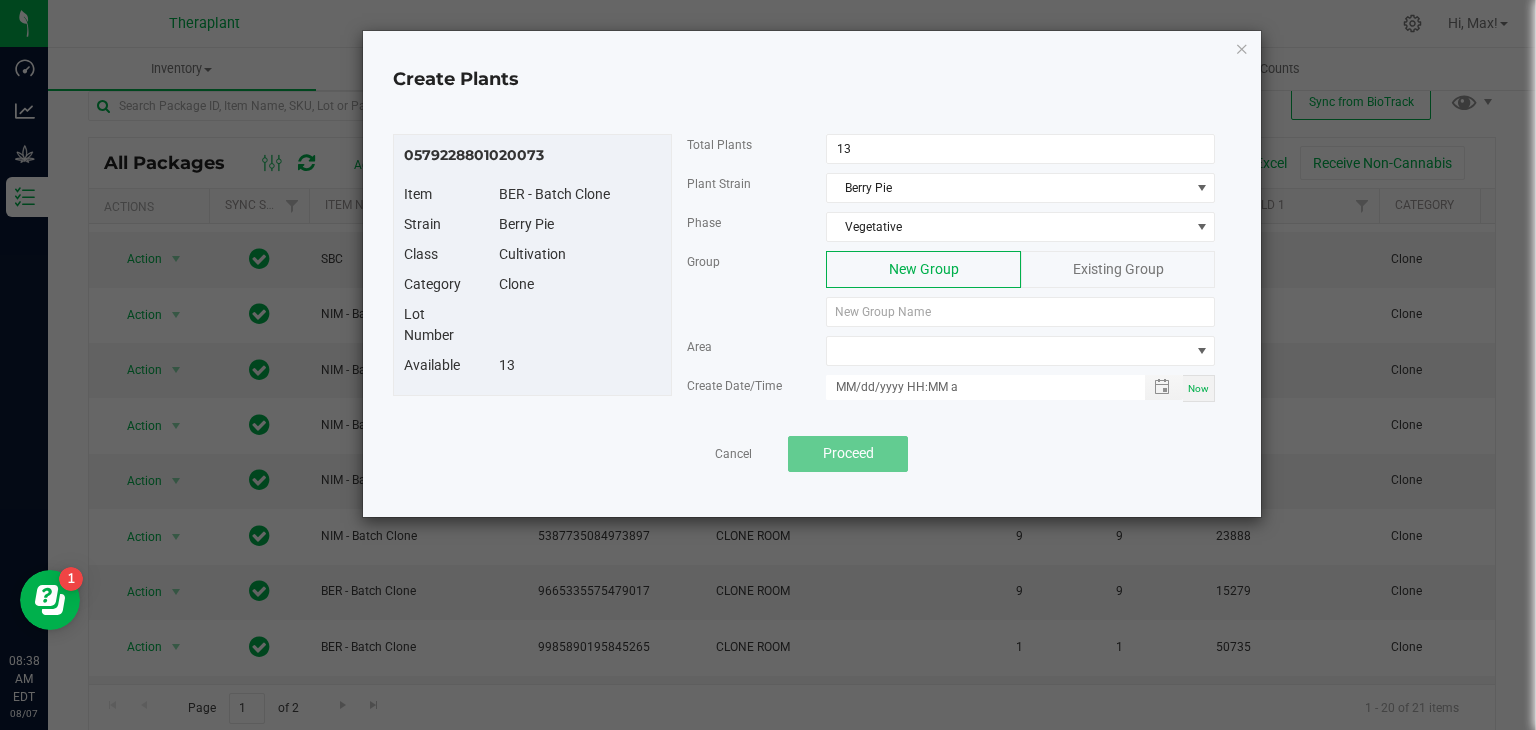 click on "Existing Group" 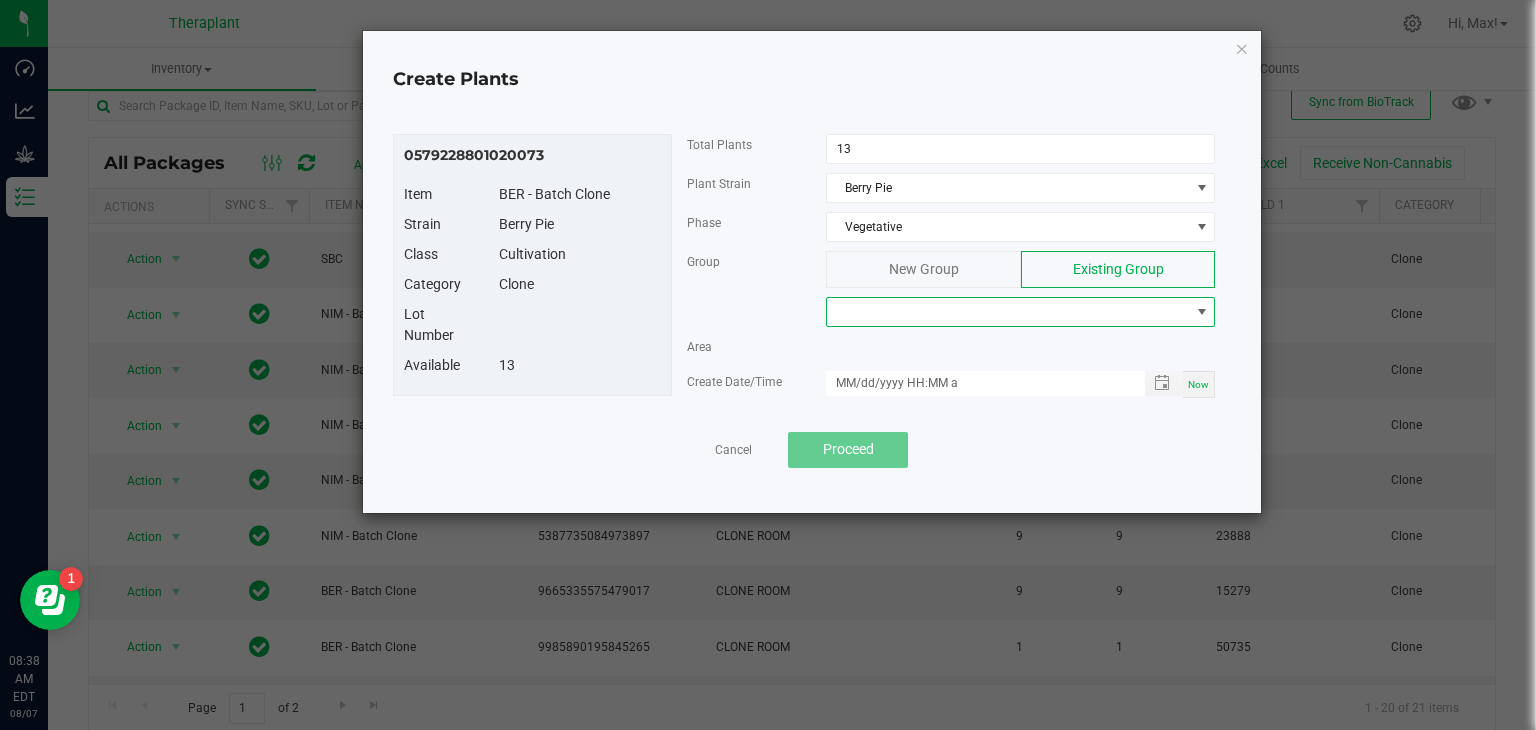 click at bounding box center [1008, 312] 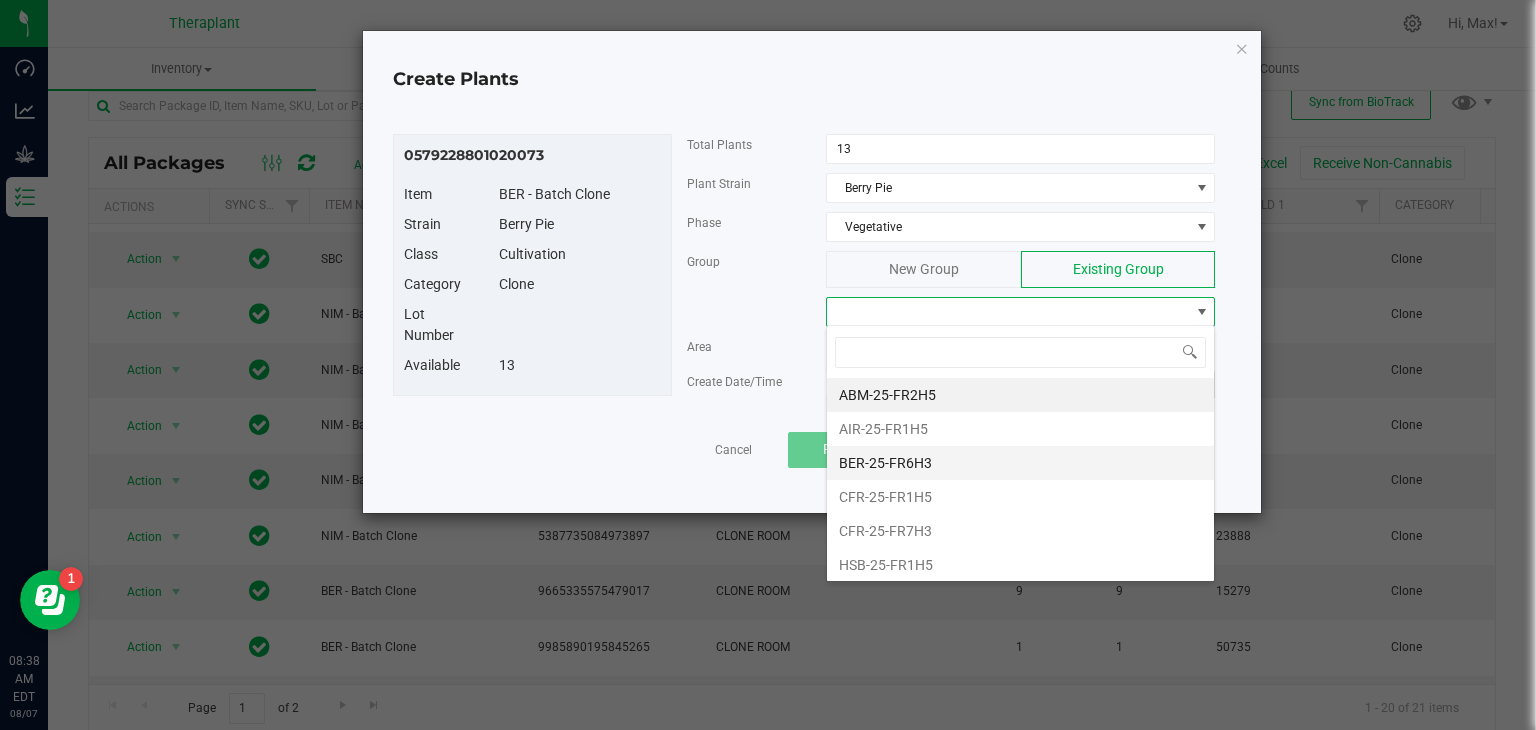 scroll, scrollTop: 99970, scrollLeft: 99611, axis: both 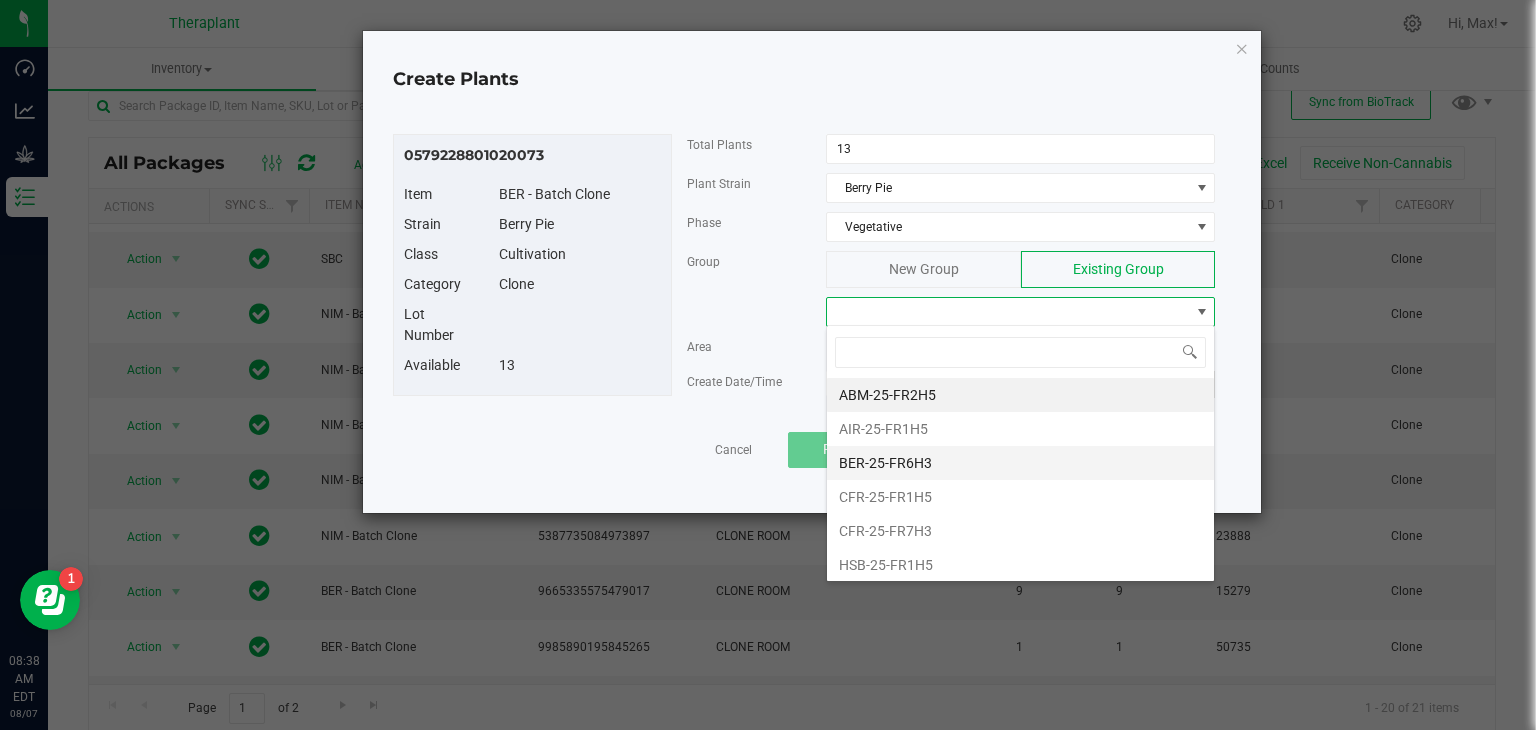 click on "BER-25-FR6H3" at bounding box center [1020, 463] 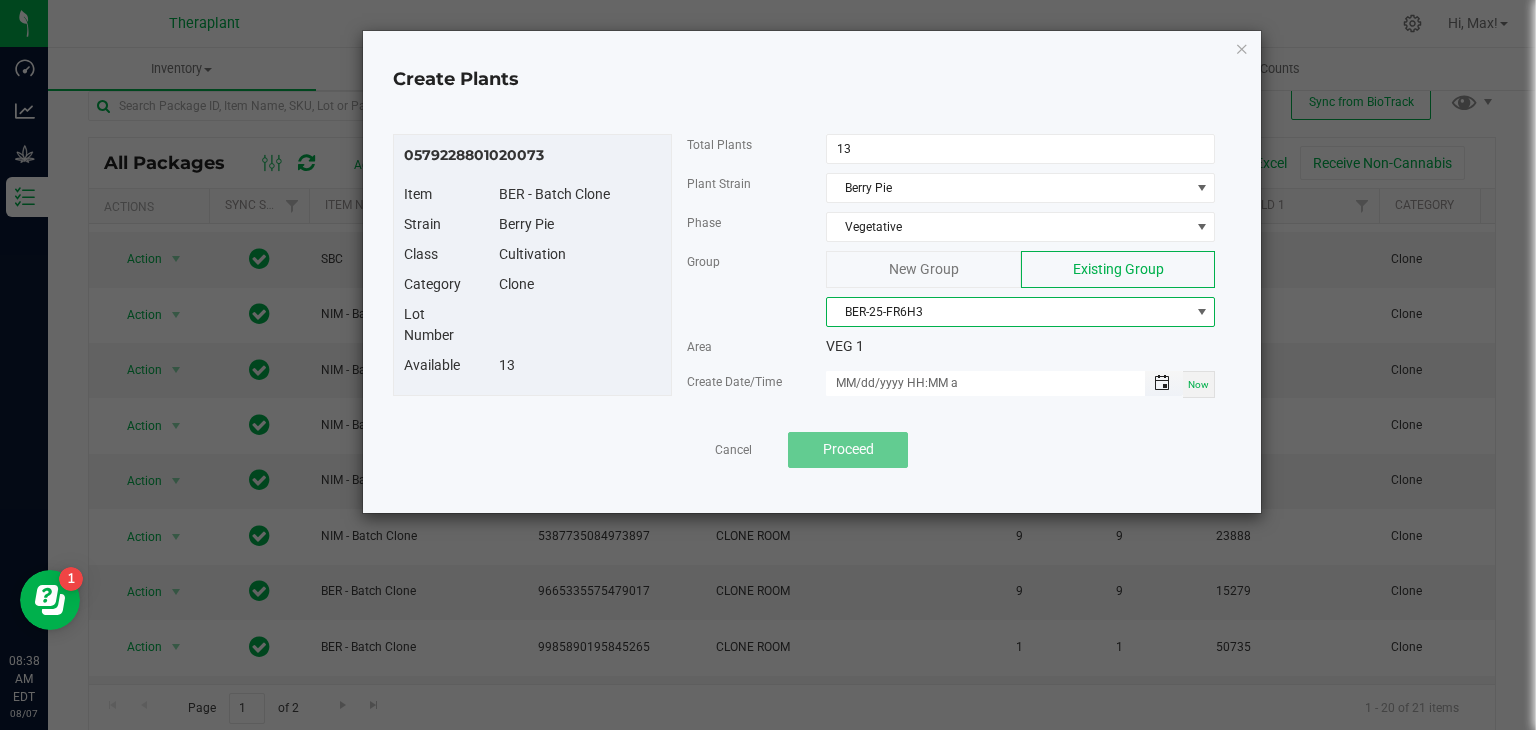 click at bounding box center [1162, 383] 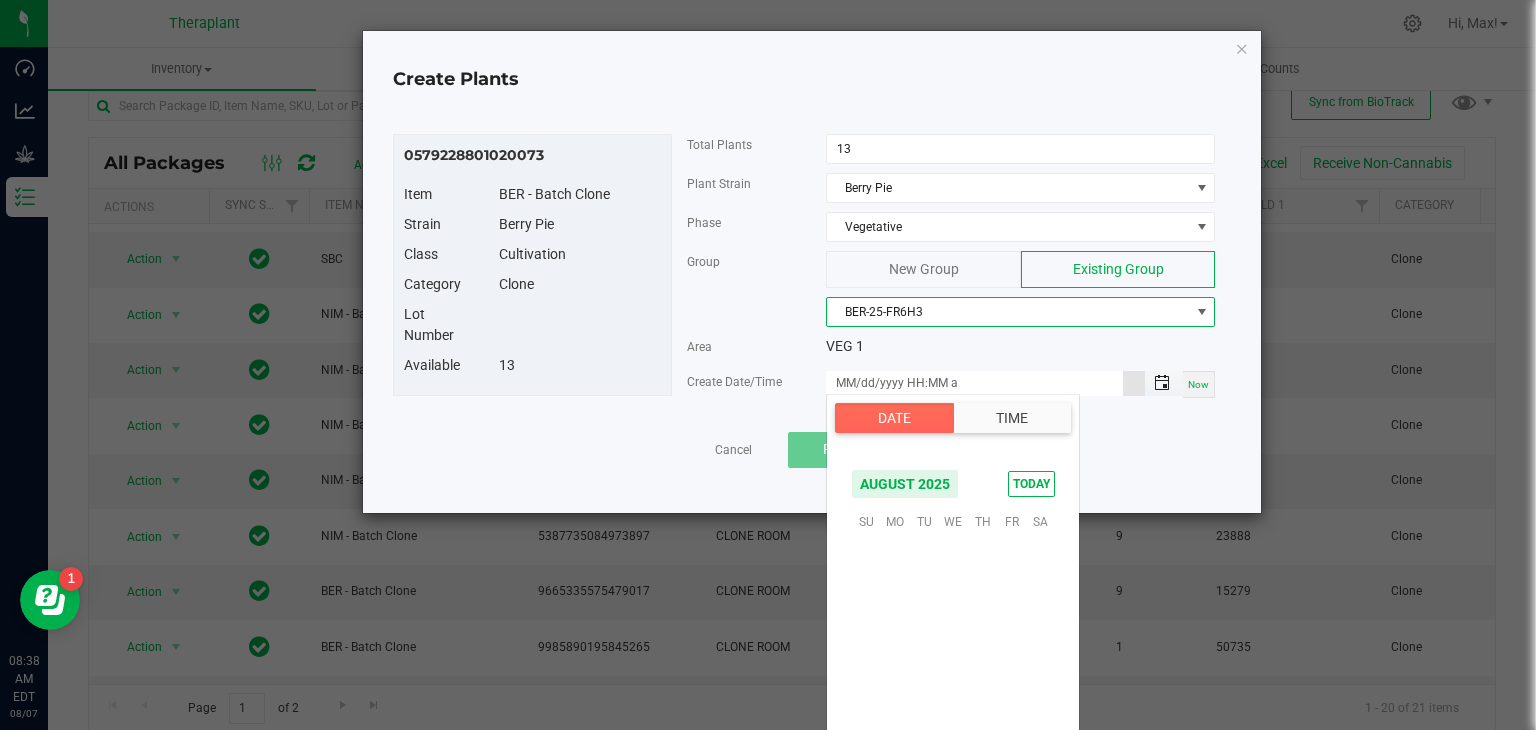 scroll, scrollTop: 324156, scrollLeft: 0, axis: vertical 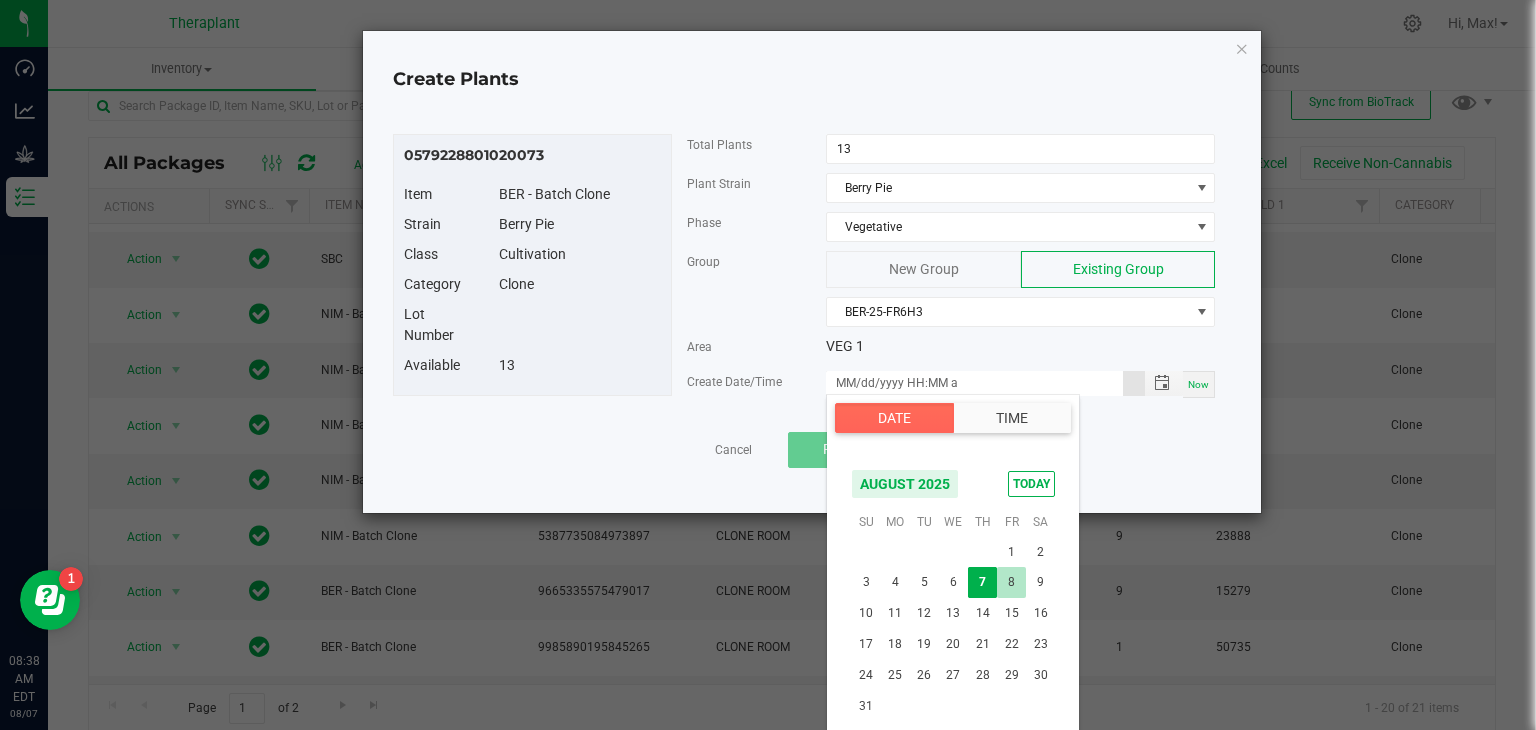 click on "8" at bounding box center [1011, 582] 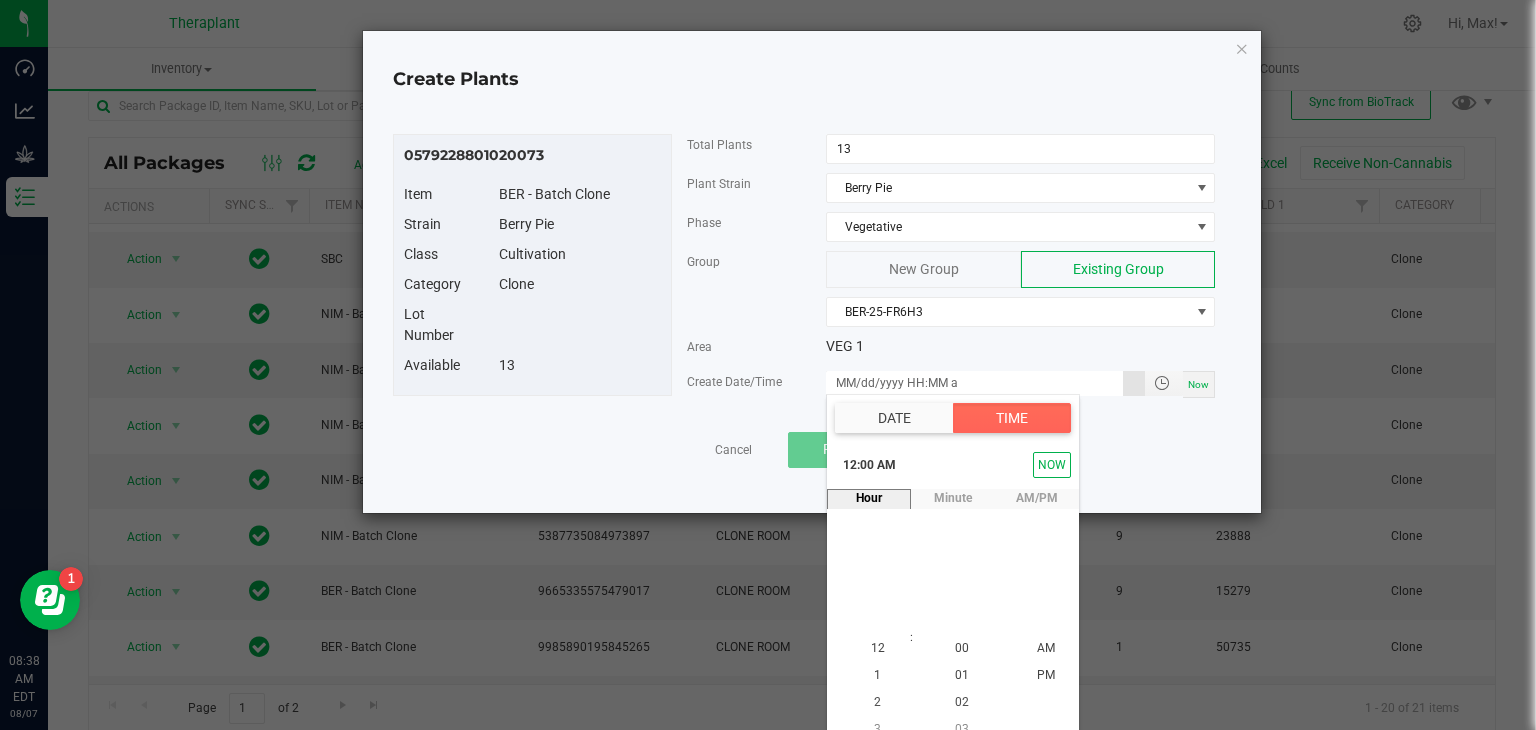 scroll, scrollTop: 18, scrollLeft: 0, axis: vertical 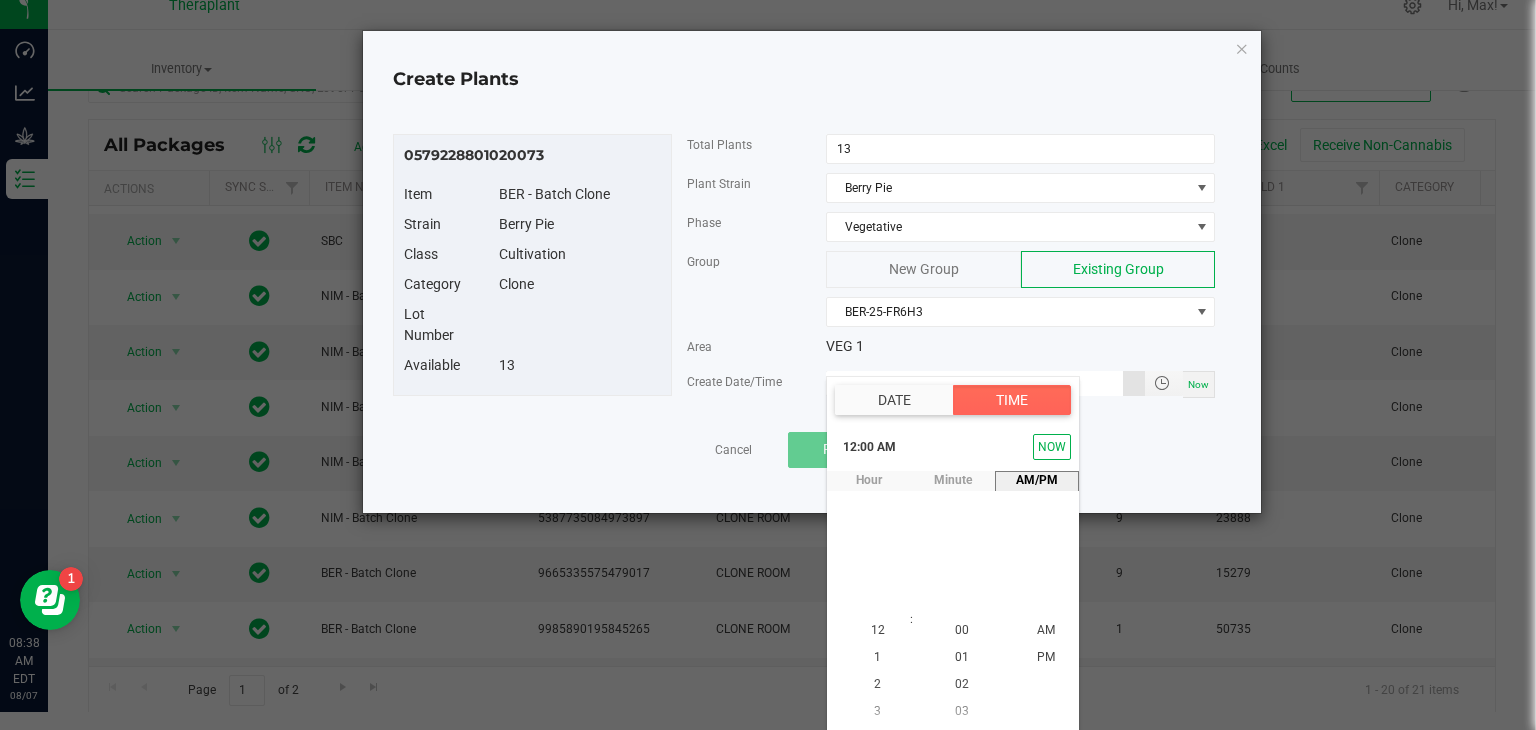 type on "08/08/2025 12:00 AM" 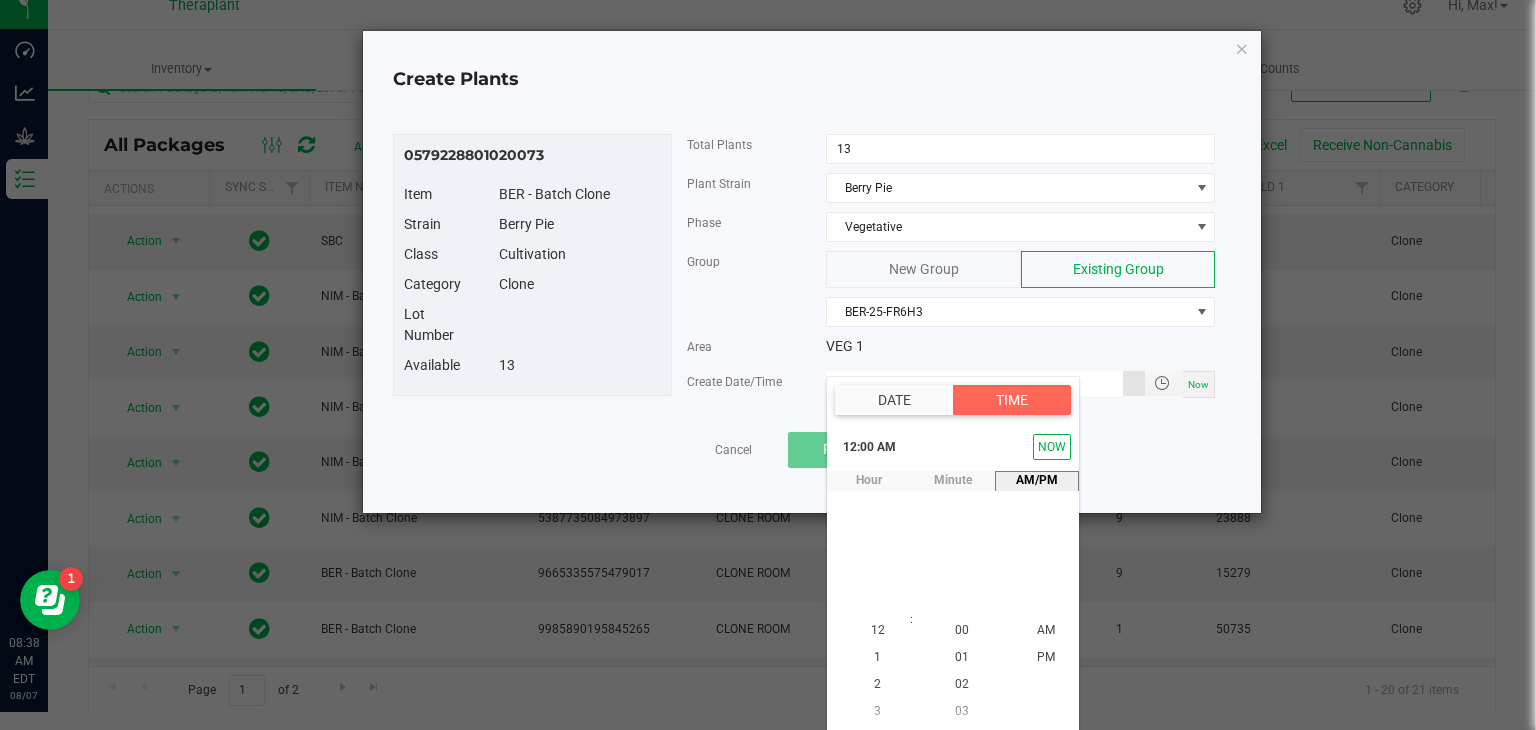 scroll, scrollTop: 0, scrollLeft: 0, axis: both 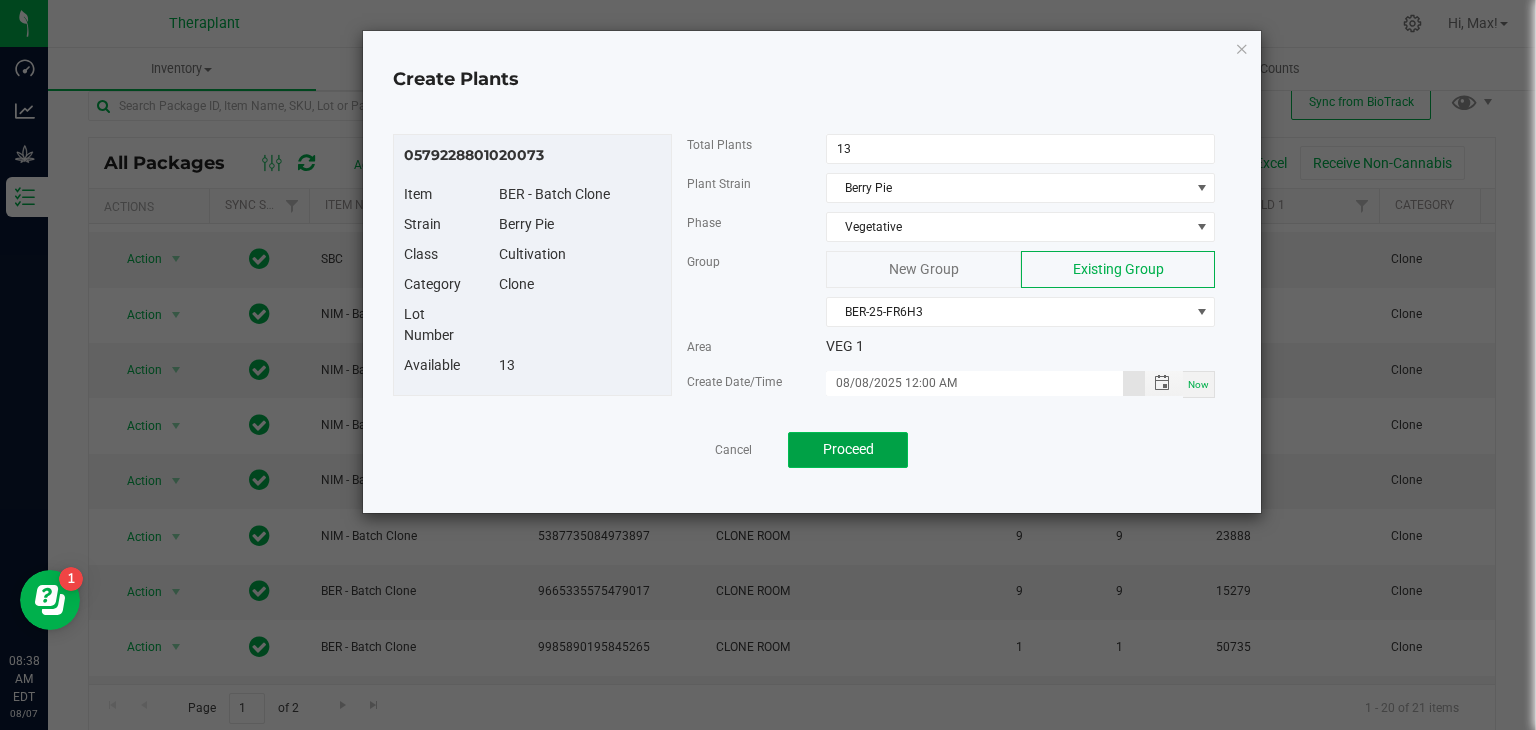 click on "Proceed" 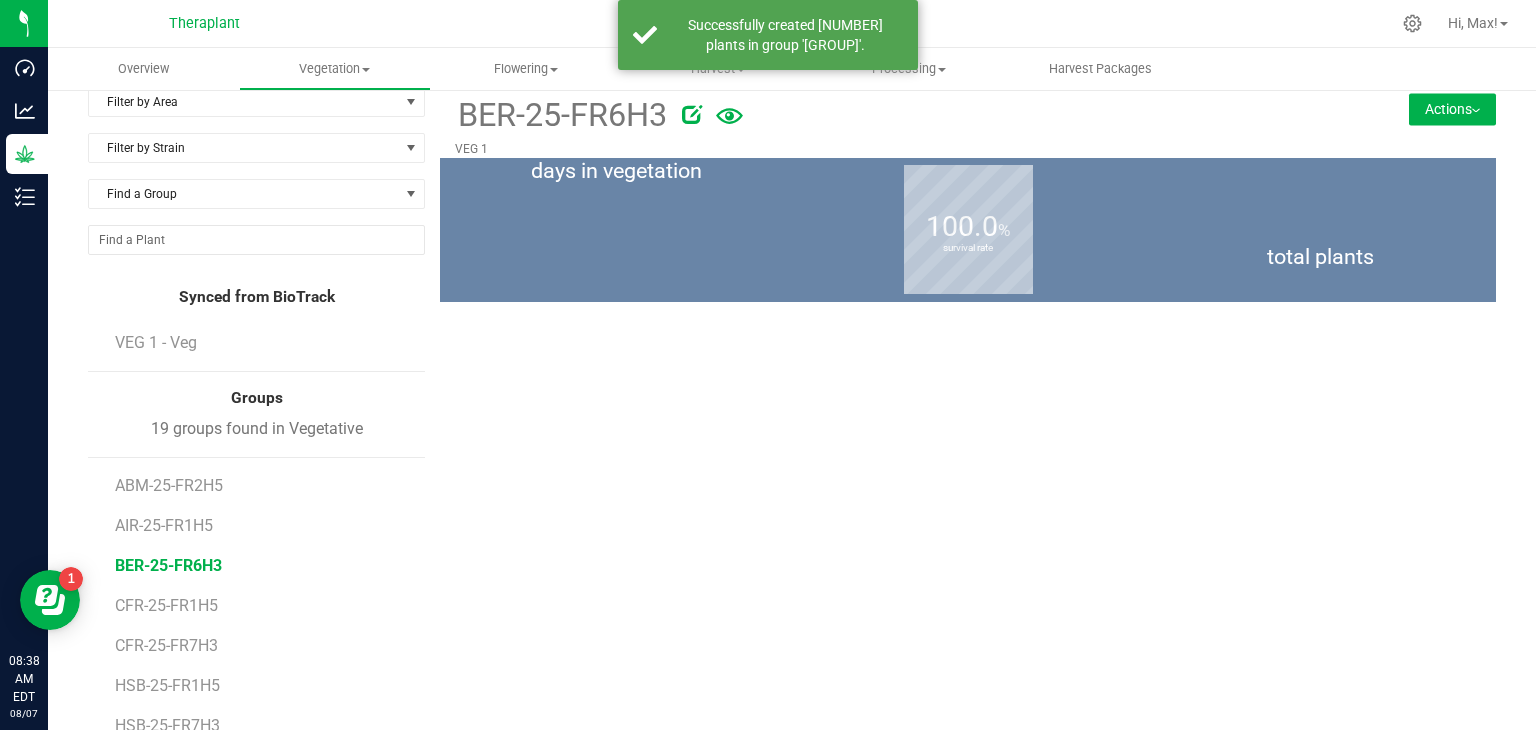 scroll, scrollTop: 0, scrollLeft: 0, axis: both 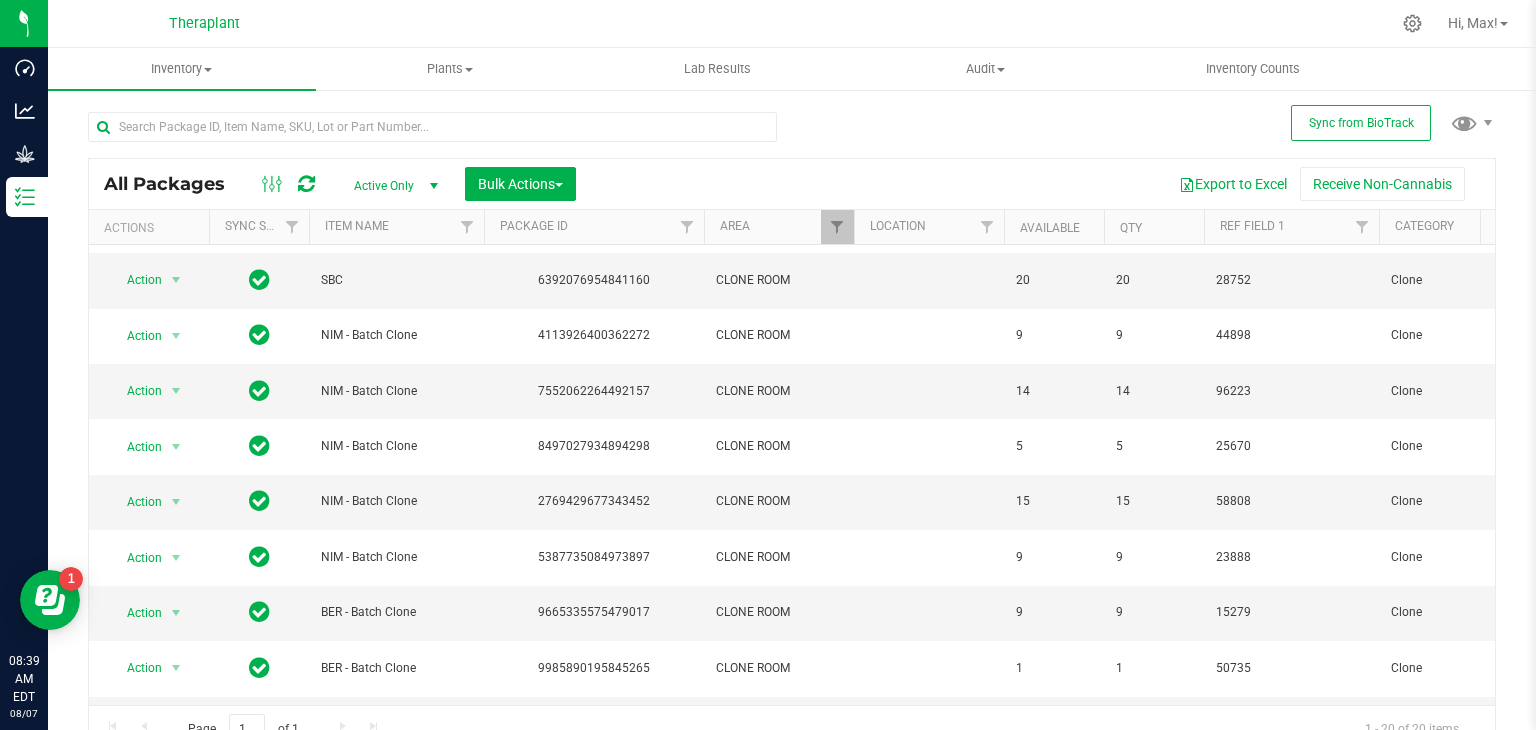 click at bounding box center (176, 835) 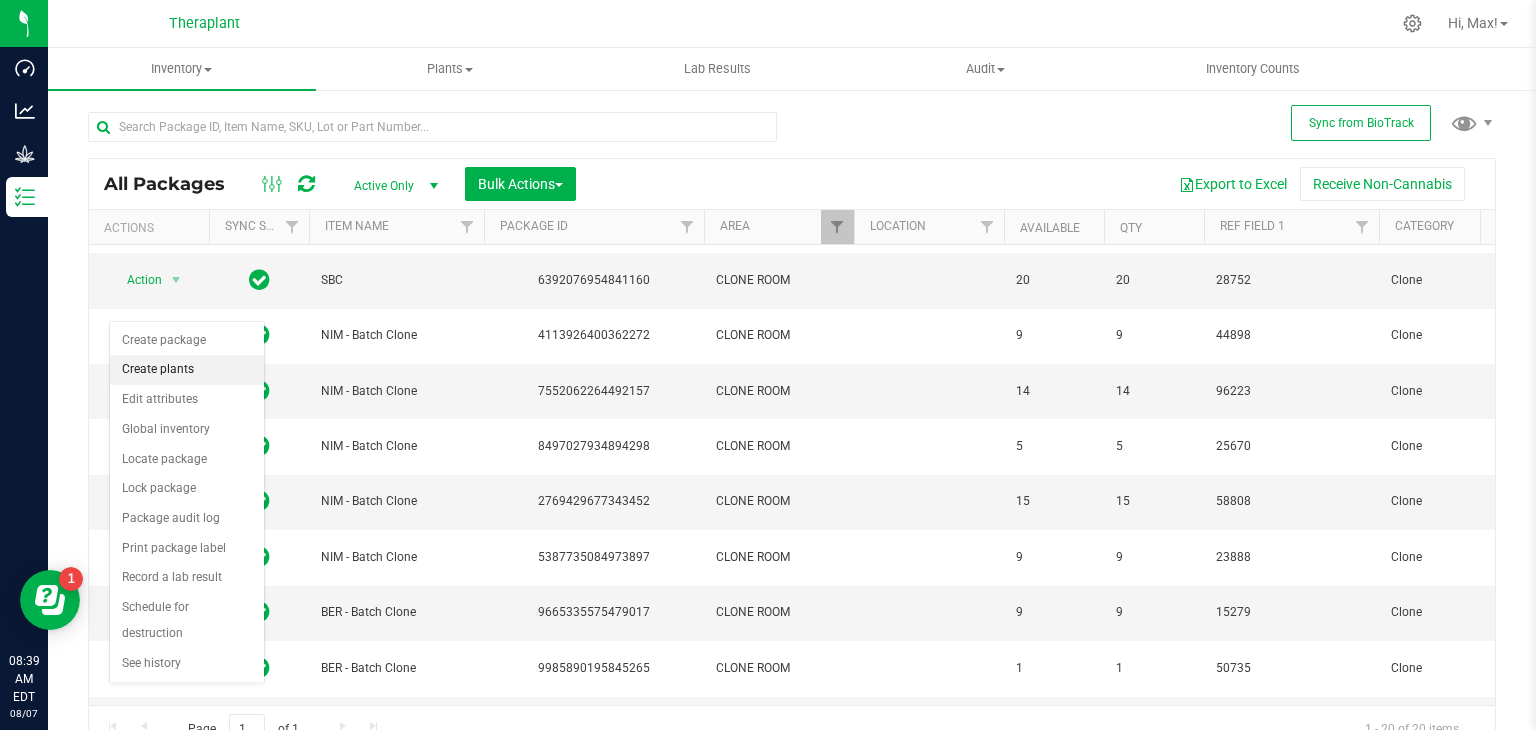 click on "Create plants" at bounding box center (187, 370) 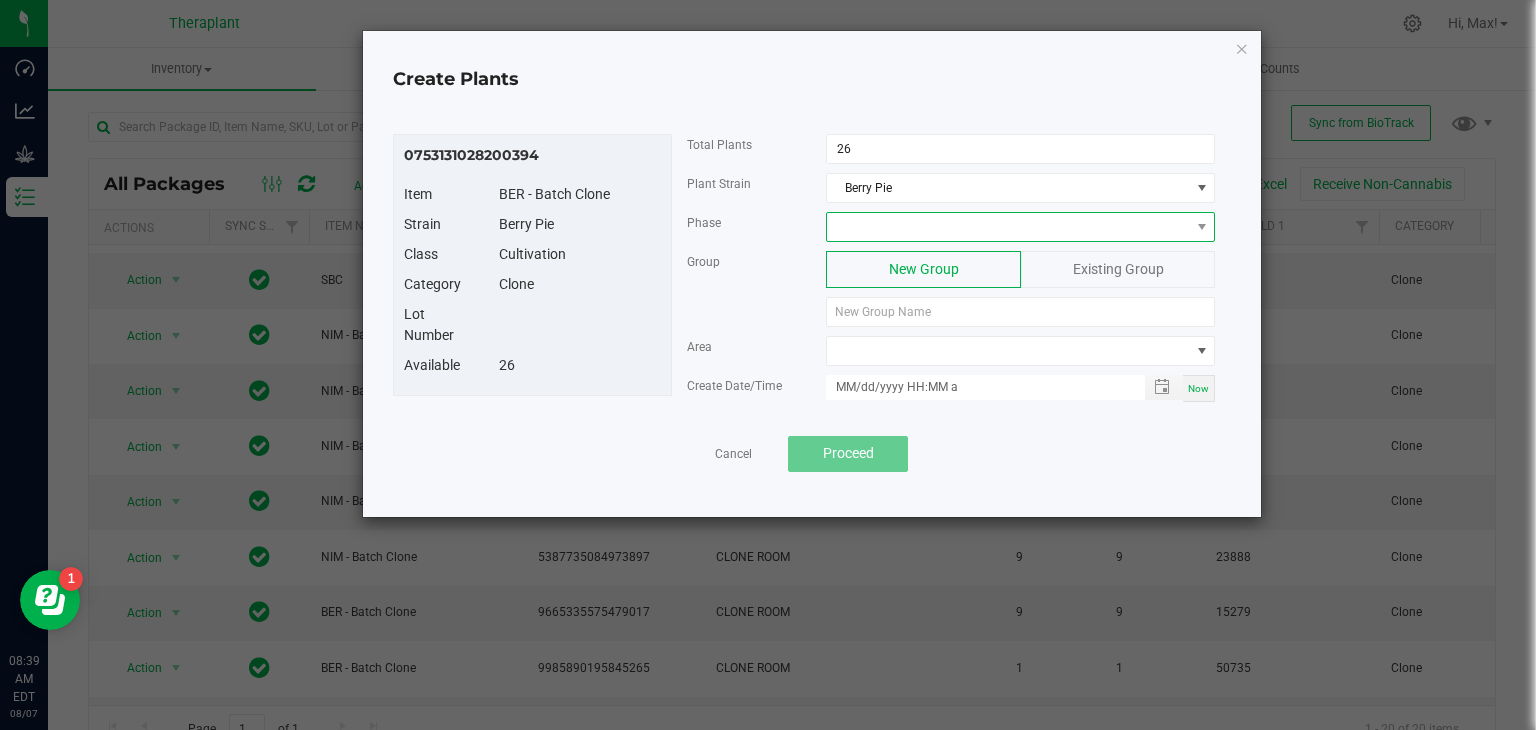 click at bounding box center [1008, 227] 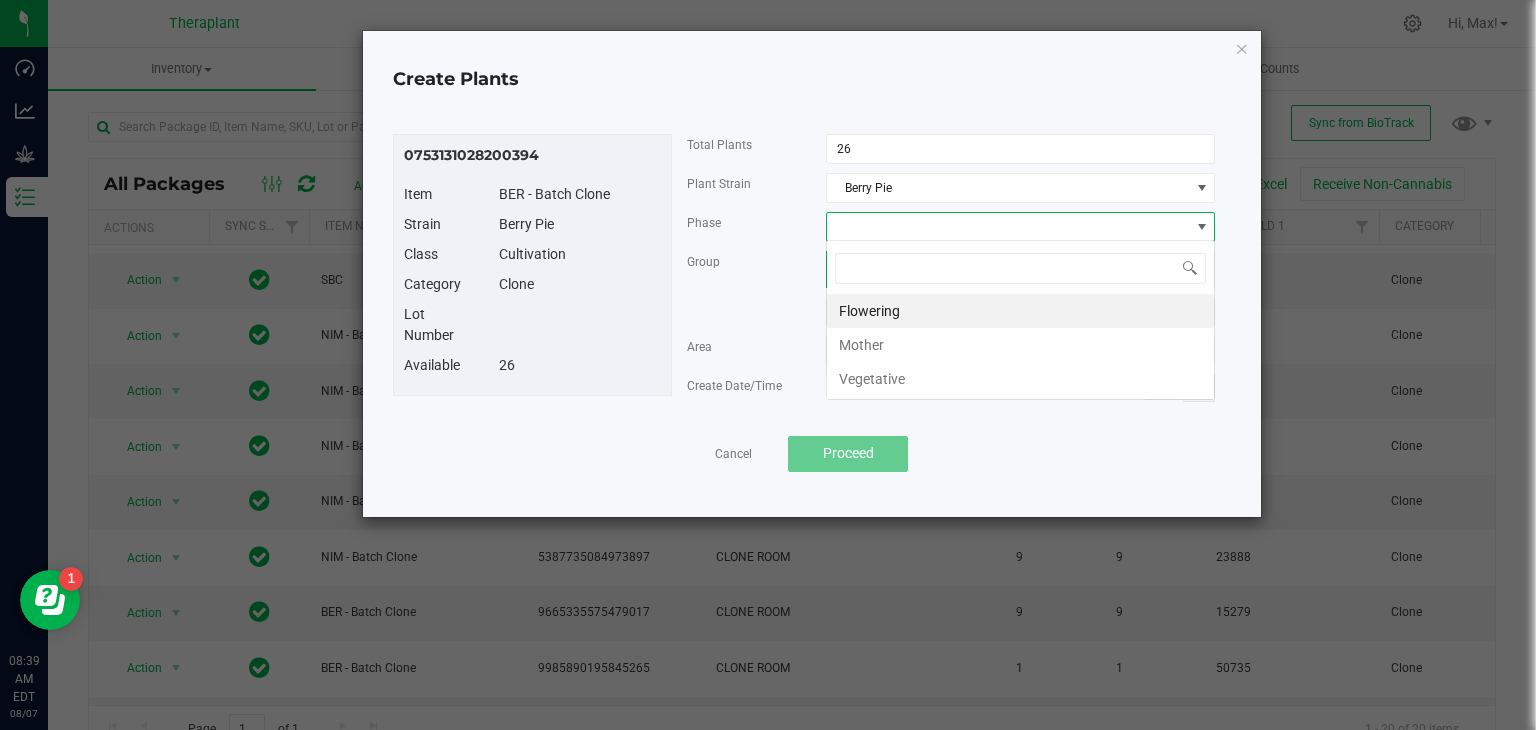 scroll, scrollTop: 99970, scrollLeft: 99611, axis: both 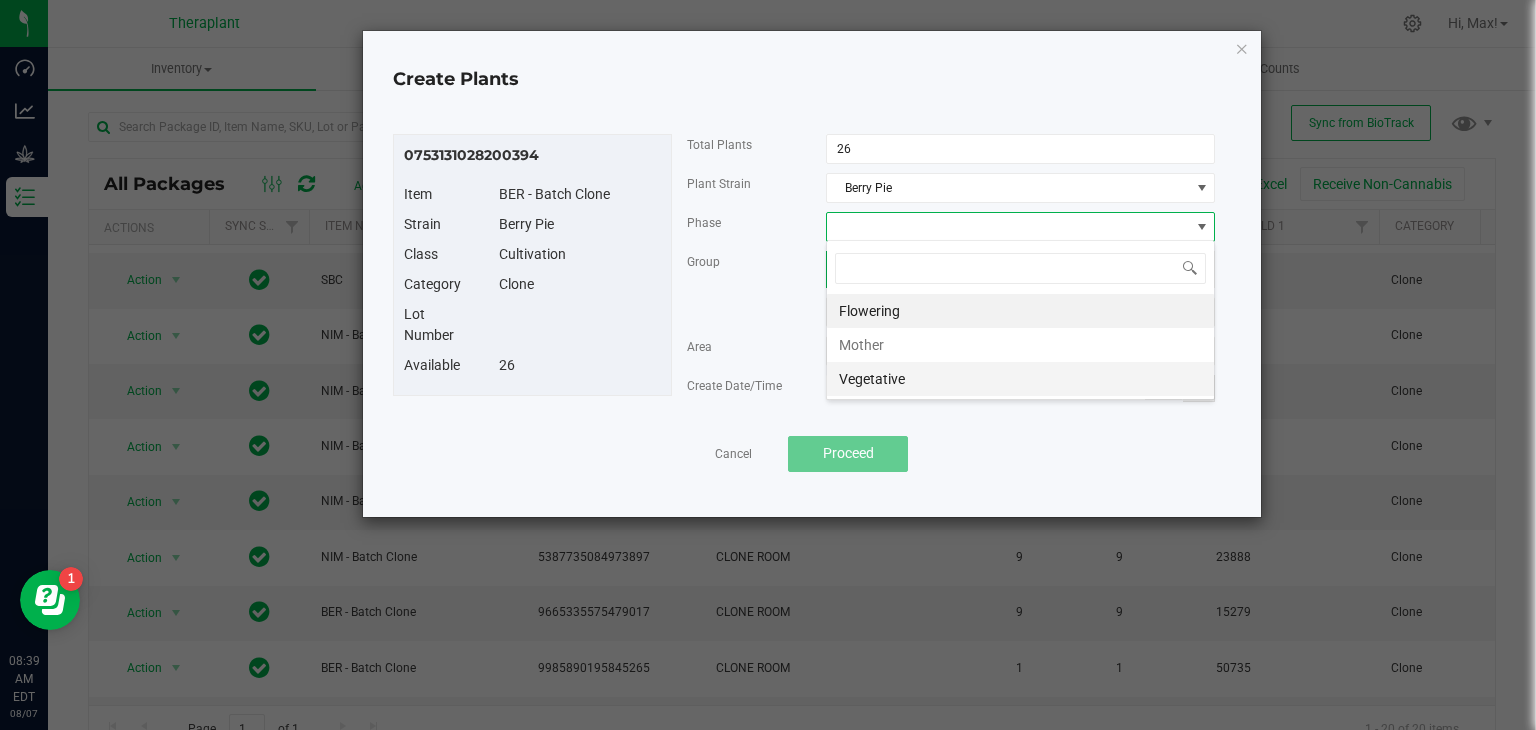 click on "Vegetative" at bounding box center [1020, 379] 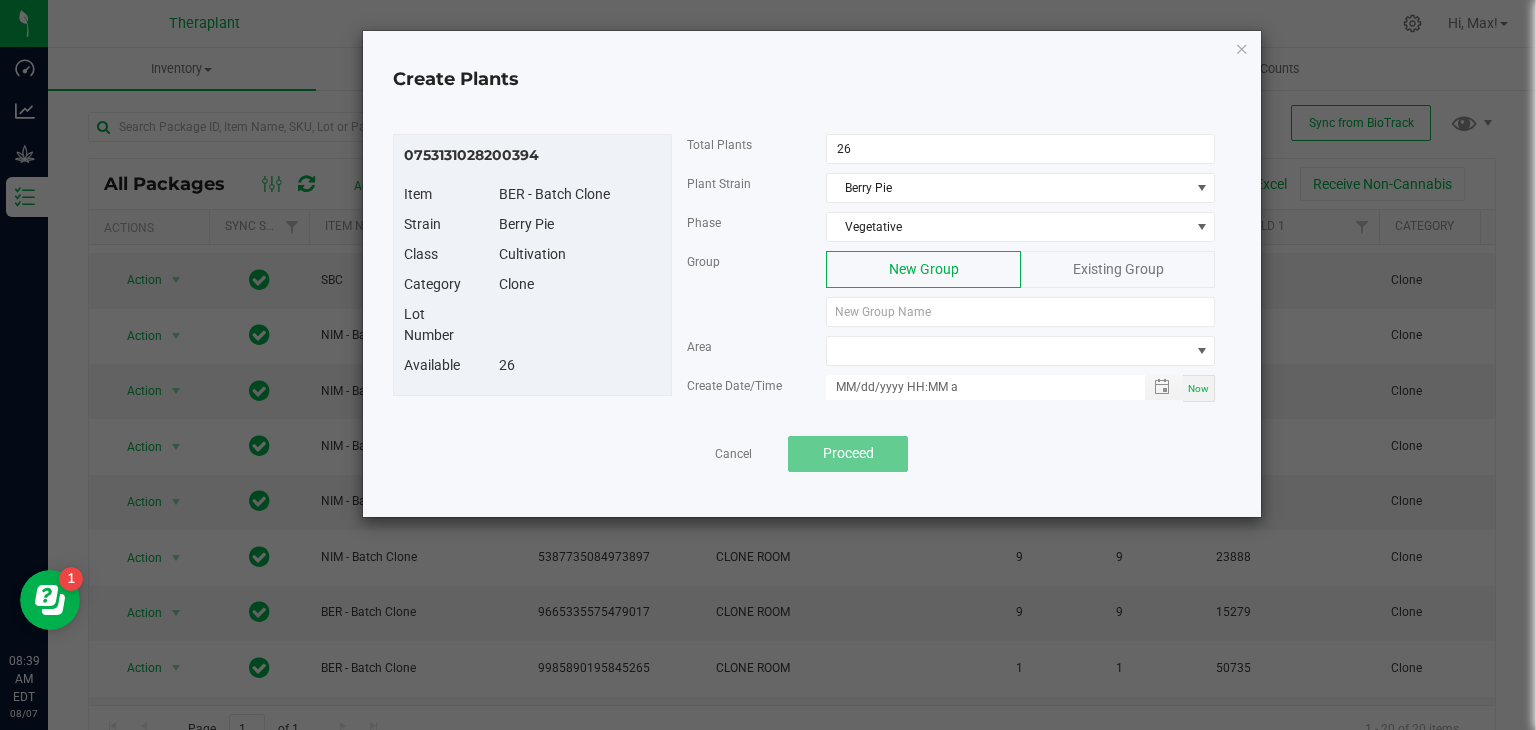 click on "Existing Group" 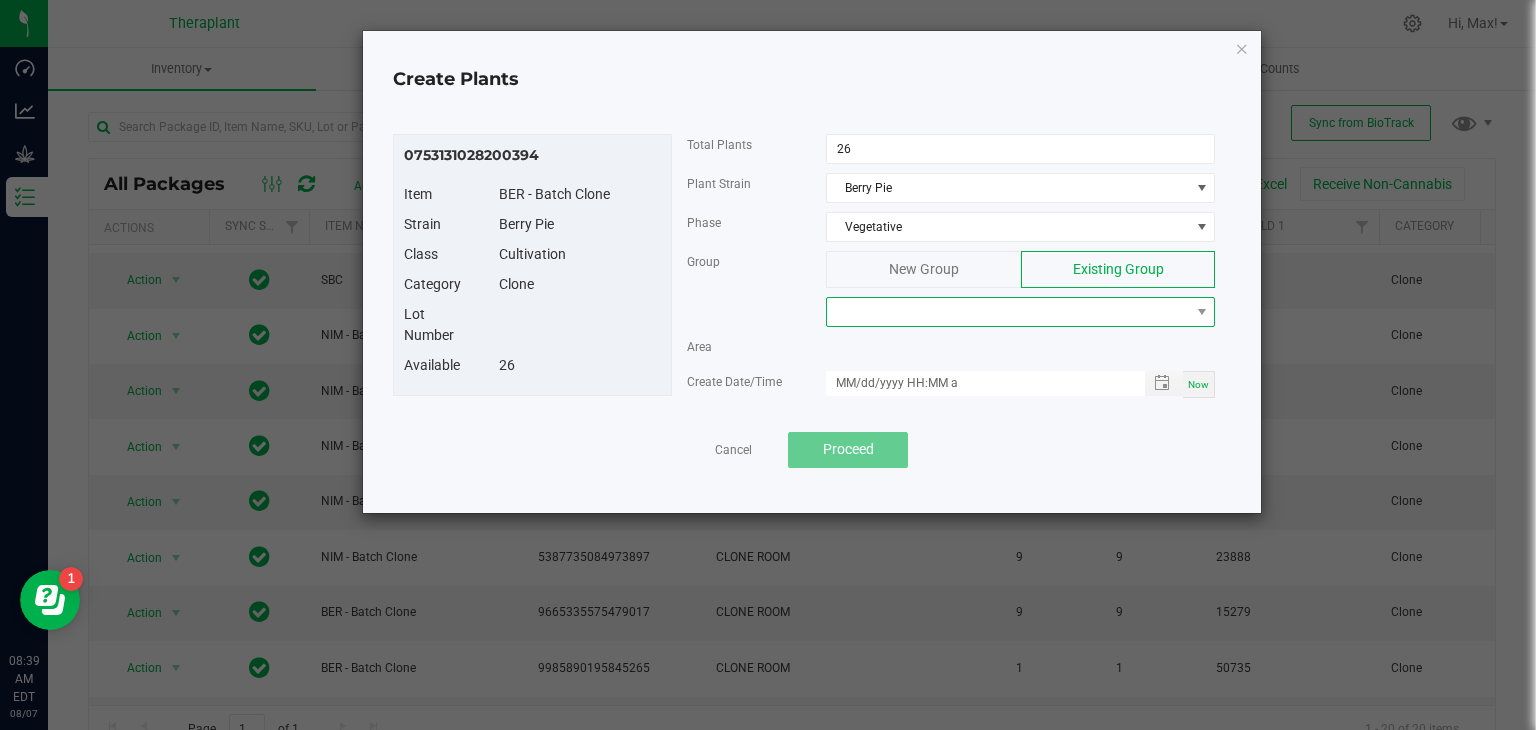 click at bounding box center [1008, 312] 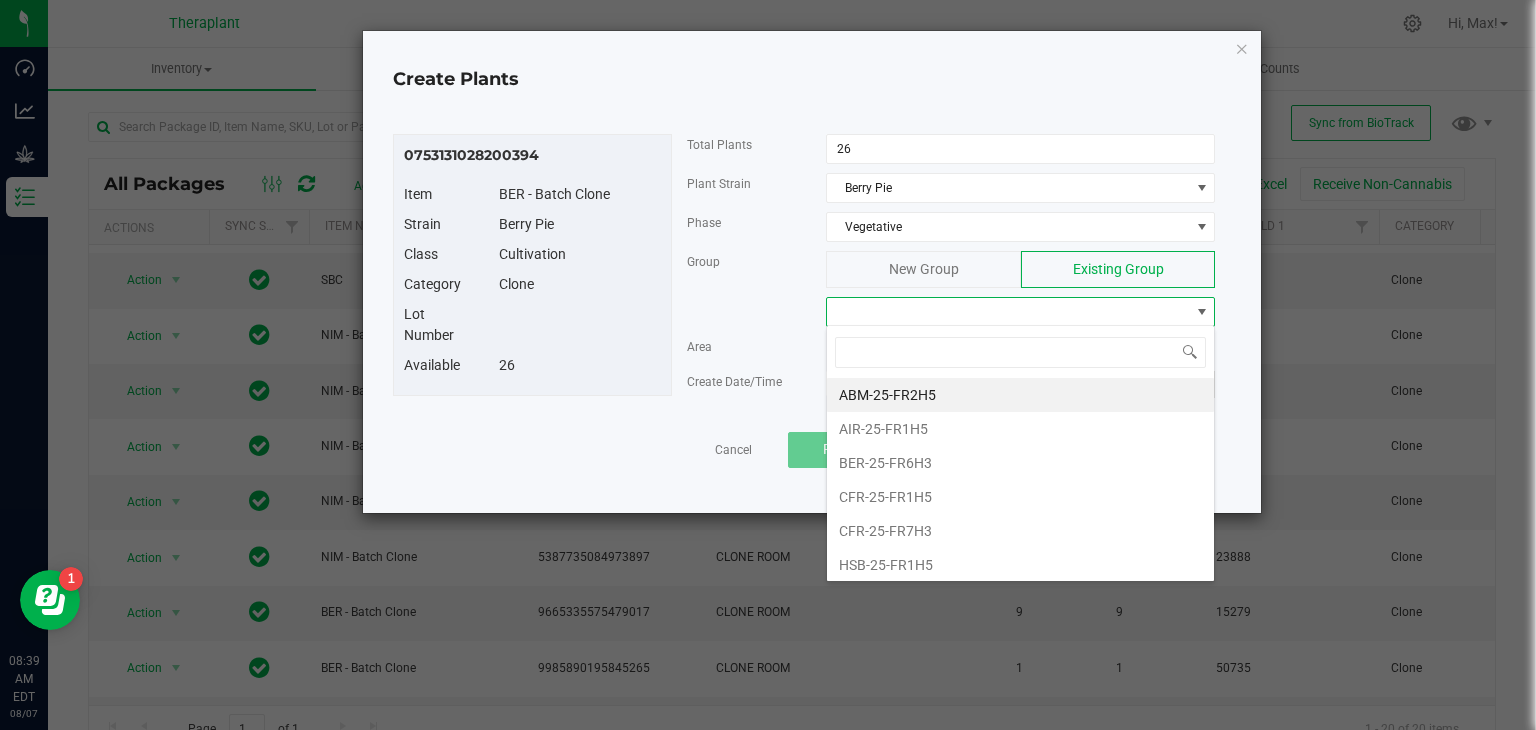 scroll, scrollTop: 99970, scrollLeft: 99611, axis: both 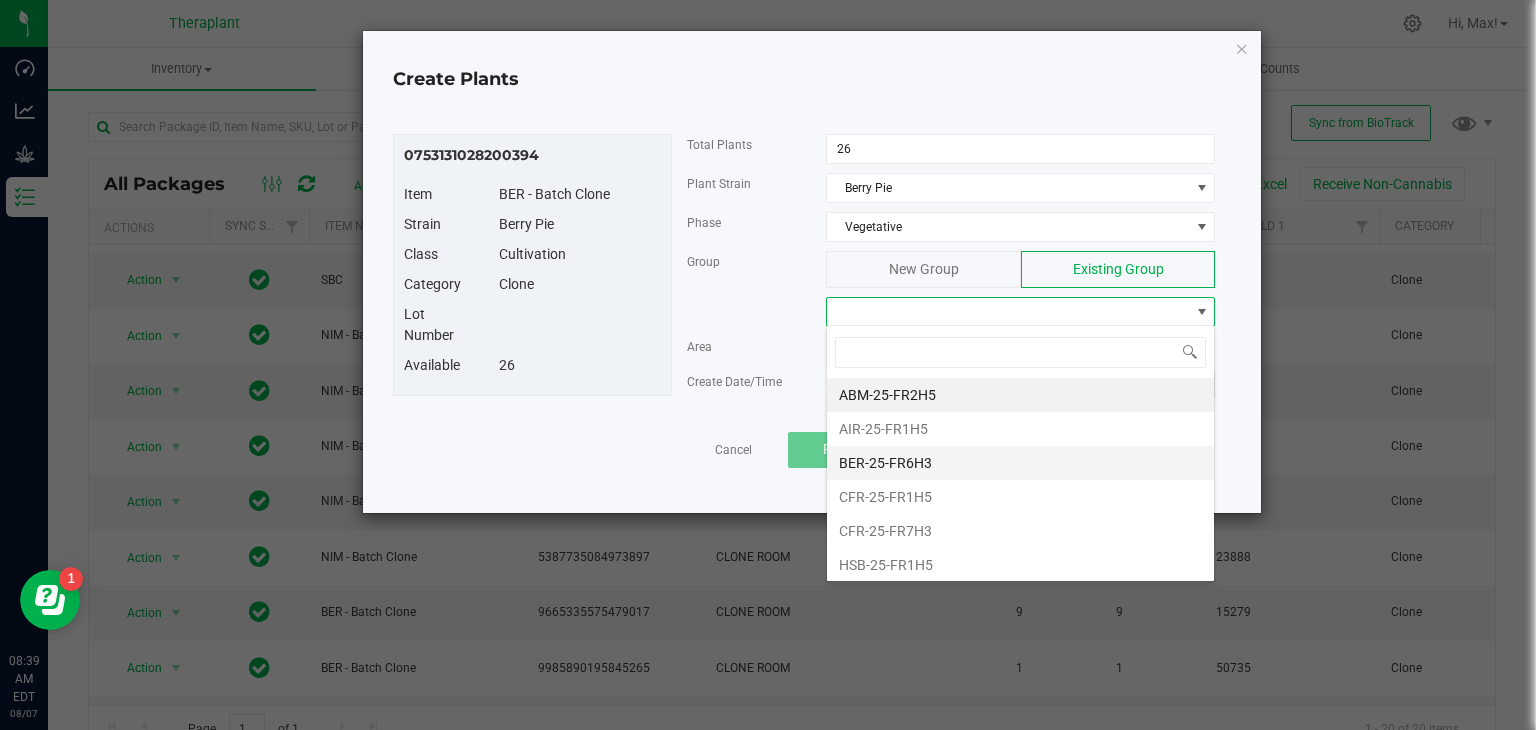 click on "BER-25-FR6H3" at bounding box center (1020, 463) 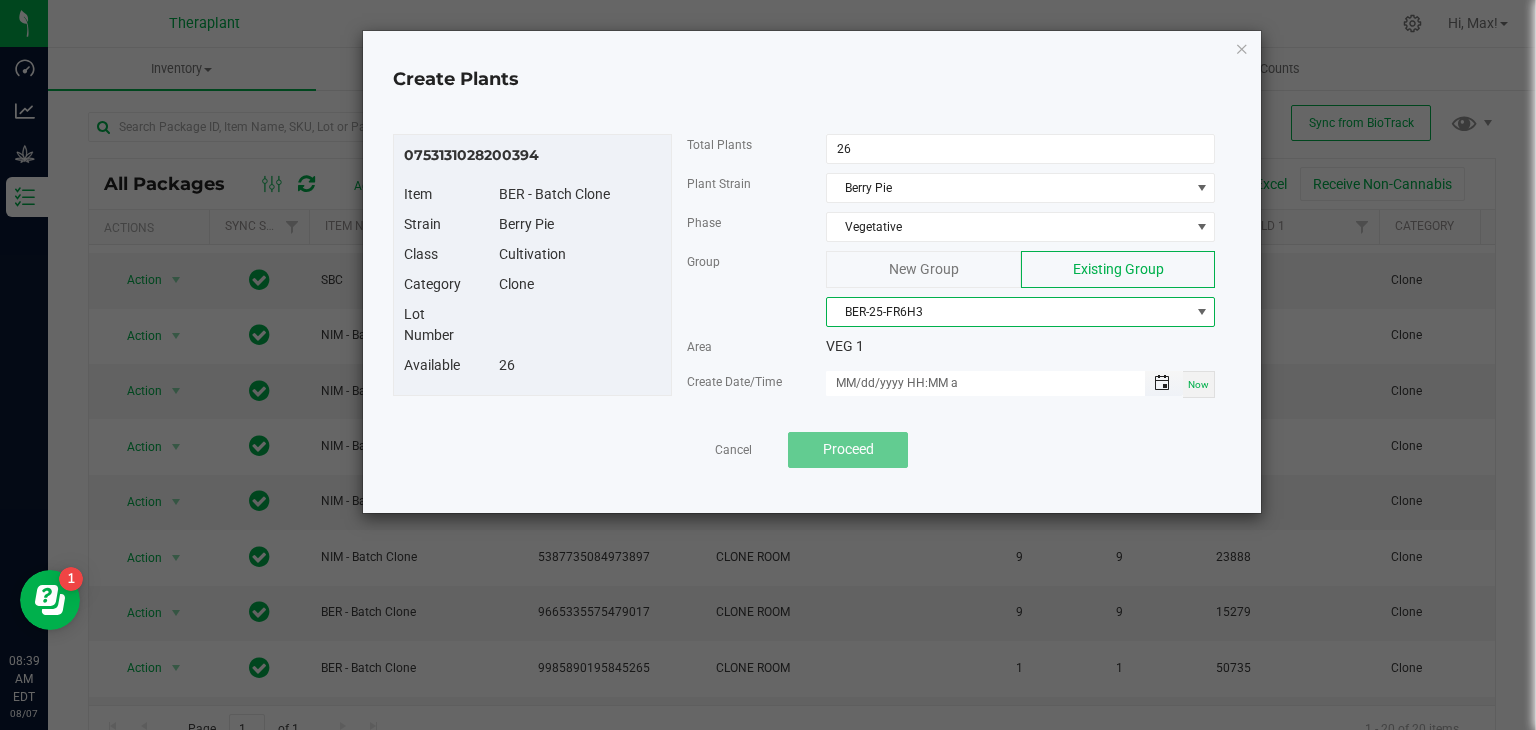 click at bounding box center (1162, 383) 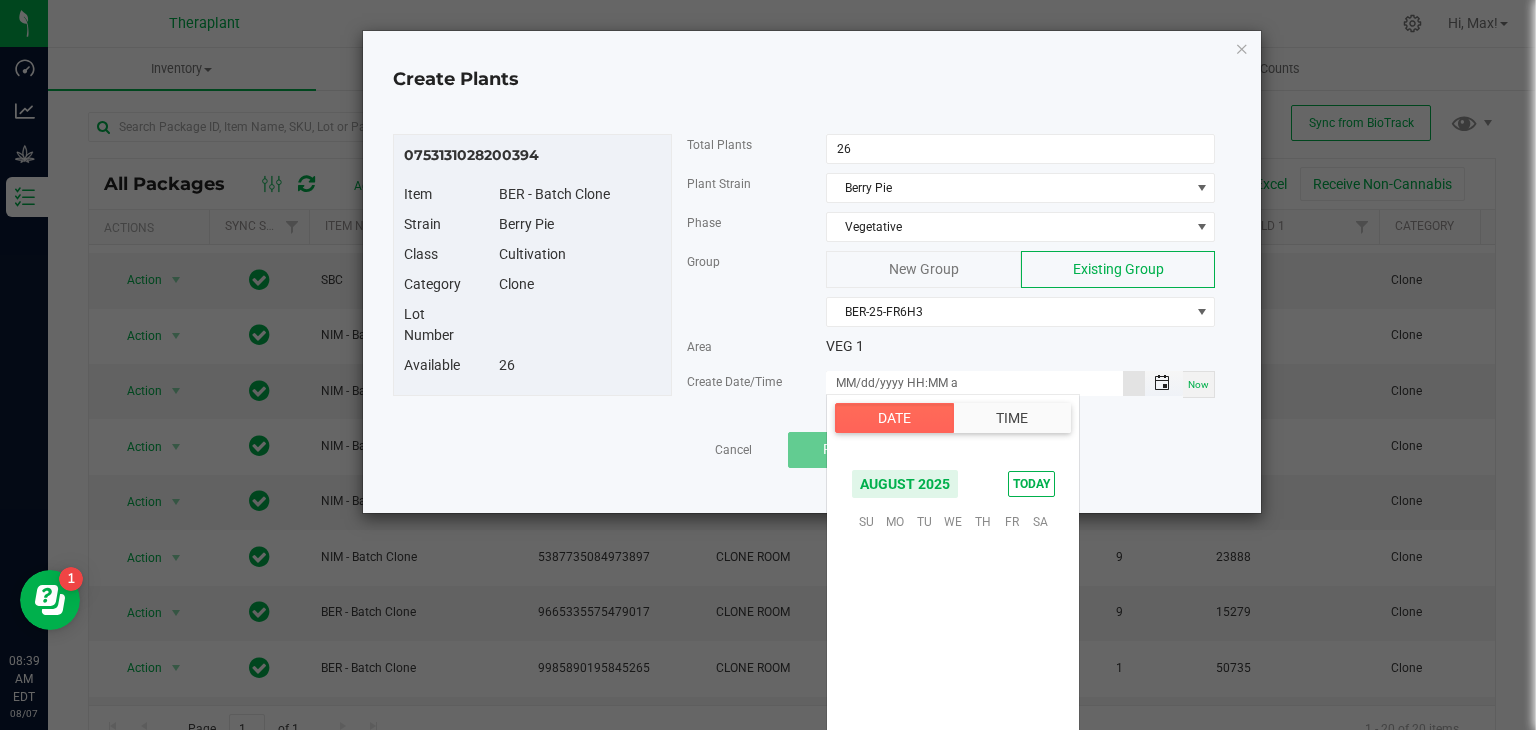 scroll, scrollTop: 324156, scrollLeft: 0, axis: vertical 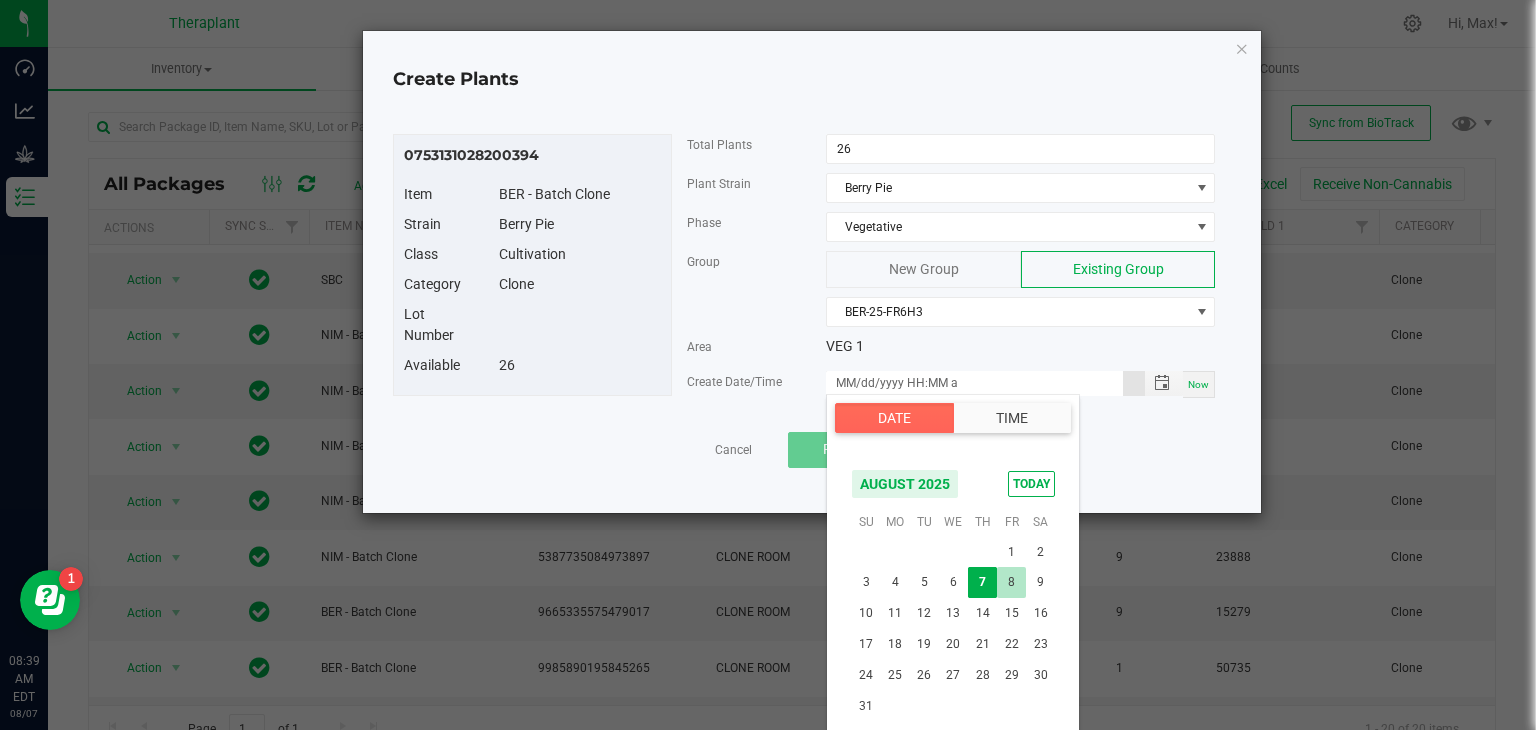 click on "8" at bounding box center (1011, 582) 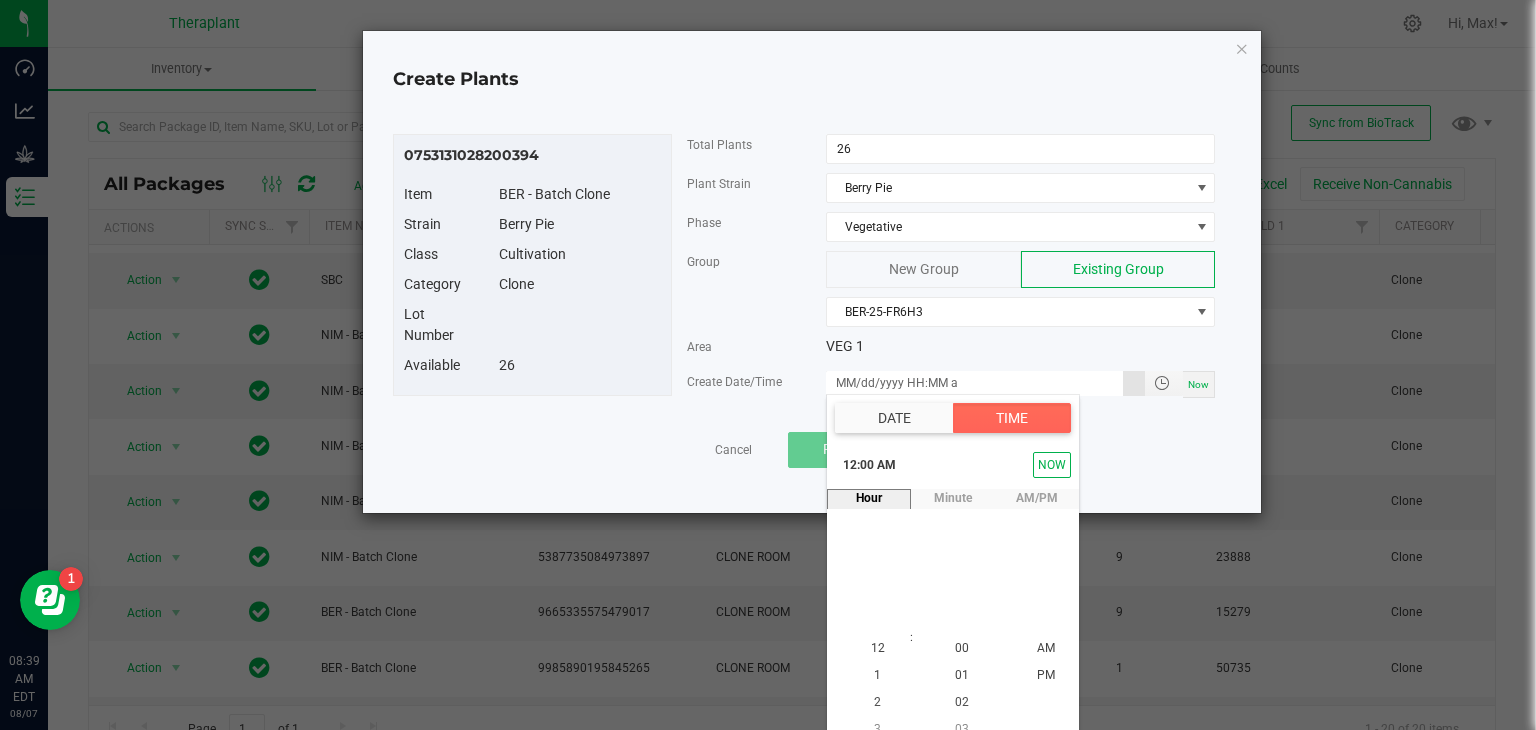 scroll, scrollTop: 18, scrollLeft: 0, axis: vertical 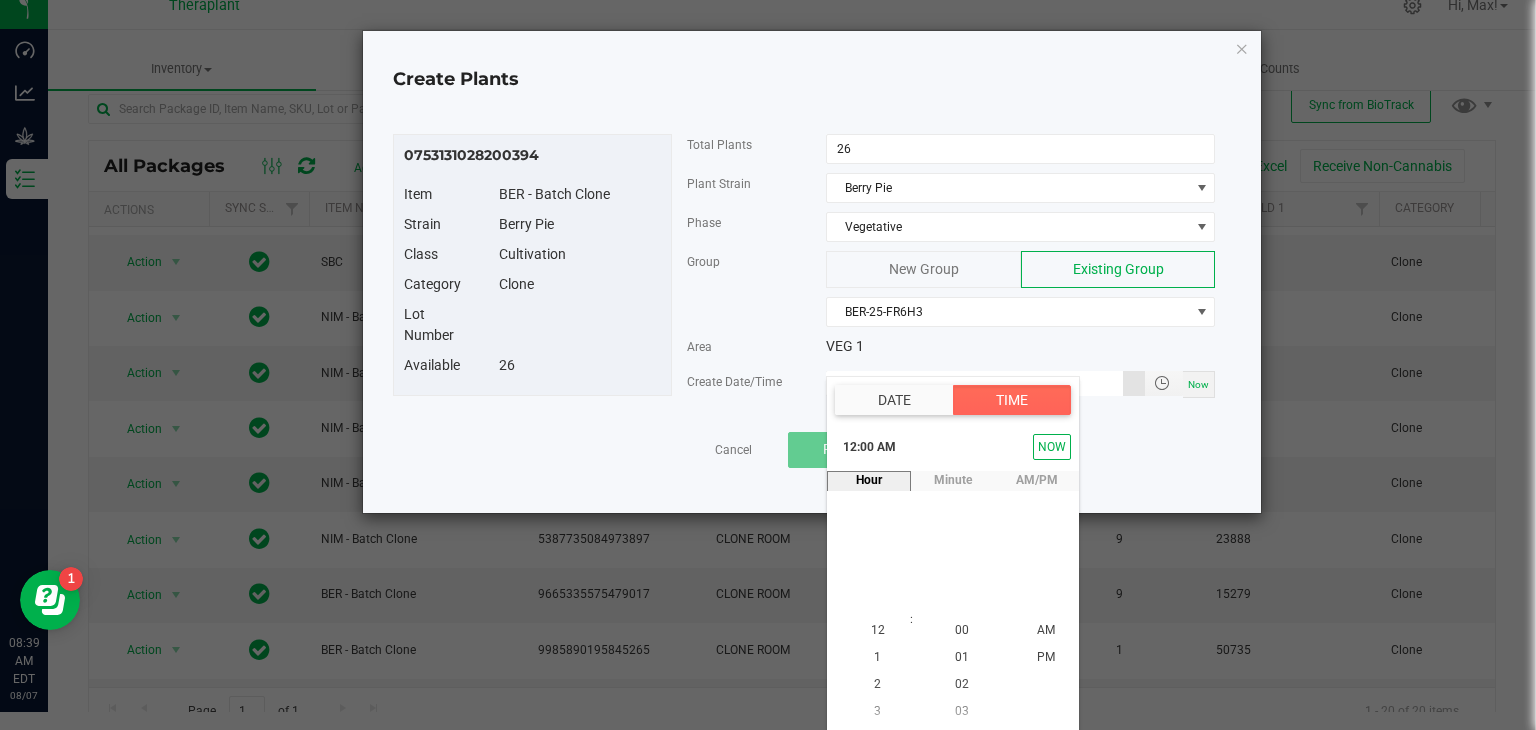 type on "08/08/2025 12:00 AM" 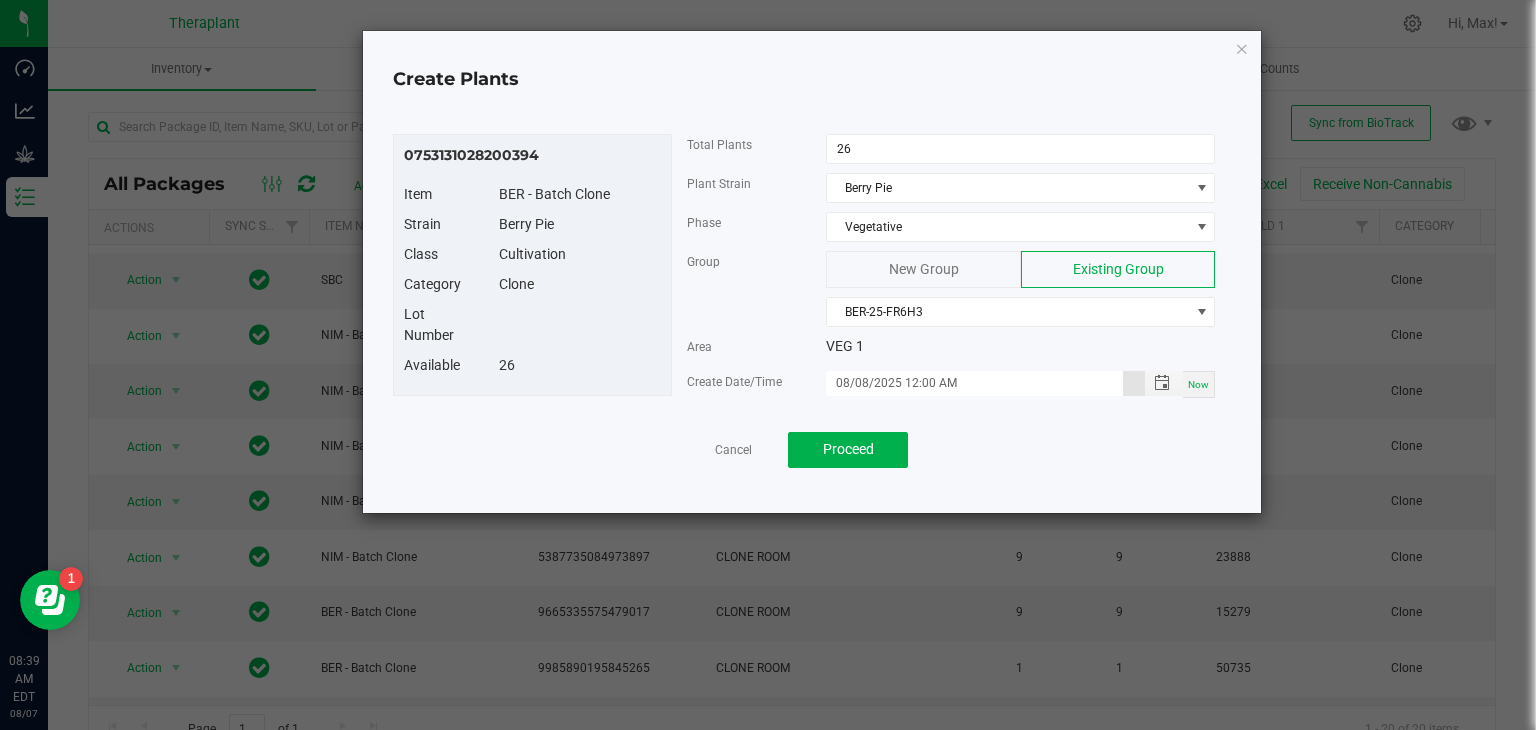 scroll, scrollTop: 0, scrollLeft: 0, axis: both 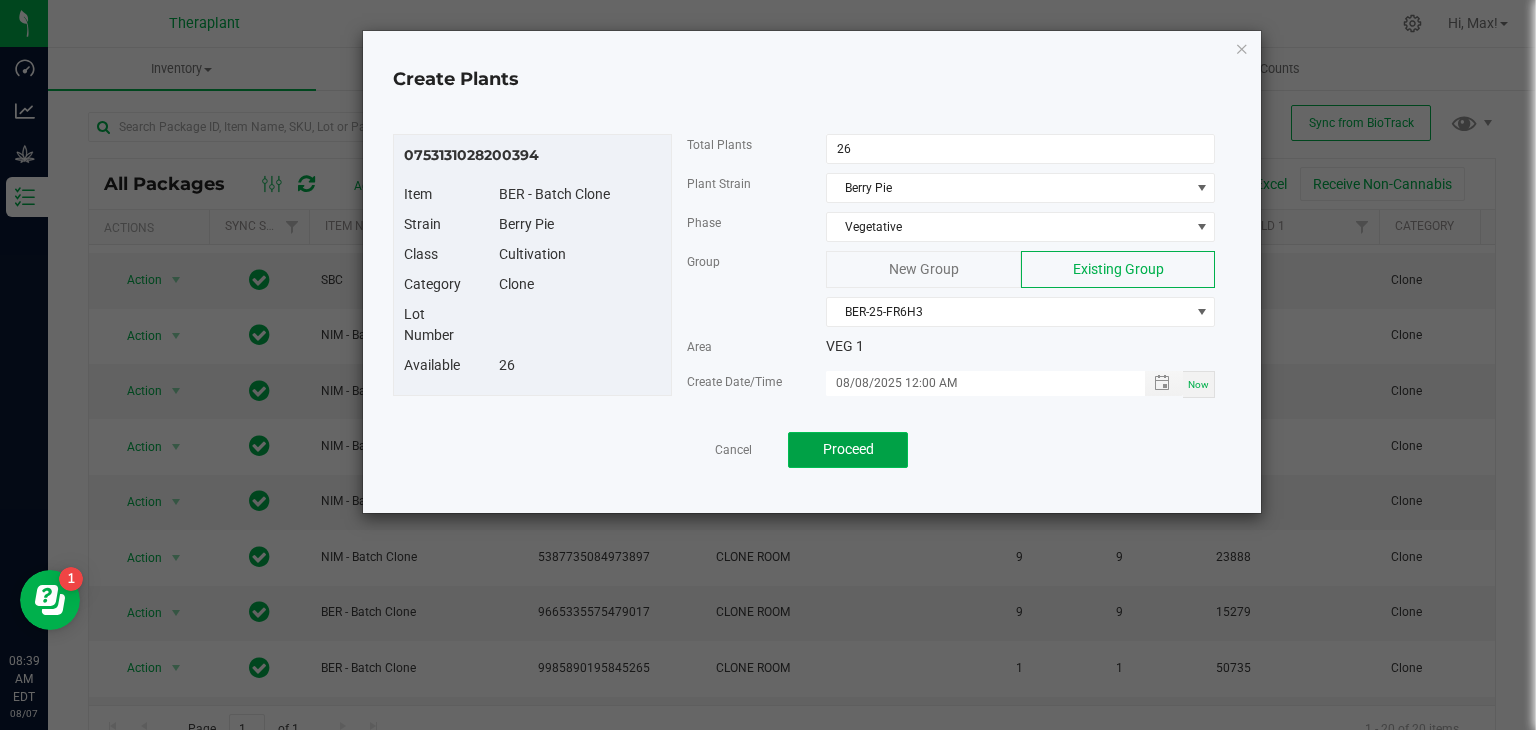 click on "Proceed" 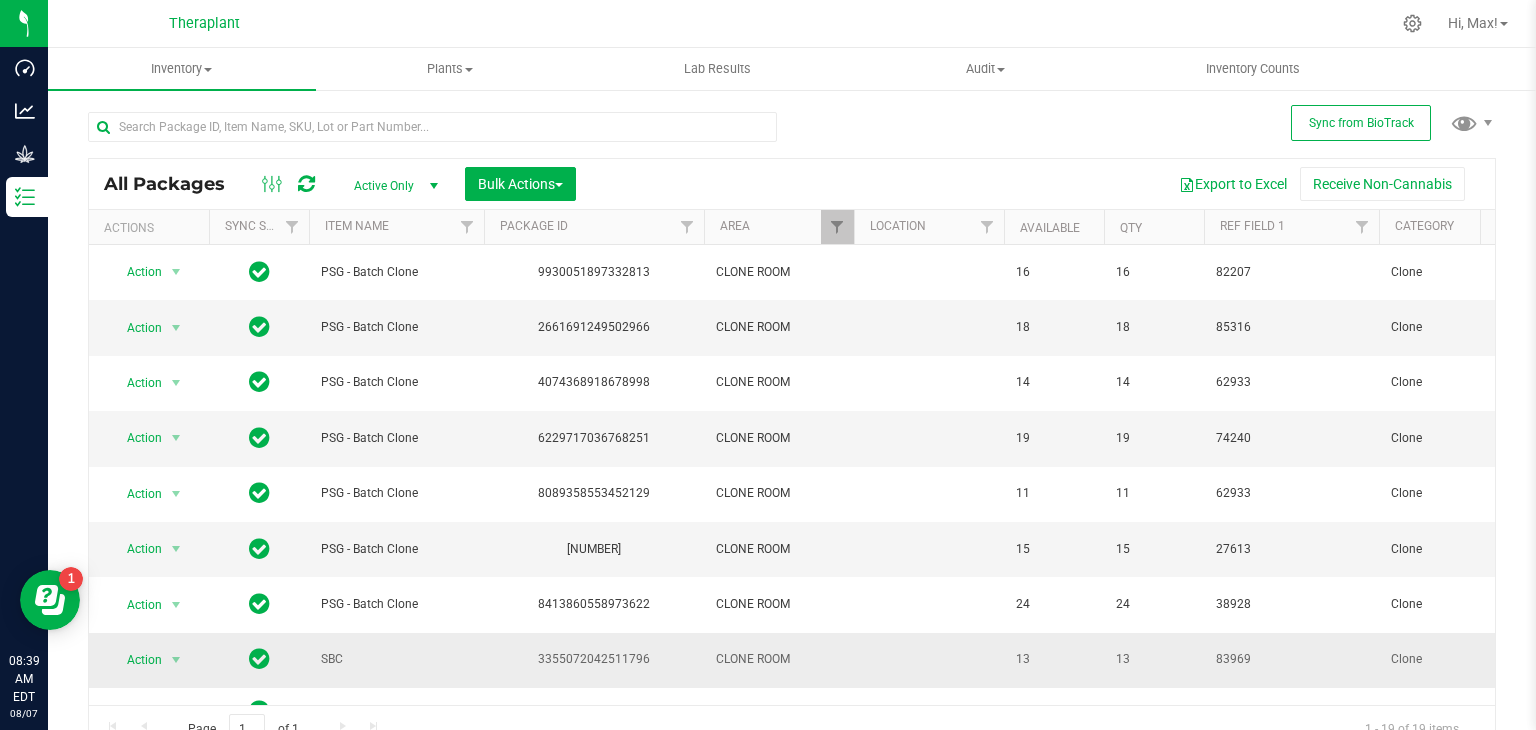 scroll, scrollTop: 436, scrollLeft: 0, axis: vertical 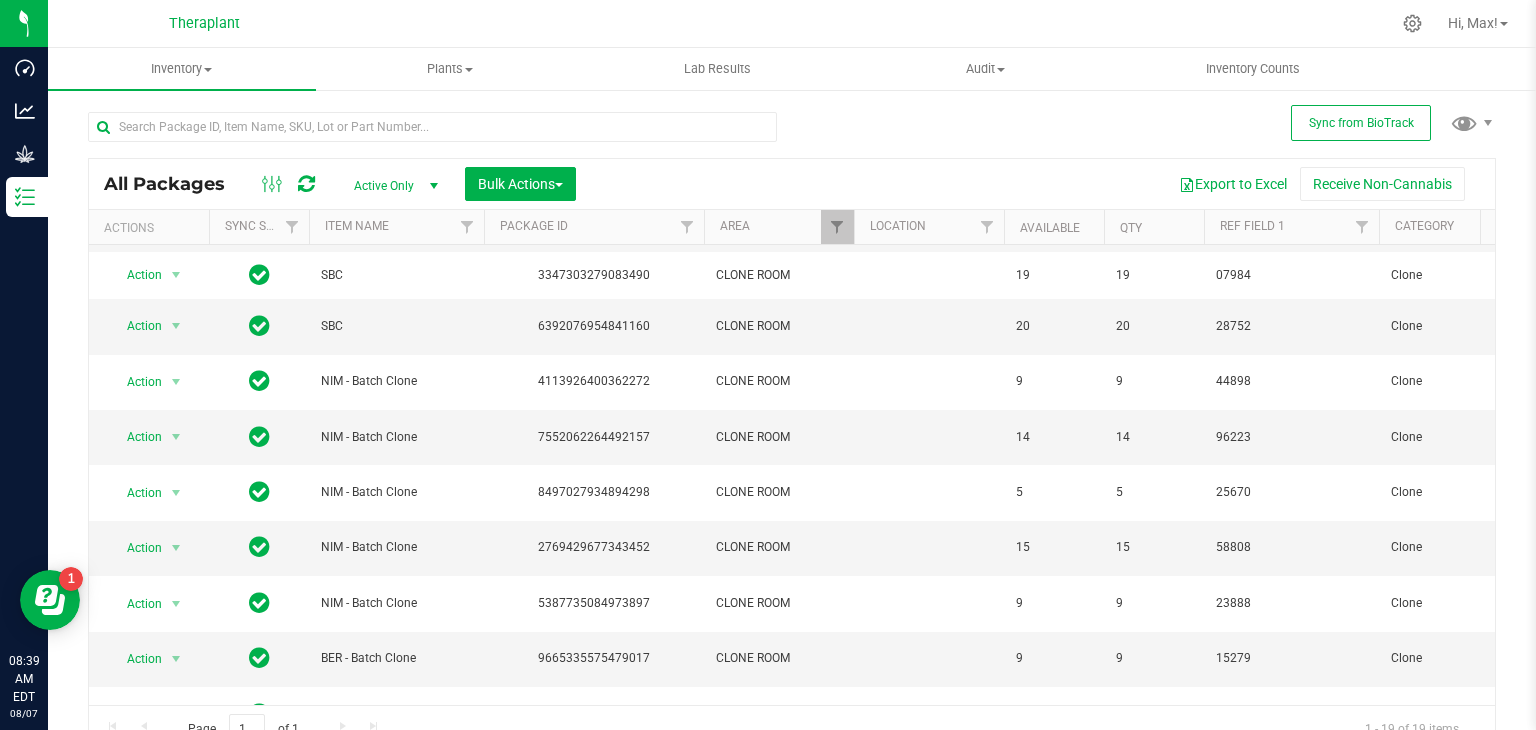 click at bounding box center (176, 825) 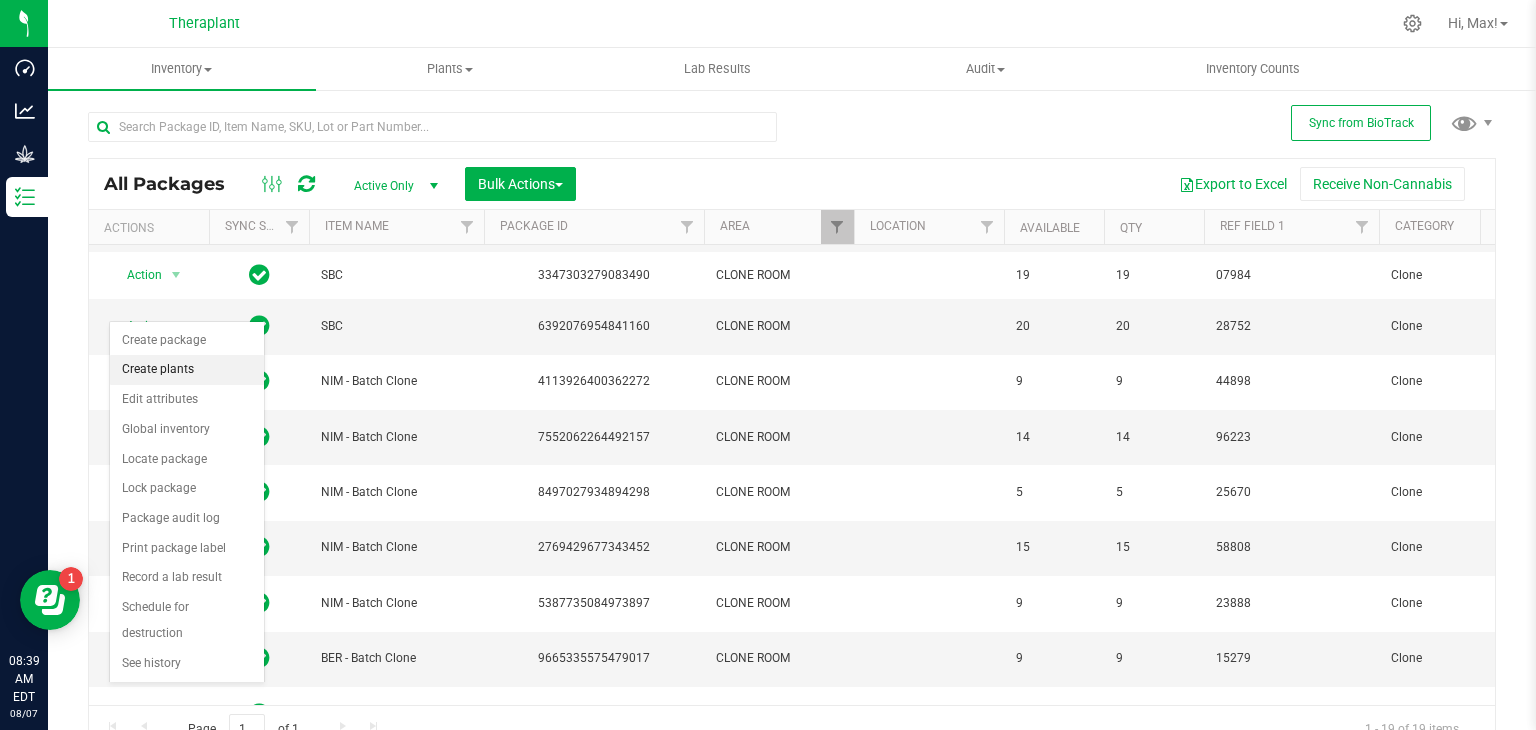 click on "Create plants" at bounding box center (187, 370) 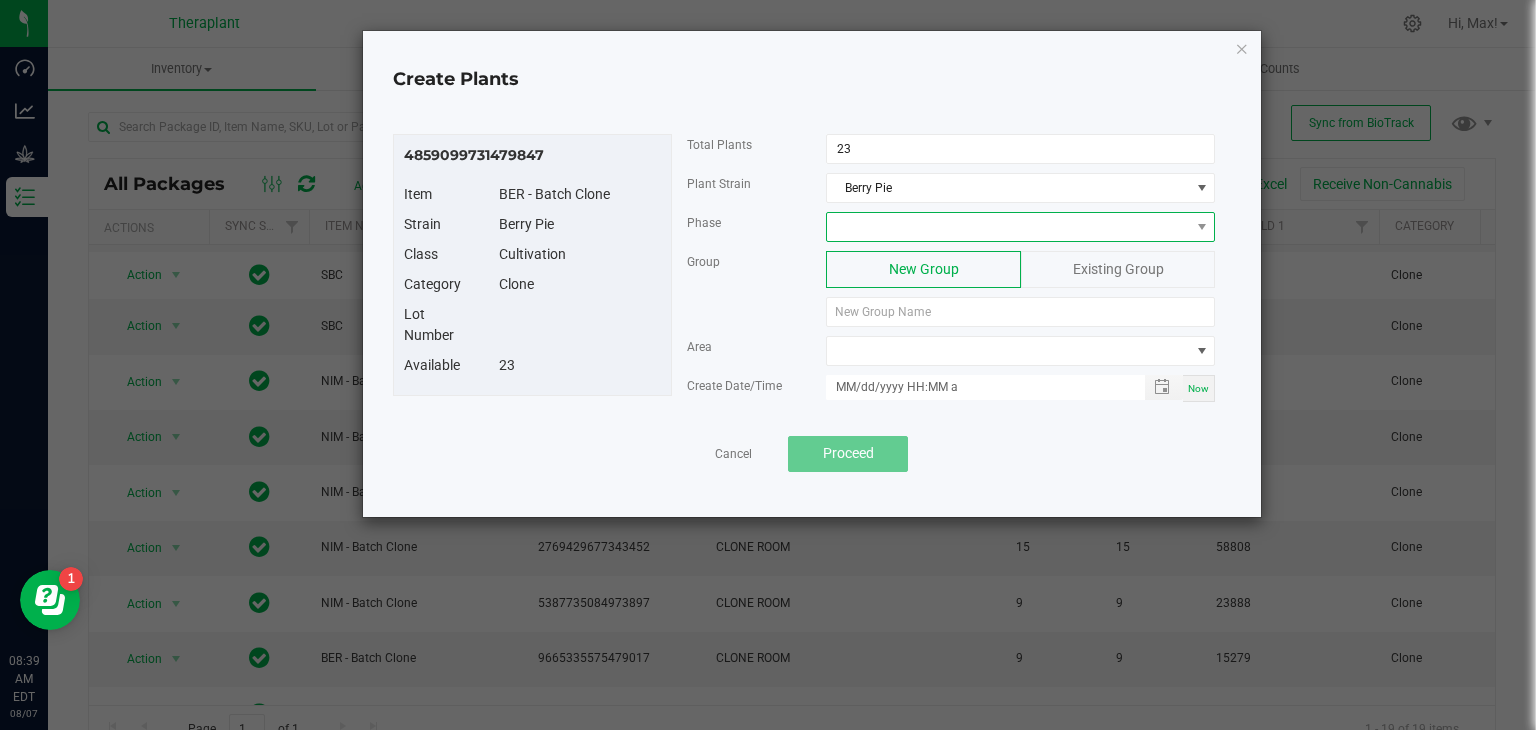 click at bounding box center [1008, 227] 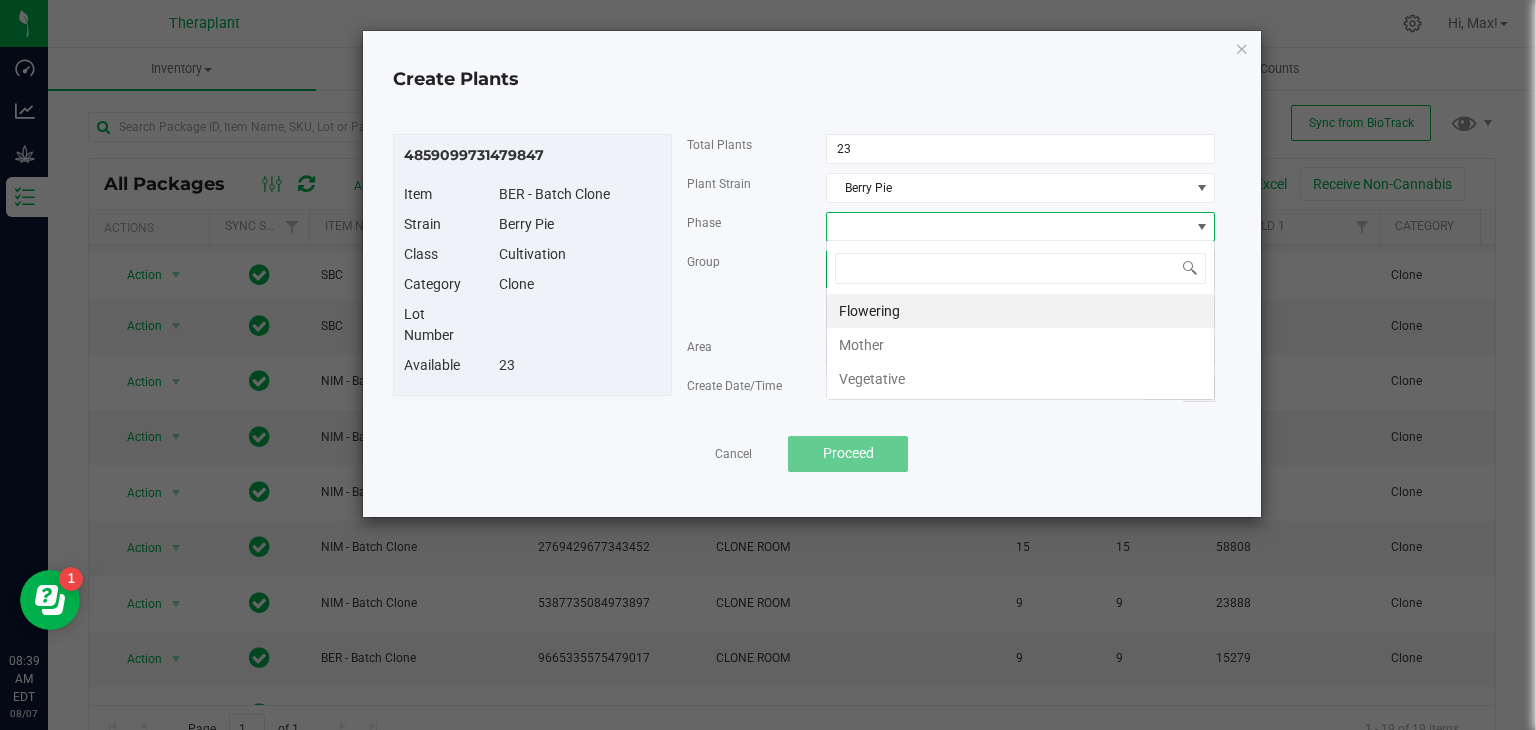 scroll, scrollTop: 99970, scrollLeft: 99611, axis: both 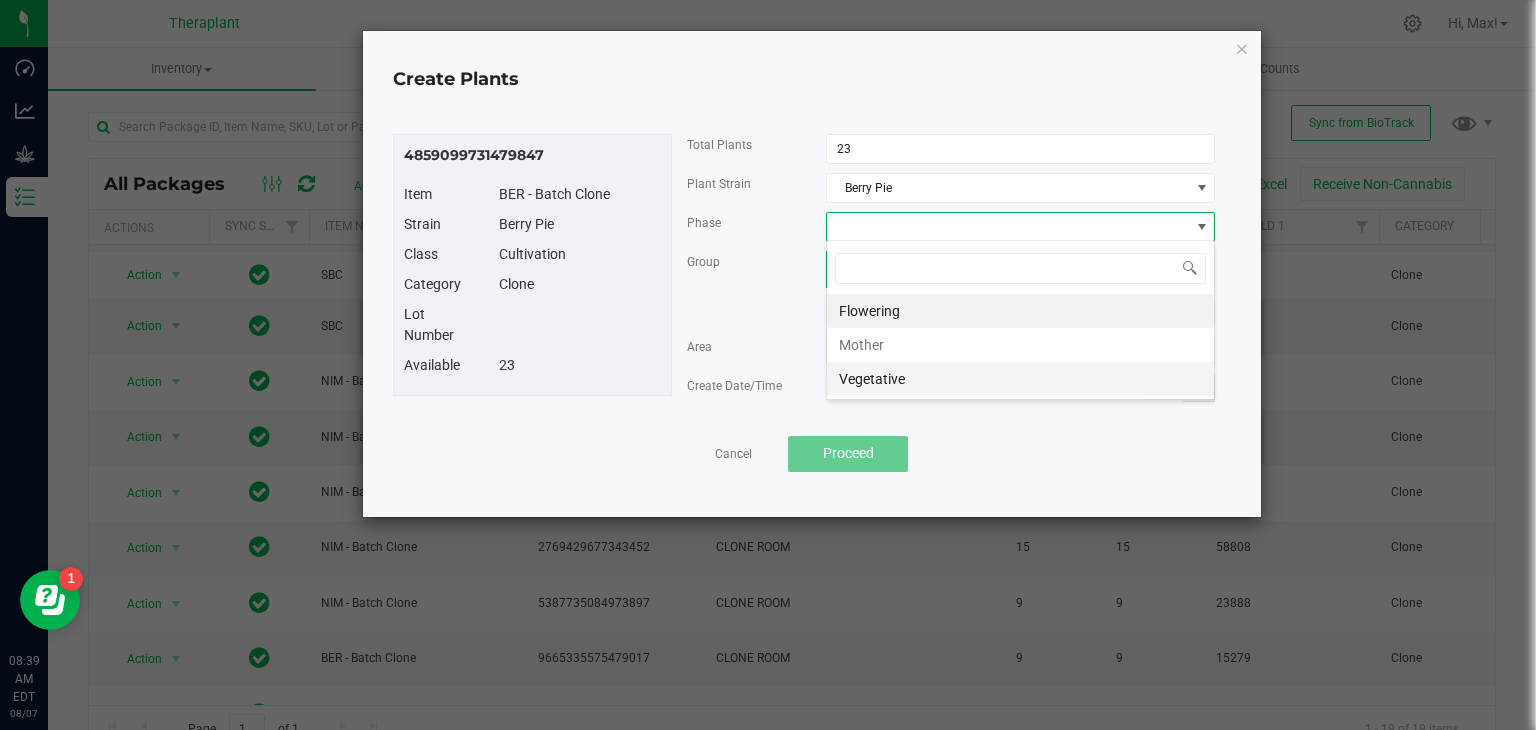 click on "Vegetative" at bounding box center [1020, 379] 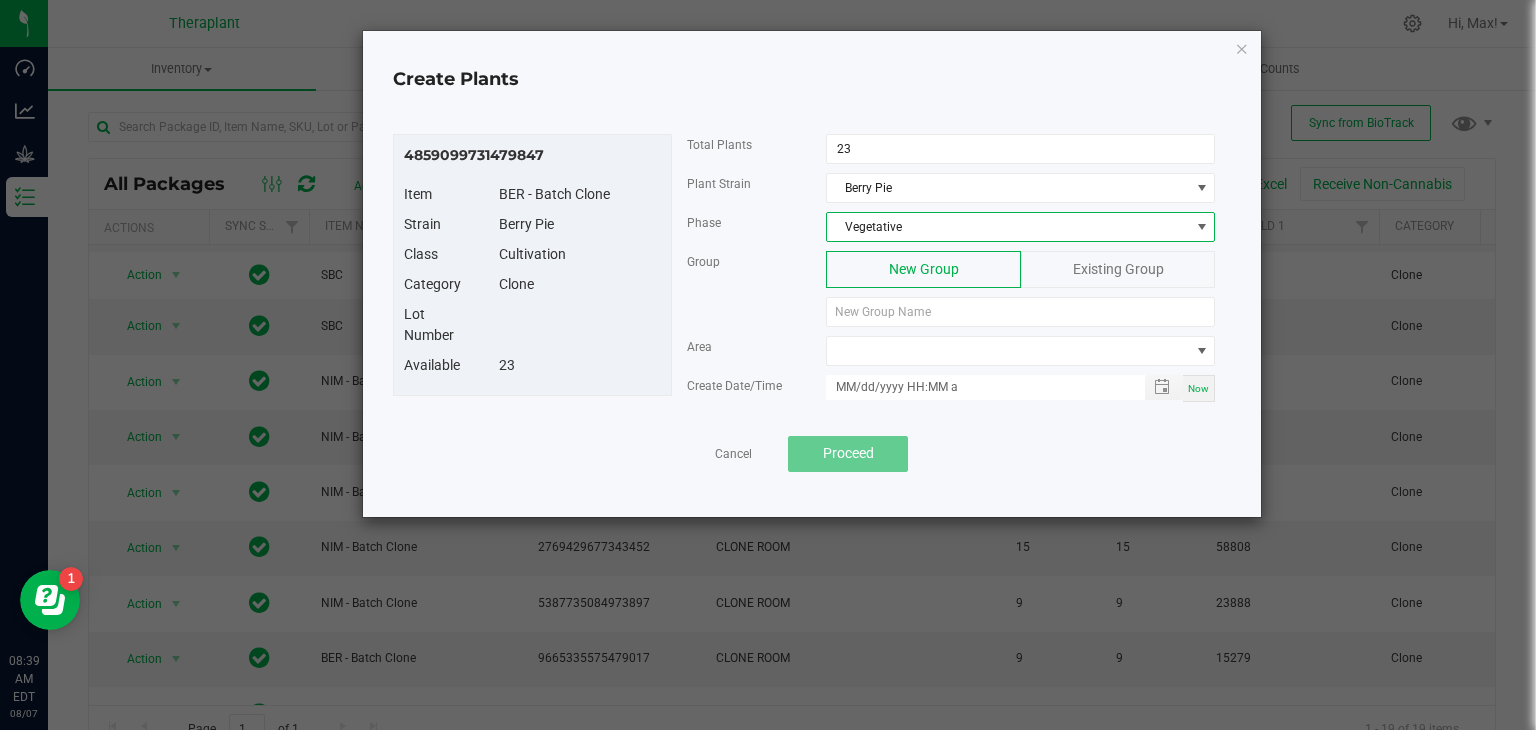 click on "Existing Group" 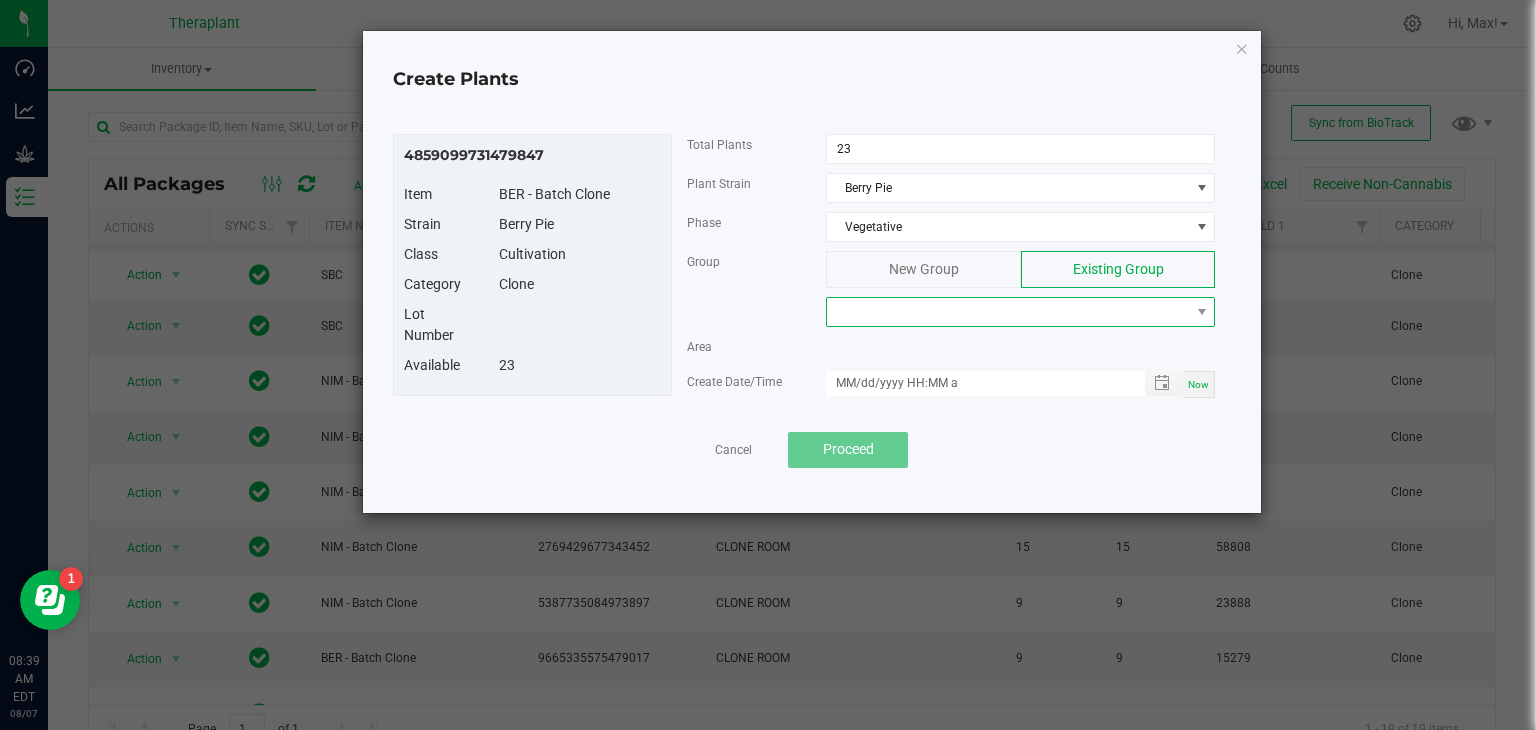 click at bounding box center [1008, 312] 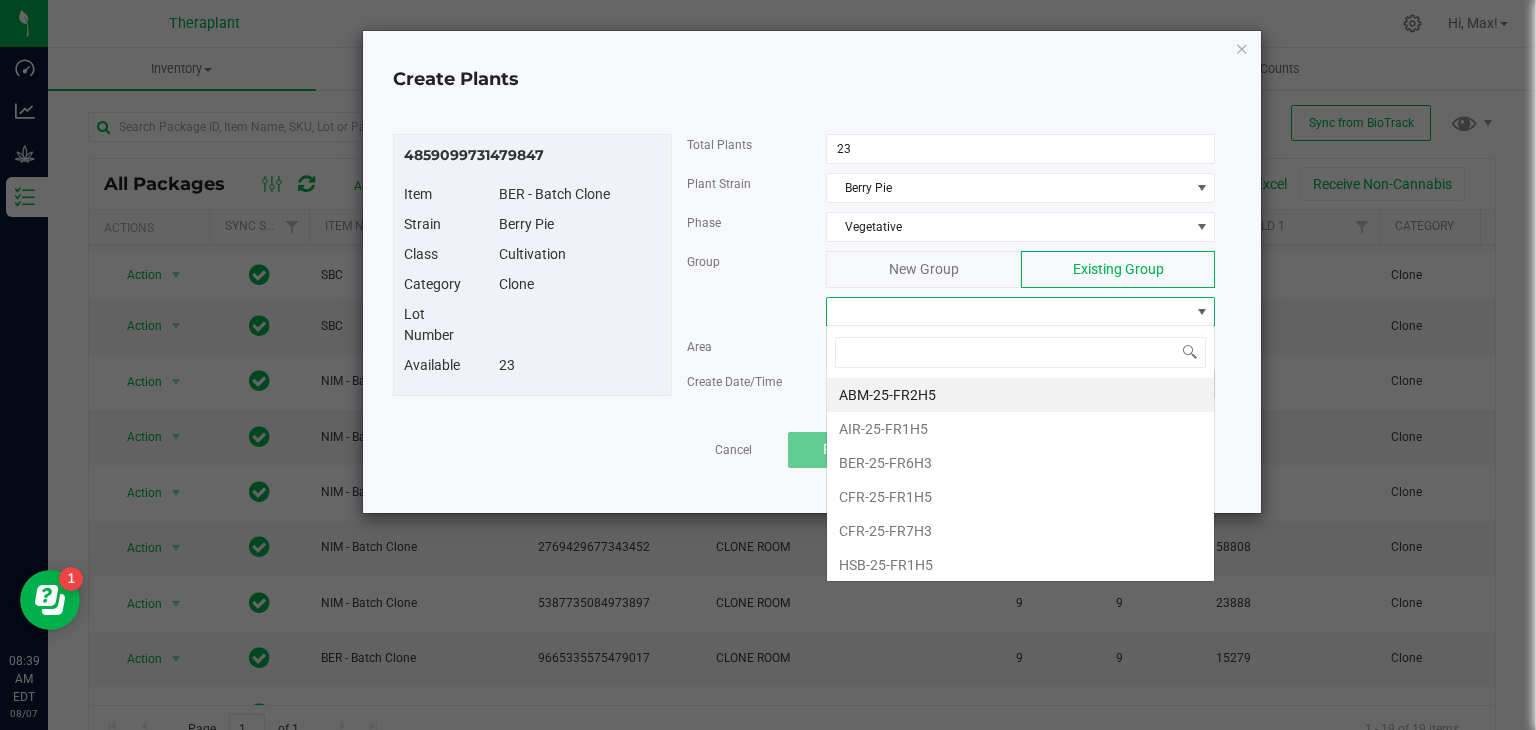 scroll, scrollTop: 99970, scrollLeft: 99611, axis: both 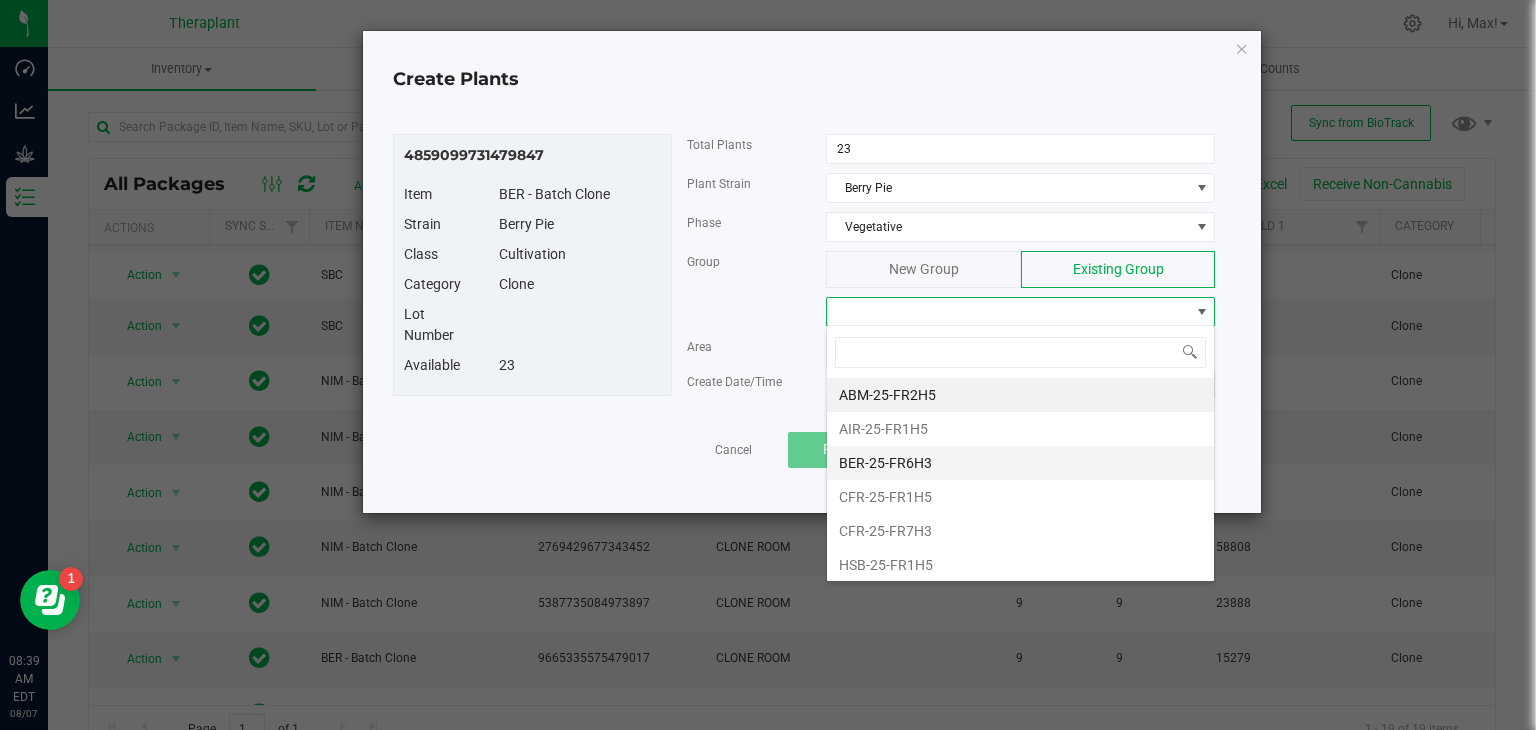 click on "BER-25-FR6H3" at bounding box center [1020, 463] 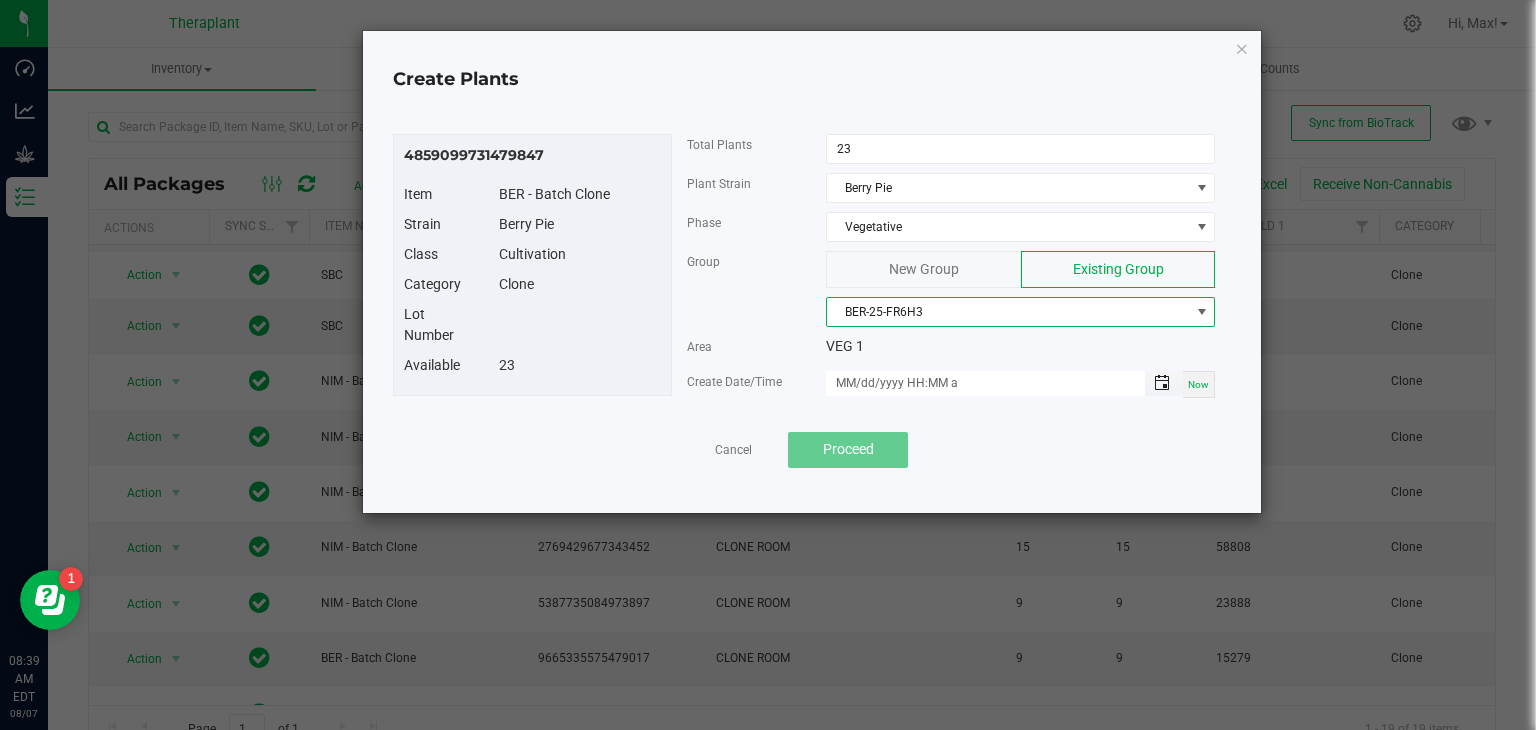 click at bounding box center [1162, 383] 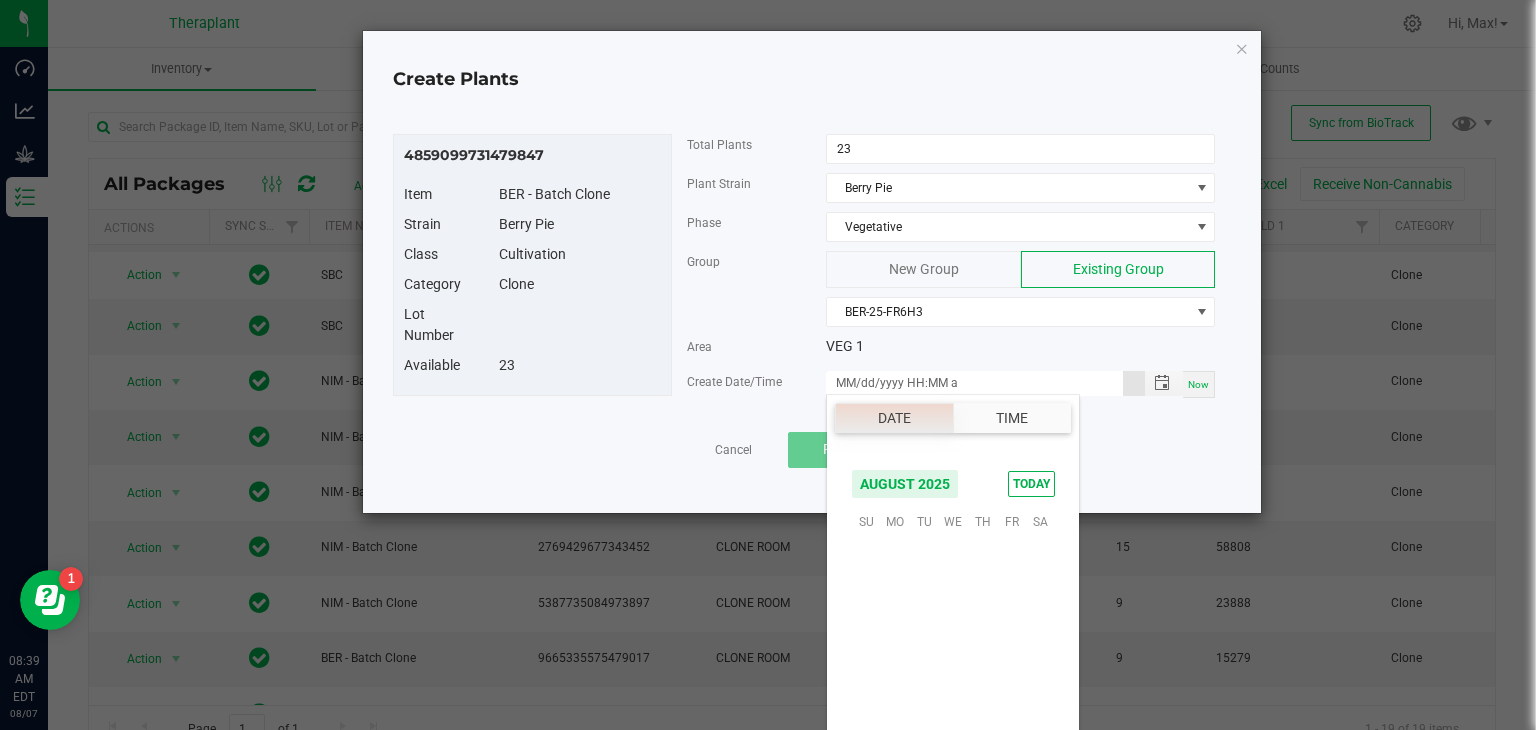 scroll, scrollTop: 324156, scrollLeft: 0, axis: vertical 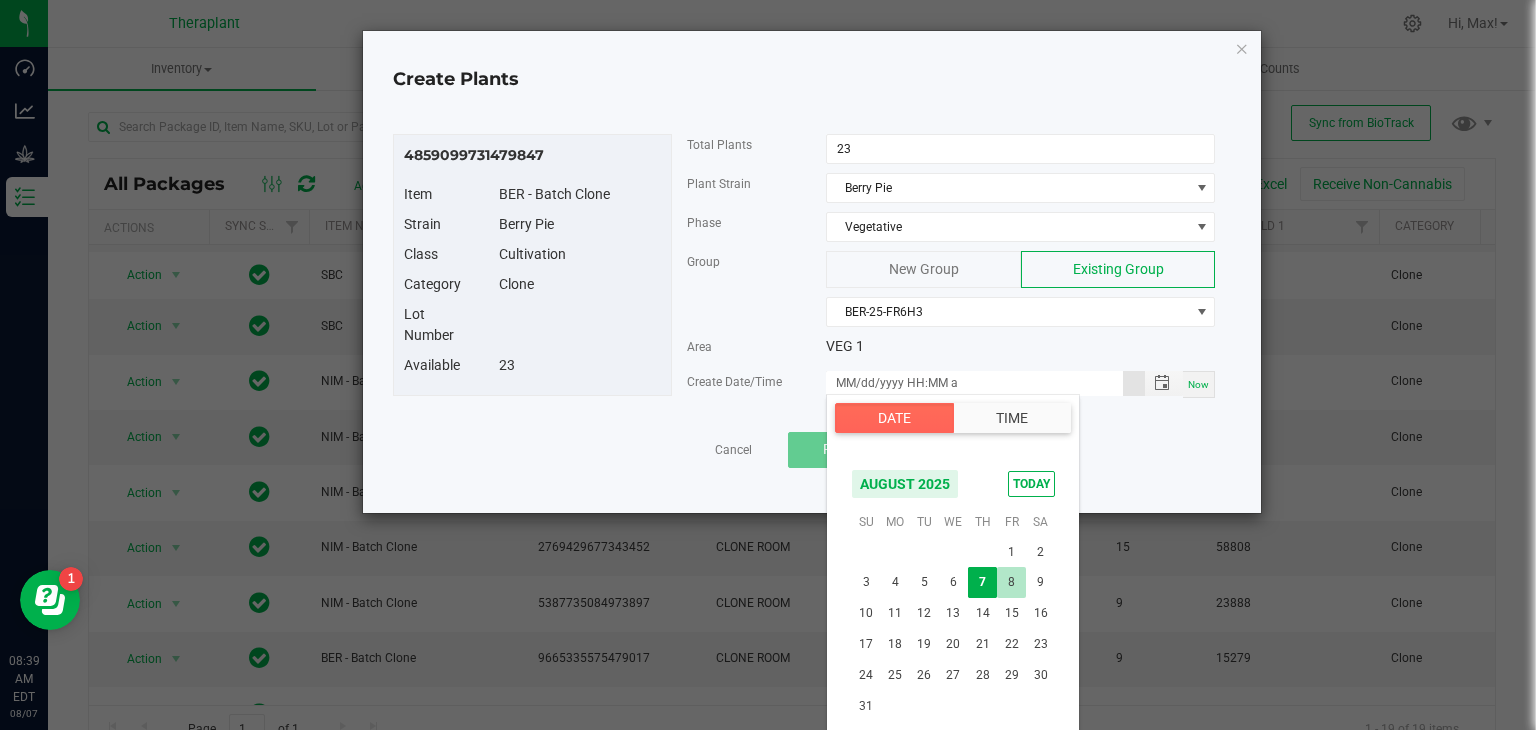 click on "8" at bounding box center [1011, 582] 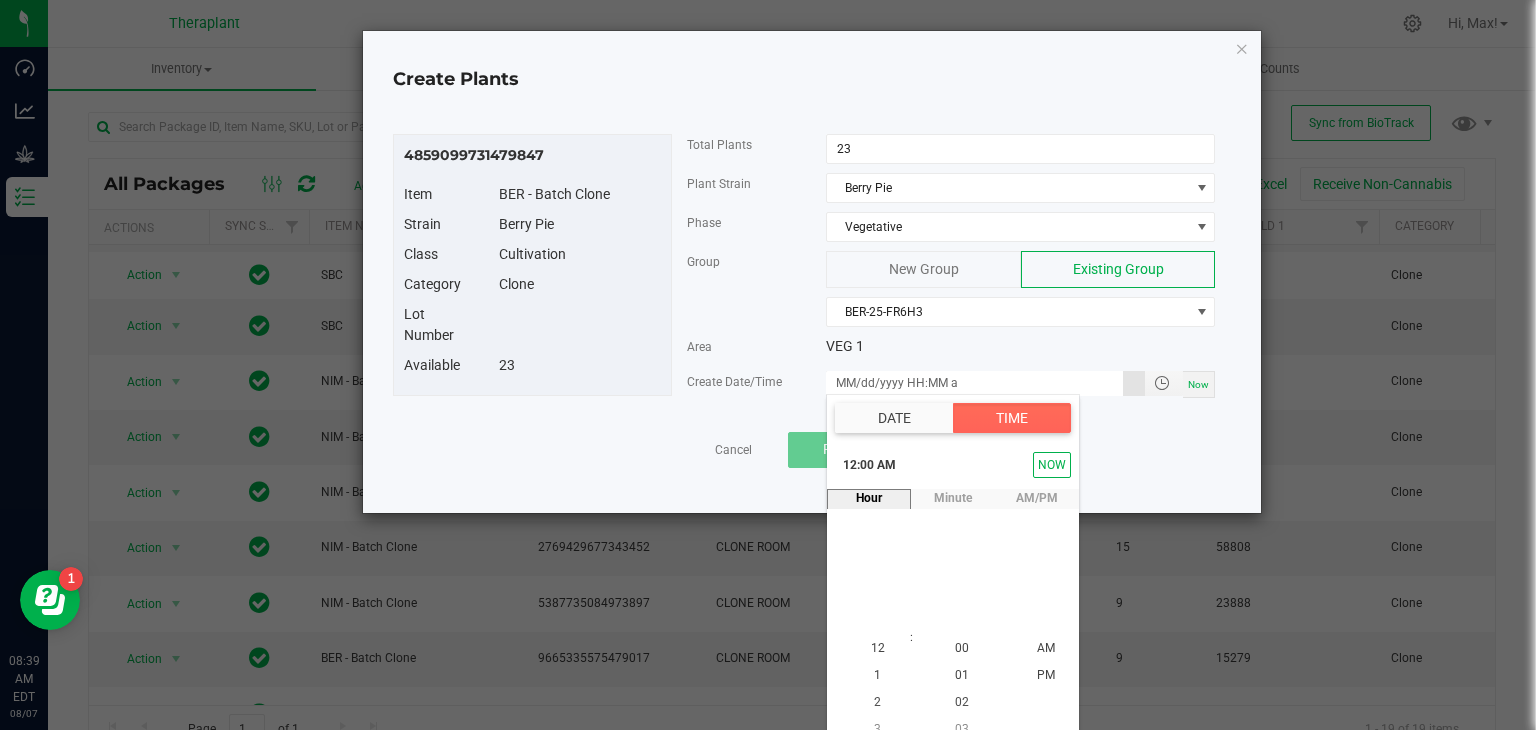 scroll, scrollTop: 18, scrollLeft: 0, axis: vertical 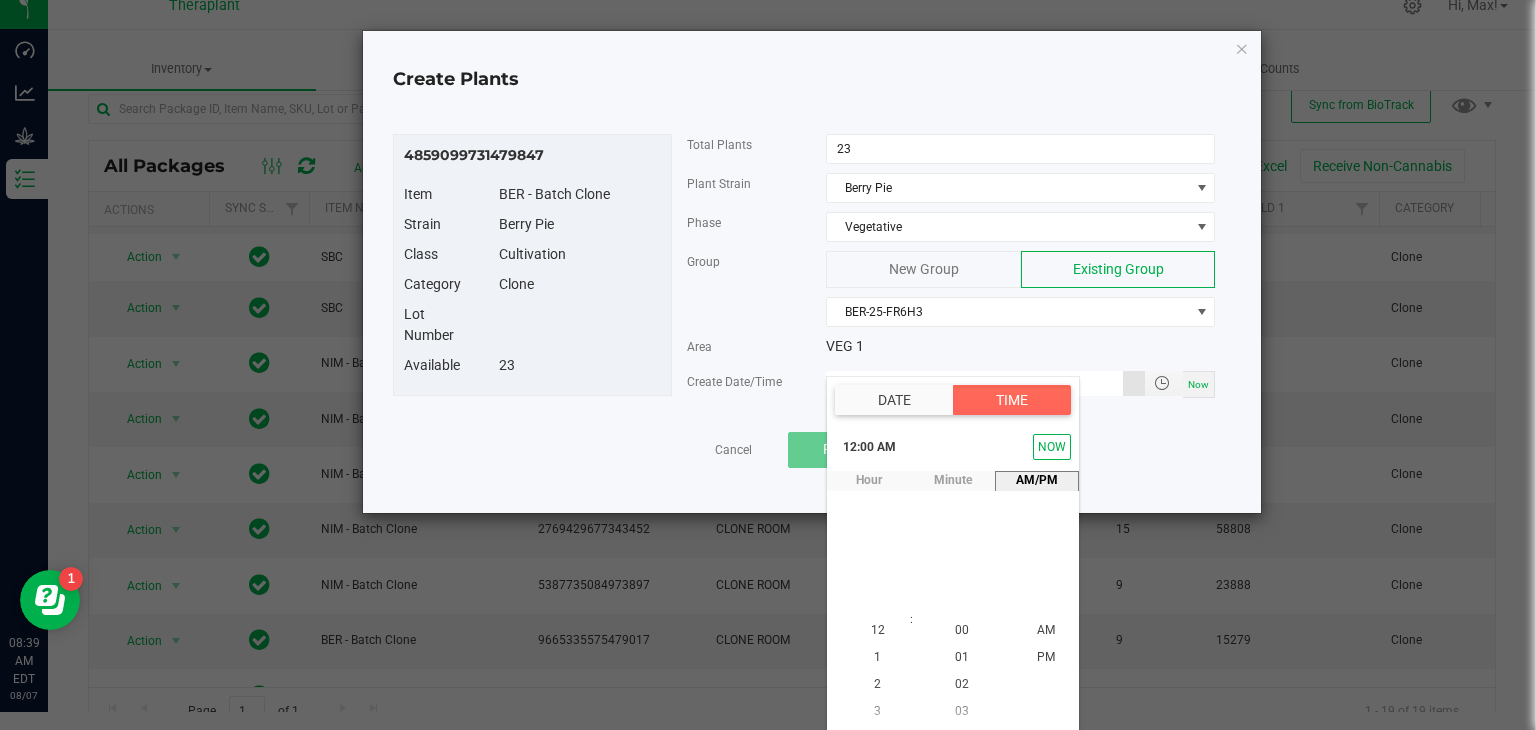 type on "08/08/2025 12:00 AM" 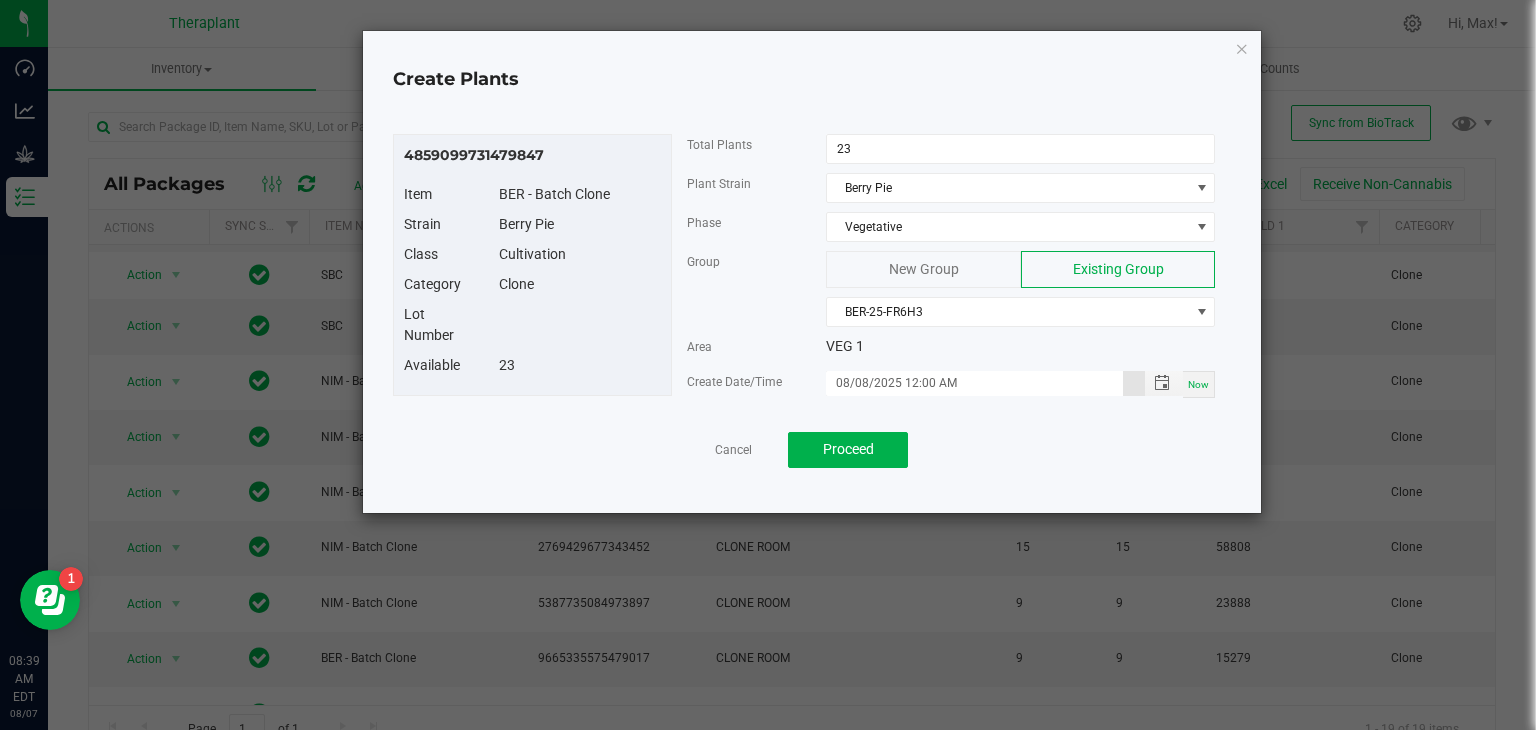 scroll, scrollTop: 0, scrollLeft: 0, axis: both 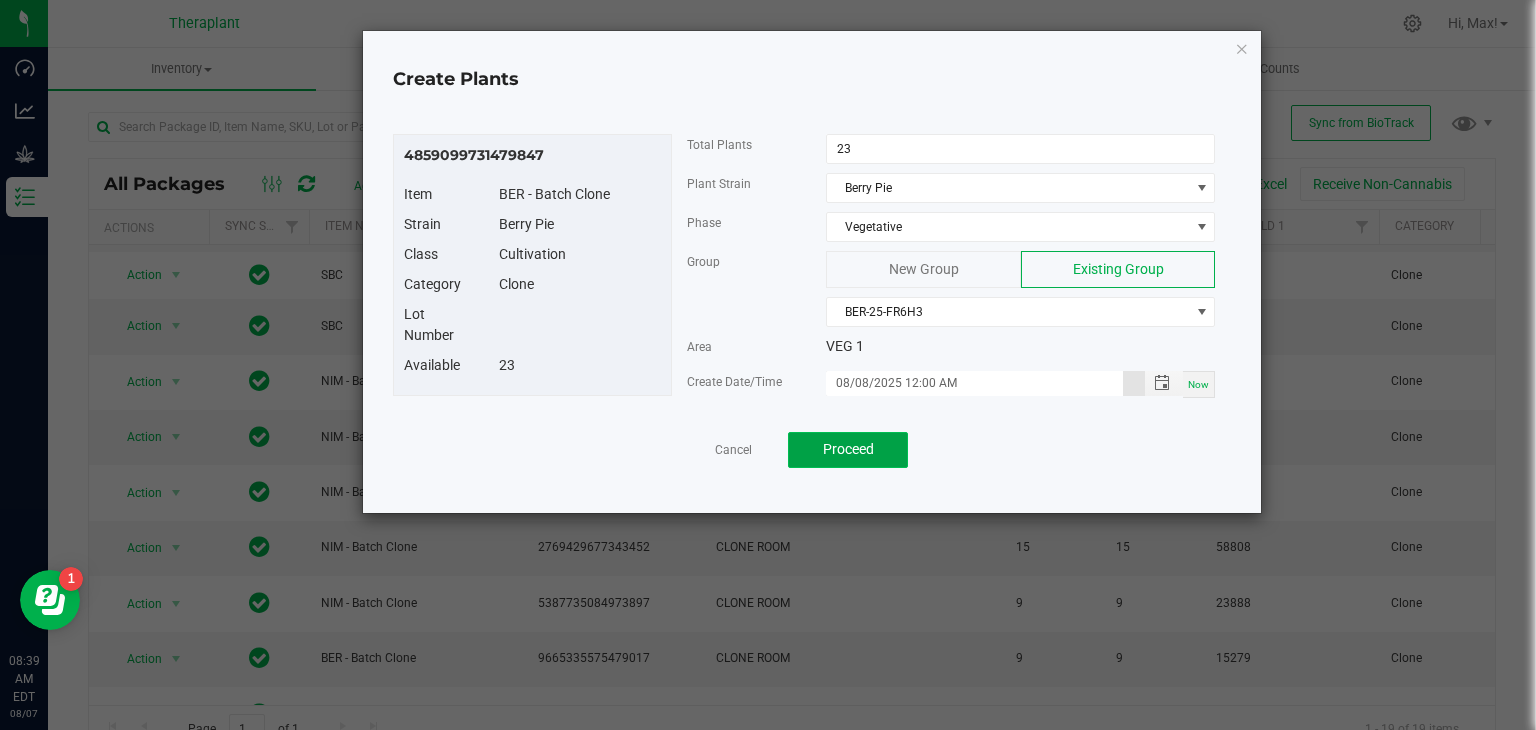 click on "Proceed" 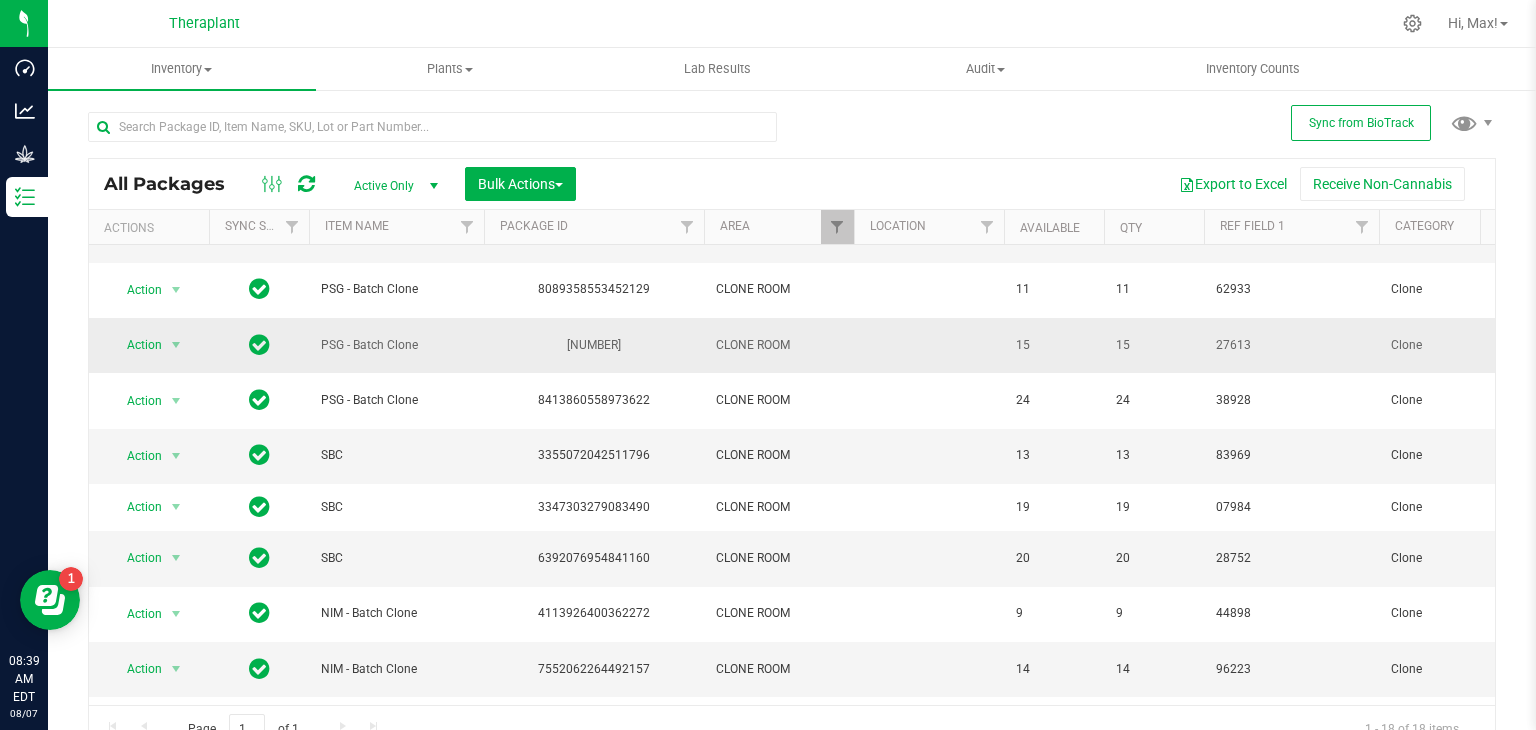 scroll, scrollTop: 389, scrollLeft: 0, axis: vertical 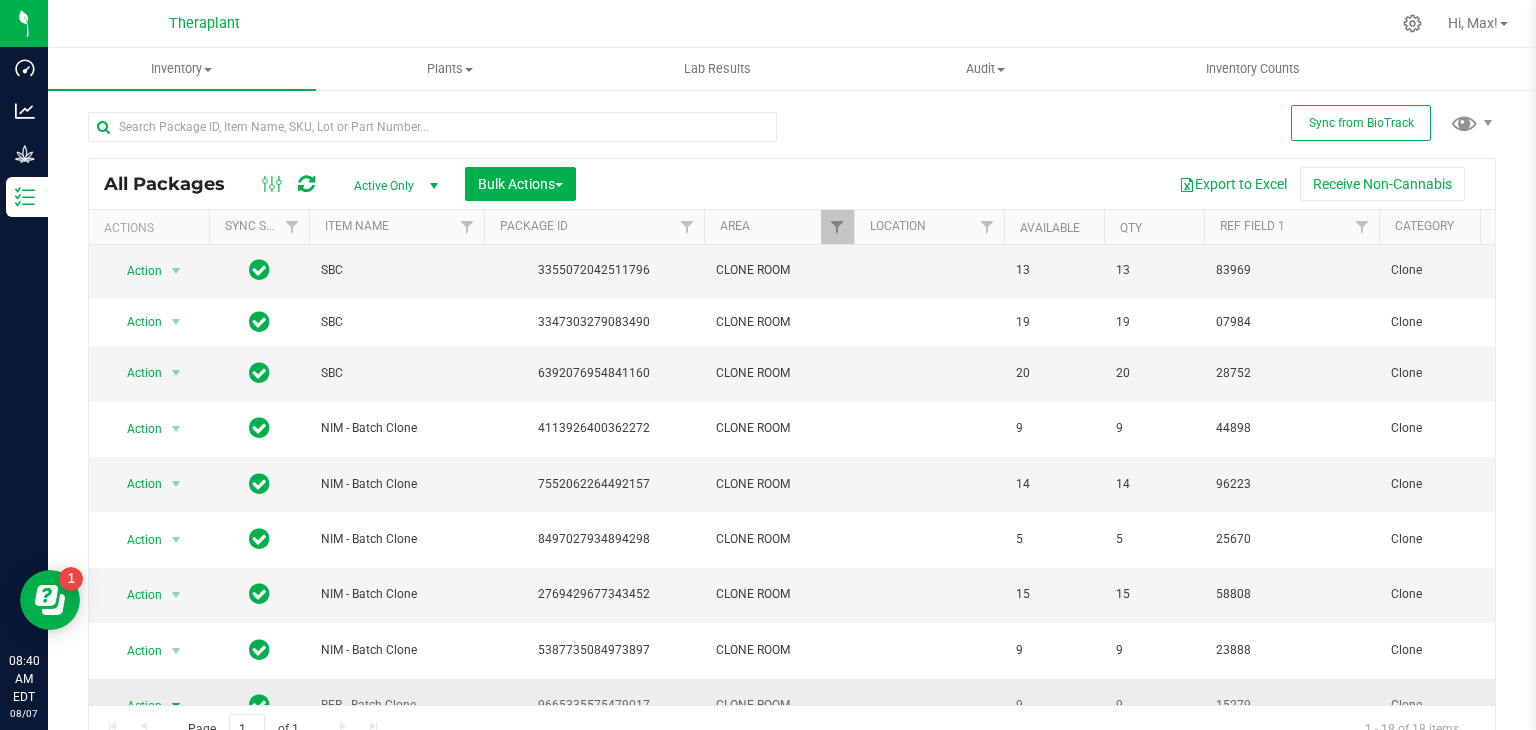 click at bounding box center (176, 706) 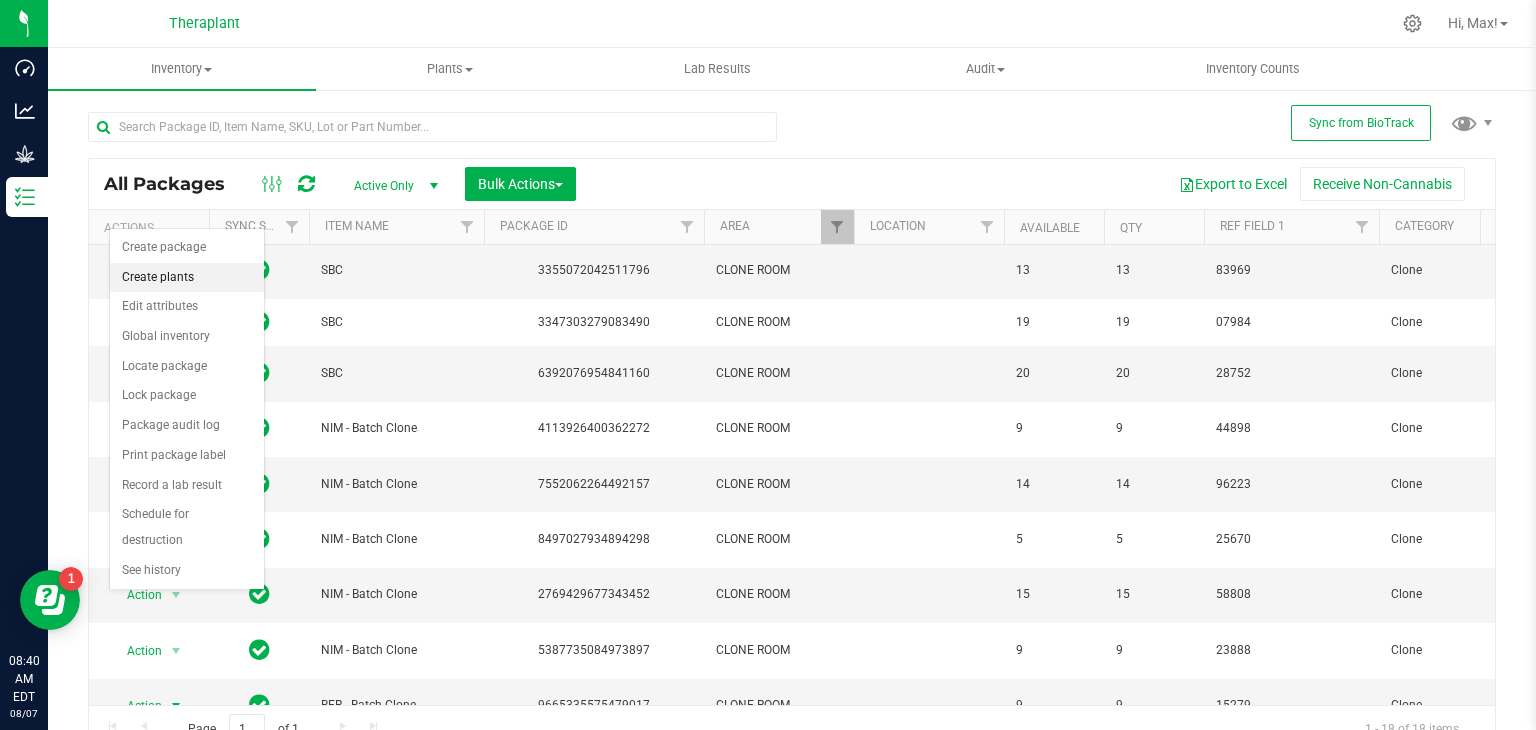 click on "Create plants" at bounding box center [187, 278] 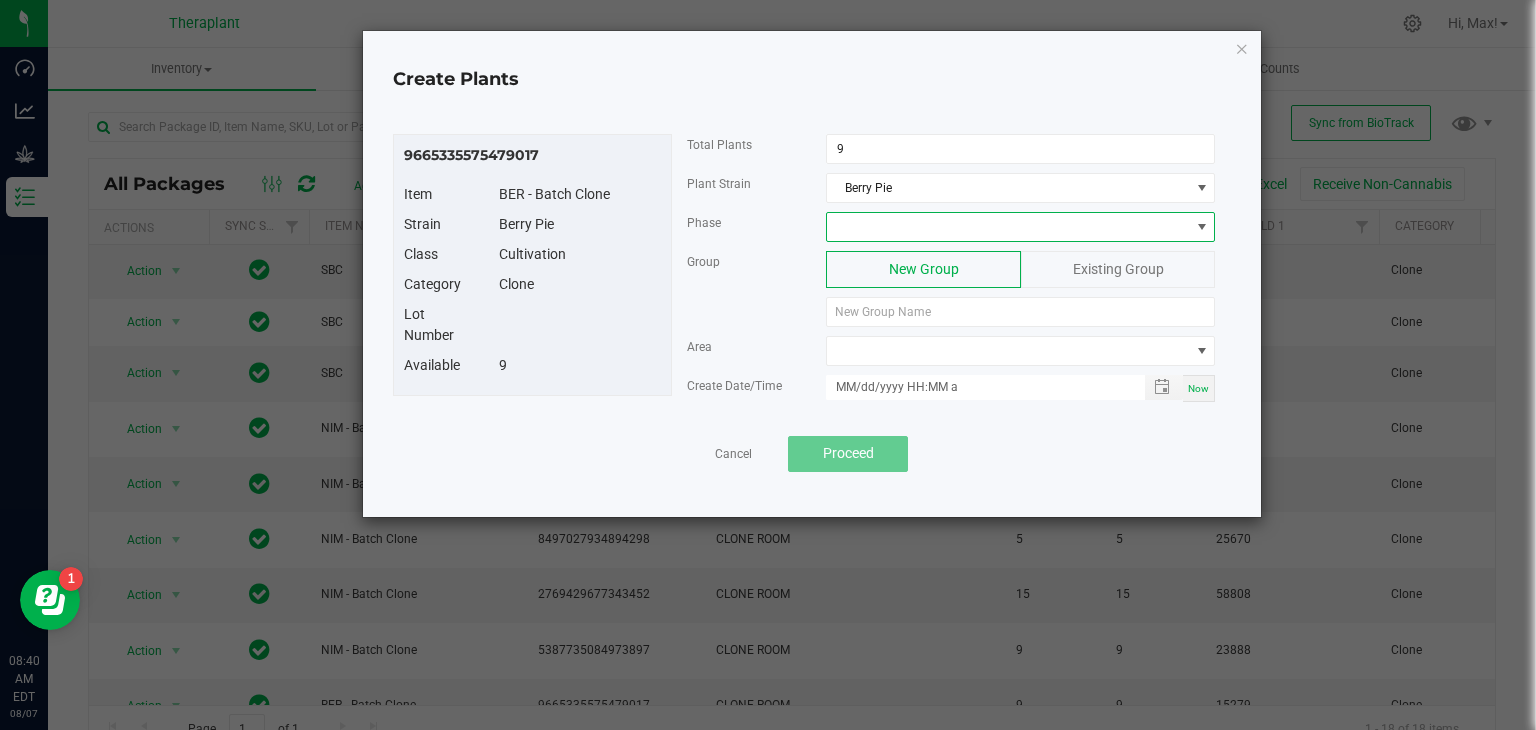 click at bounding box center (1008, 227) 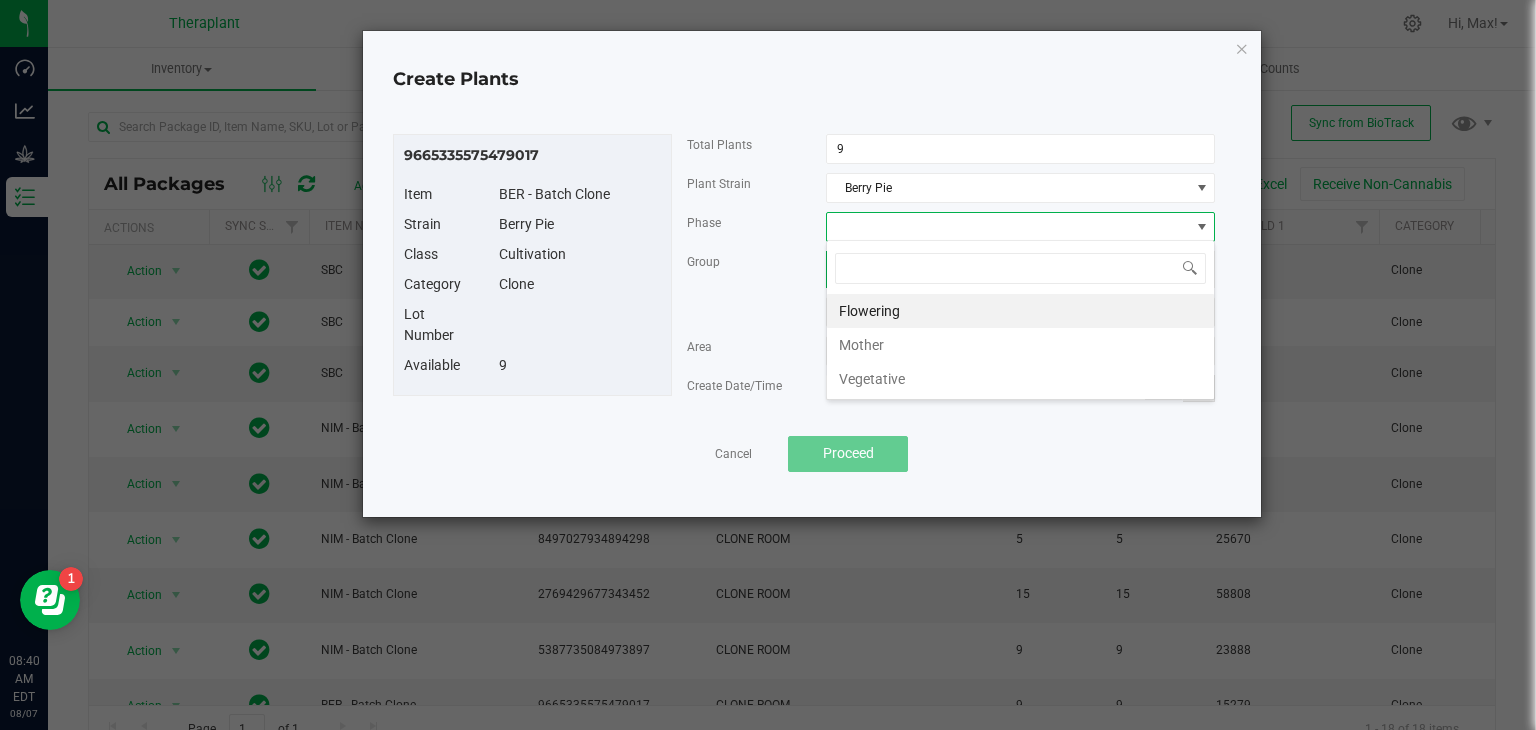 scroll, scrollTop: 99970, scrollLeft: 99611, axis: both 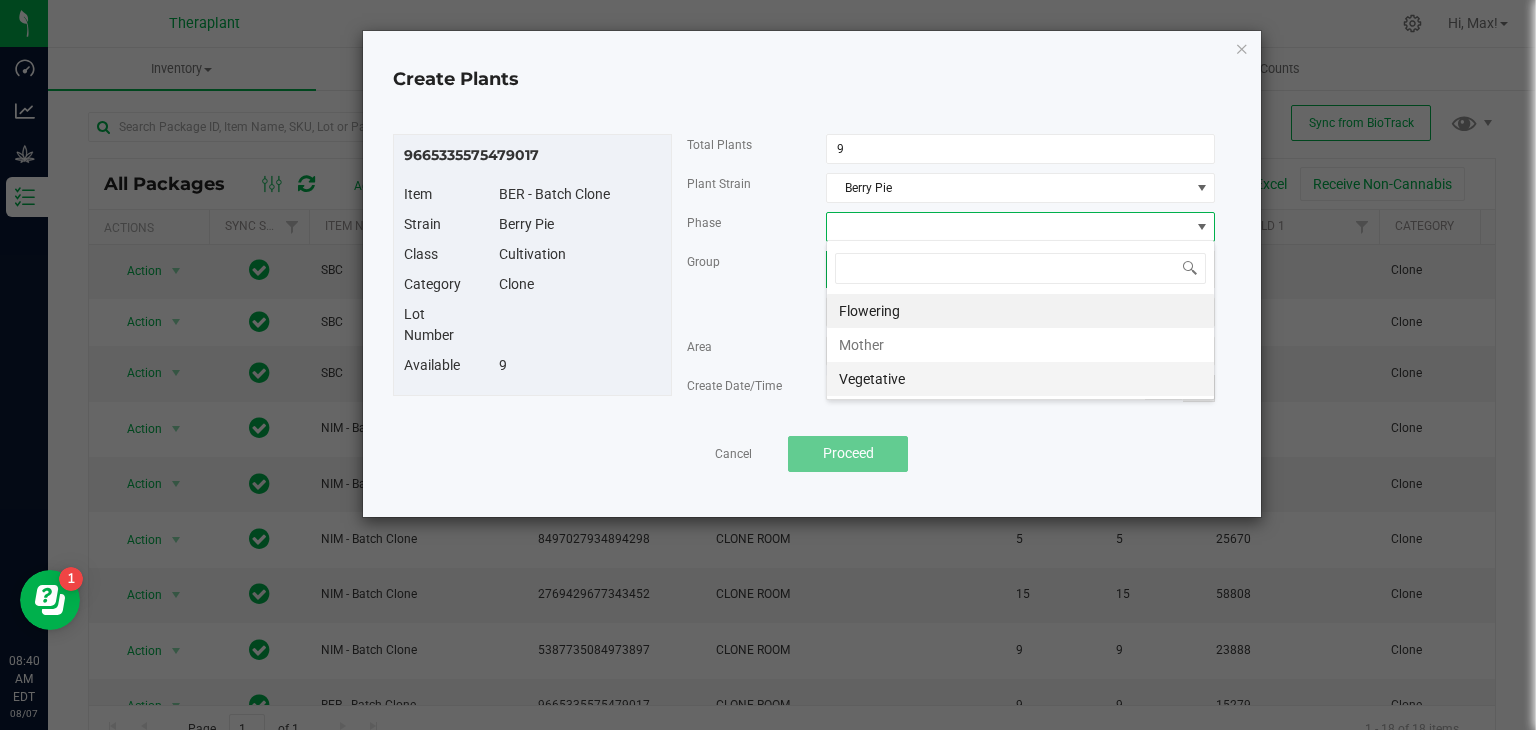 click on "Vegetative" at bounding box center (1020, 379) 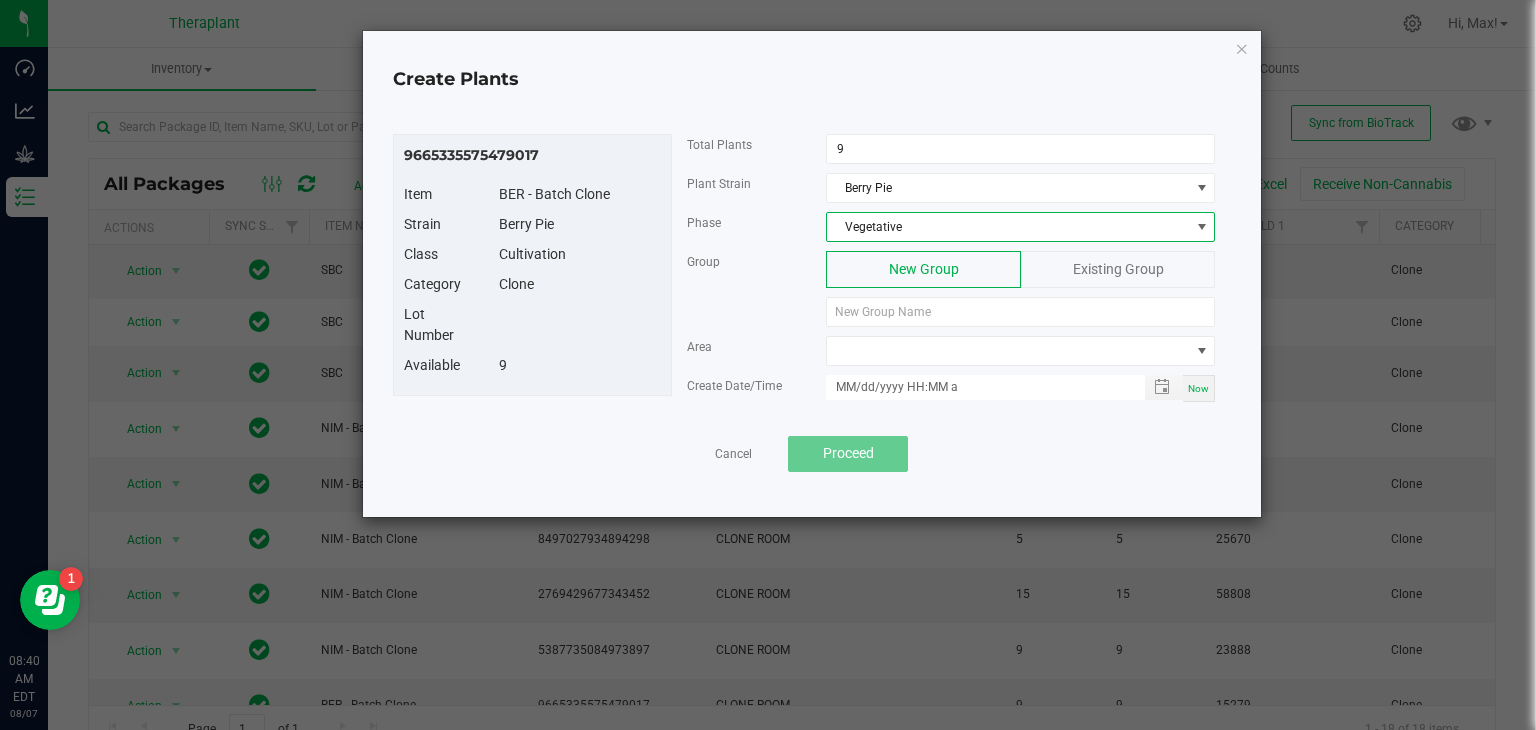 click on "Existing Group" 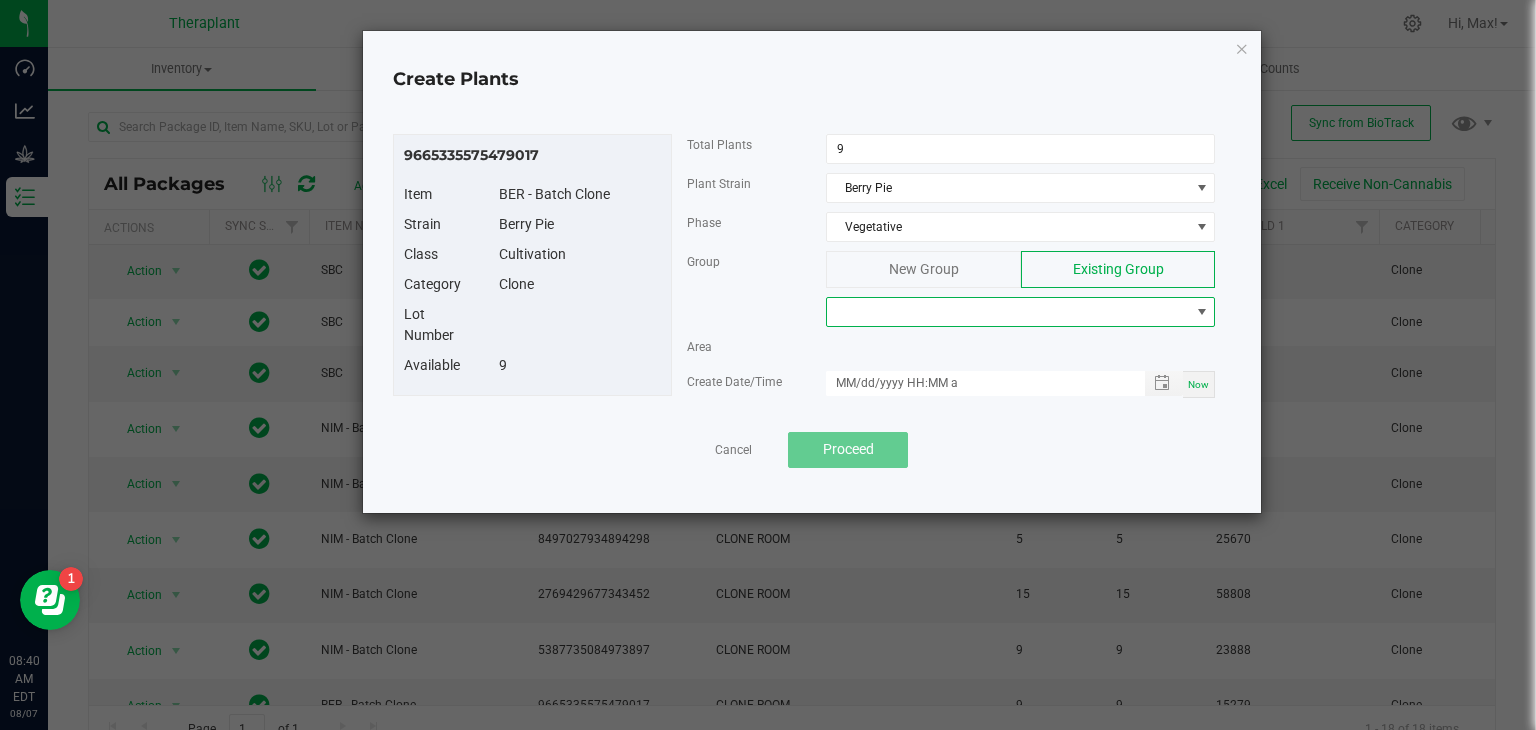 click at bounding box center (1008, 312) 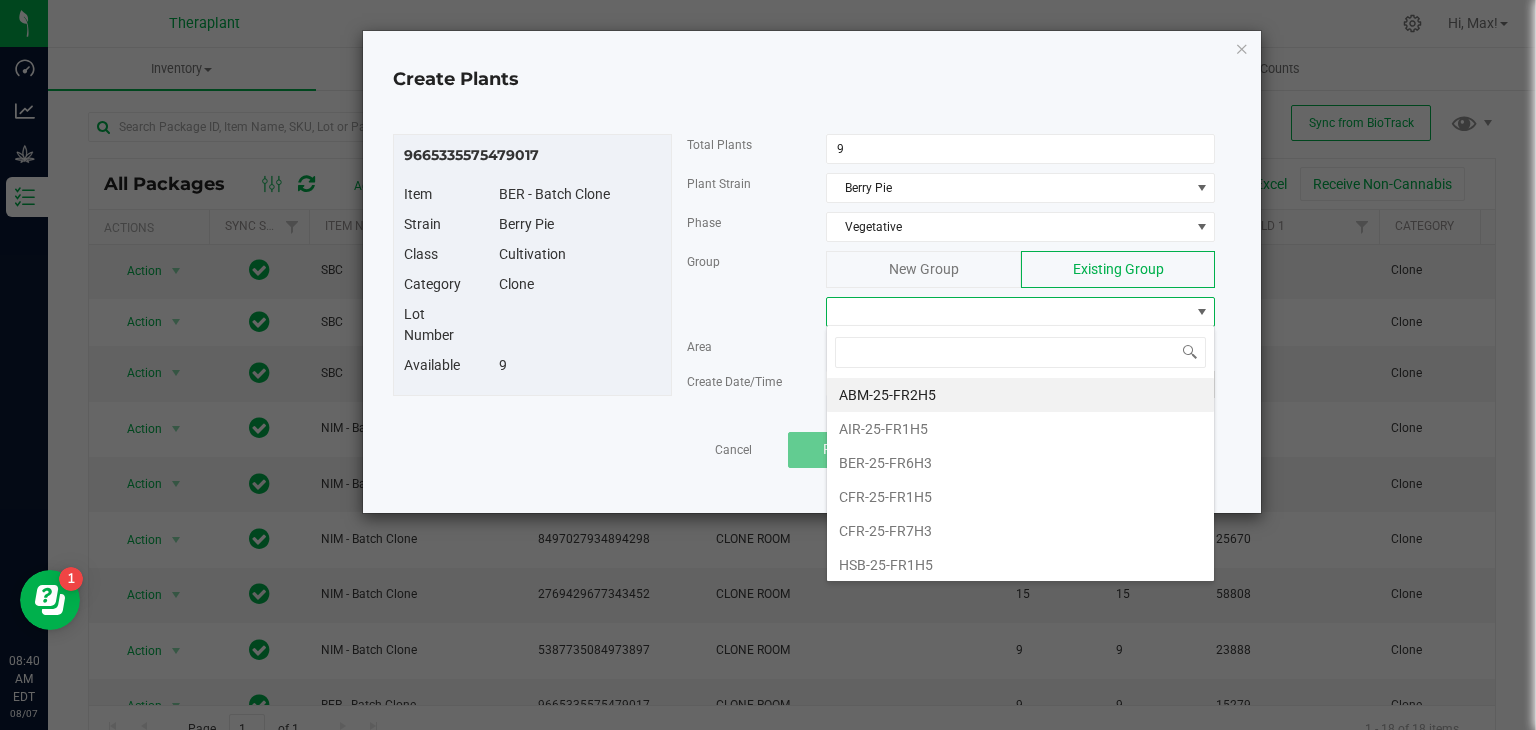scroll, scrollTop: 99970, scrollLeft: 99611, axis: both 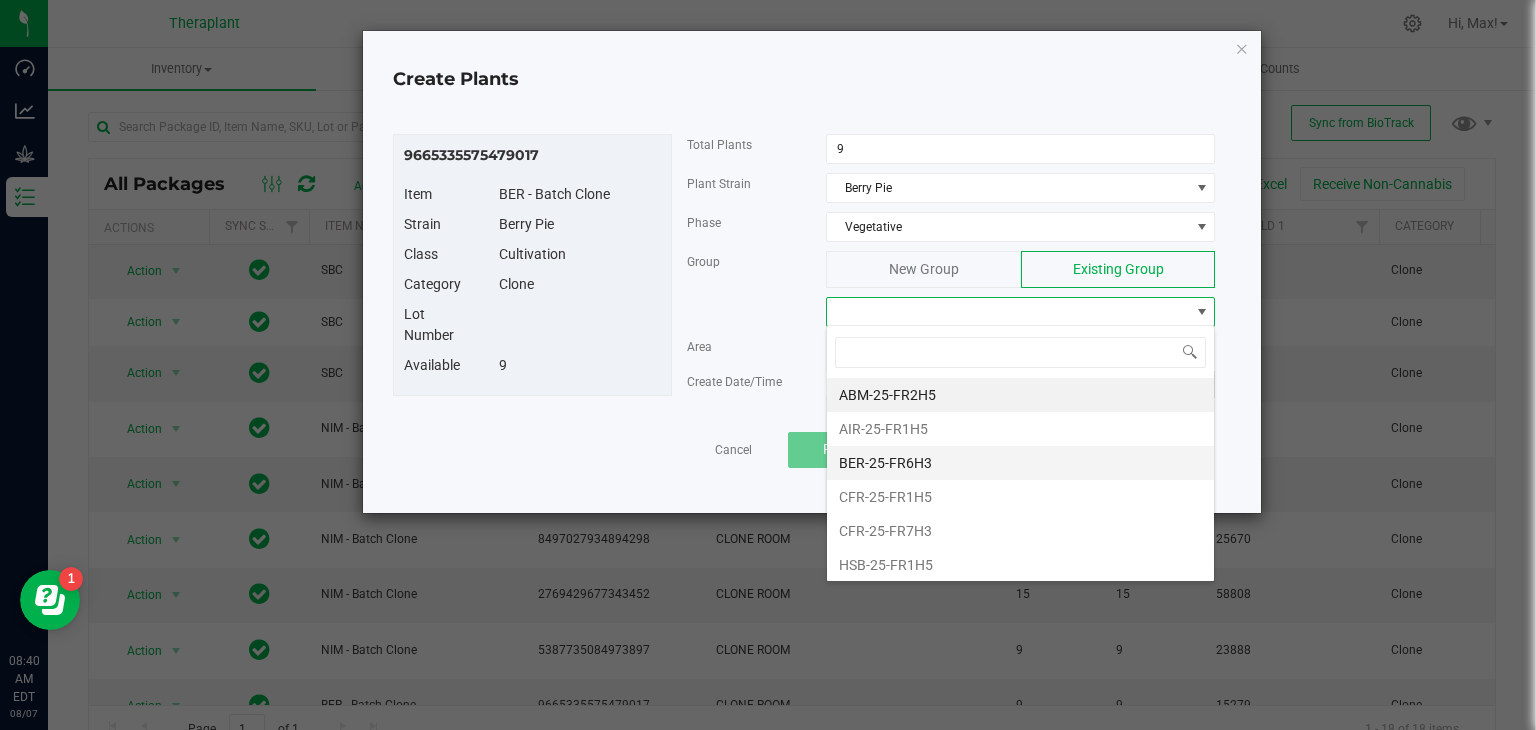 click on "CFR-25-FR1H5" at bounding box center [1020, 497] 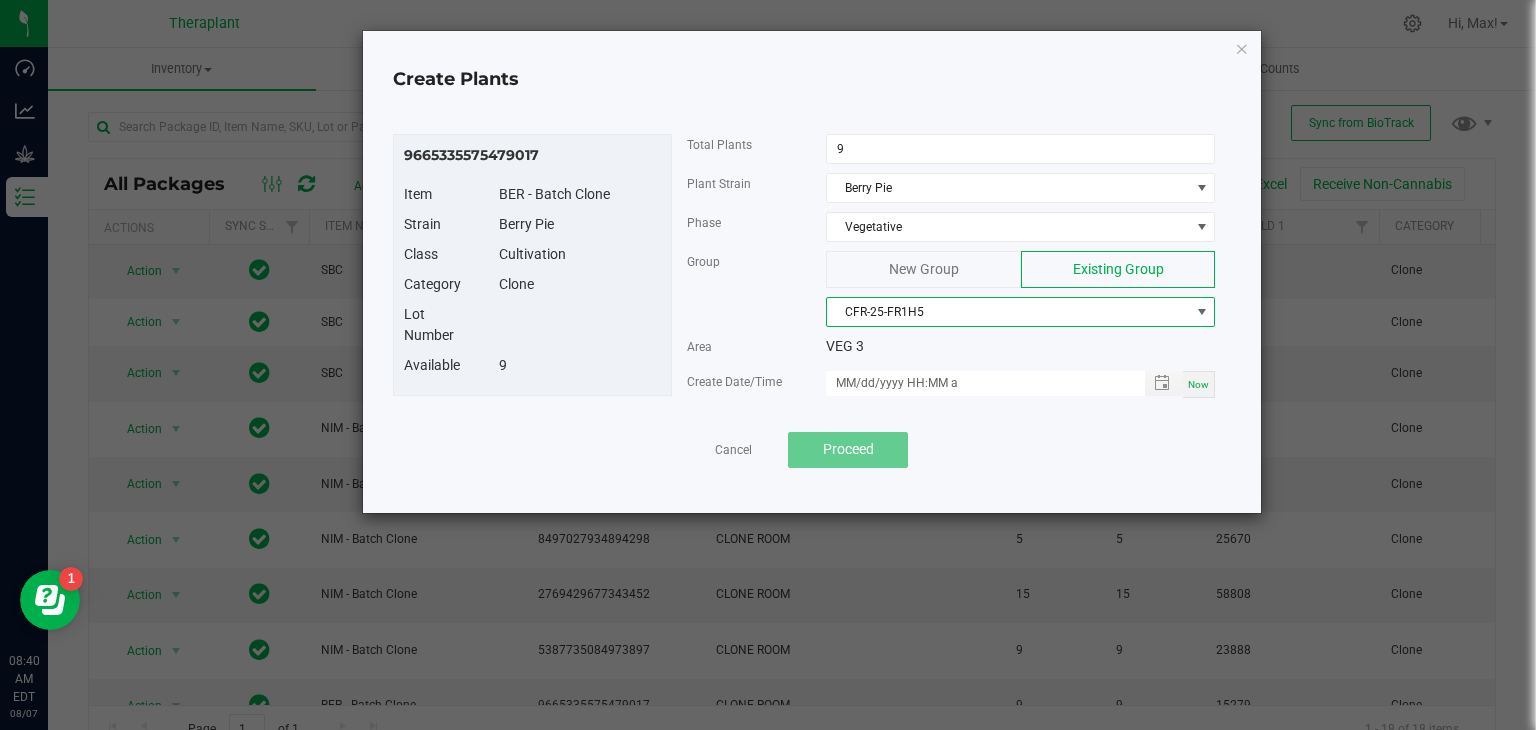 click on "CFR-25-FR1H5" at bounding box center [1008, 312] 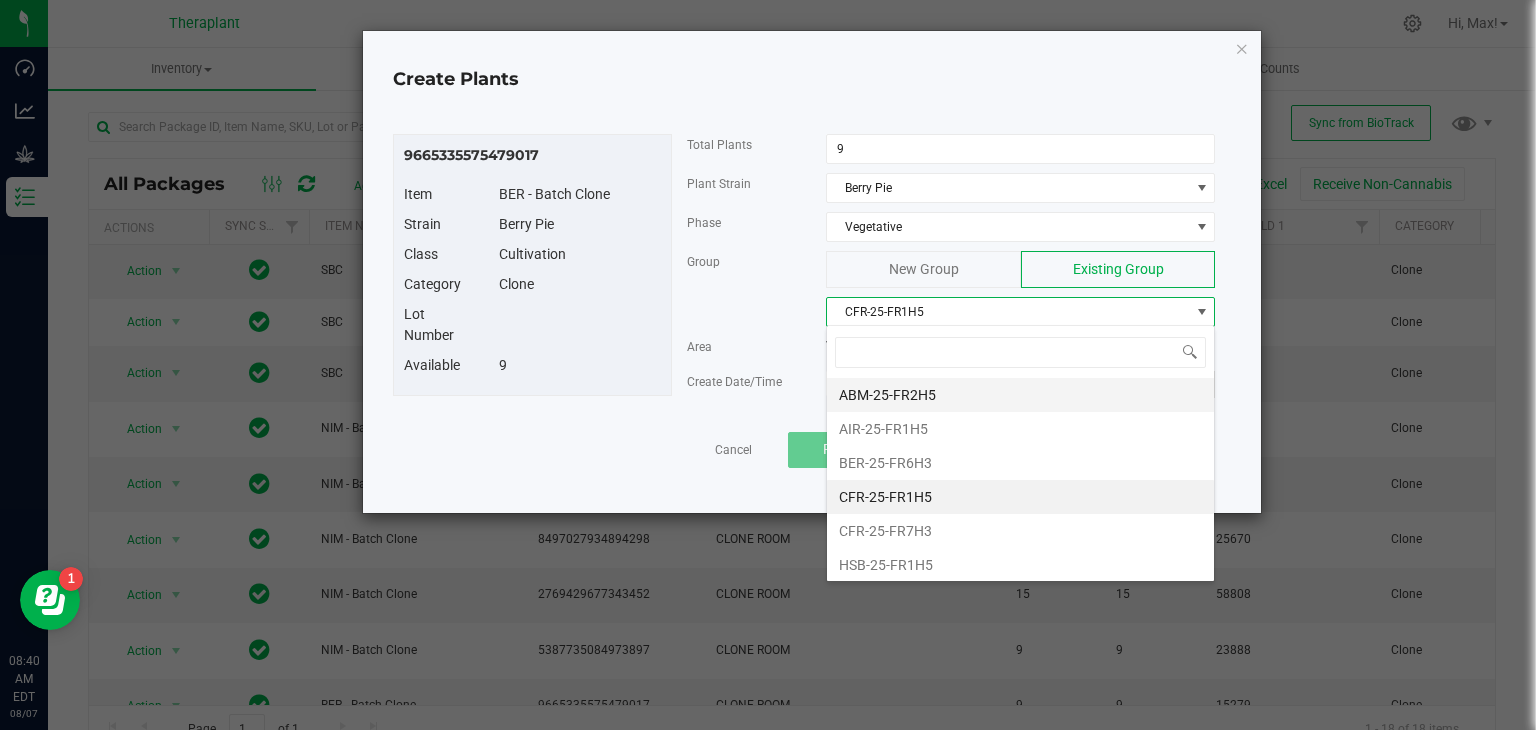 scroll, scrollTop: 99970, scrollLeft: 99611, axis: both 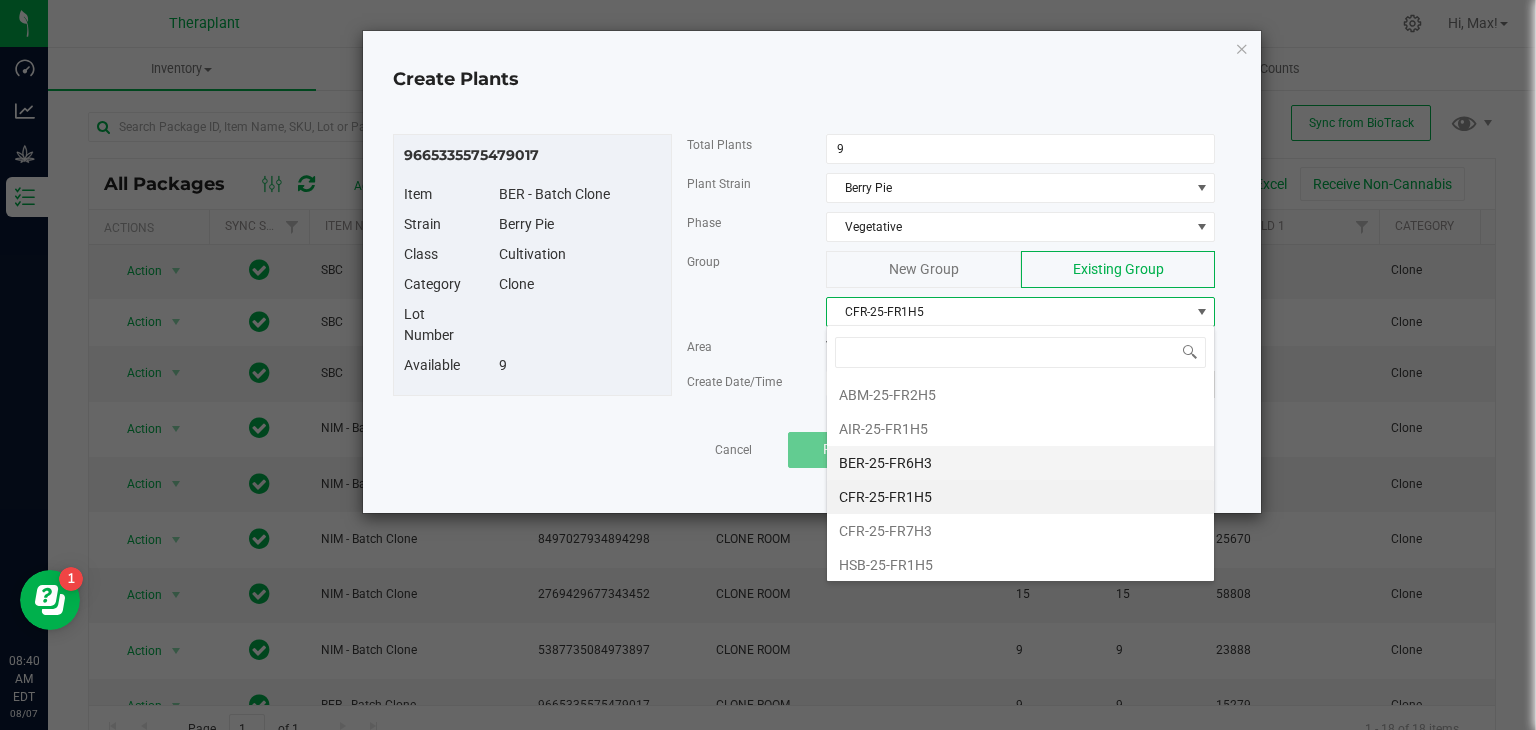 click on "BER-25-FR6H3" at bounding box center [1020, 463] 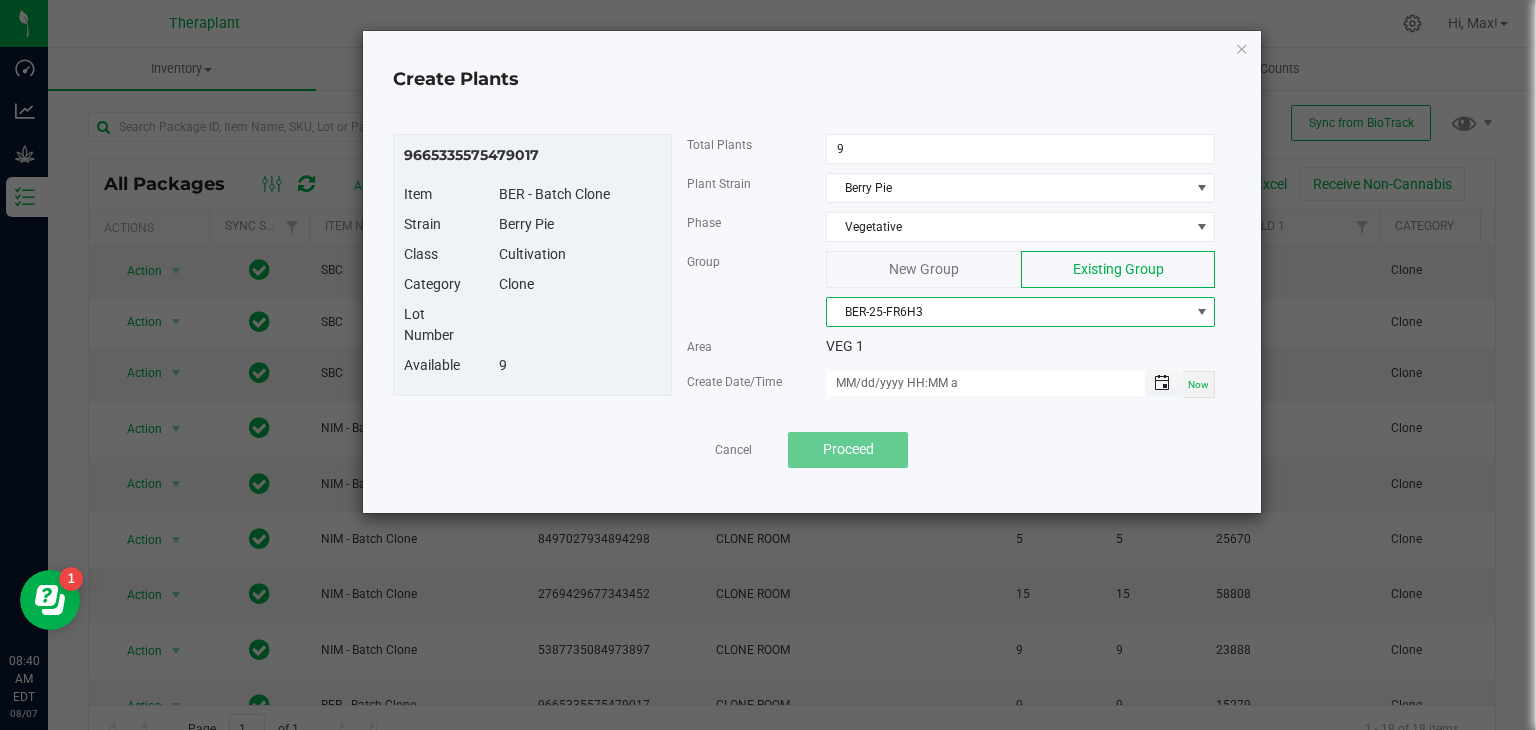 click at bounding box center [1162, 383] 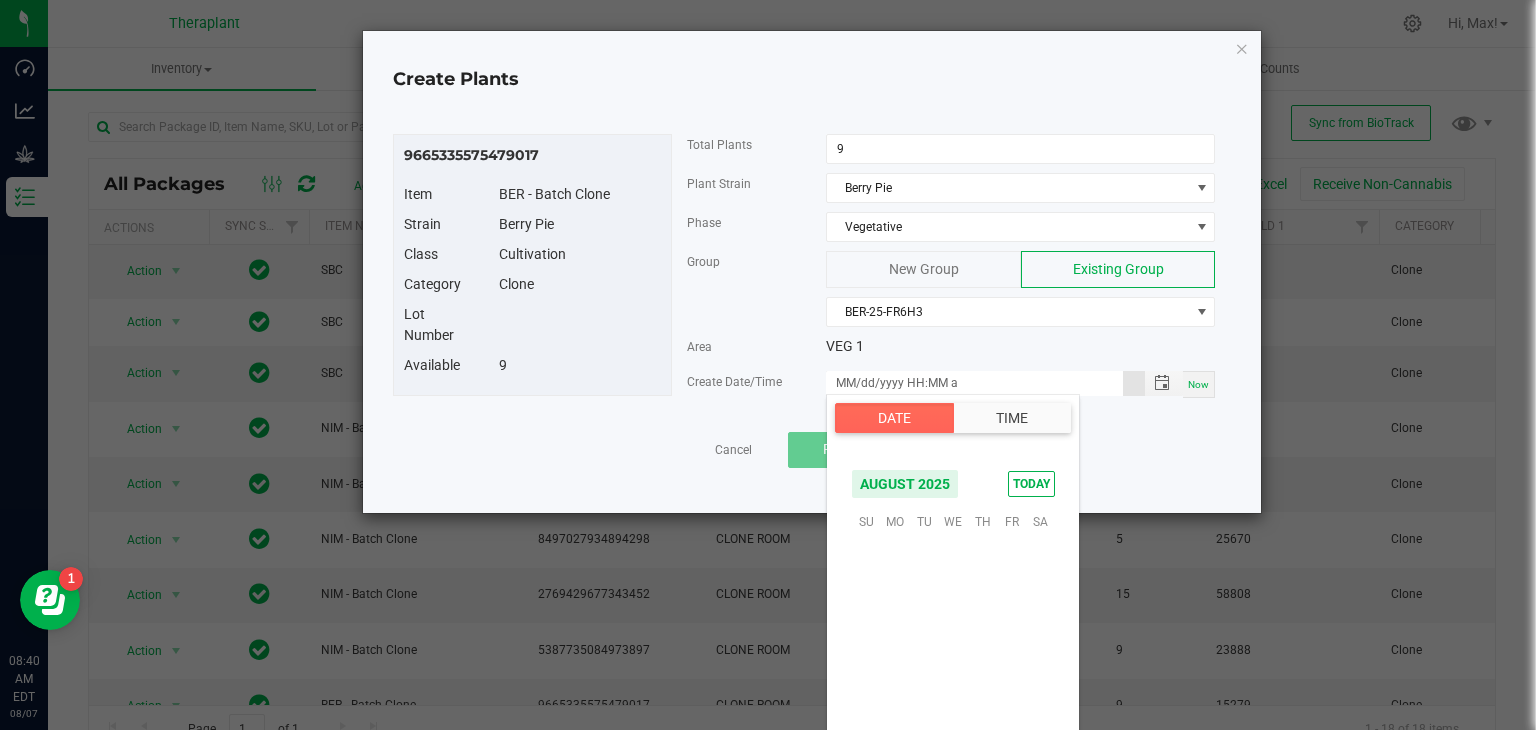 scroll, scrollTop: 324156, scrollLeft: 0, axis: vertical 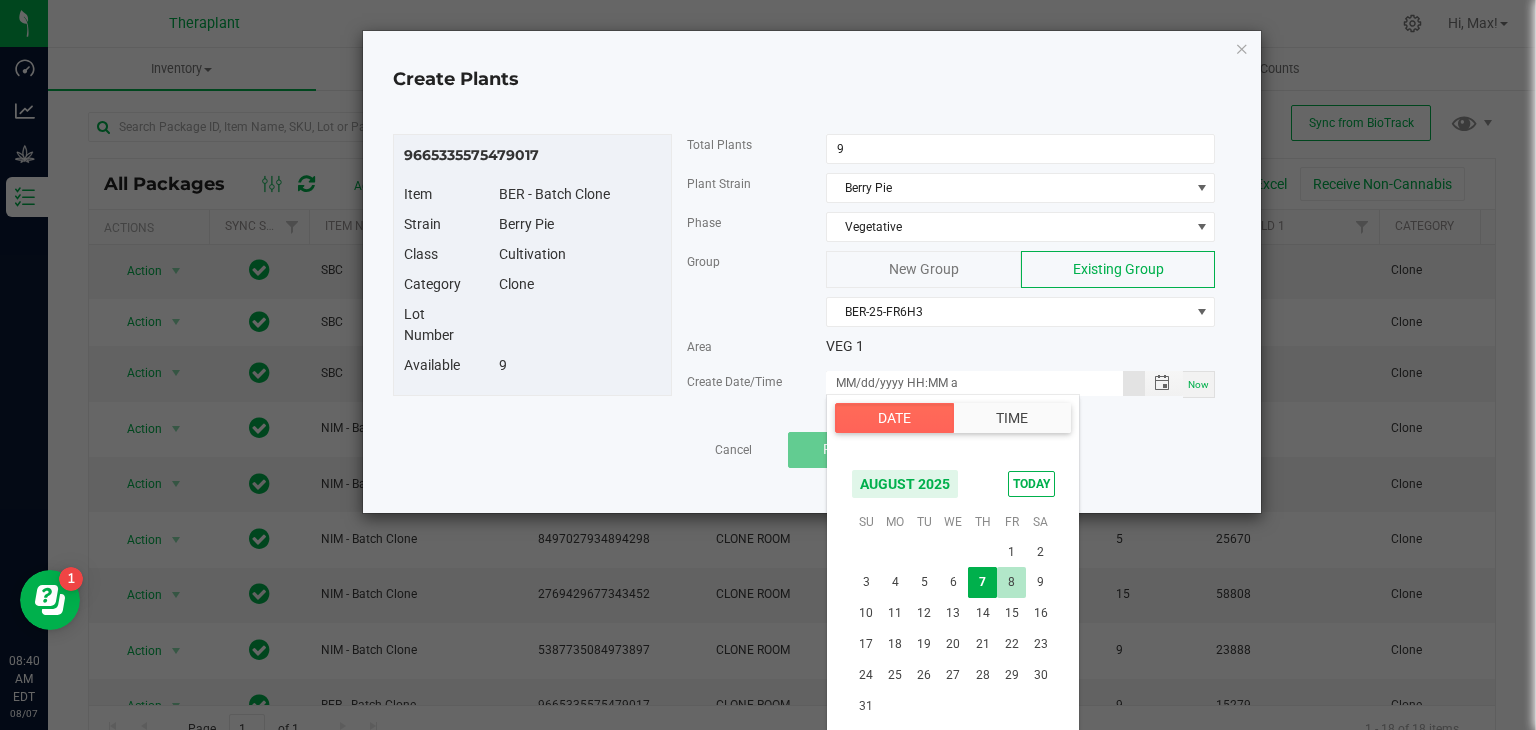 click on "8" at bounding box center (1011, 582) 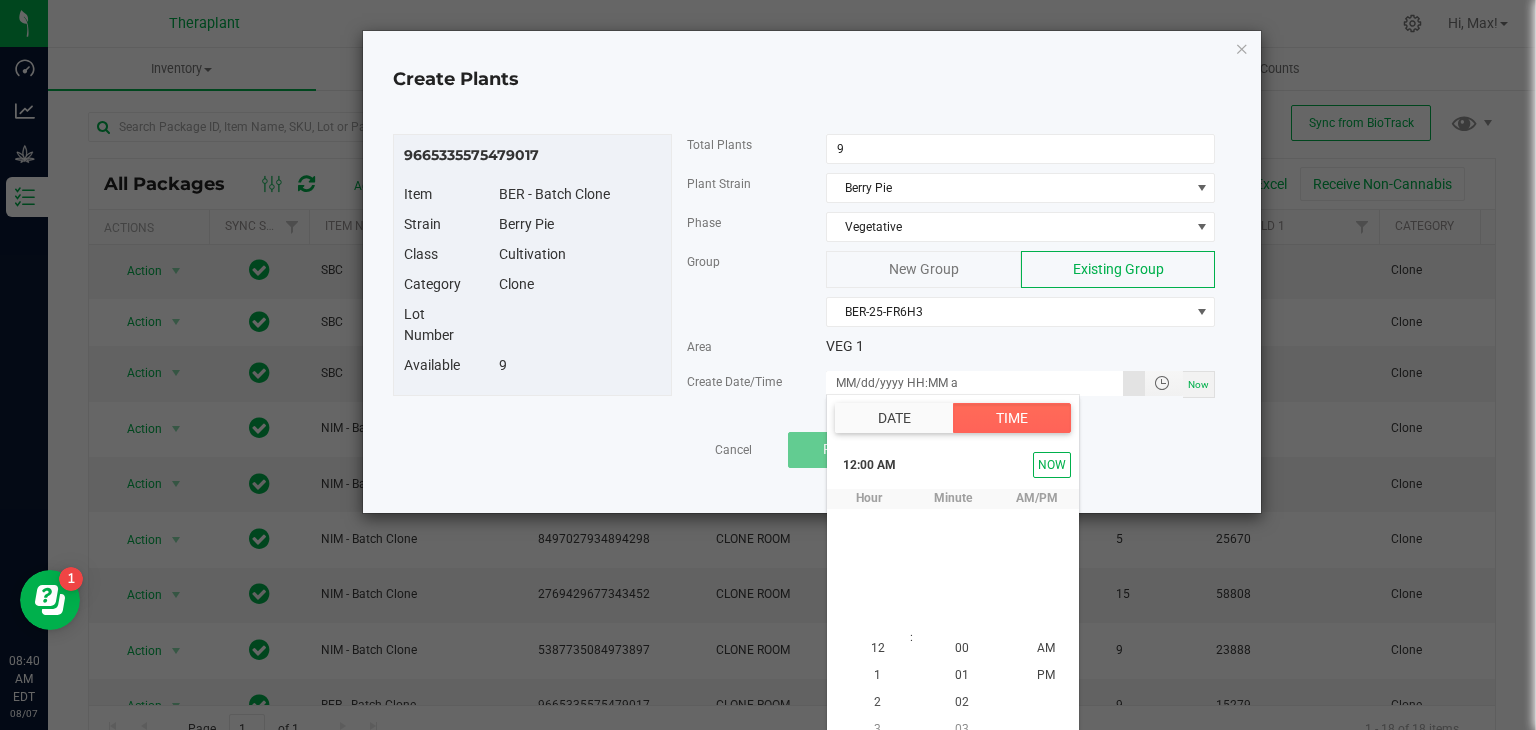 scroll, scrollTop: 18, scrollLeft: 0, axis: vertical 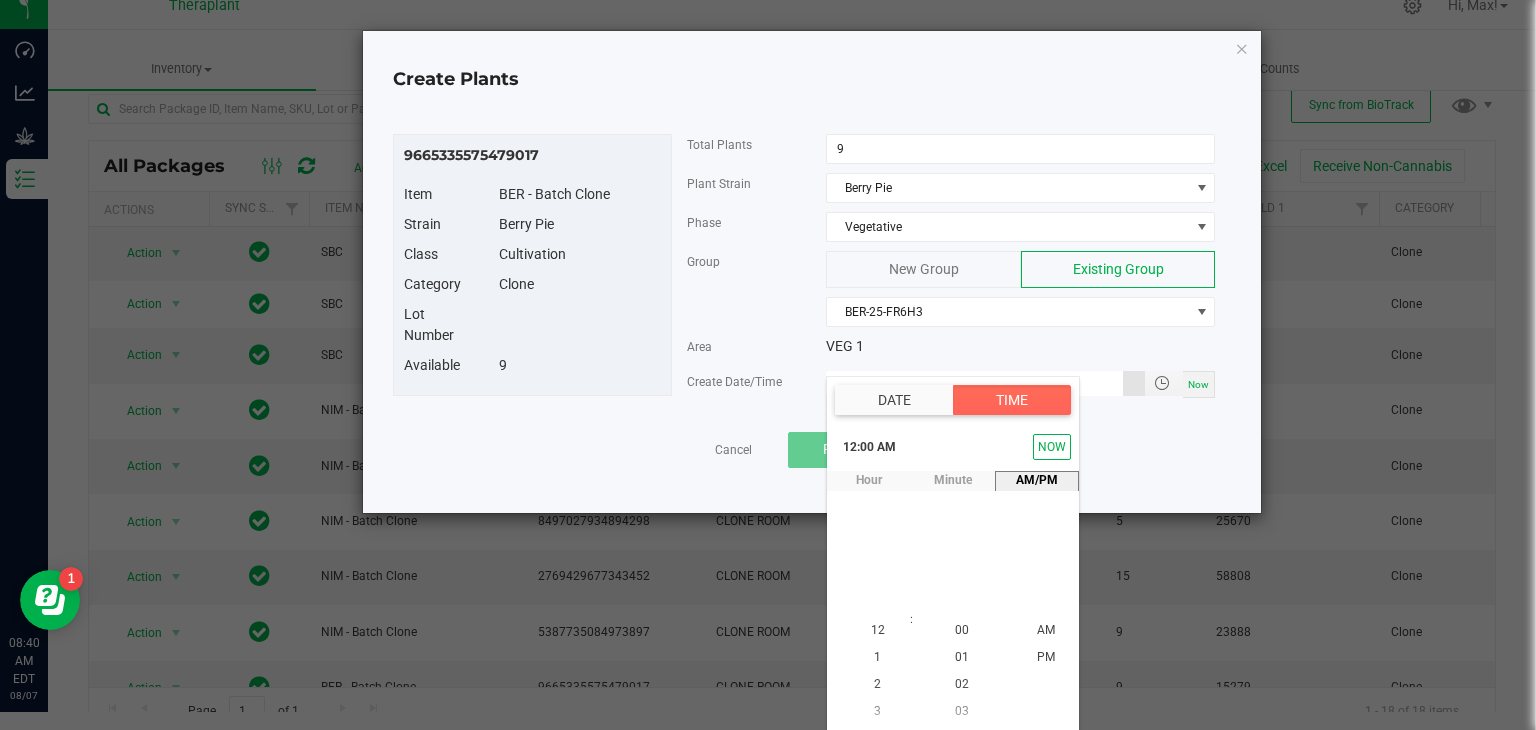 type on "08/08/2025 12:00 AM" 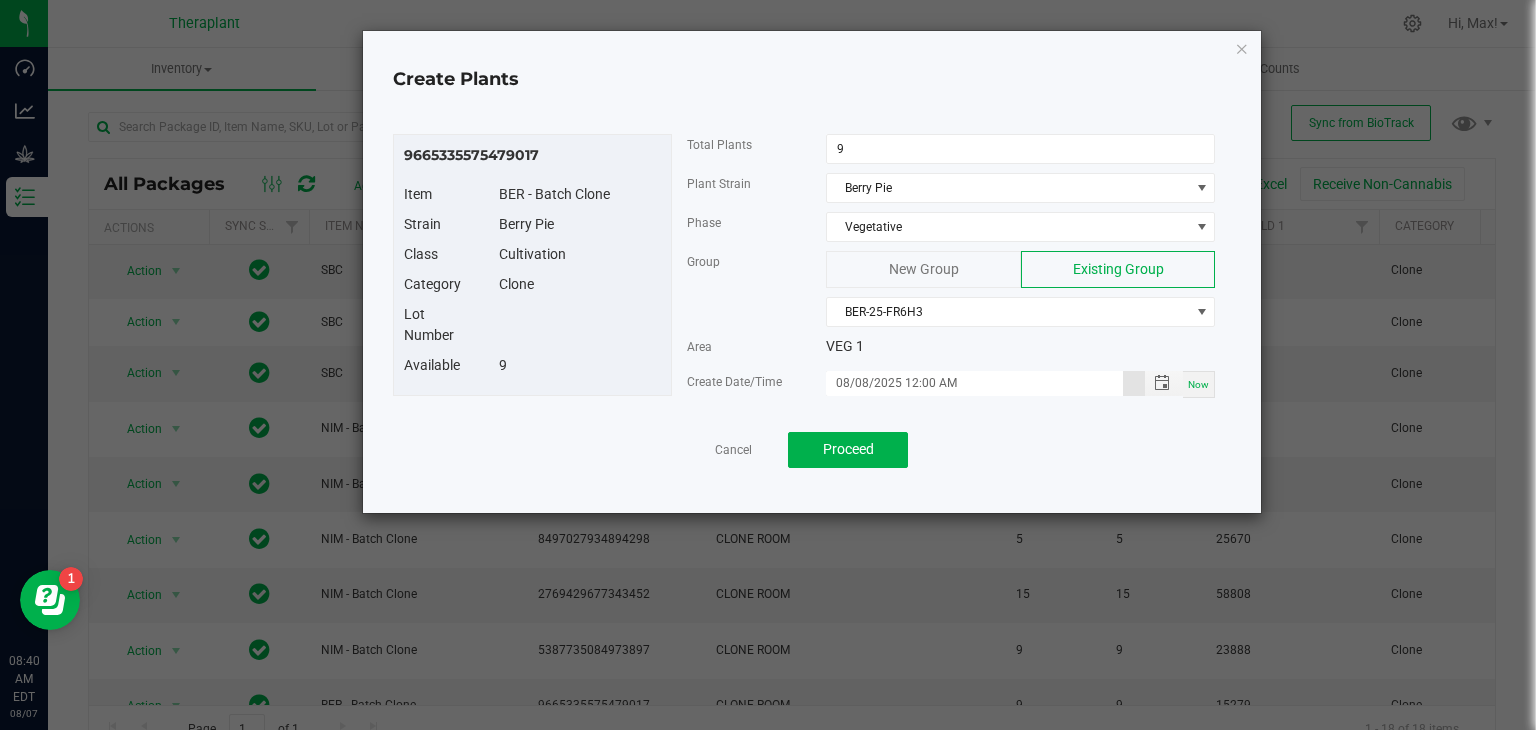 scroll, scrollTop: 0, scrollLeft: 0, axis: both 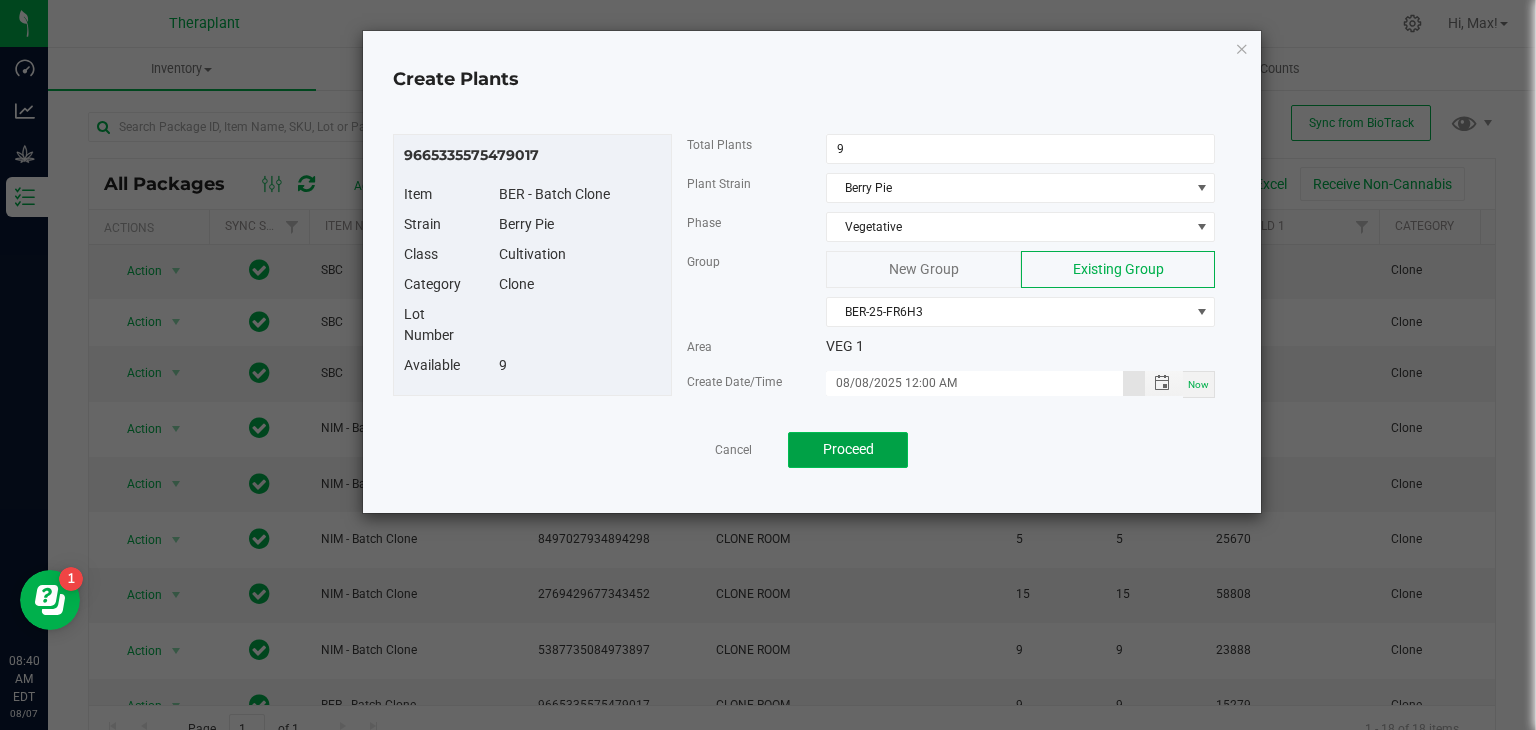 click on "Proceed" 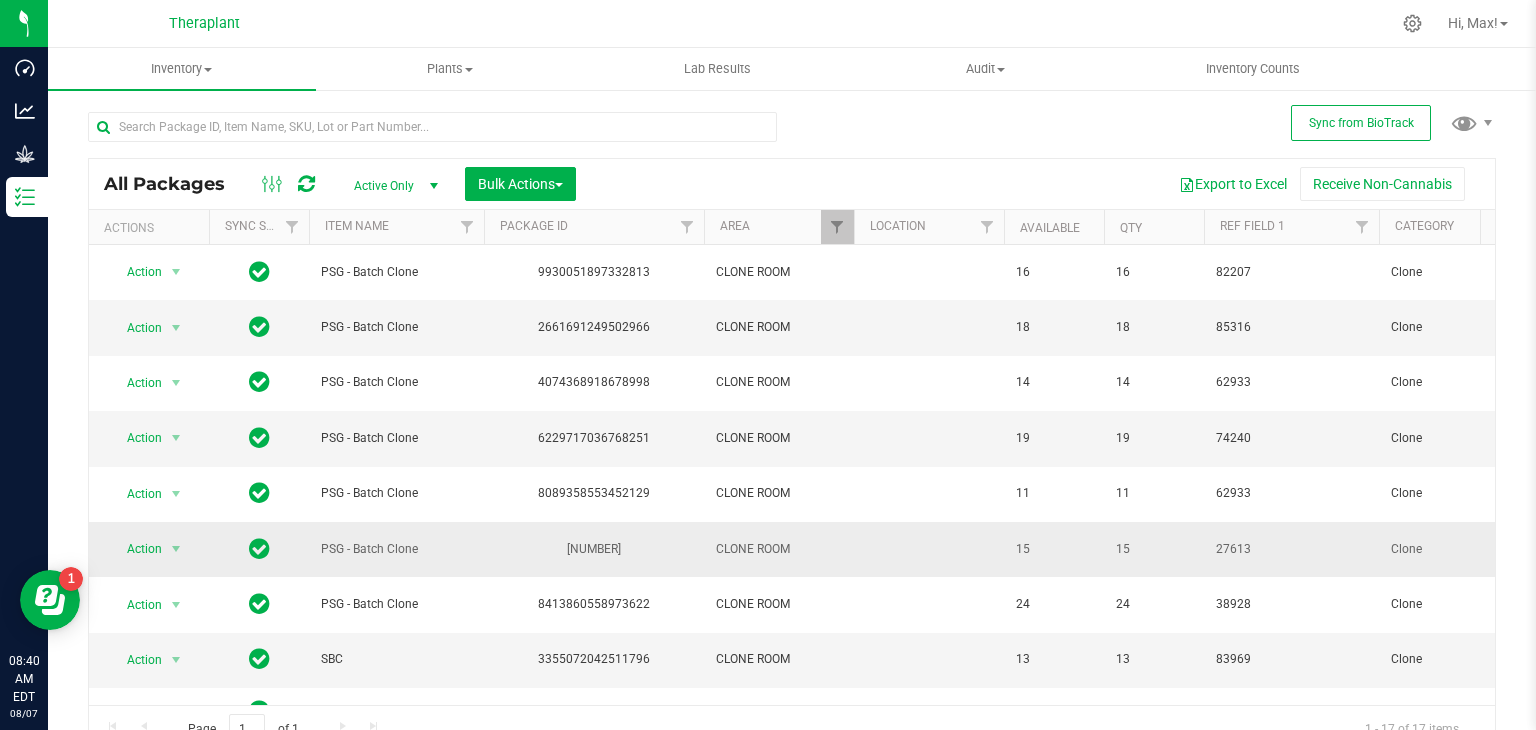 scroll, scrollTop: 343, scrollLeft: 0, axis: vertical 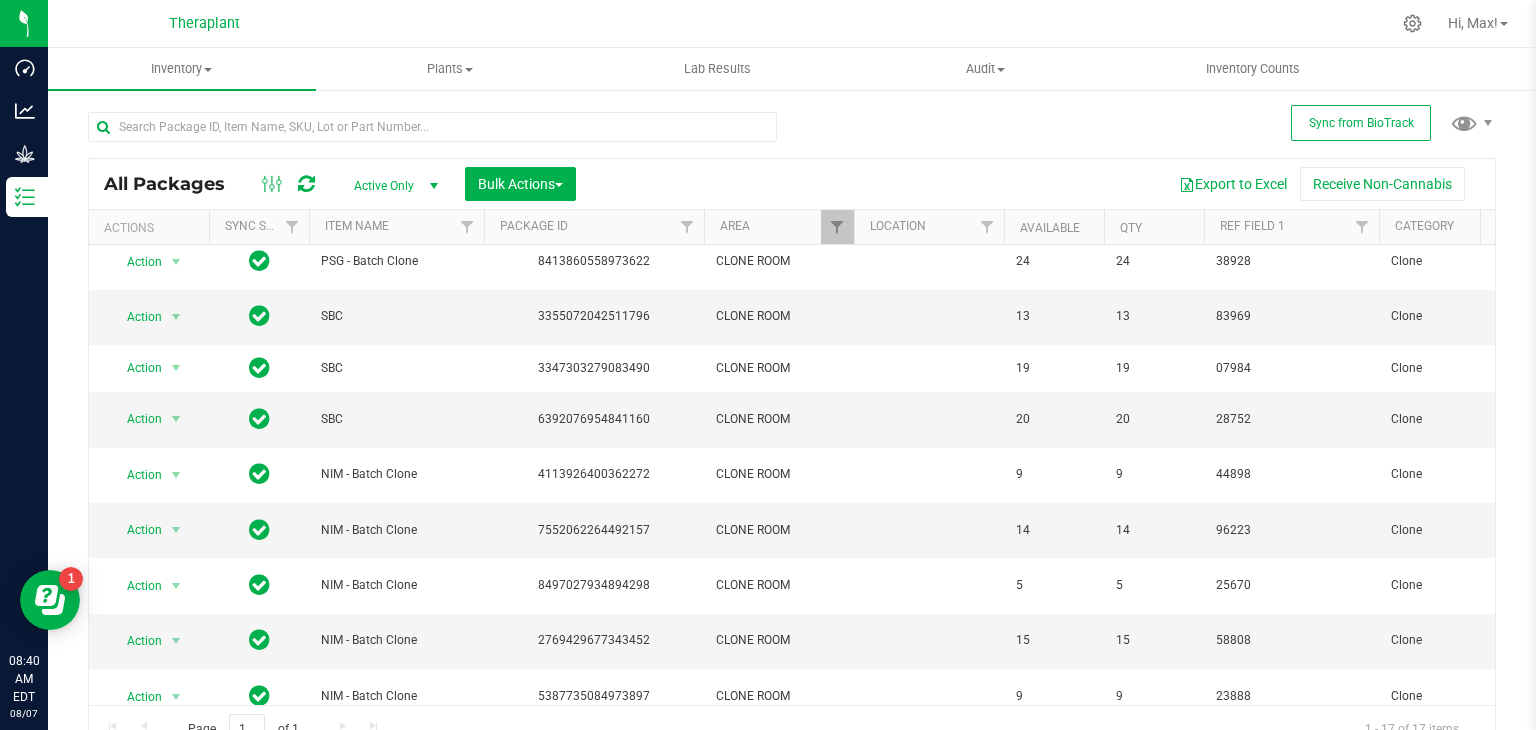 click at bounding box center [176, 807] 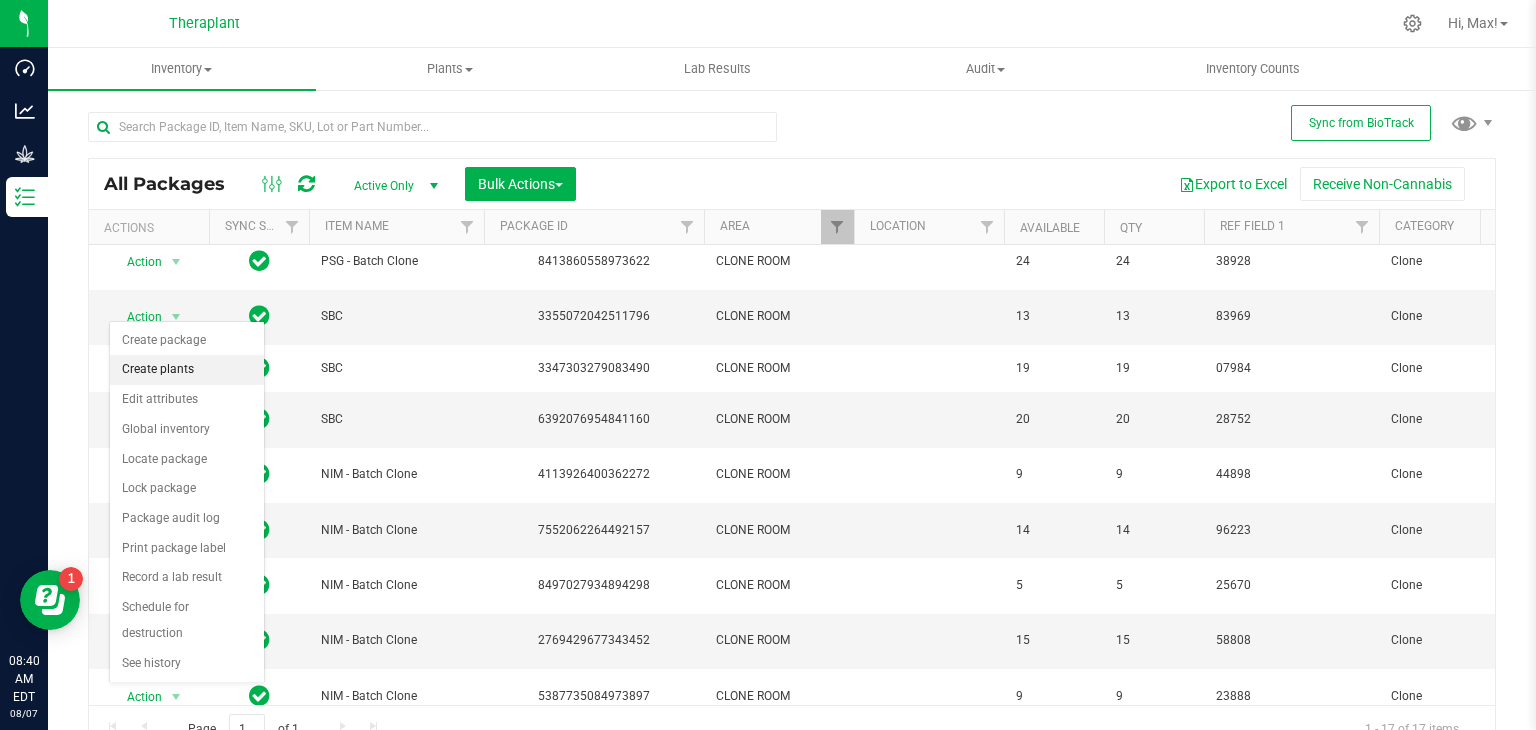 click on "Create plants" at bounding box center (187, 370) 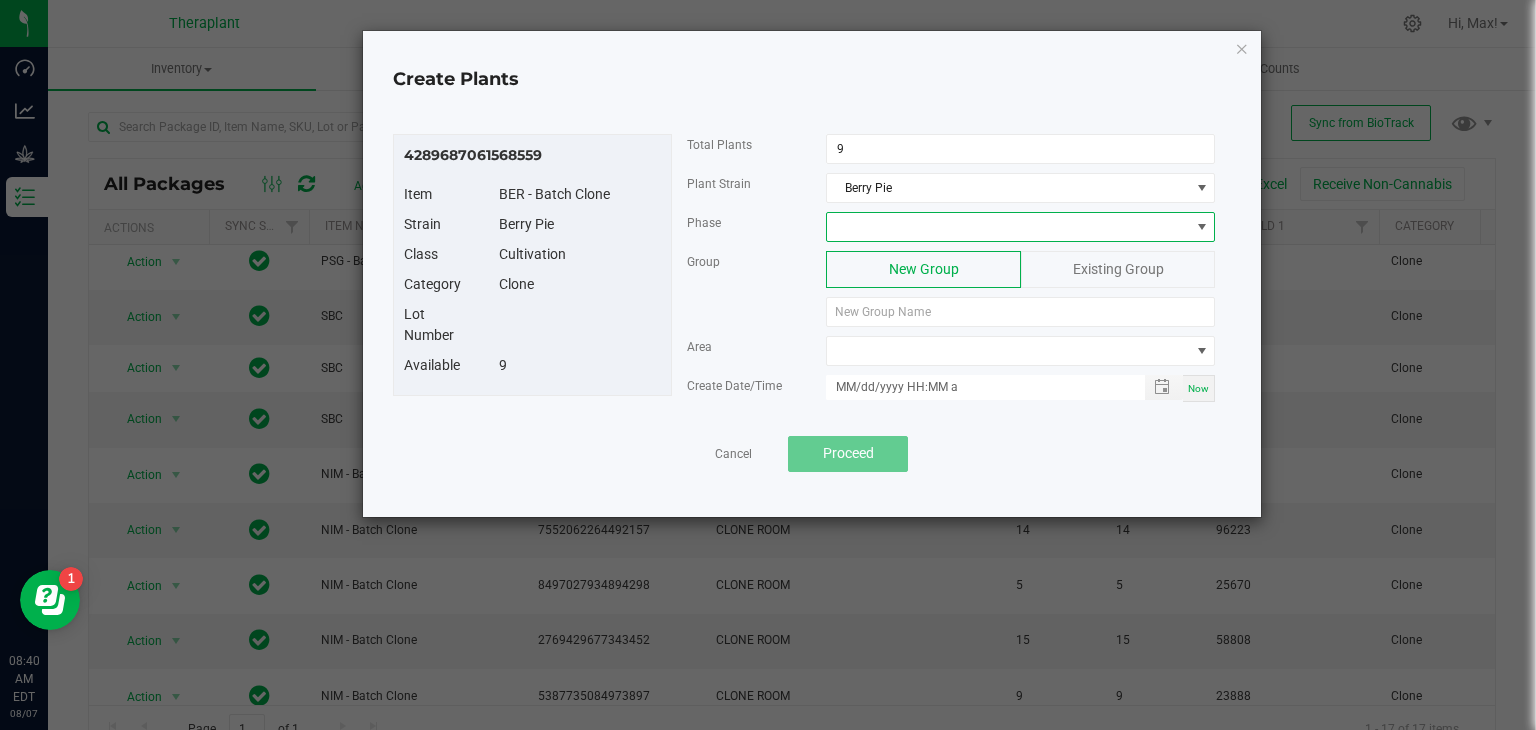 click at bounding box center [1008, 227] 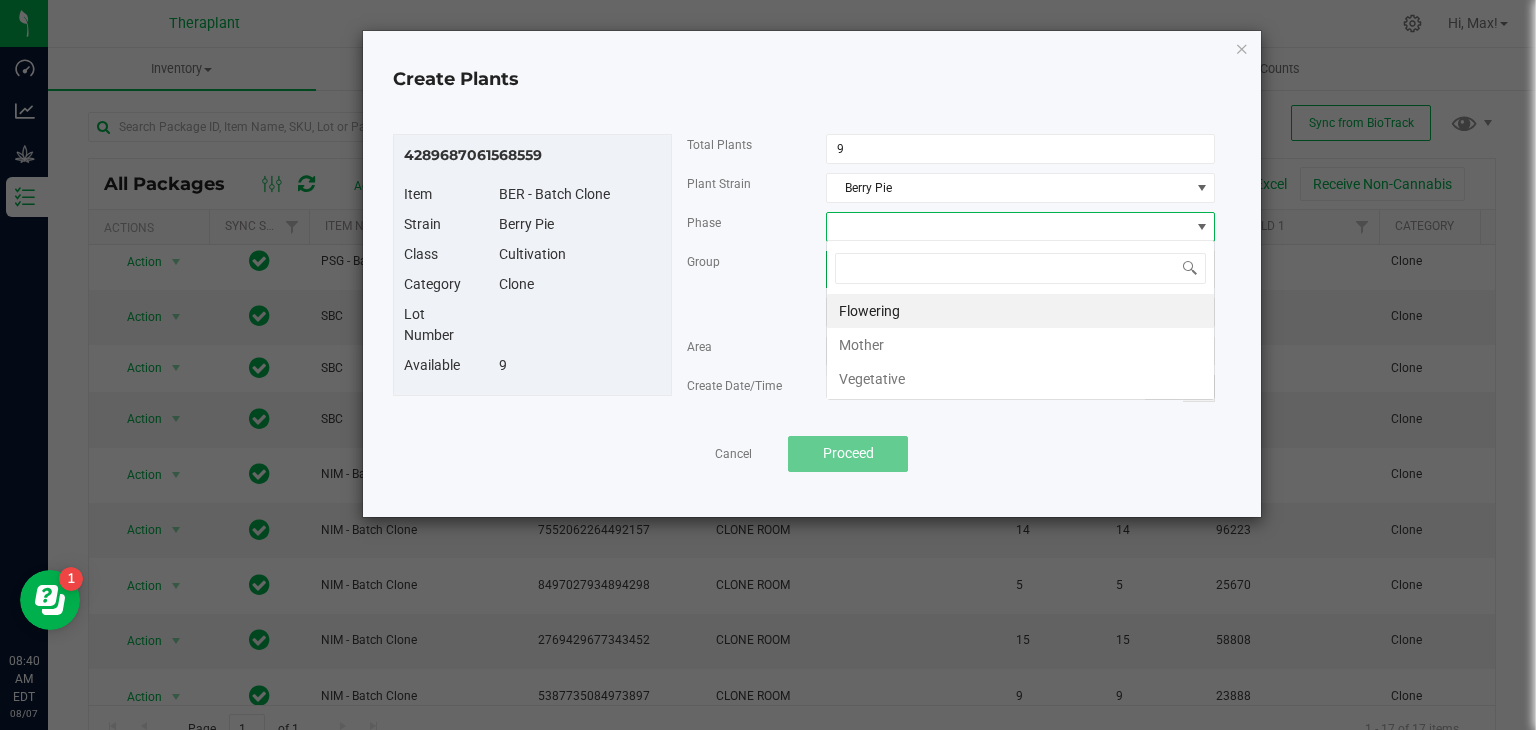 scroll, scrollTop: 99970, scrollLeft: 99611, axis: both 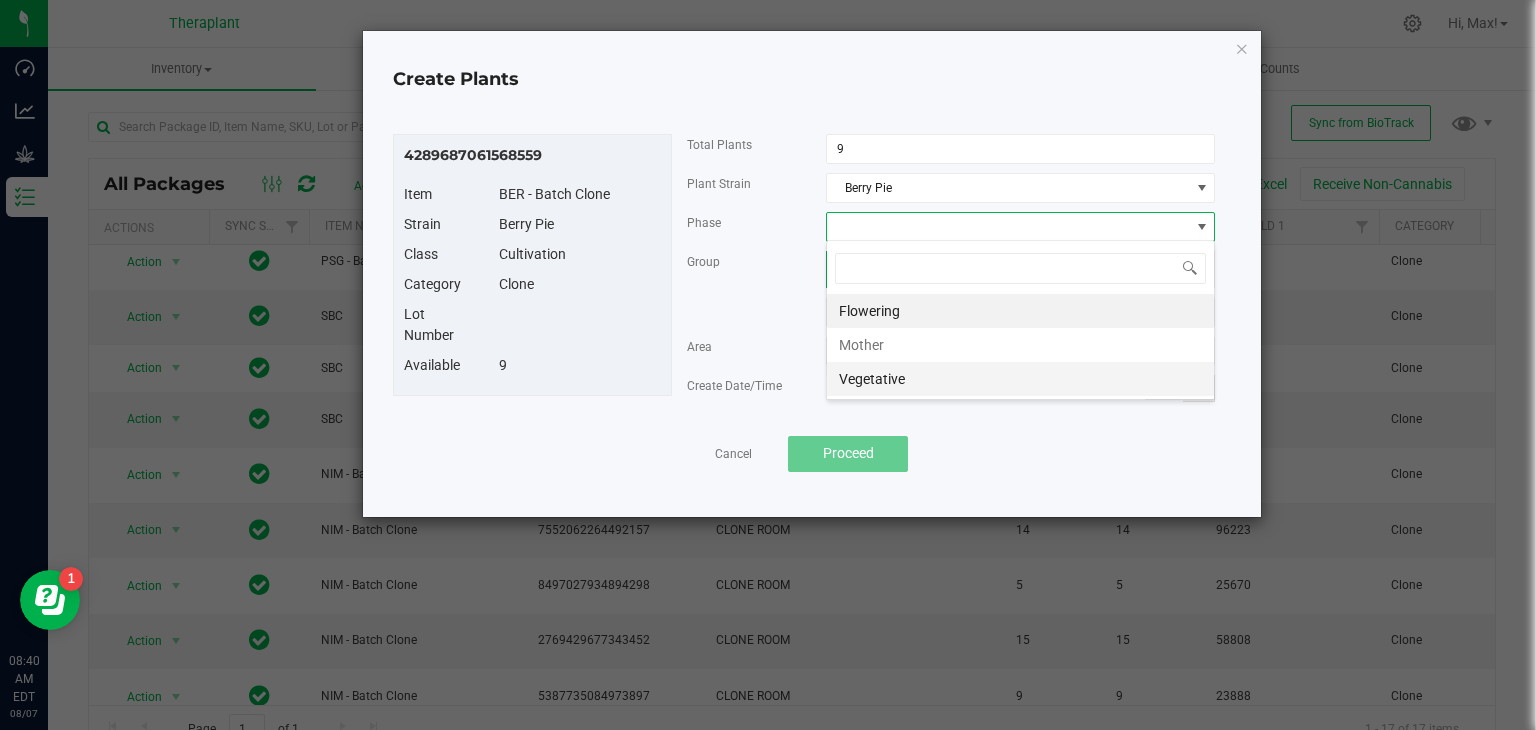 click on "Vegetative" at bounding box center (1020, 379) 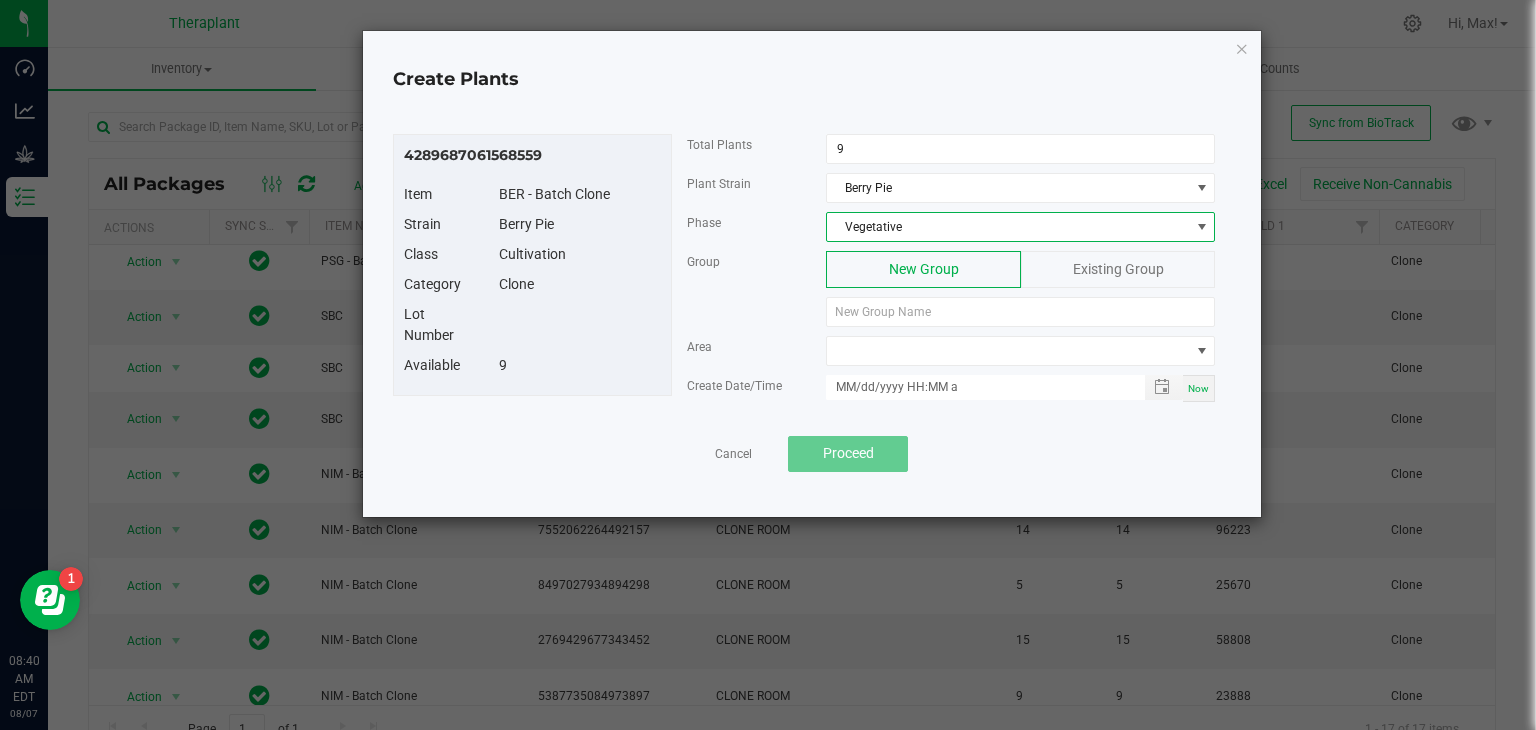 click on "Existing Group" 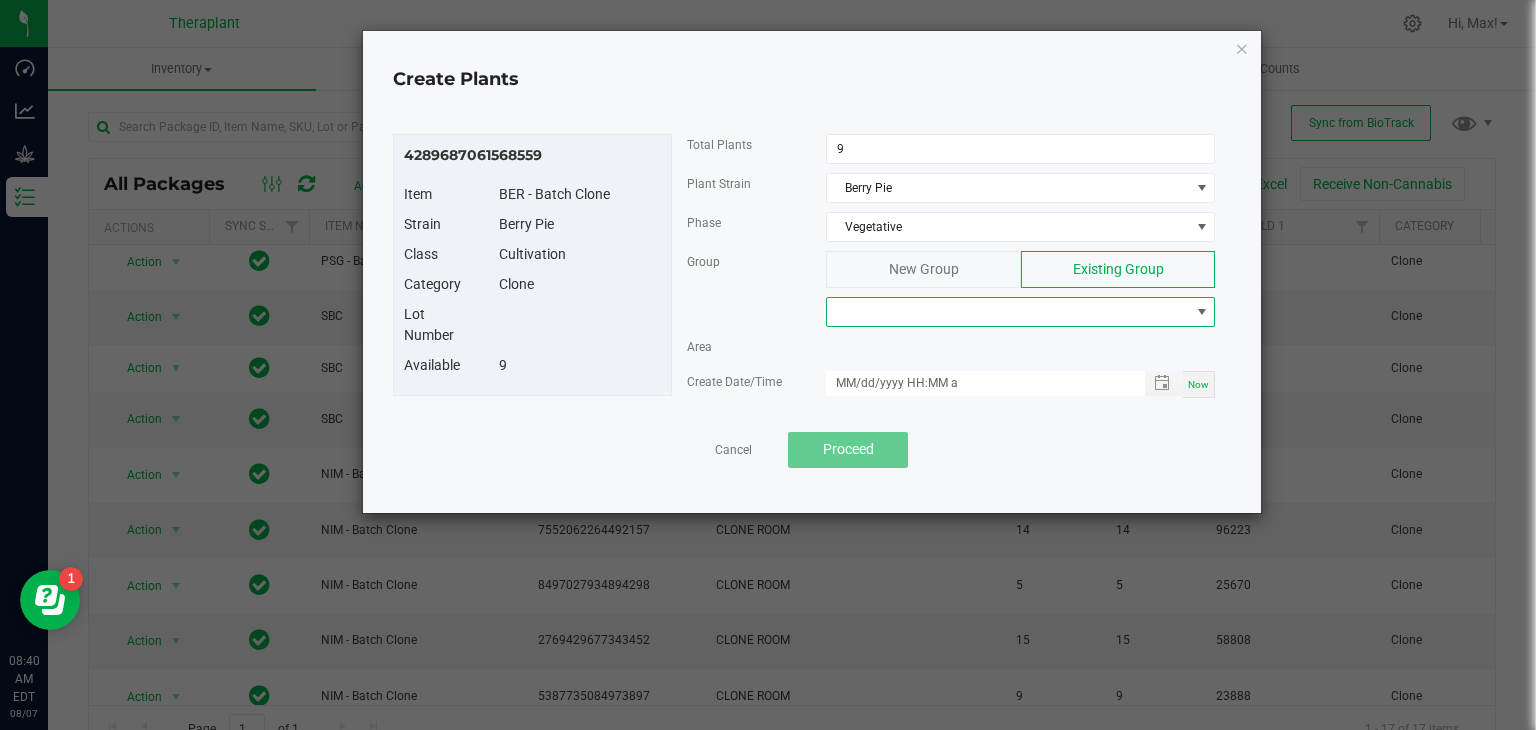 click at bounding box center [1008, 312] 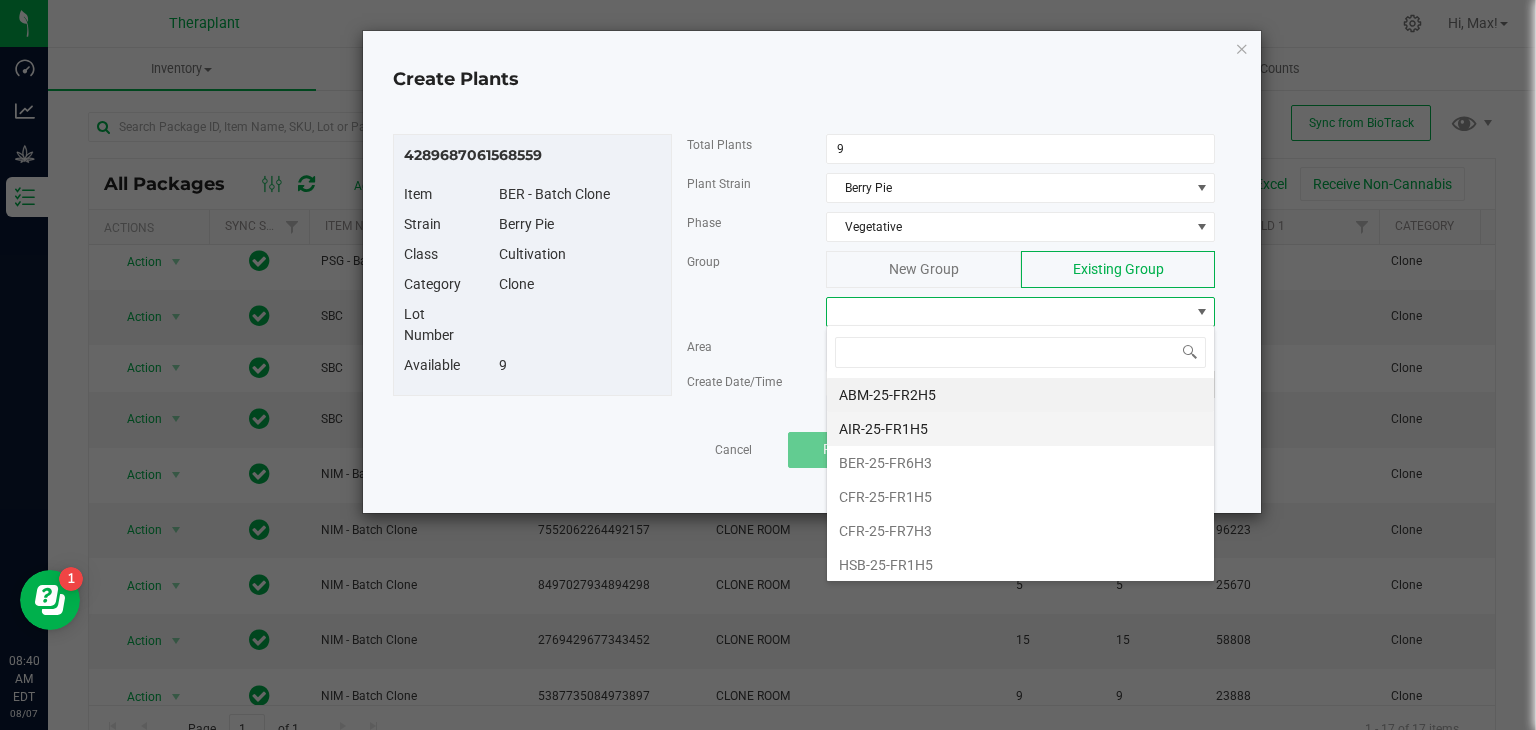 scroll, scrollTop: 99970, scrollLeft: 99611, axis: both 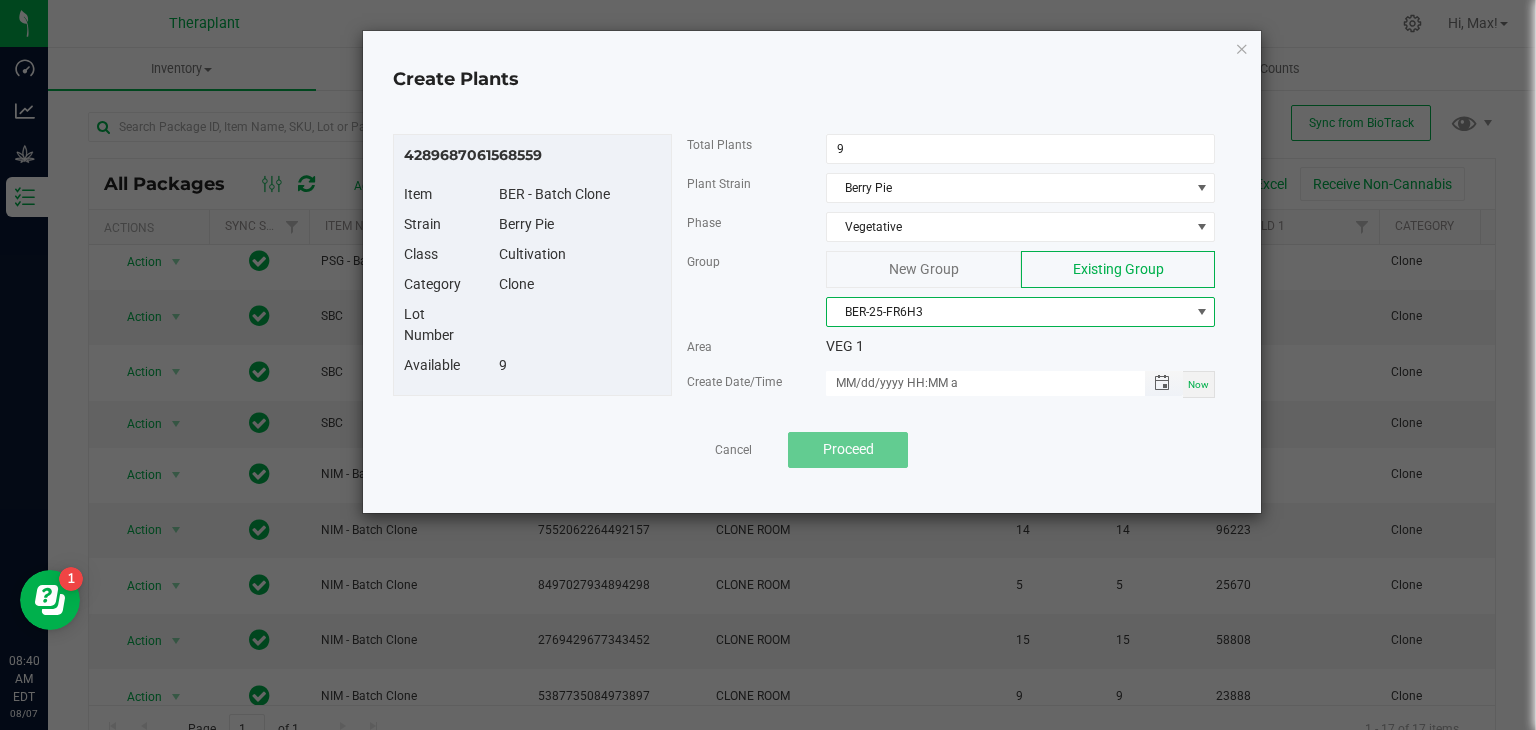 click at bounding box center (1162, 383) 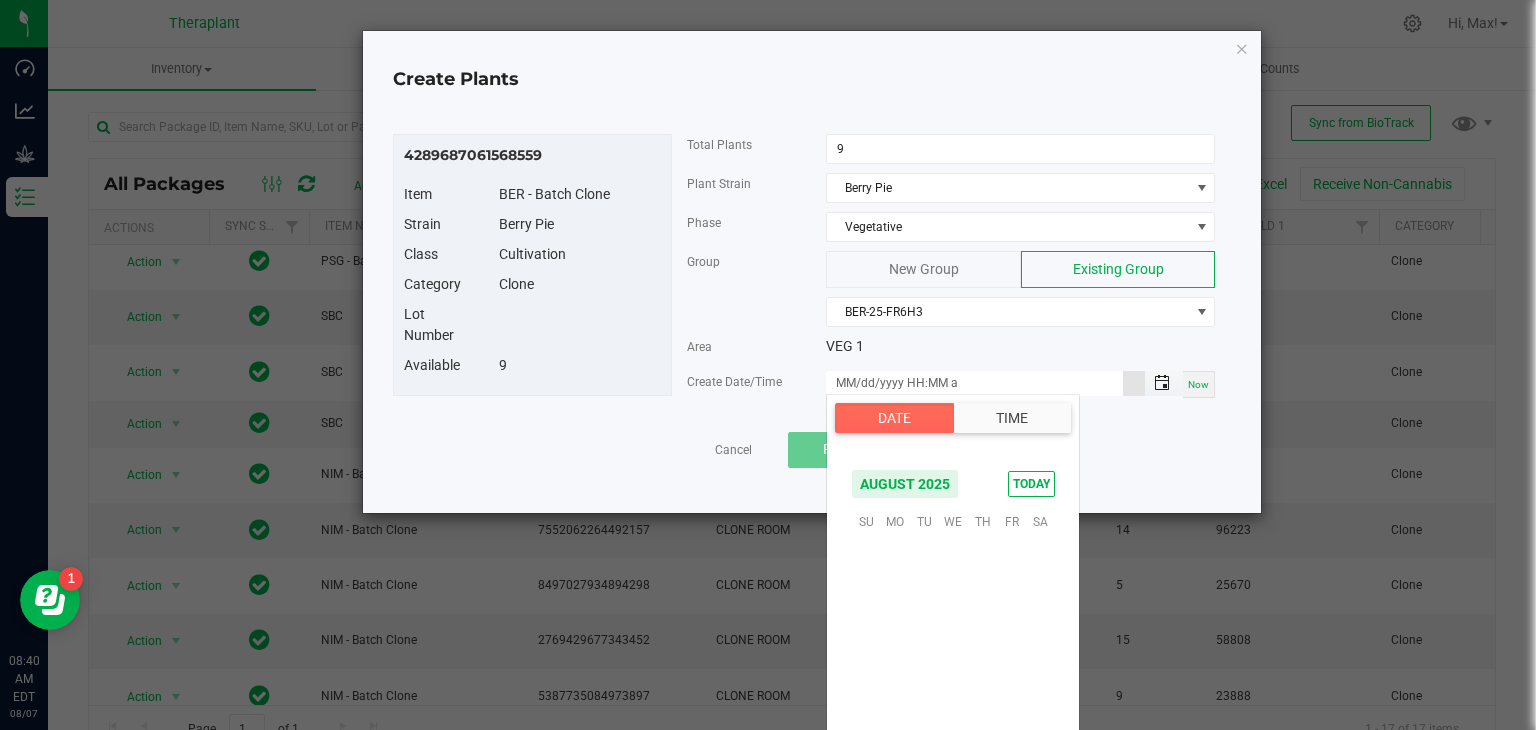 scroll, scrollTop: 324156, scrollLeft: 0, axis: vertical 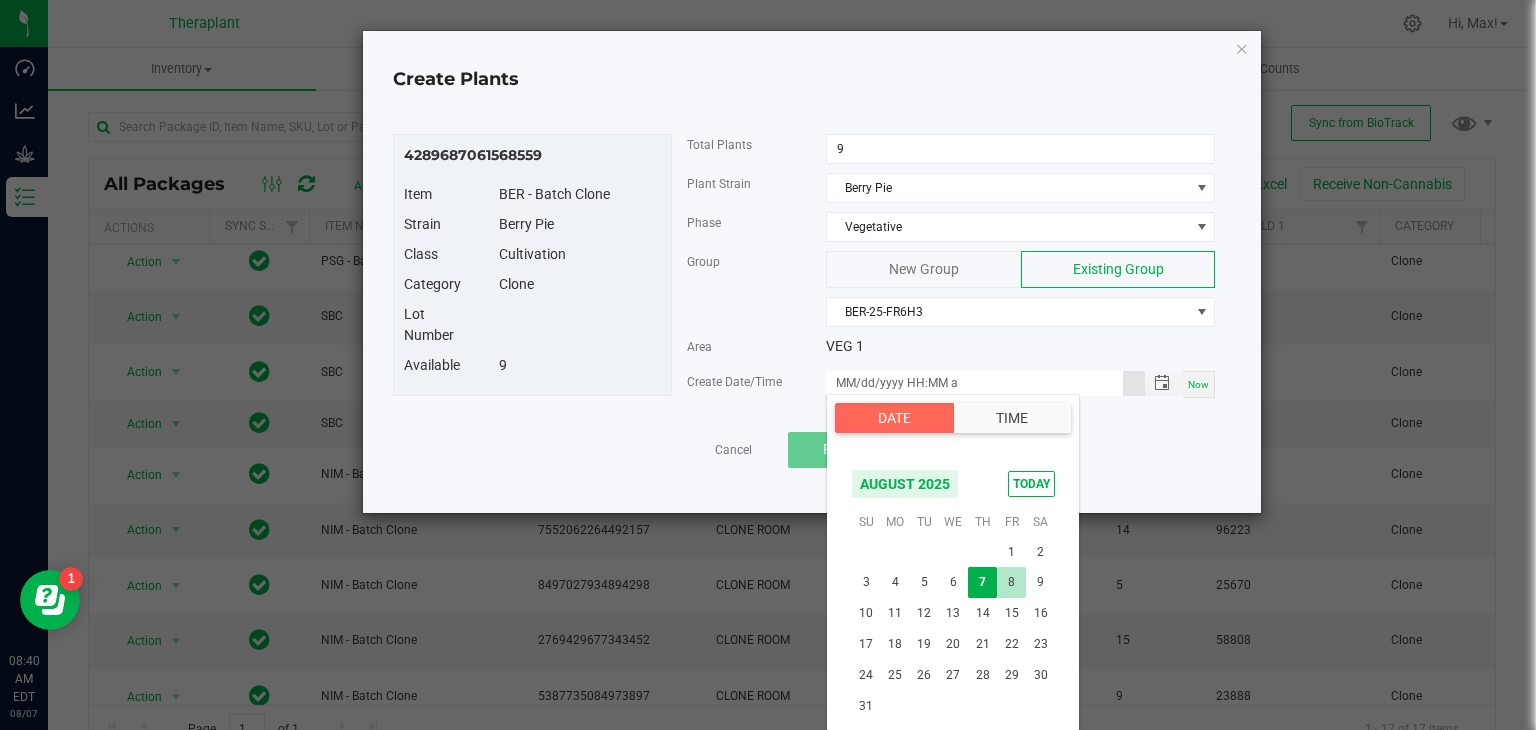 click on "8" at bounding box center (1011, 582) 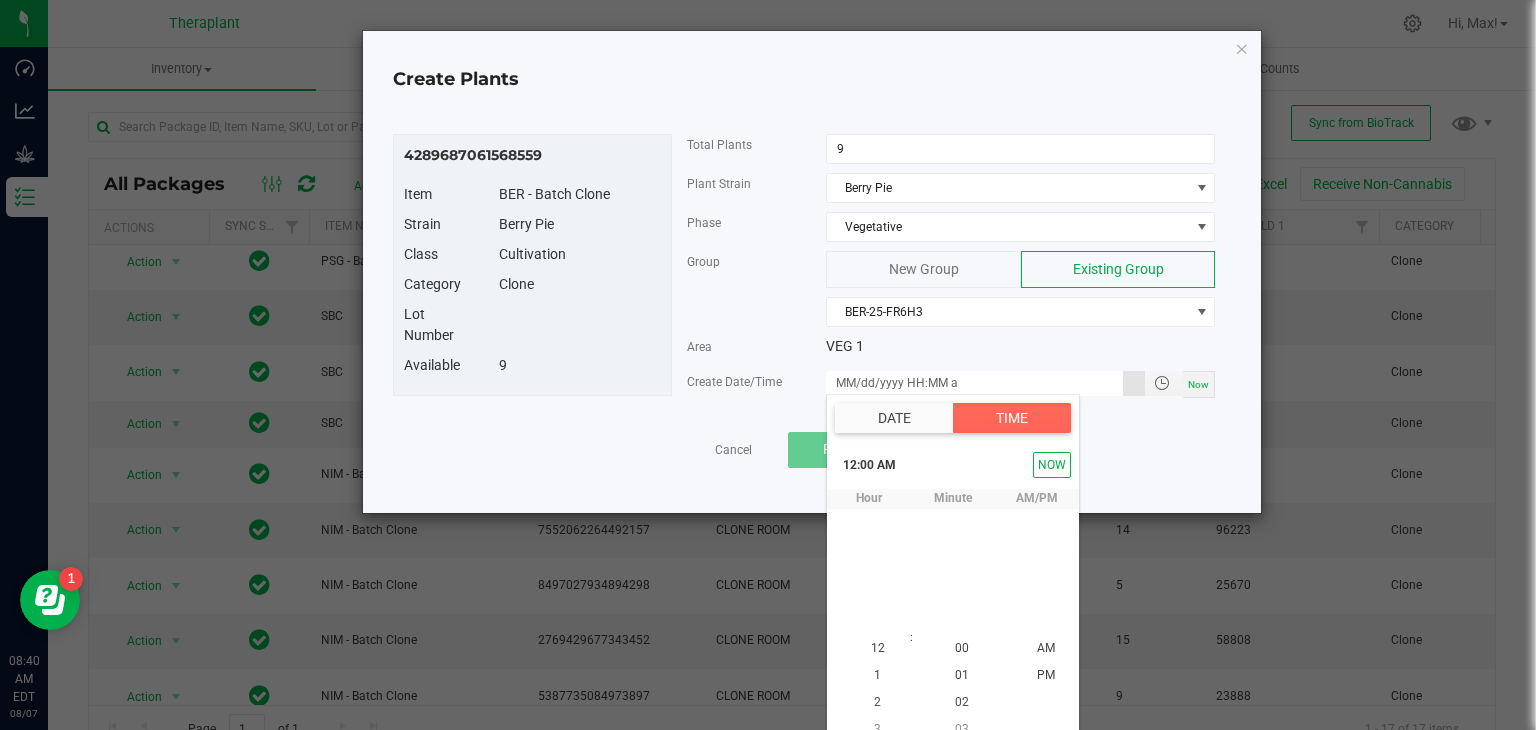 scroll, scrollTop: 18, scrollLeft: 0, axis: vertical 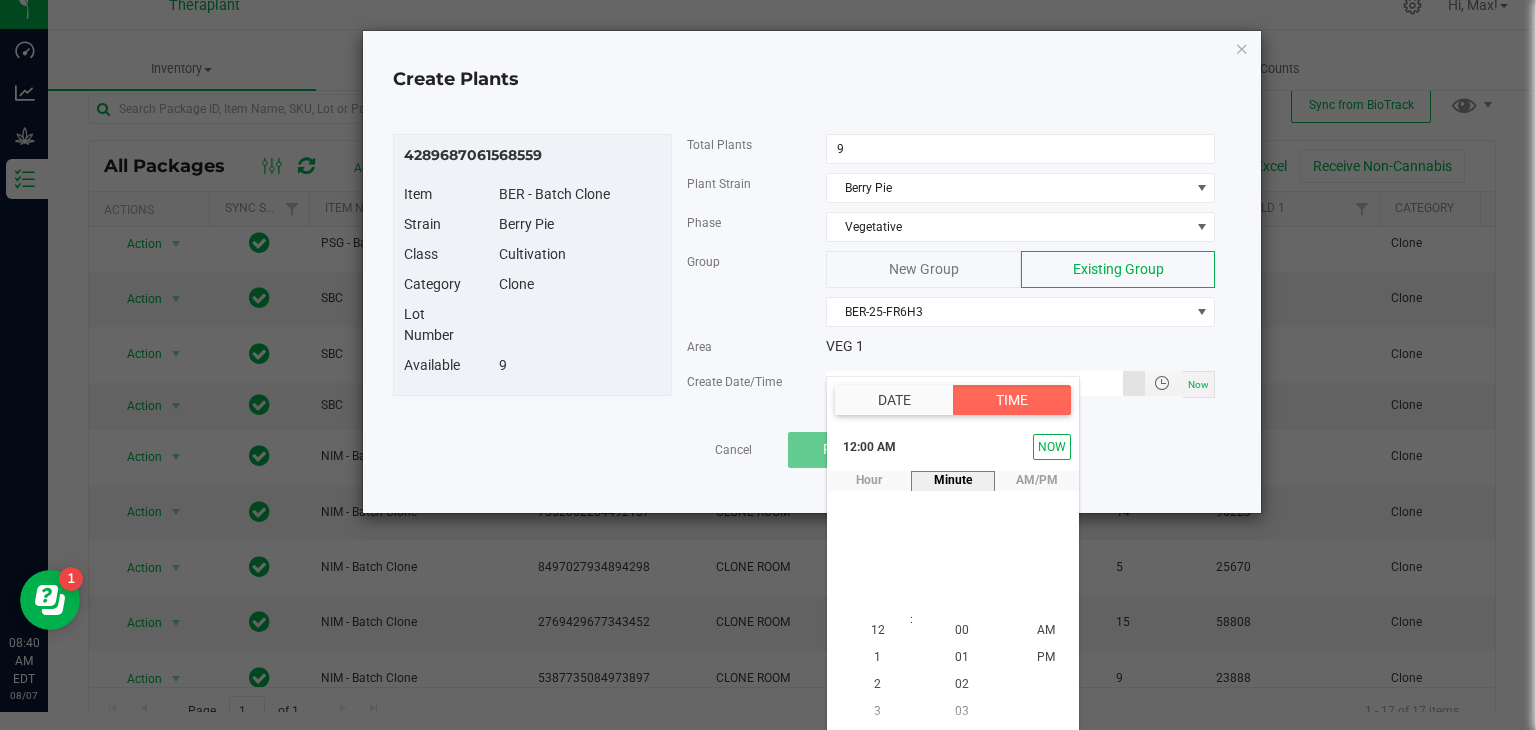 type on "08/08/2025 12:00 AM" 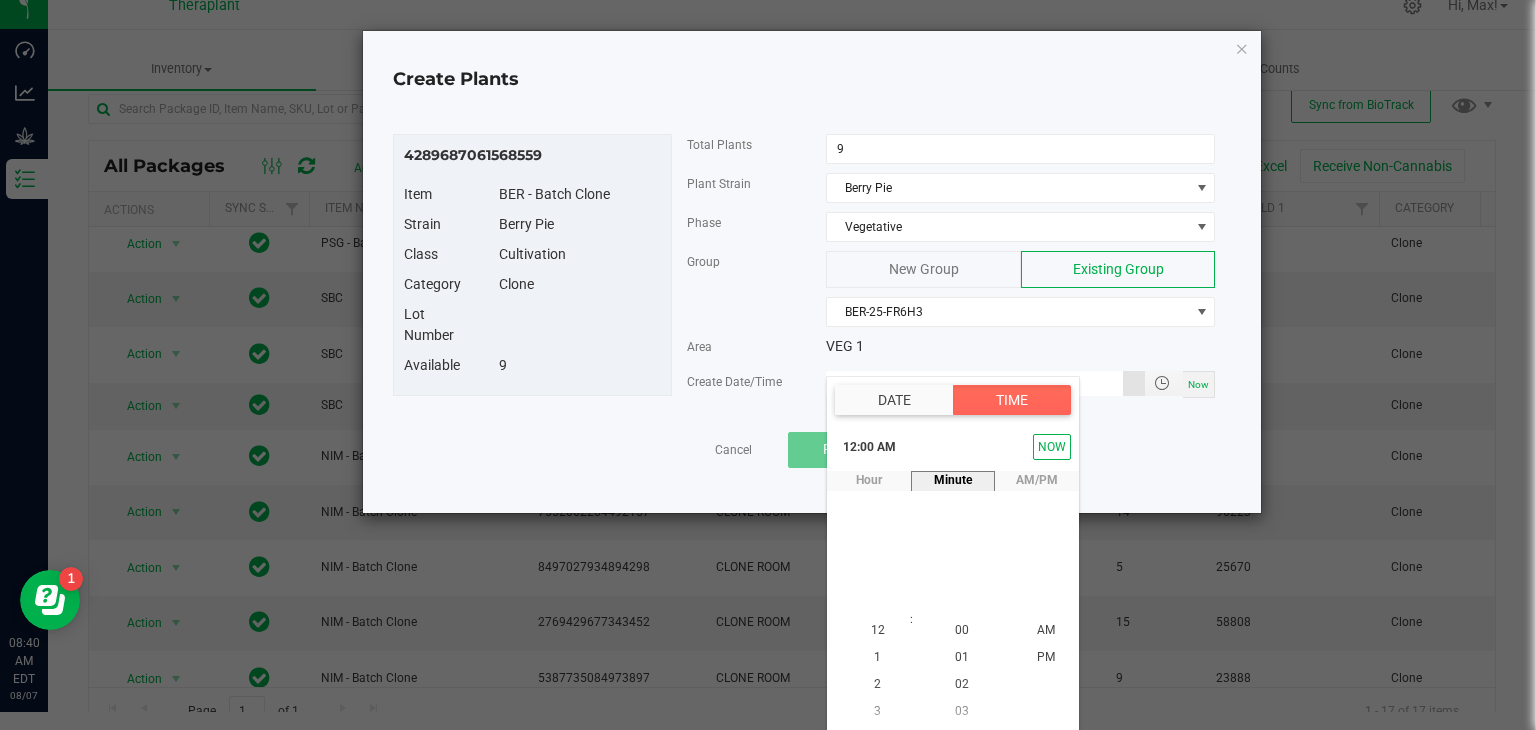scroll, scrollTop: 0, scrollLeft: 0, axis: both 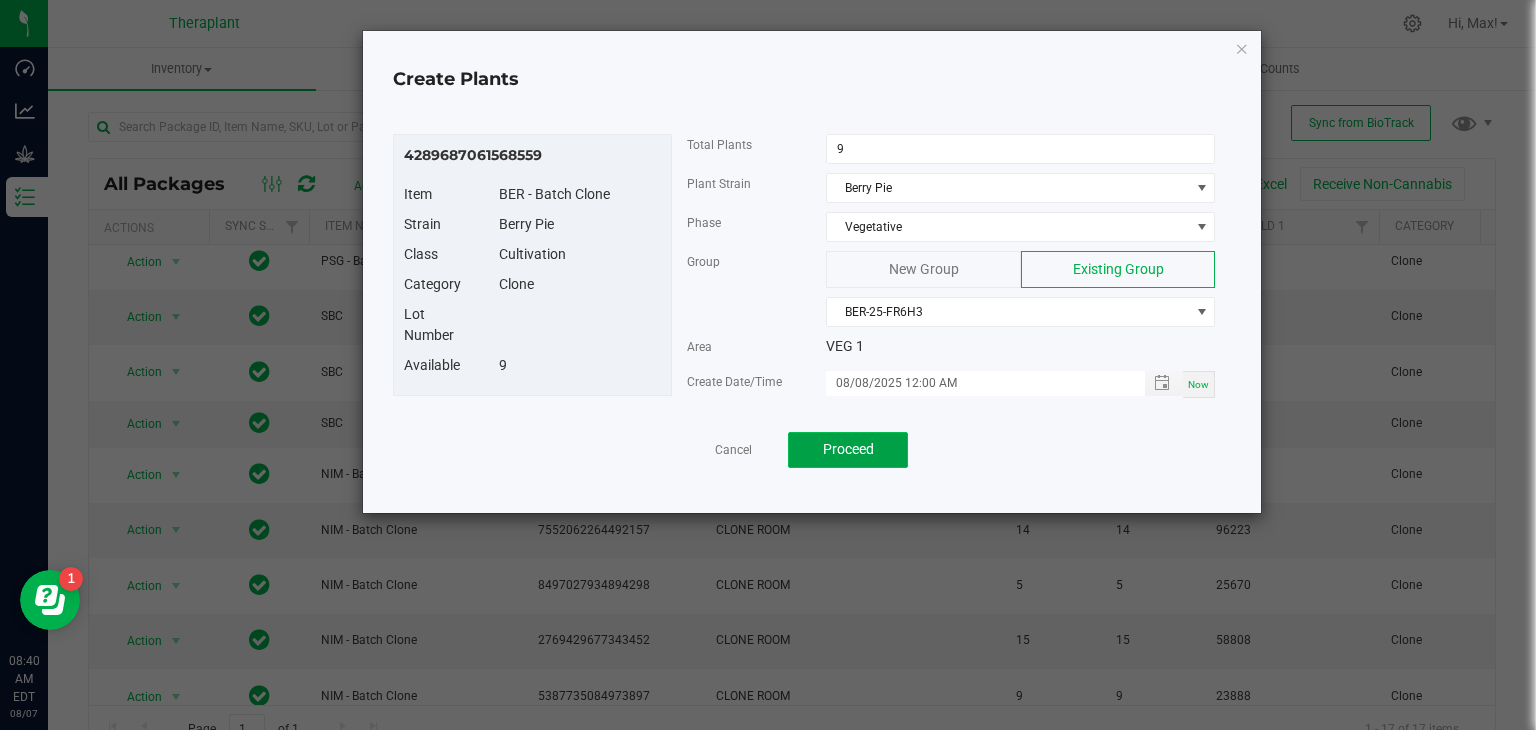 click on "Proceed" 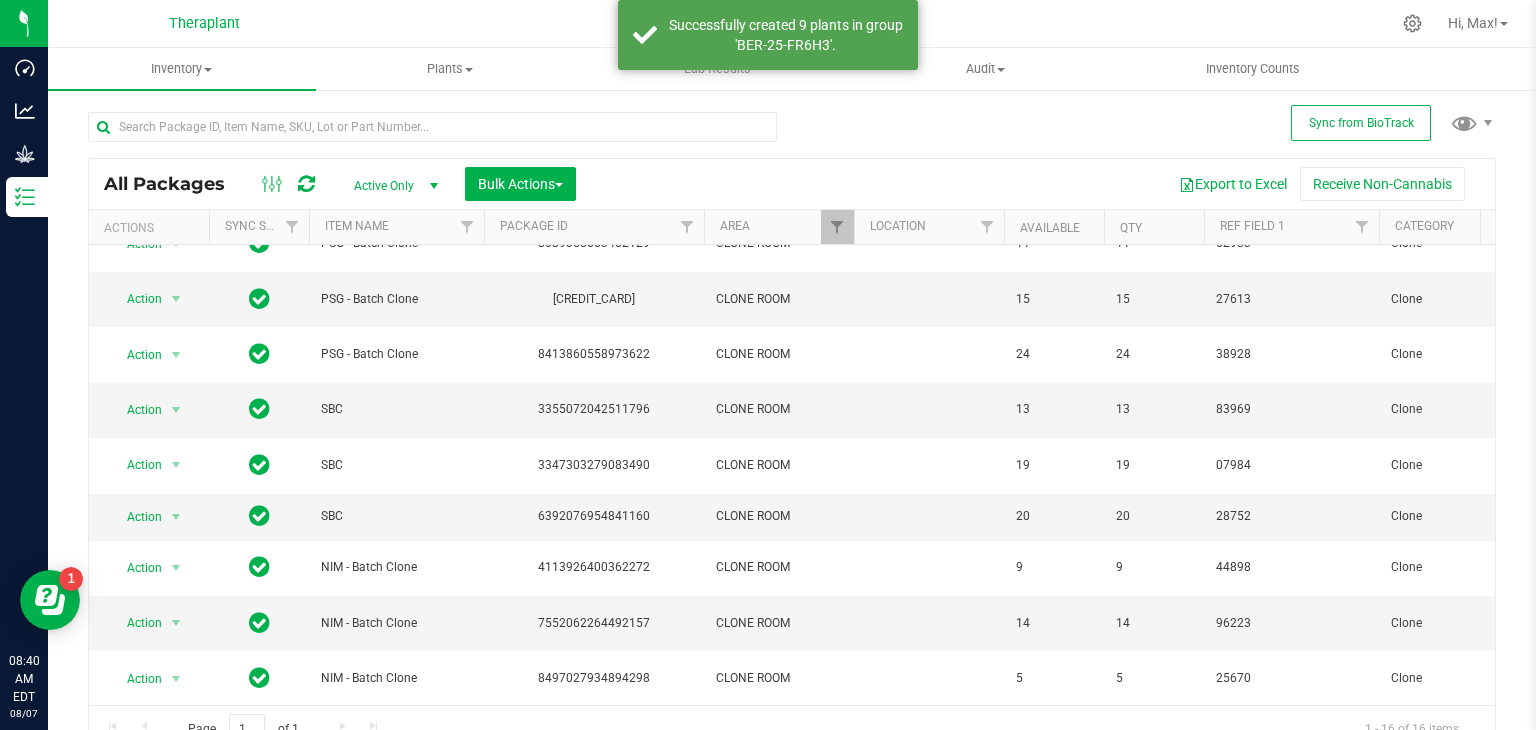 scroll, scrollTop: 296, scrollLeft: 0, axis: vertical 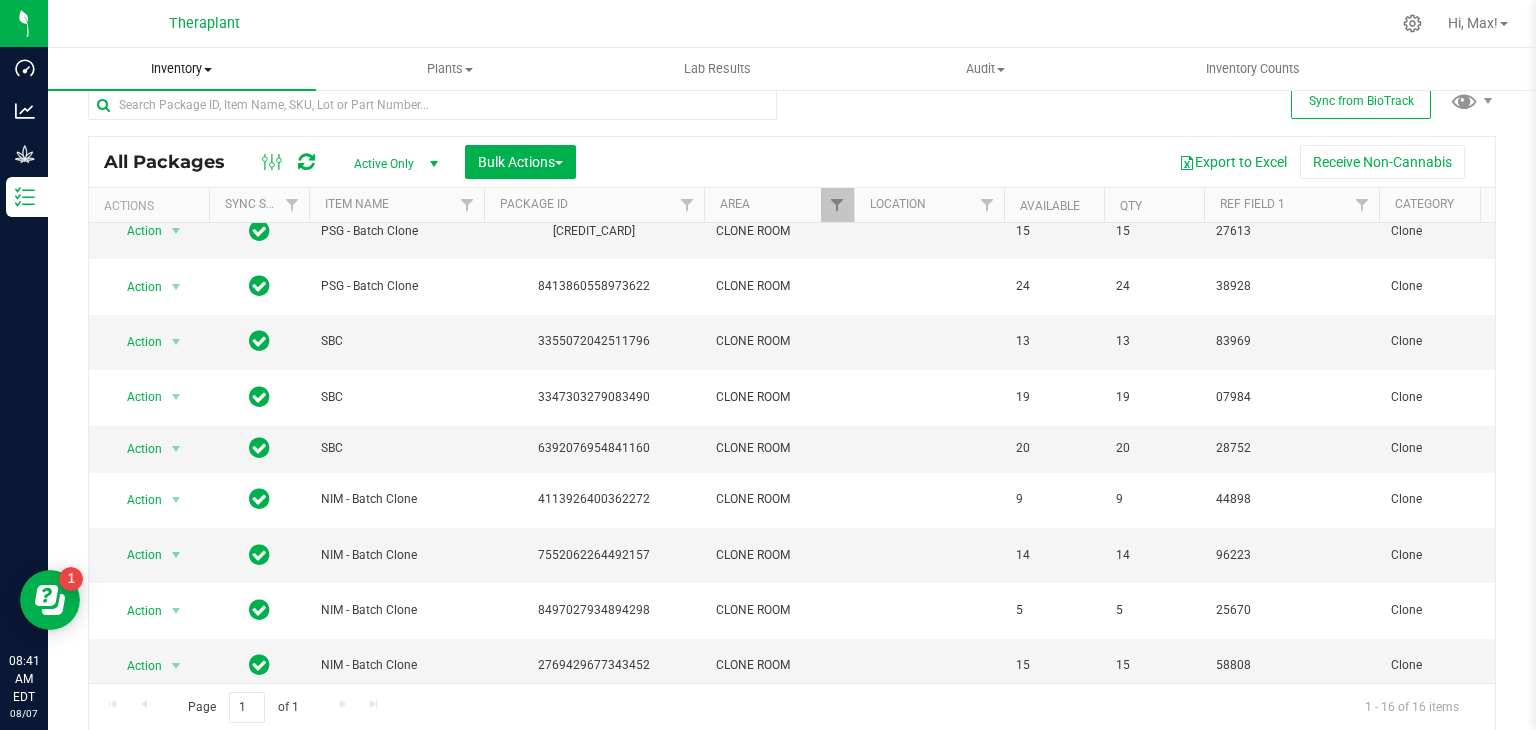 click on "Inventory" at bounding box center (182, 69) 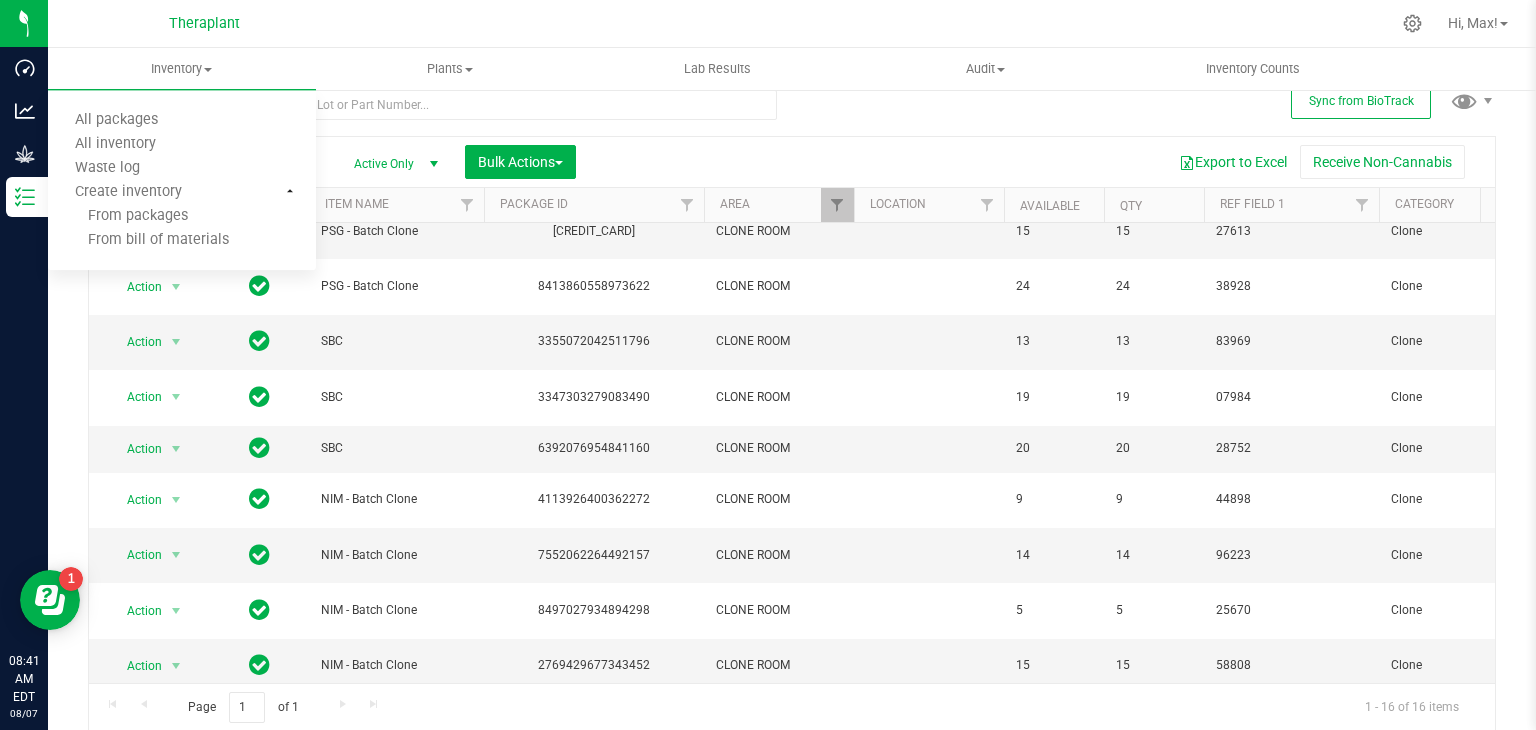 click at bounding box center [874, 23] 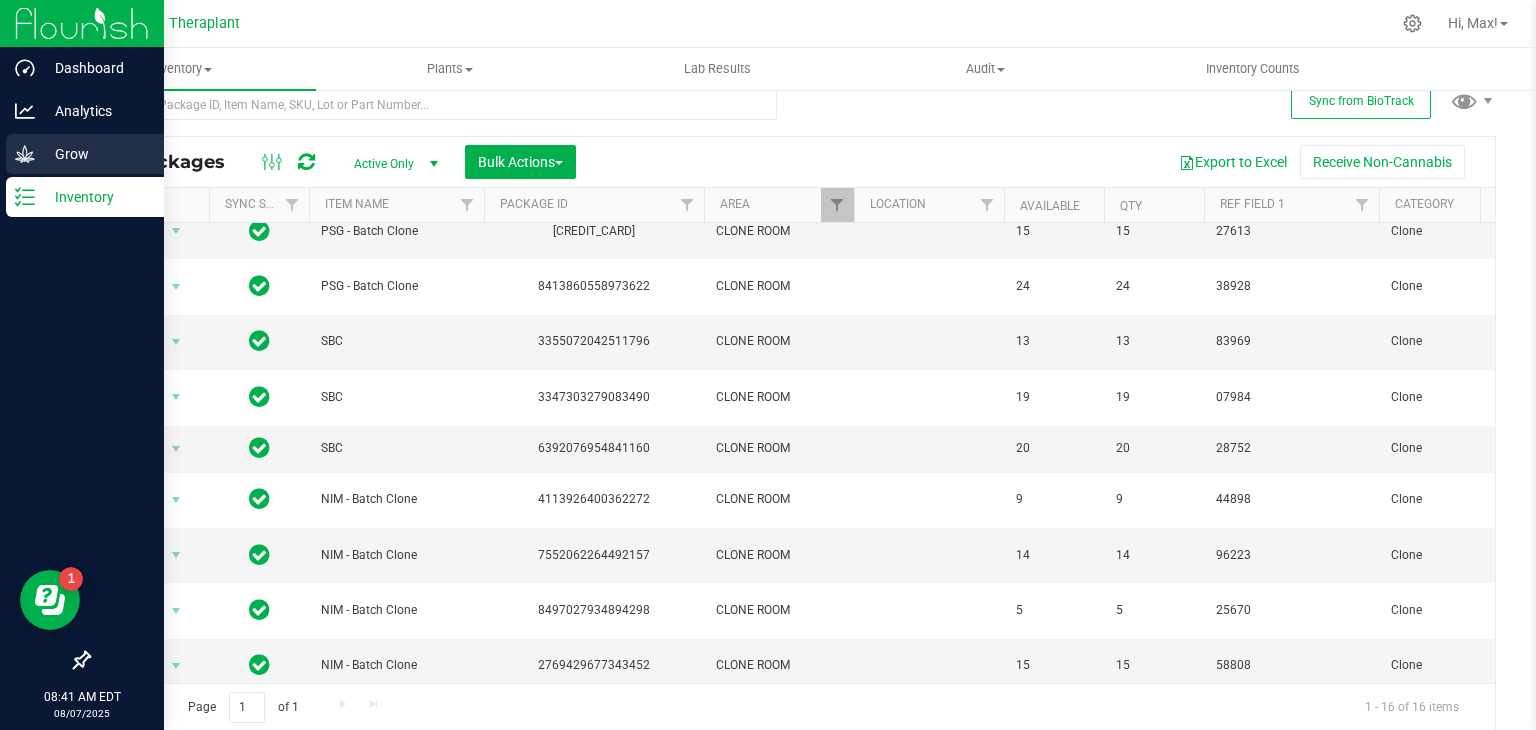 click on "Grow" at bounding box center (95, 154) 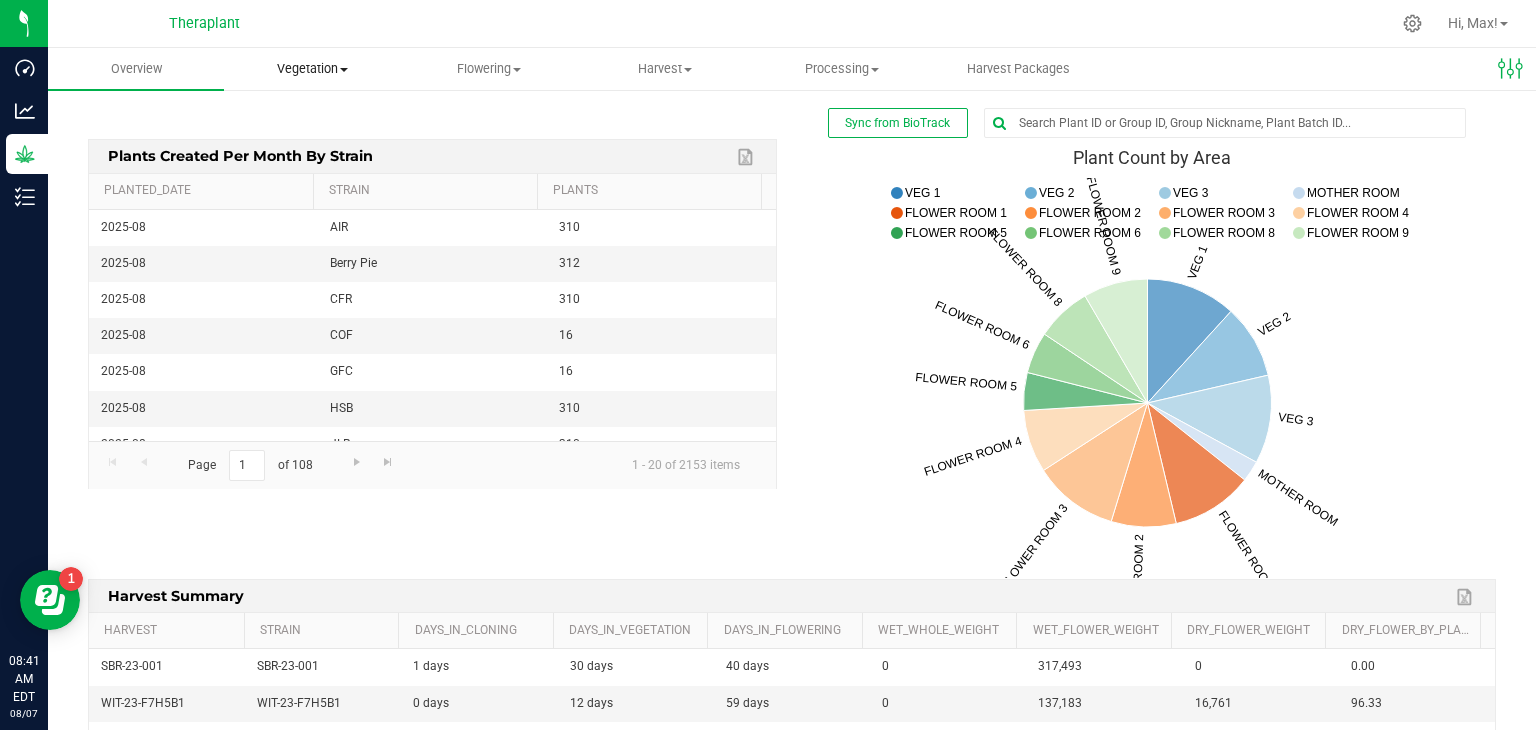 click on "Vegetation" at bounding box center [312, 69] 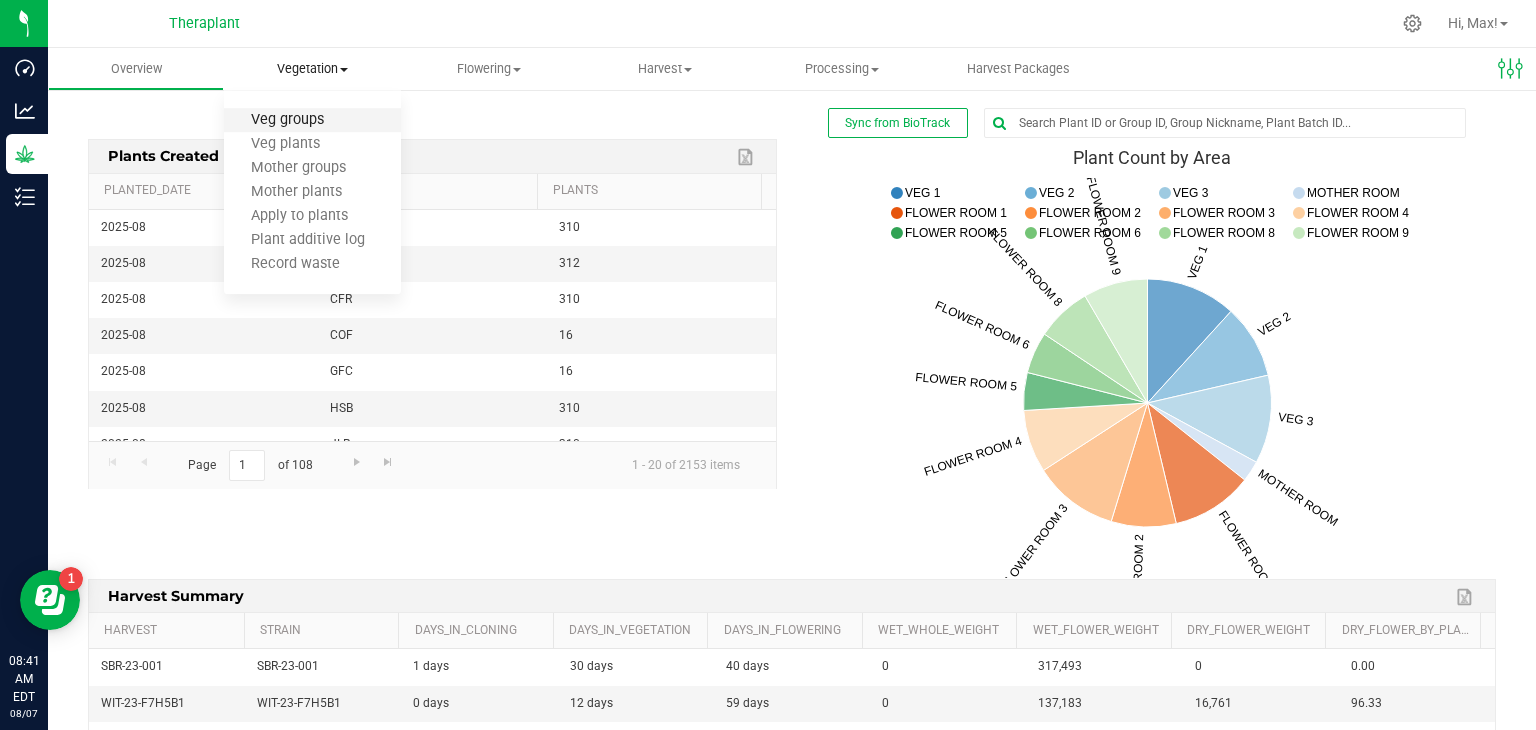 click on "Veg groups" at bounding box center (287, 120) 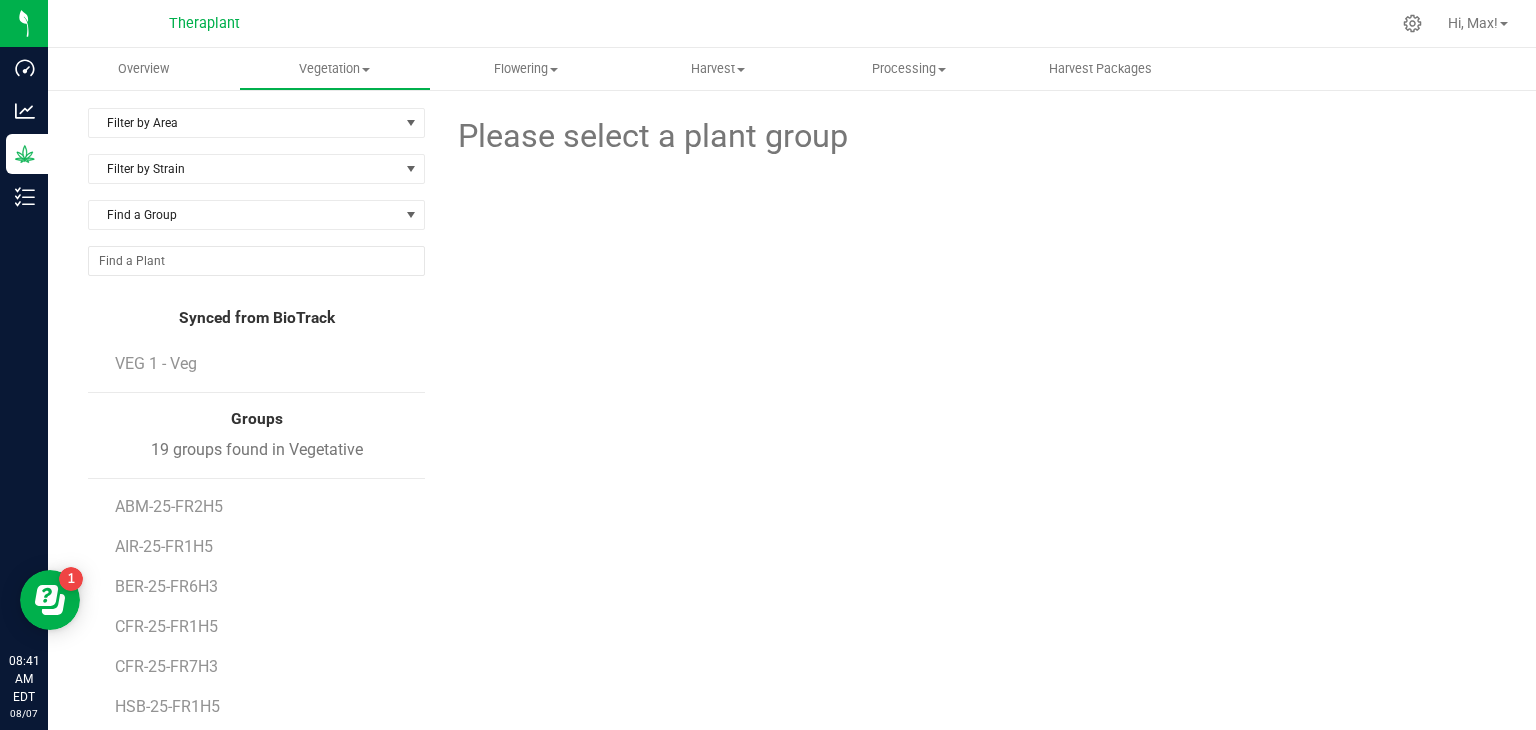 click on "Synced from BioTrack
VEG 1 - Veg
Groups" at bounding box center [256, 369] 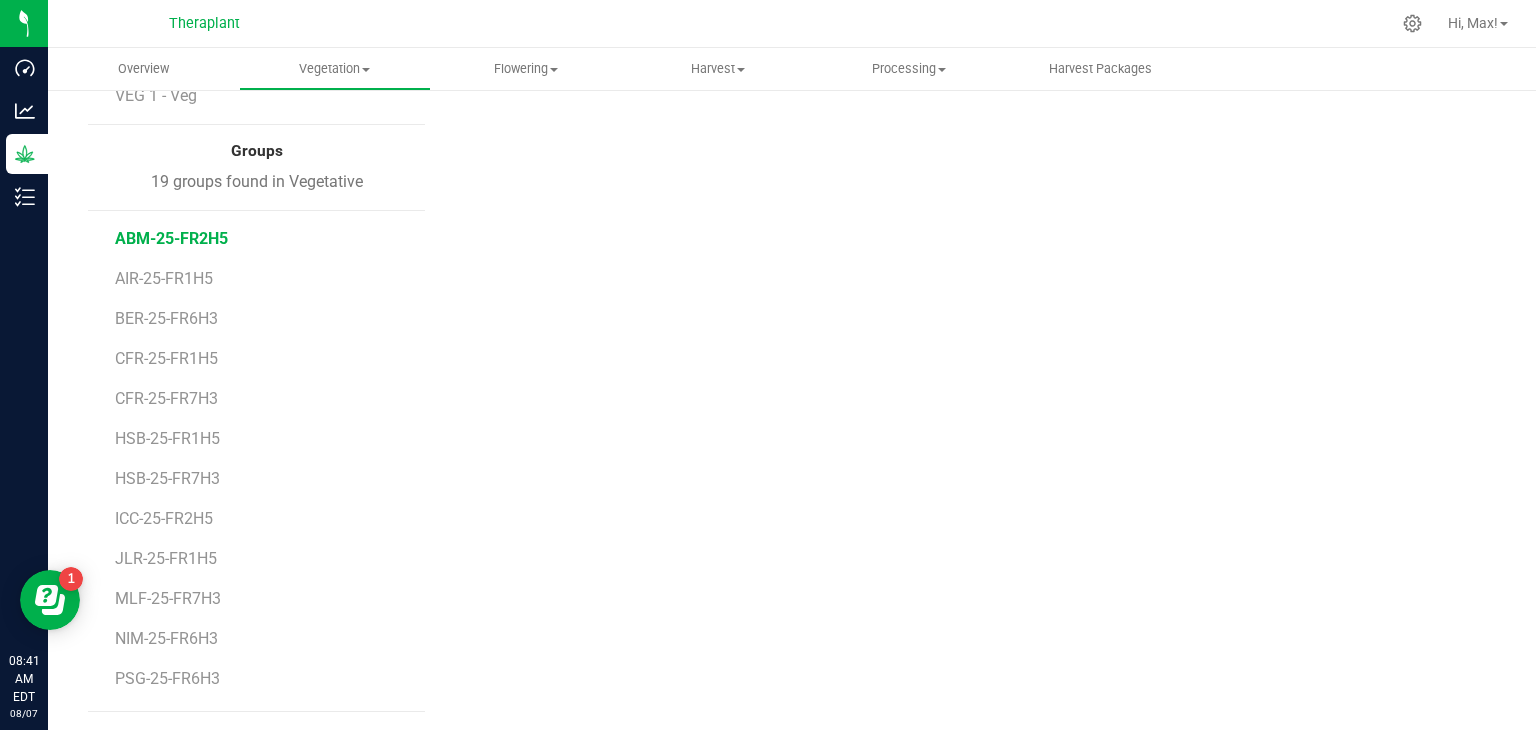 click on "ABM-25-FR2H5" at bounding box center (171, 238) 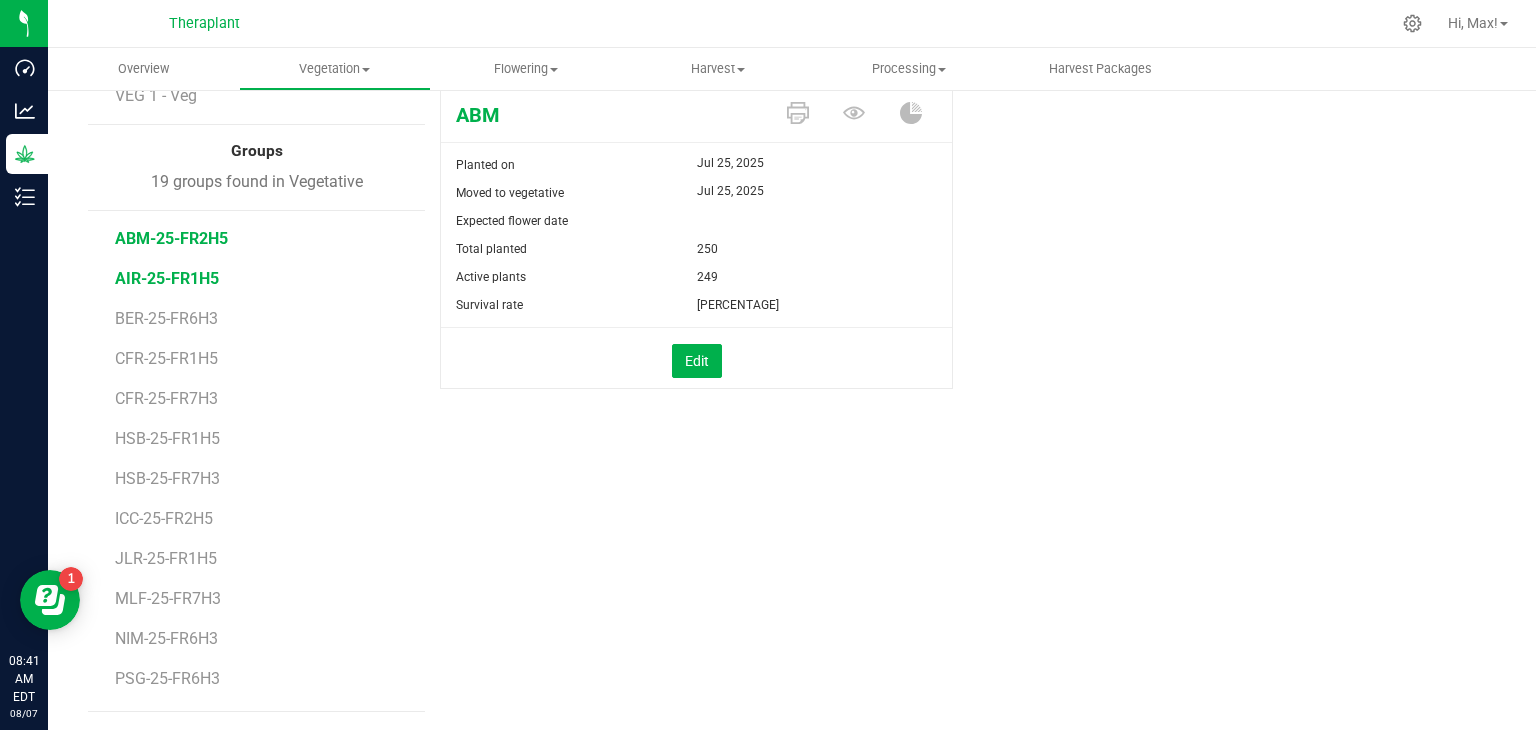 click on "AIR-25-FR1H5" at bounding box center [167, 278] 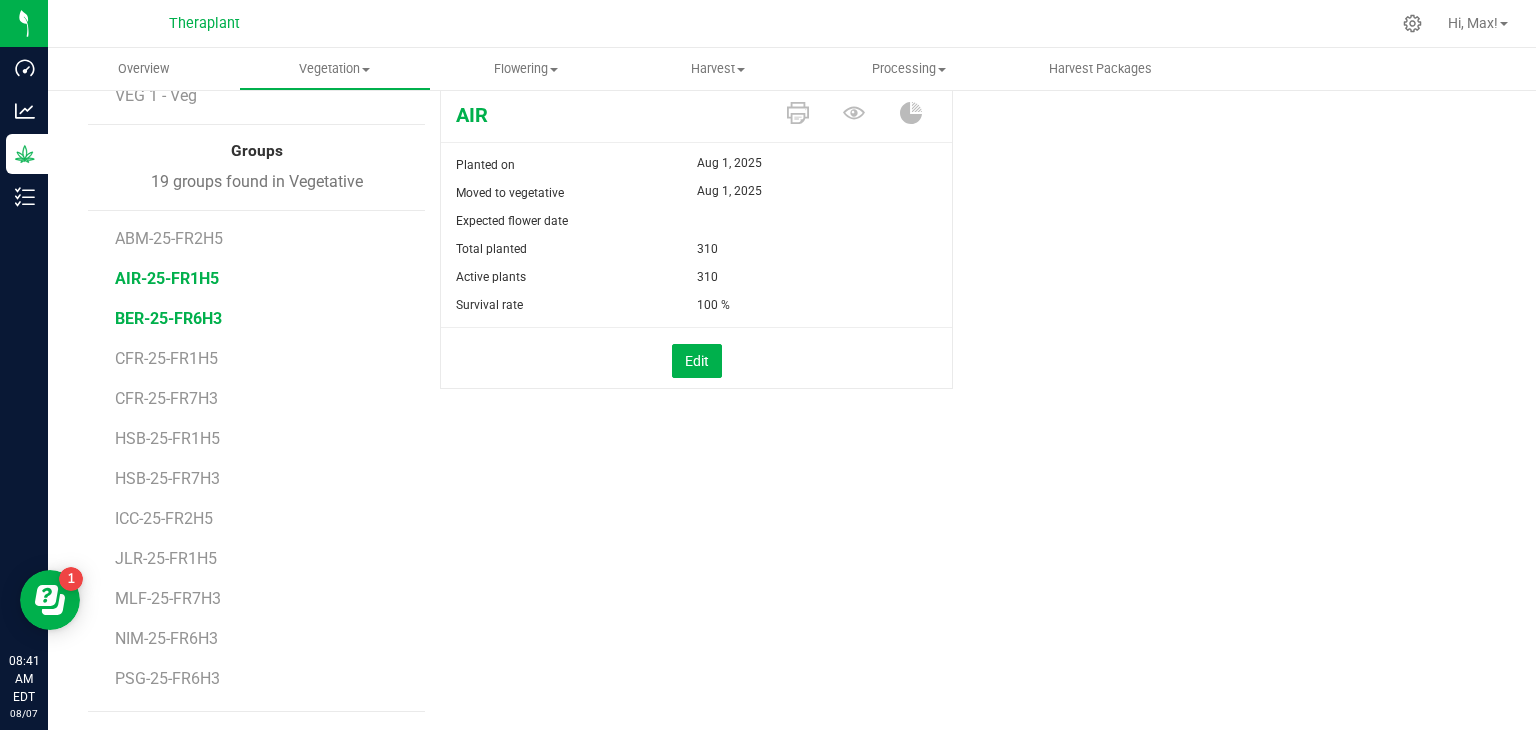 click on "BER-25-FR6H3" at bounding box center (168, 318) 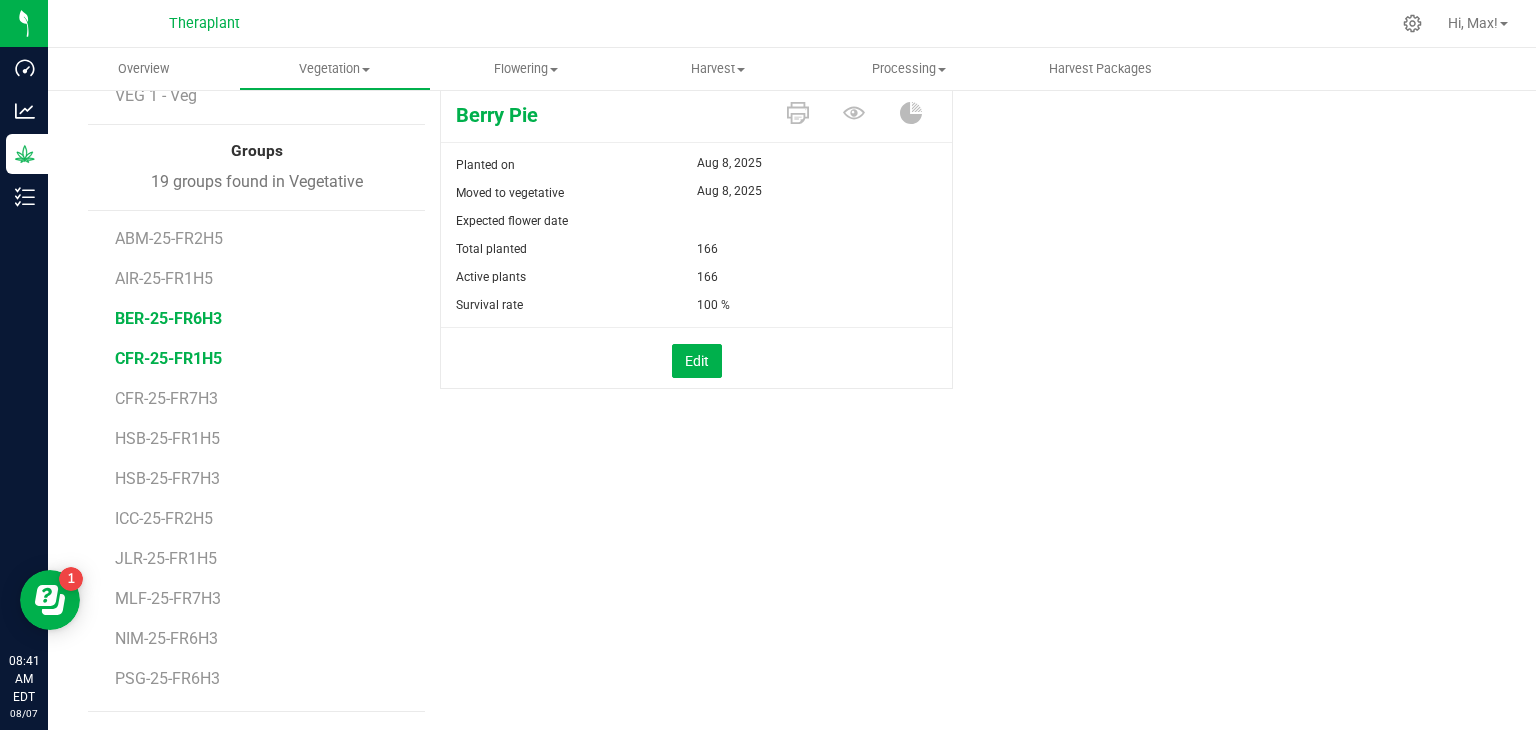click on "CFR-25-FR1H5" at bounding box center (168, 358) 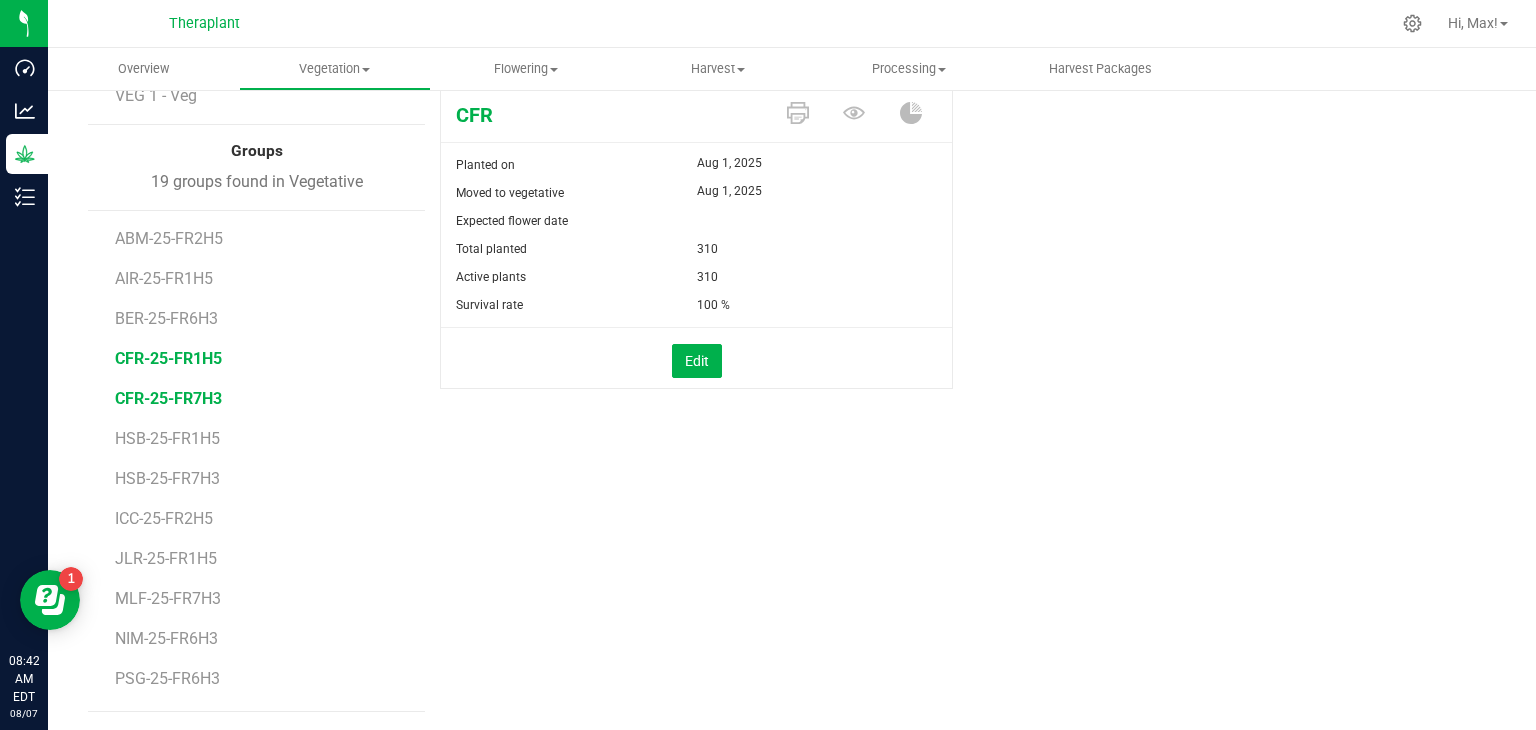 click on "CFR-25-FR7H3" at bounding box center (168, 398) 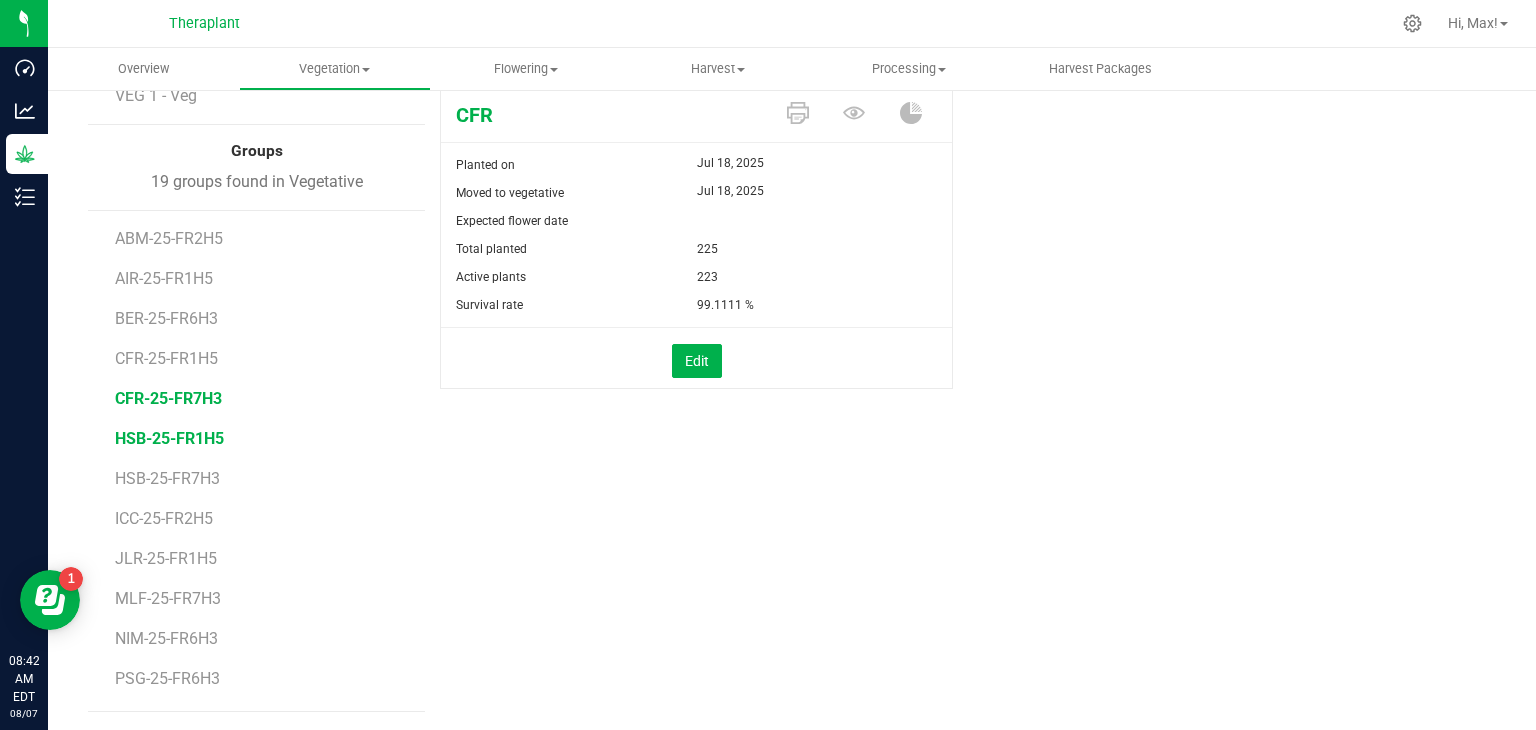click on "HSB-25-FR1H5" at bounding box center (169, 438) 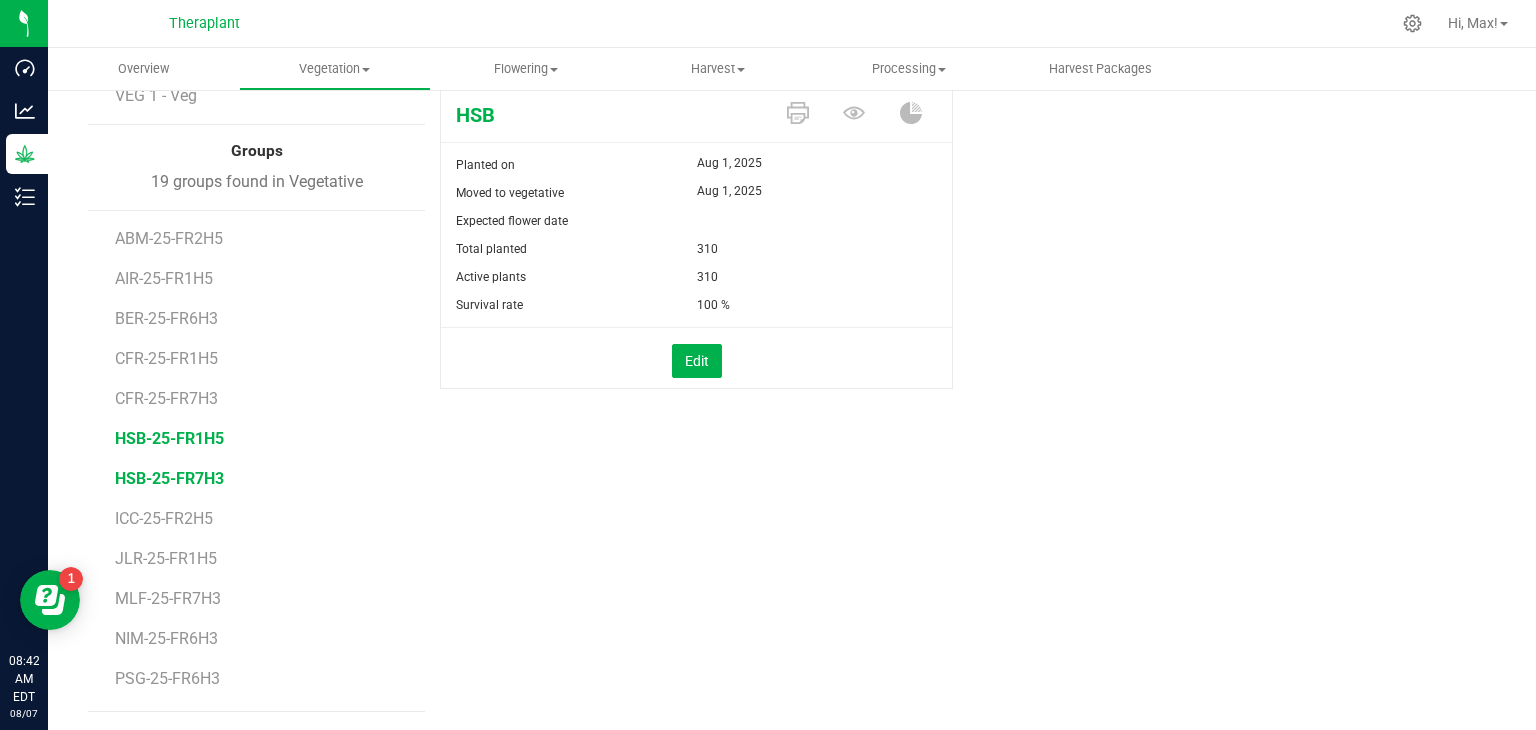 click on "HSB-25-FR7H3" at bounding box center [169, 478] 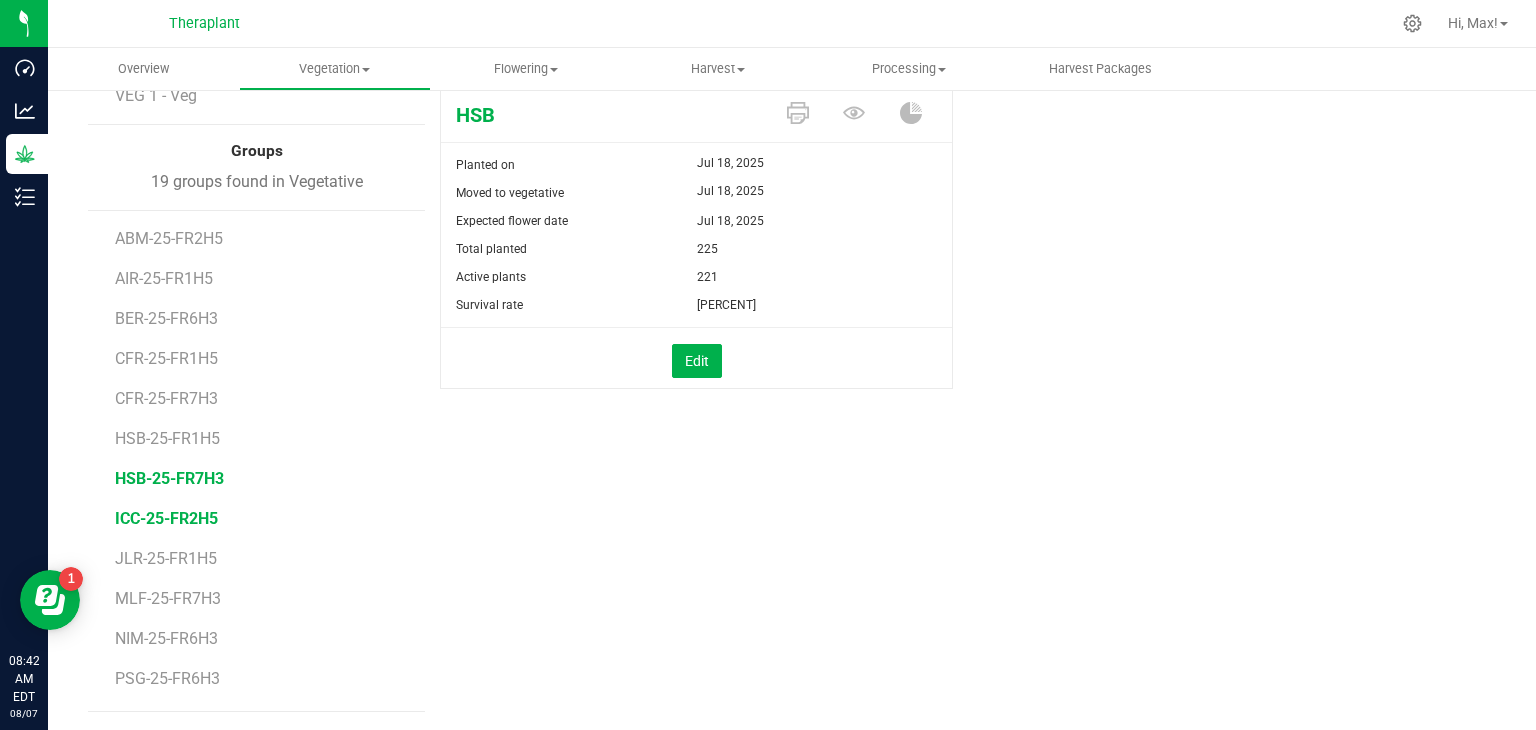 click on "ICC-25-FR2H5" at bounding box center (166, 518) 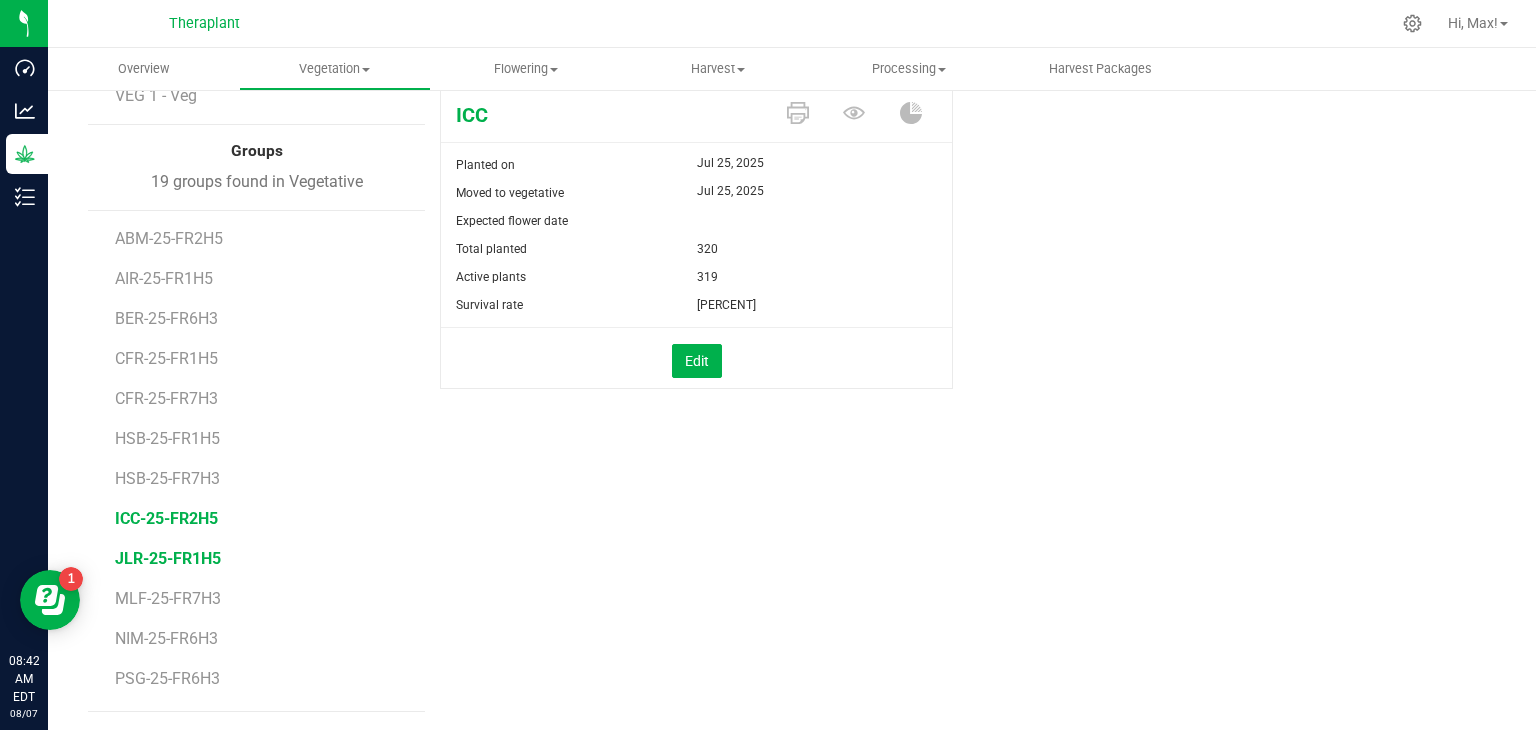 click on "JLR-25-FR1H5" at bounding box center (168, 558) 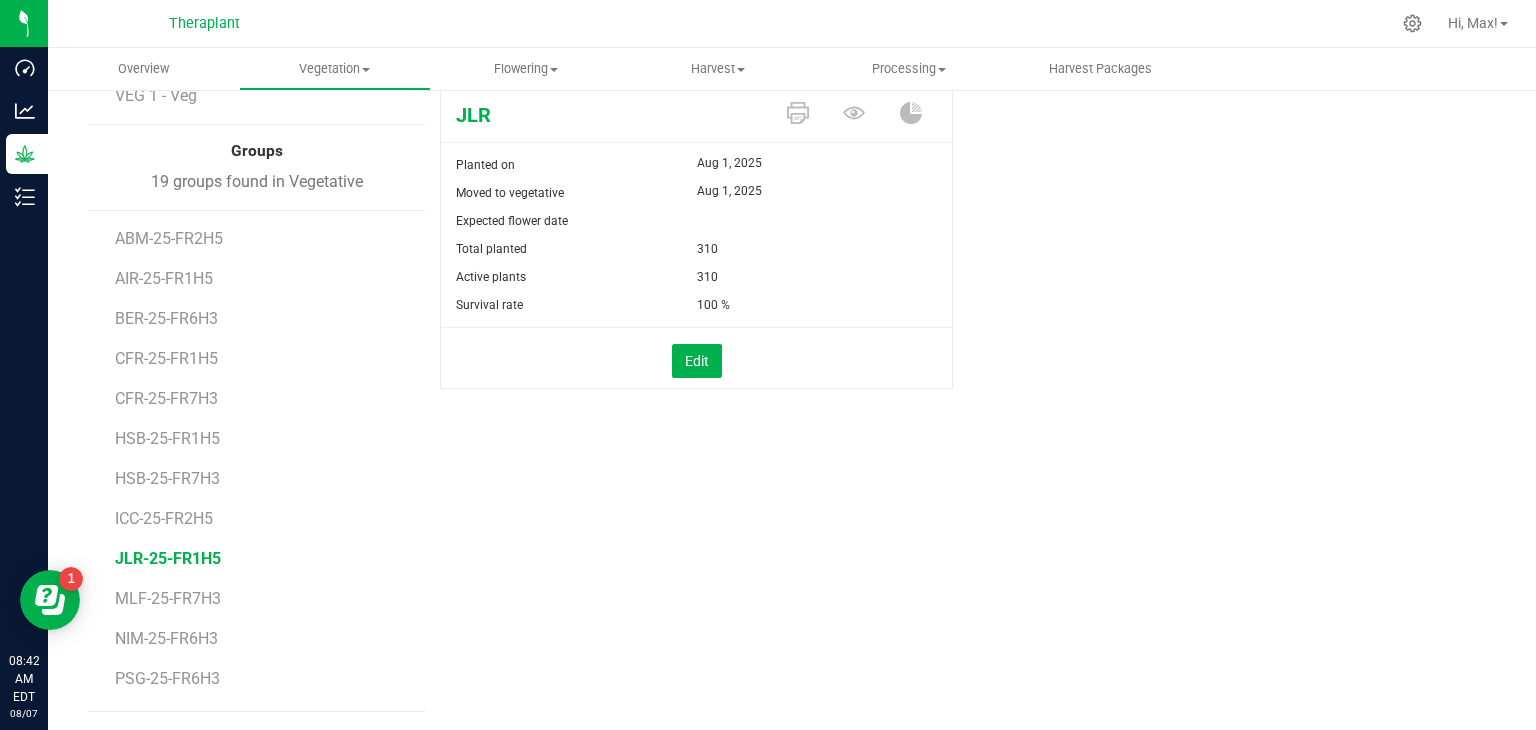 click on "NIM-25-FR6H3" at bounding box center [263, 631] 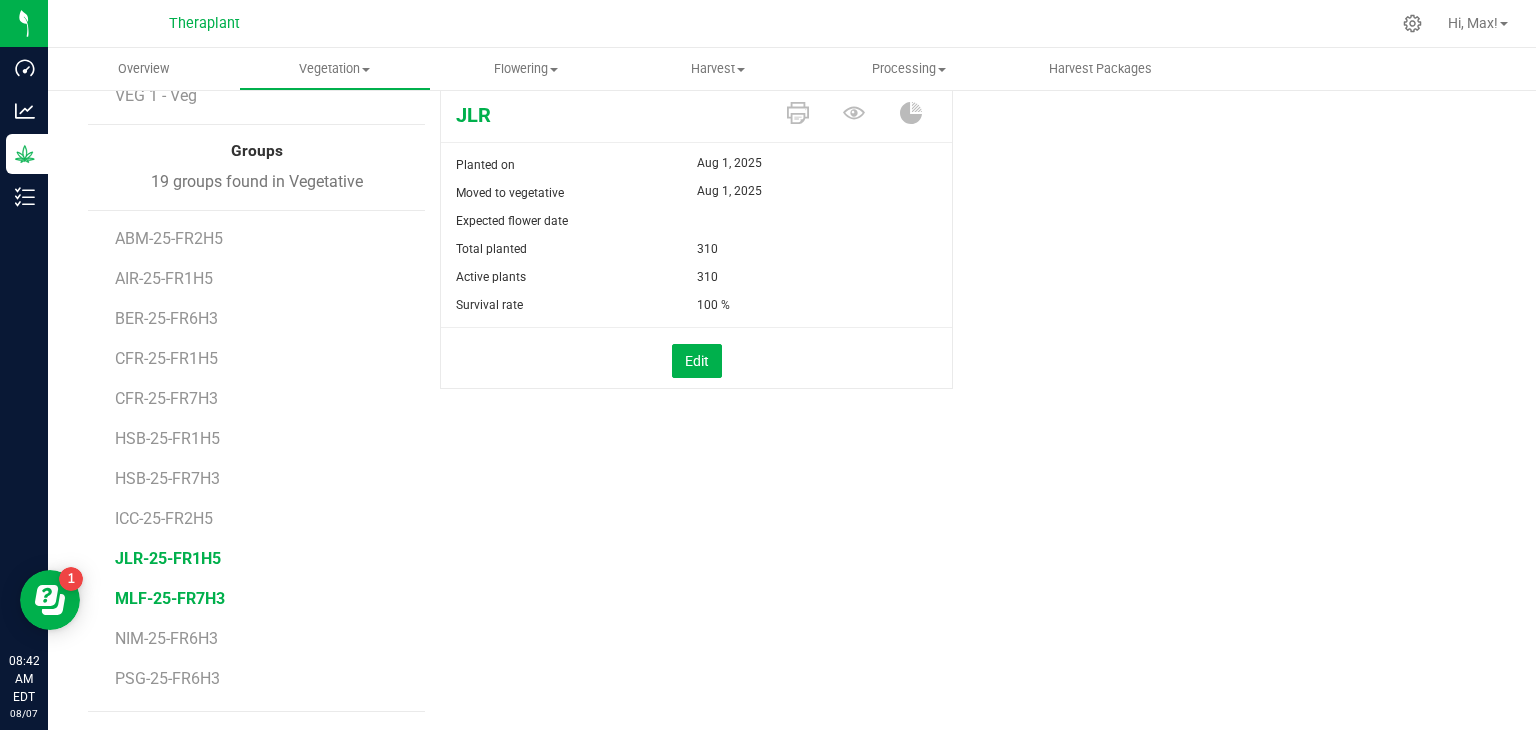 click on "MLF-25-FR7H3" at bounding box center (170, 598) 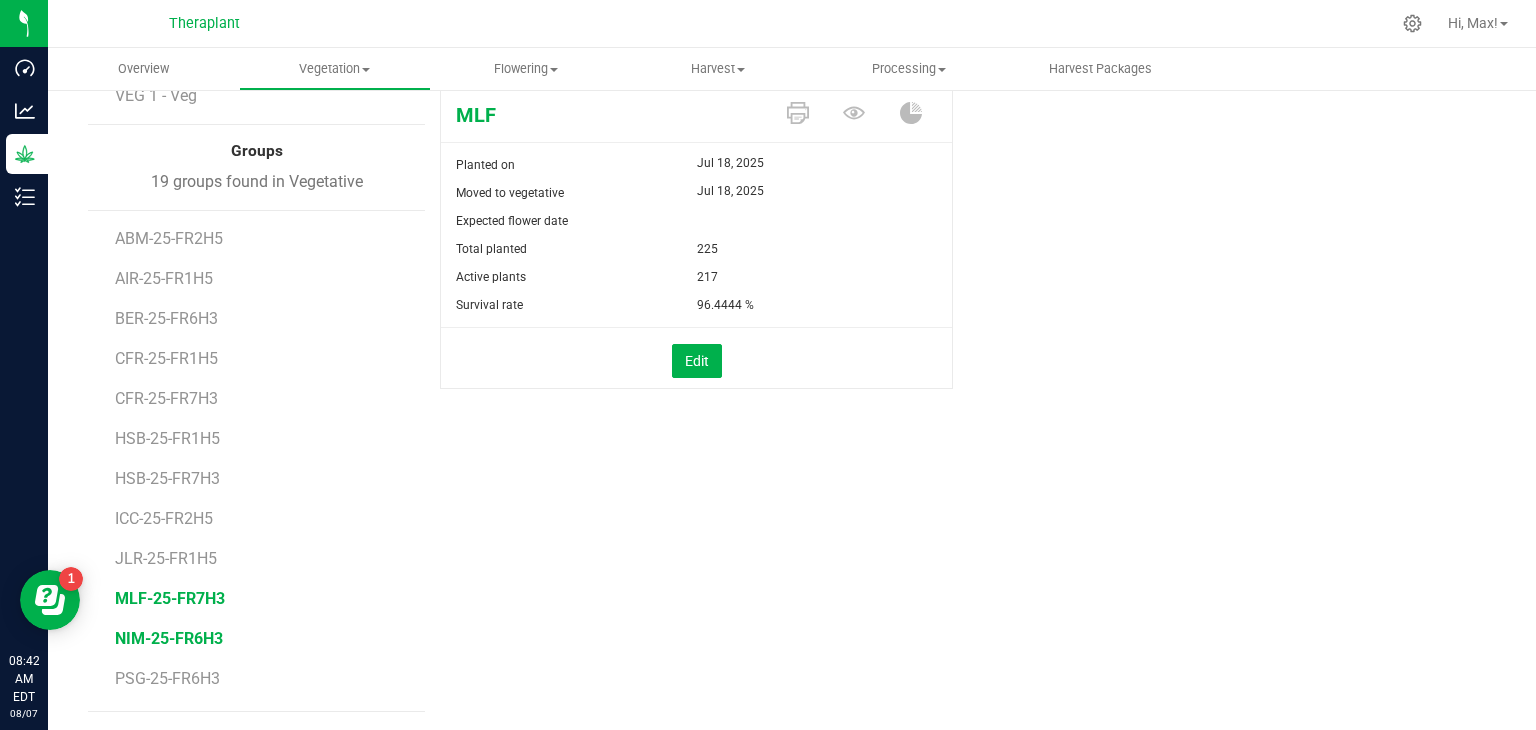 click on "NIM-25-FR6H3" at bounding box center [169, 638] 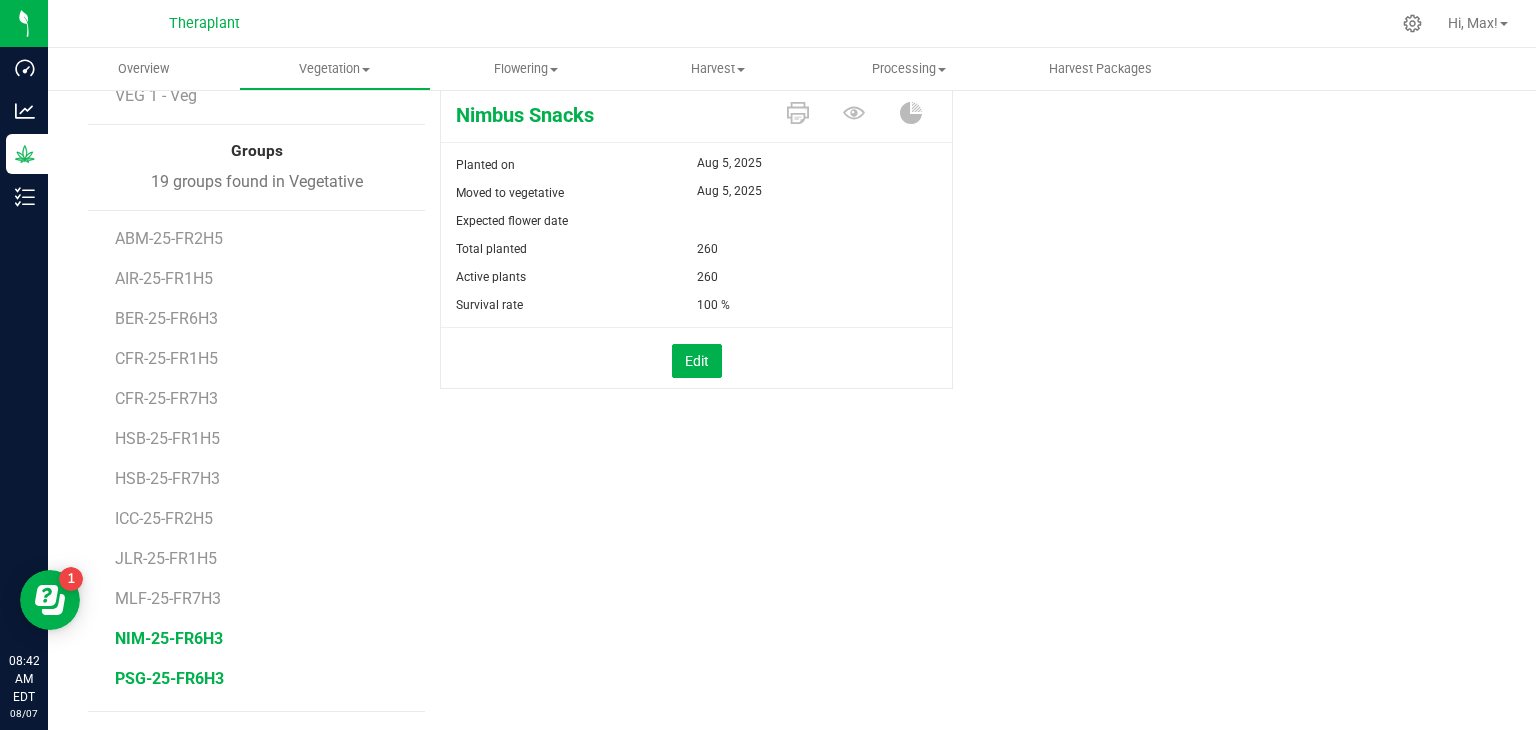 click on "PSG-25-FR6H3" at bounding box center (169, 678) 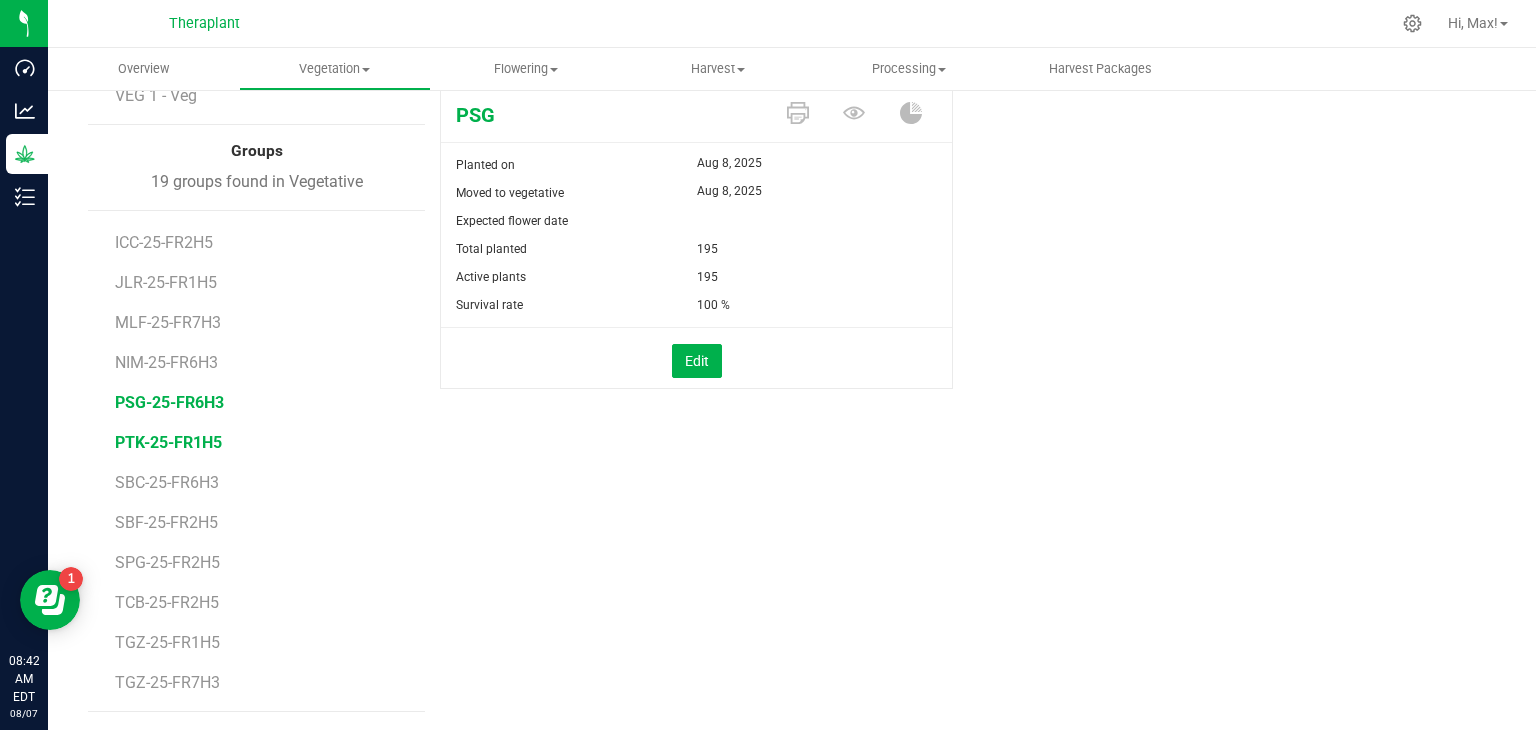 click on "PTK-25-FR1H5" at bounding box center [168, 442] 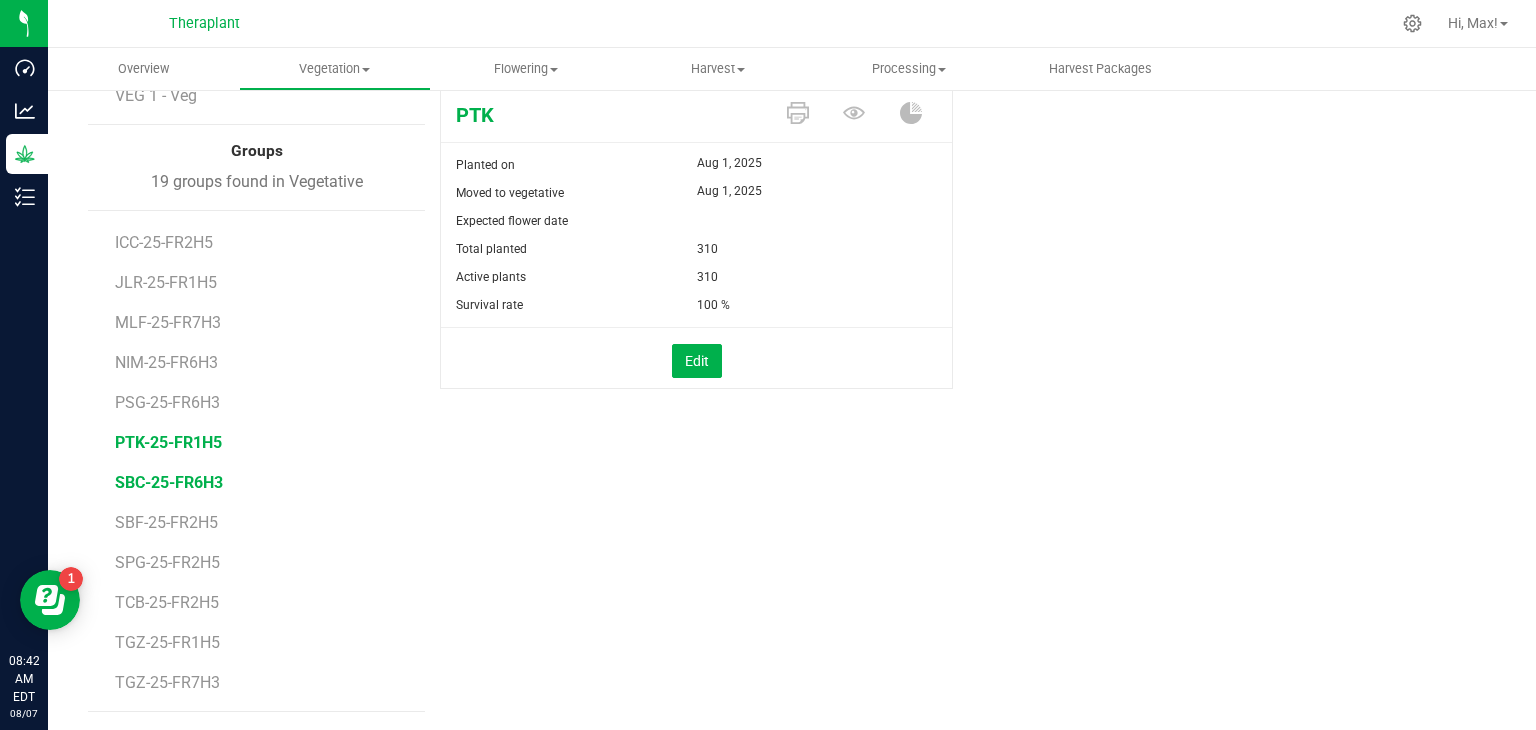 click on "SBC-25-FR6H3" at bounding box center [169, 482] 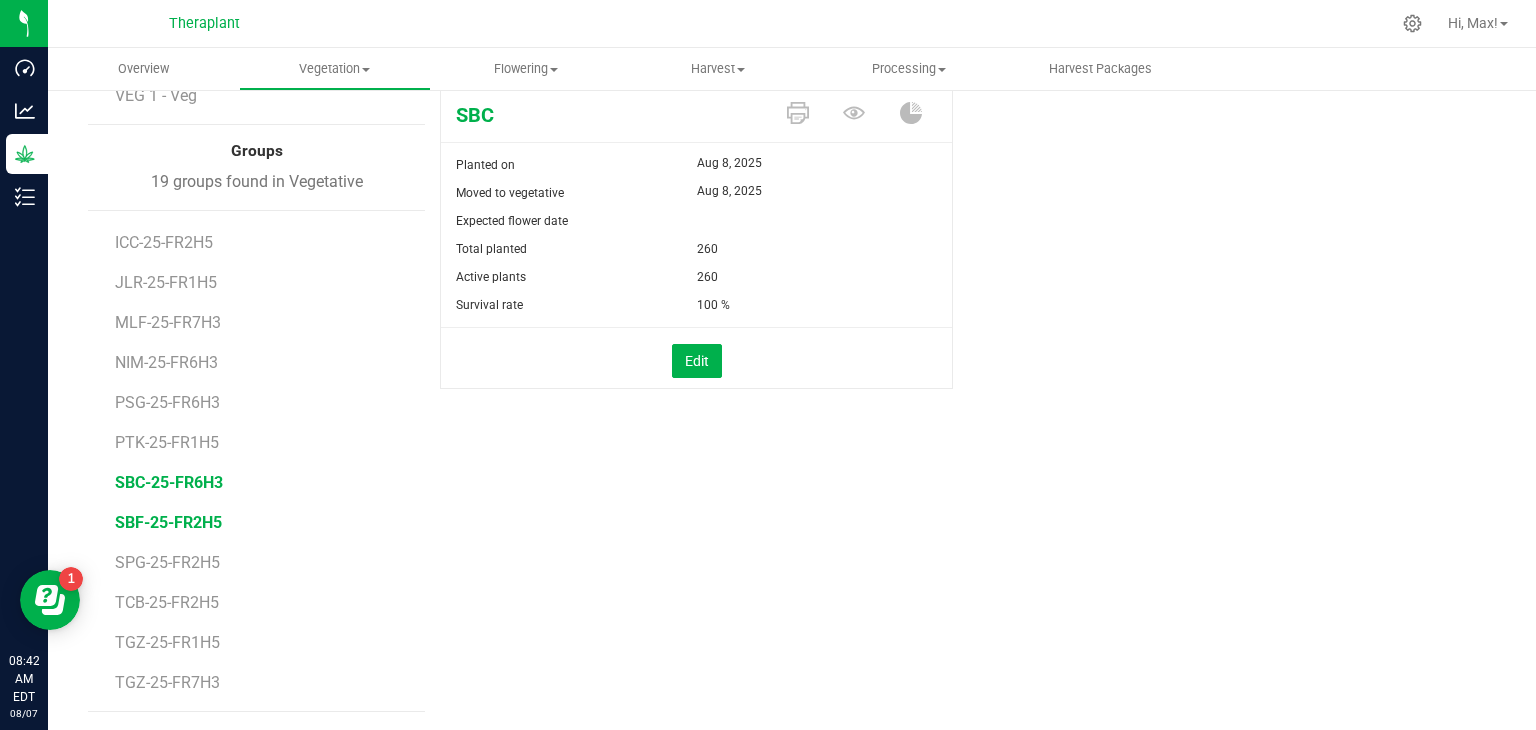 click on "SBF-25-FR2H5" at bounding box center (168, 522) 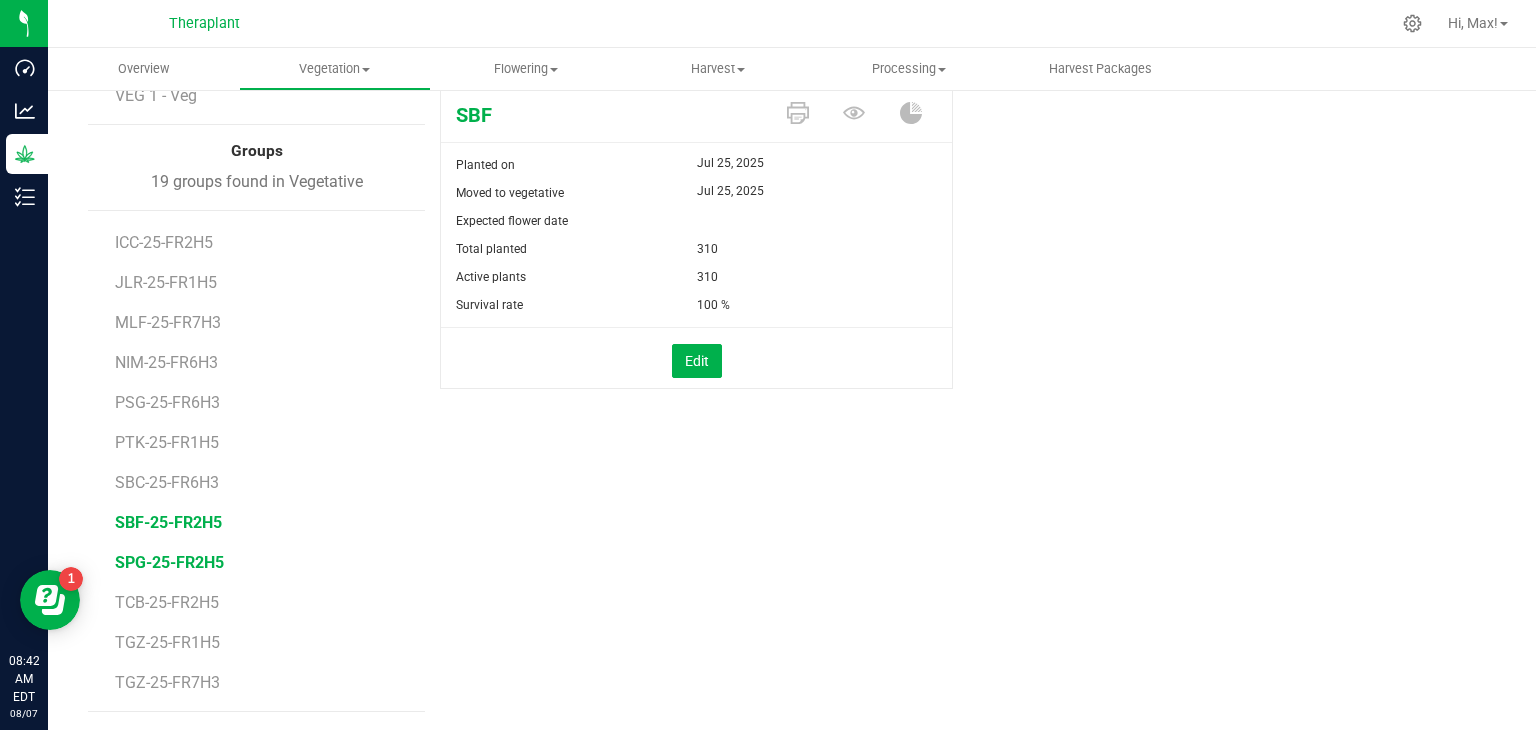 click on "SPG-25-FR2H5" at bounding box center (169, 562) 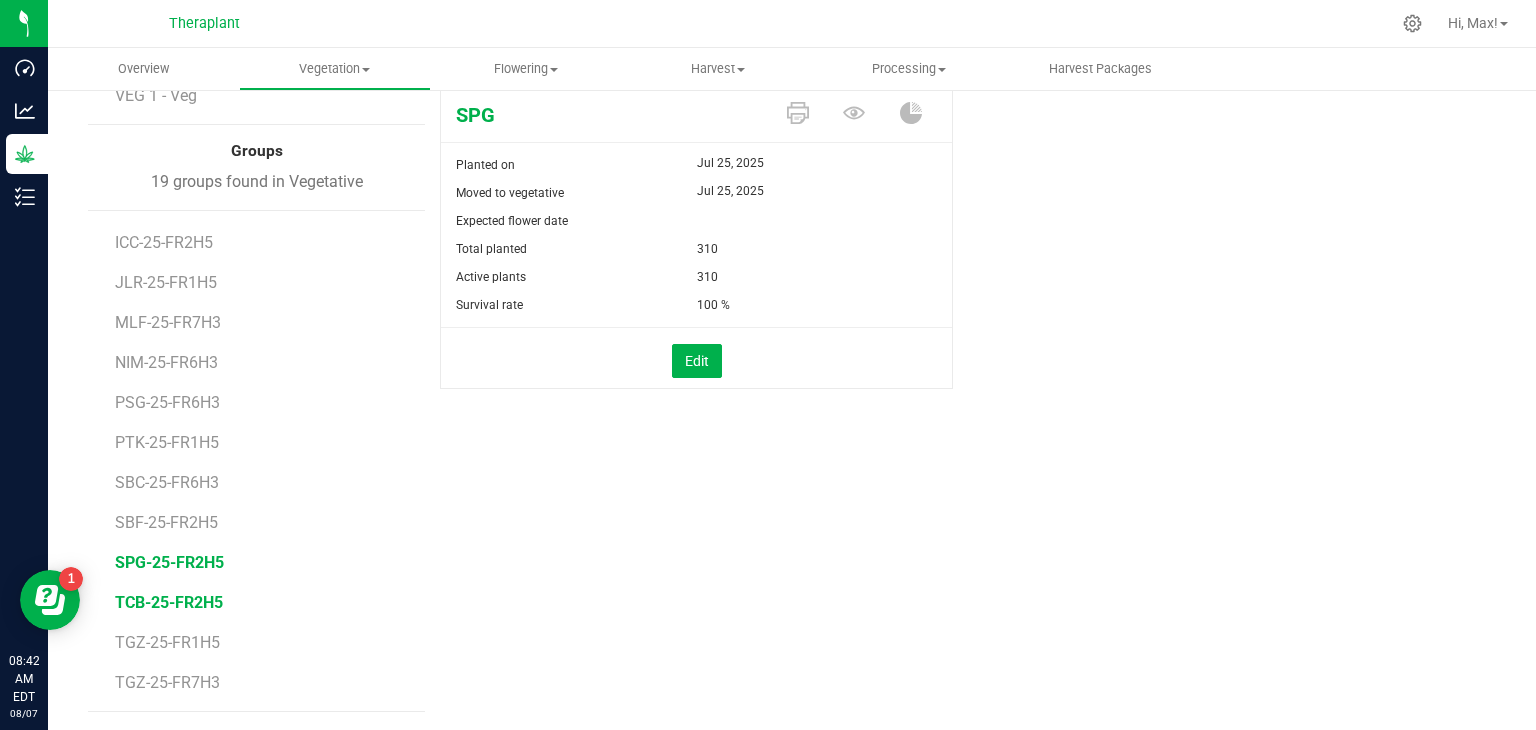 click on "TCB-25-FR2H5" at bounding box center [169, 602] 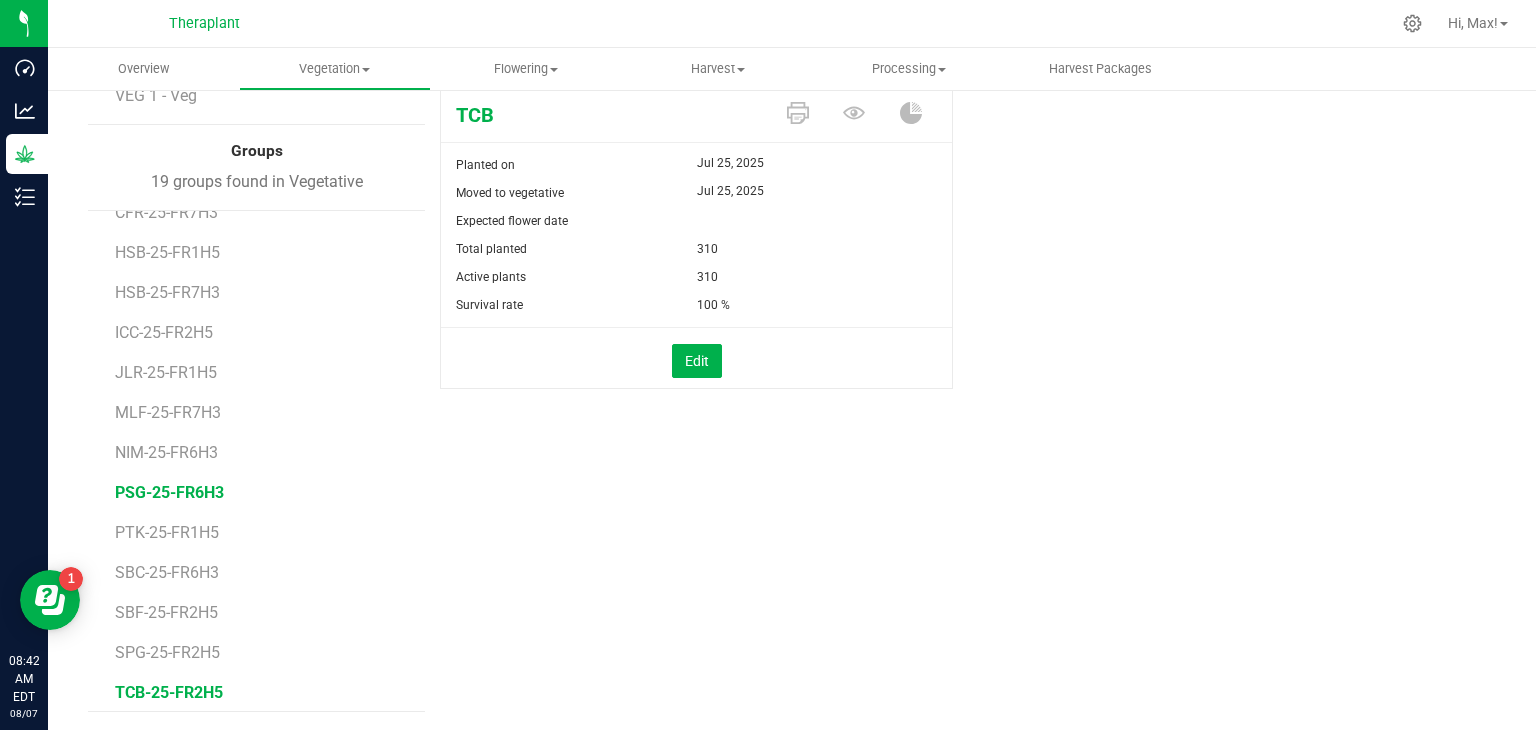 scroll, scrollTop: 184, scrollLeft: 0, axis: vertical 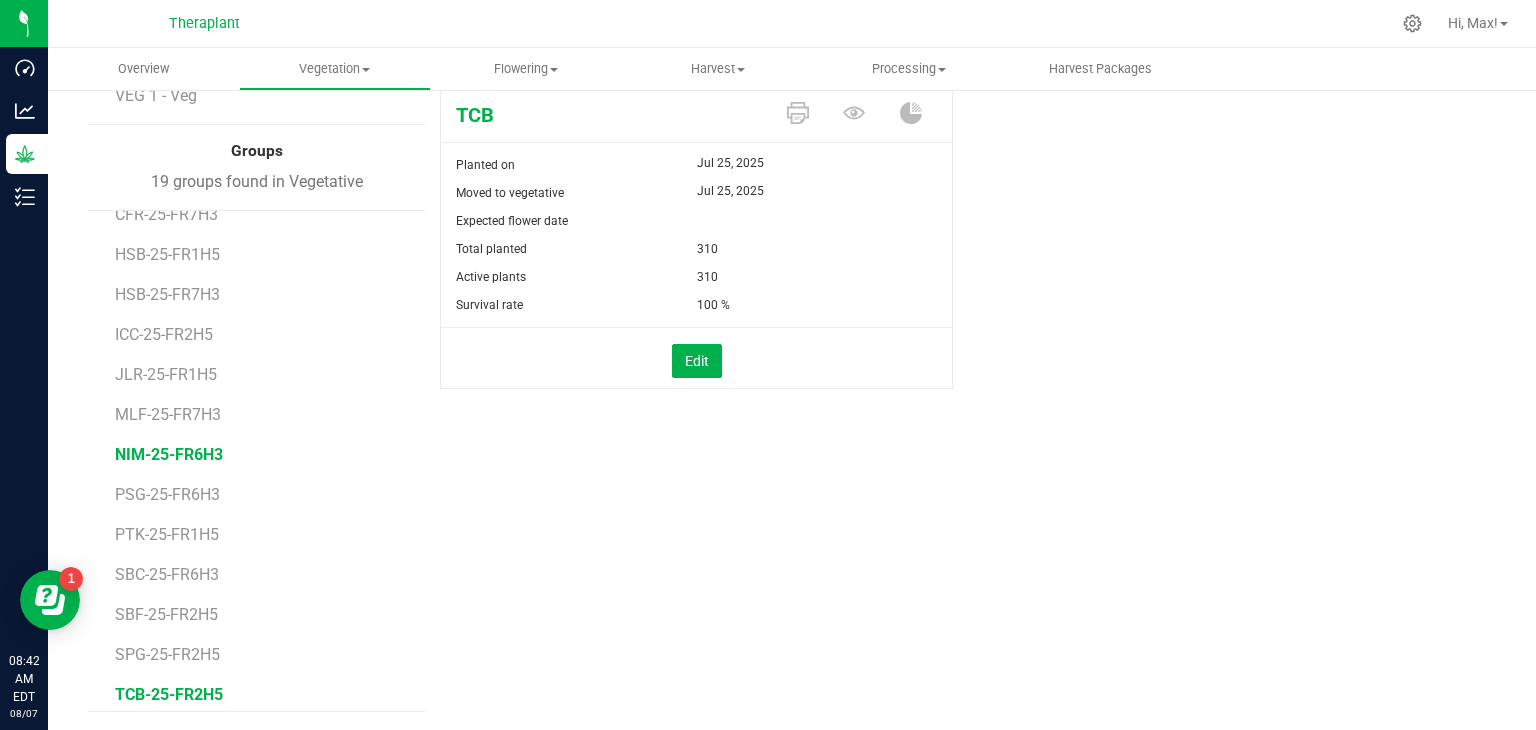 click on "NIM-25-FR6H3" at bounding box center (169, 454) 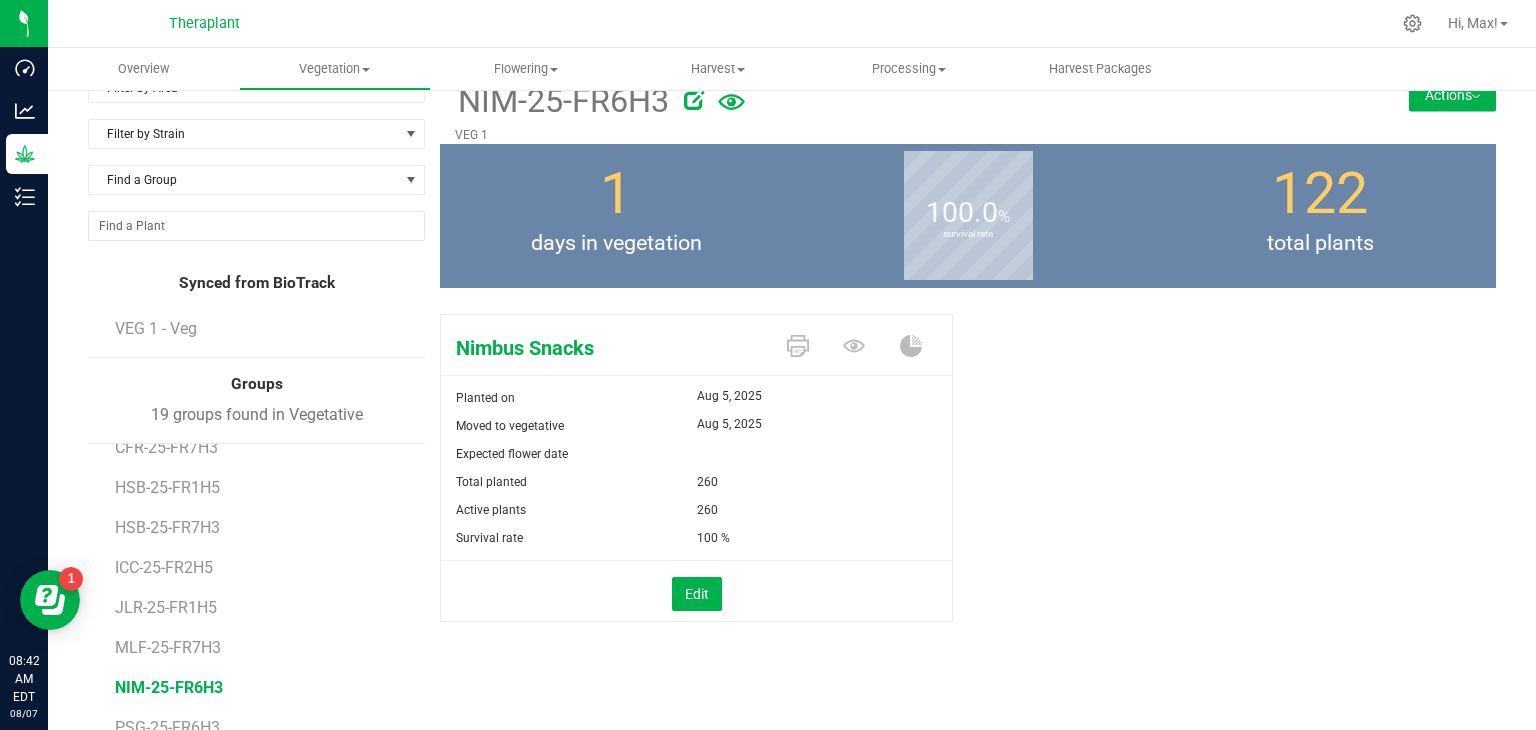scroll, scrollTop: 0, scrollLeft: 0, axis: both 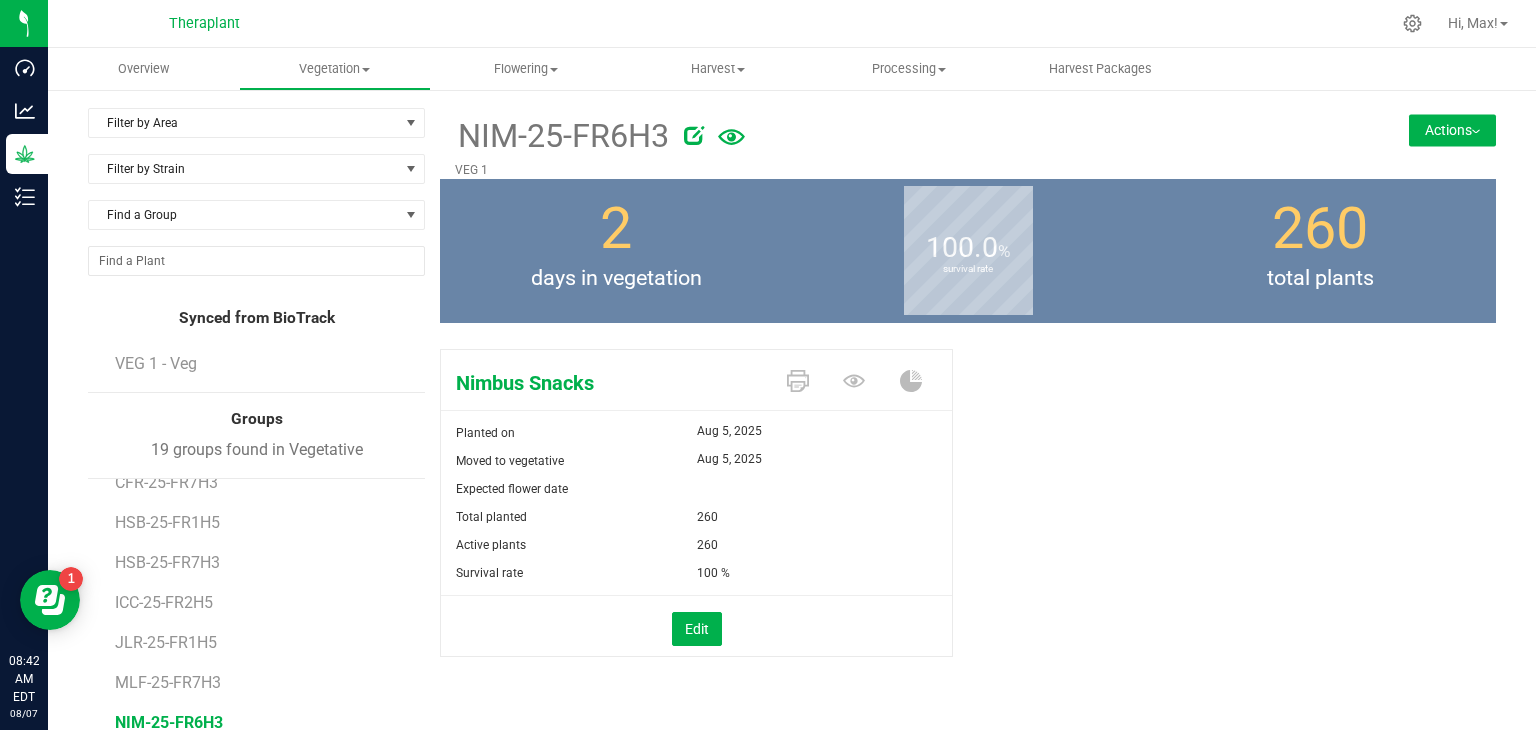 click on "Actions" at bounding box center [1452, 130] 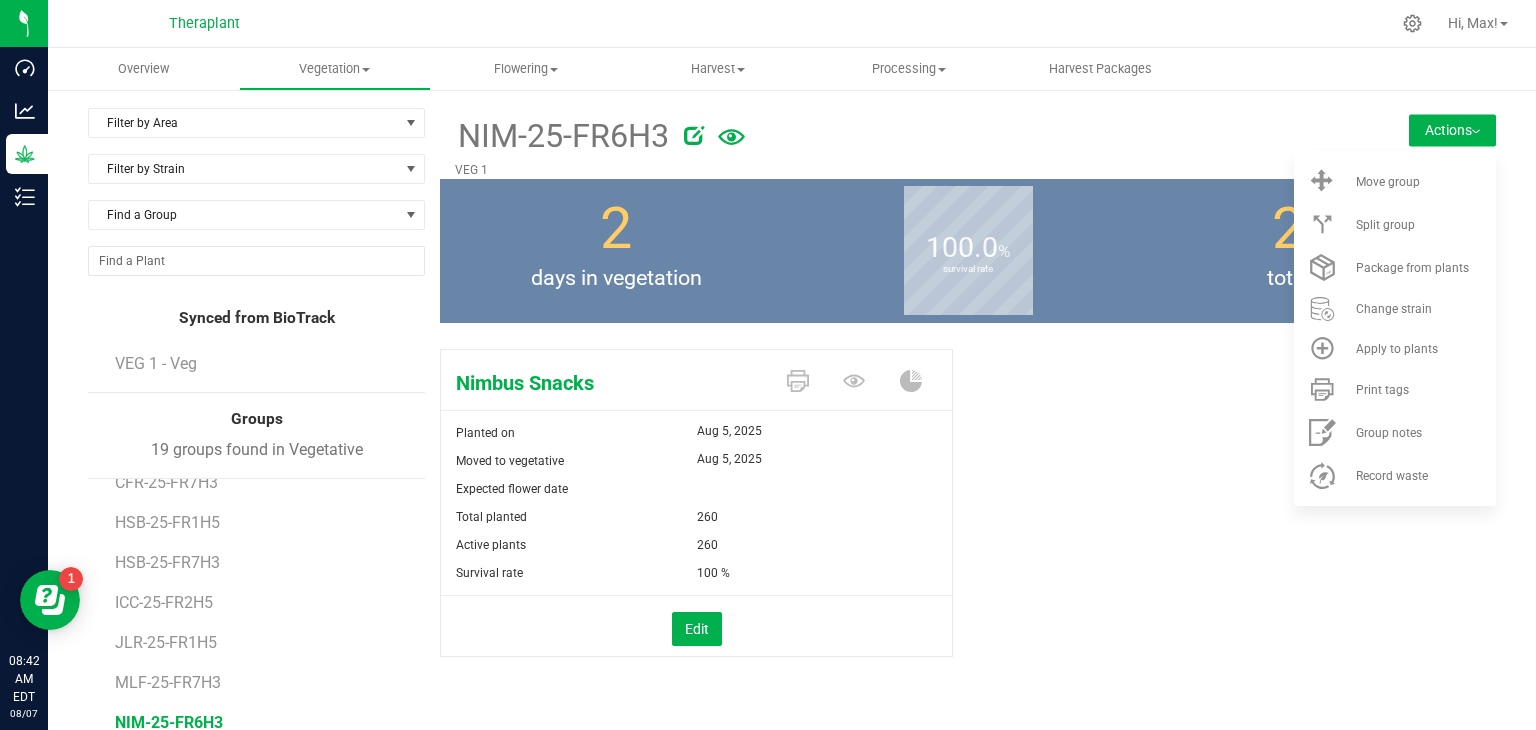 click at bounding box center (874, 23) 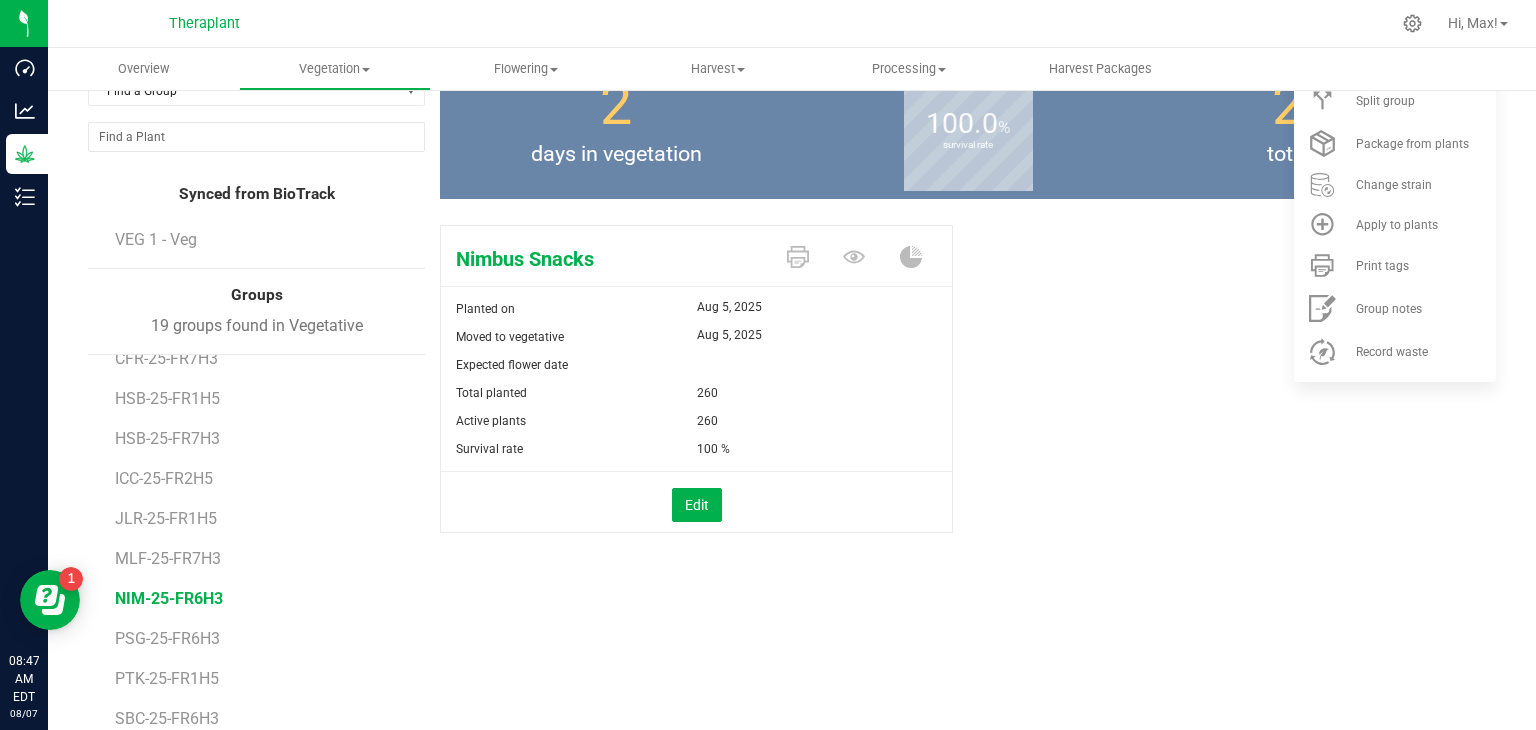 scroll, scrollTop: 124, scrollLeft: 0, axis: vertical 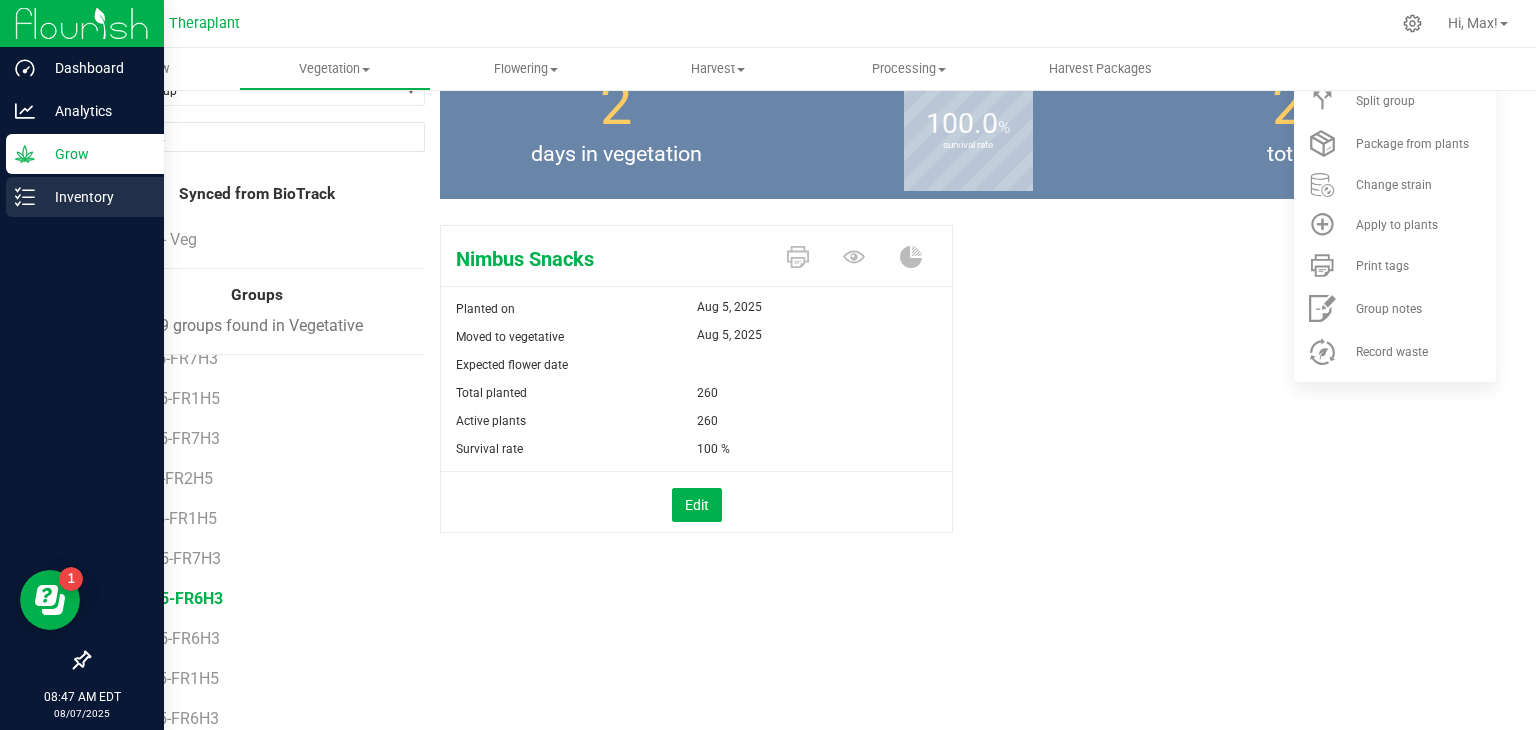 click on "Inventory" at bounding box center [95, 197] 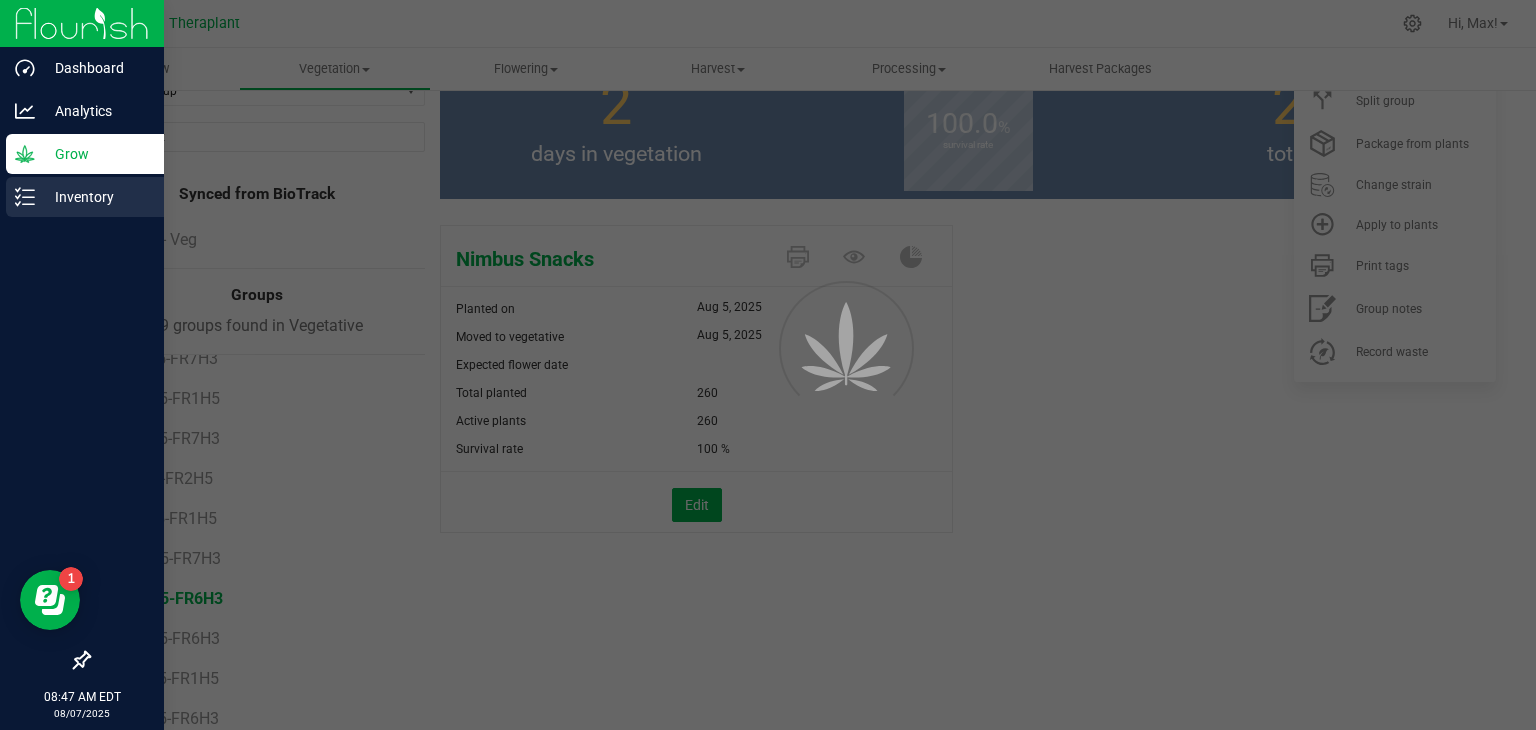 scroll, scrollTop: 0, scrollLeft: 0, axis: both 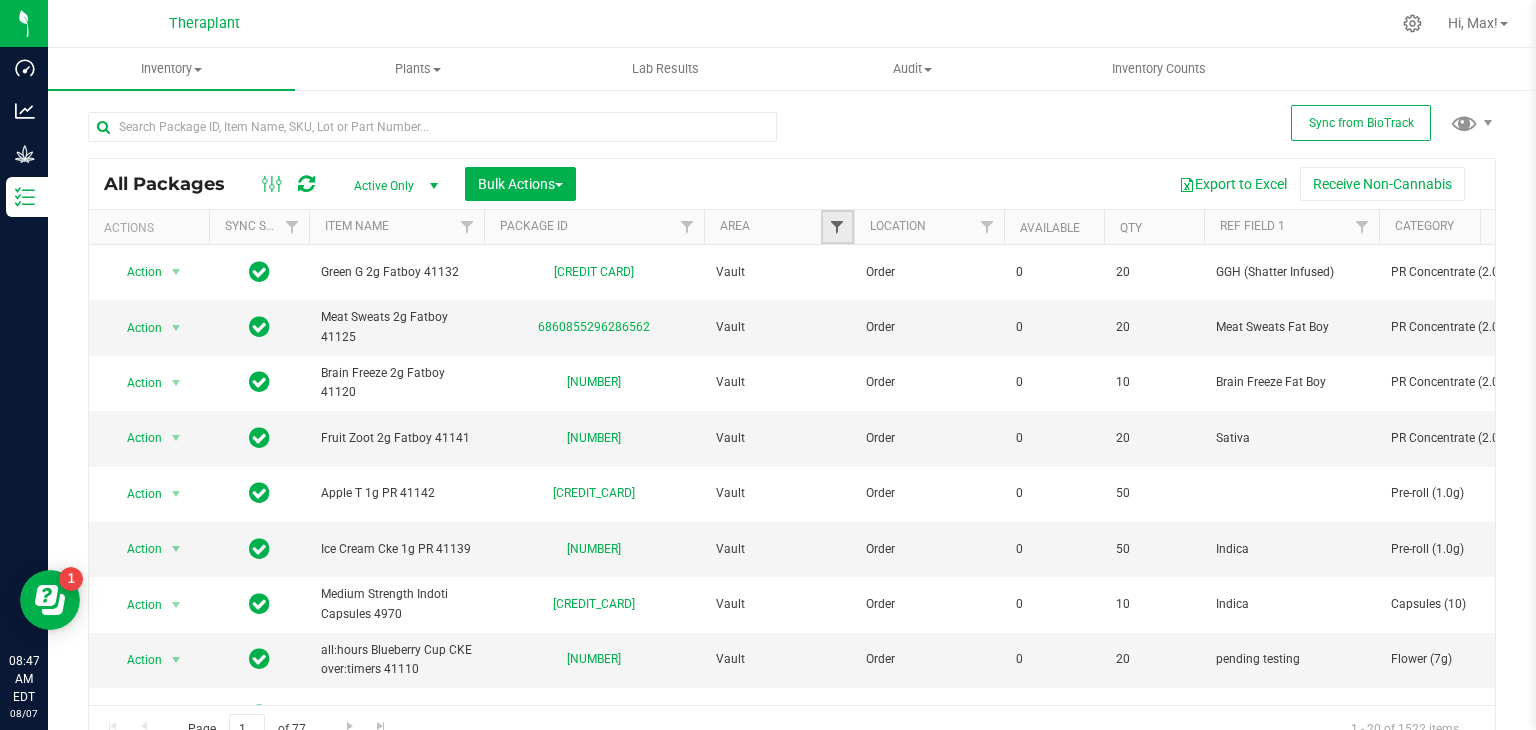 click at bounding box center (837, 227) 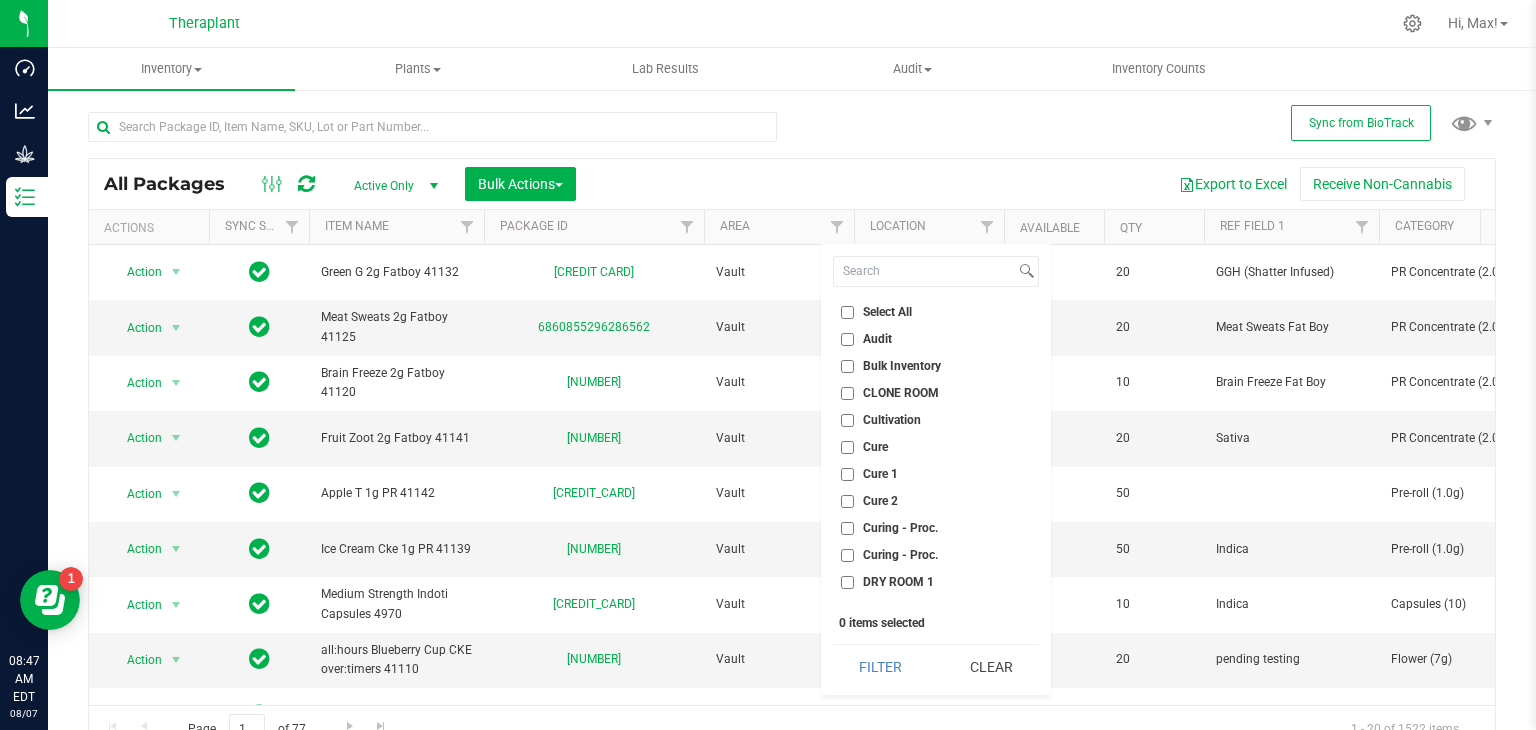 click on "CLONE ROOM" at bounding box center [847, 393] 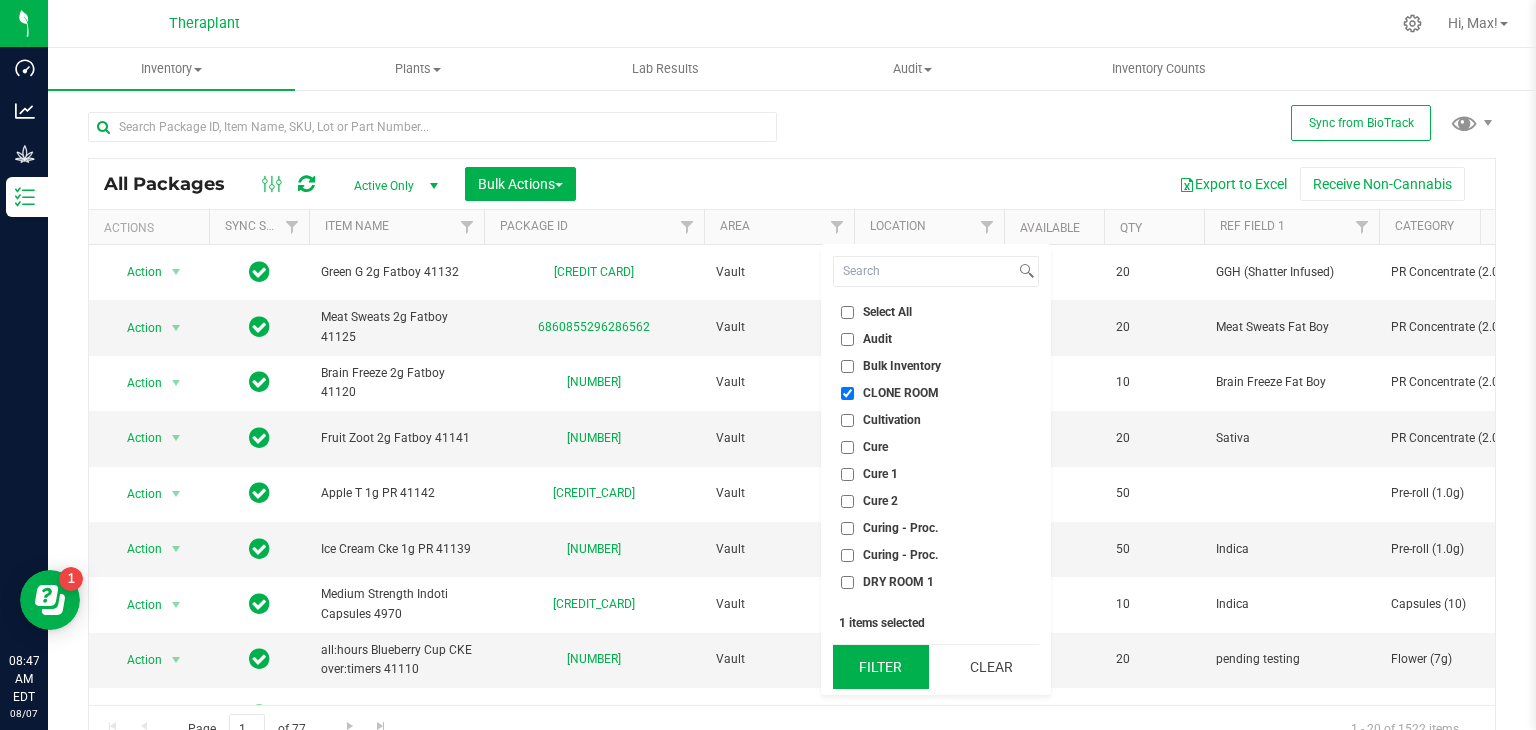 click on "Filter" at bounding box center (881, 667) 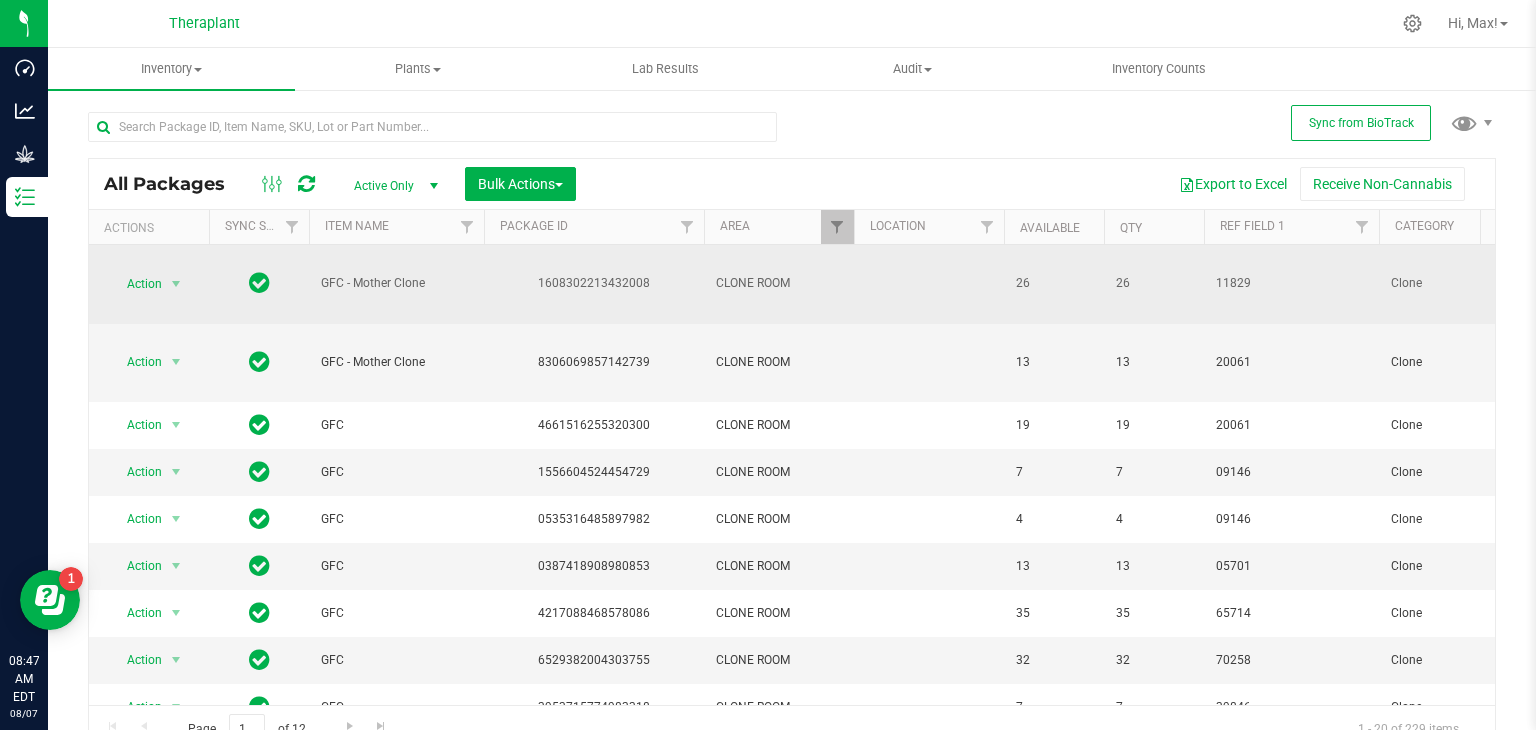 scroll, scrollTop: 0, scrollLeft: 571, axis: horizontal 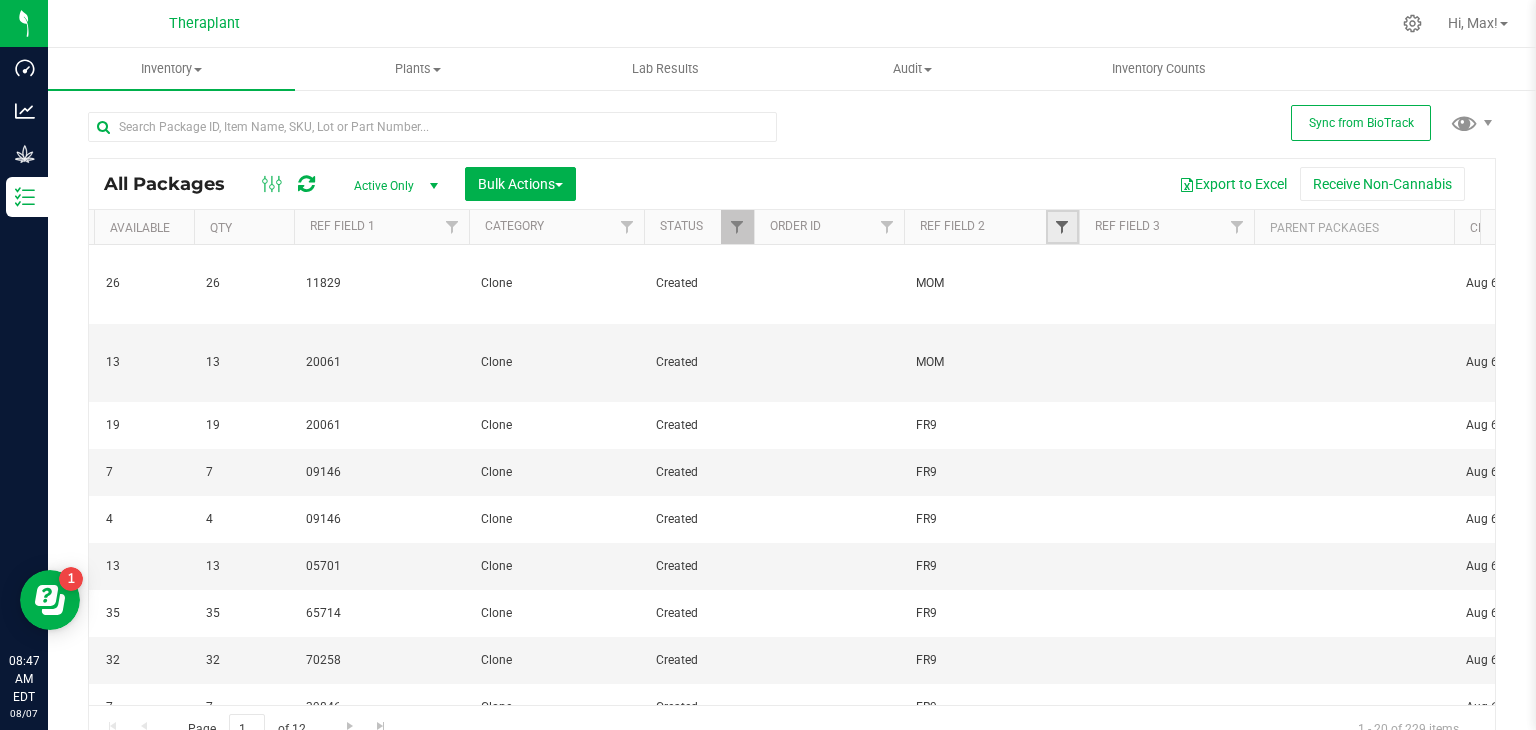 click at bounding box center [1062, 227] 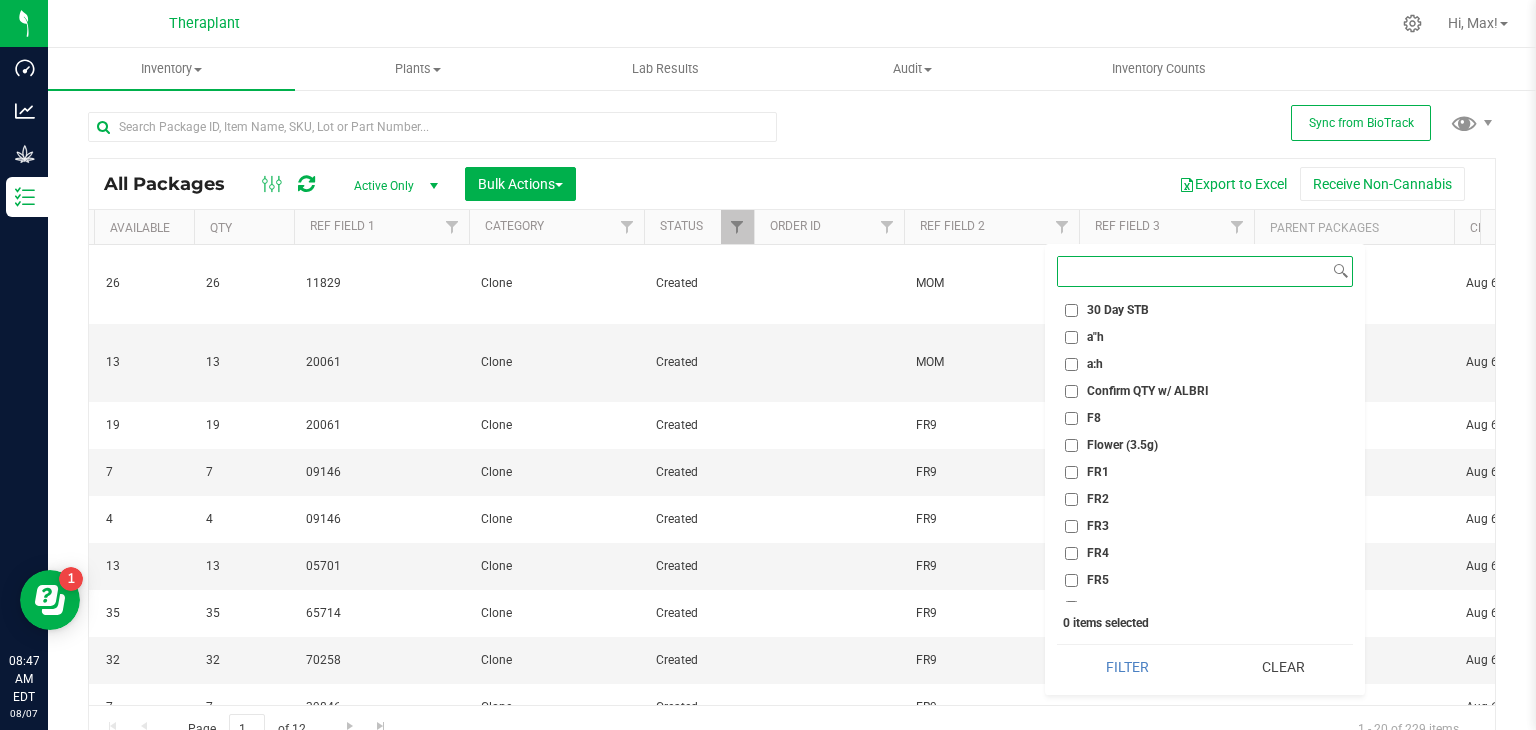 scroll, scrollTop: 130, scrollLeft: 0, axis: vertical 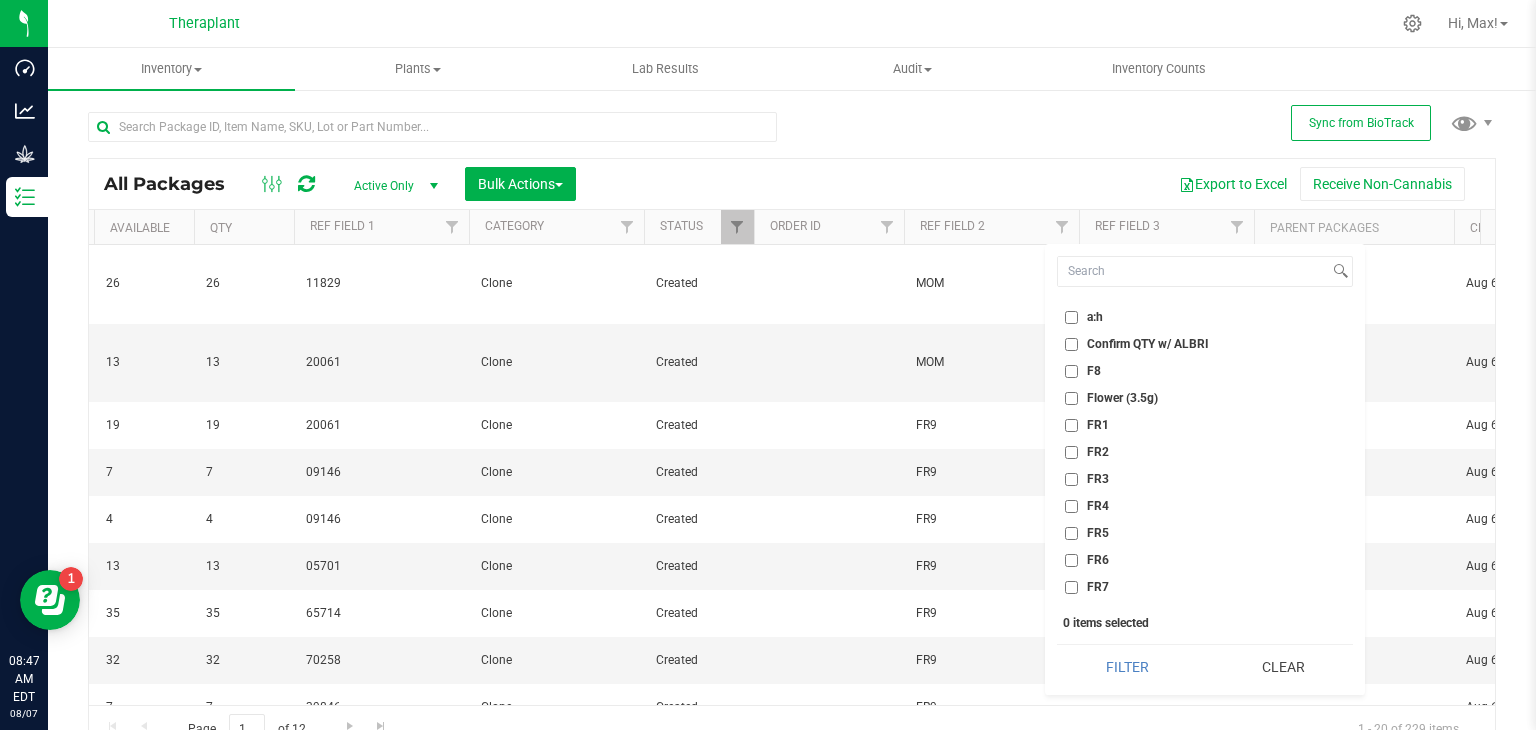 click on "FR6" at bounding box center [1071, 560] 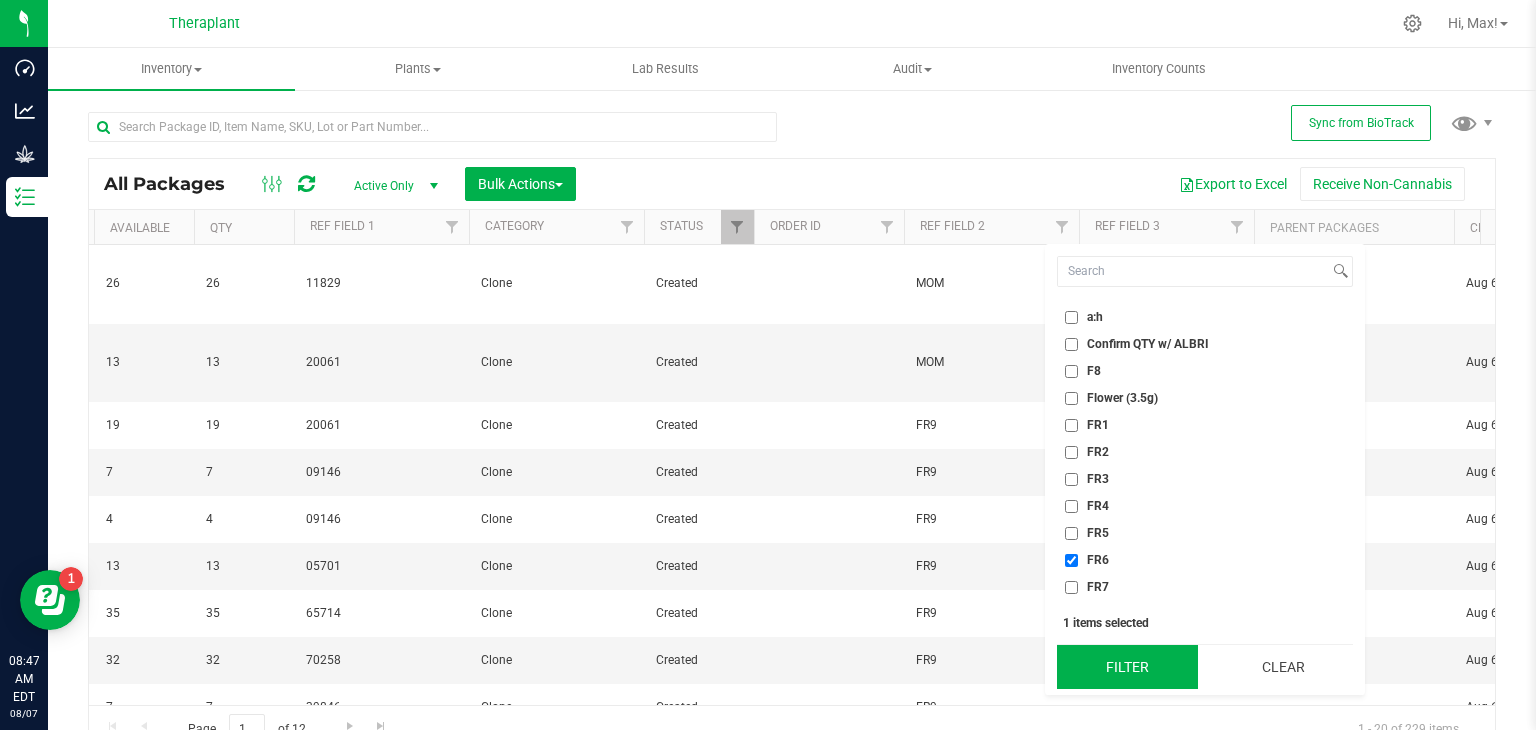 click on "Filter" at bounding box center (1127, 667) 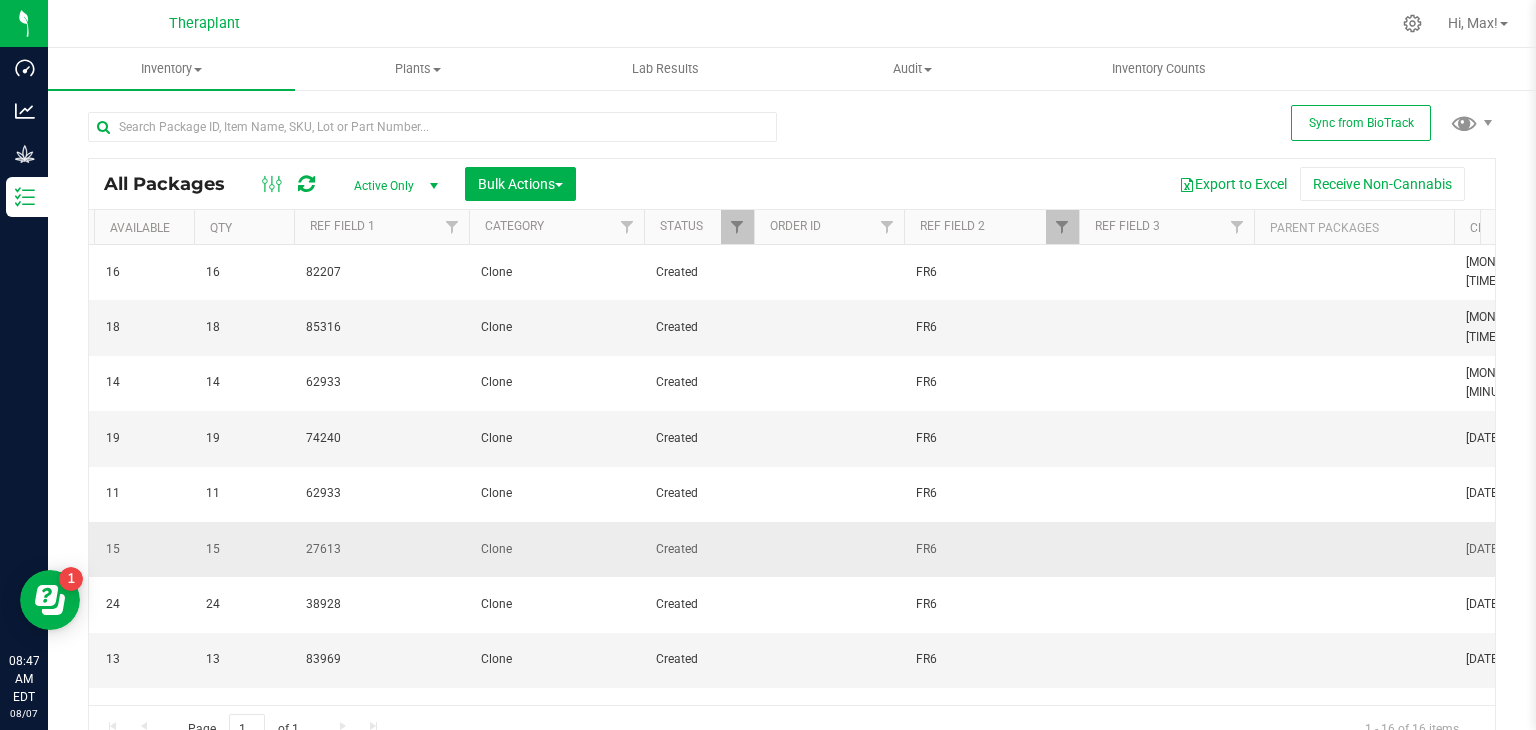 scroll, scrollTop: 44, scrollLeft: 279, axis: both 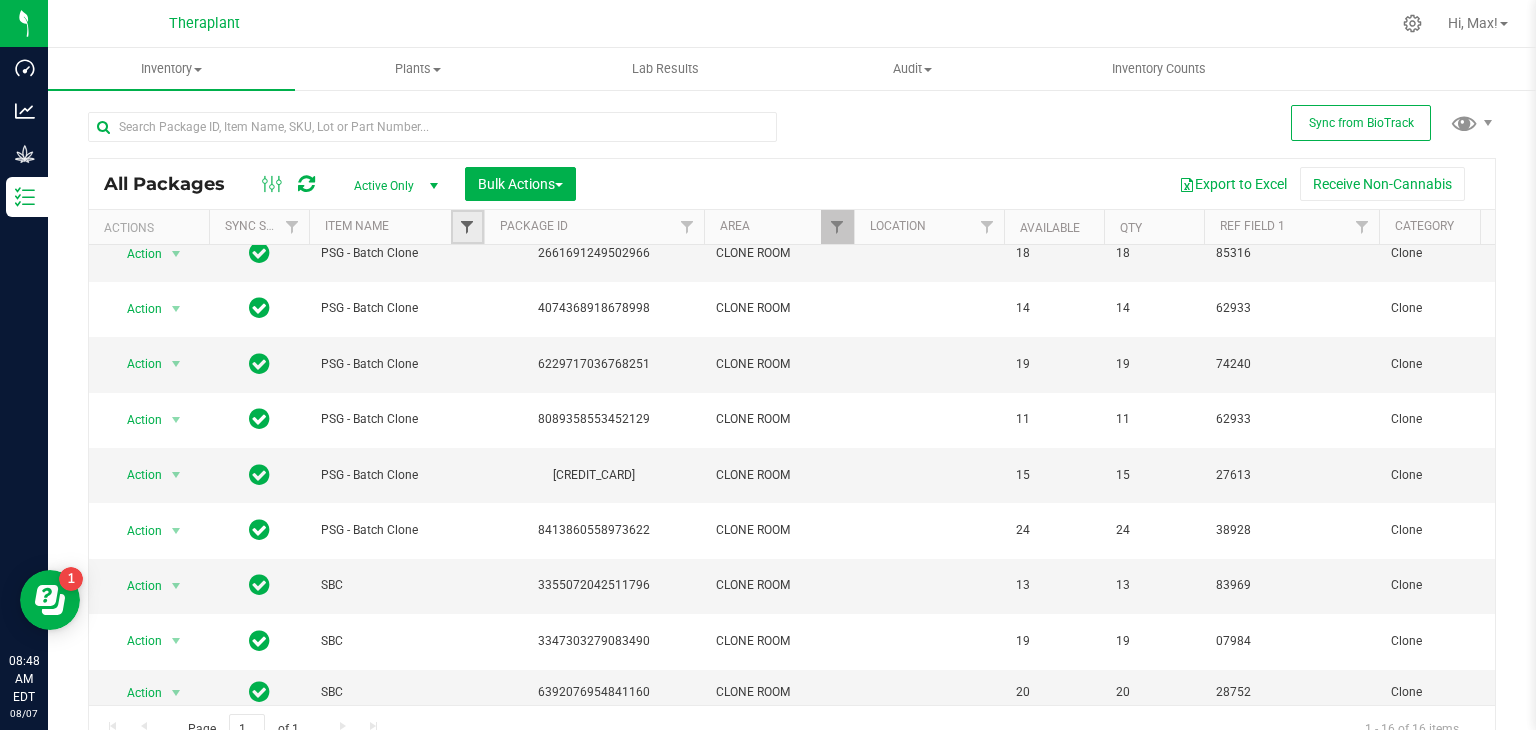 click at bounding box center (467, 227) 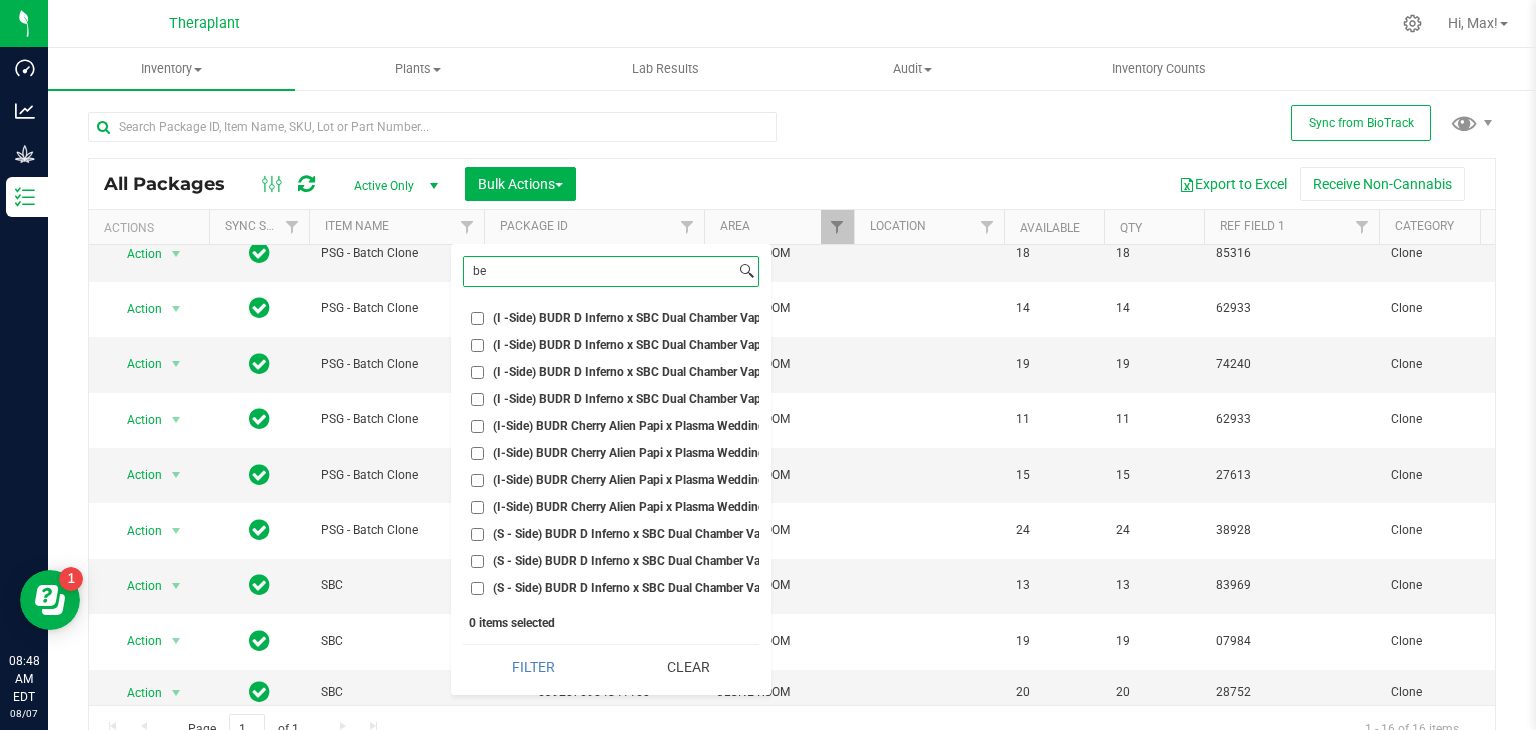 type on "b" 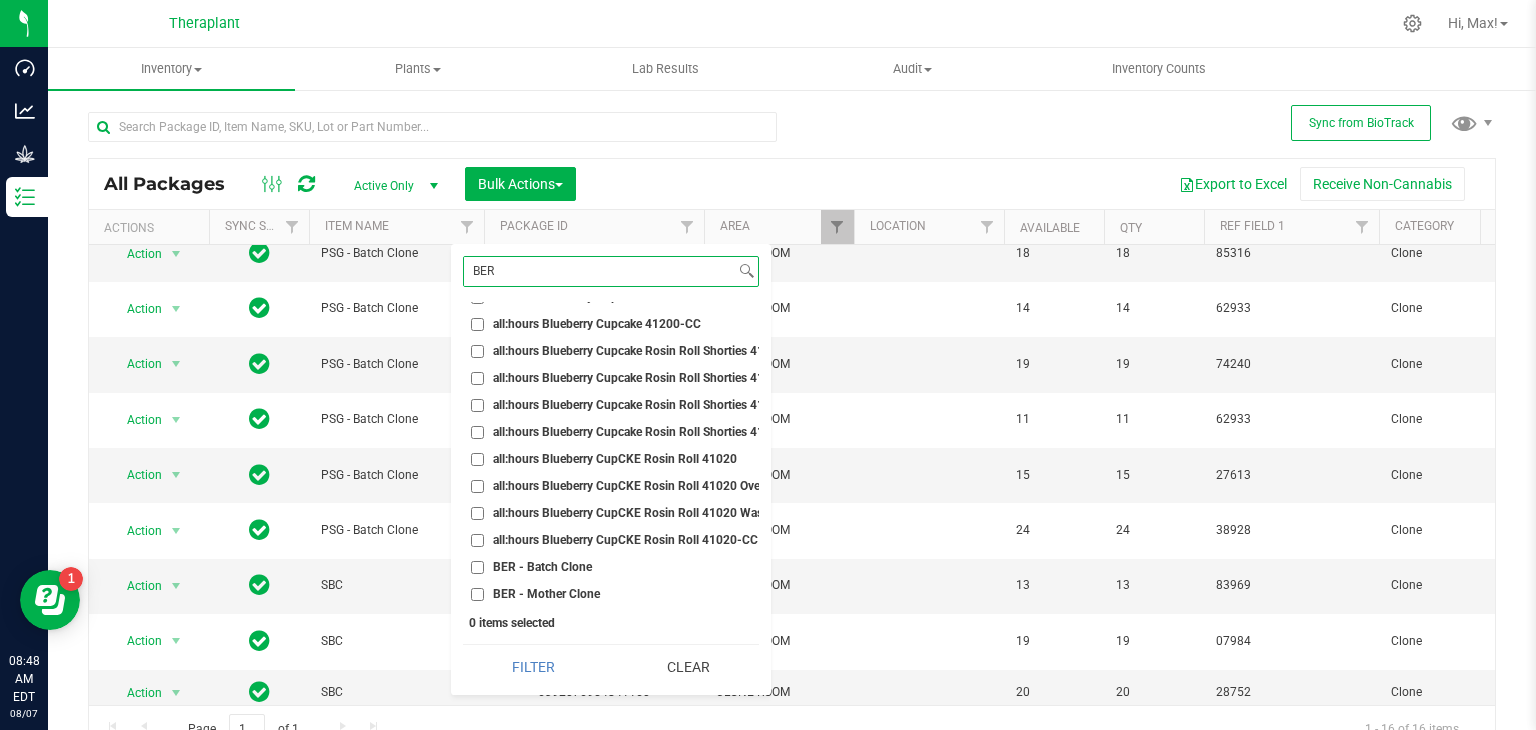 scroll, scrollTop: 919, scrollLeft: 0, axis: vertical 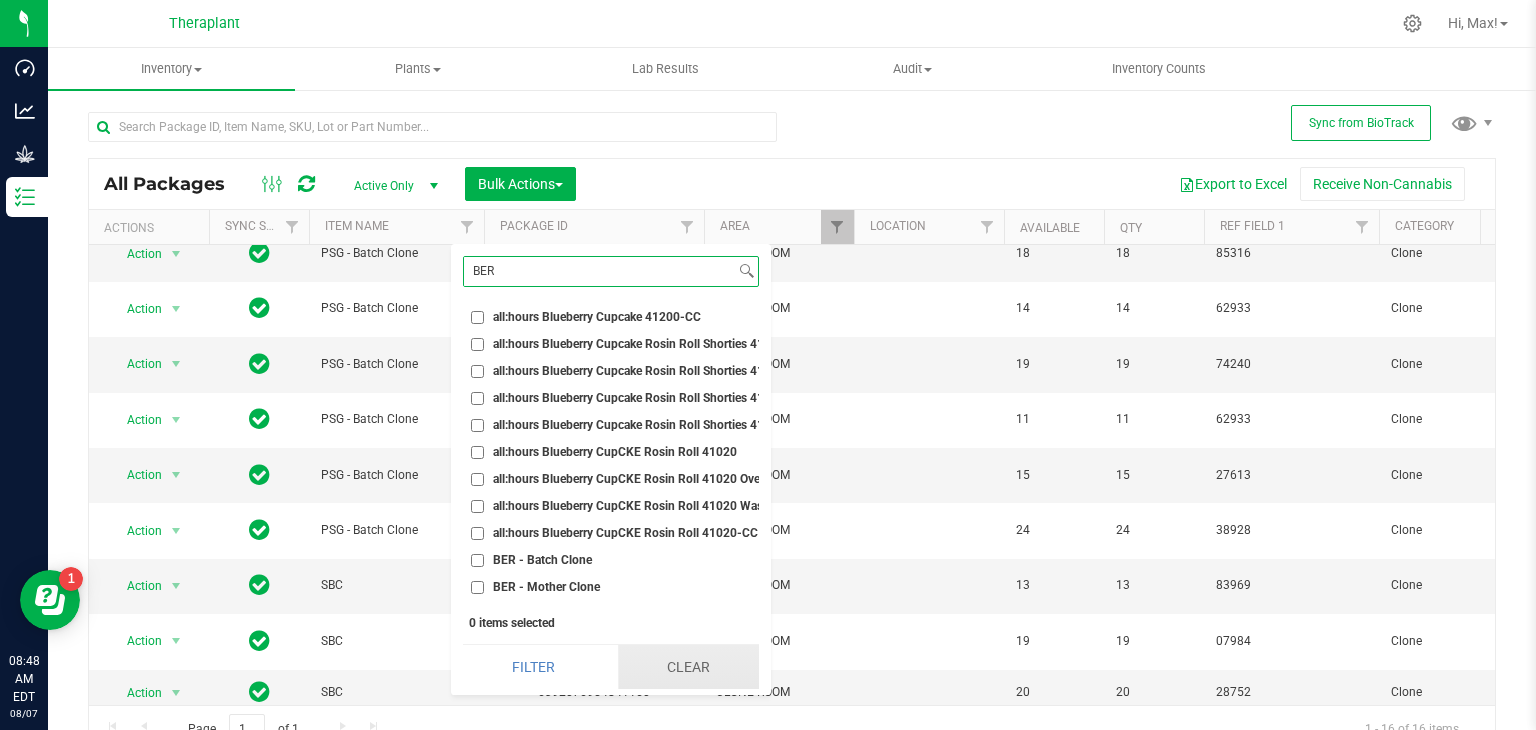 type on "BER" 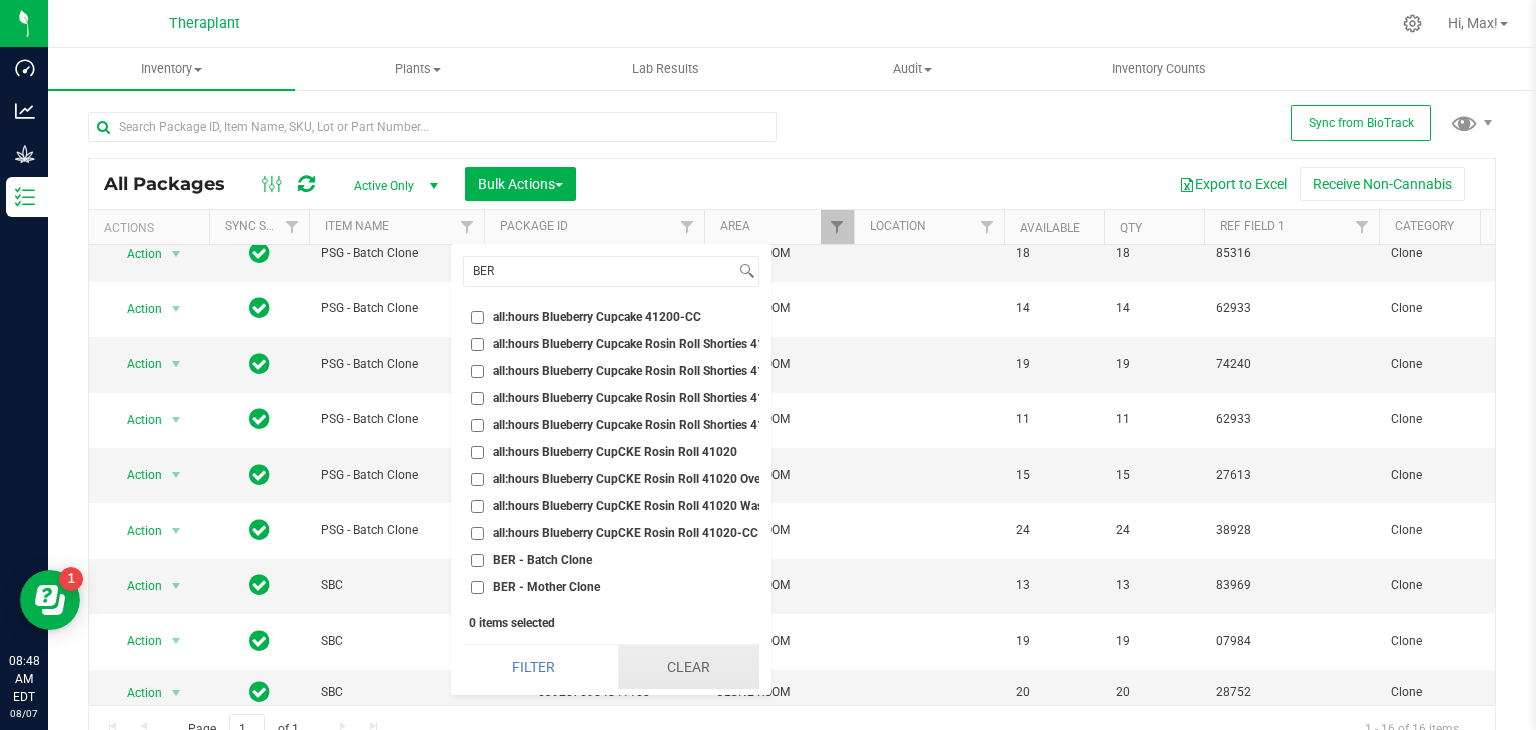 click on "Clear" at bounding box center (688, 667) 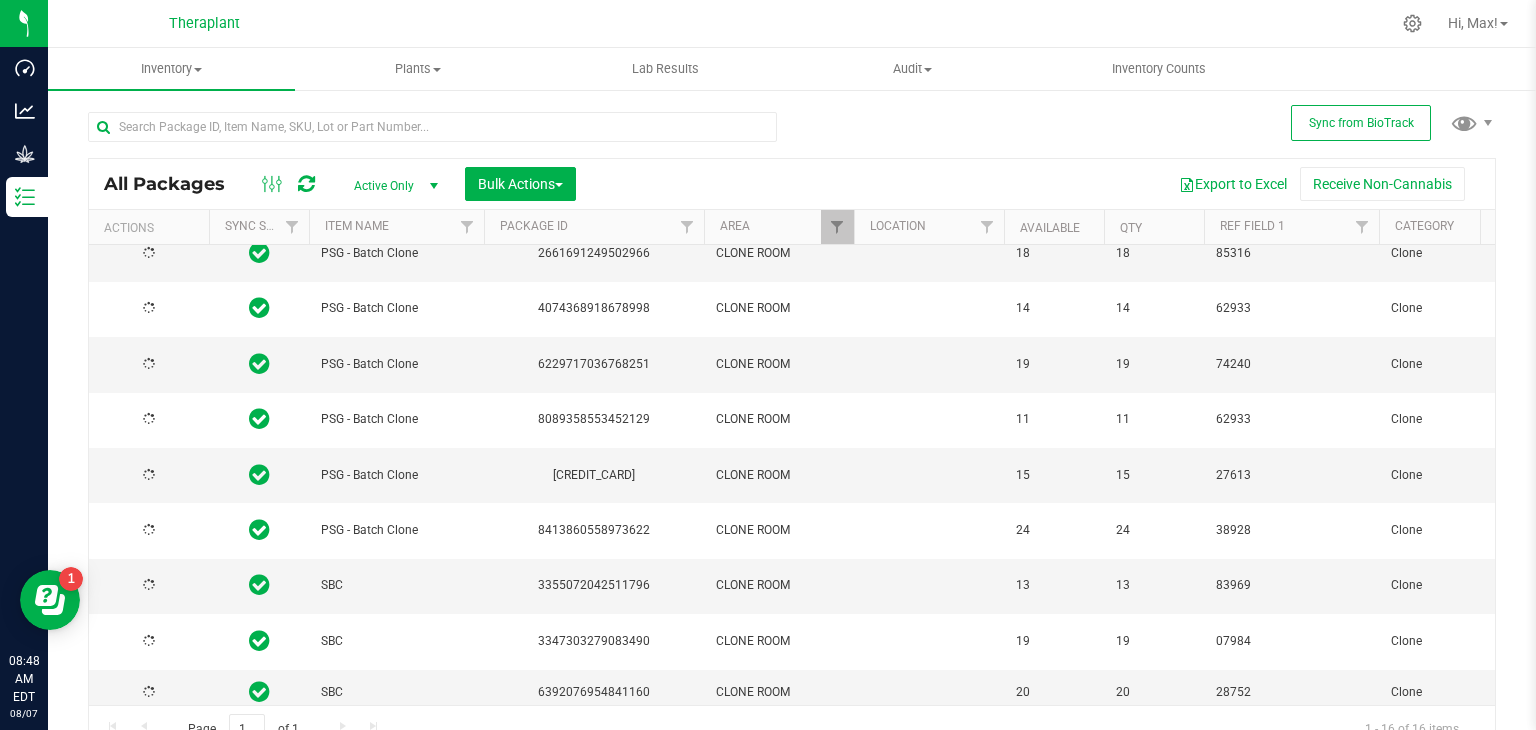 scroll, scrollTop: 0, scrollLeft: 0, axis: both 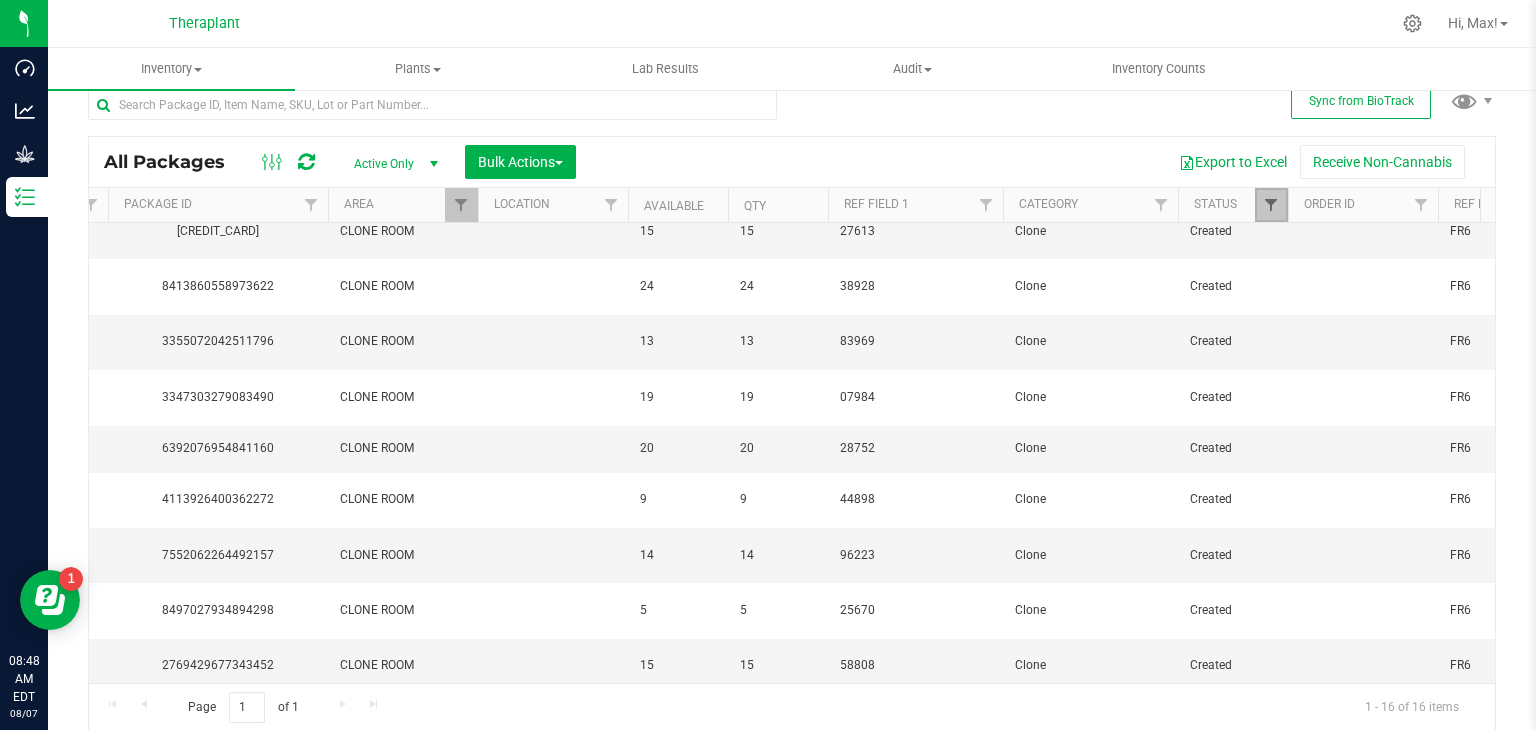 click at bounding box center (1271, 205) 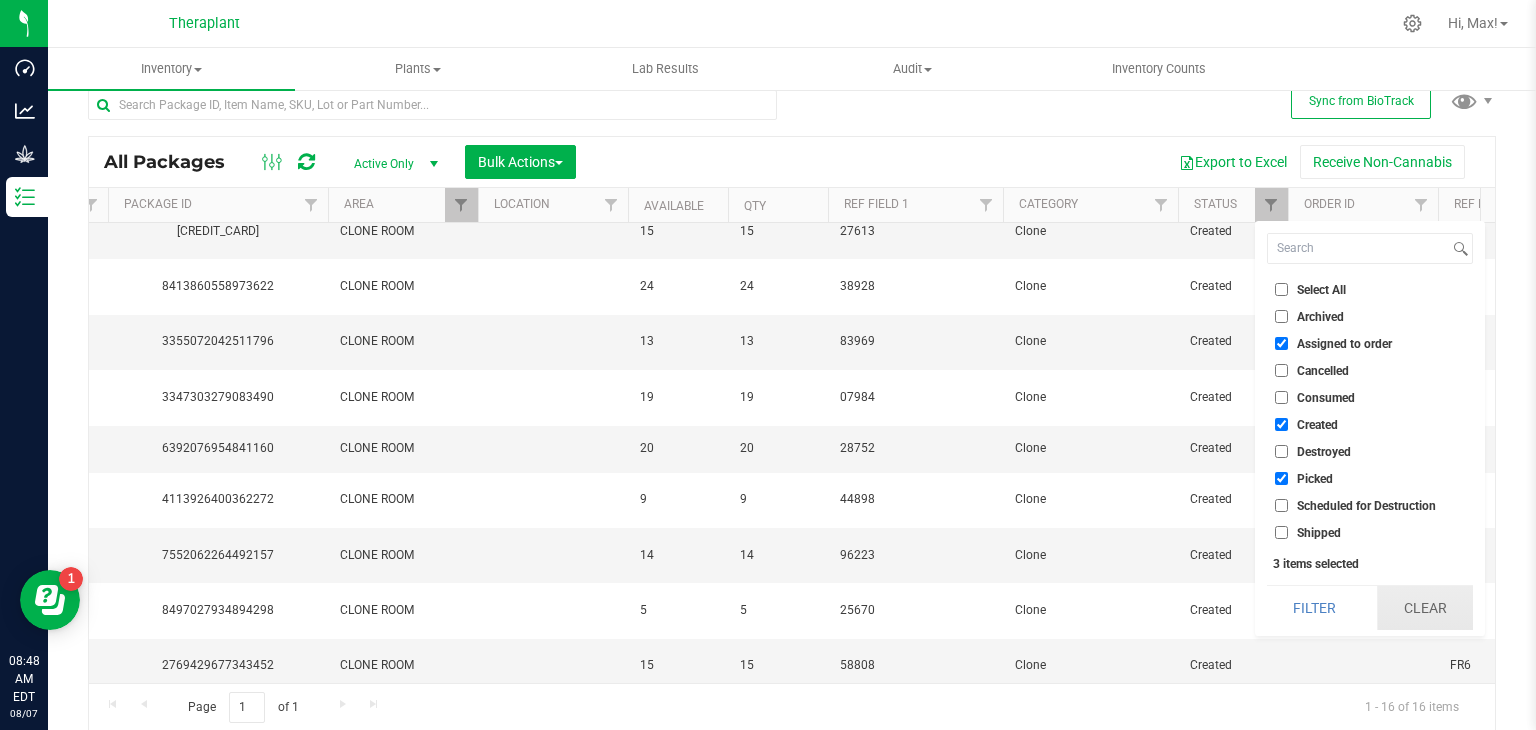 click on "Clear" at bounding box center [1425, 608] 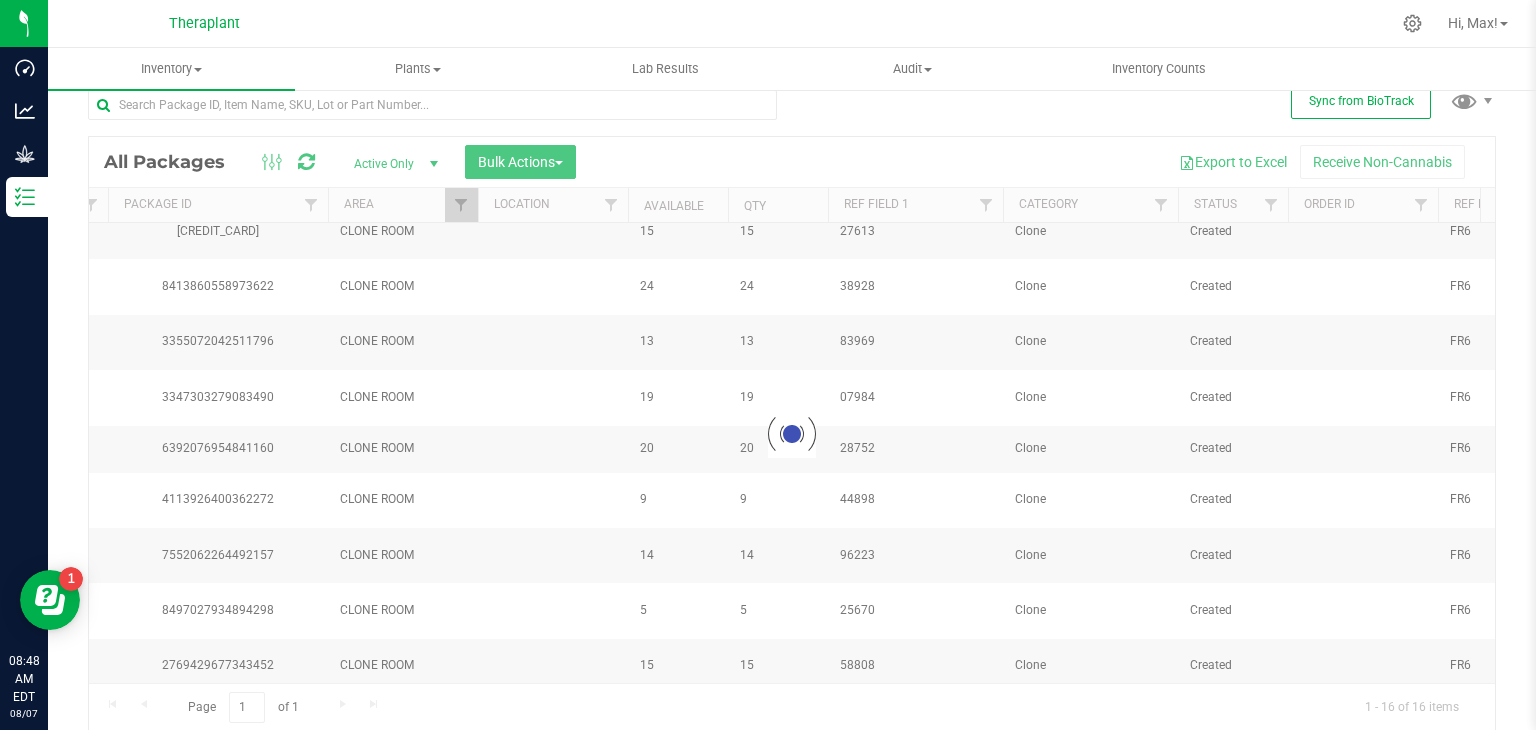 scroll, scrollTop: 0, scrollLeft: 0, axis: both 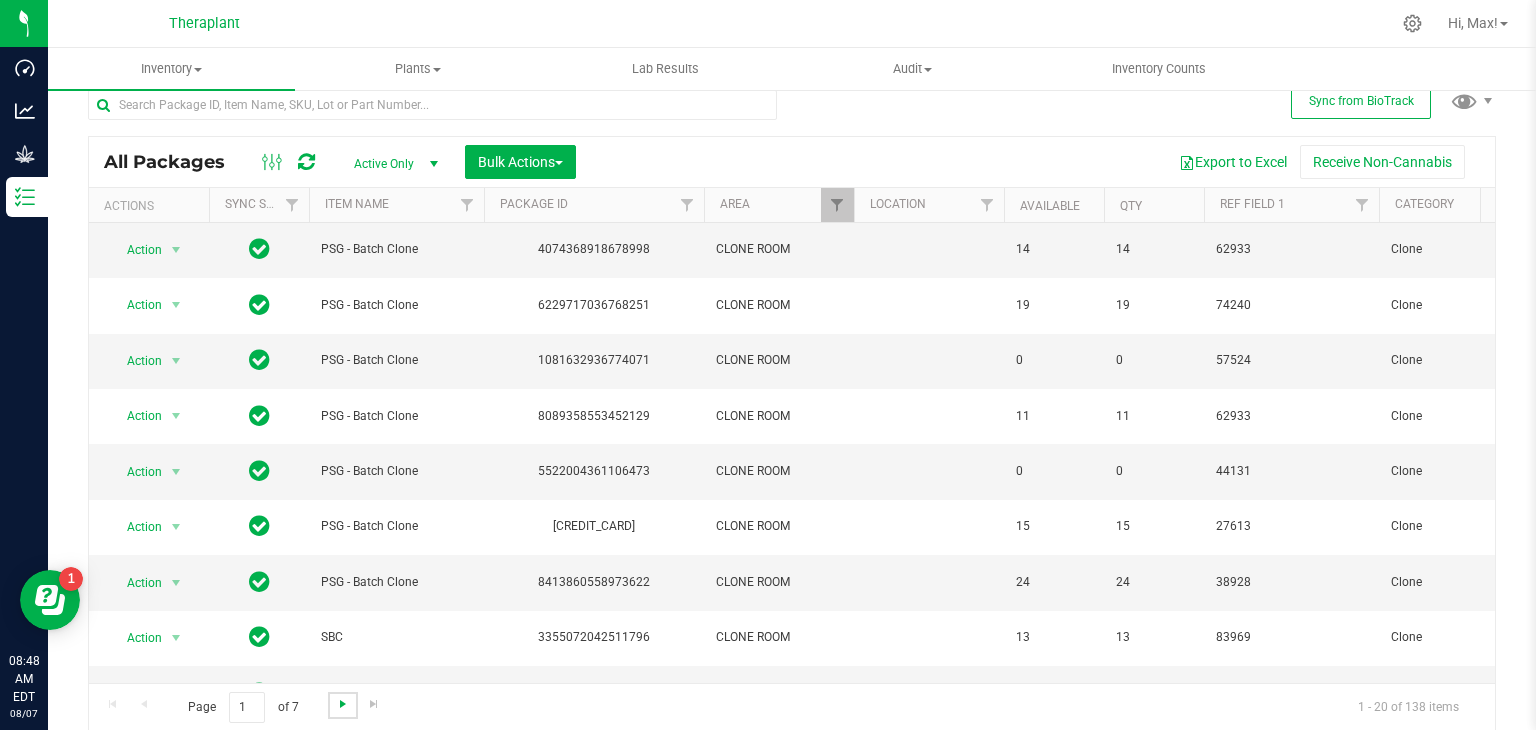 click at bounding box center (343, 704) 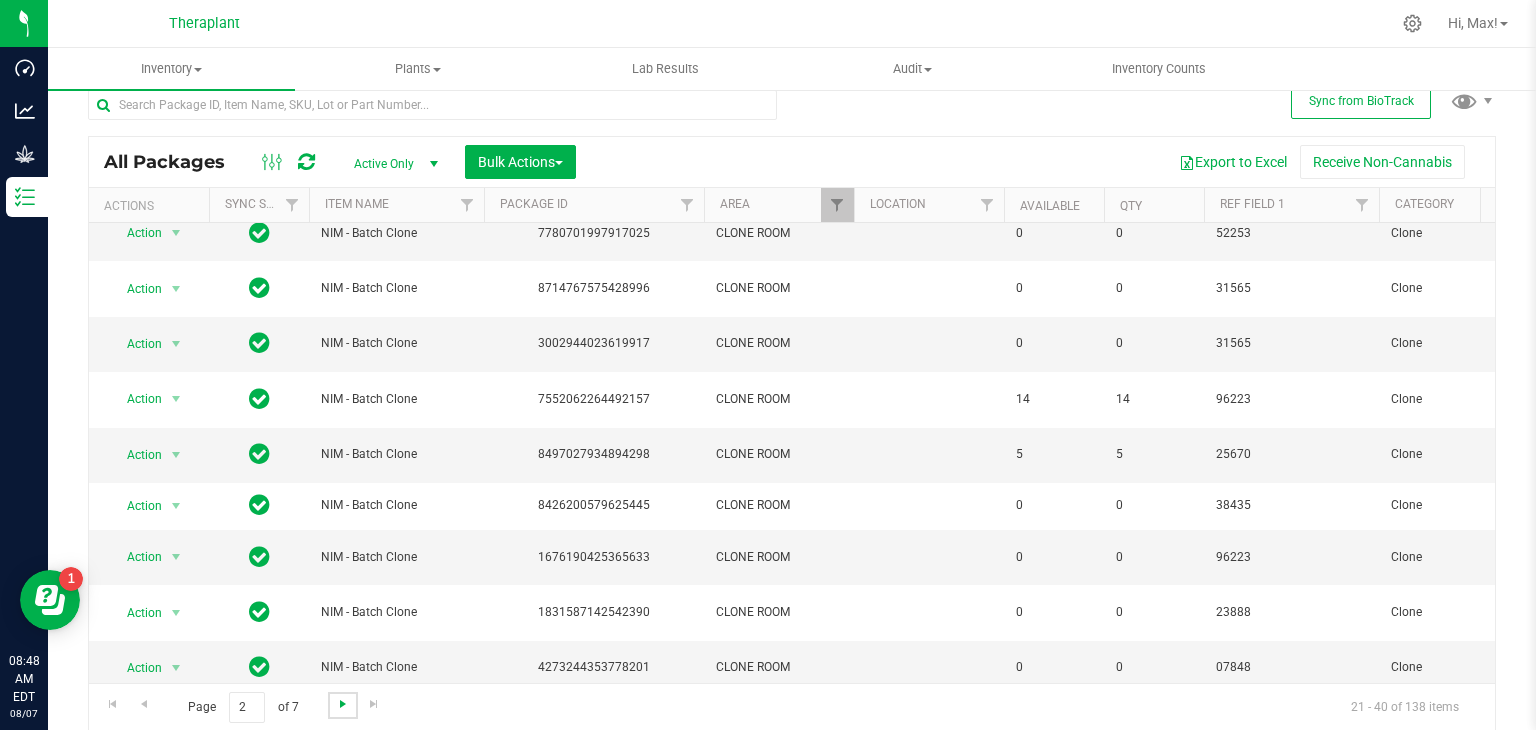 scroll, scrollTop: 0, scrollLeft: 0, axis: both 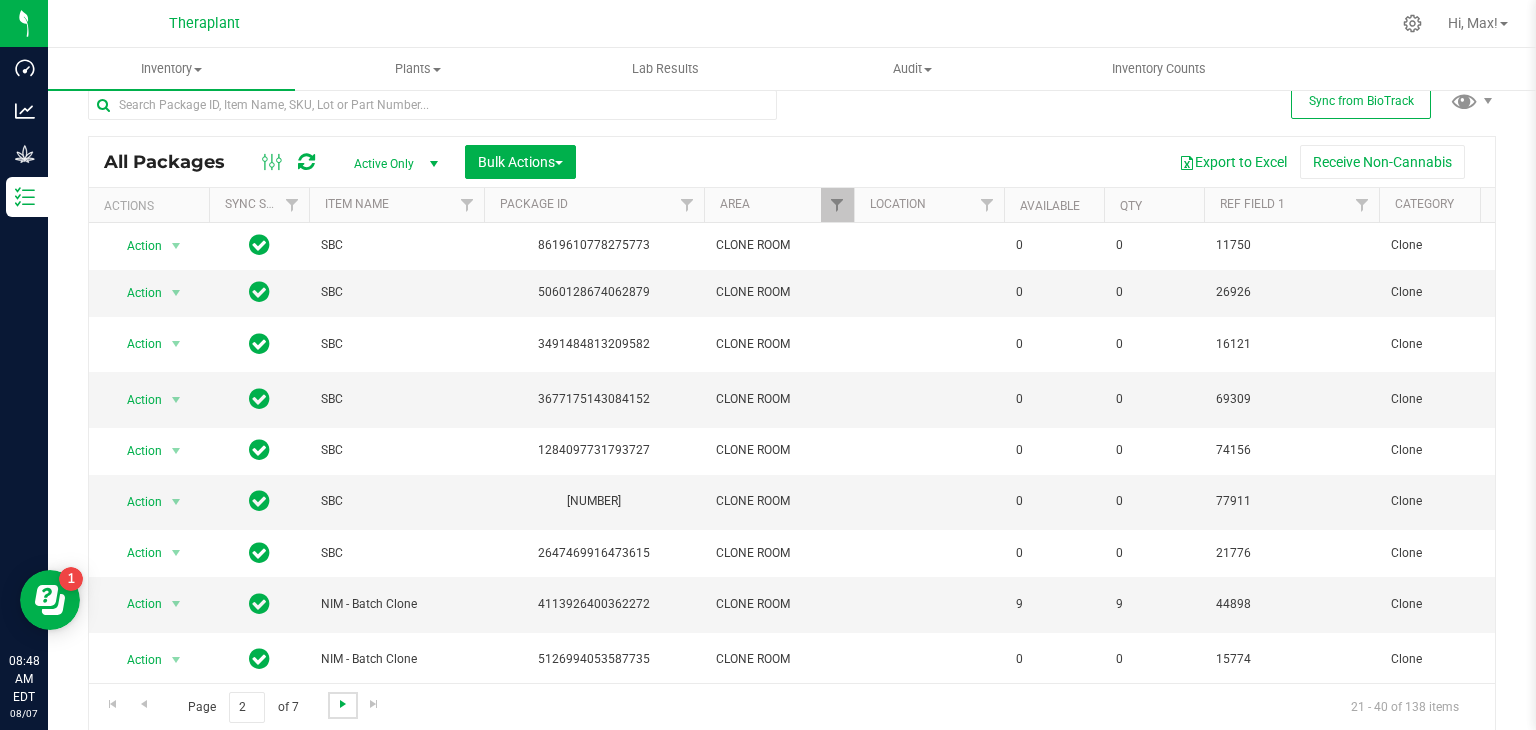 click at bounding box center [343, 704] 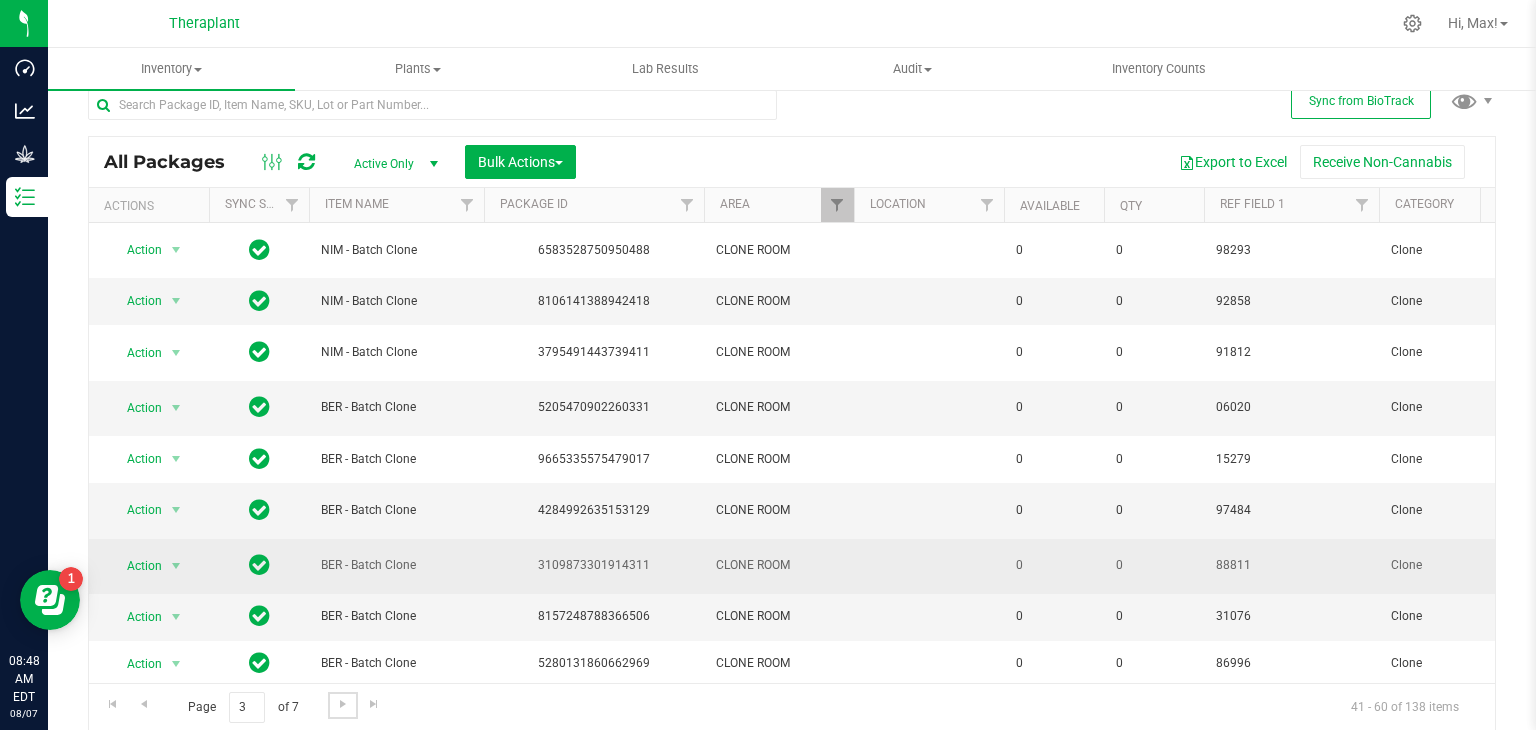 scroll, scrollTop: 0, scrollLeft: 800, axis: horizontal 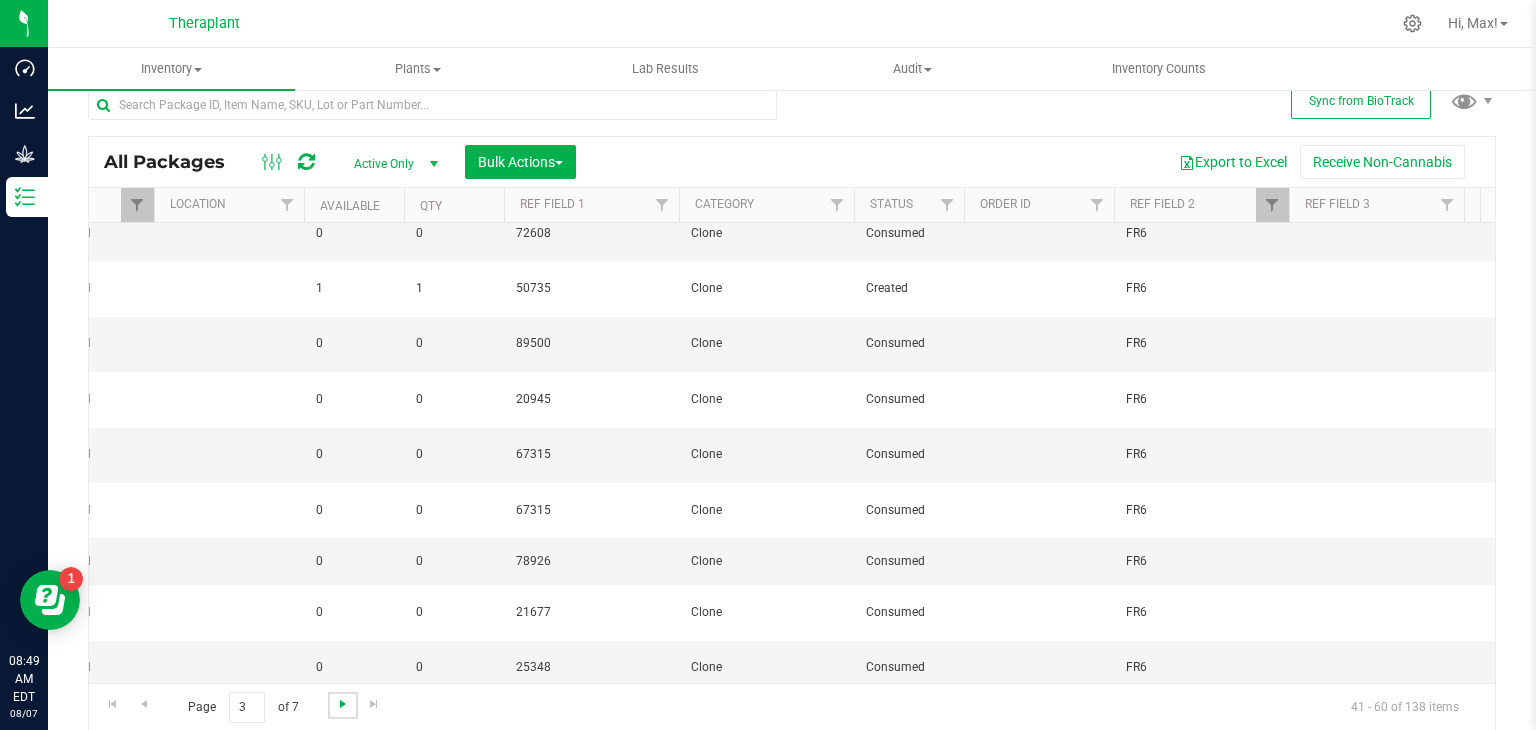 click at bounding box center (343, 704) 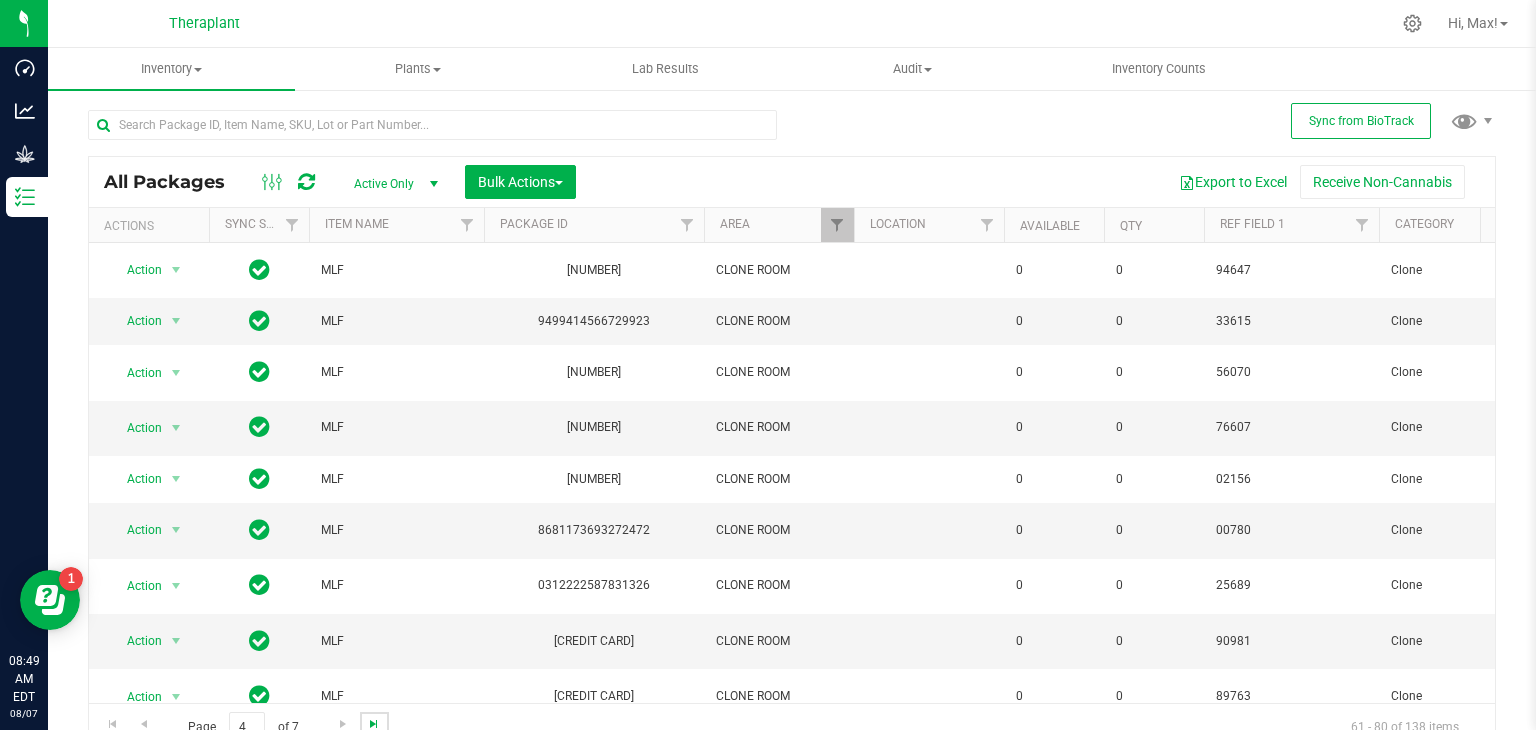 click at bounding box center (374, 724) 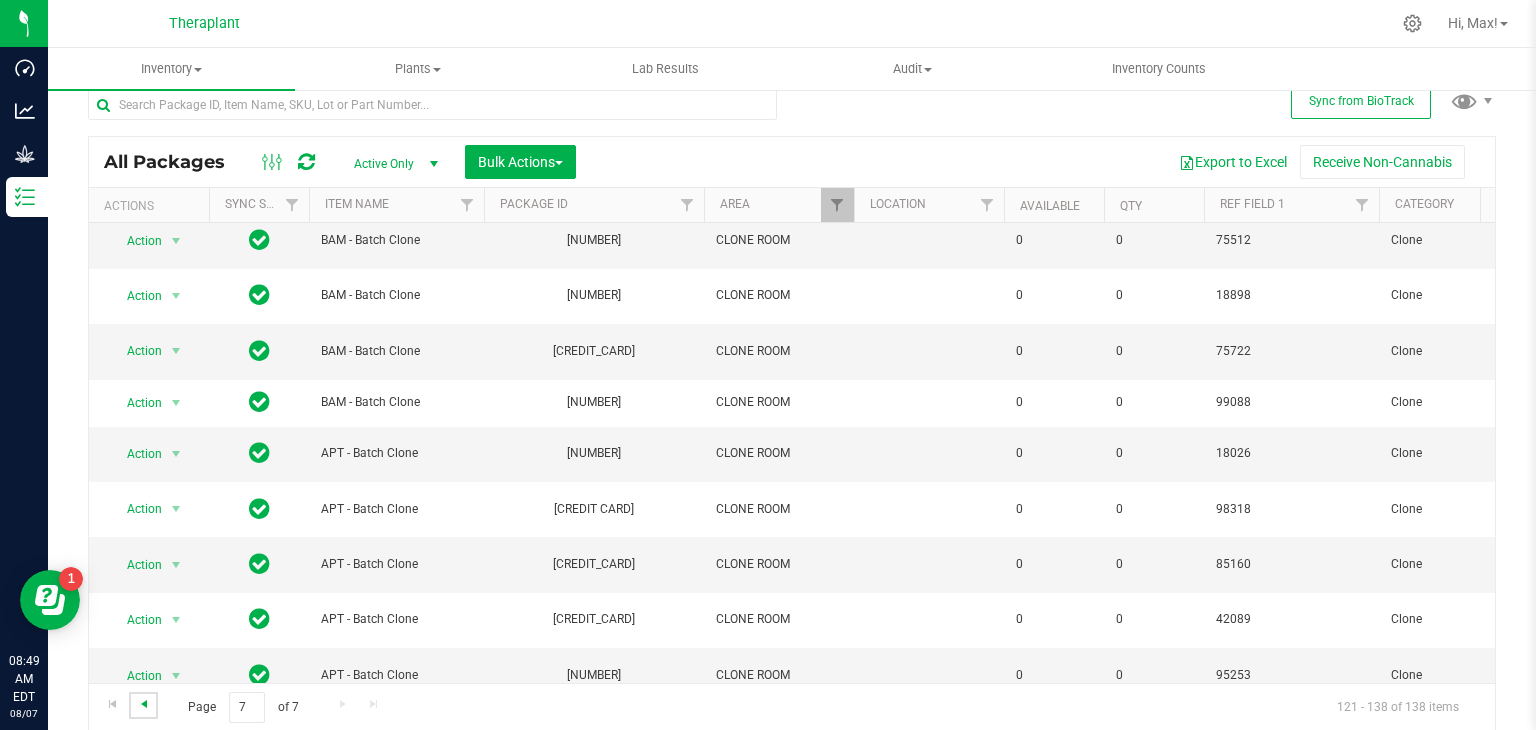 click at bounding box center (144, 704) 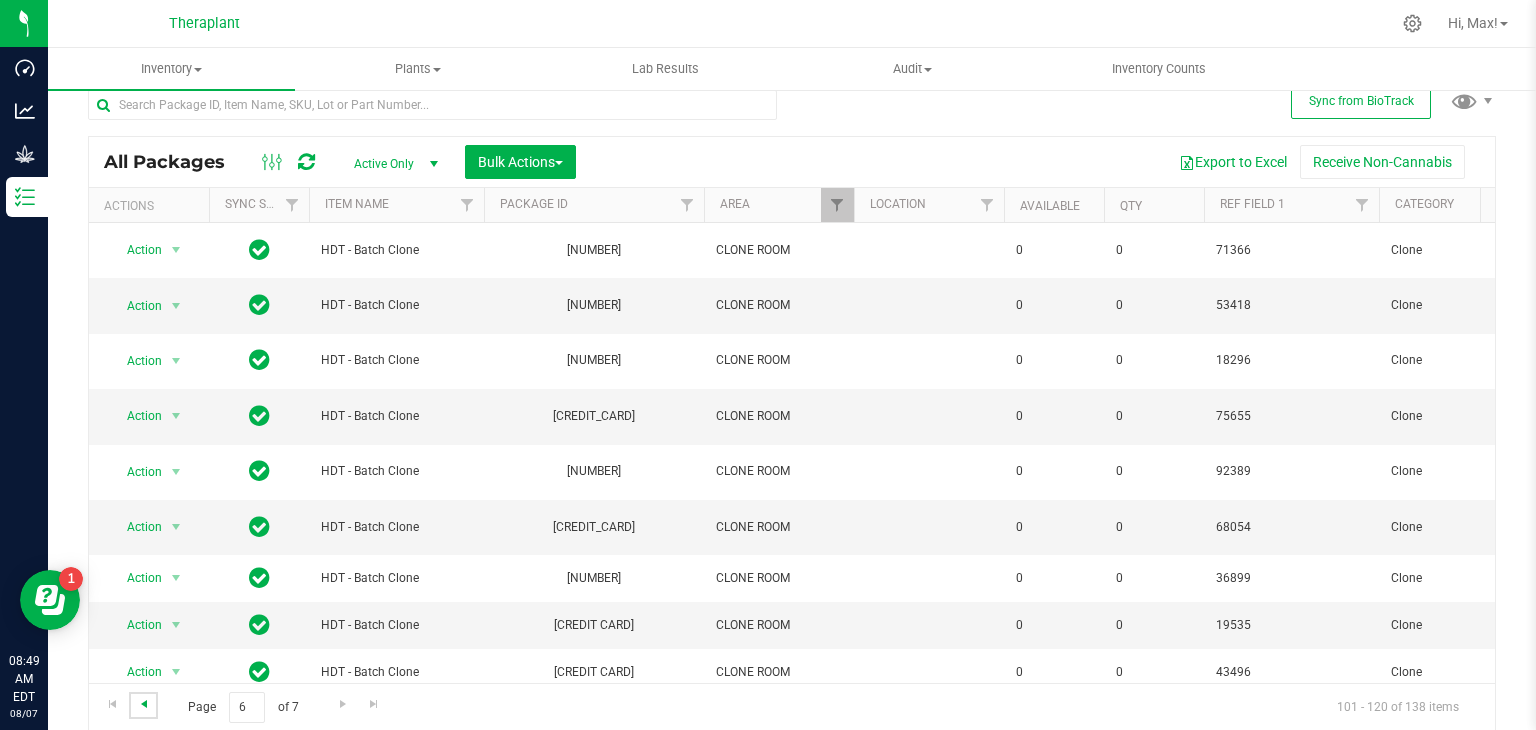 click at bounding box center [144, 704] 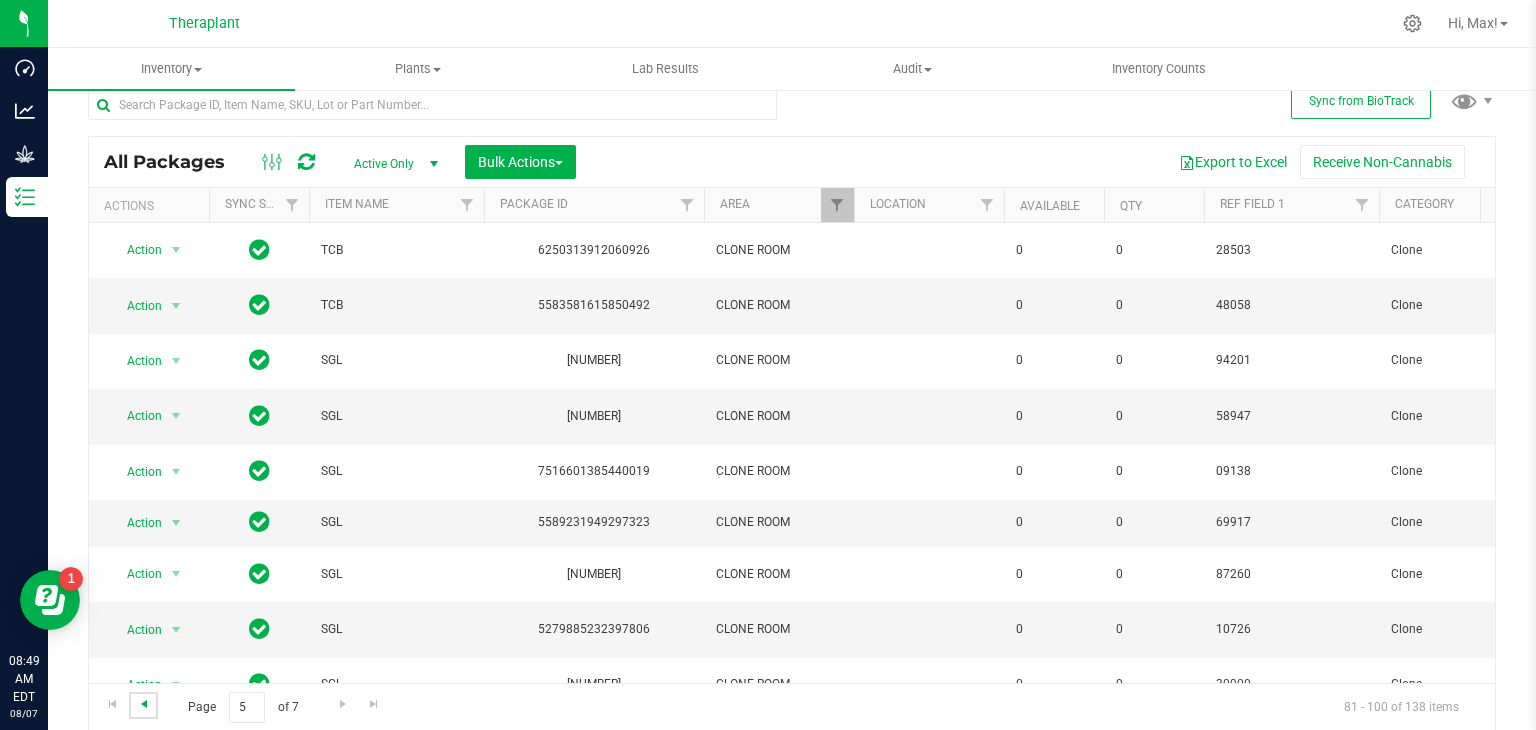 click at bounding box center (144, 704) 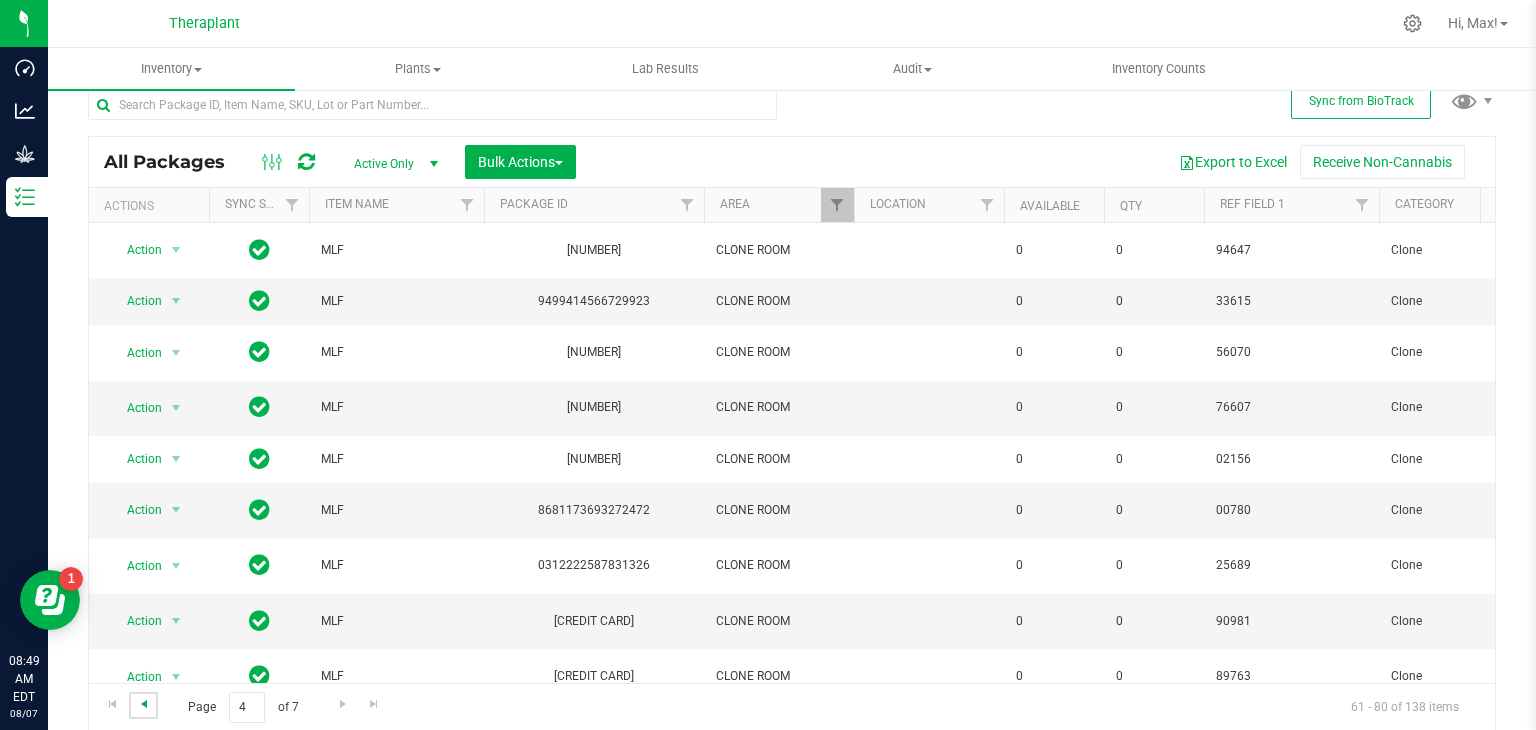 click at bounding box center [144, 704] 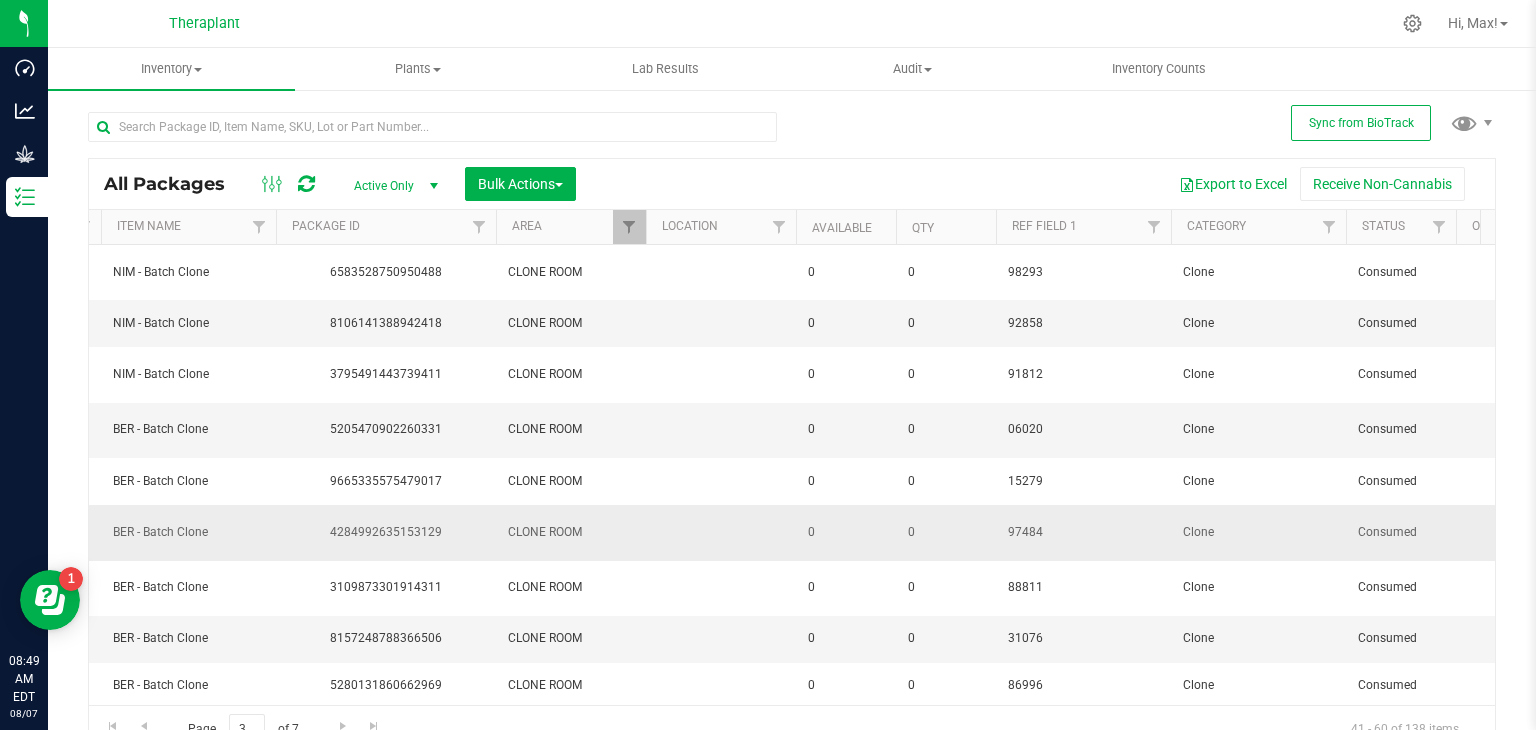 click on "4284992635153129" at bounding box center (386, 532) 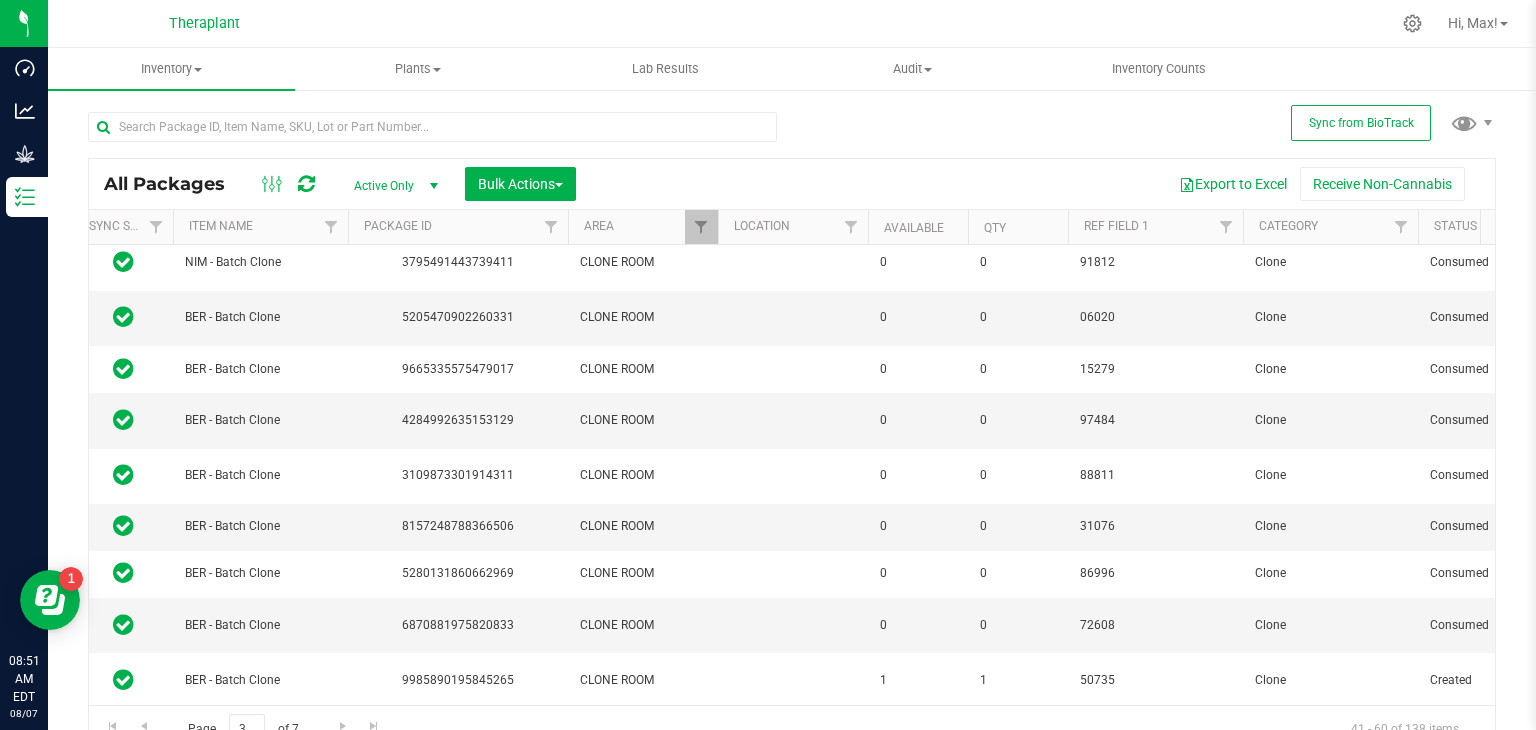 scroll, scrollTop: 0, scrollLeft: 136, axis: horizontal 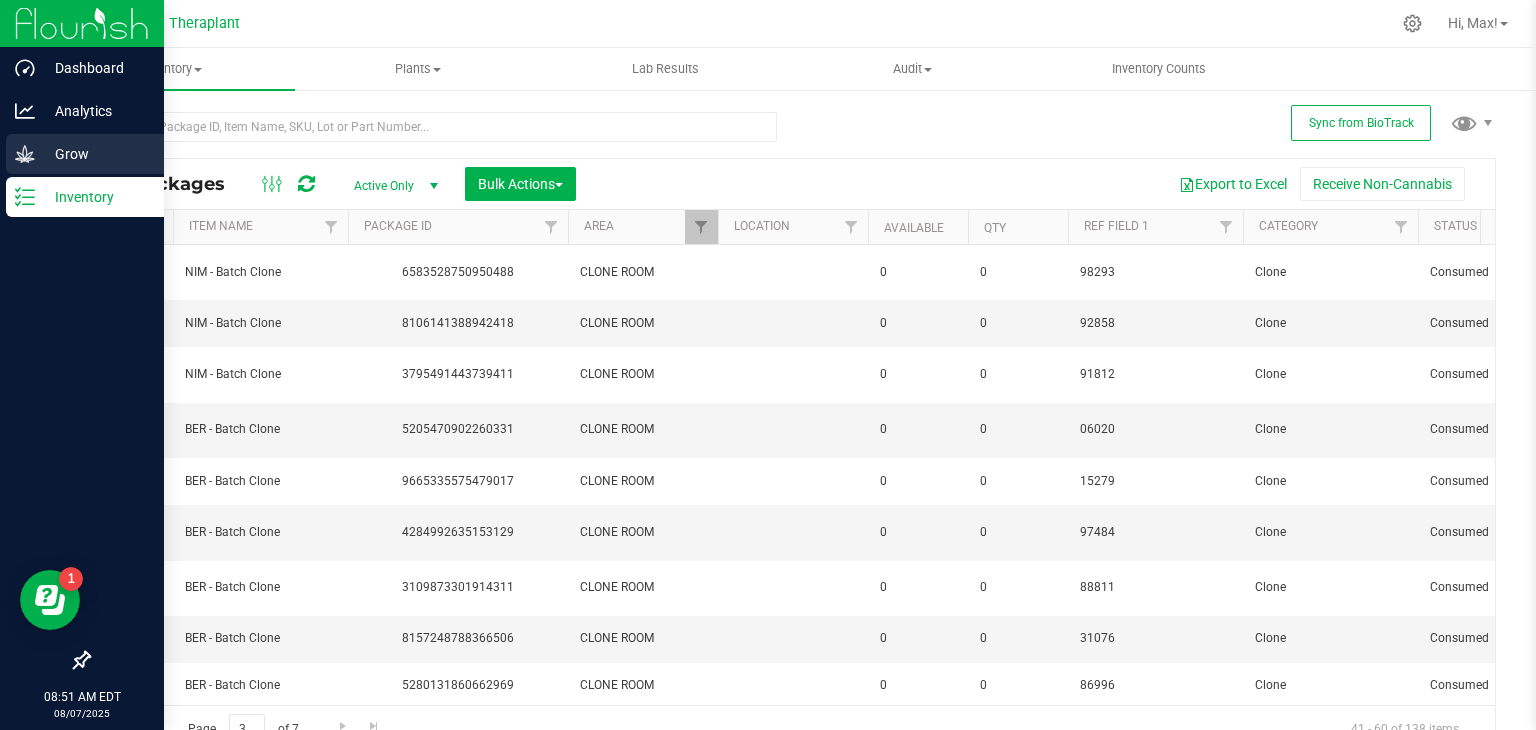 click on "Grow" at bounding box center (95, 154) 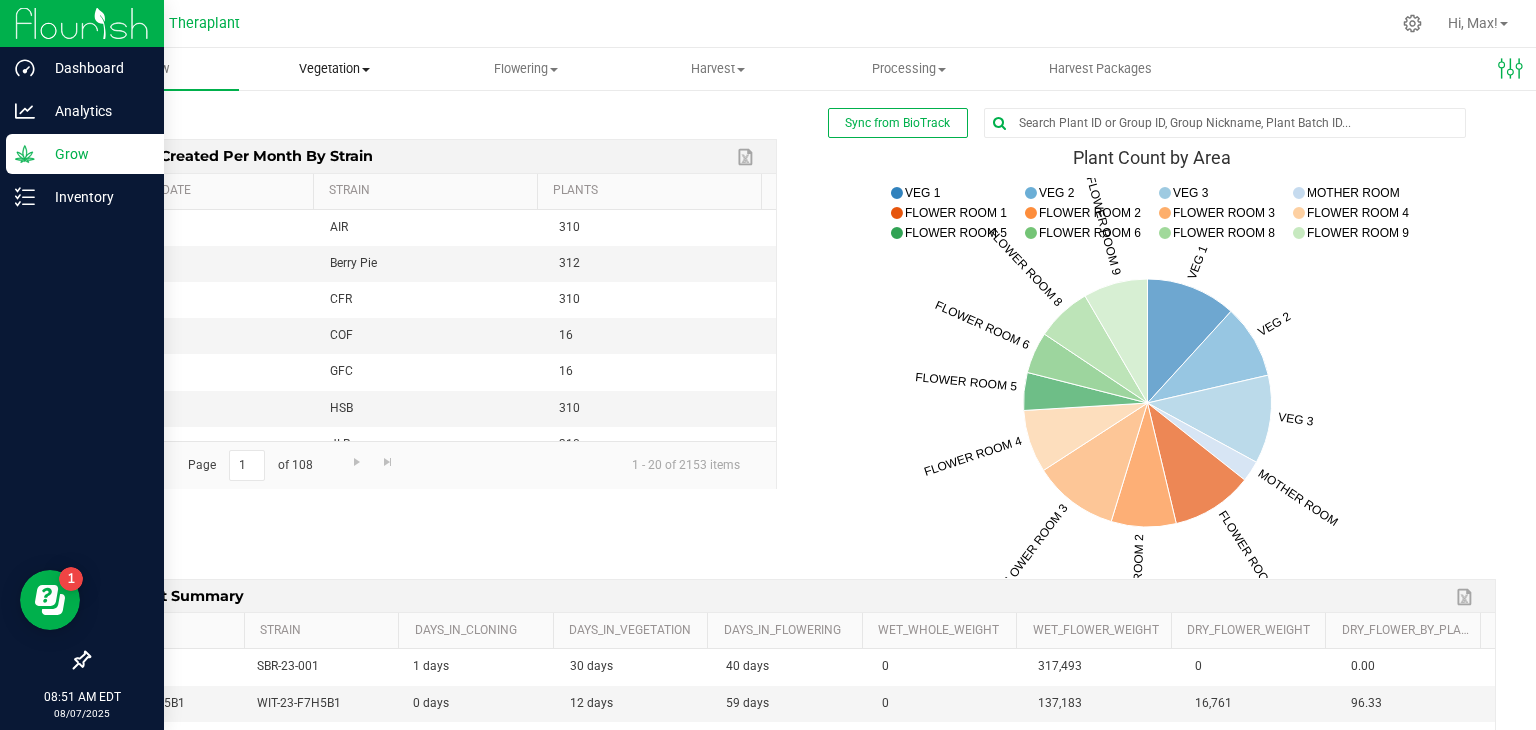 click on "Vegetation" at bounding box center (334, 69) 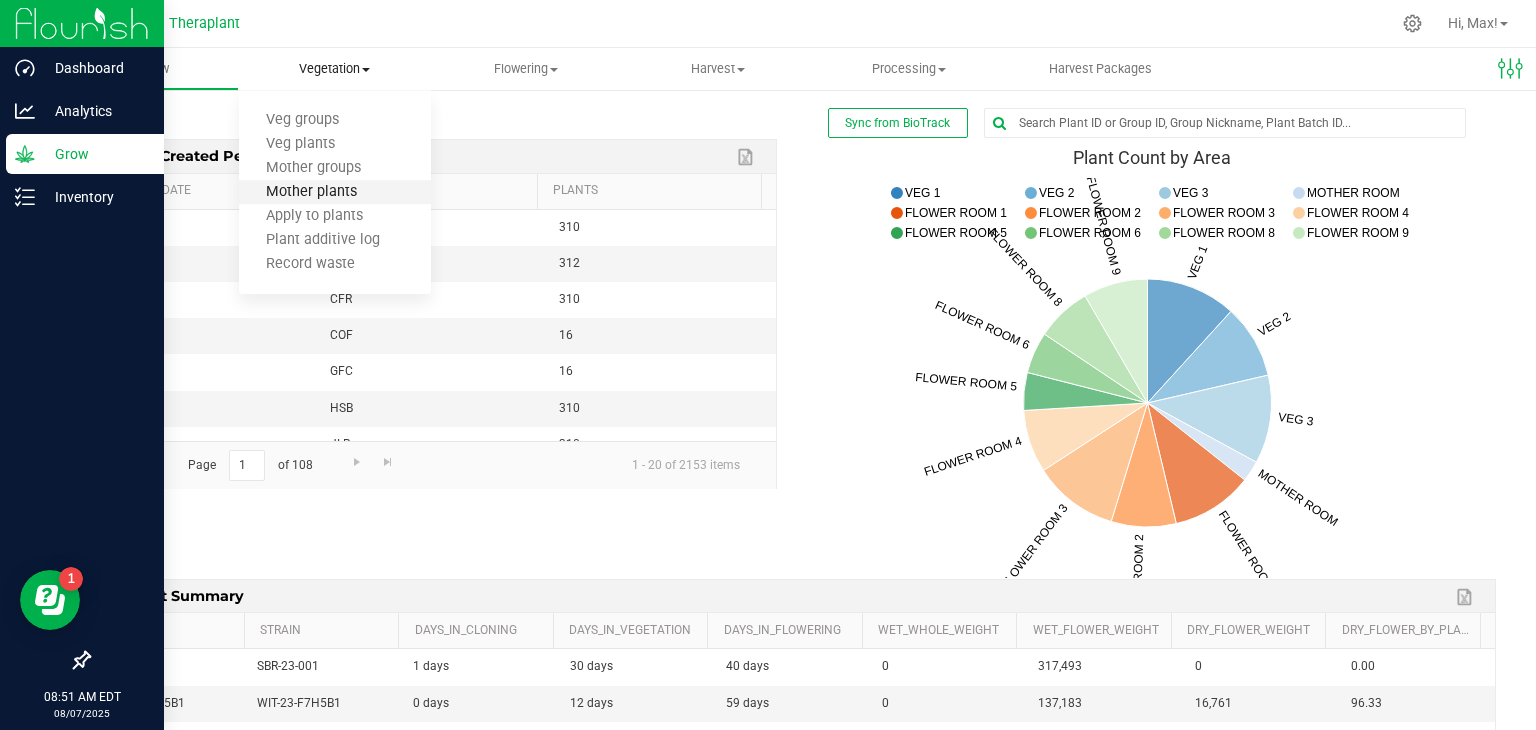 click on "Mother plants" at bounding box center [311, 192] 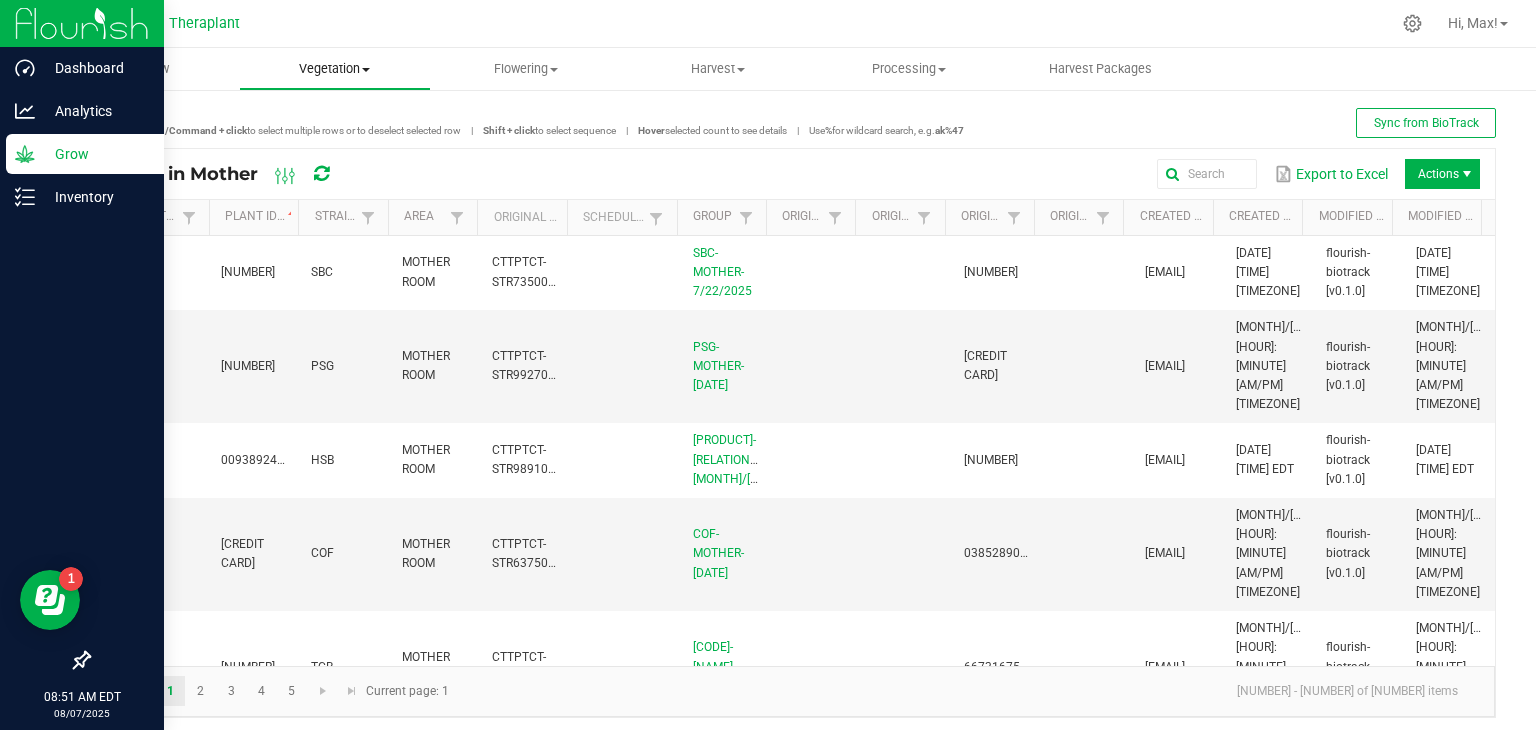 click on "Vegetation" at bounding box center [334, 69] 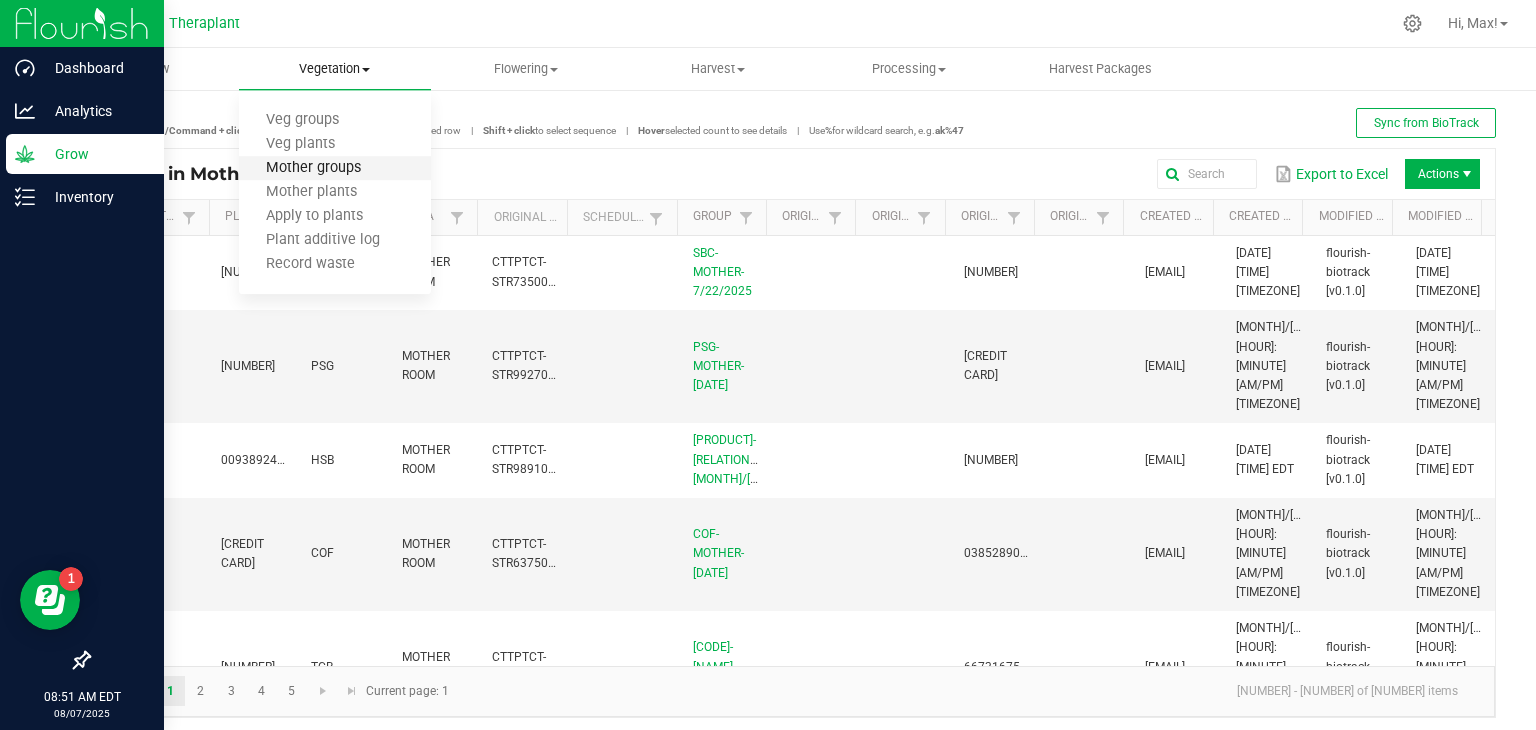 click on "Mother groups" at bounding box center [313, 168] 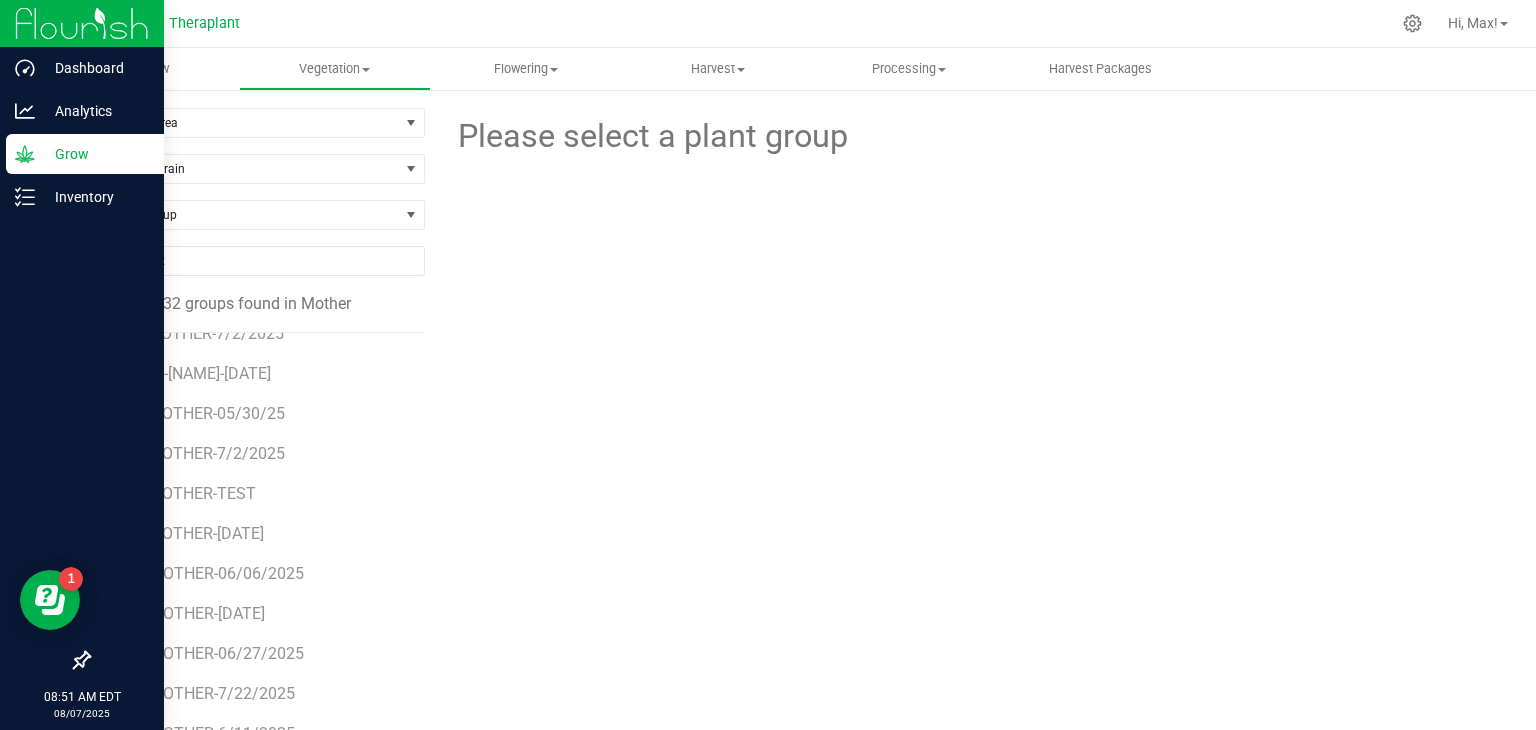 scroll, scrollTop: 68, scrollLeft: 0, axis: vertical 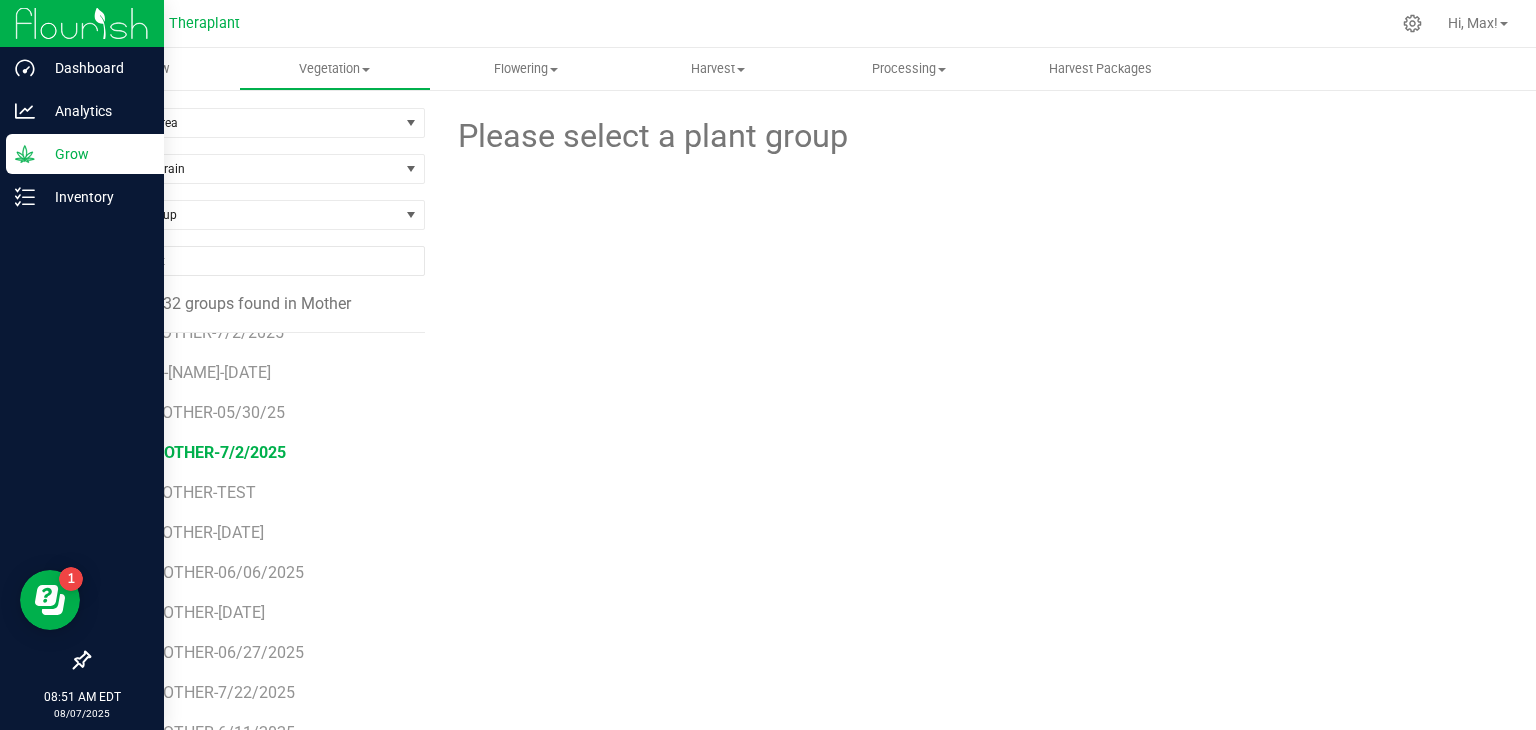 click on "BER-MOTHER-7/2/2025" at bounding box center [200, 452] 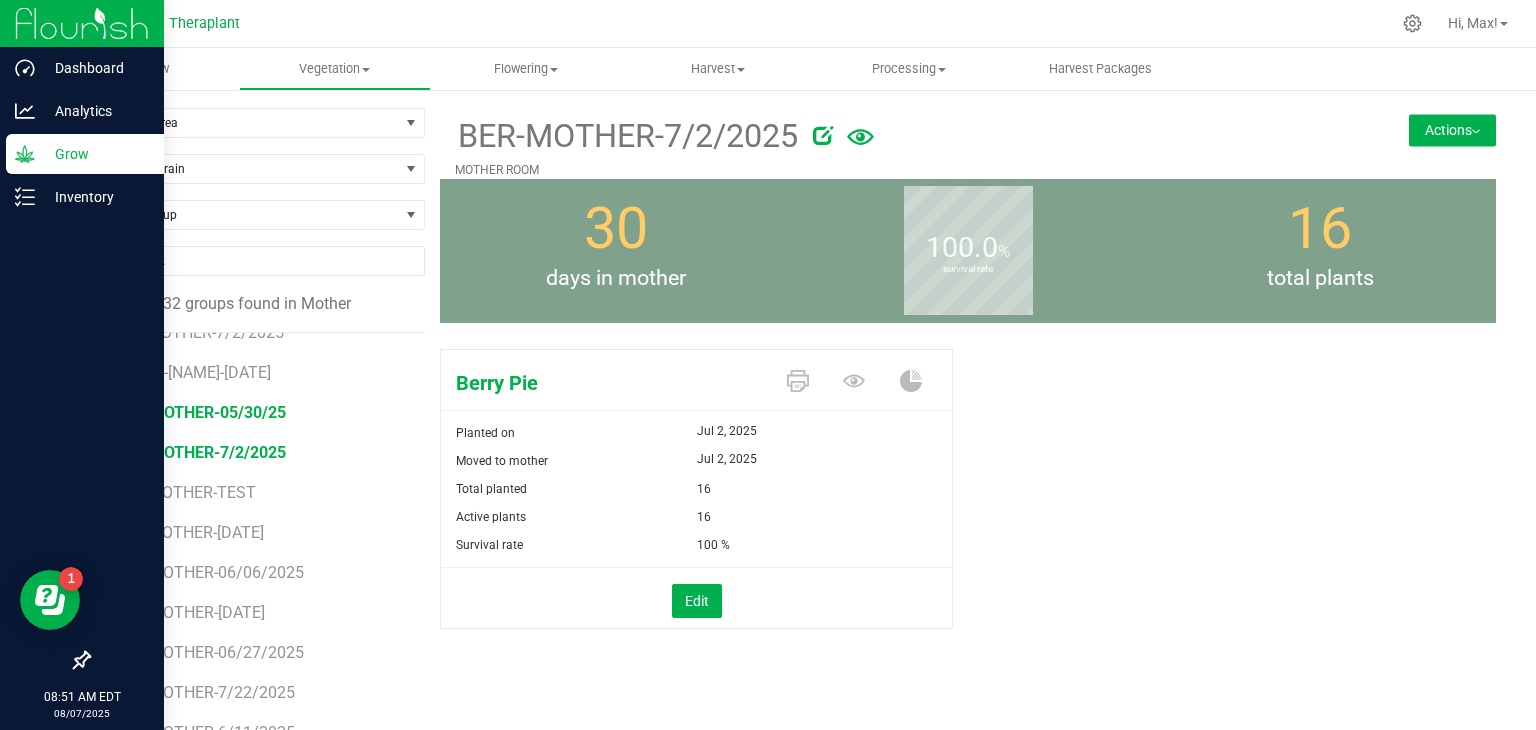 click on "BER-MOTHER-05/30/25" at bounding box center (200, 412) 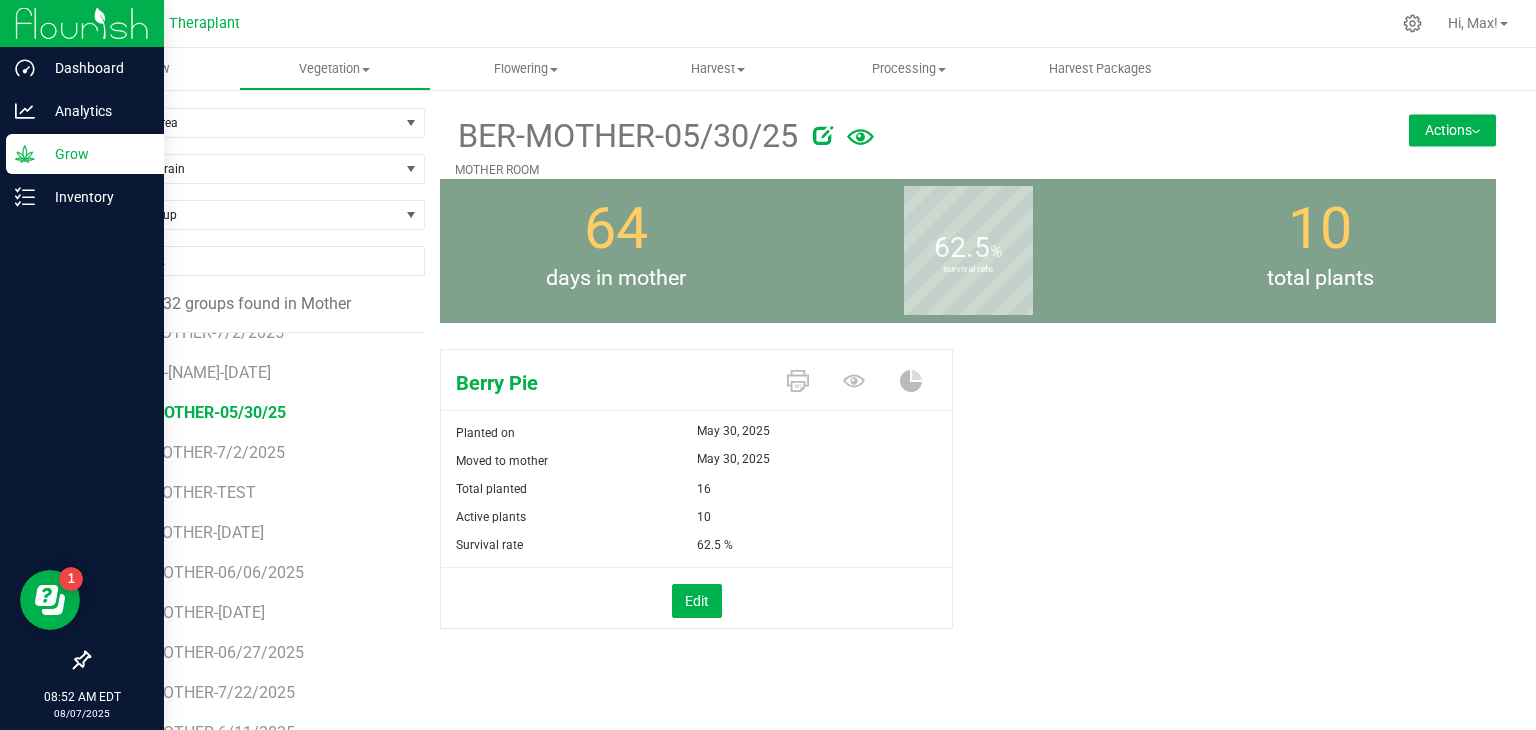 click on "Actions" at bounding box center (1452, 130) 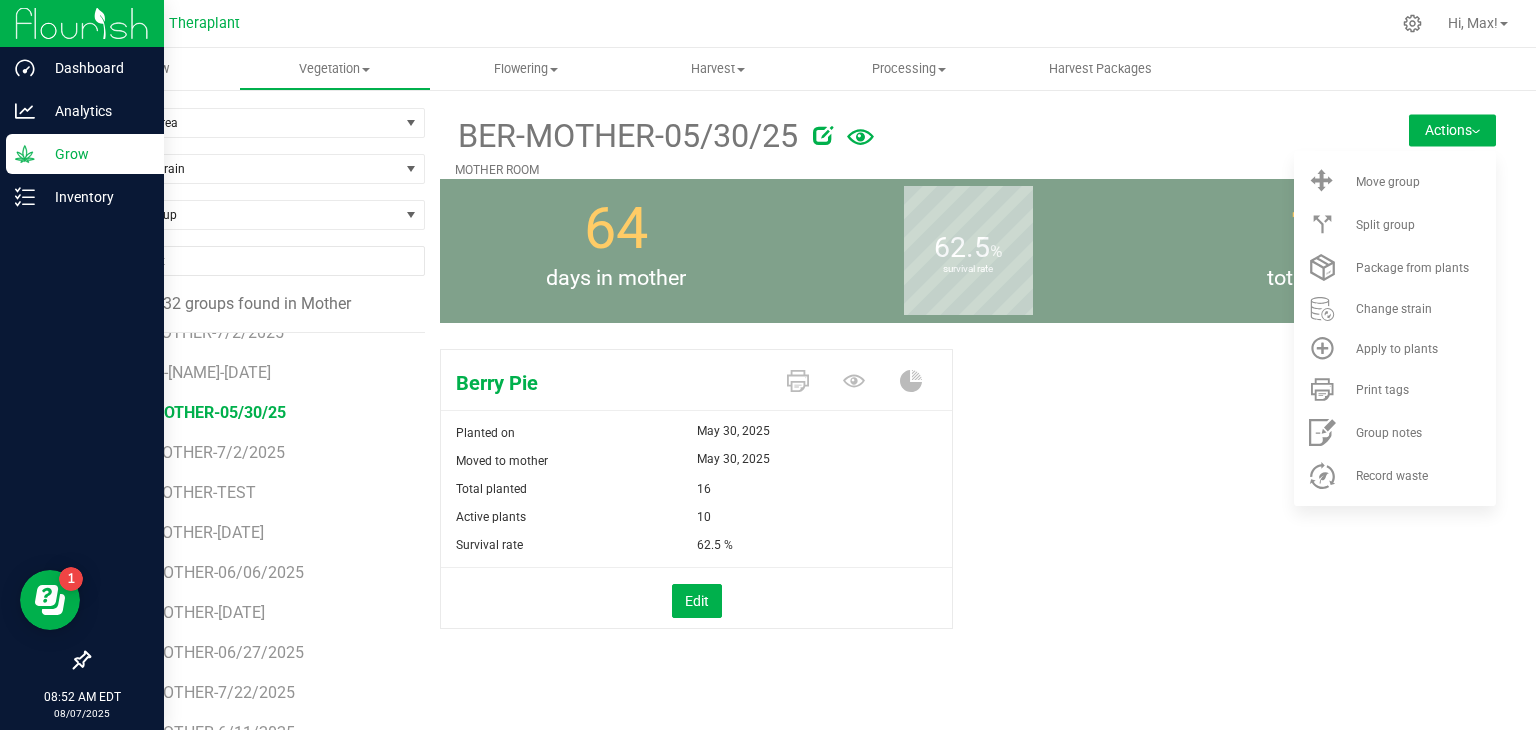 click on "[PRODUCT_NAME]
Planted on
[DATE]
Moved to mother
[DATE]
Total planted
[NUMBER]
Active plants
[NUMBER]" at bounding box center (968, 510) 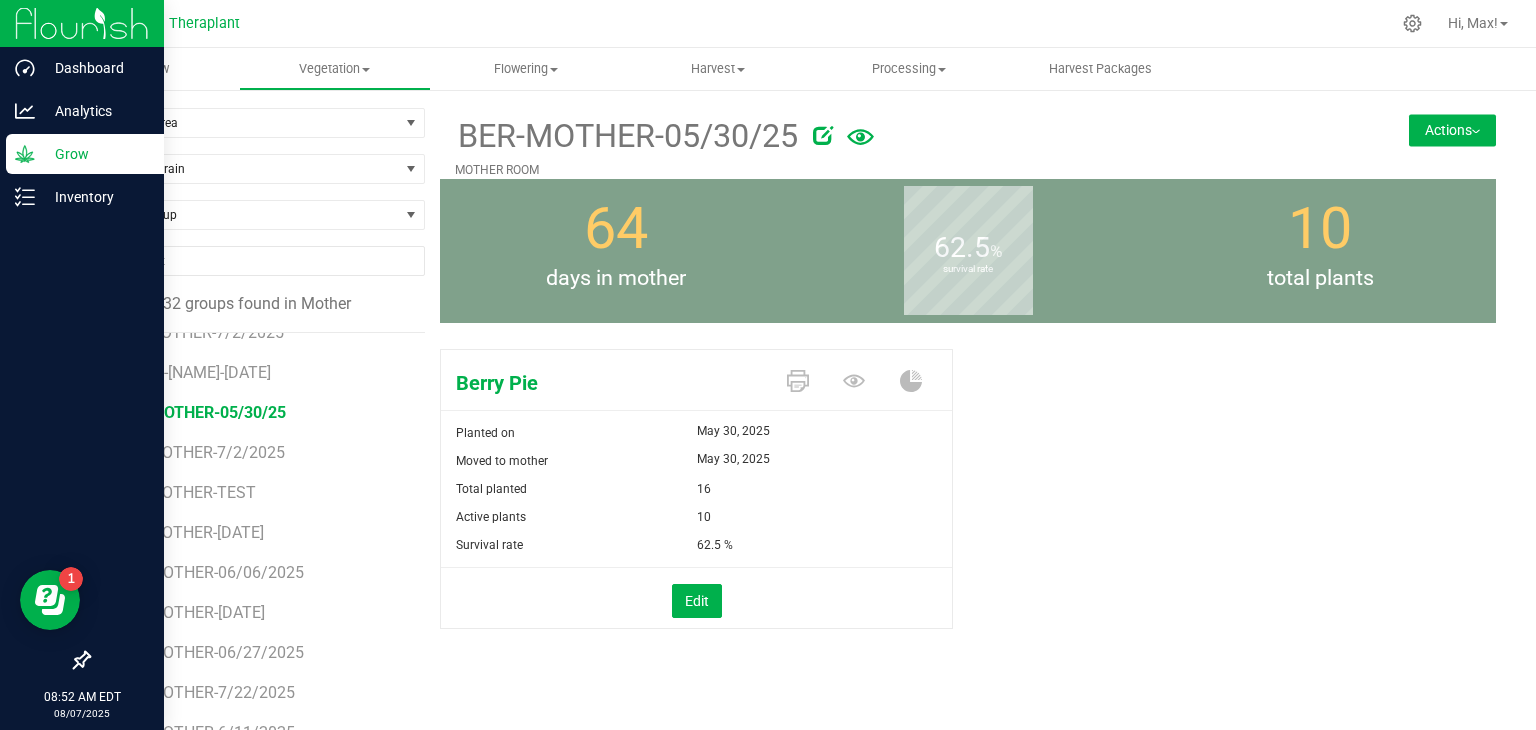click on "Actions" at bounding box center [1452, 130] 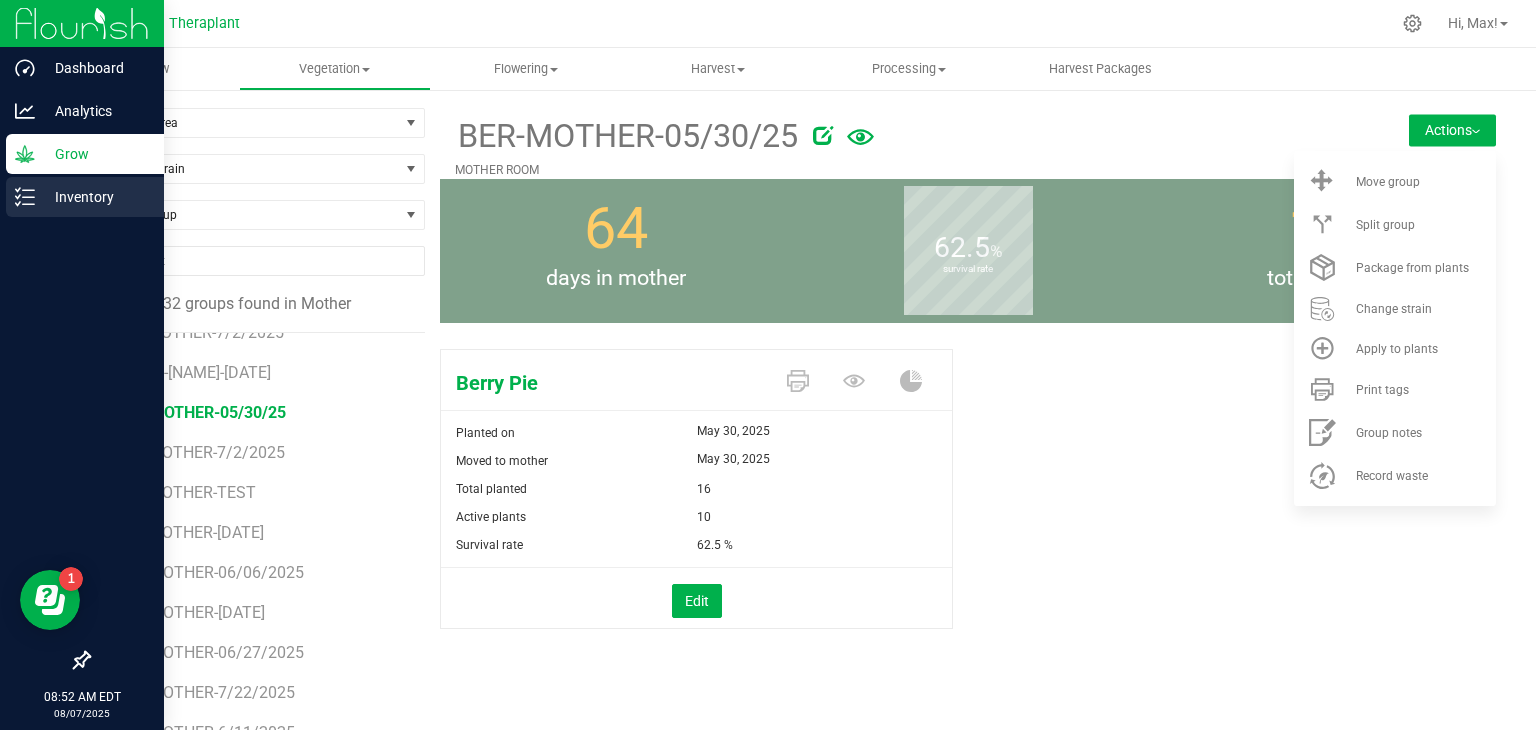 click on "Inventory" at bounding box center (95, 197) 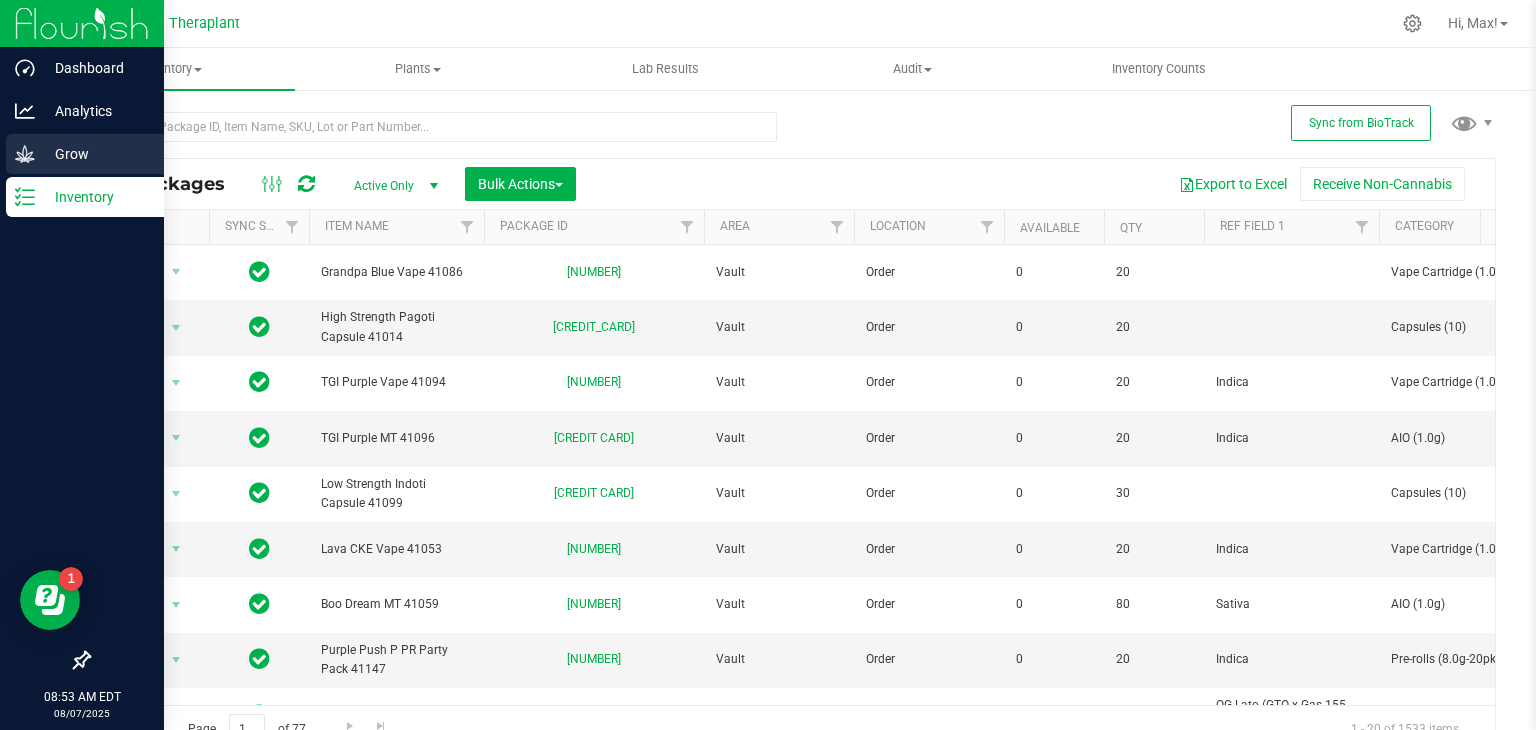 click on "Grow" at bounding box center [95, 154] 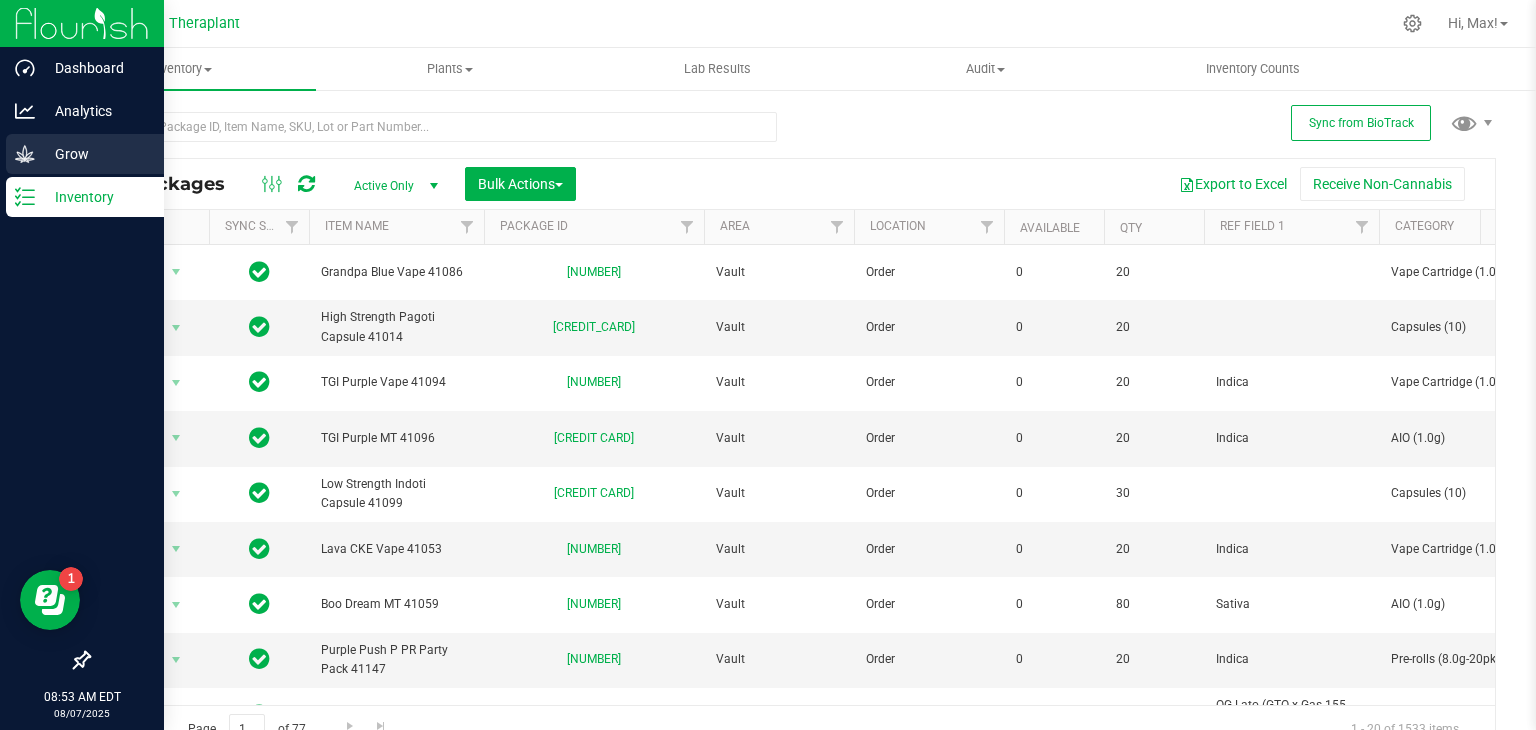 click on "Grow" at bounding box center [95, 154] 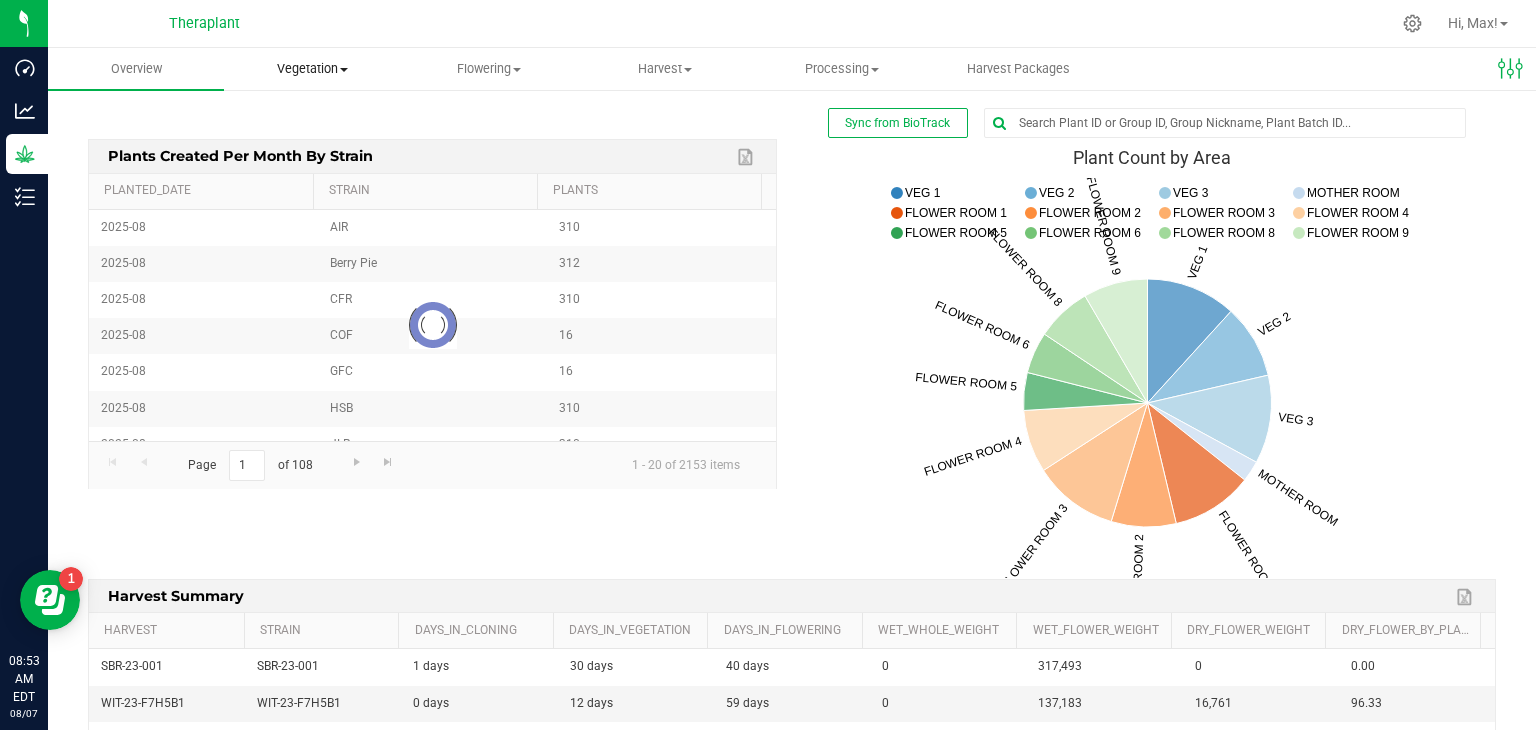 click on "Vegetation" at bounding box center [312, 69] 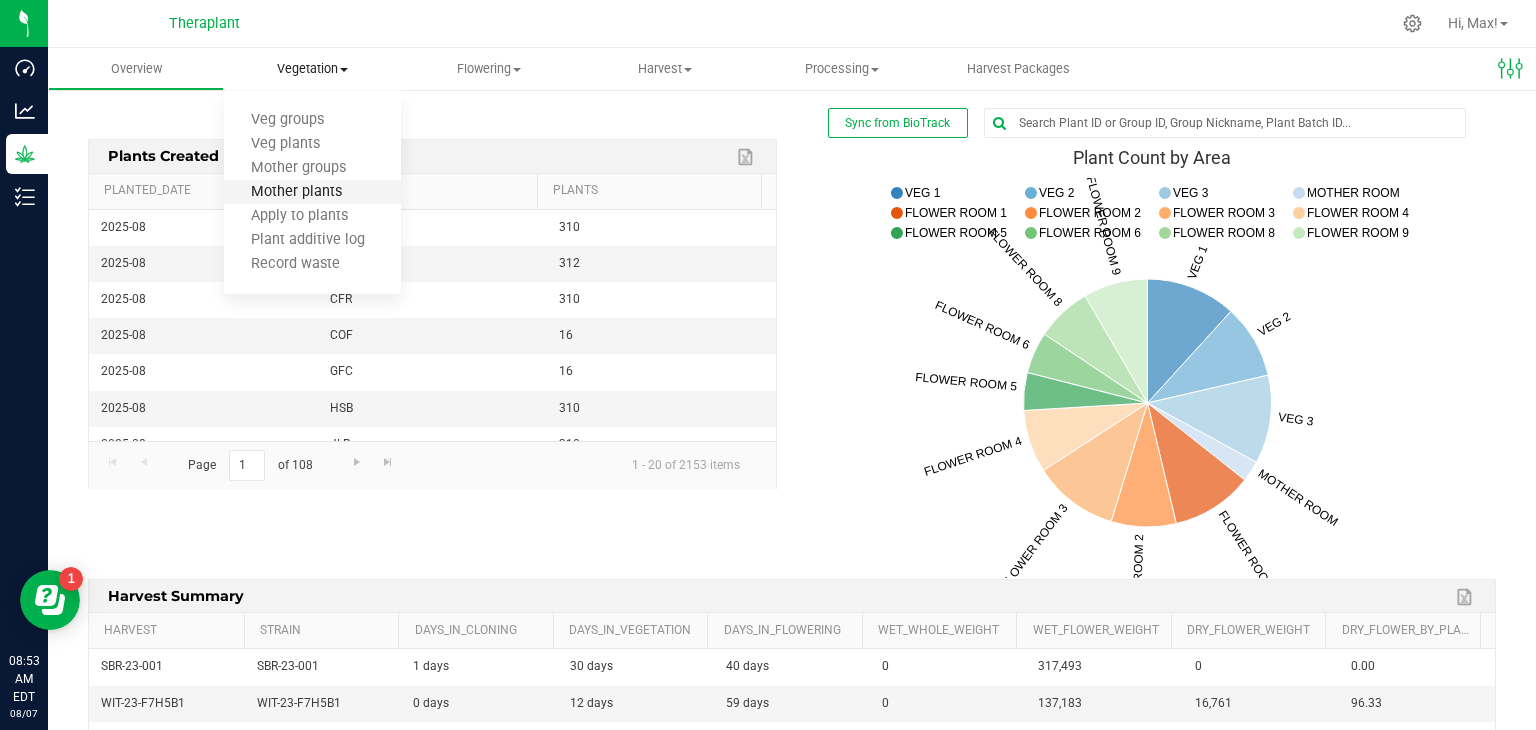 click on "Mother plants" at bounding box center (296, 192) 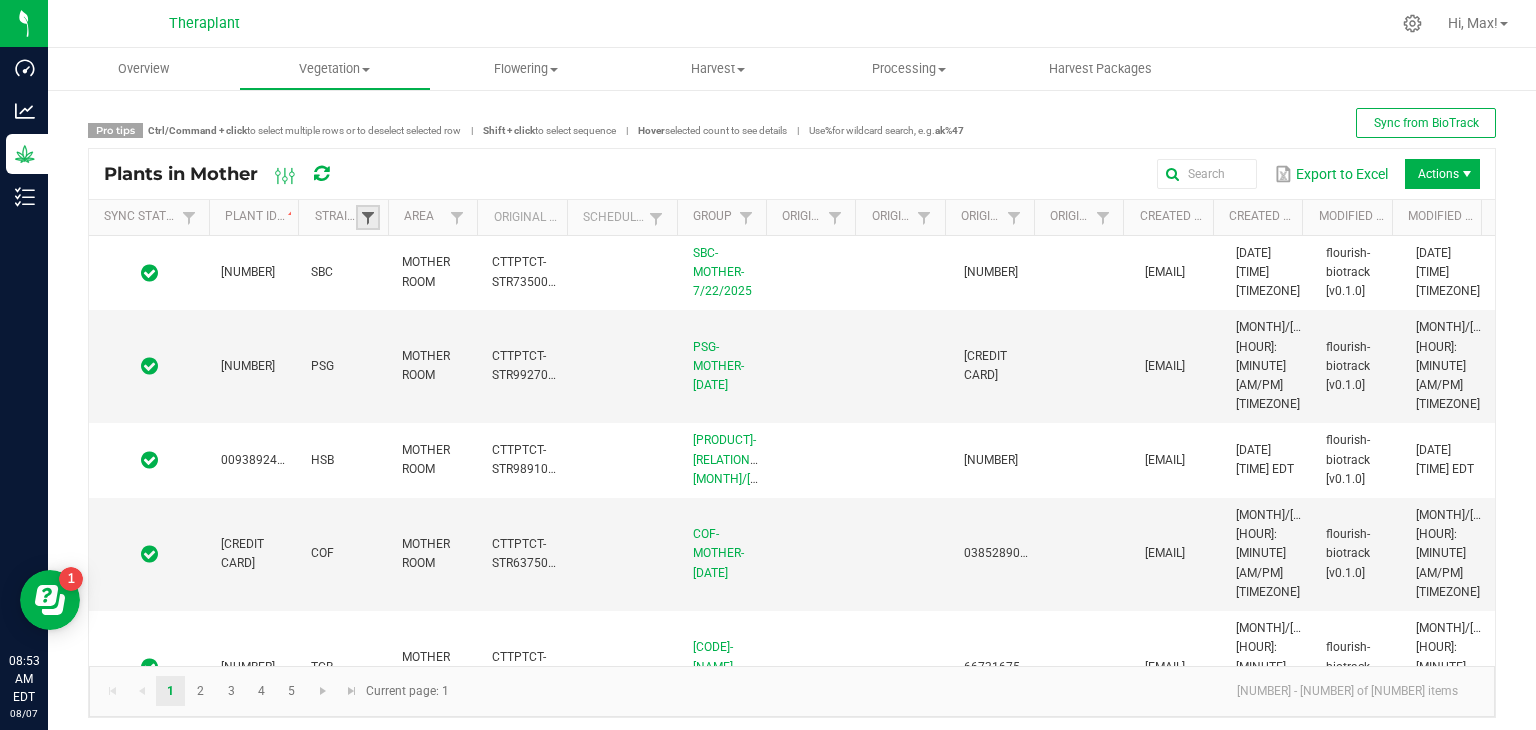 click at bounding box center [368, 218] 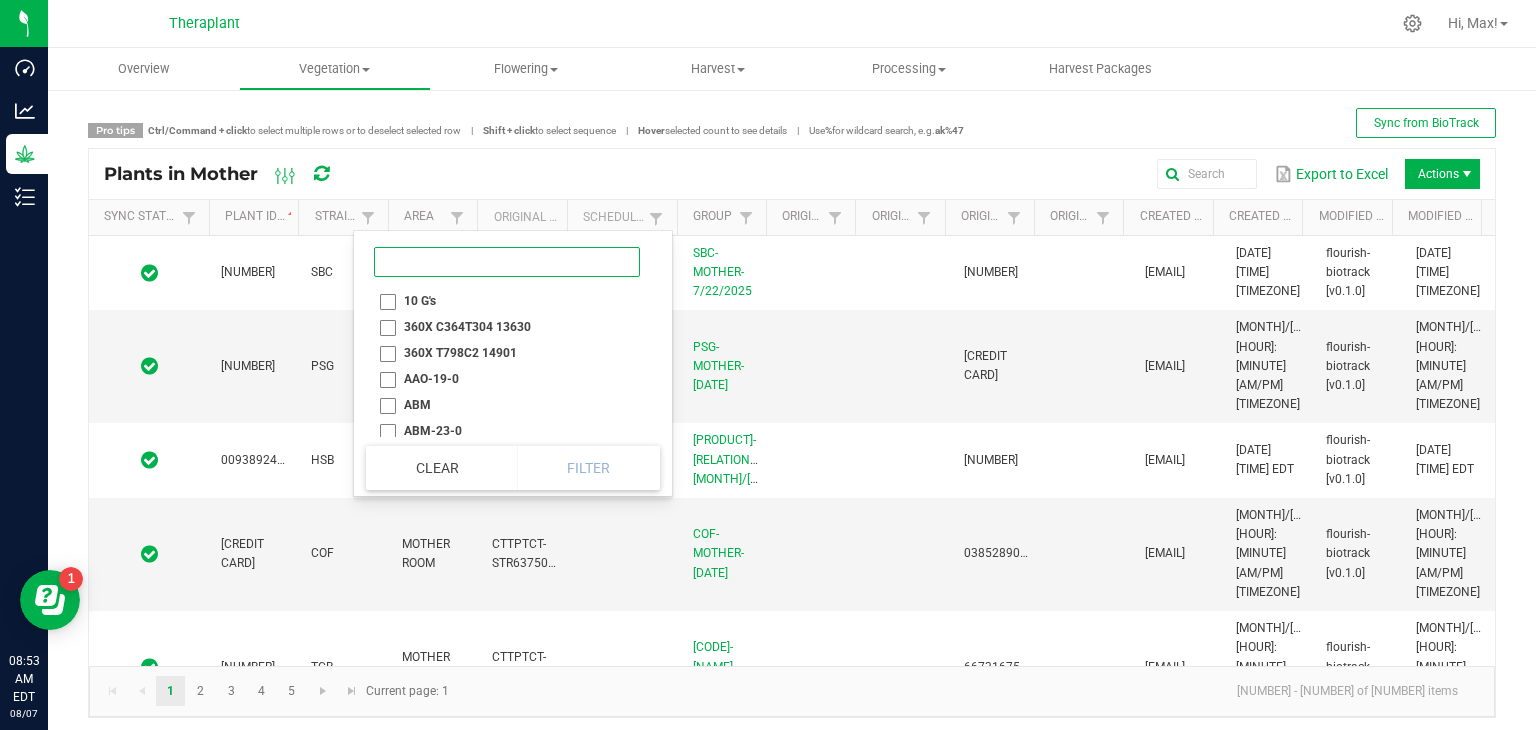 click at bounding box center [507, 262] 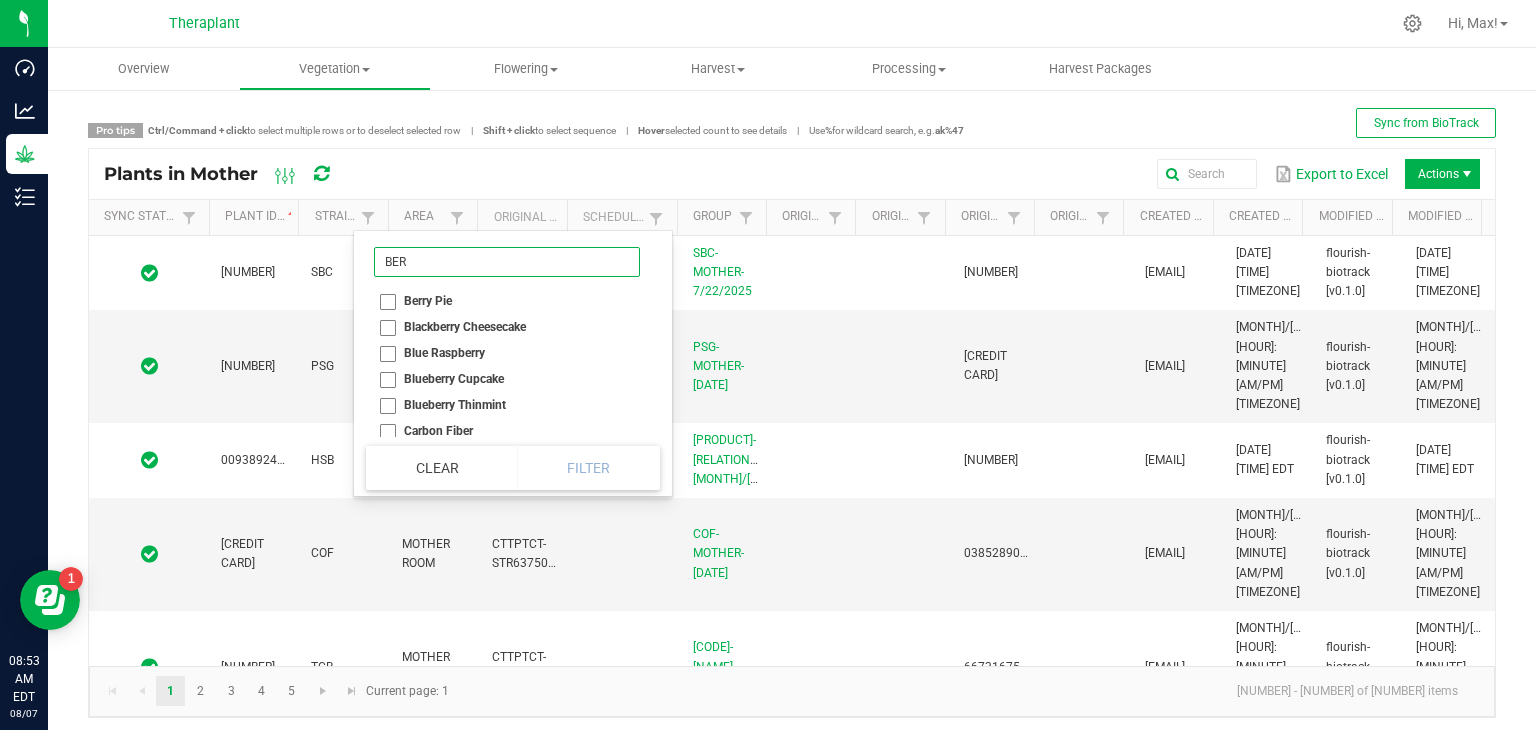 type on "BER" 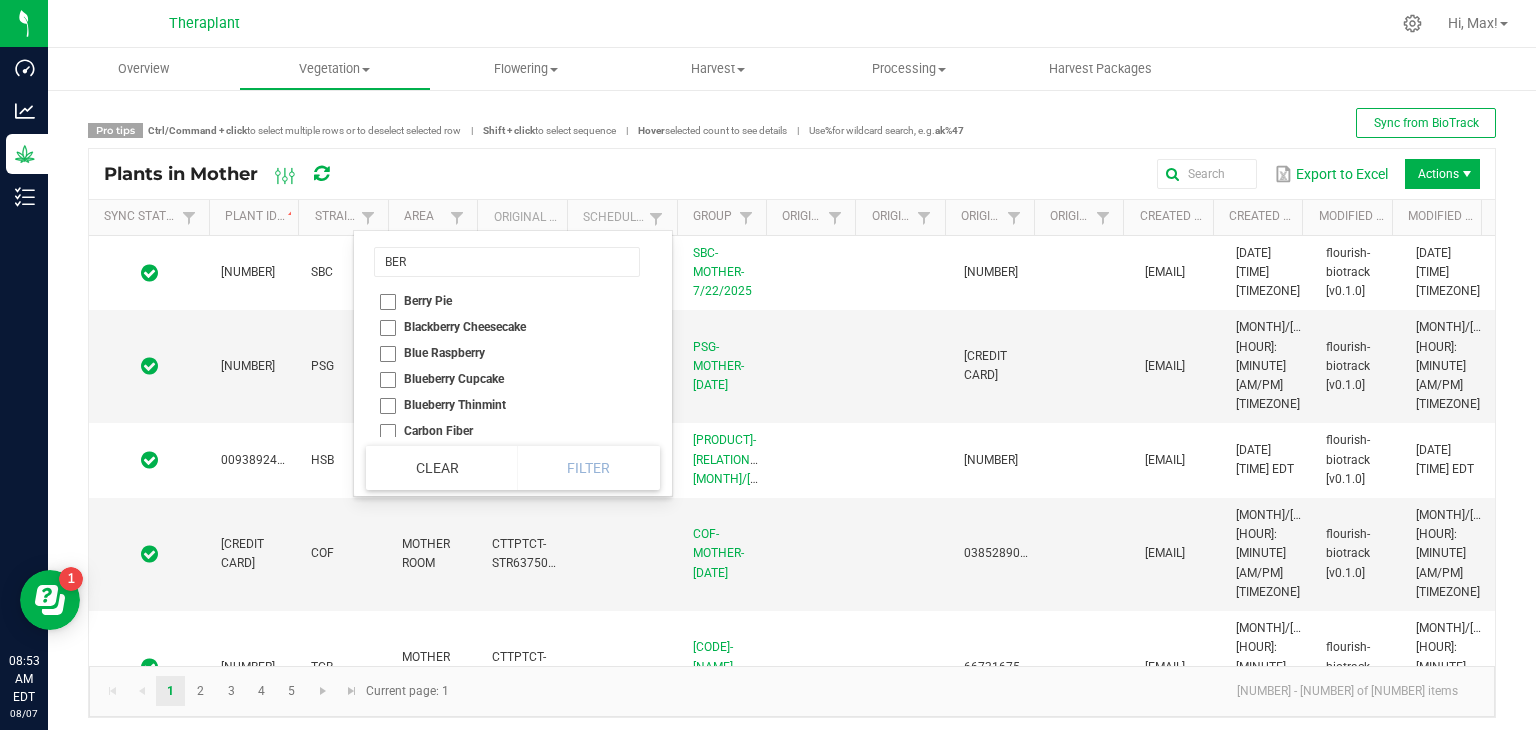click on "Berry Pie" at bounding box center (507, 301) 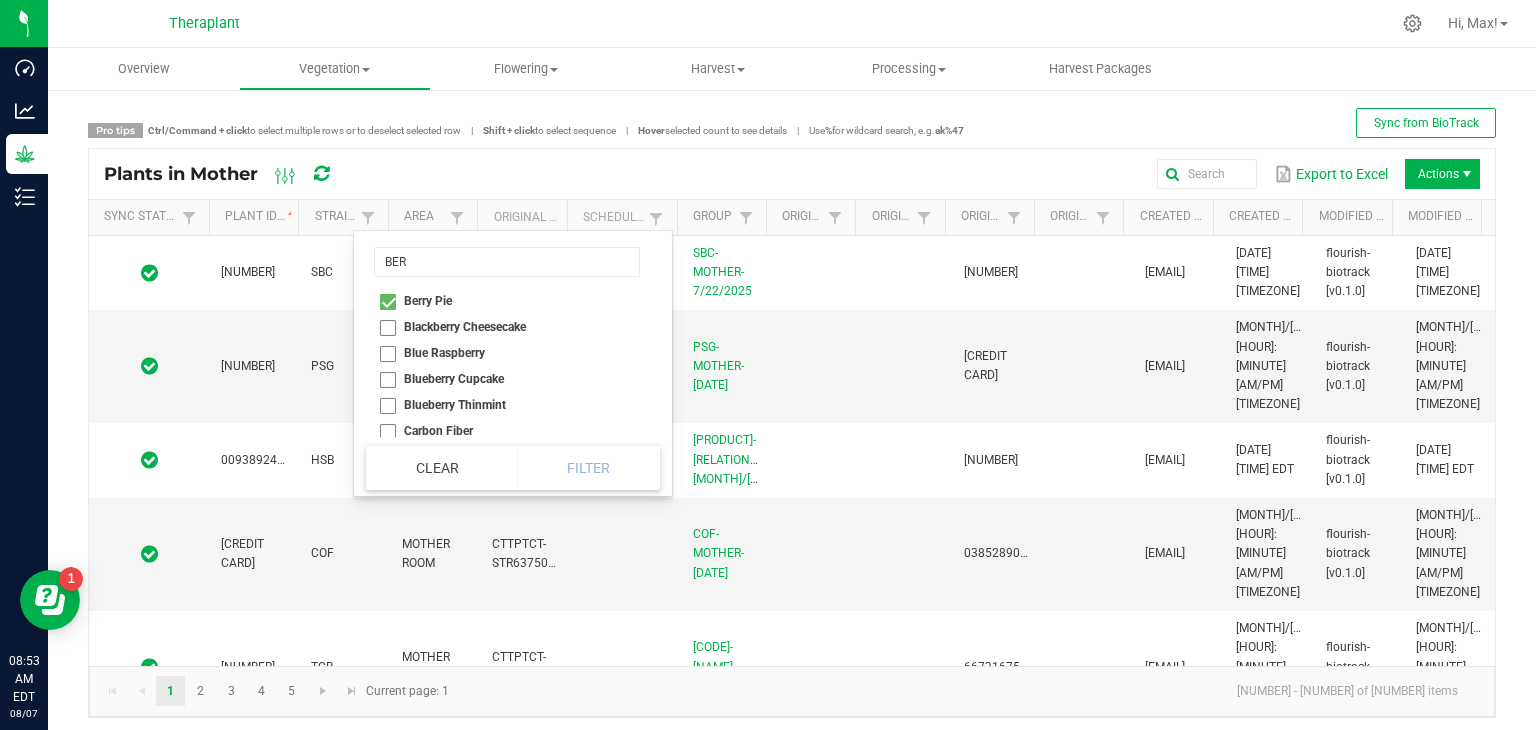 checkbox on "true" 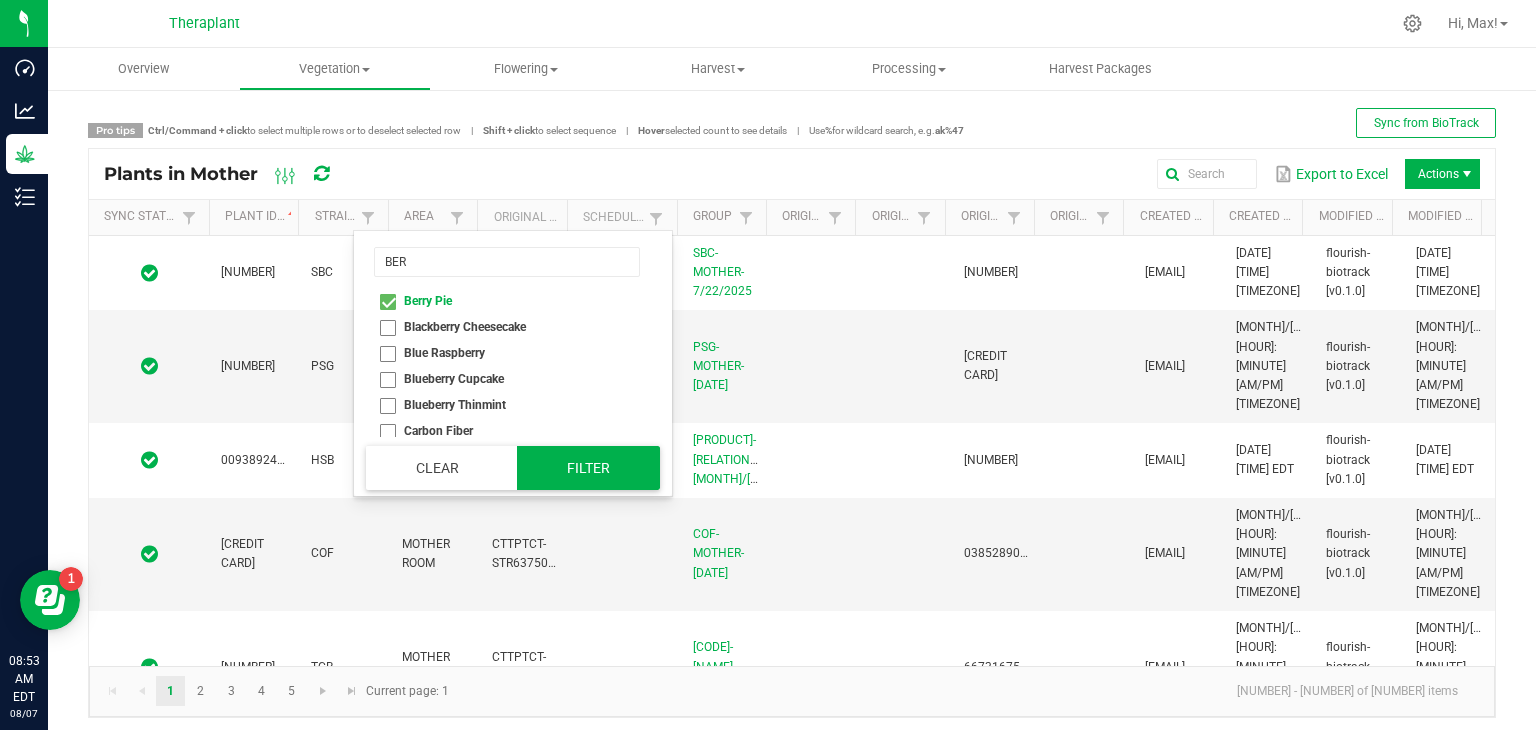 click on "Filter" at bounding box center (589, 468) 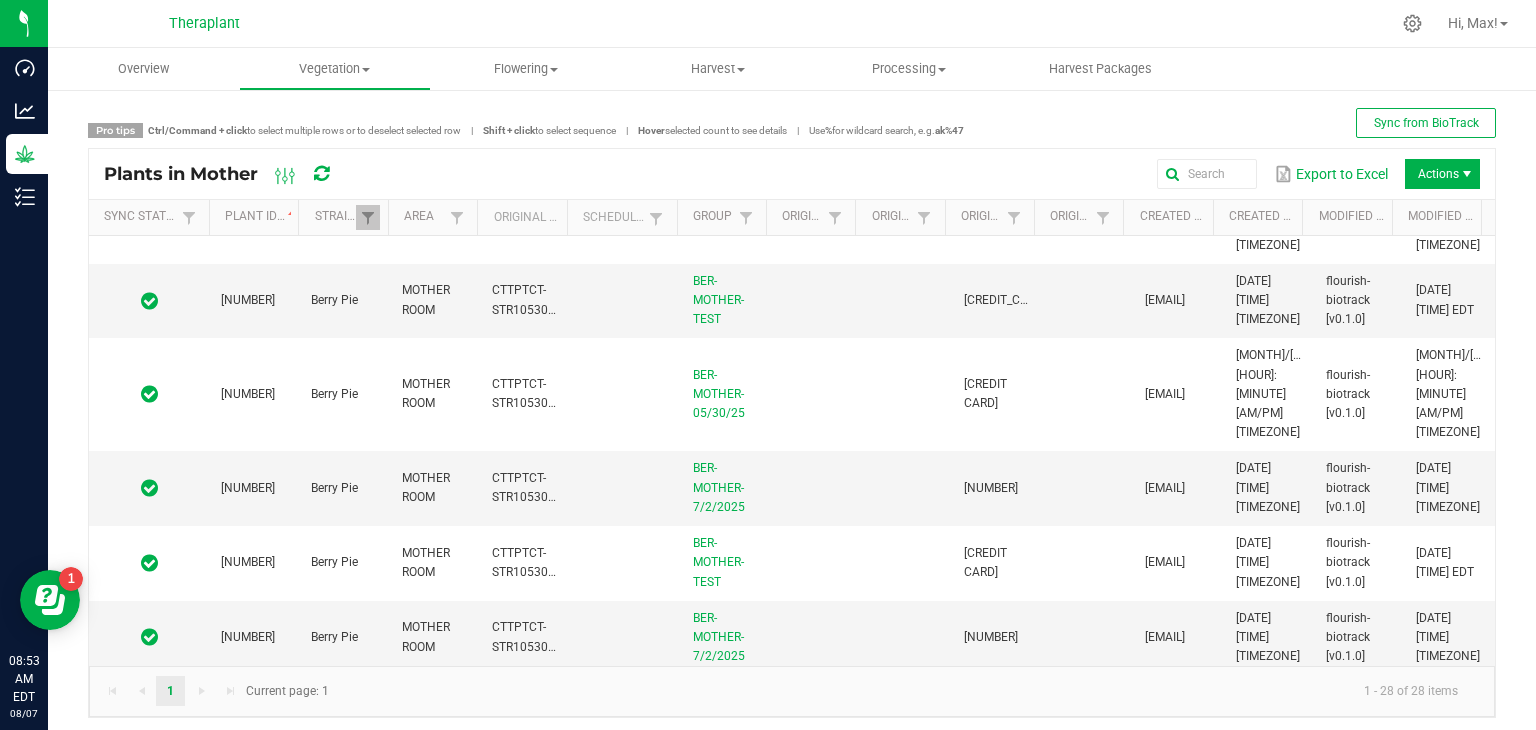 scroll, scrollTop: 1652, scrollLeft: 0, axis: vertical 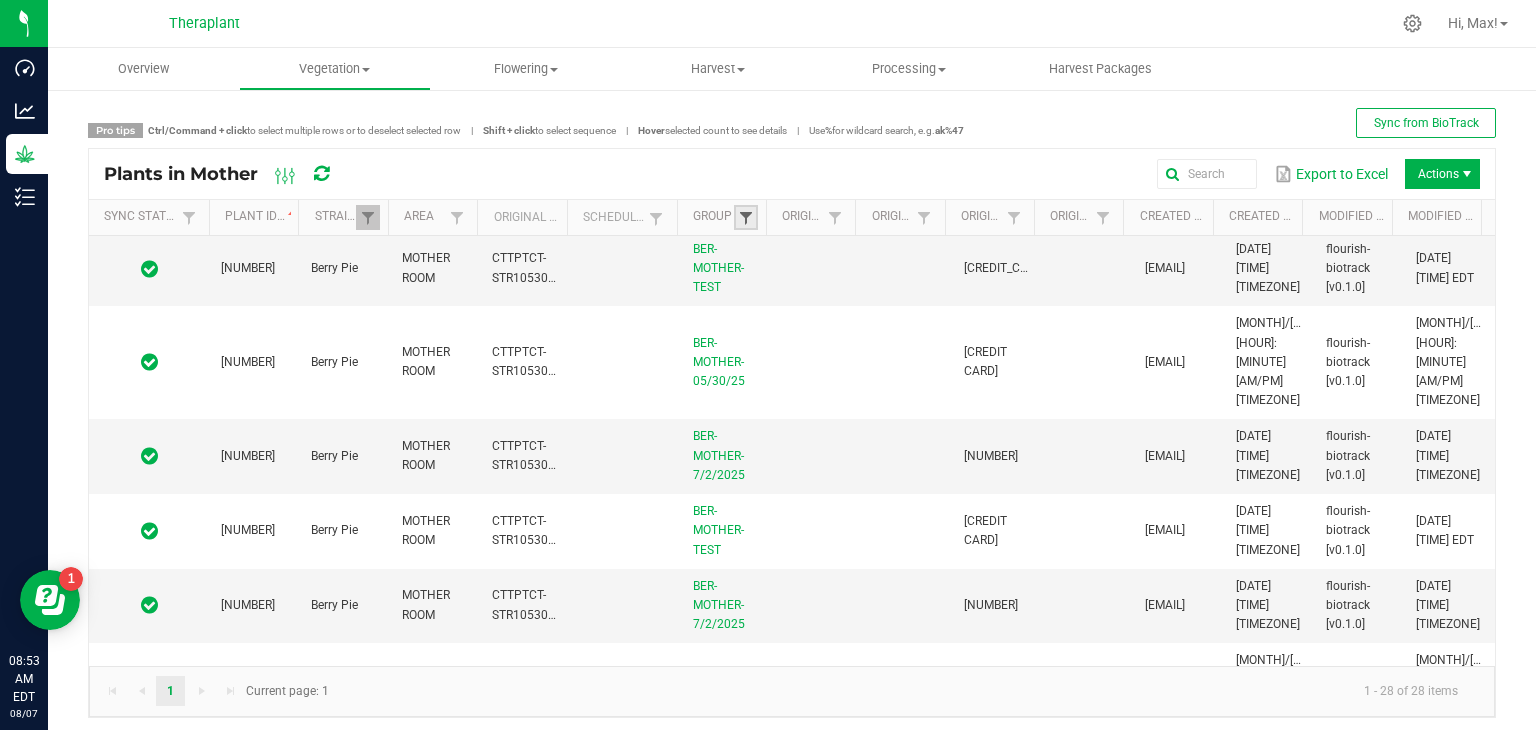 click at bounding box center (746, 218) 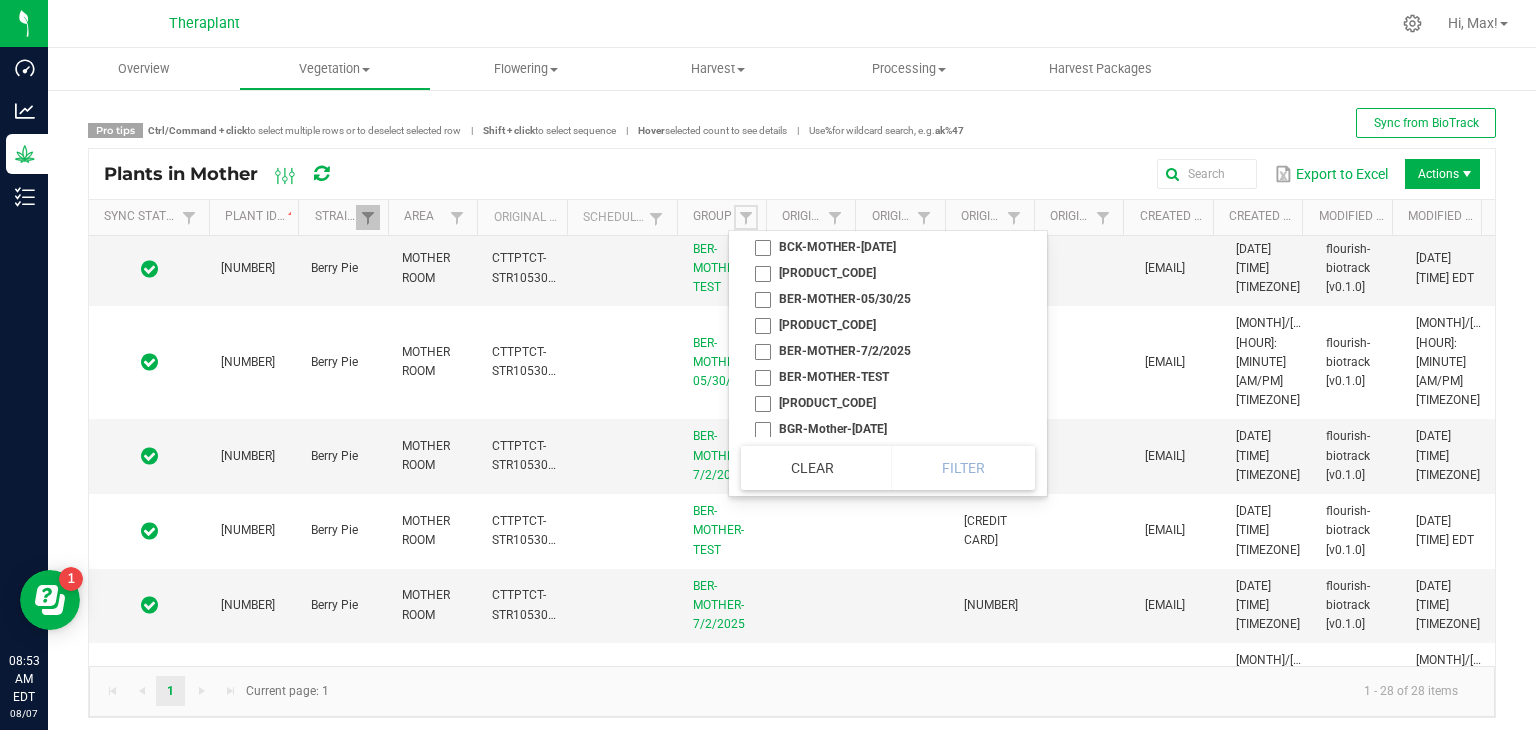 scroll, scrollTop: 844, scrollLeft: 0, axis: vertical 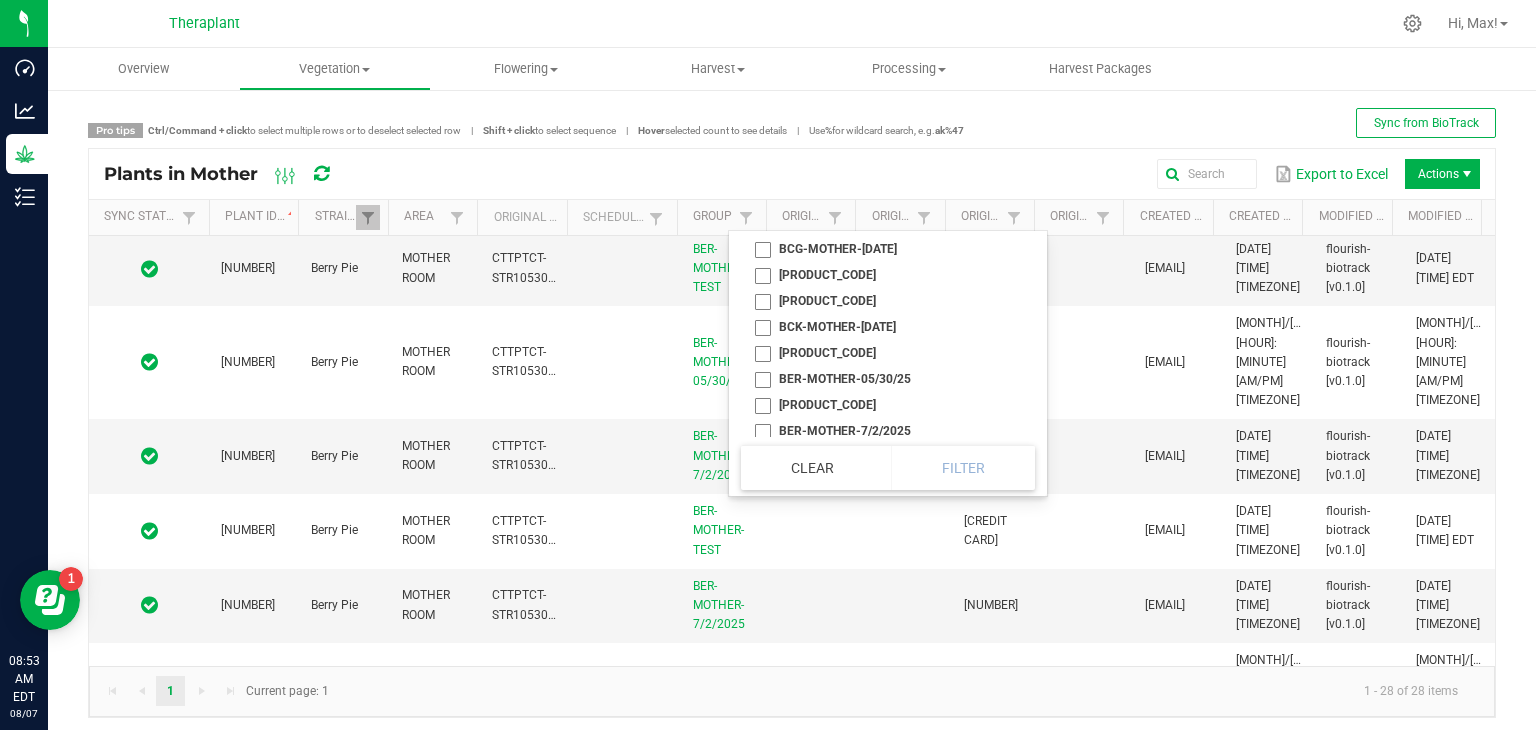 click on "BER-MOTHER-05/30/25" at bounding box center [882, 379] 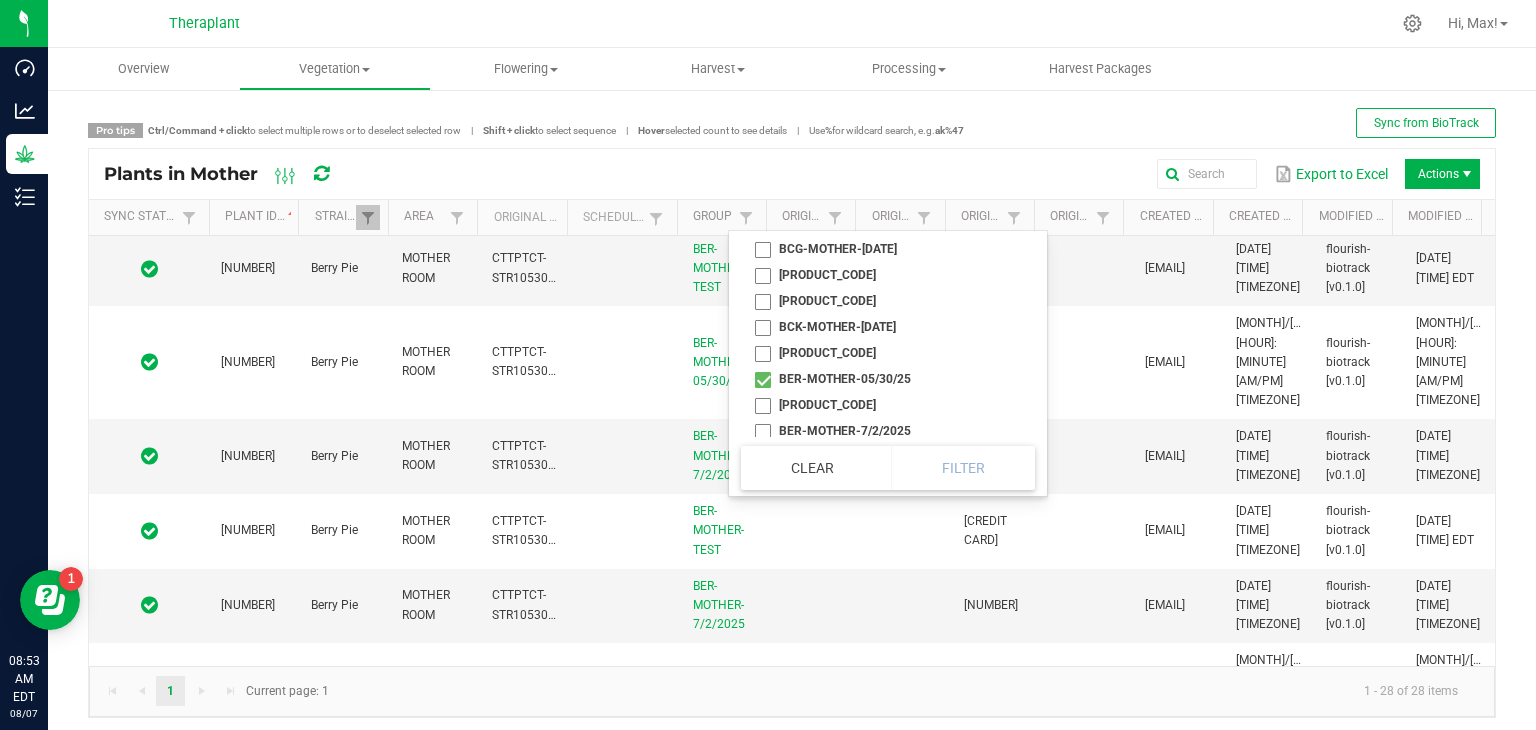 checkbox on "true" 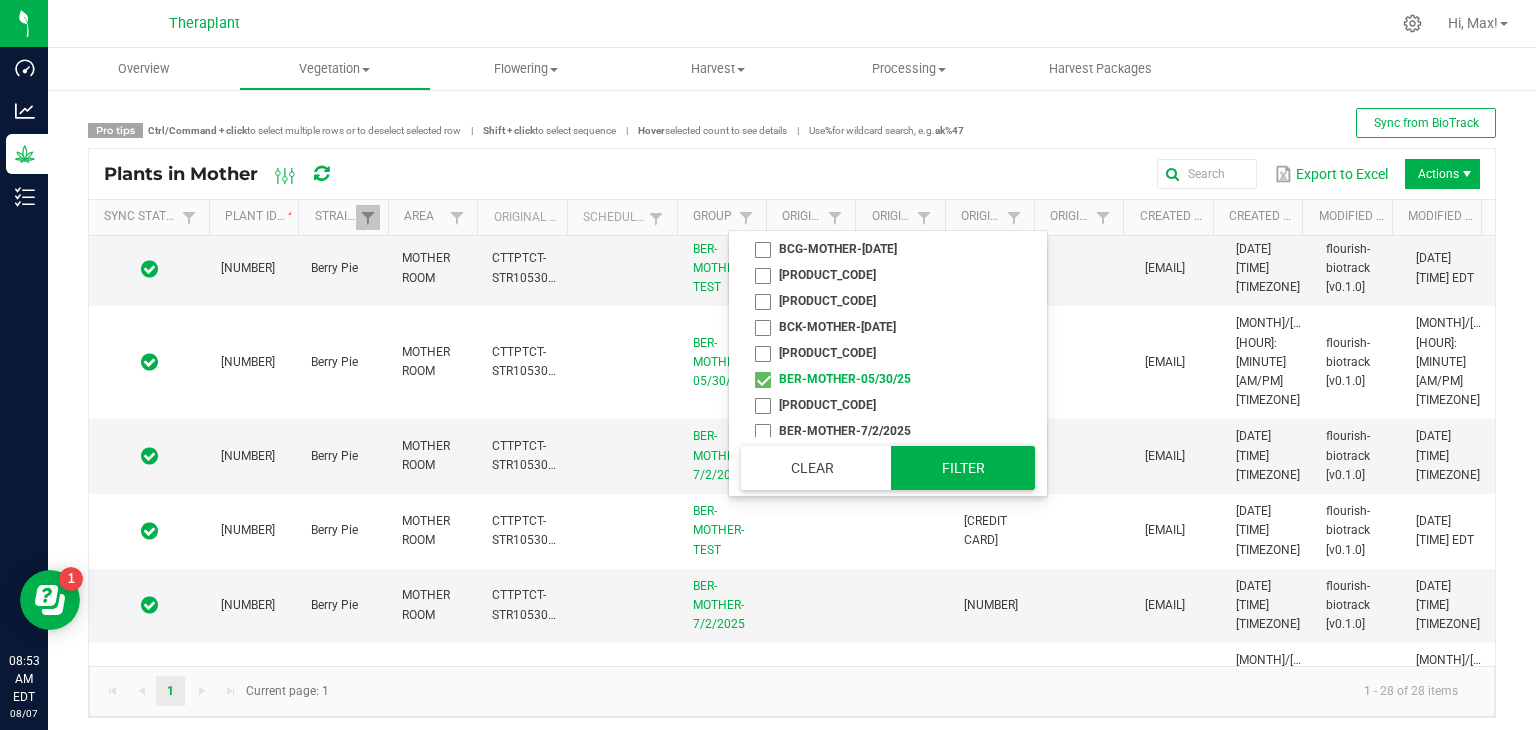 click on "Filter" at bounding box center (963, 468) 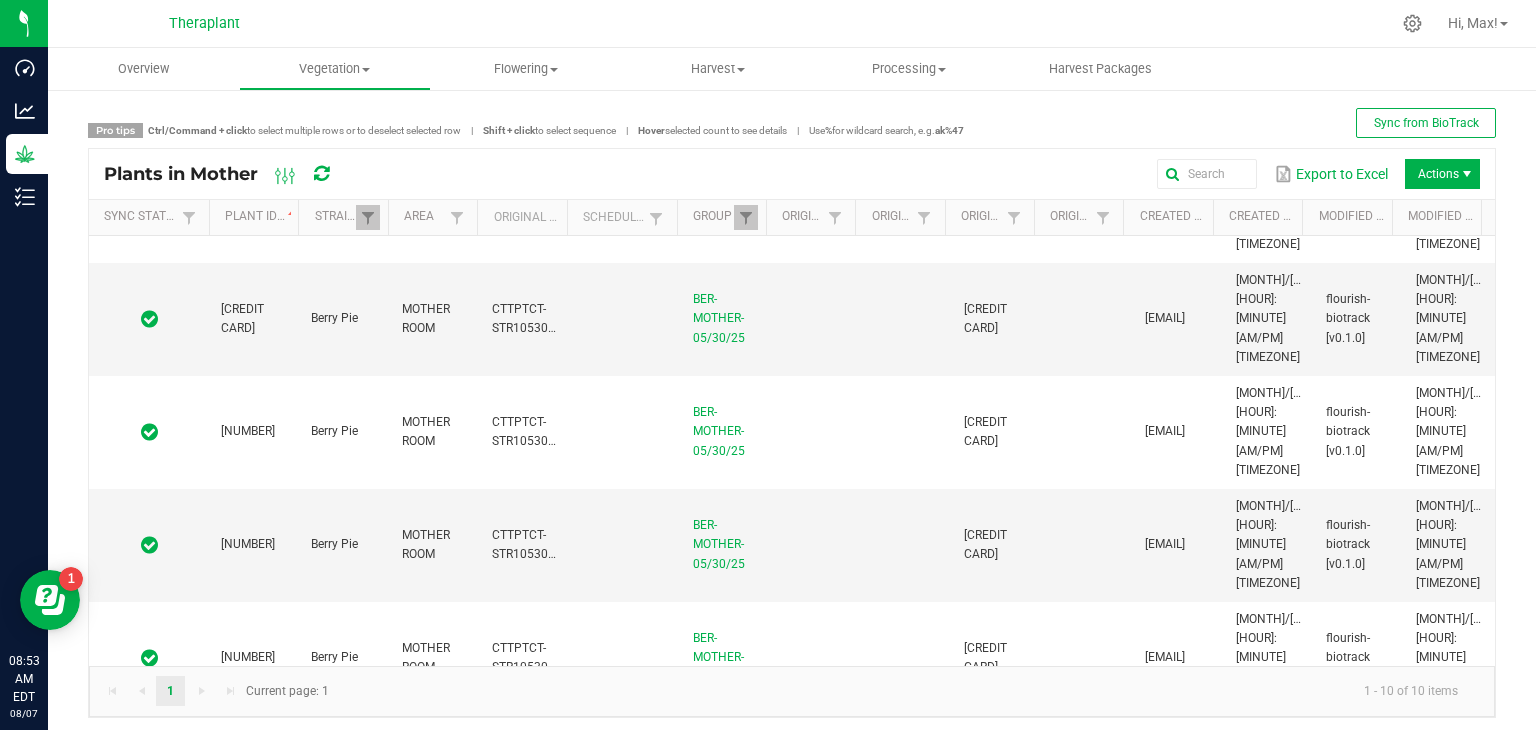 scroll, scrollTop: 0, scrollLeft: 0, axis: both 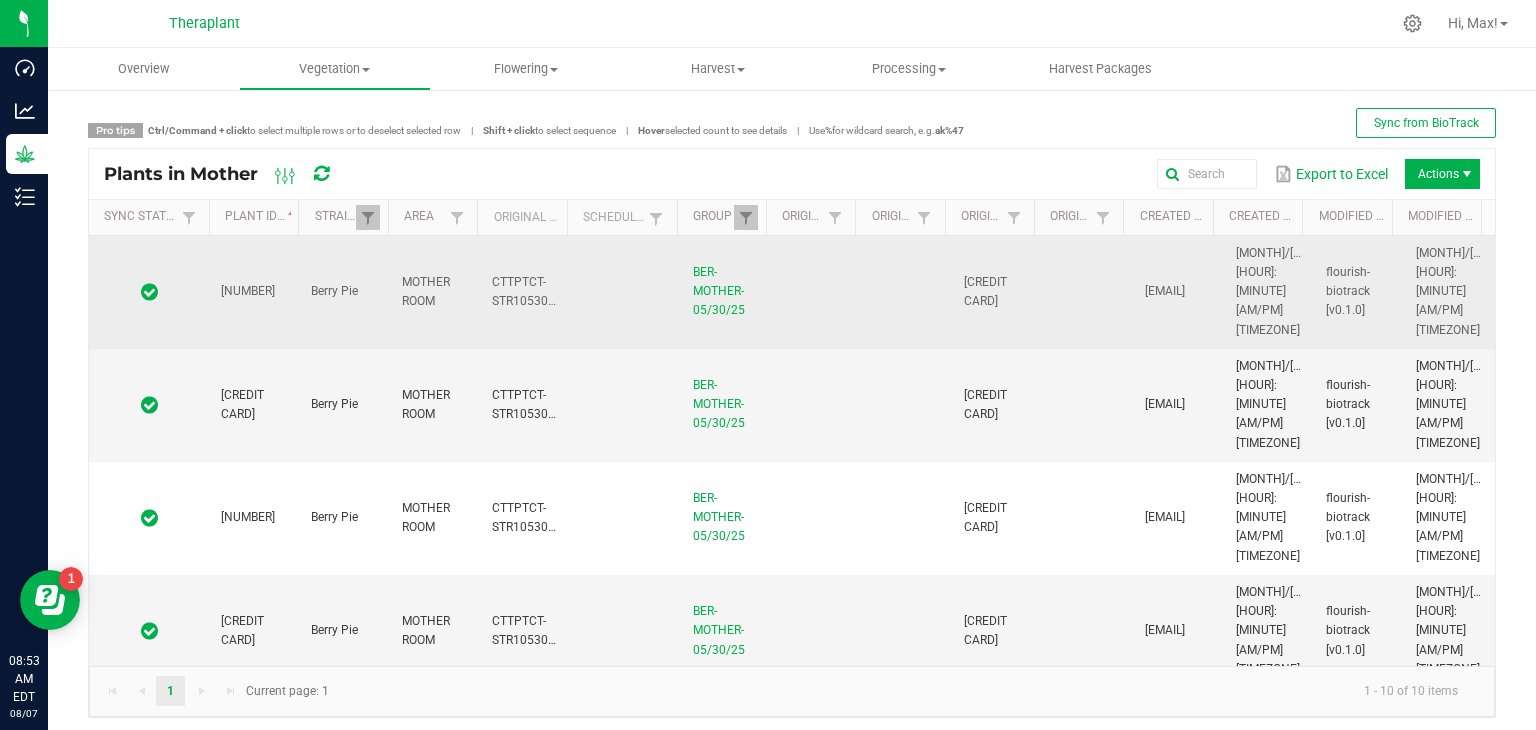 click at bounding box center [816, 292] 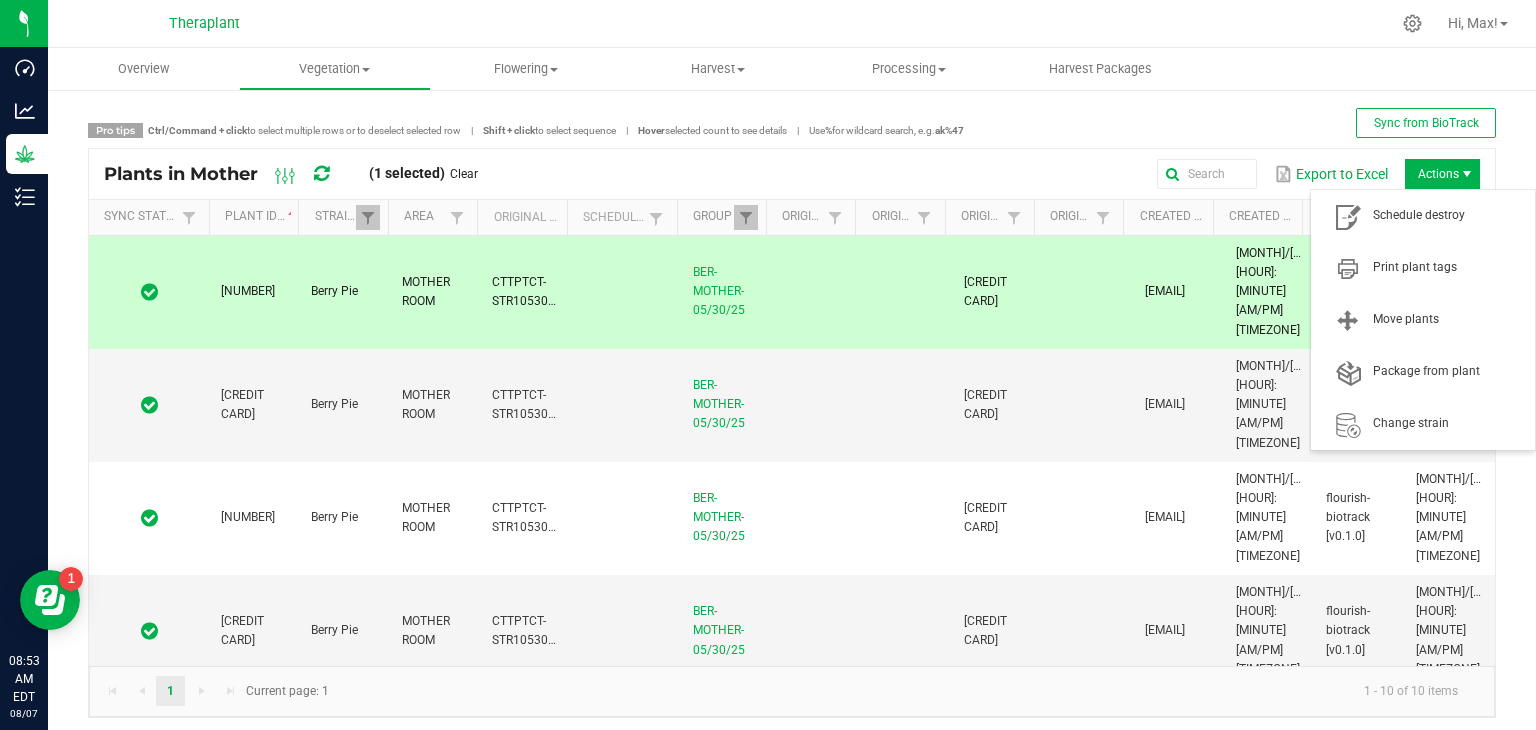 click at bounding box center (1467, 174) 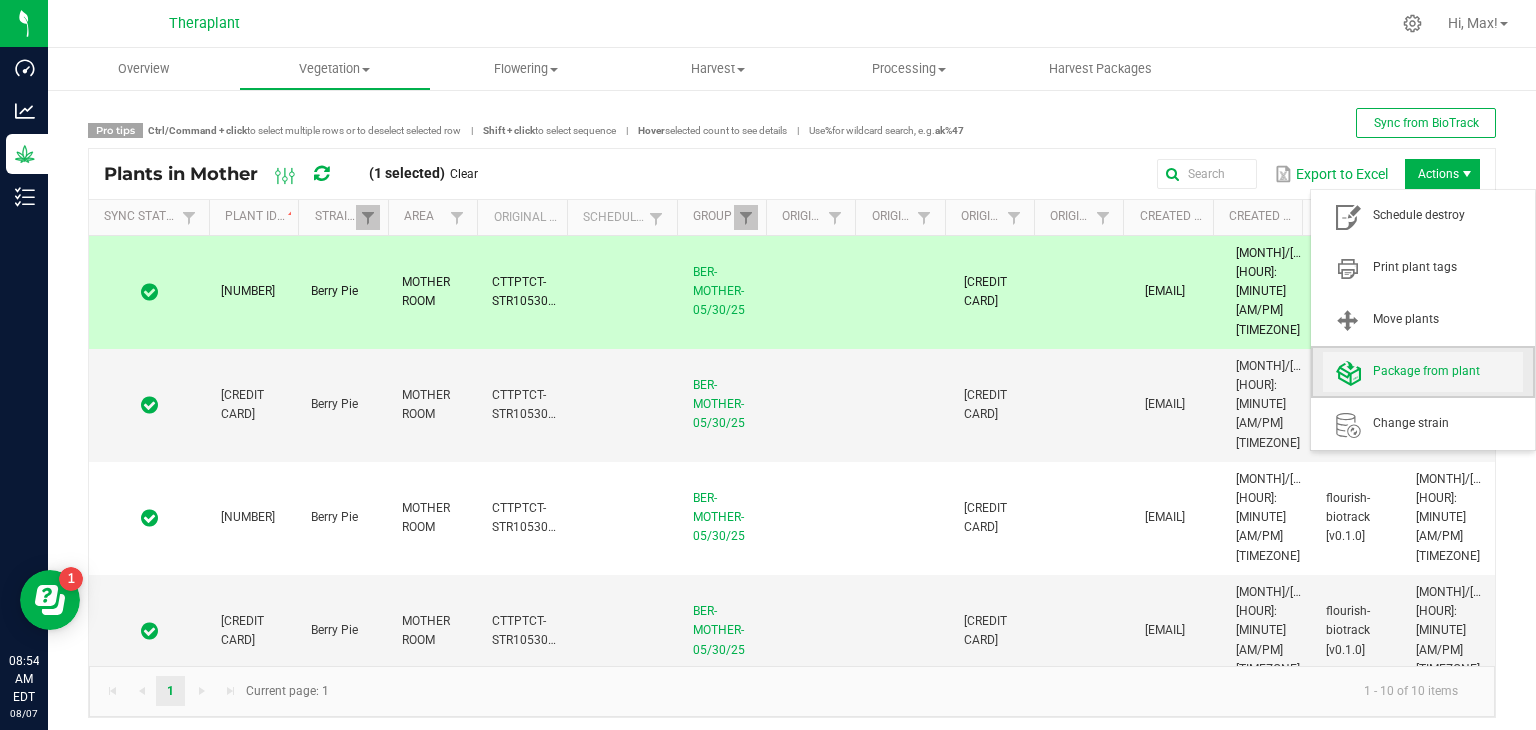 click on "Package from plant" at bounding box center [1448, 371] 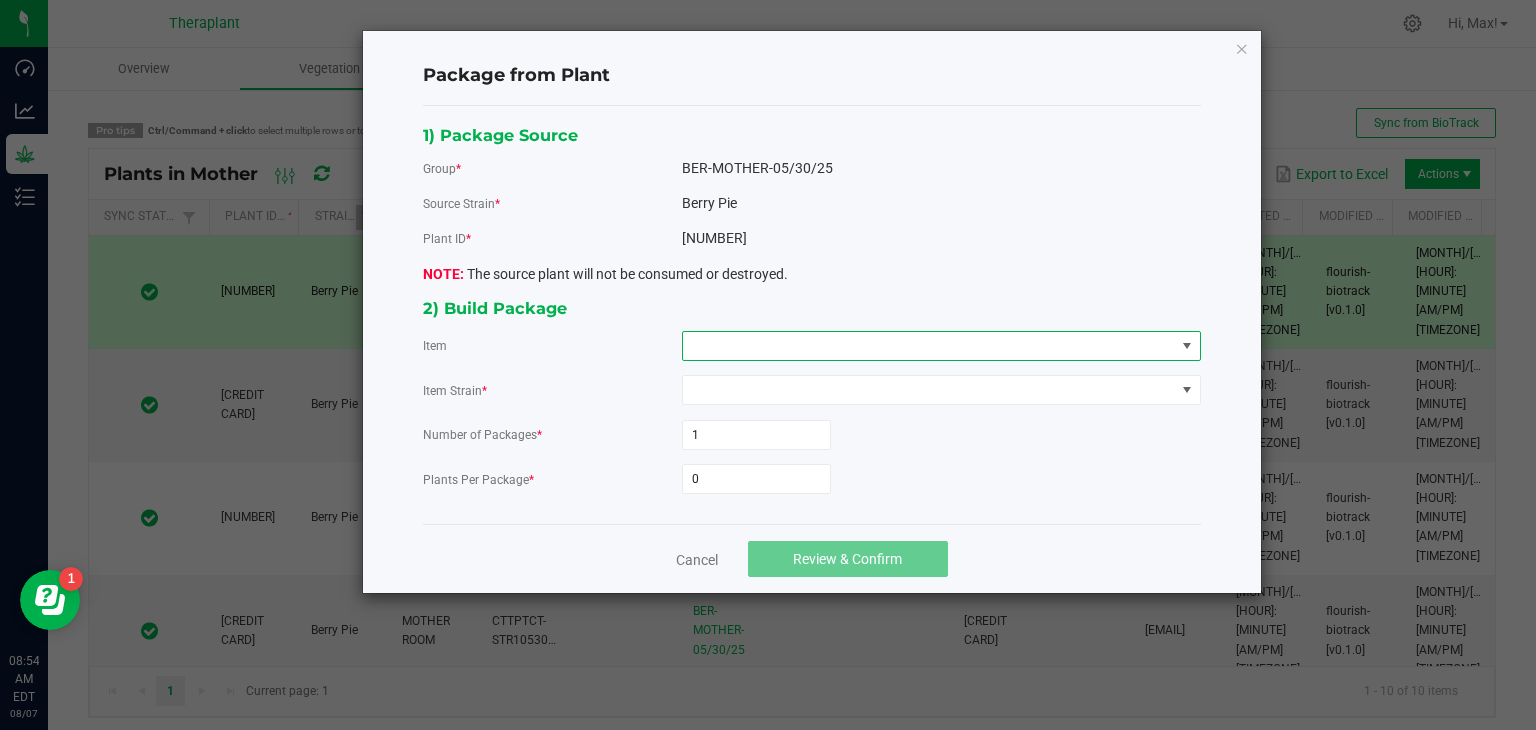 click at bounding box center (1187, 346) 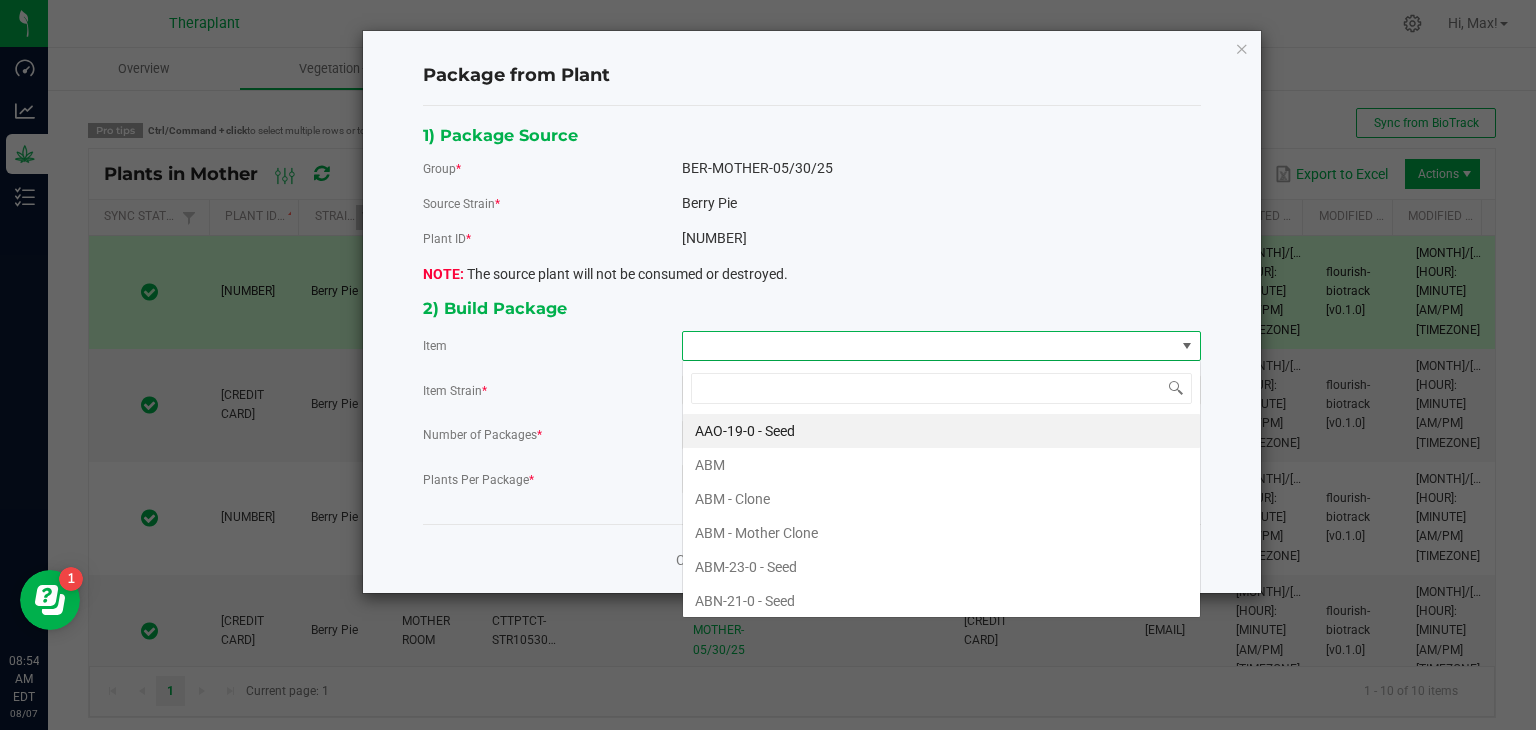 scroll, scrollTop: 99970, scrollLeft: 99480, axis: both 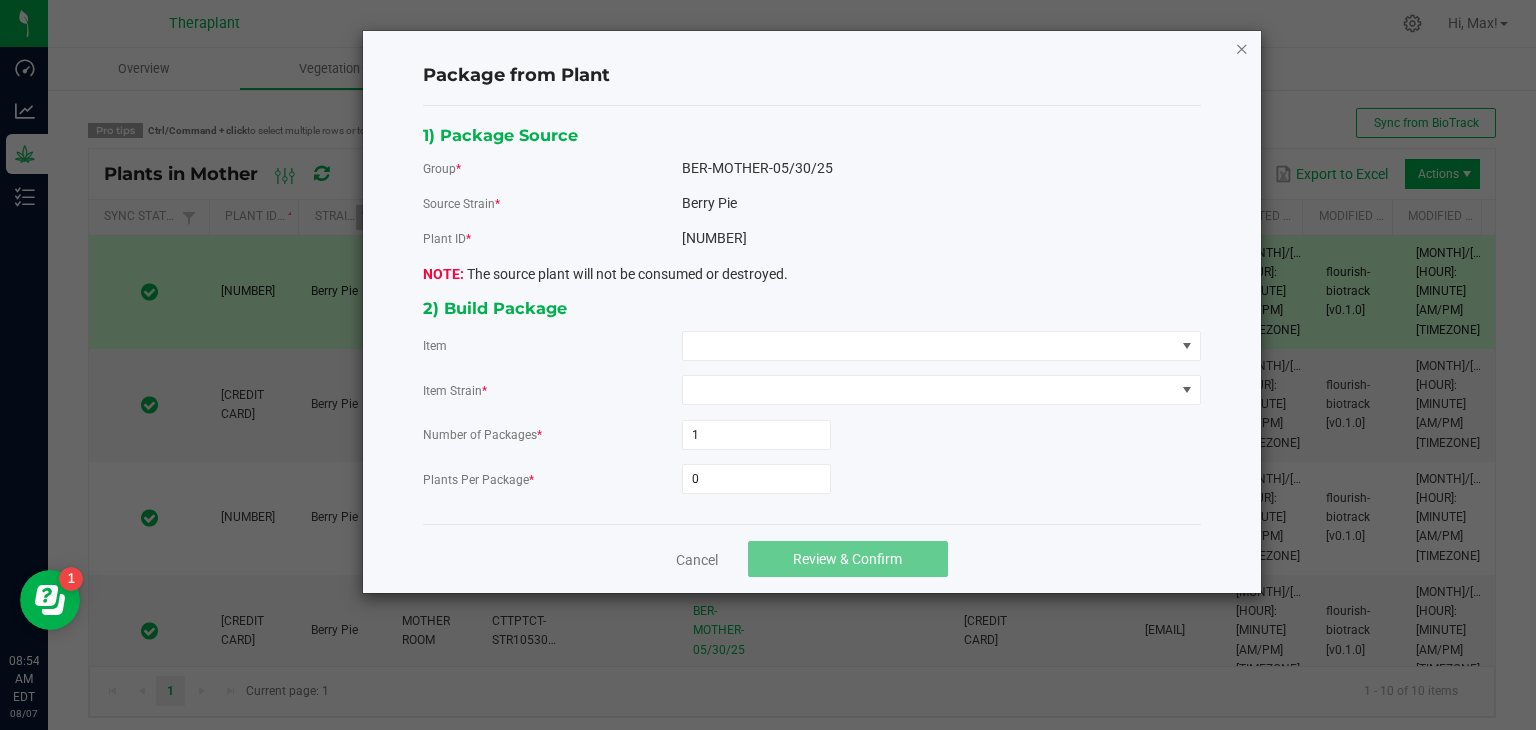 click 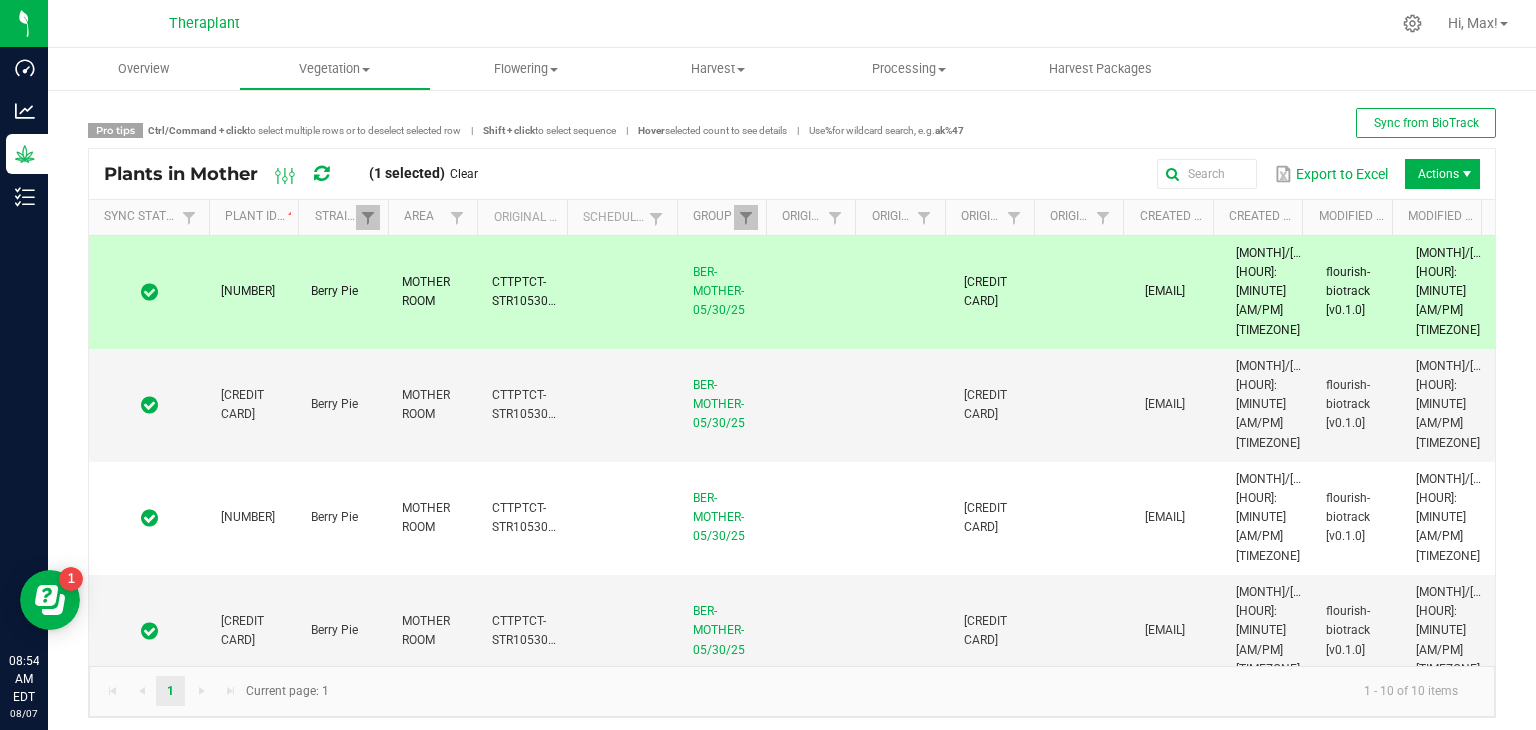 click on "[EMAIL] [DATE] [TIME] [TIMEZONE]" at bounding box center [792, 413] 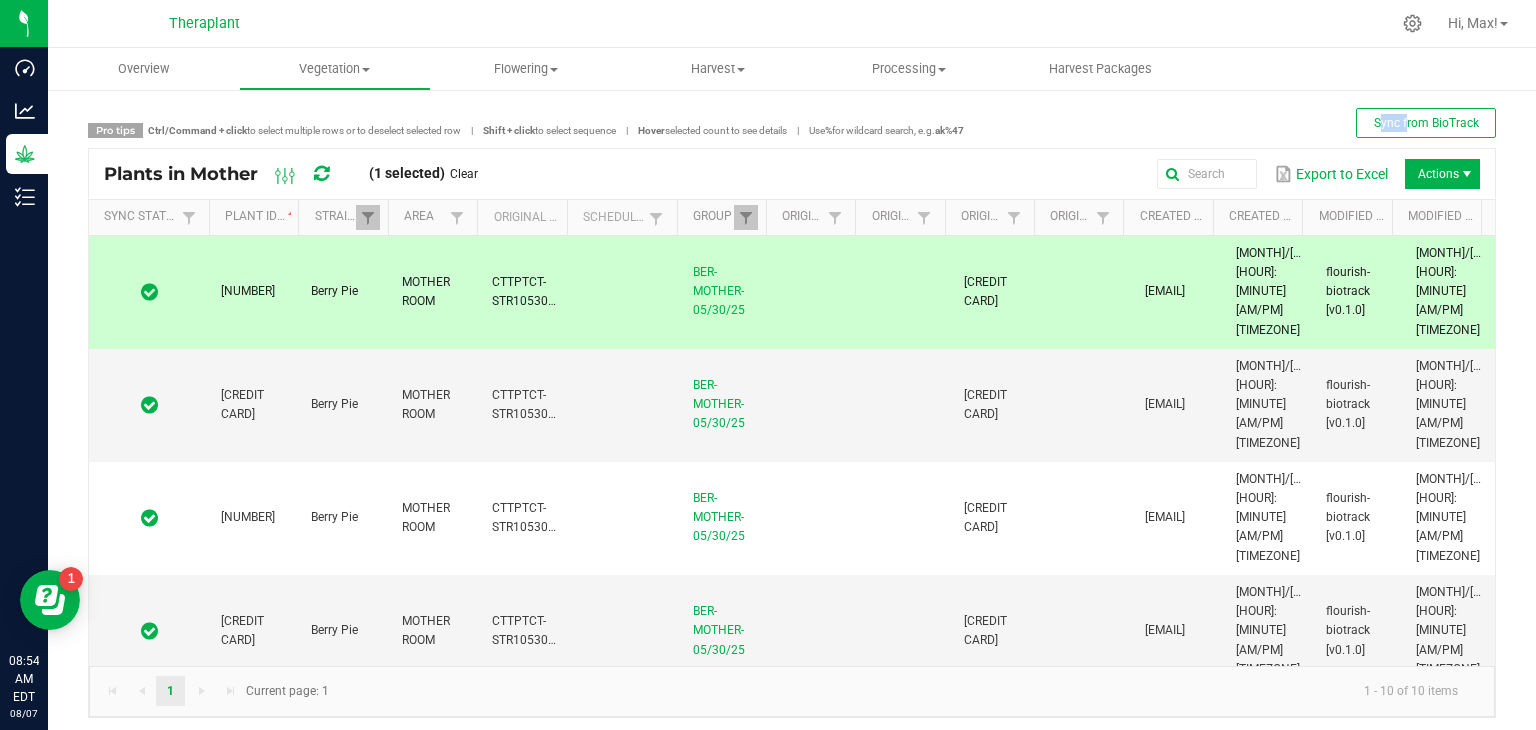 click on "[EMAIL] [DATE] [TIME] [TIMEZONE]" at bounding box center [792, 413] 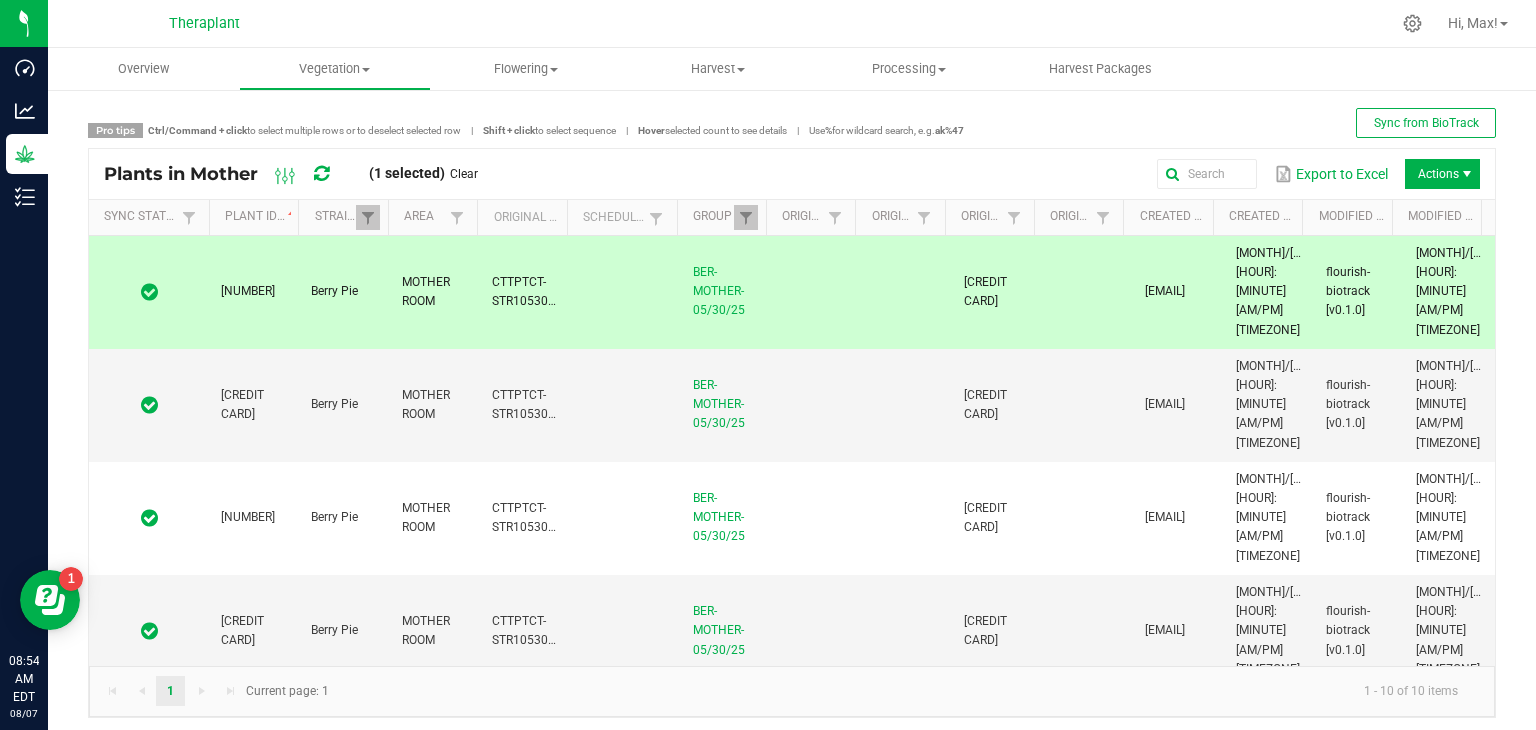 click on "Sync from BioTrack" at bounding box center [1230, 123] 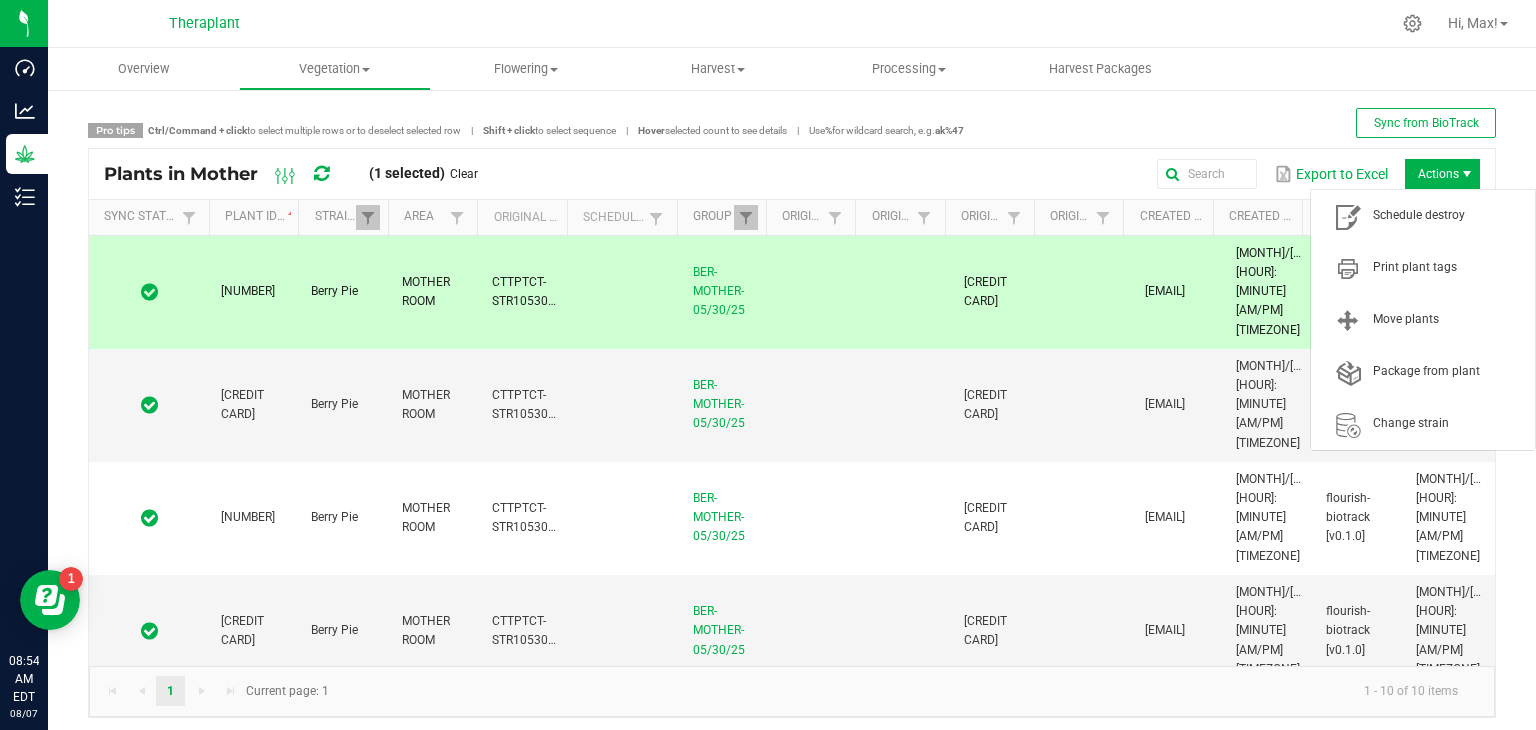 click at bounding box center [1467, 174] 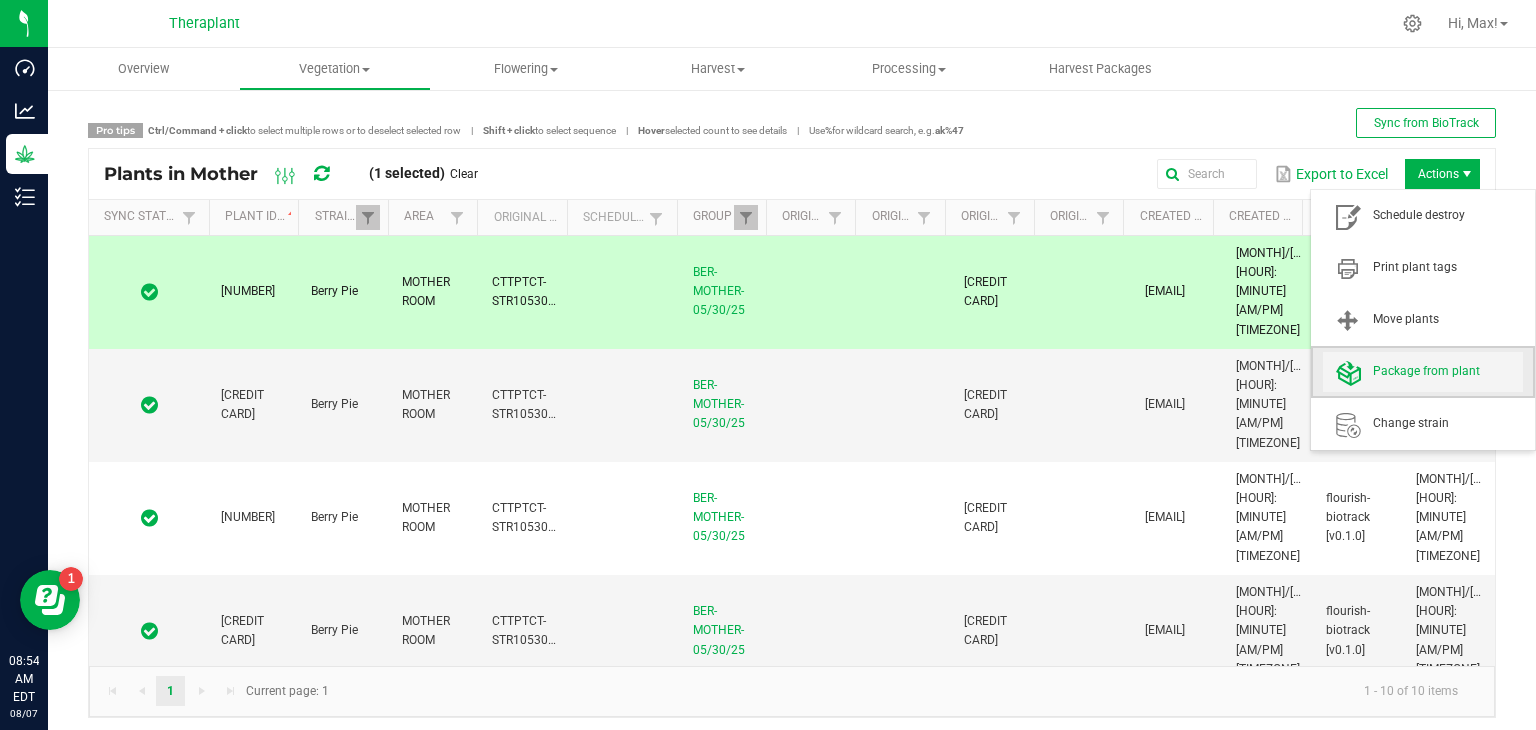 click on "Package from plant" at bounding box center (1423, 372) 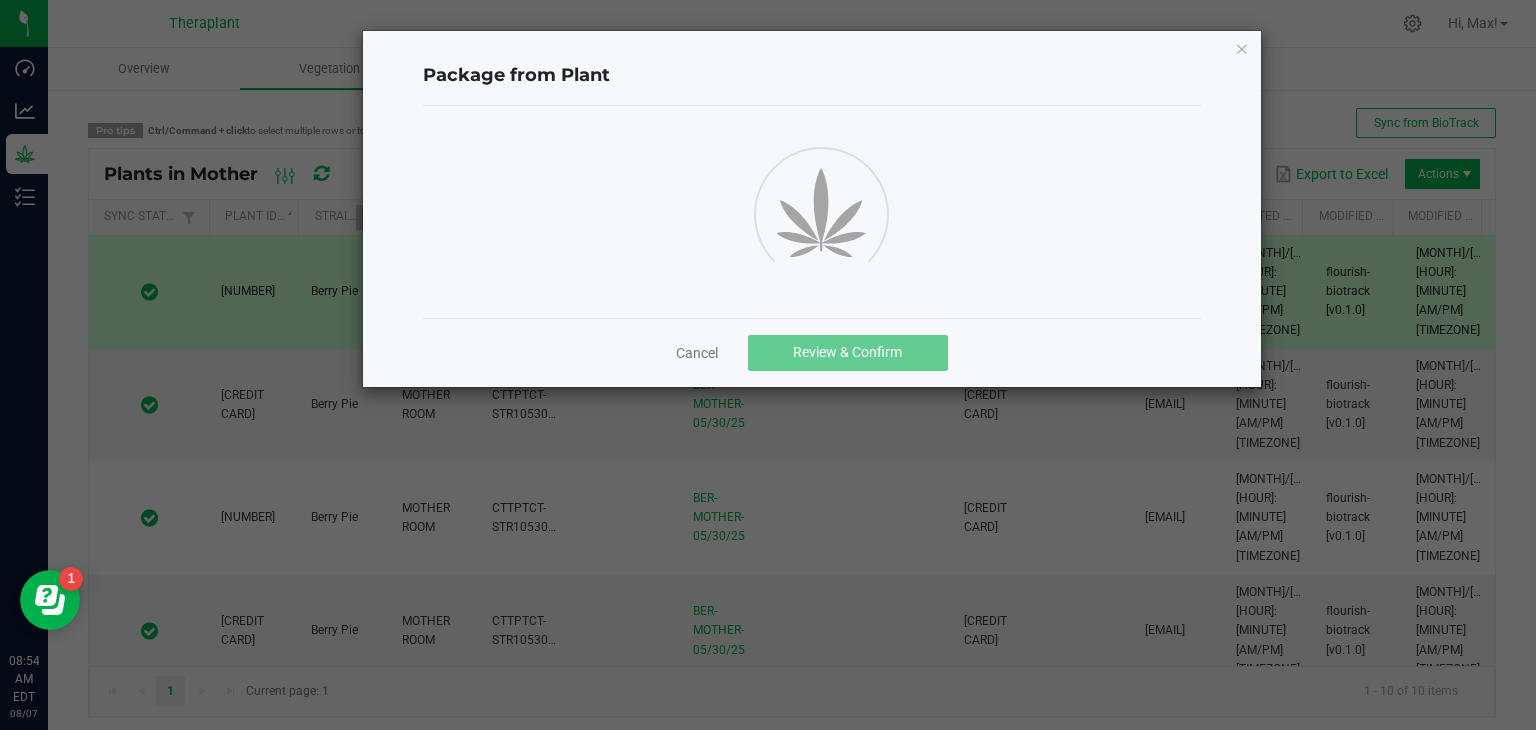 click on "Package from Plant       Cancel   Review & Confirm" 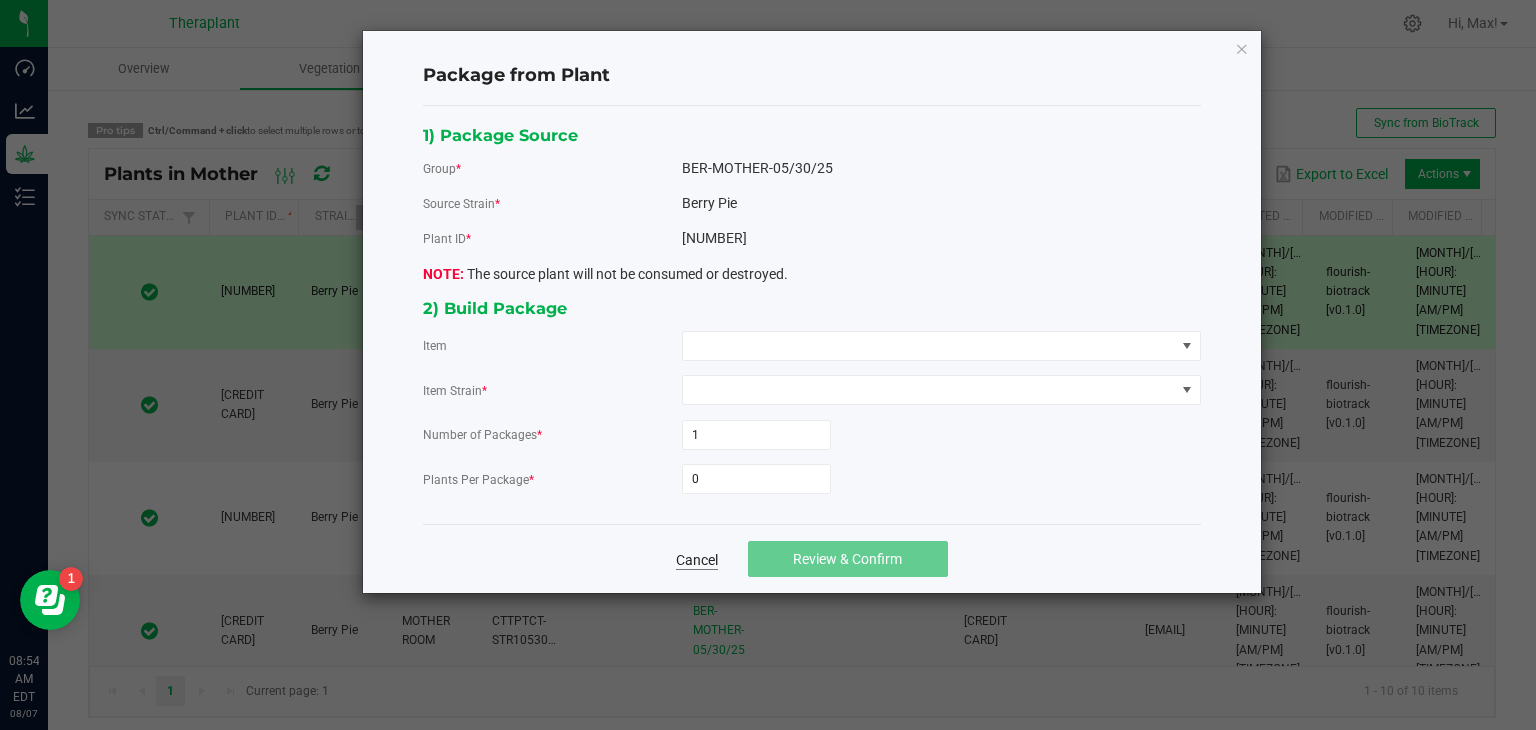 click on "Cancel" 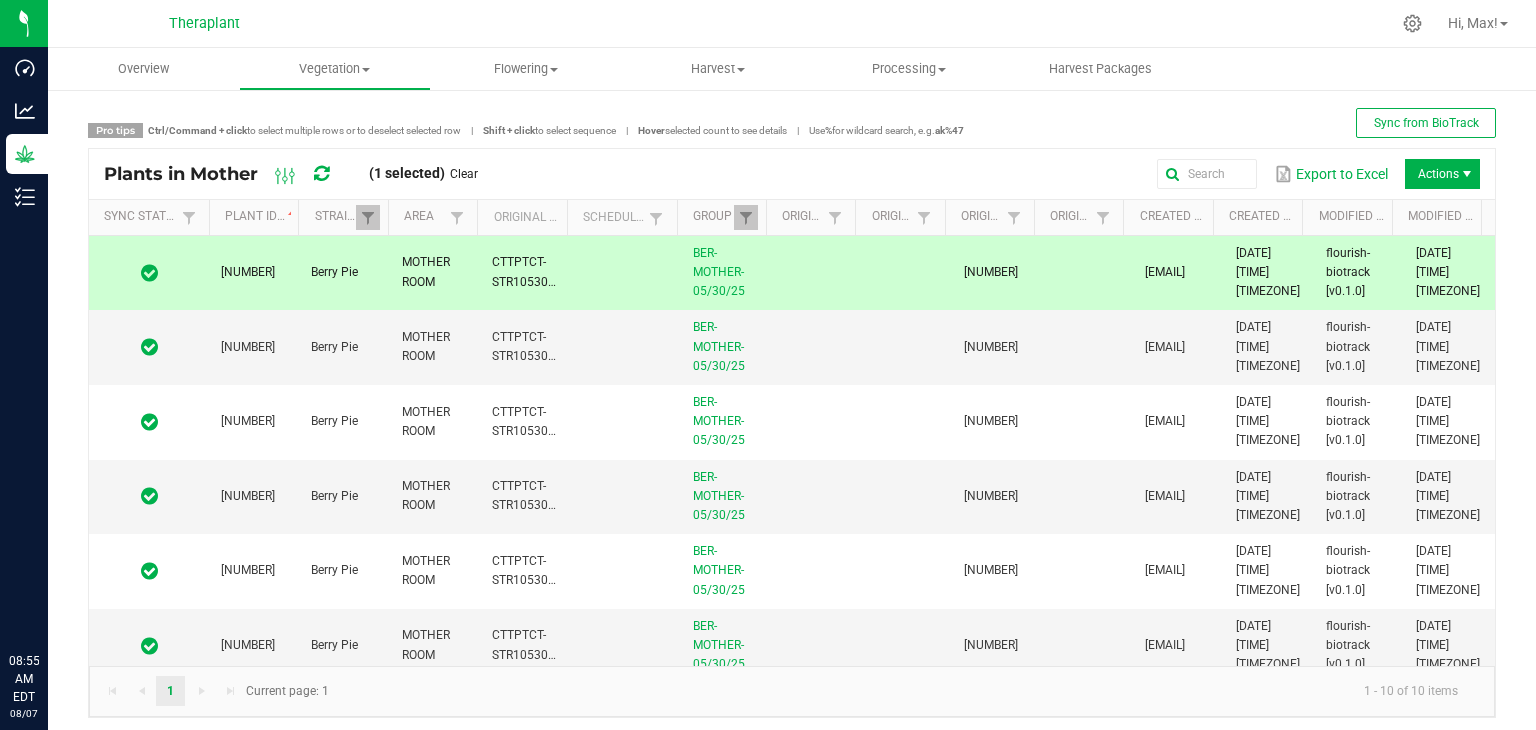 scroll, scrollTop: 0, scrollLeft: 0, axis: both 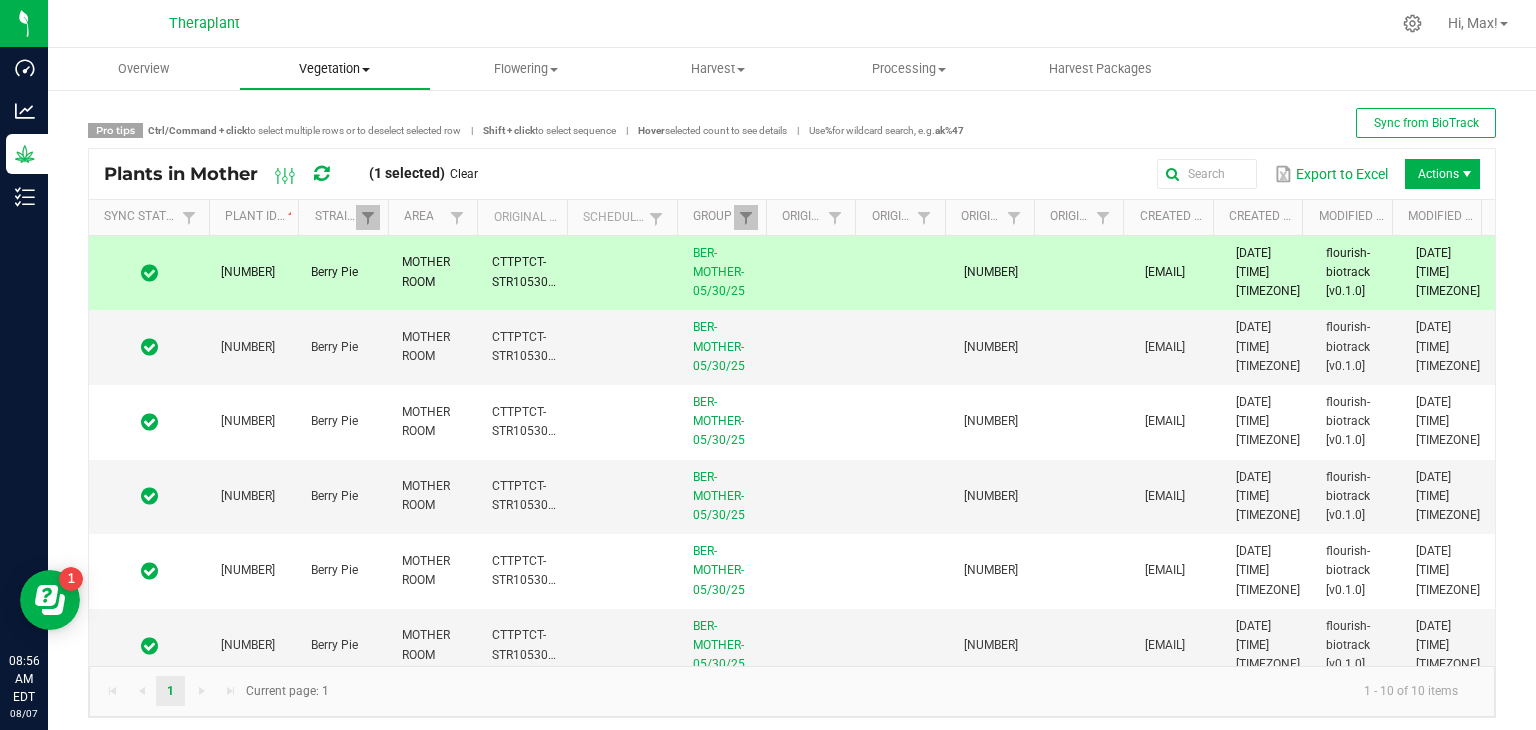 click on "Vegetation" at bounding box center (334, 69) 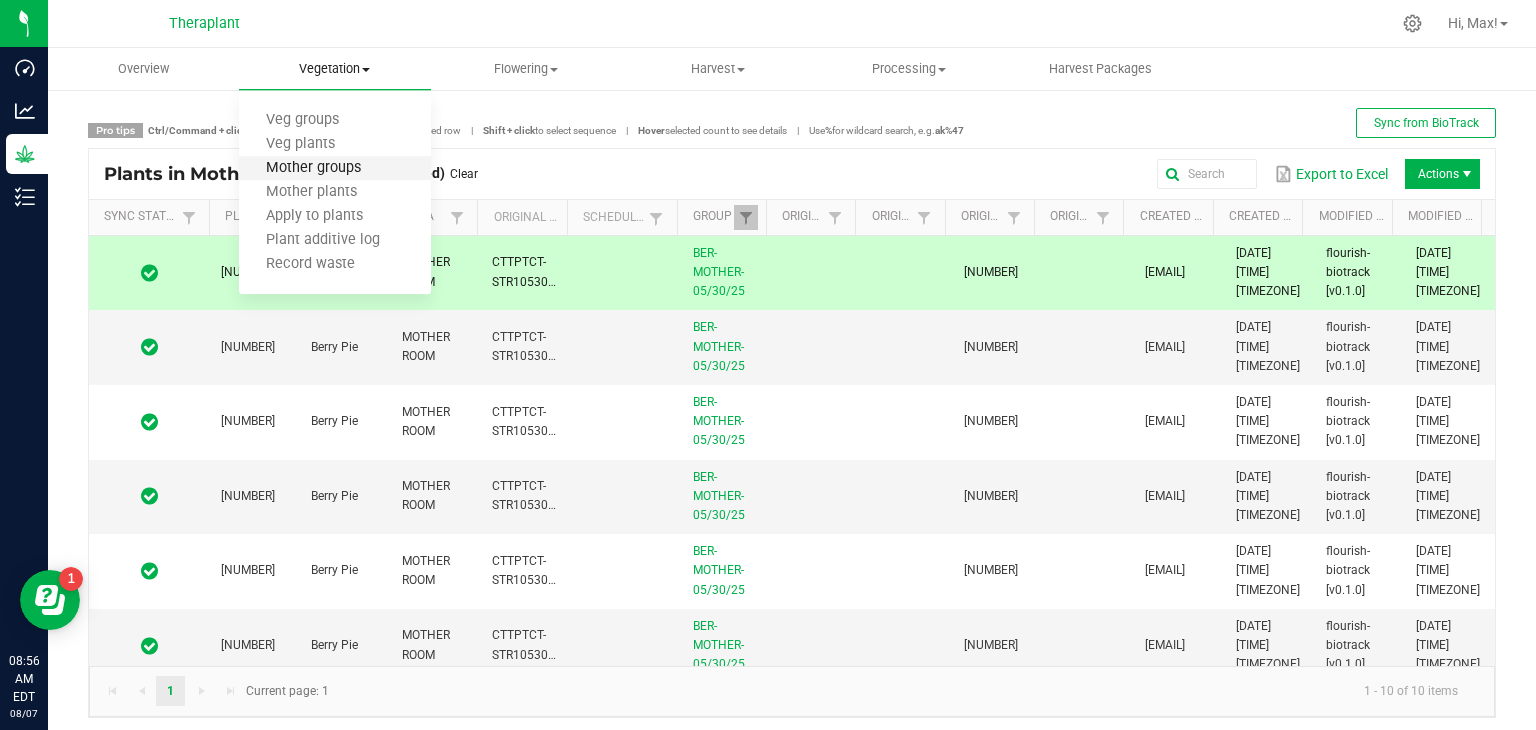 click on "Mother groups" at bounding box center [313, 168] 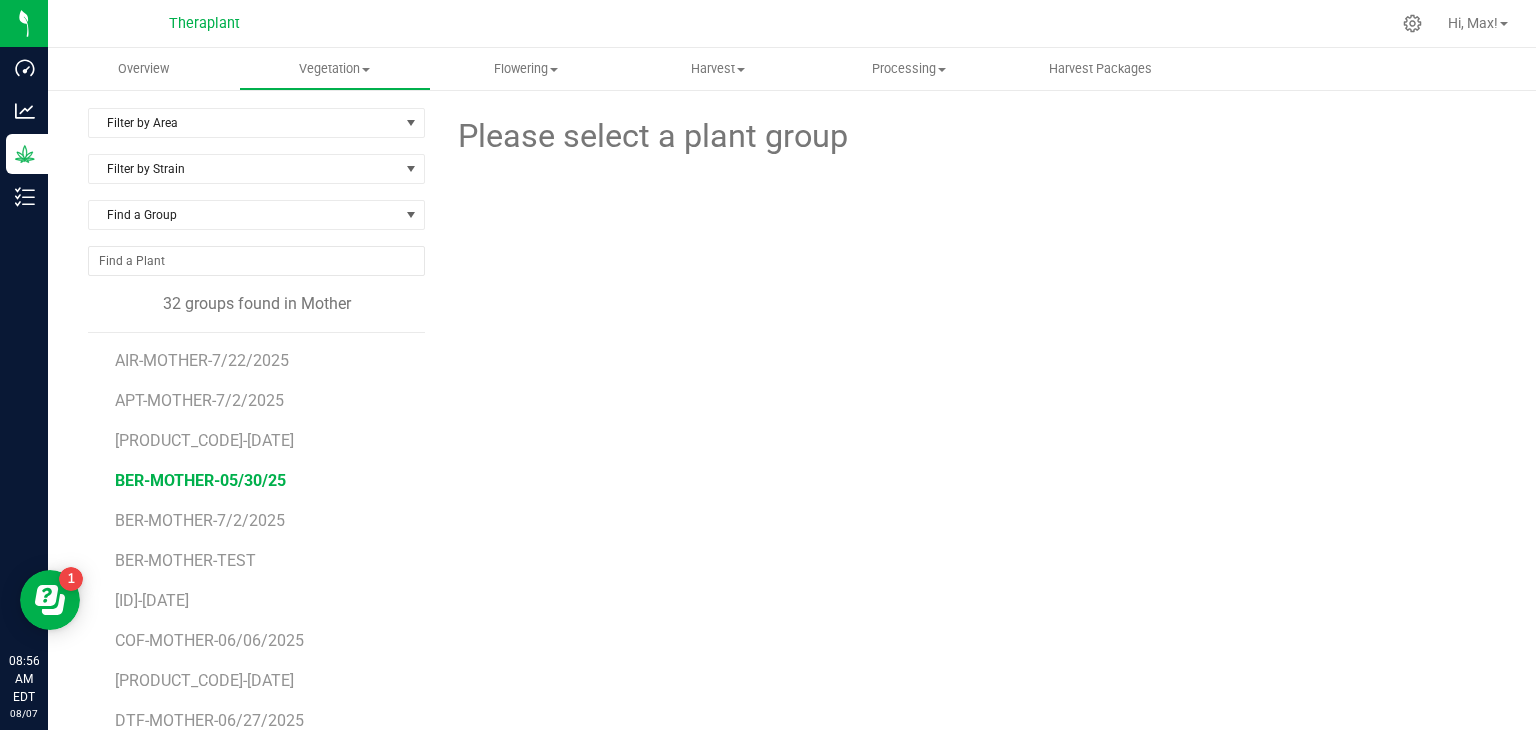 click on "BER-MOTHER-05/30/25" at bounding box center (200, 480) 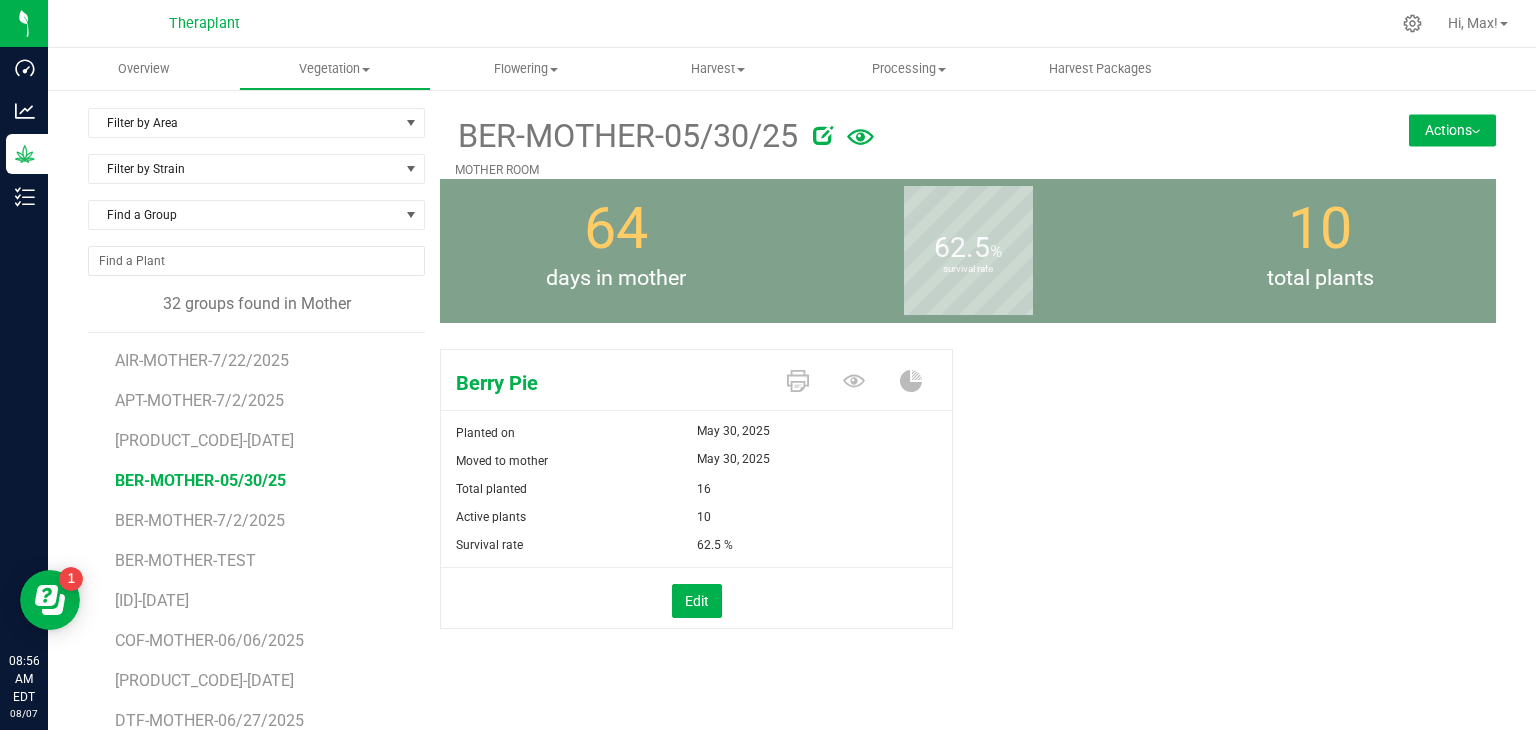 click on "Actions" at bounding box center (1452, 130) 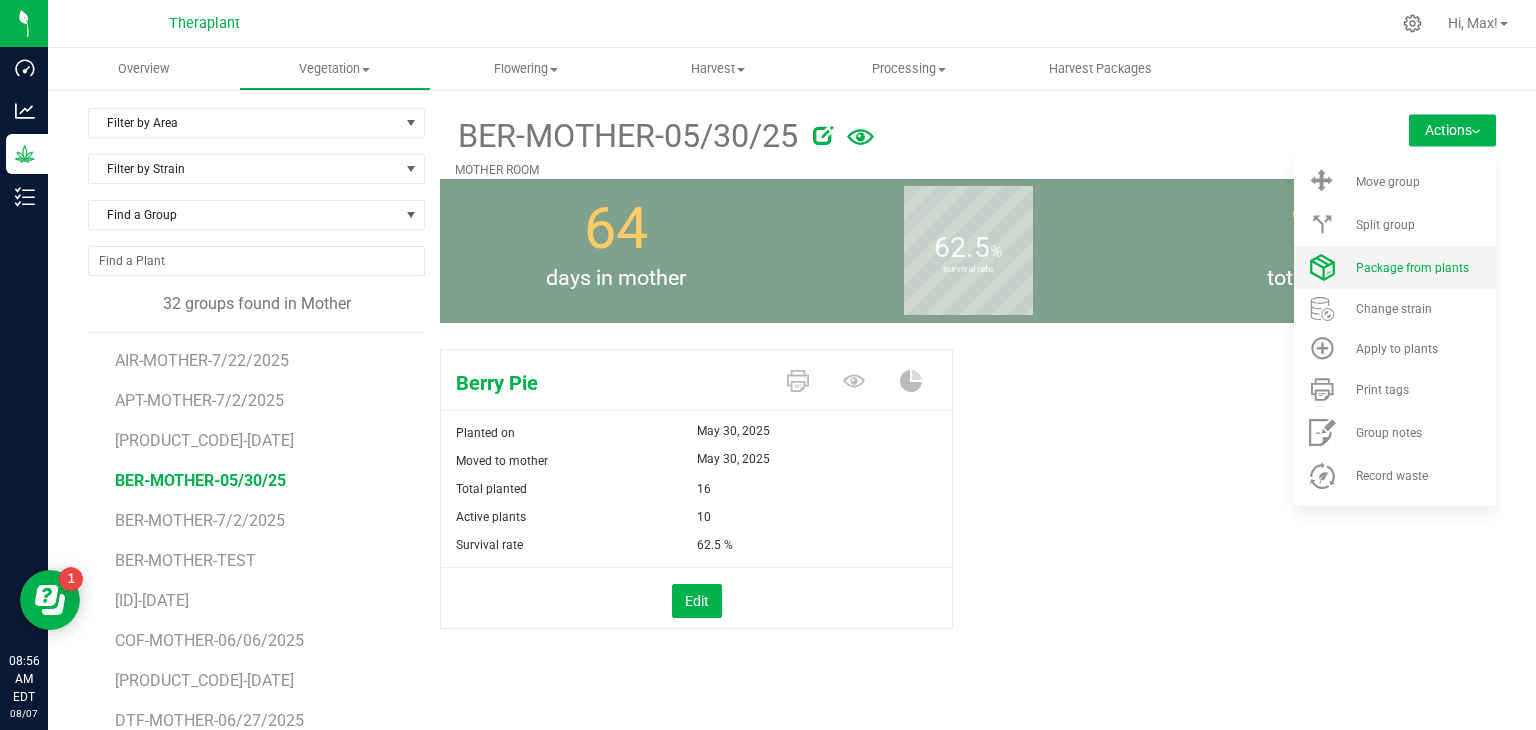 click on "Package from plants" at bounding box center [1412, 268] 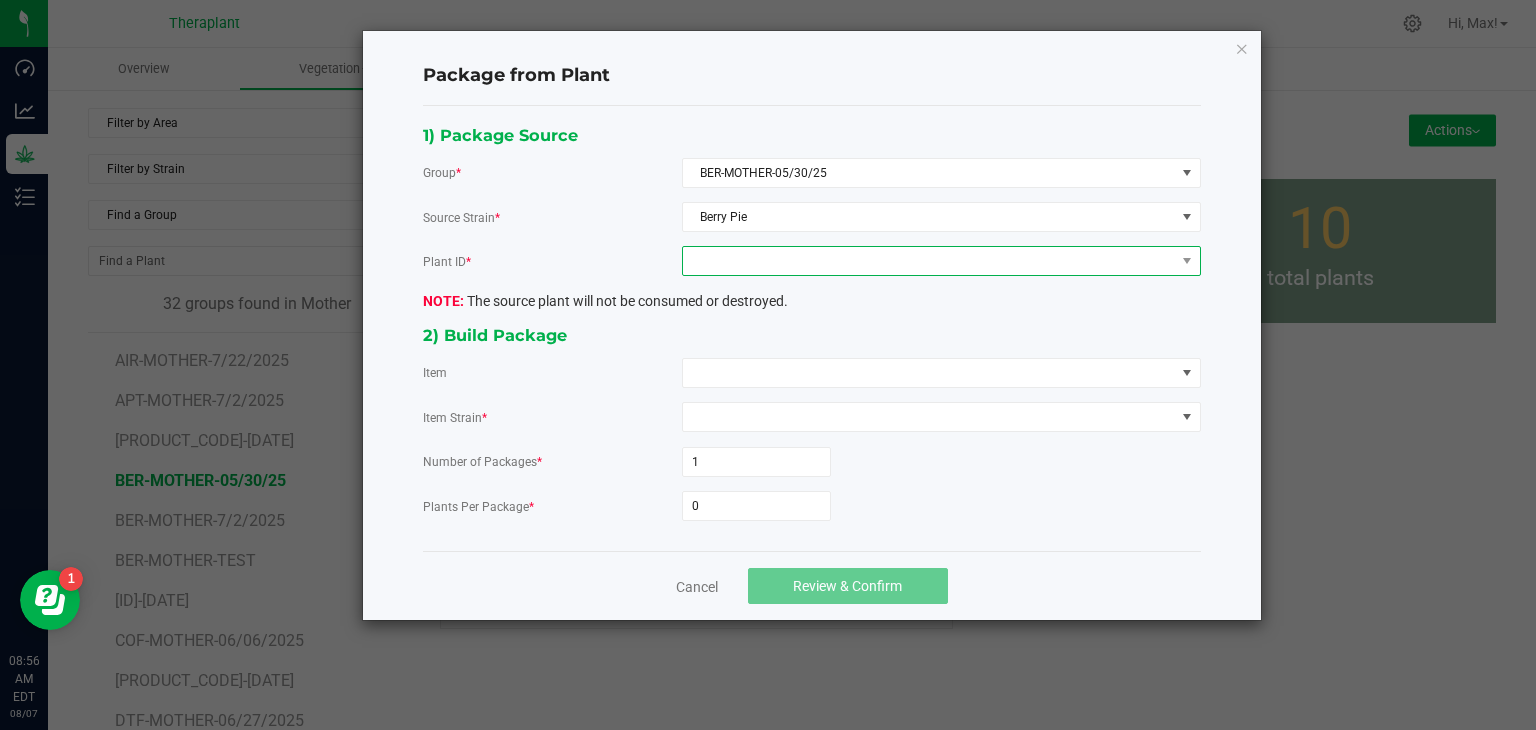 click at bounding box center [929, 261] 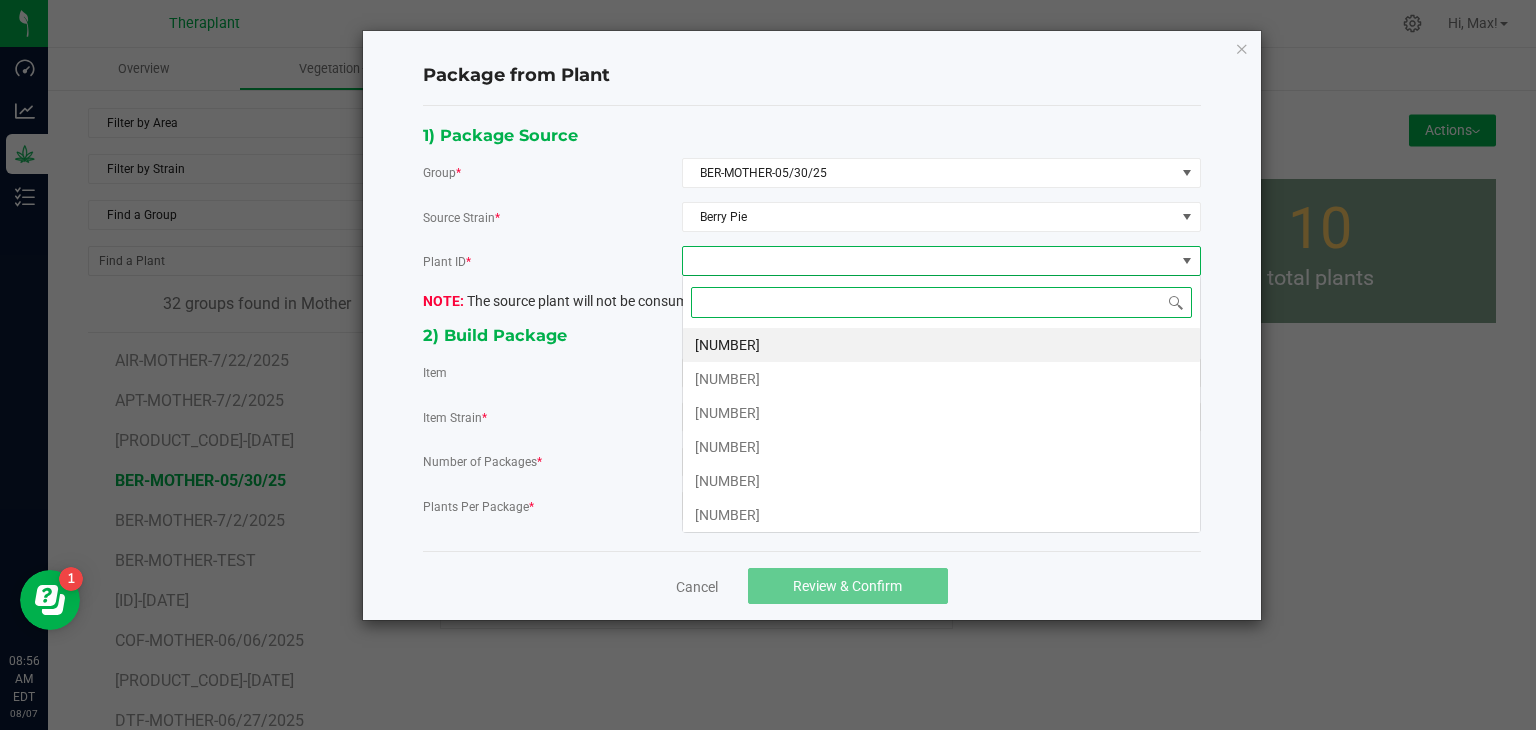 scroll, scrollTop: 99970, scrollLeft: 99480, axis: both 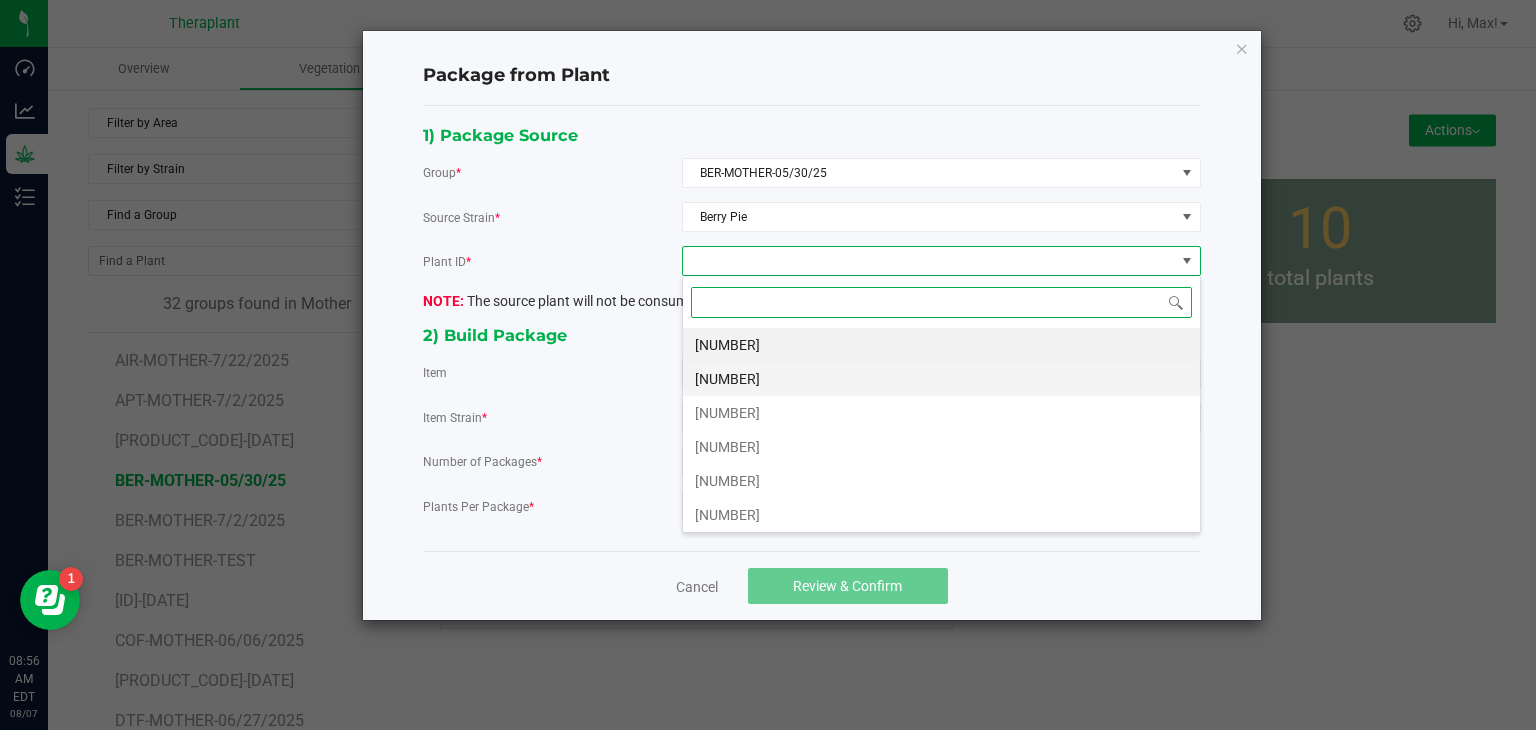 click on "[CREDIT CARD]" at bounding box center (941, 379) 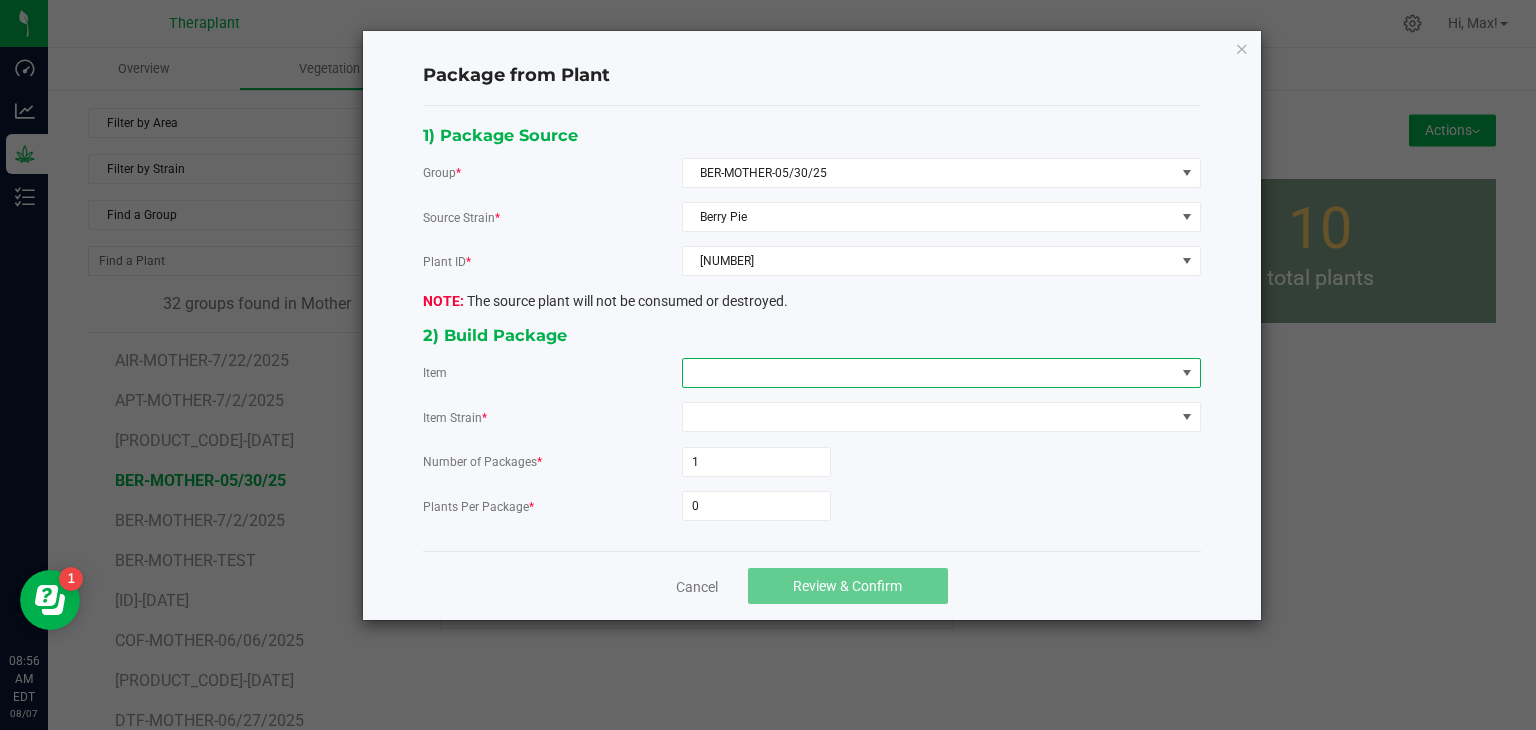 click at bounding box center (929, 373) 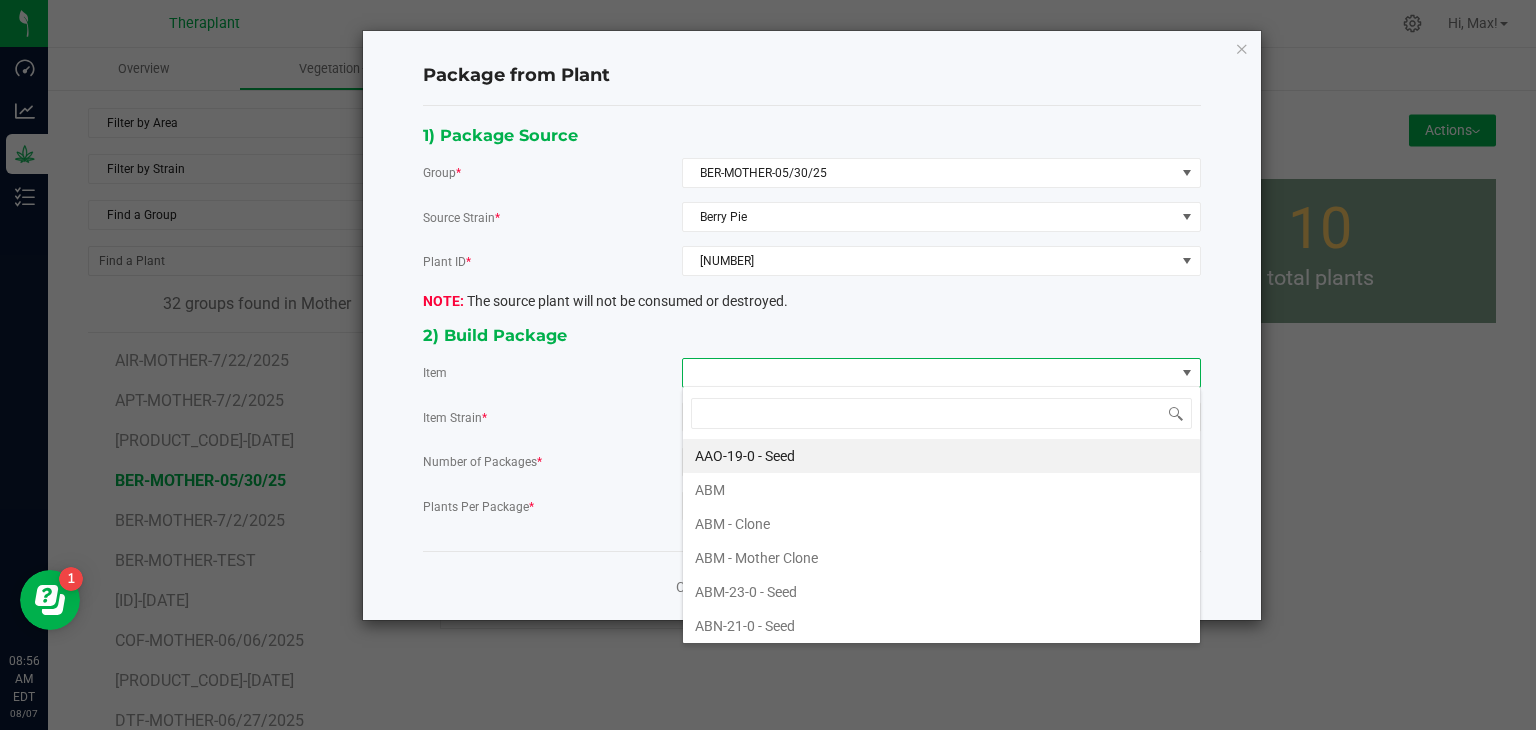 scroll, scrollTop: 99970, scrollLeft: 99480, axis: both 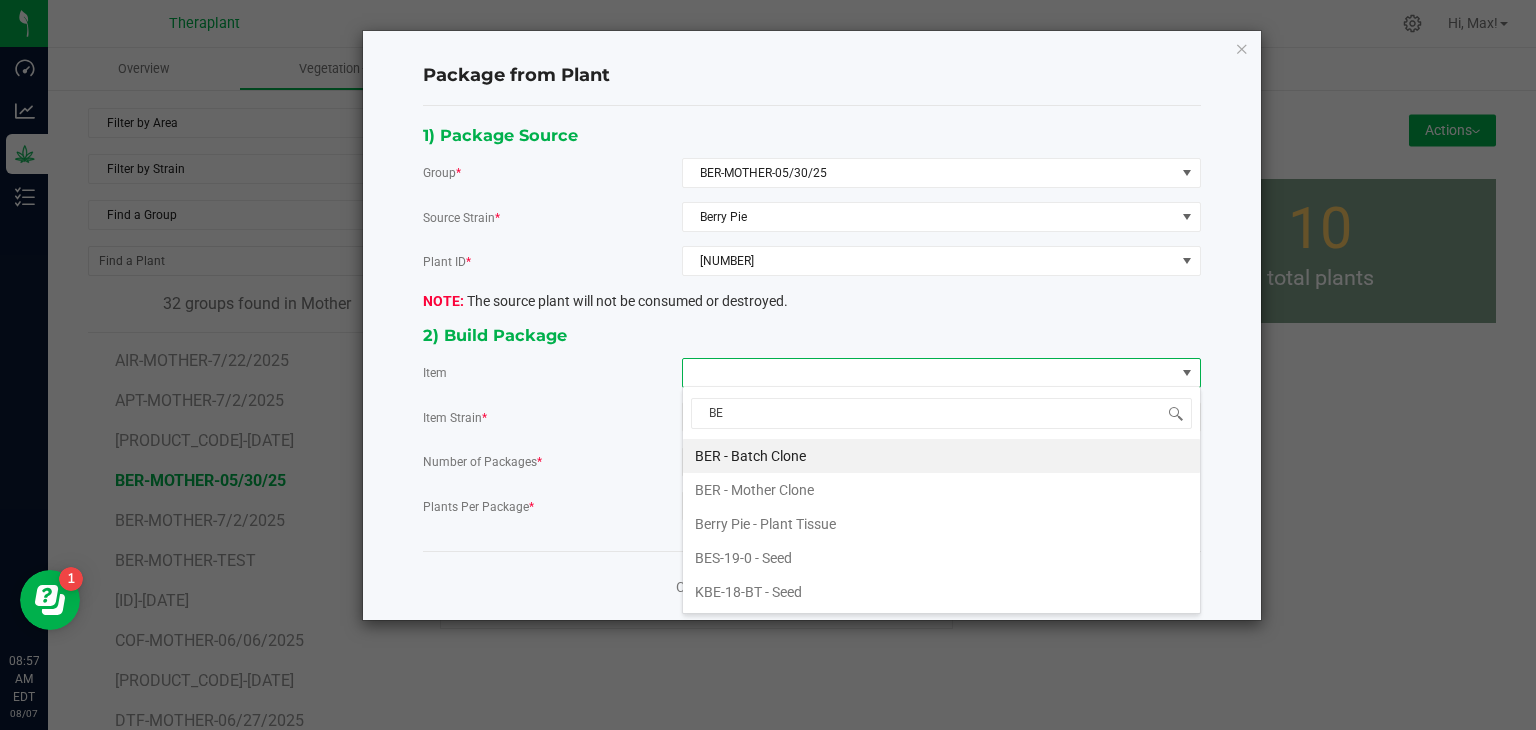 type on "BER" 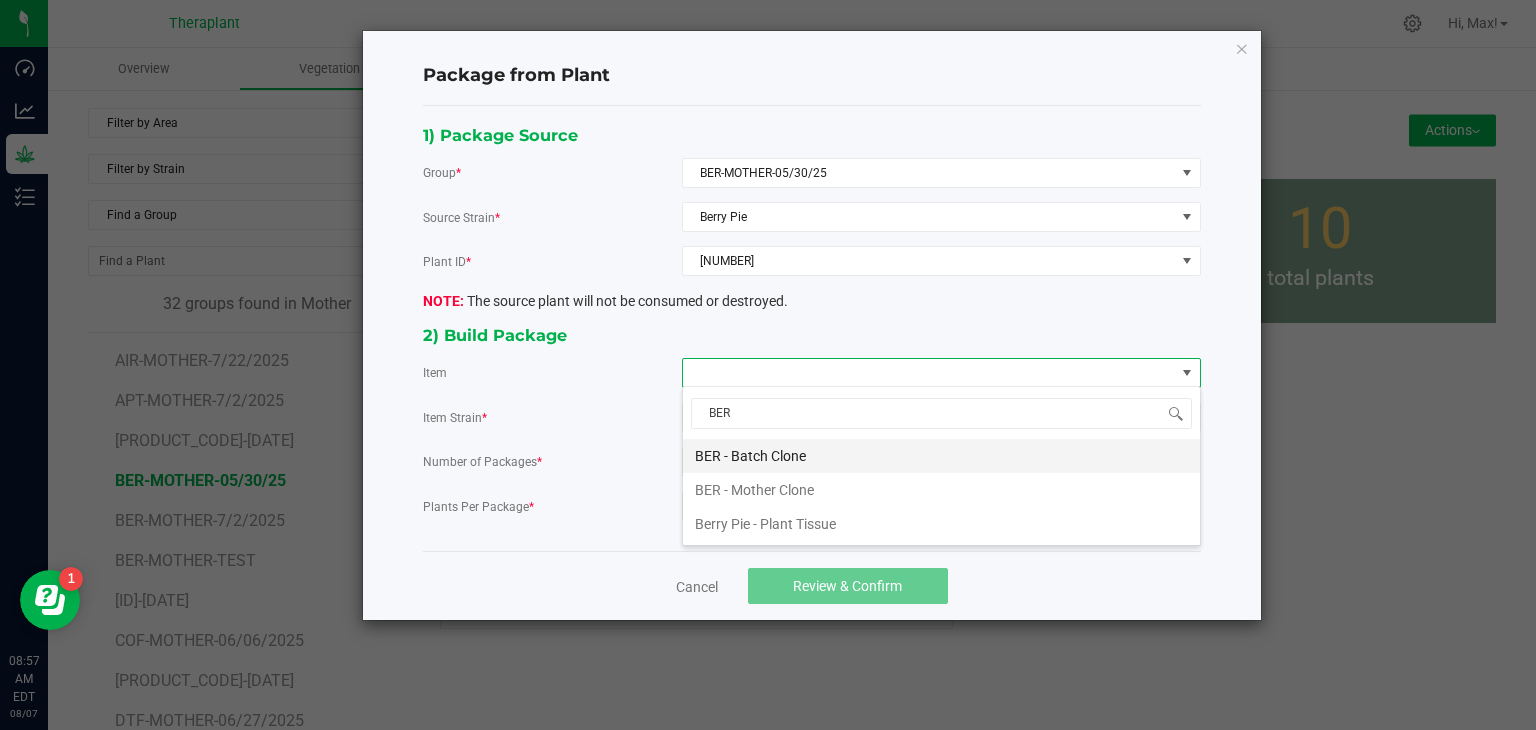 click on "BER - Batch Clone" at bounding box center (941, 456) 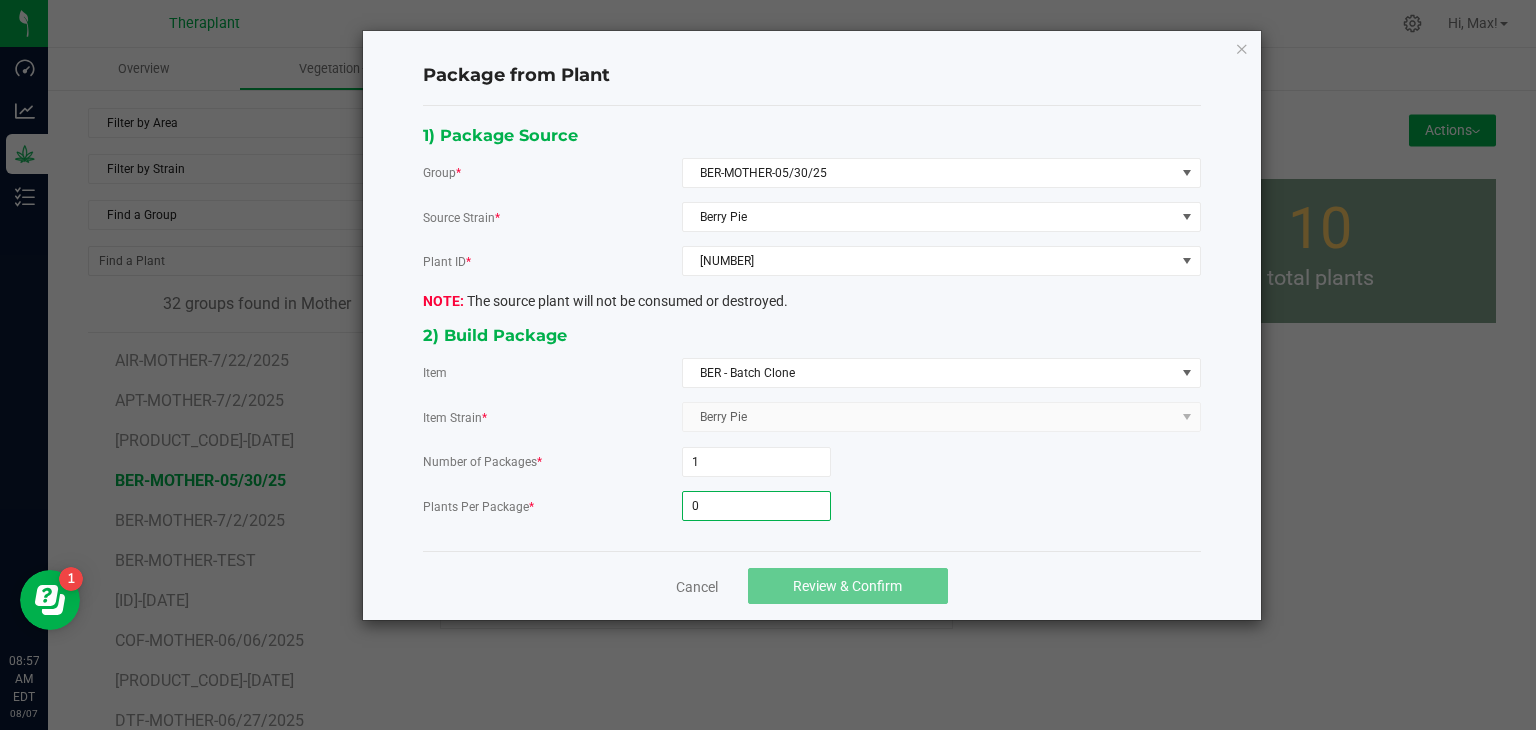 click on "0" at bounding box center (756, 506) 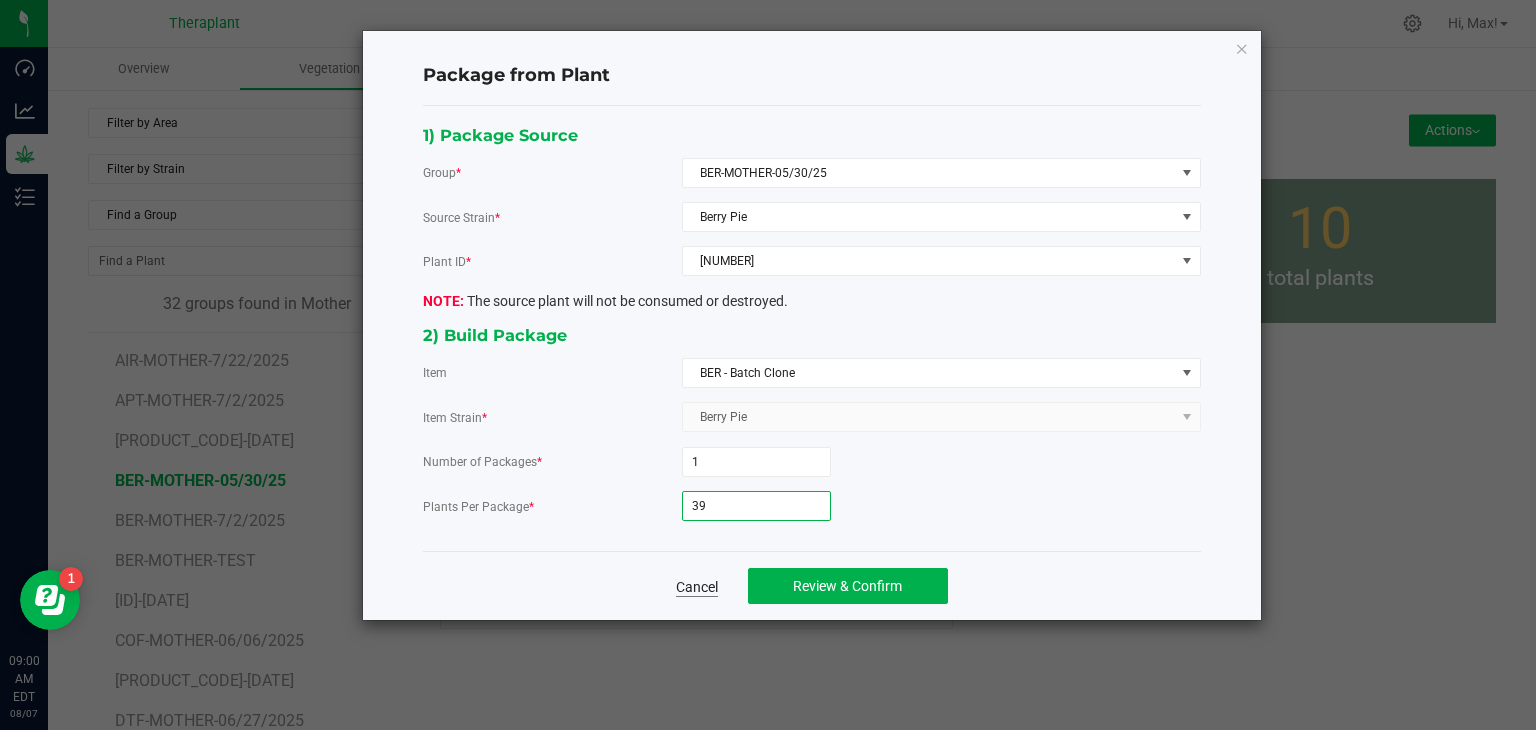 type on "39" 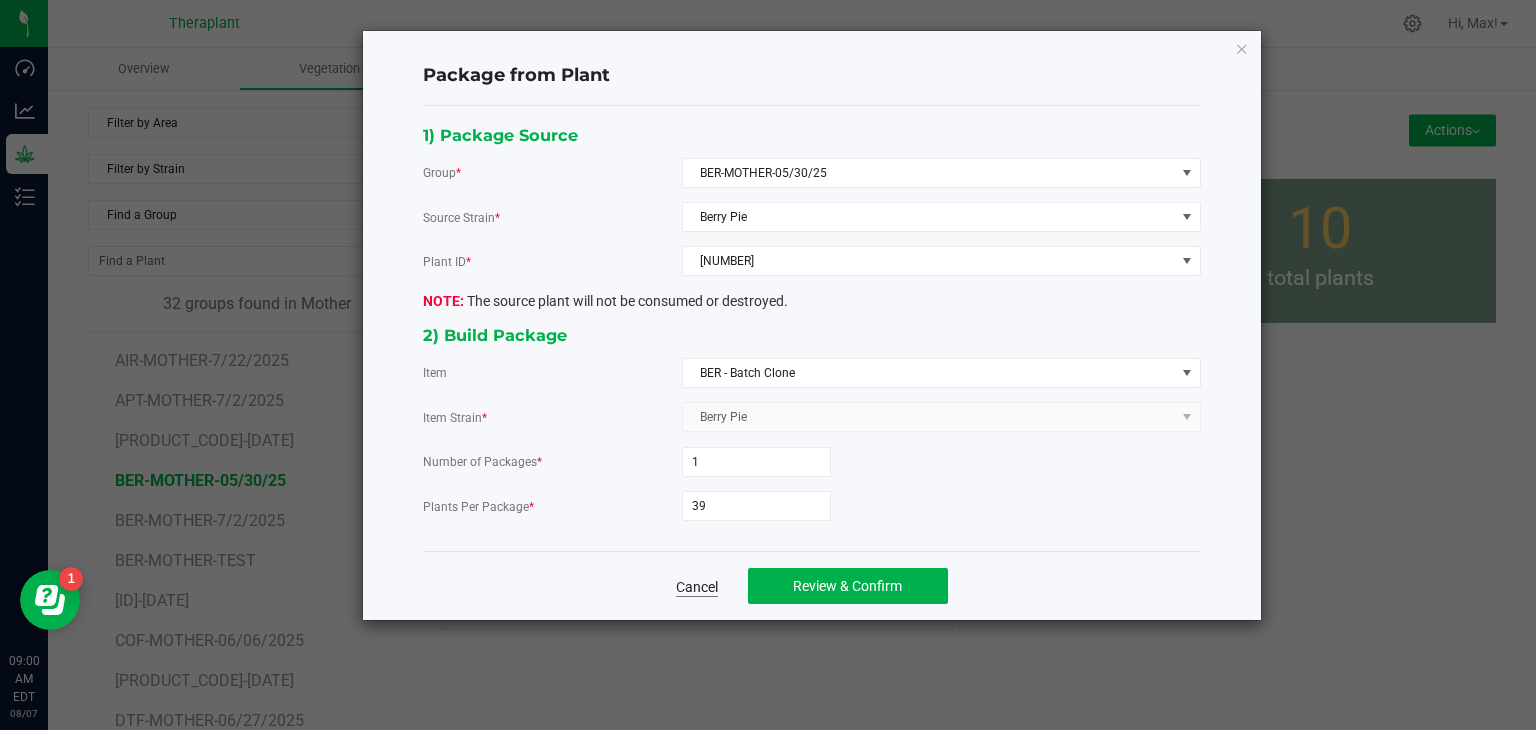 click on "Cancel" 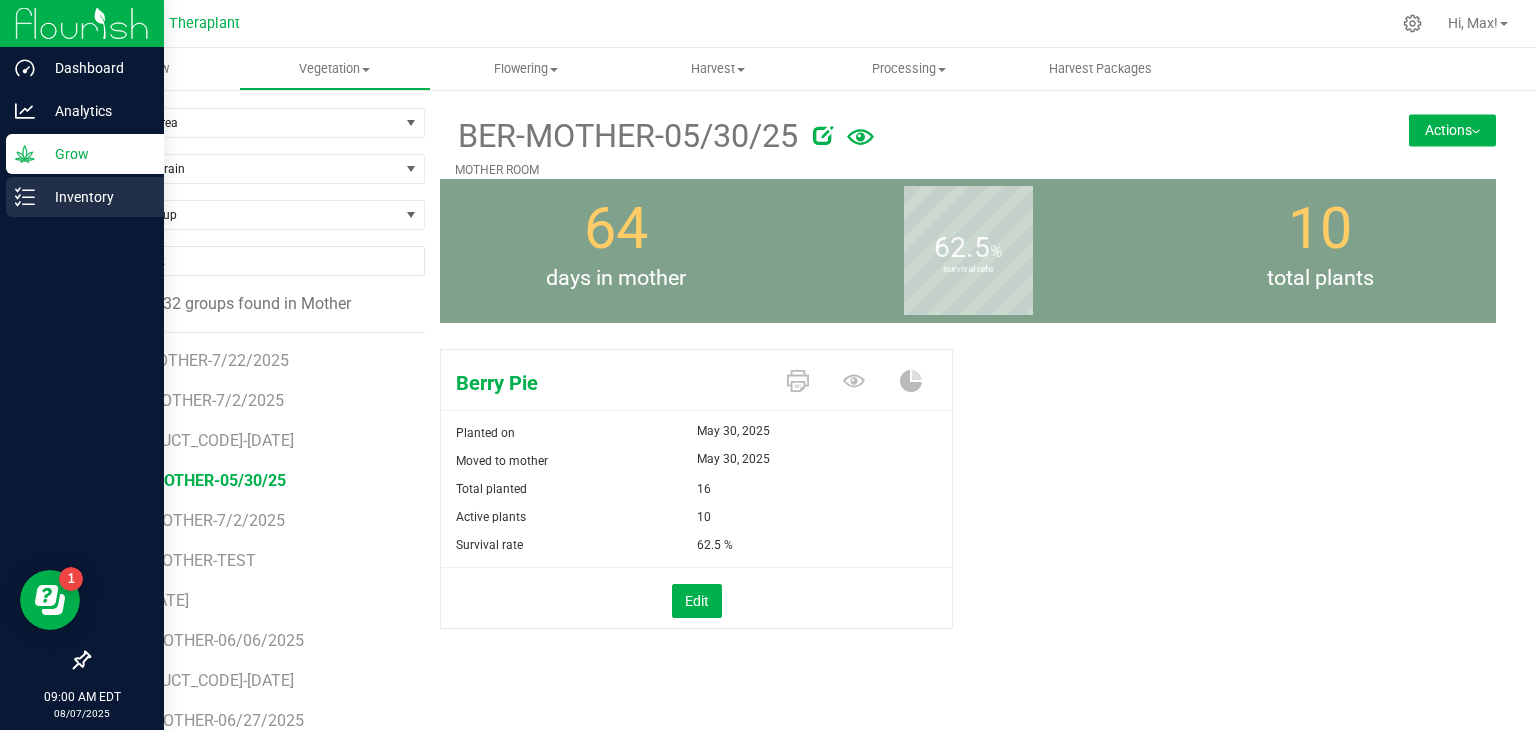 click on "Inventory" at bounding box center (95, 197) 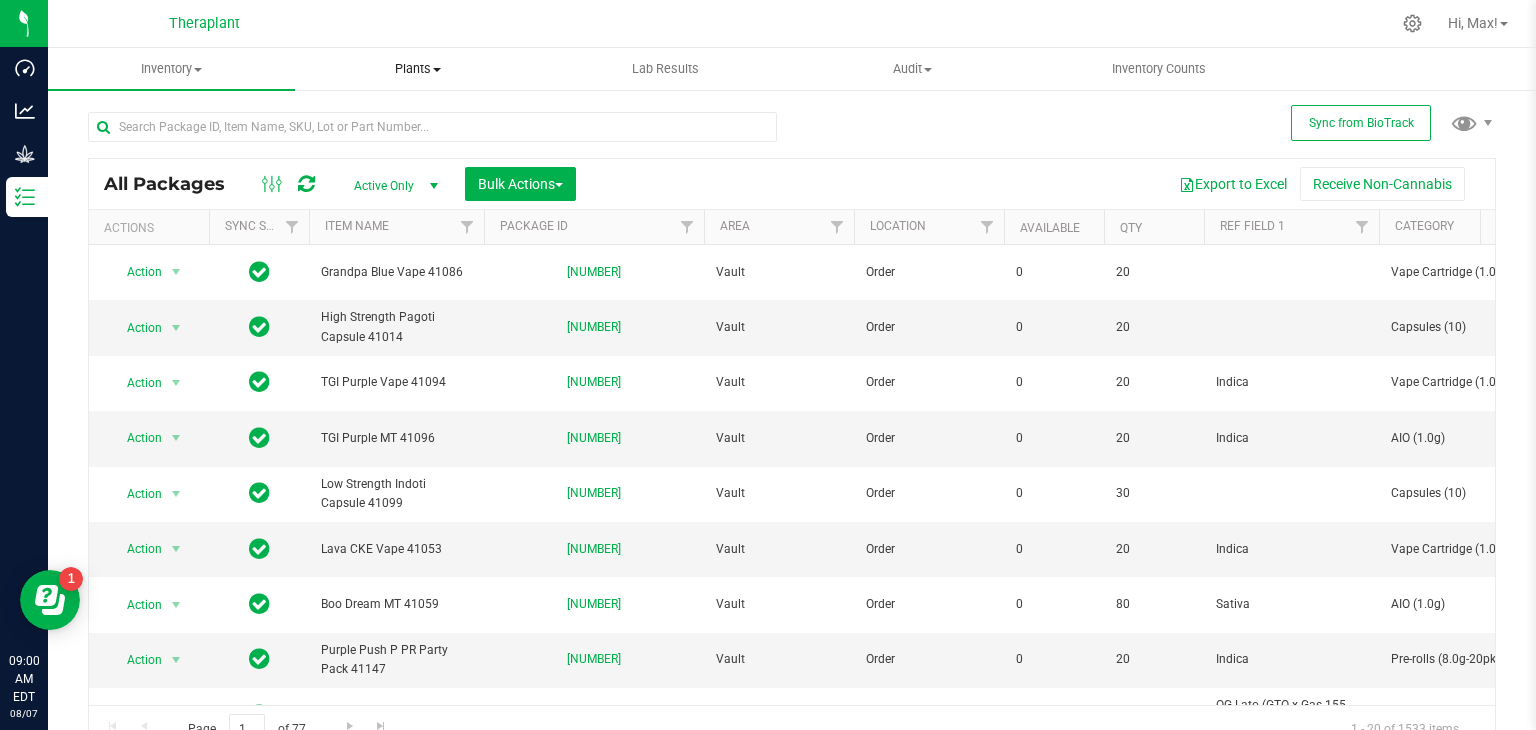 click on "Plants" at bounding box center [418, 69] 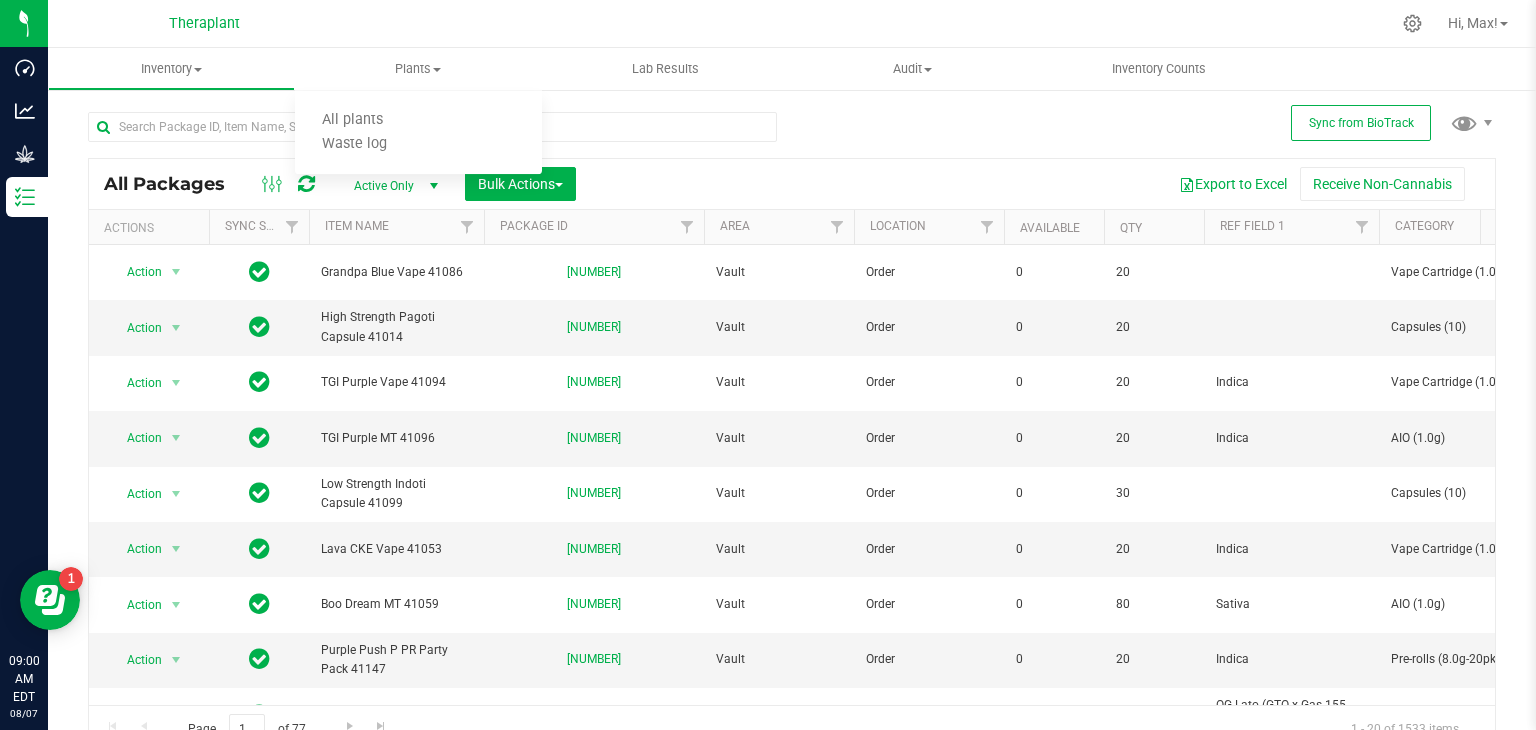 click on "Theraplant" at bounding box center (208, 23) 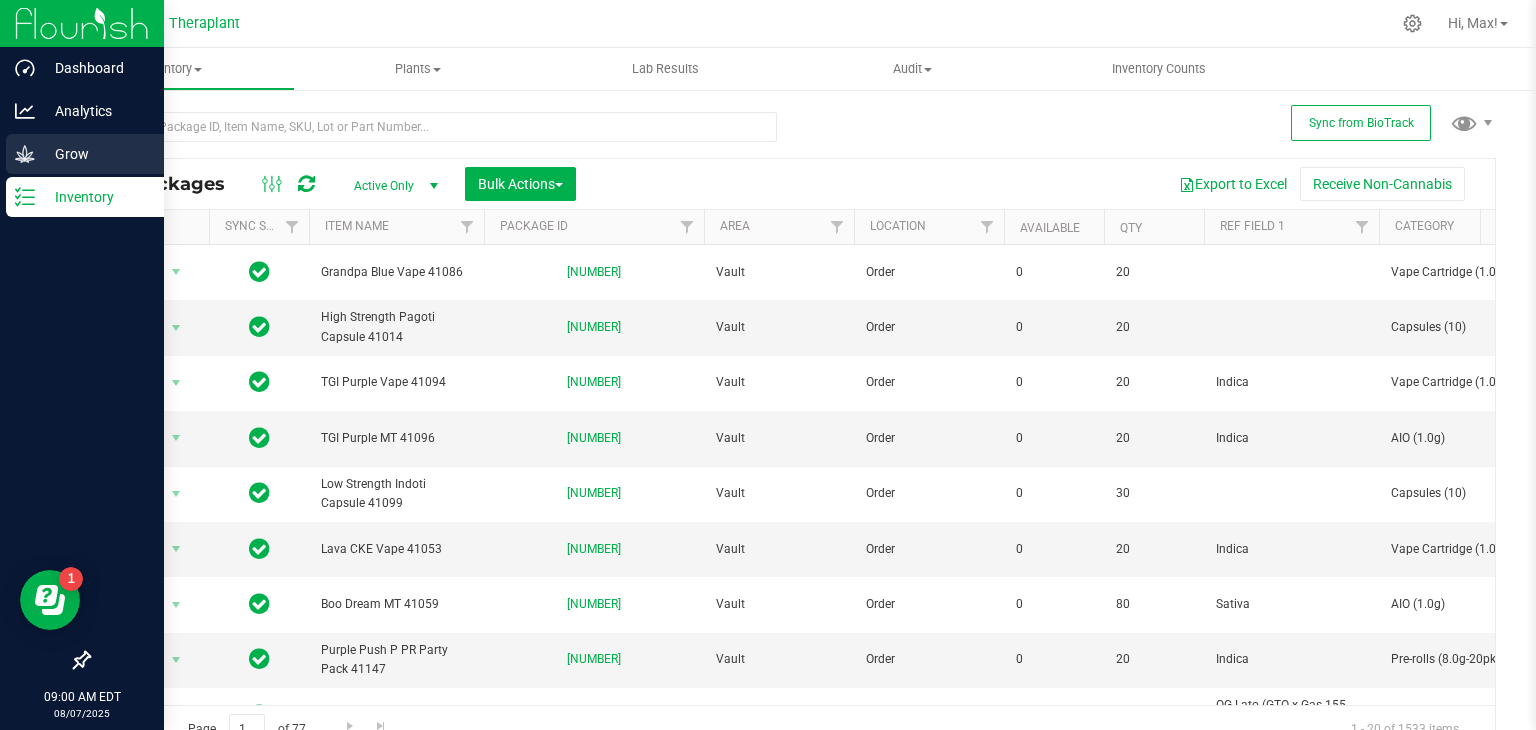 click on "Grow" at bounding box center [95, 154] 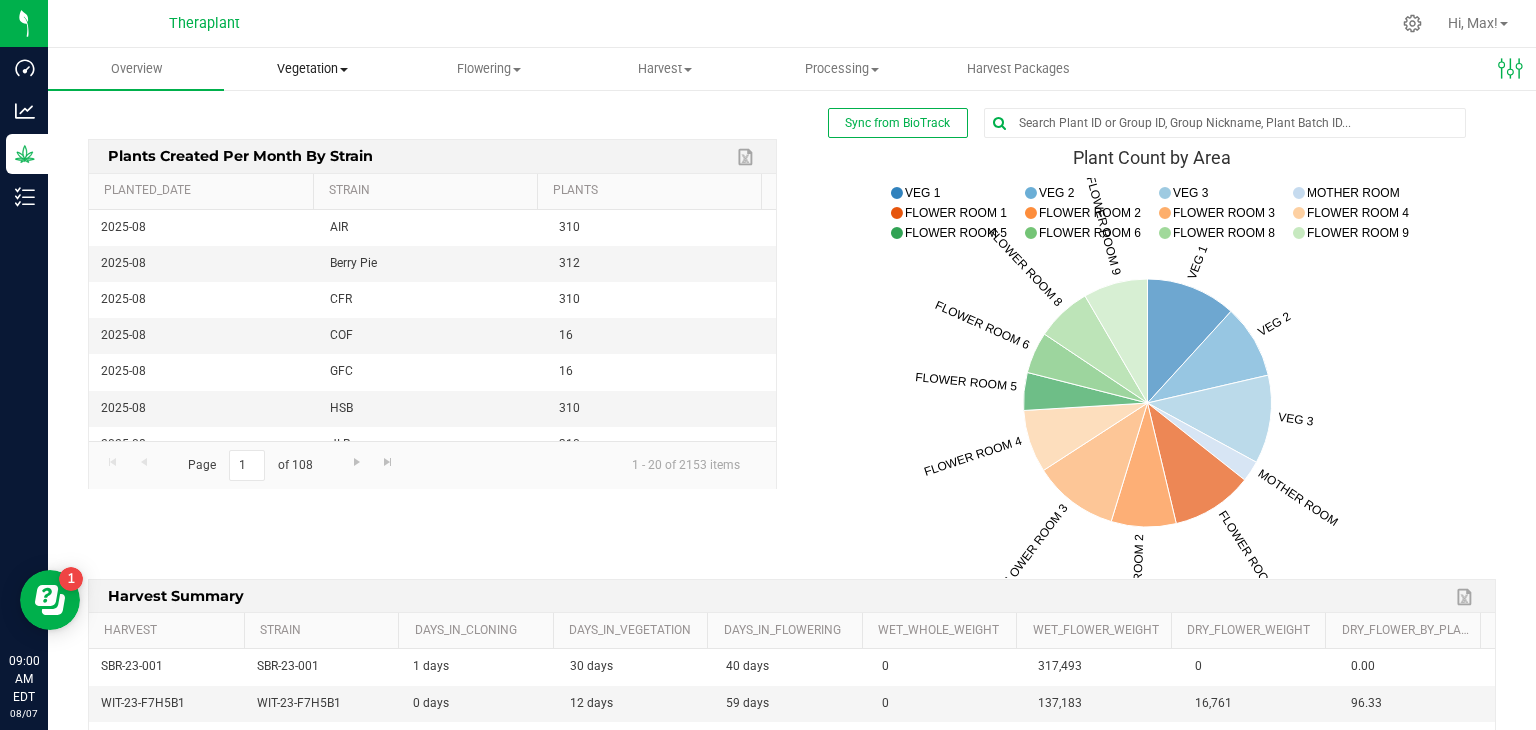 click on "Vegetation" at bounding box center (312, 69) 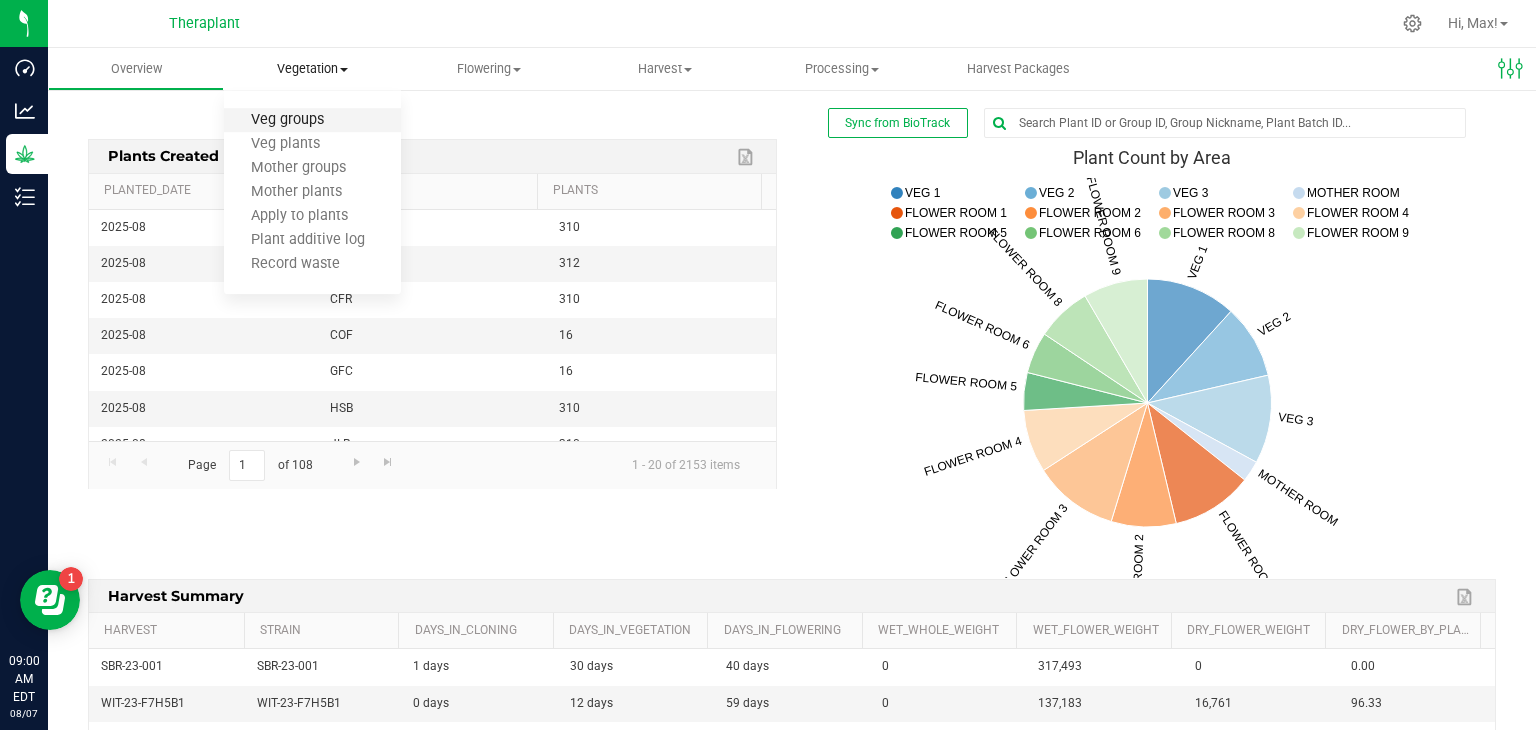 click on "Veg groups" at bounding box center (287, 120) 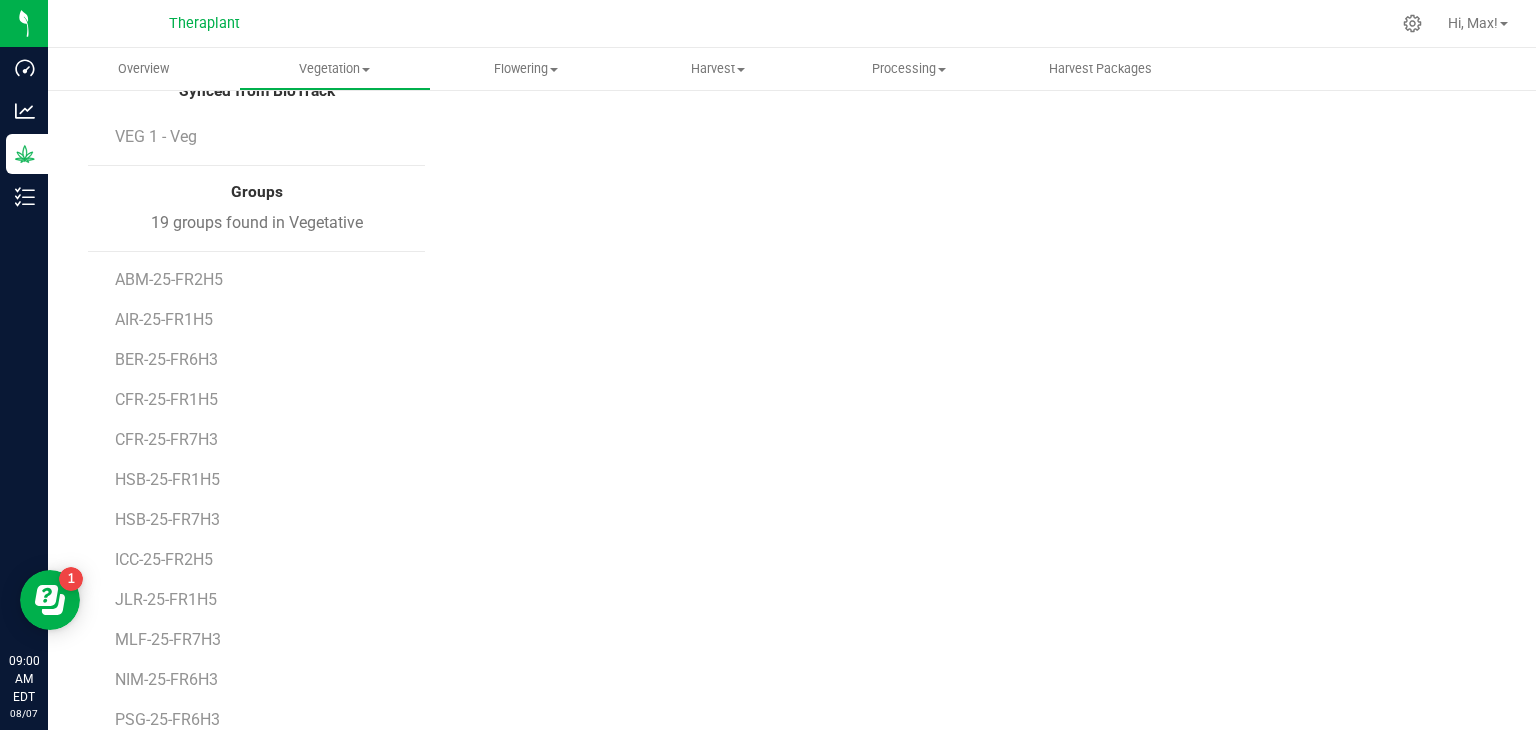 scroll, scrollTop: 268, scrollLeft: 0, axis: vertical 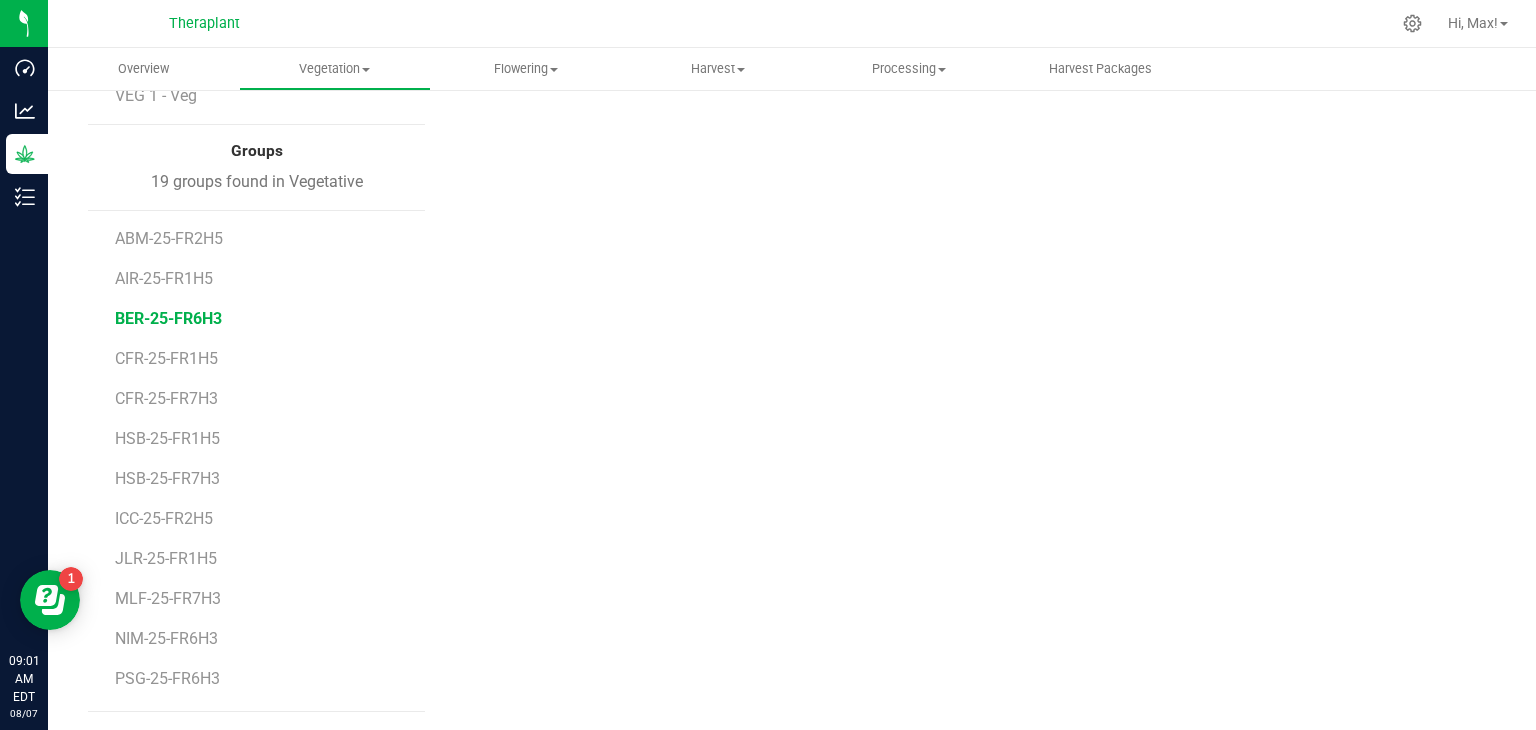 click on "BER-25-FR6H3" at bounding box center [168, 318] 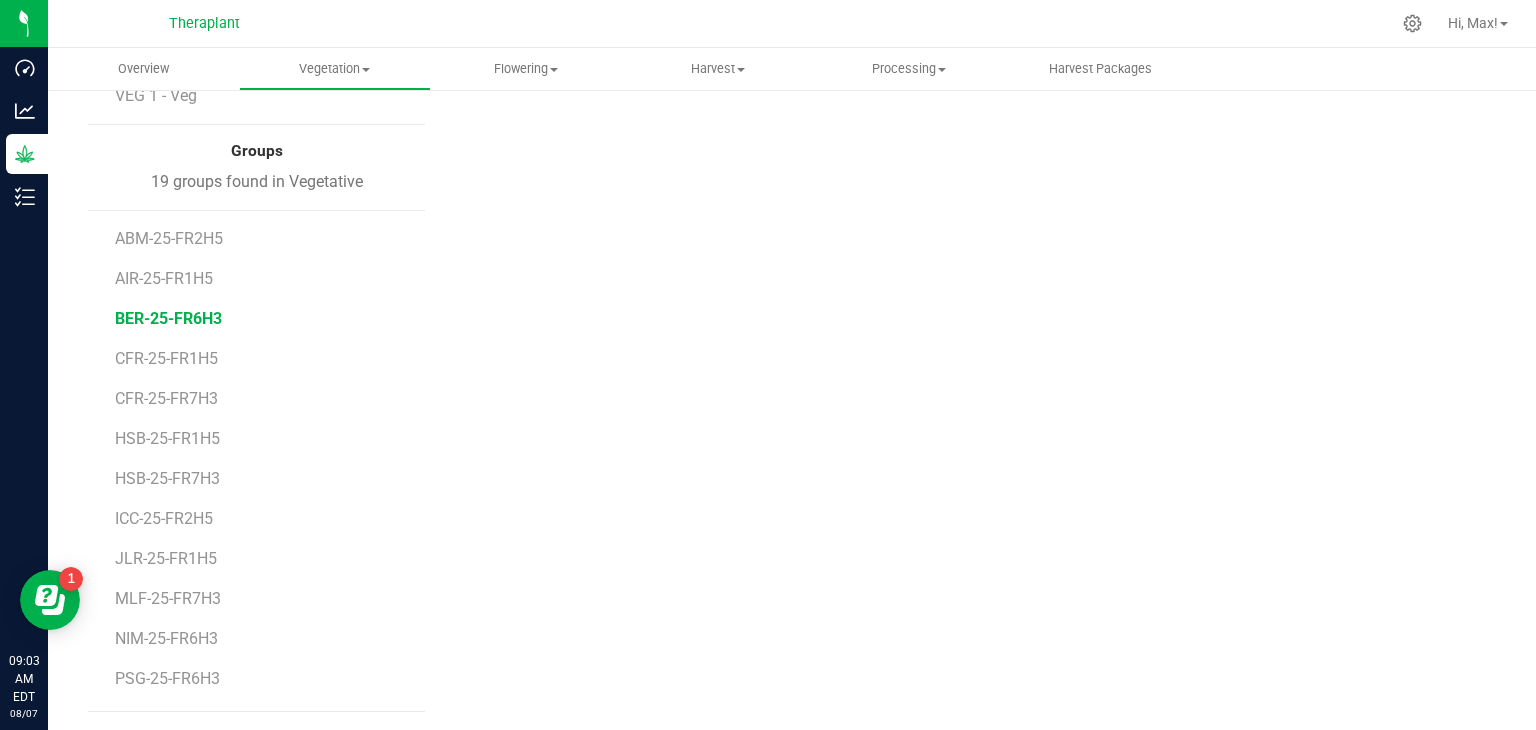 click on "BER-25-FR6H3" at bounding box center [168, 318] 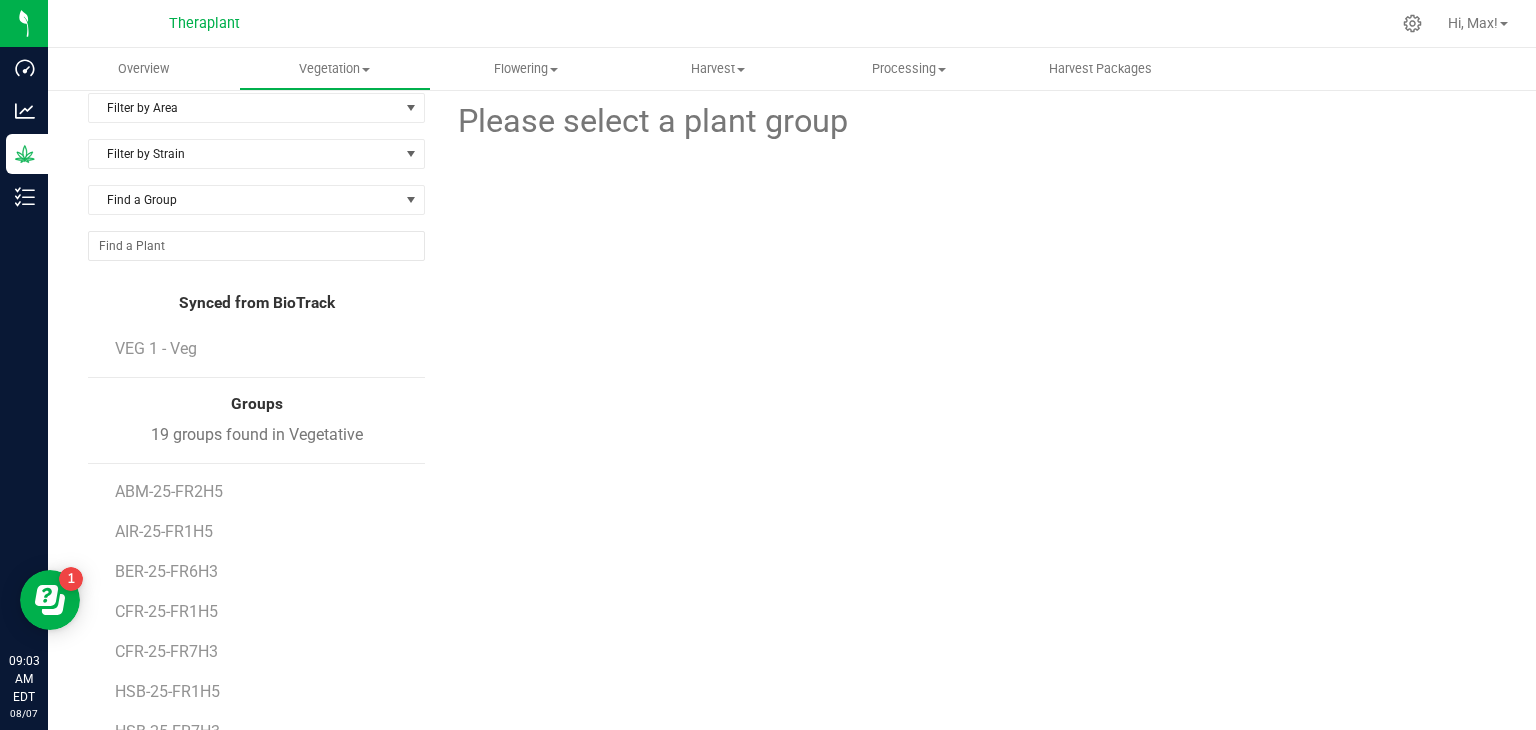 scroll, scrollTop: 0, scrollLeft: 0, axis: both 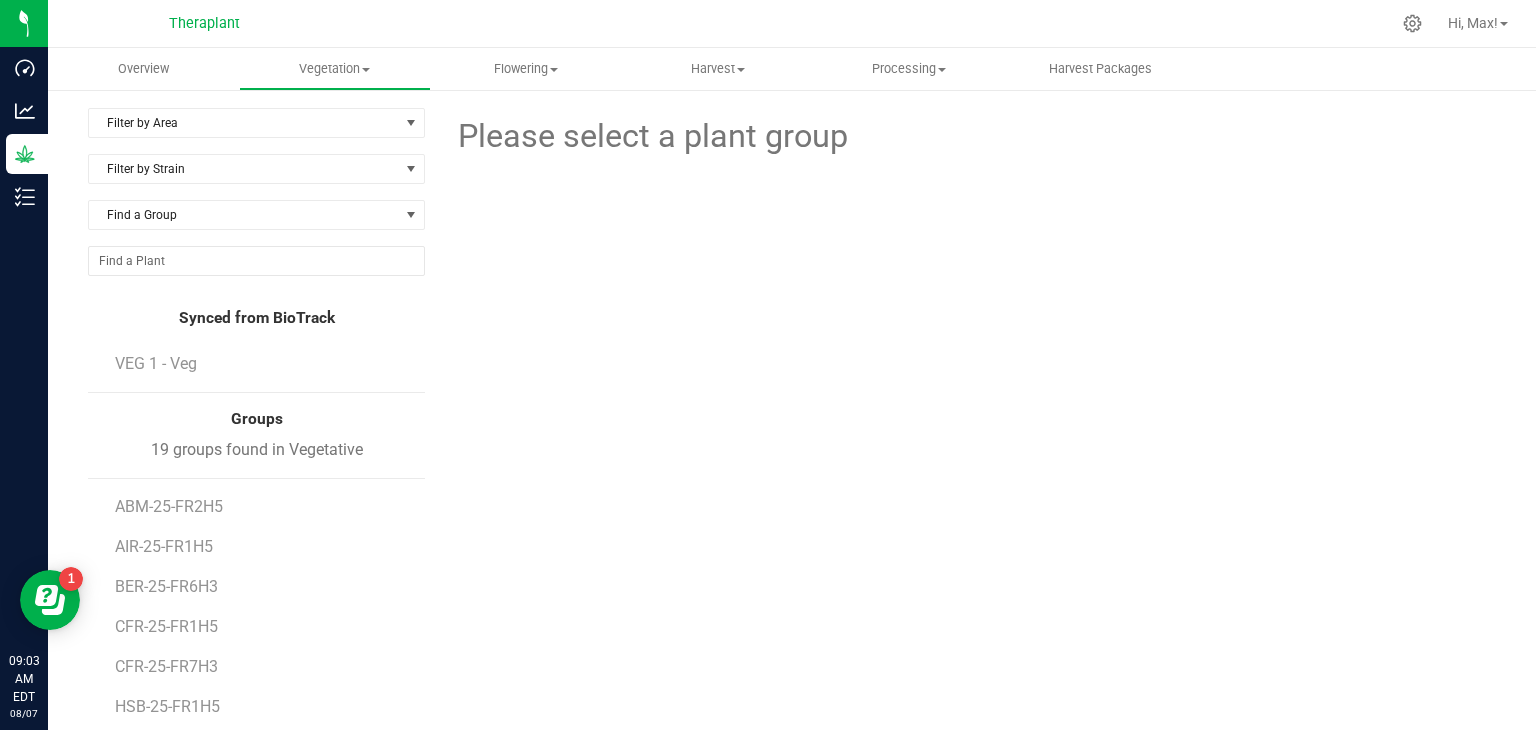 click on "BER-25-FR6H3" at bounding box center (263, 579) 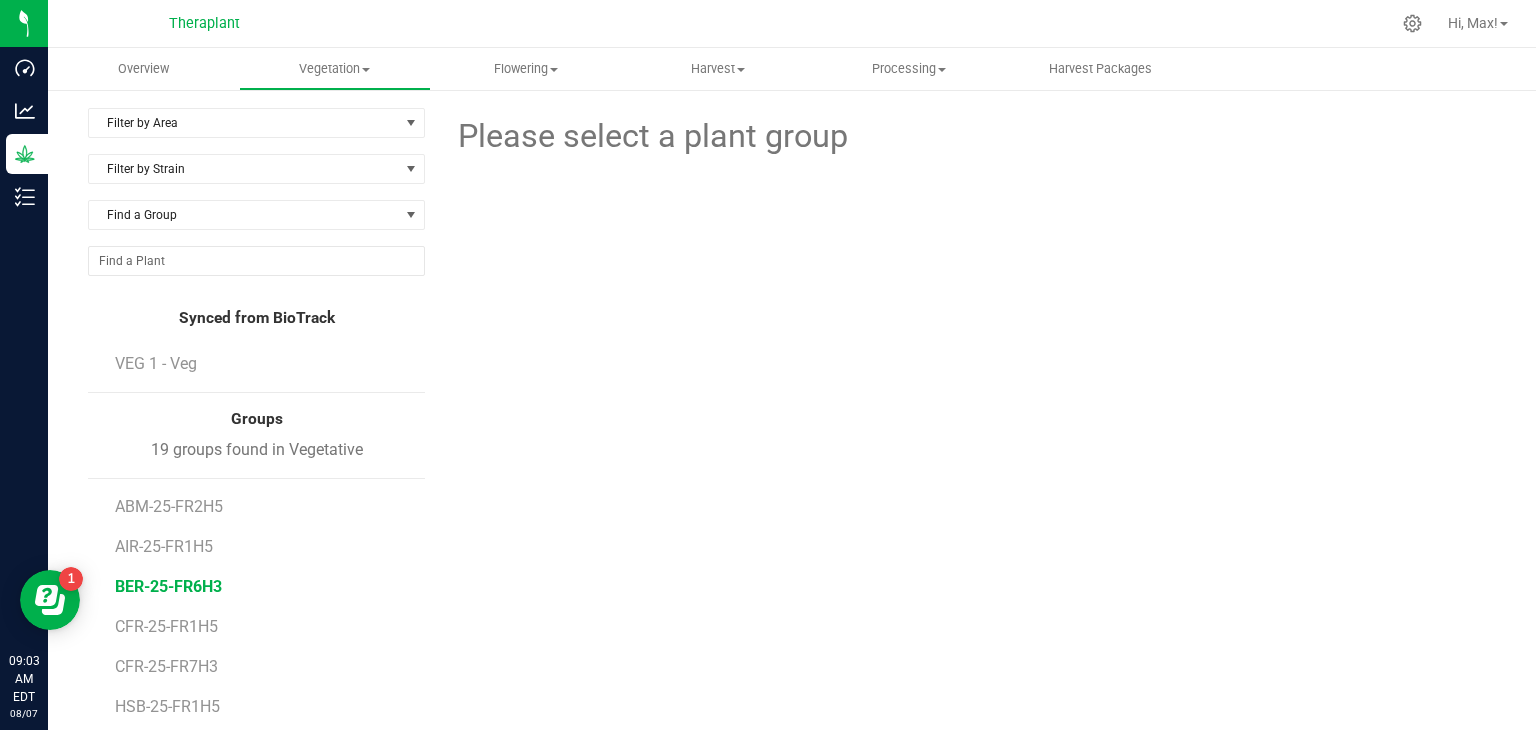 click on "BER-25-FR6H3" at bounding box center (168, 586) 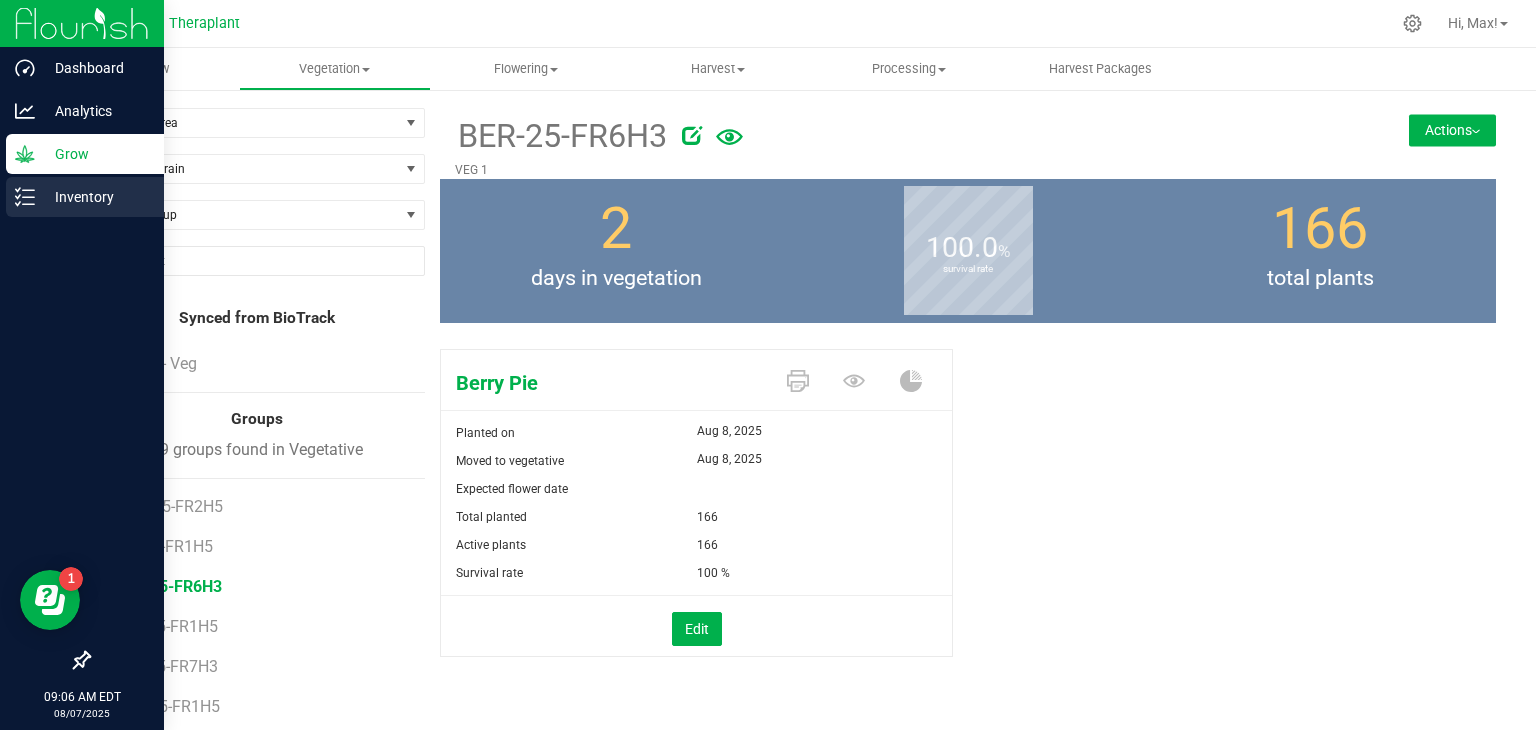 click on "Inventory" at bounding box center [95, 197] 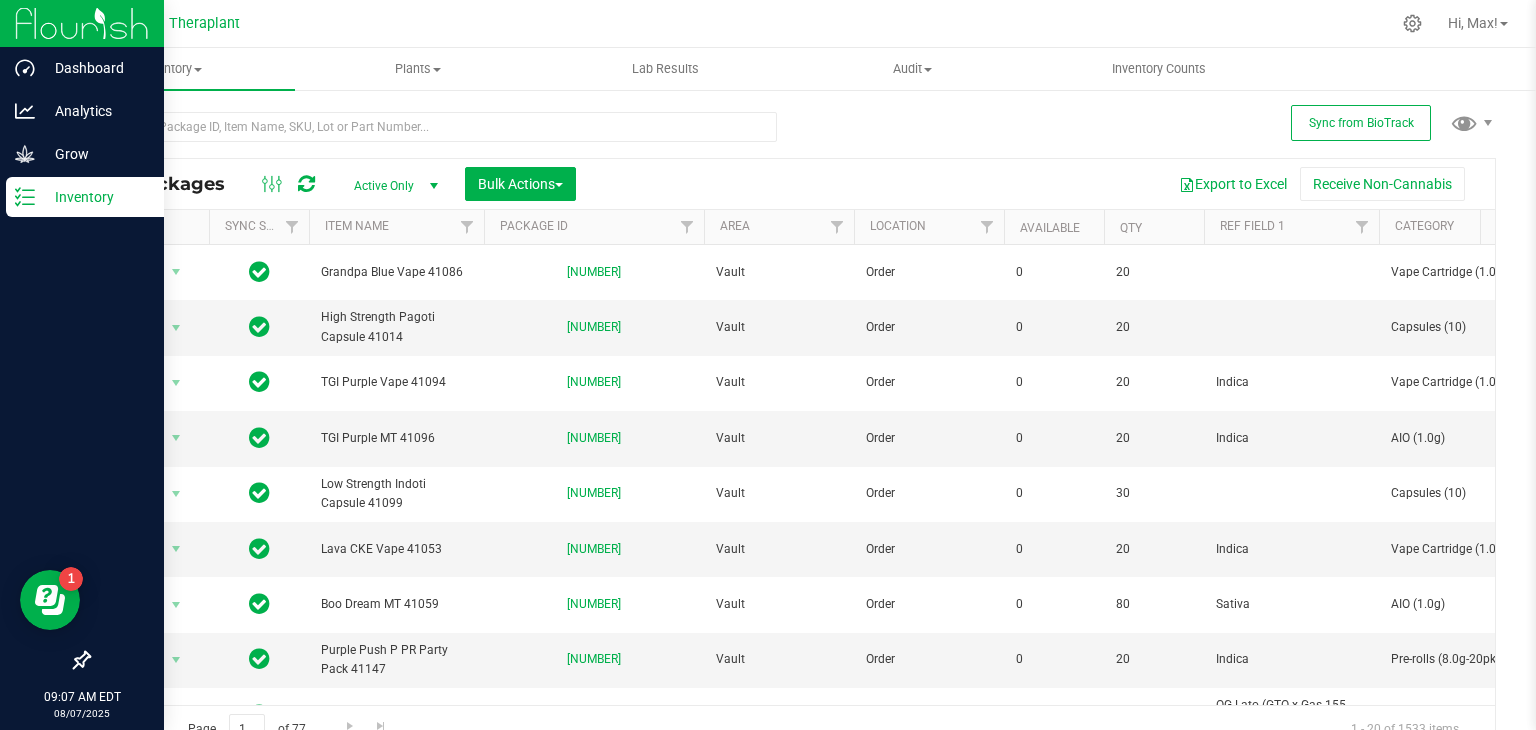 scroll, scrollTop: 22, scrollLeft: 0, axis: vertical 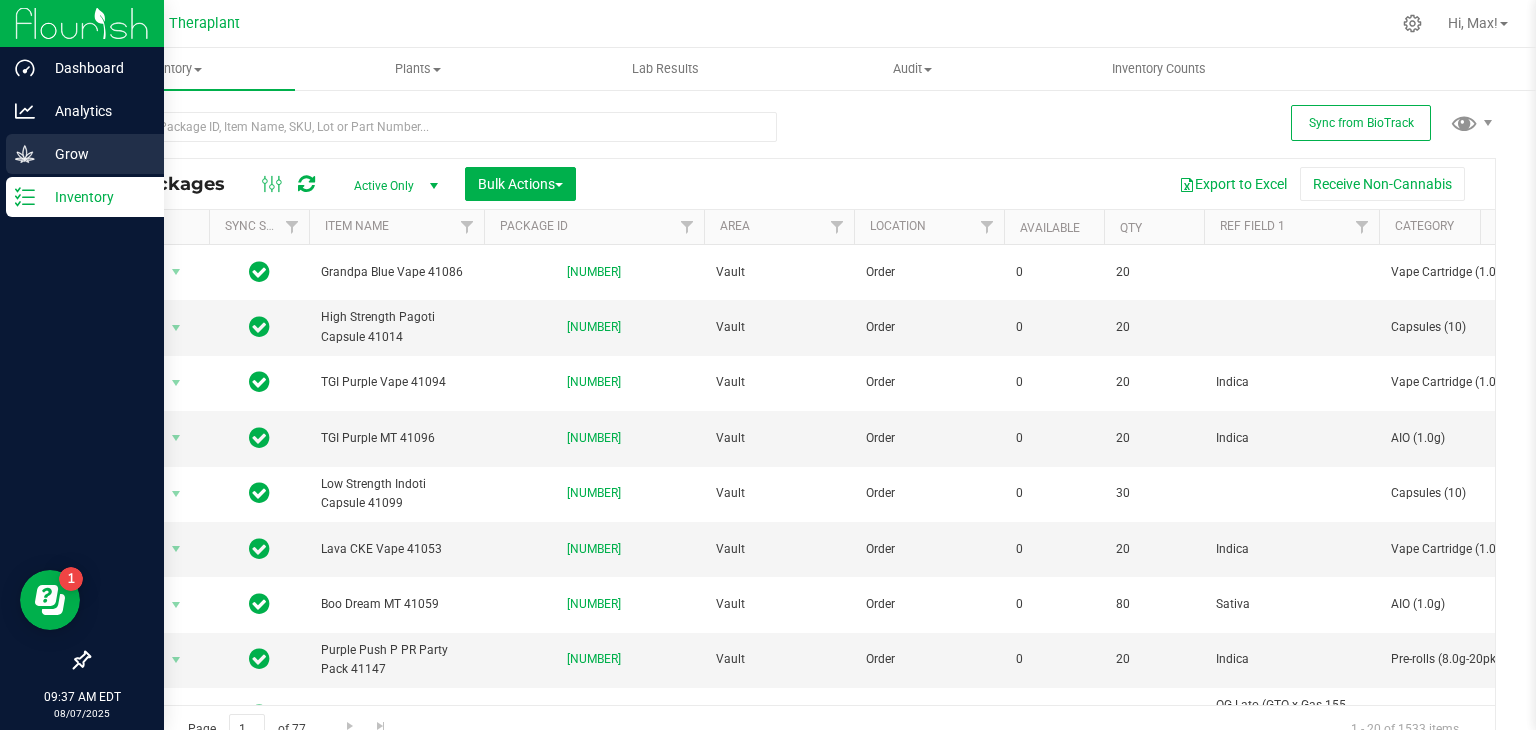 click on "Grow" at bounding box center (95, 154) 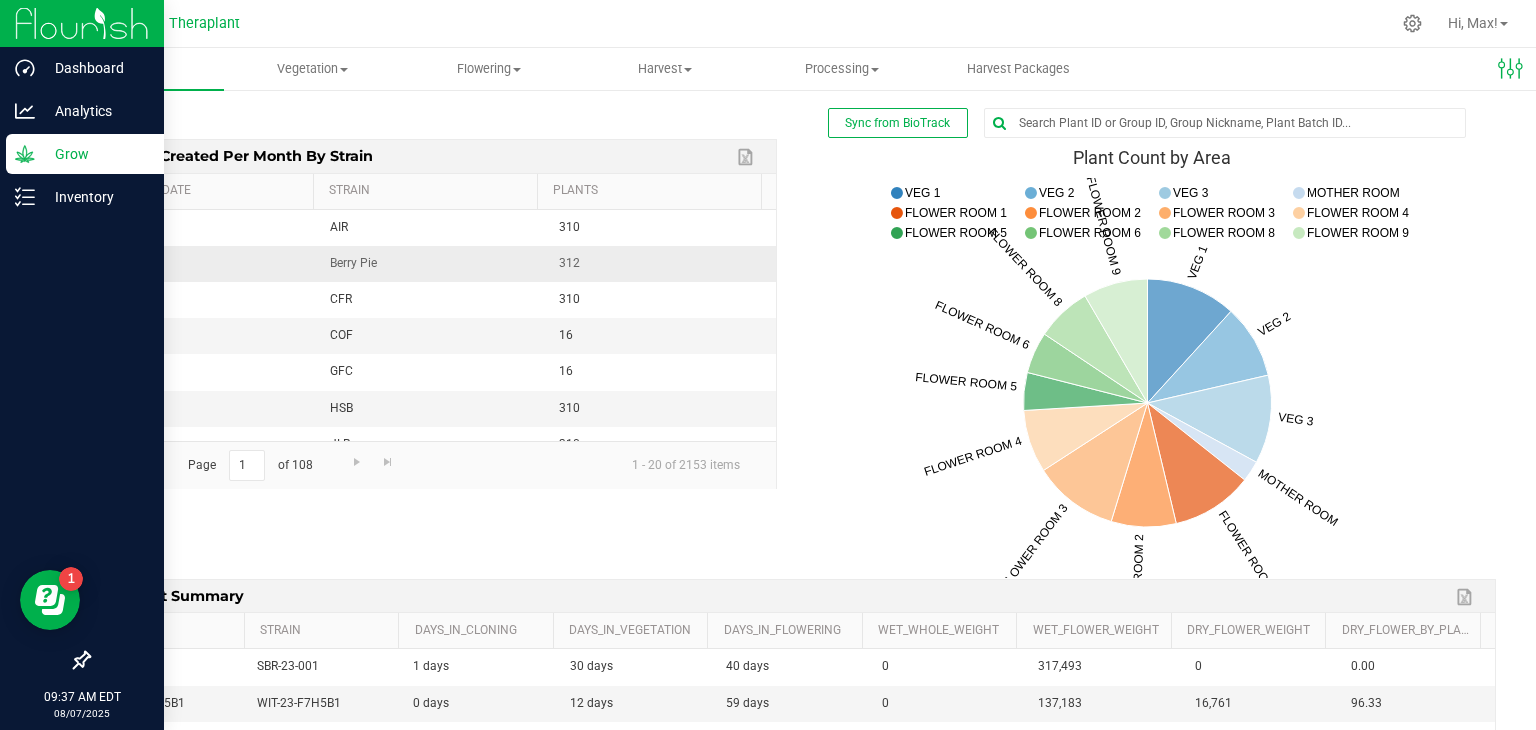 click on "Berry Pie" at bounding box center (432, 264) 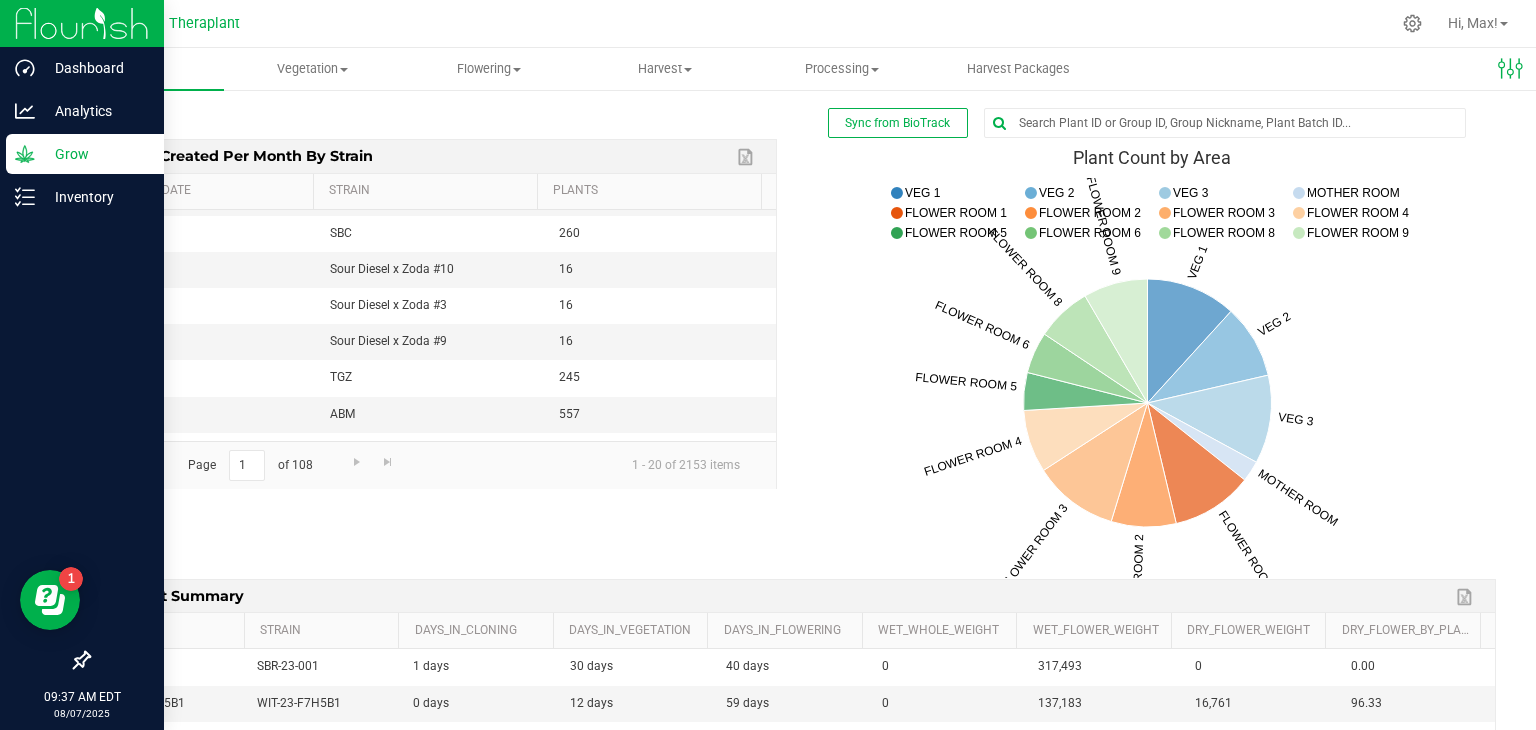 scroll, scrollTop: 0, scrollLeft: 0, axis: both 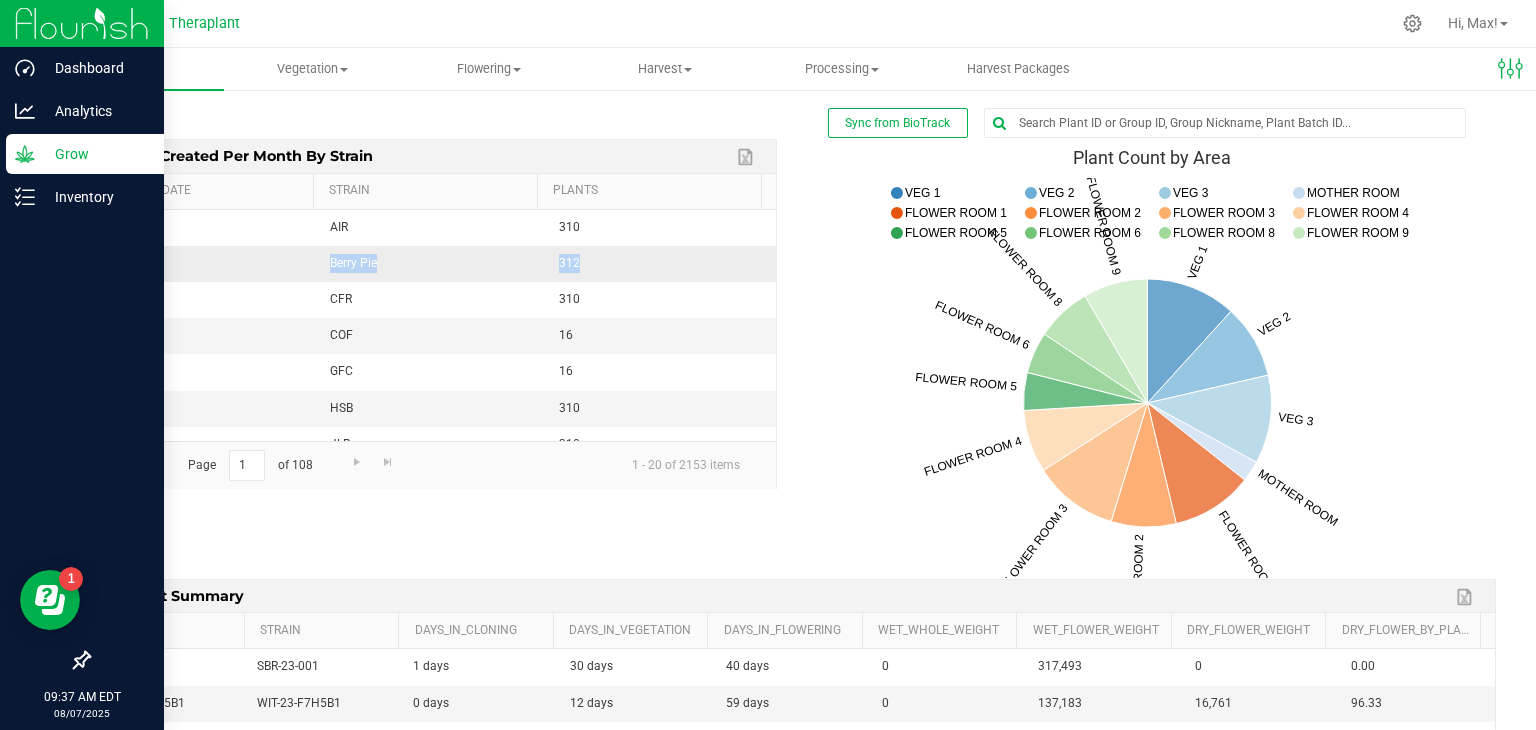 drag, startPoint x: 106, startPoint y: 257, endPoint x: 652, endPoint y: 279, distance: 546.44305 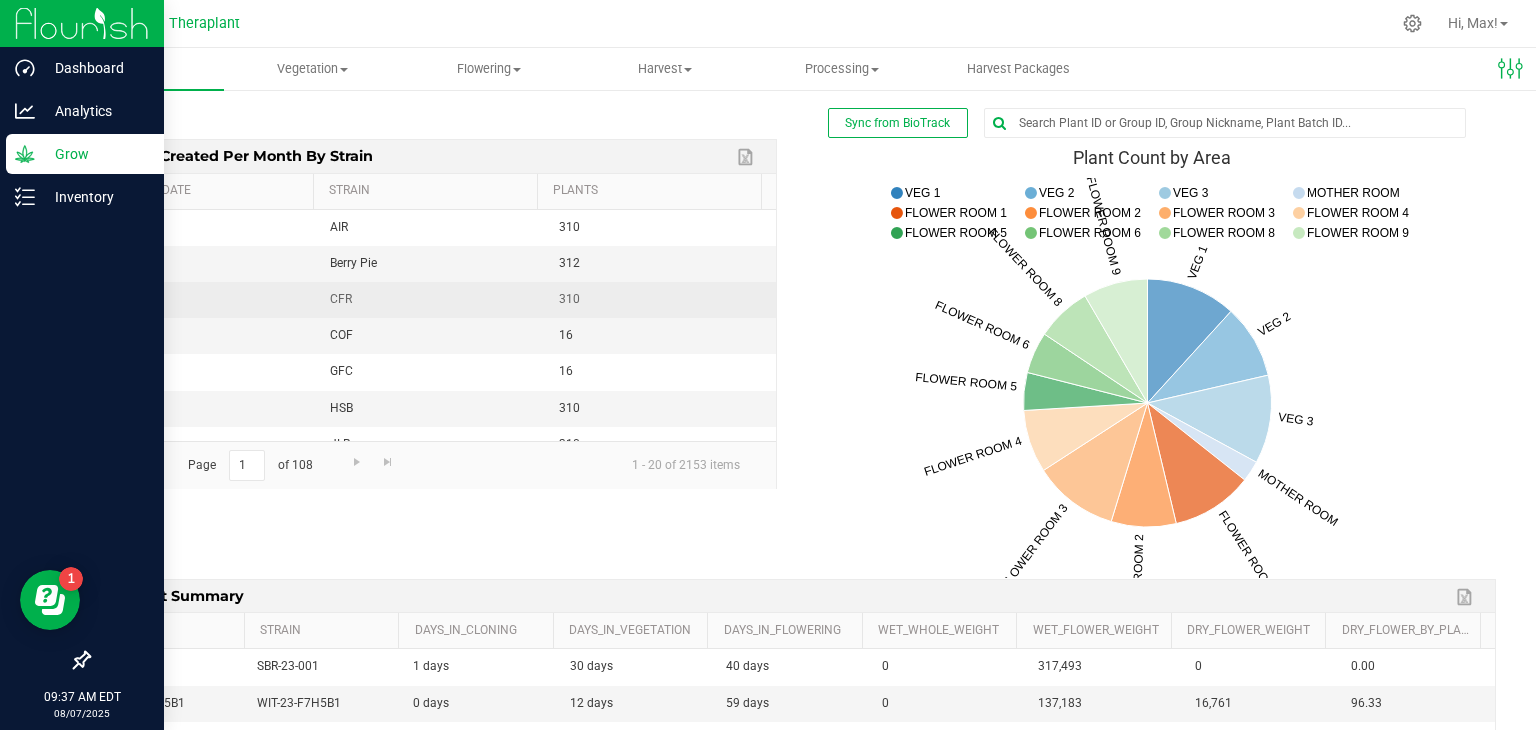 click on "2025-08" at bounding box center (203, 300) 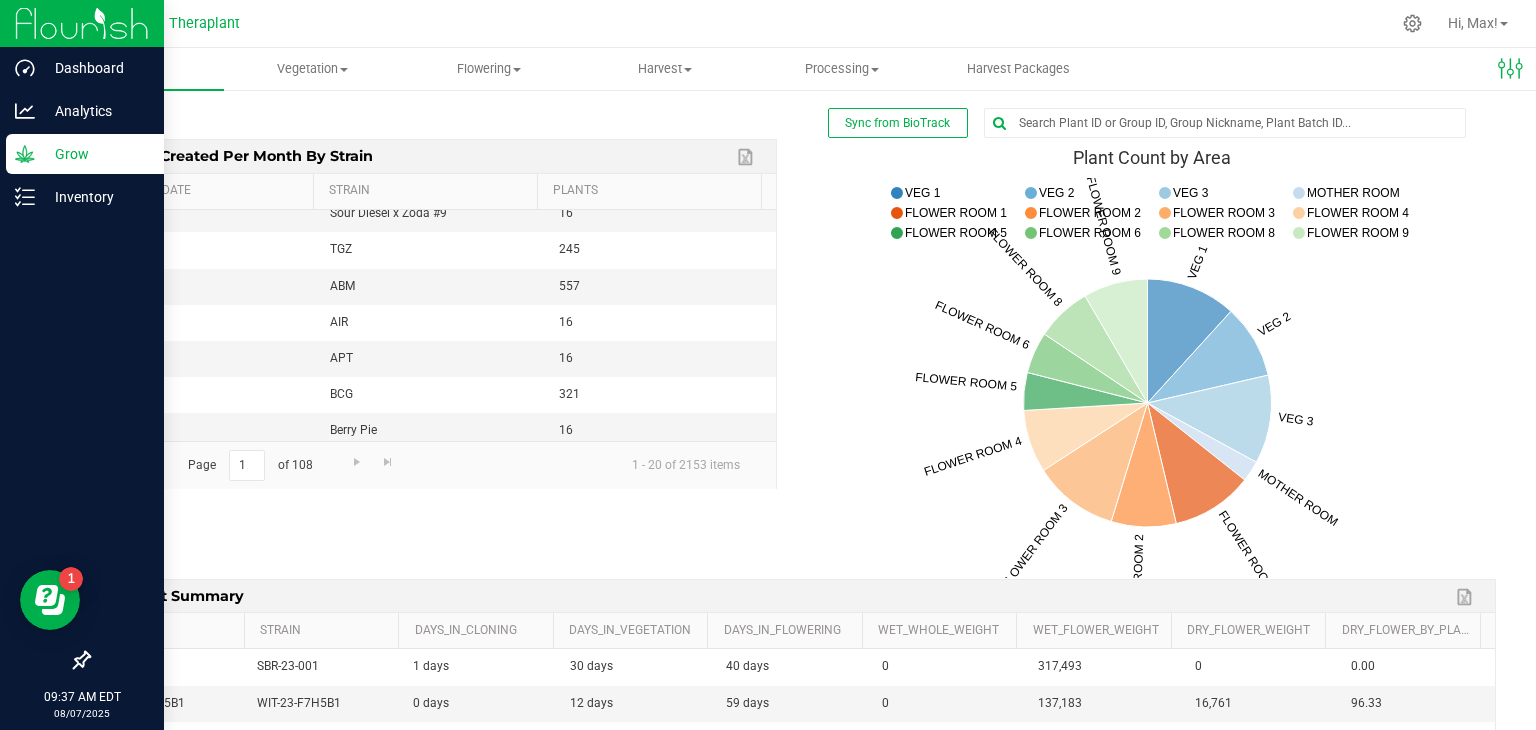 scroll, scrollTop: 488, scrollLeft: 0, axis: vertical 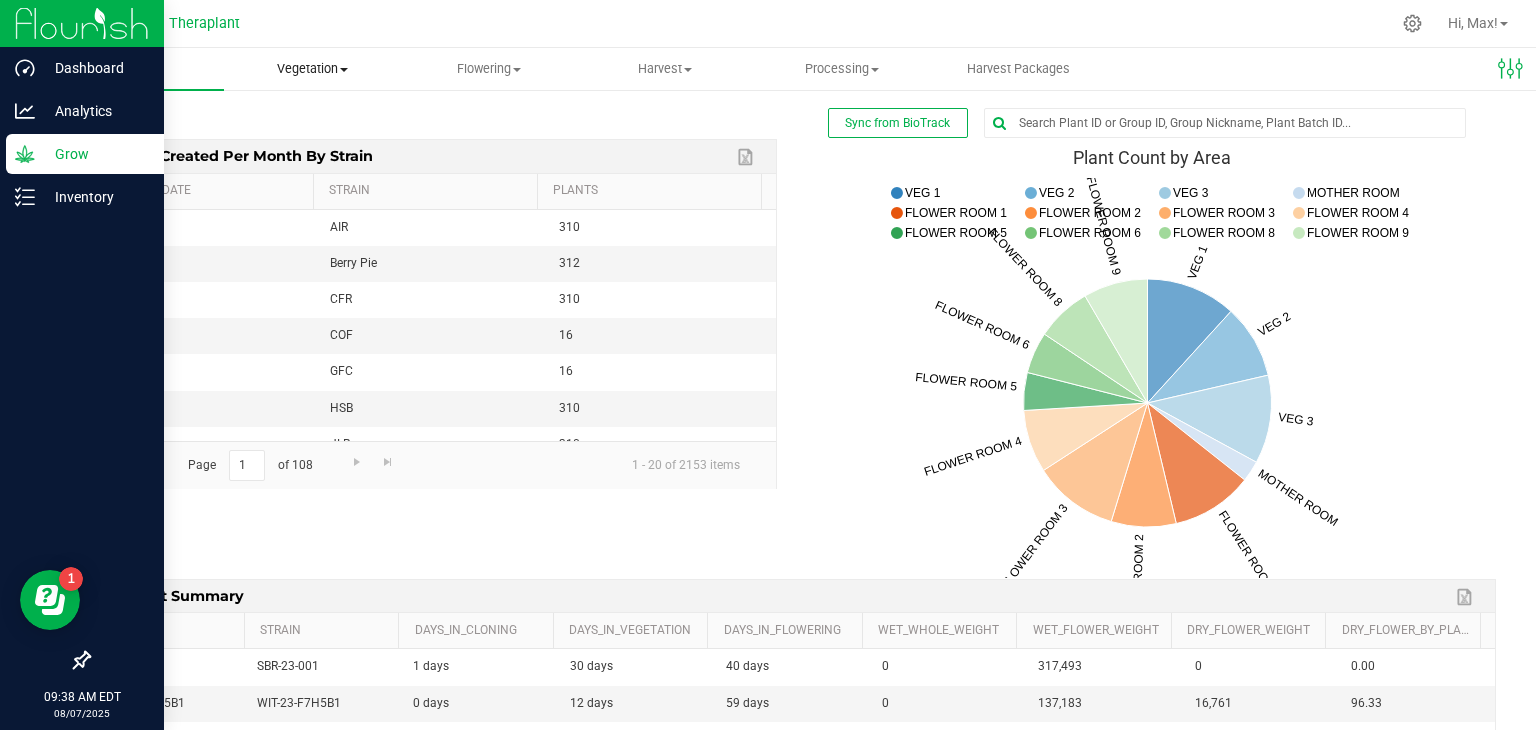 click on "Vegetation" at bounding box center (312, 69) 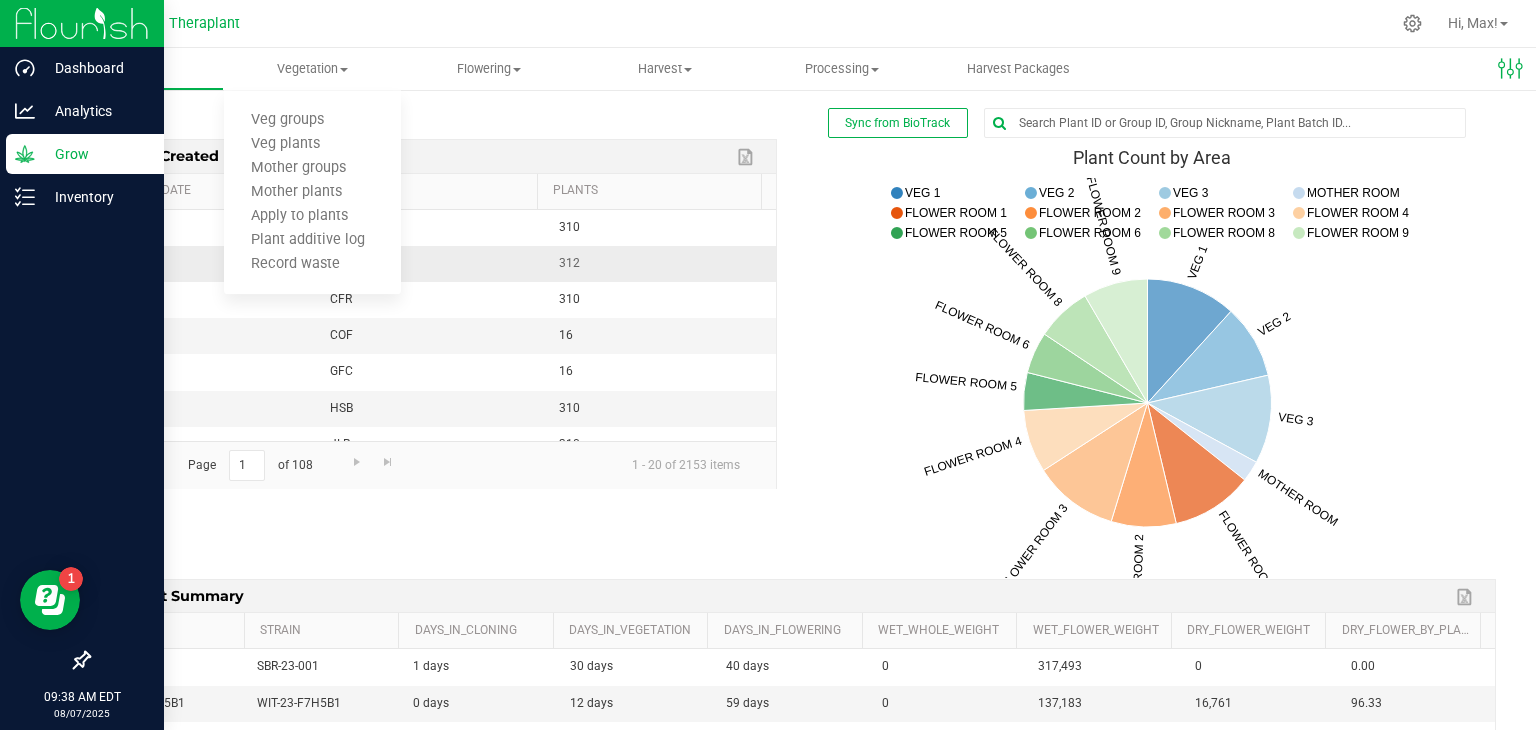 click on "2025-08" at bounding box center (203, 264) 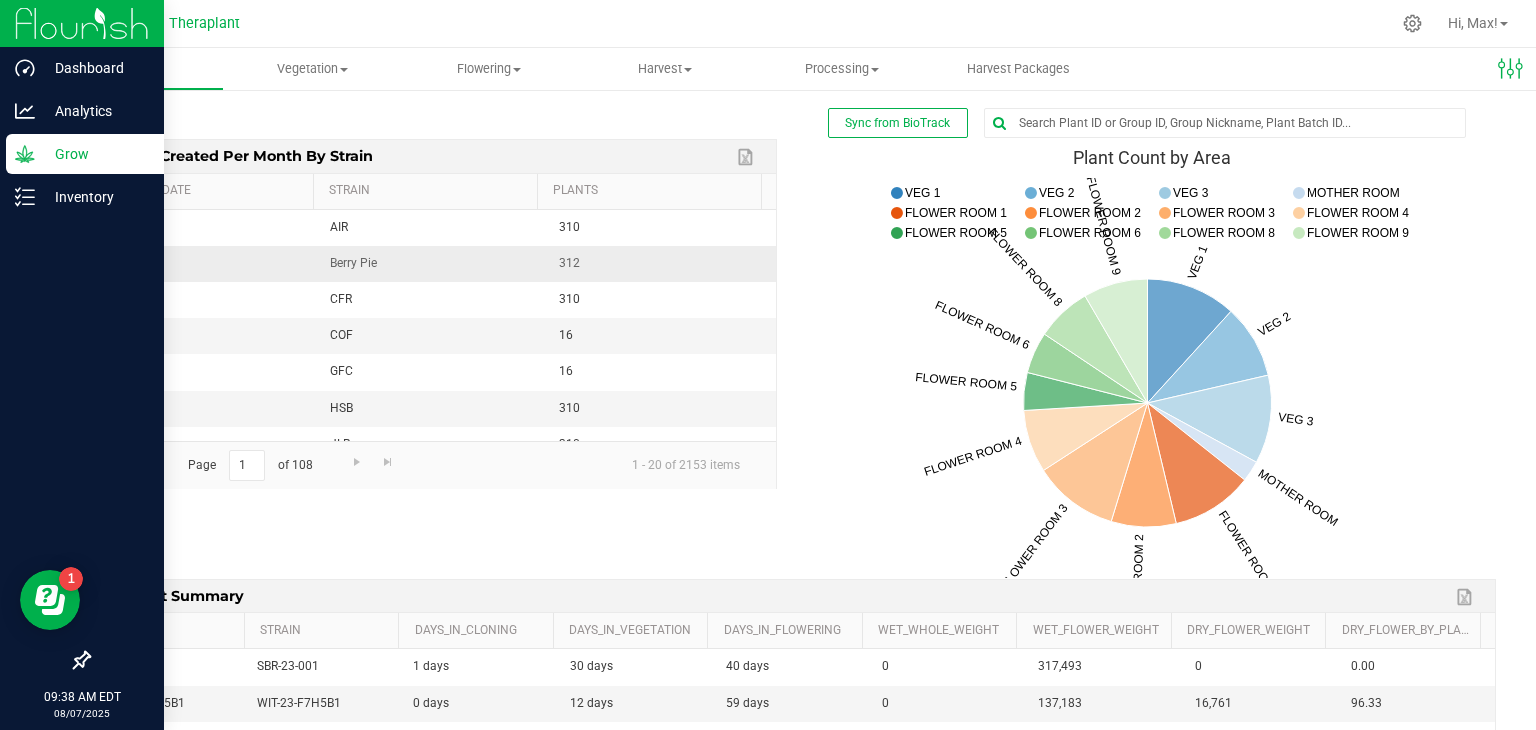 click on "2025-08" at bounding box center (203, 264) 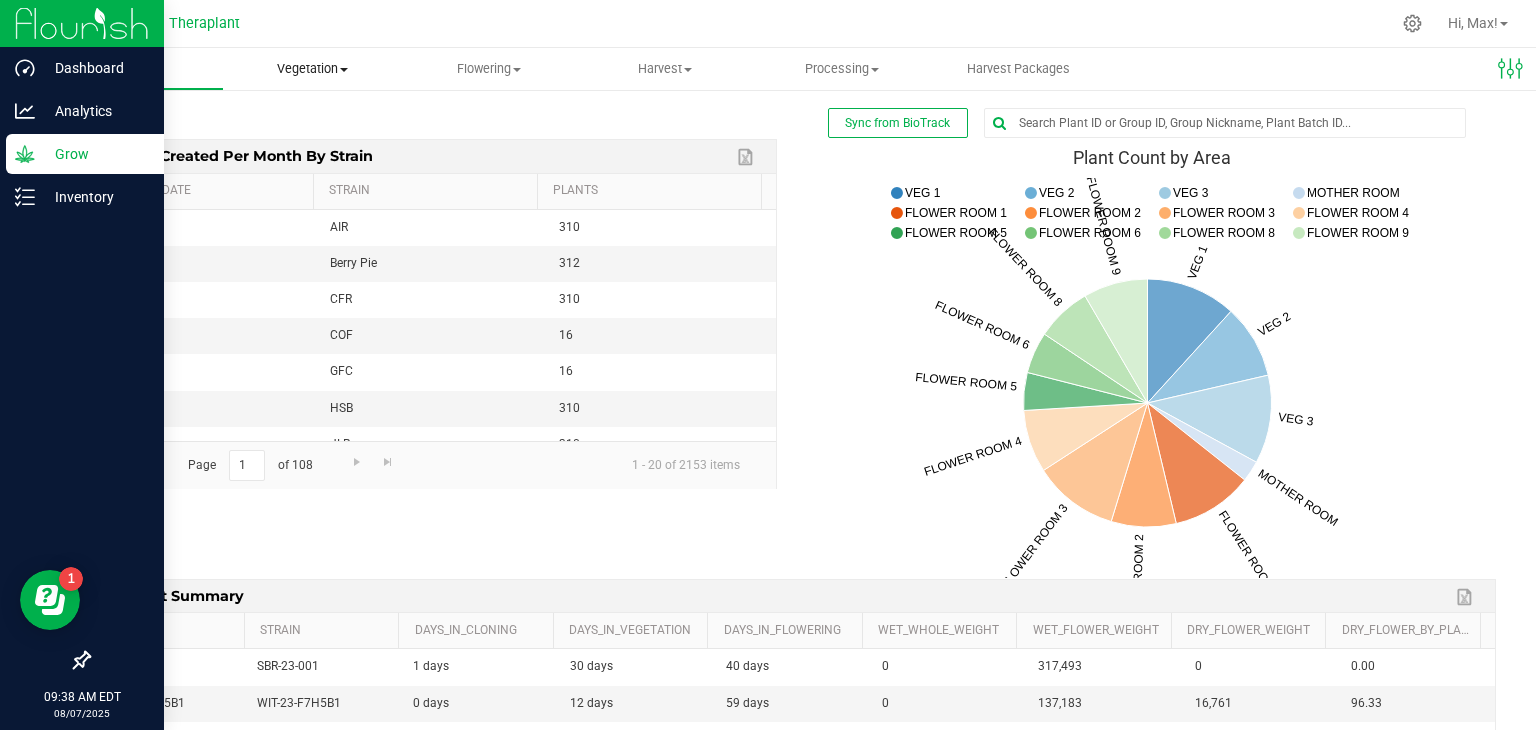 click on "Vegetation" at bounding box center [312, 69] 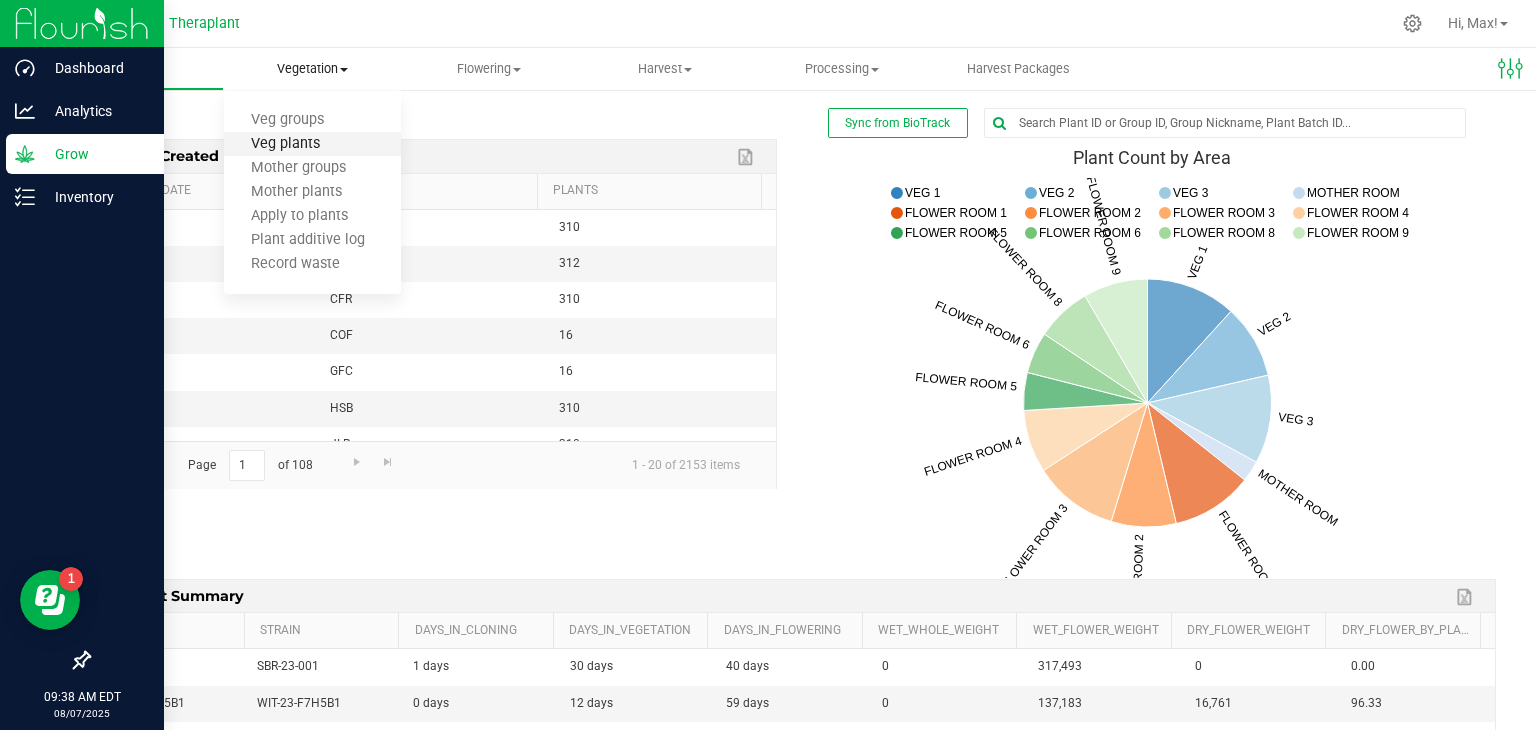 click on "Veg plants" at bounding box center [285, 144] 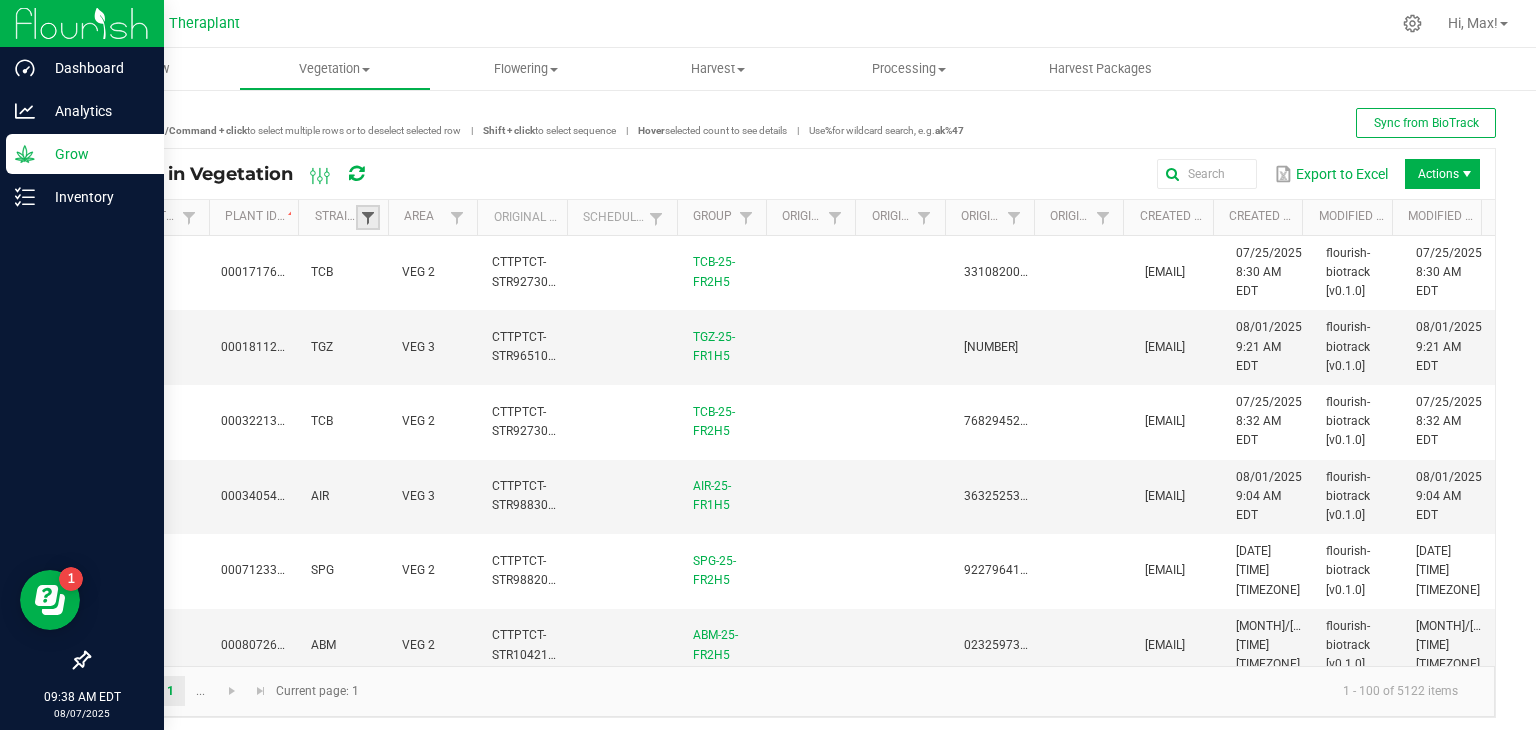 click at bounding box center [368, 218] 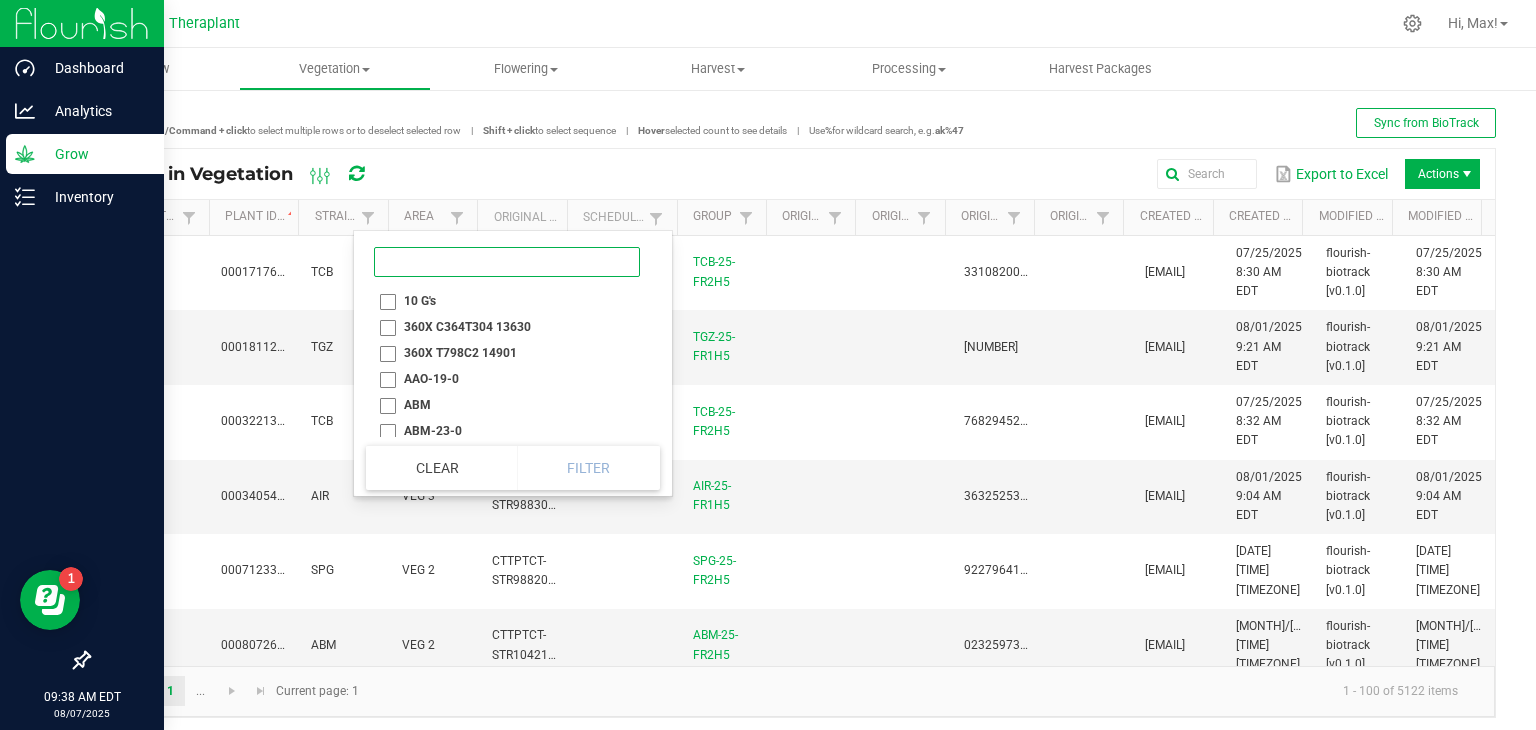 click at bounding box center (507, 262) 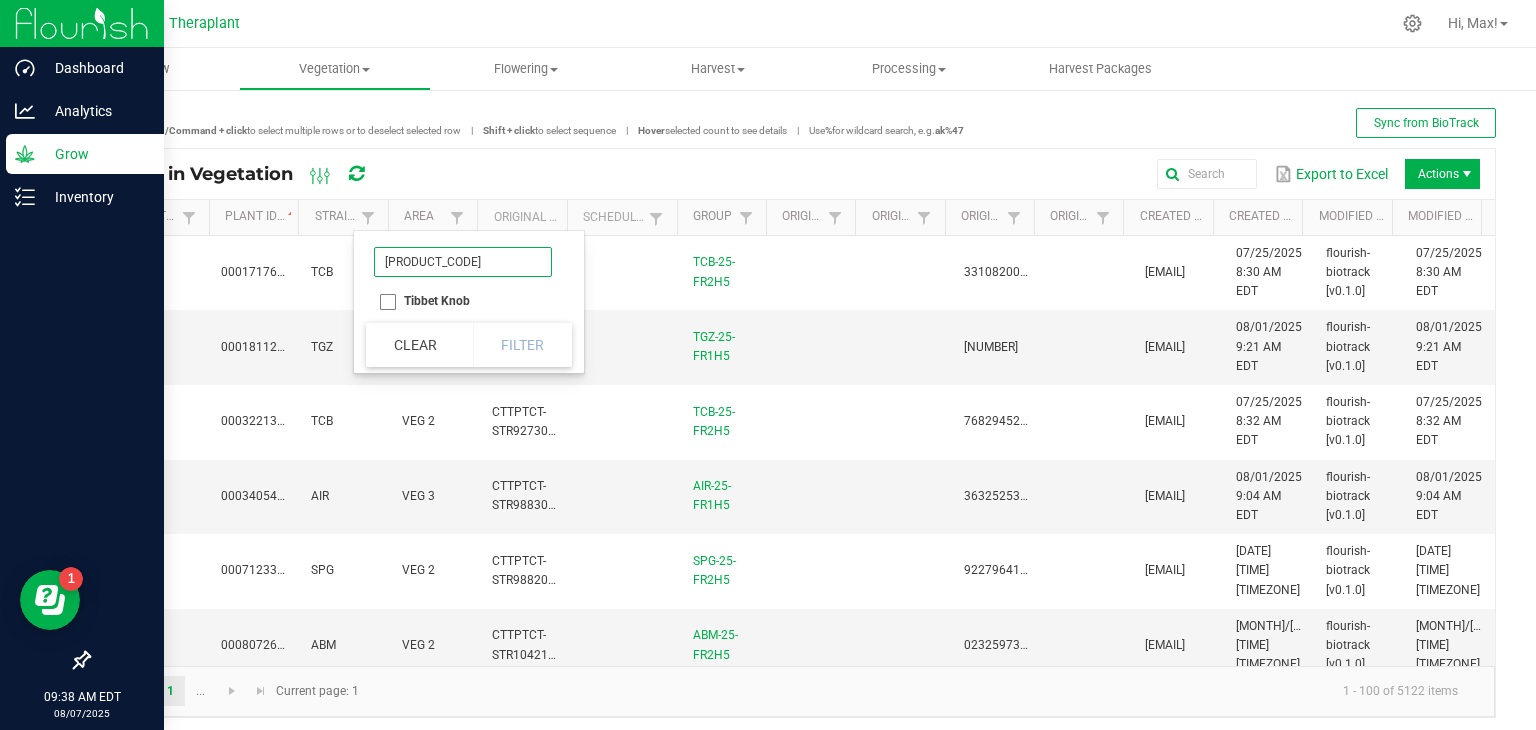 type on "b" 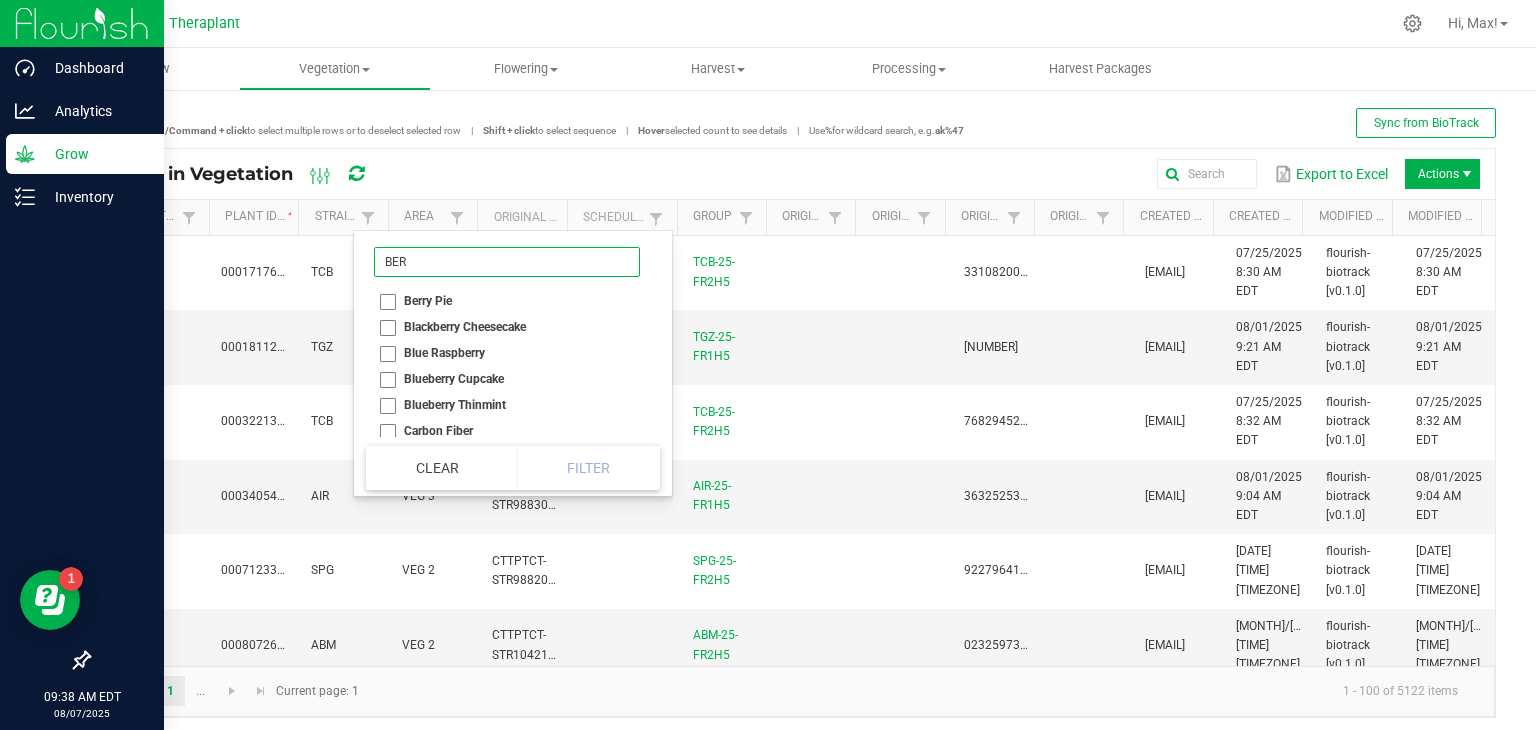type on "BER" 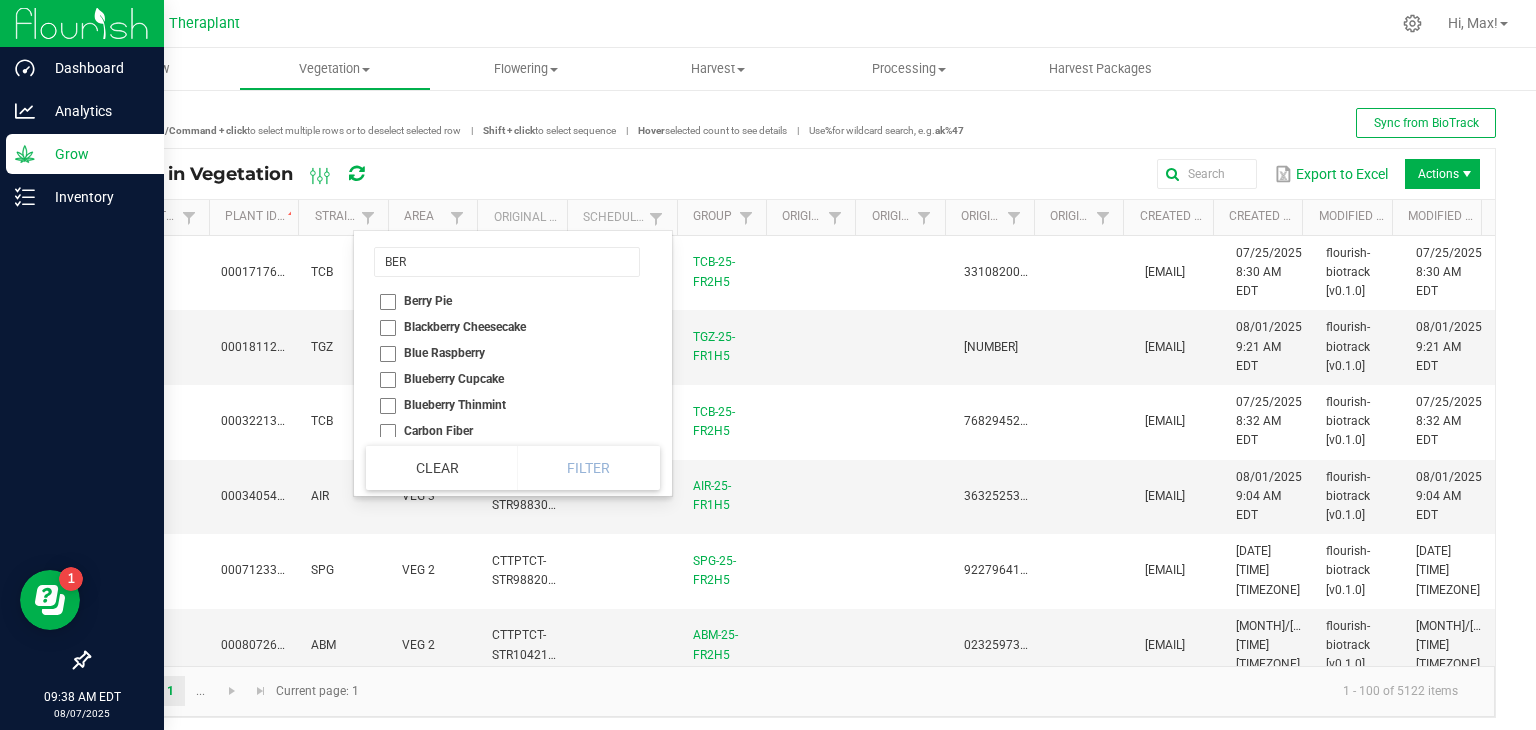 click on "Berry Pie" at bounding box center [507, 301] 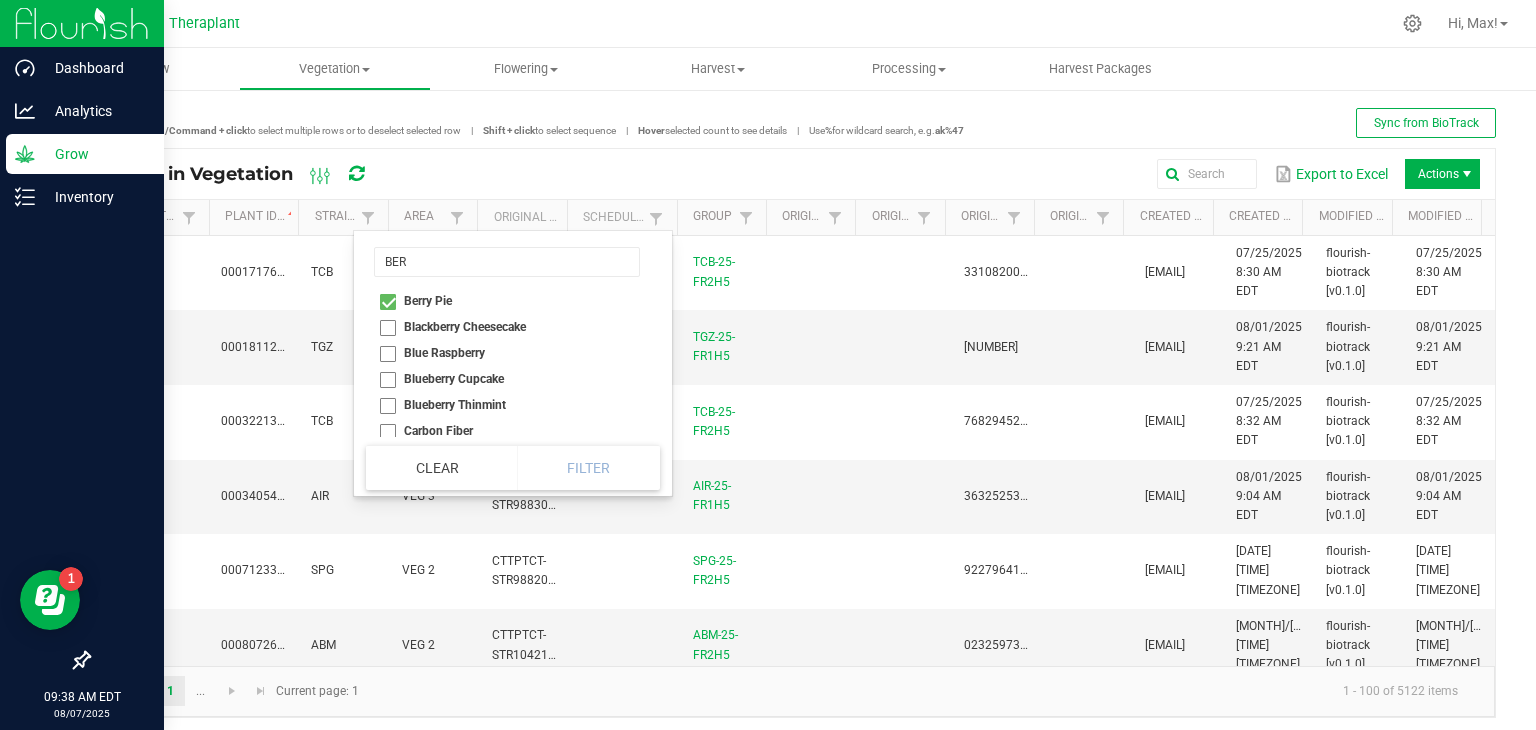 checkbox on "true" 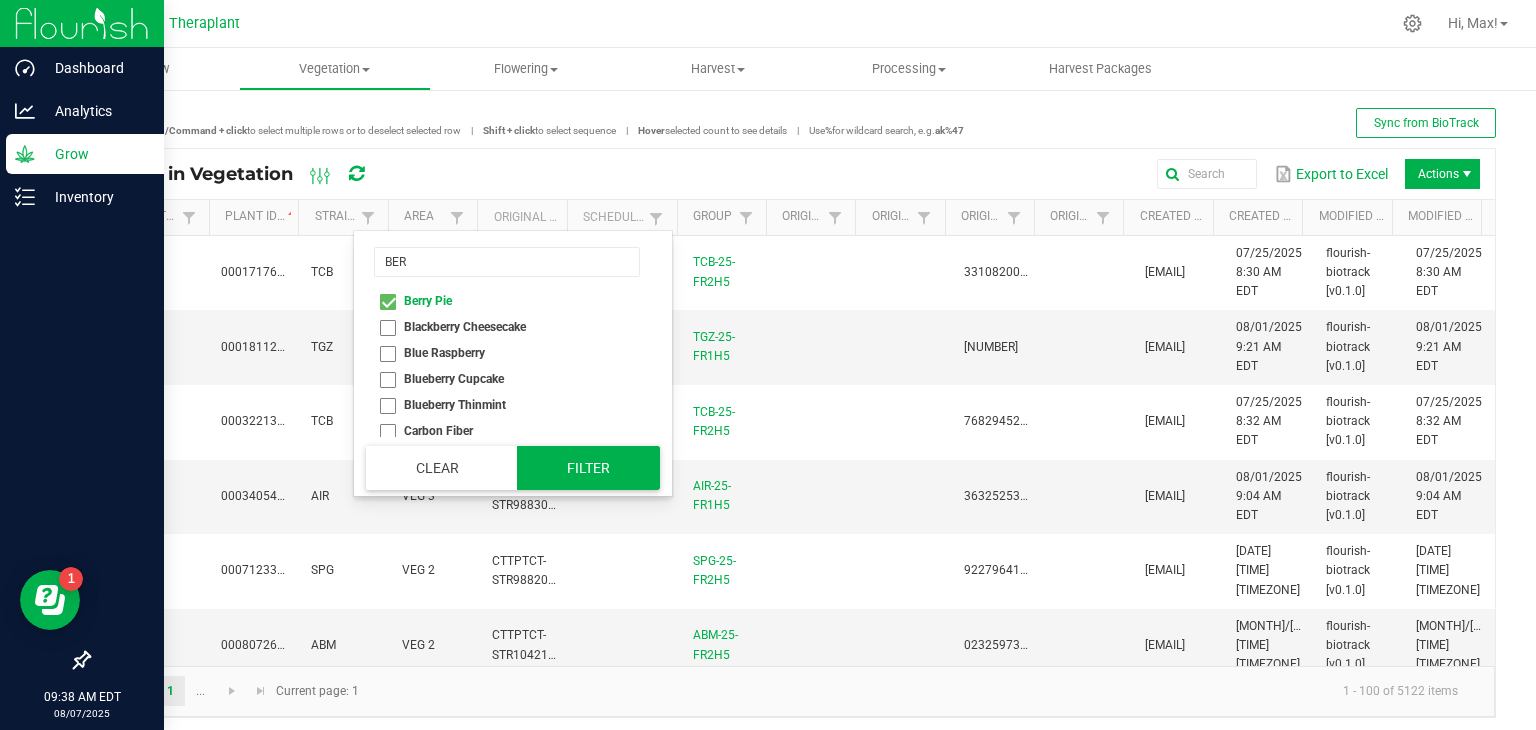 click on "Filter" at bounding box center [589, 468] 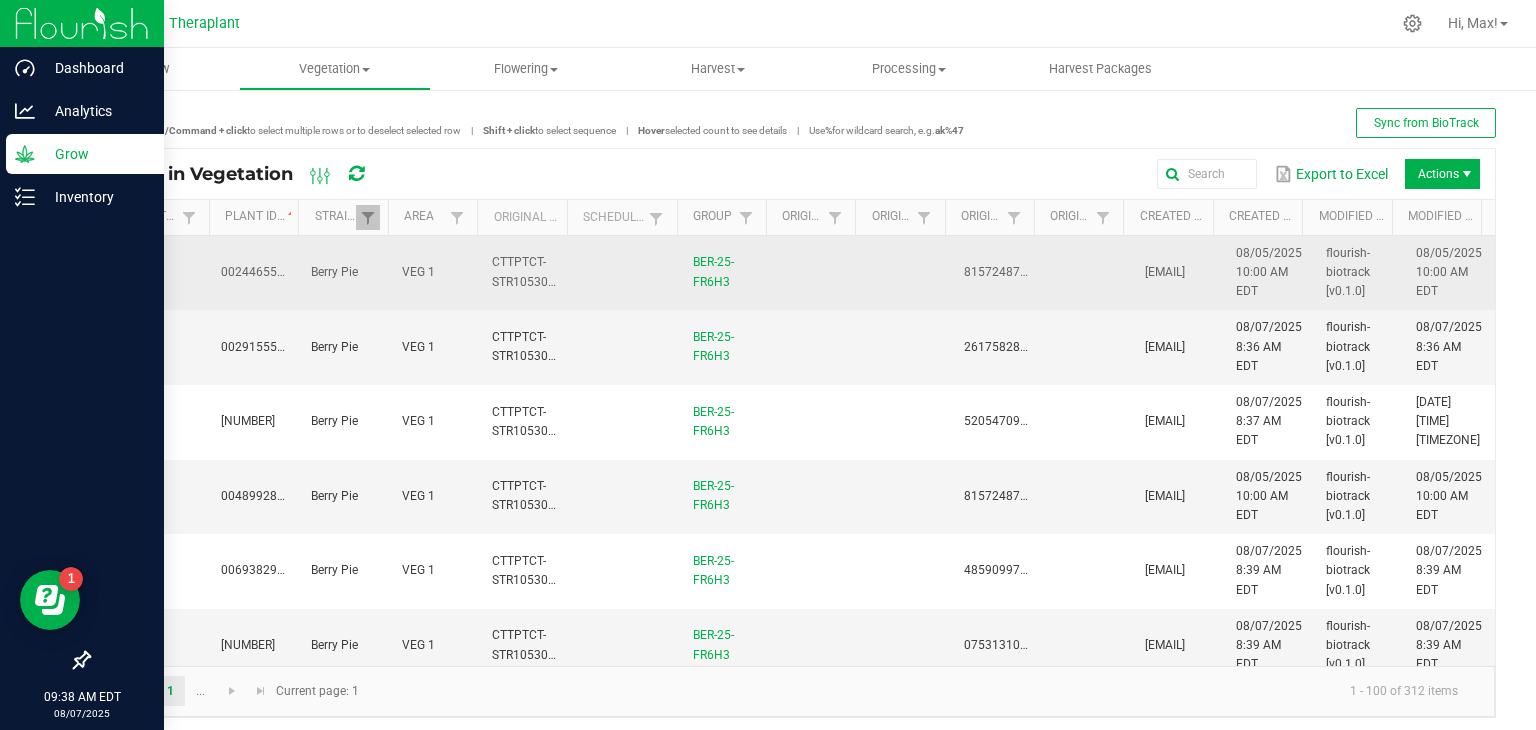 click at bounding box center [149, 273] 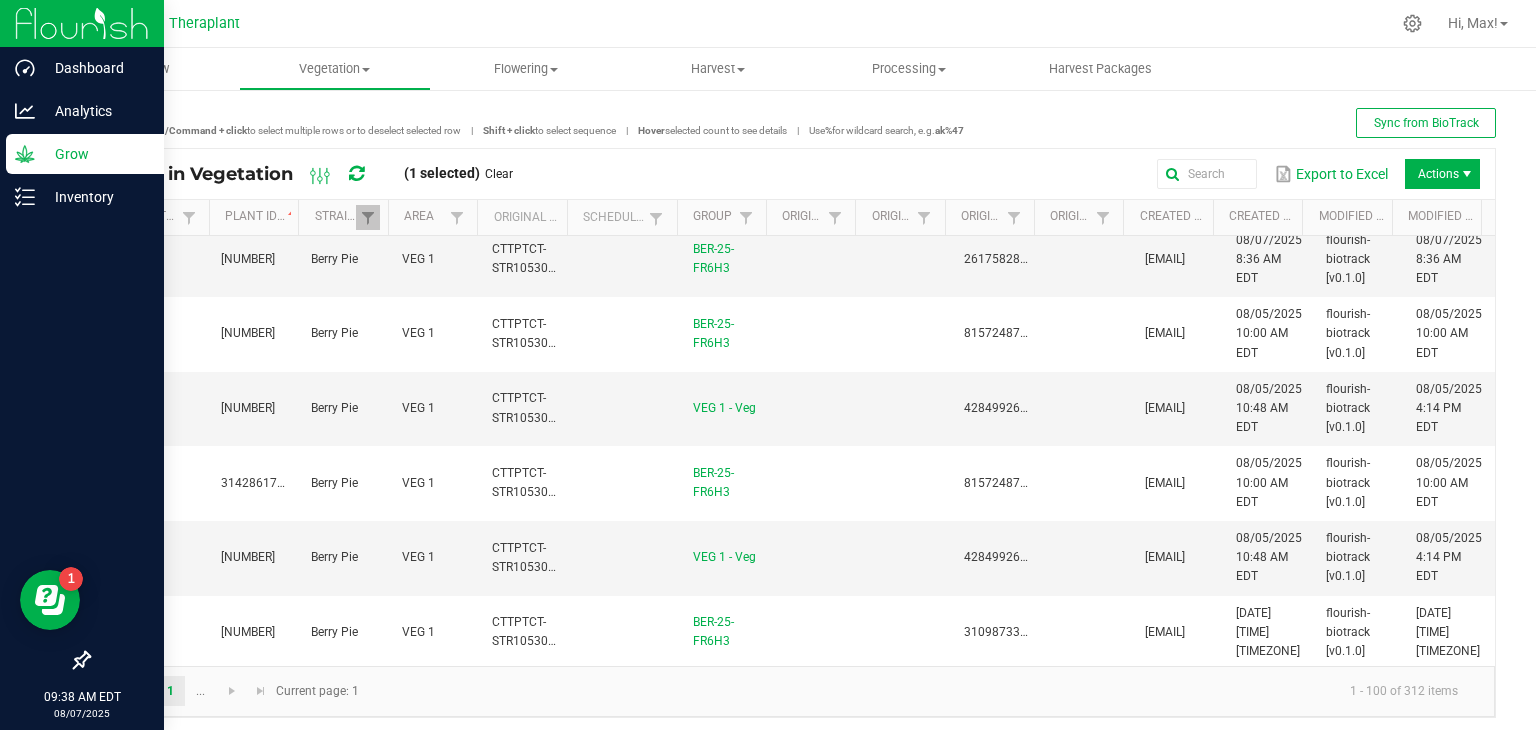 scroll, scrollTop: 7008, scrollLeft: 0, axis: vertical 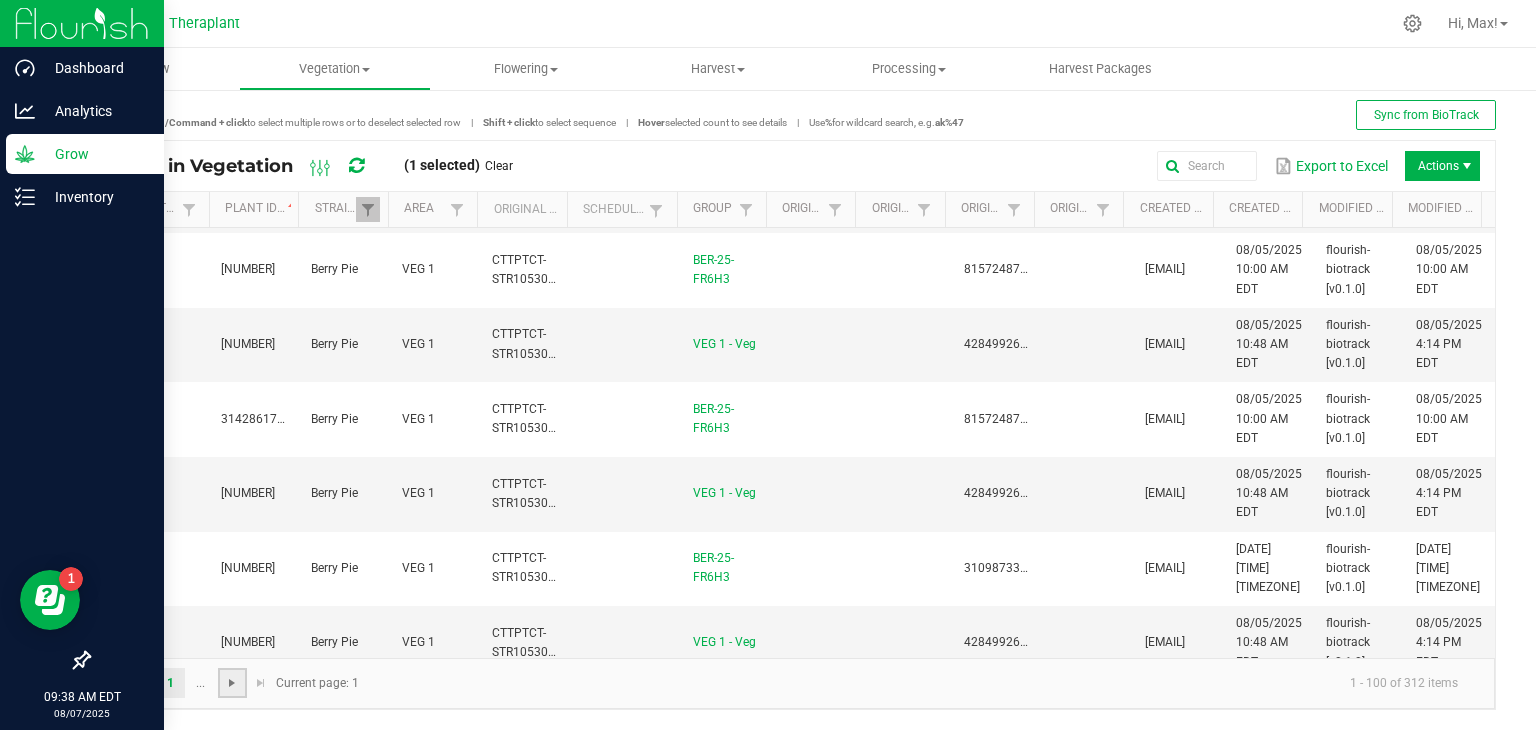 click 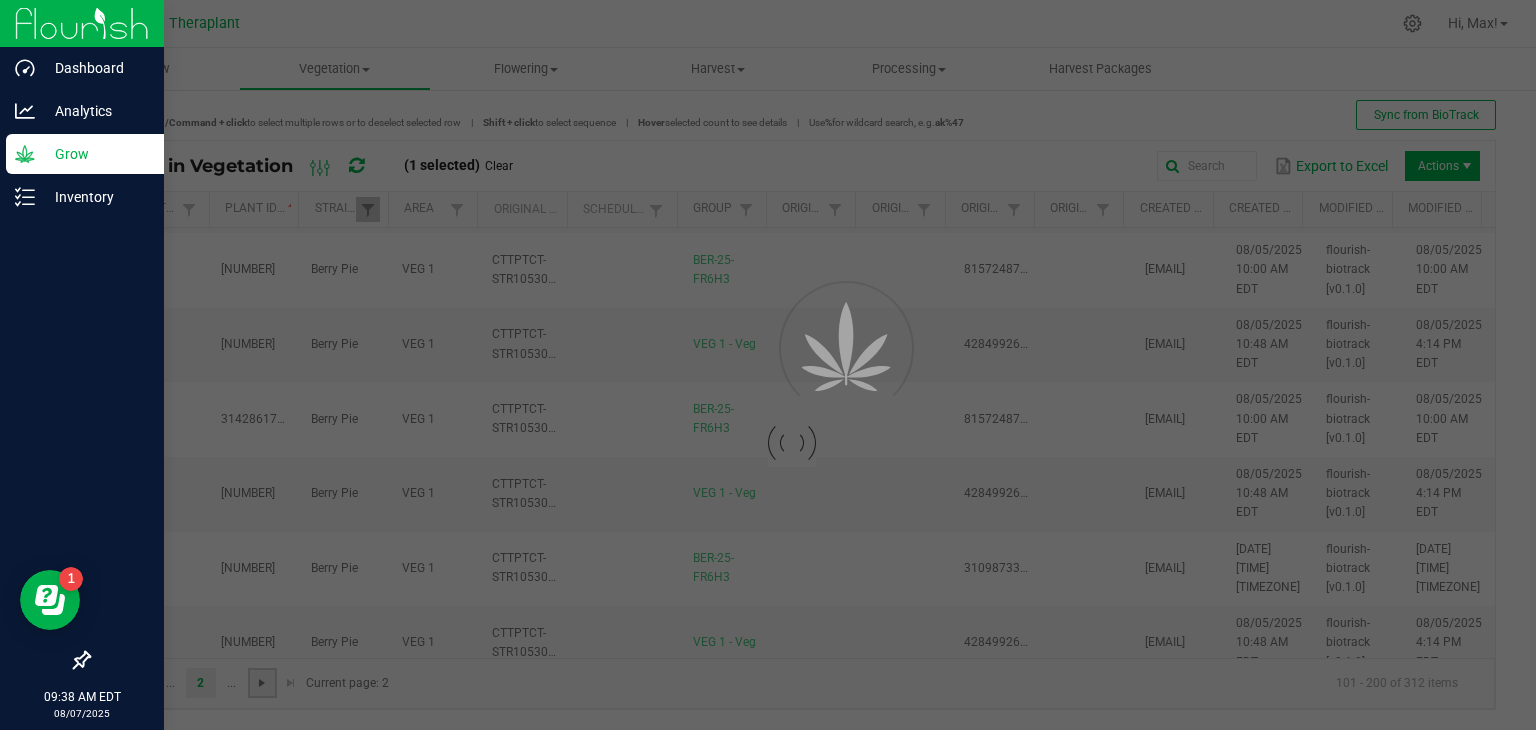 scroll, scrollTop: 0, scrollLeft: 0, axis: both 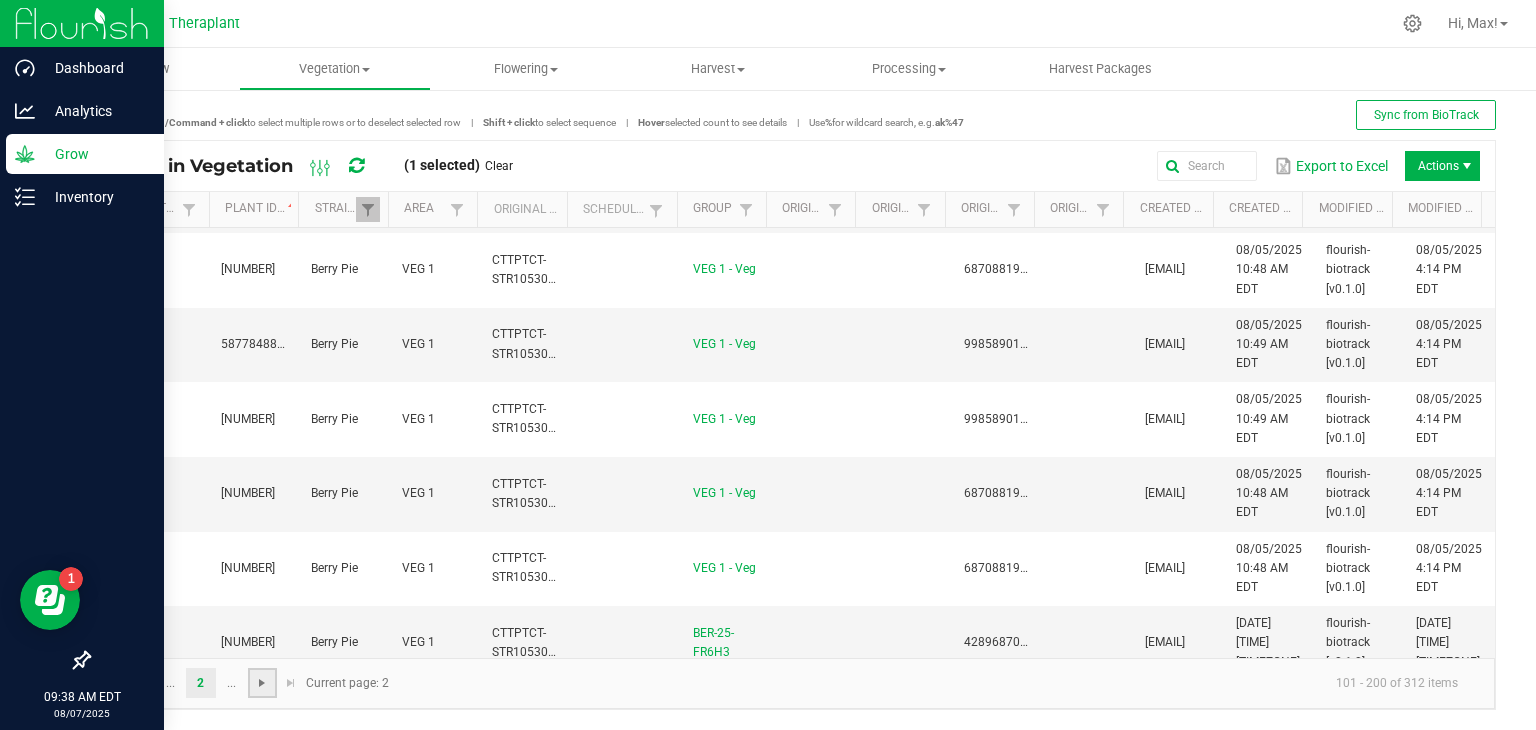 click 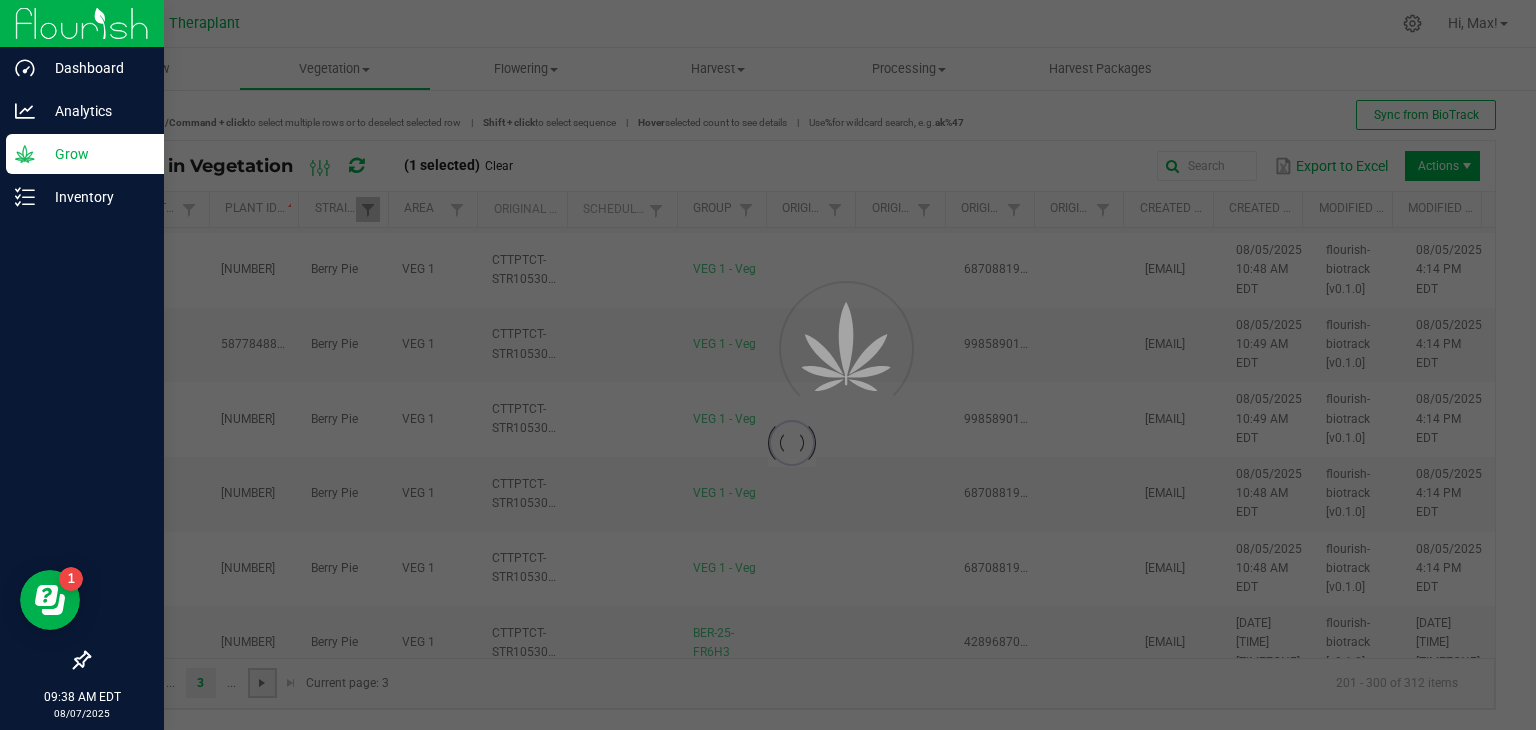 scroll, scrollTop: 0, scrollLeft: 0, axis: both 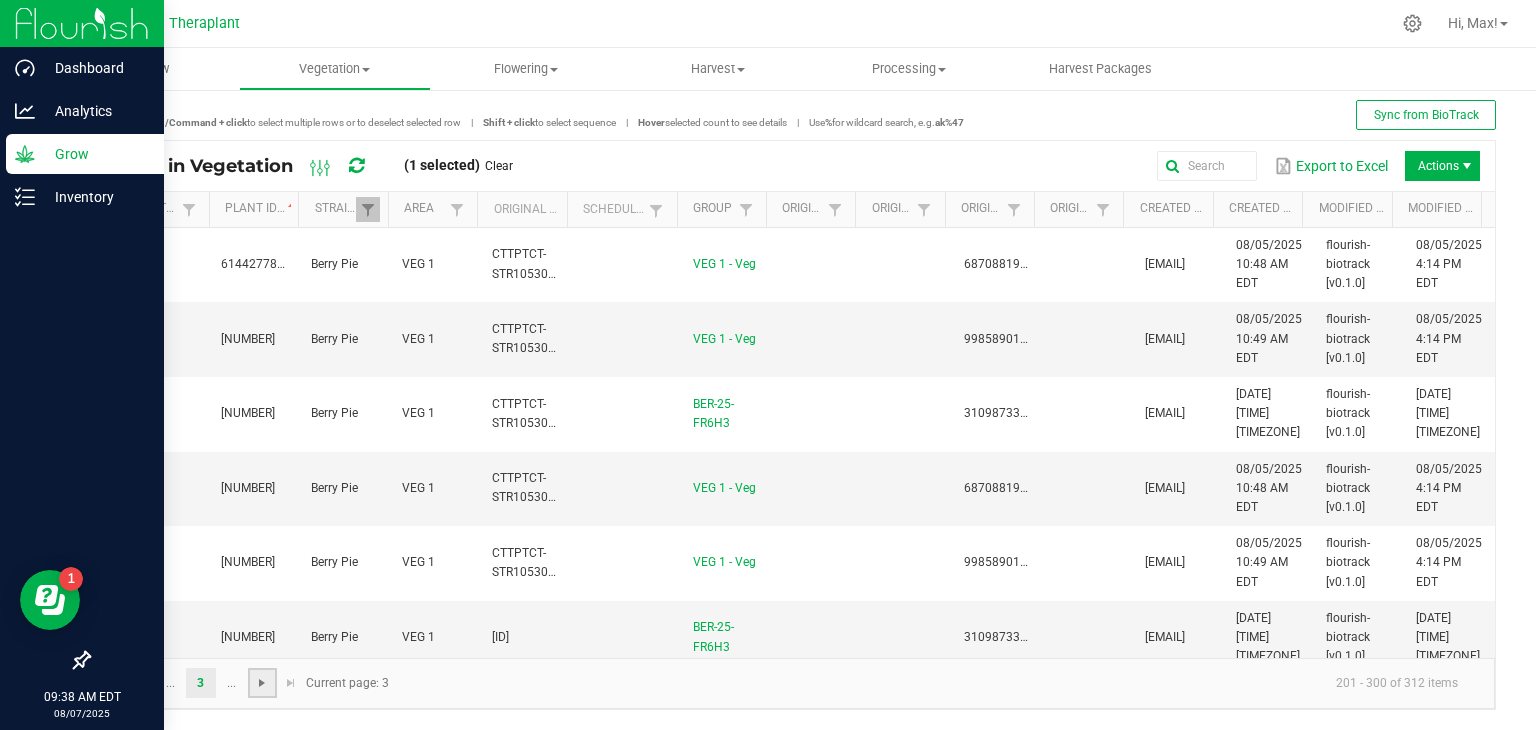 click 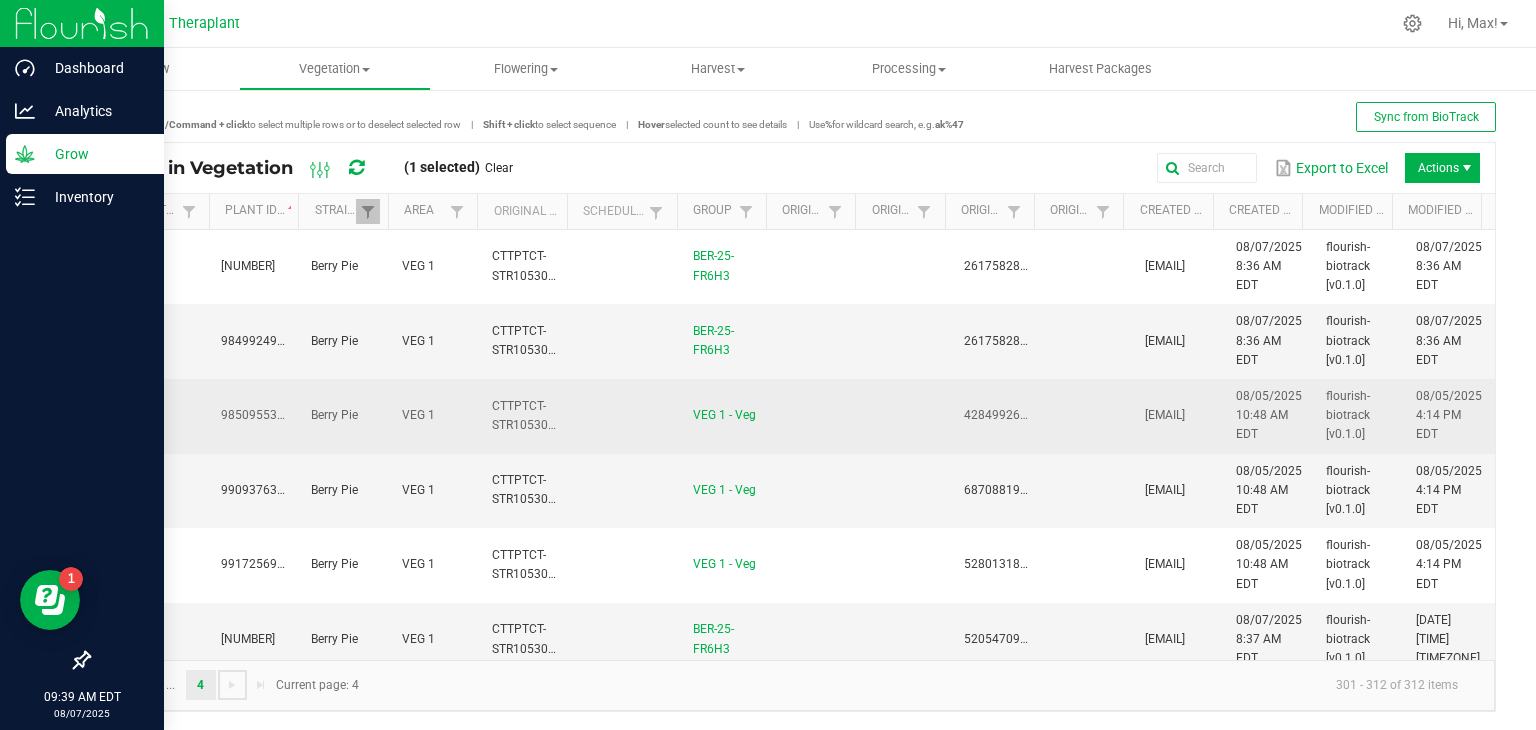 scroll, scrollTop: 0, scrollLeft: 0, axis: both 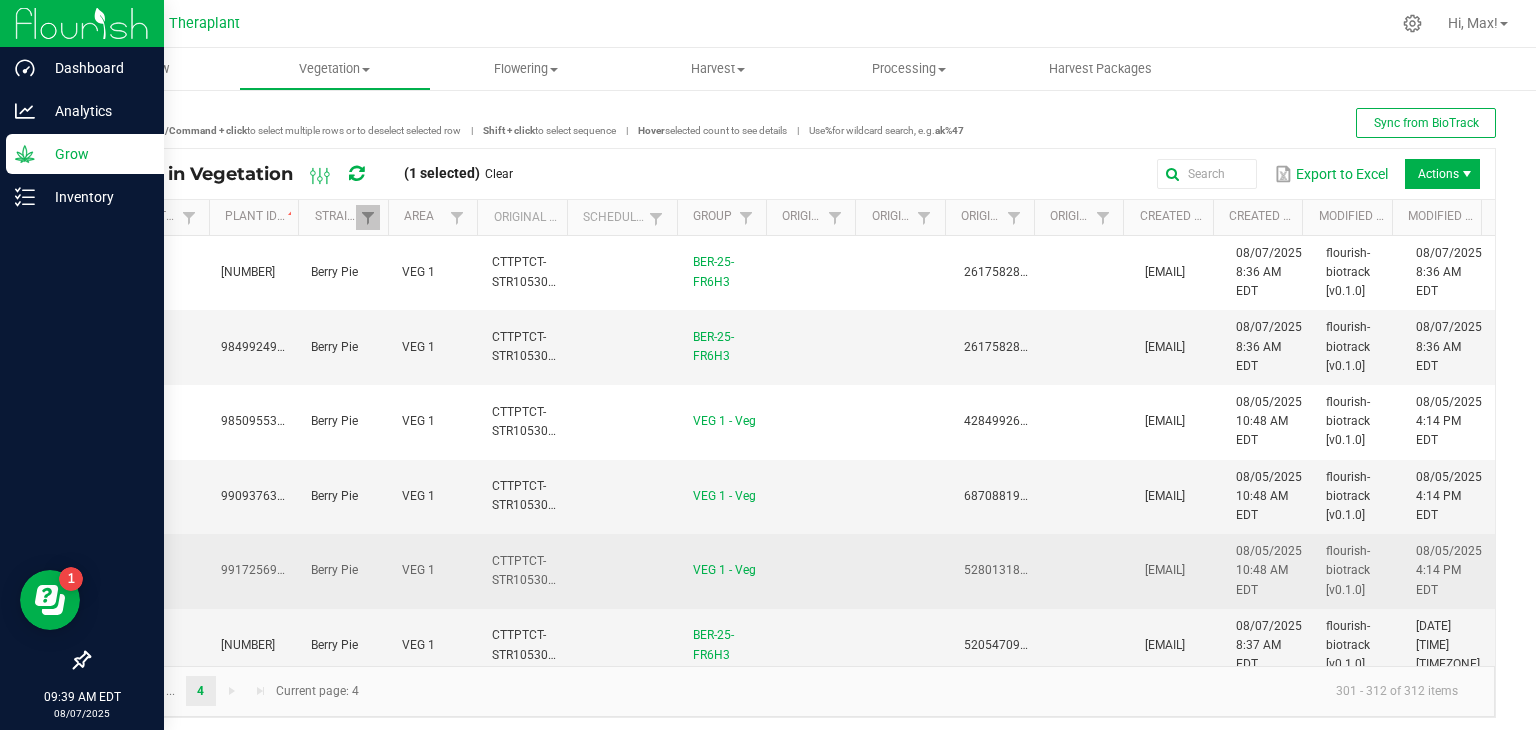 click at bounding box center (1088, 571) 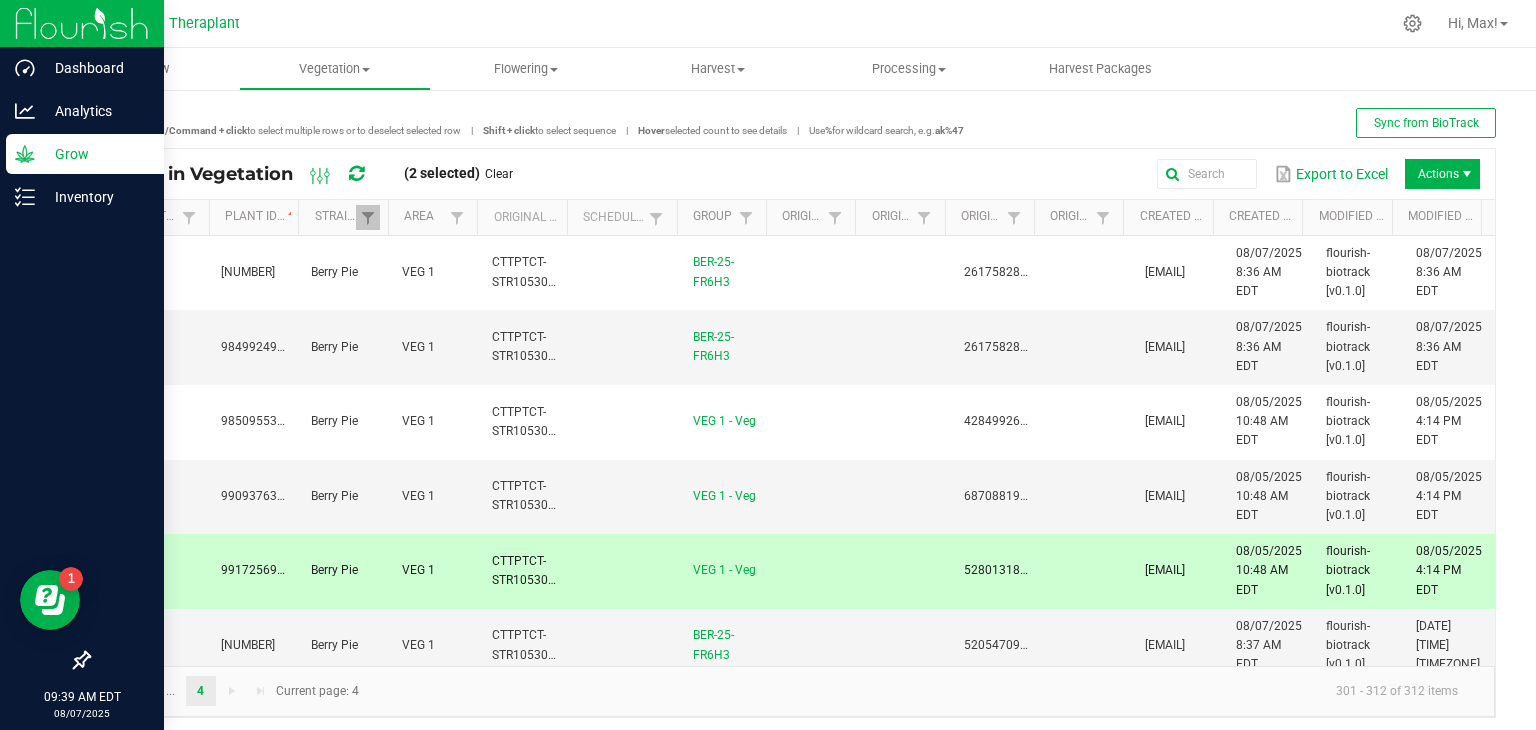 click at bounding box center [1088, 571] 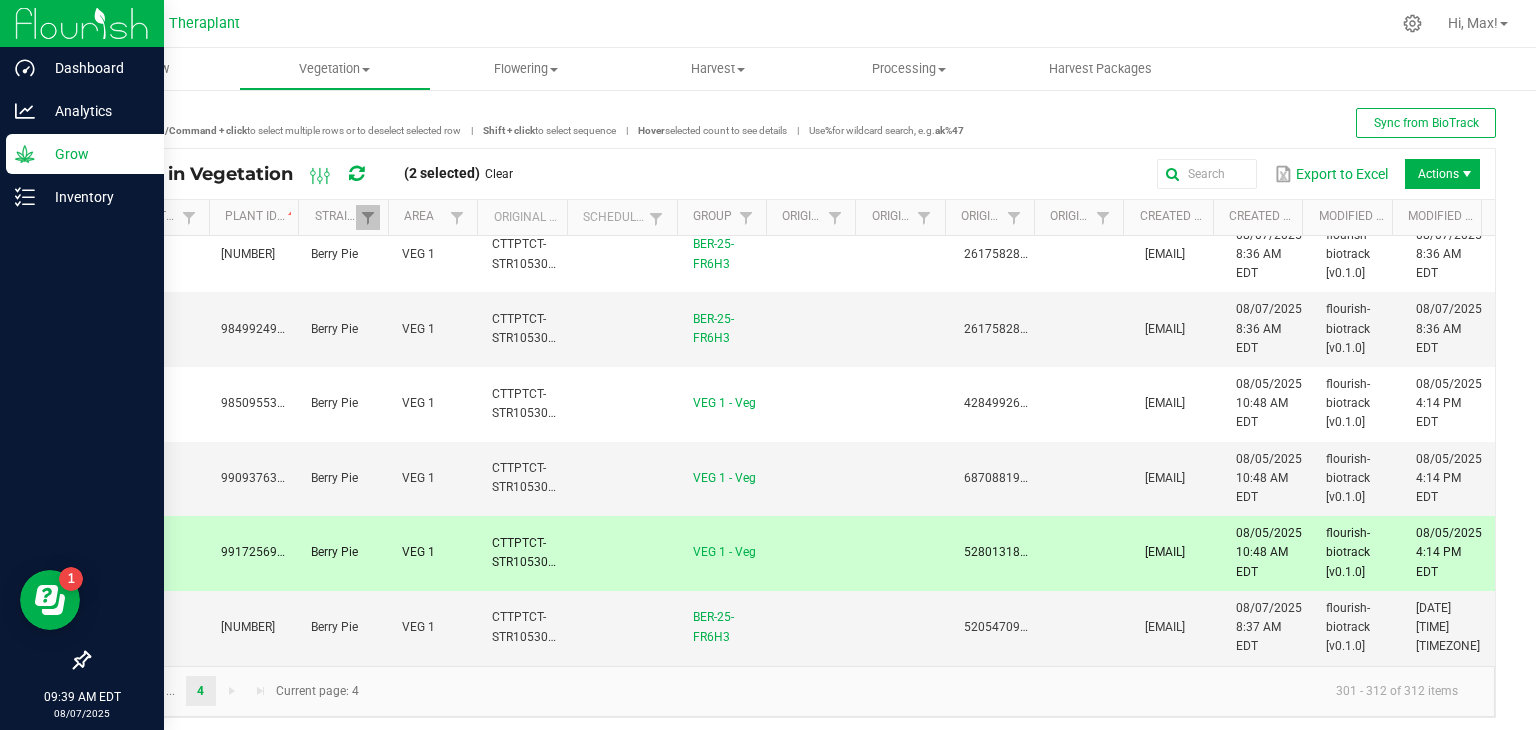 scroll, scrollTop: 16, scrollLeft: 0, axis: vertical 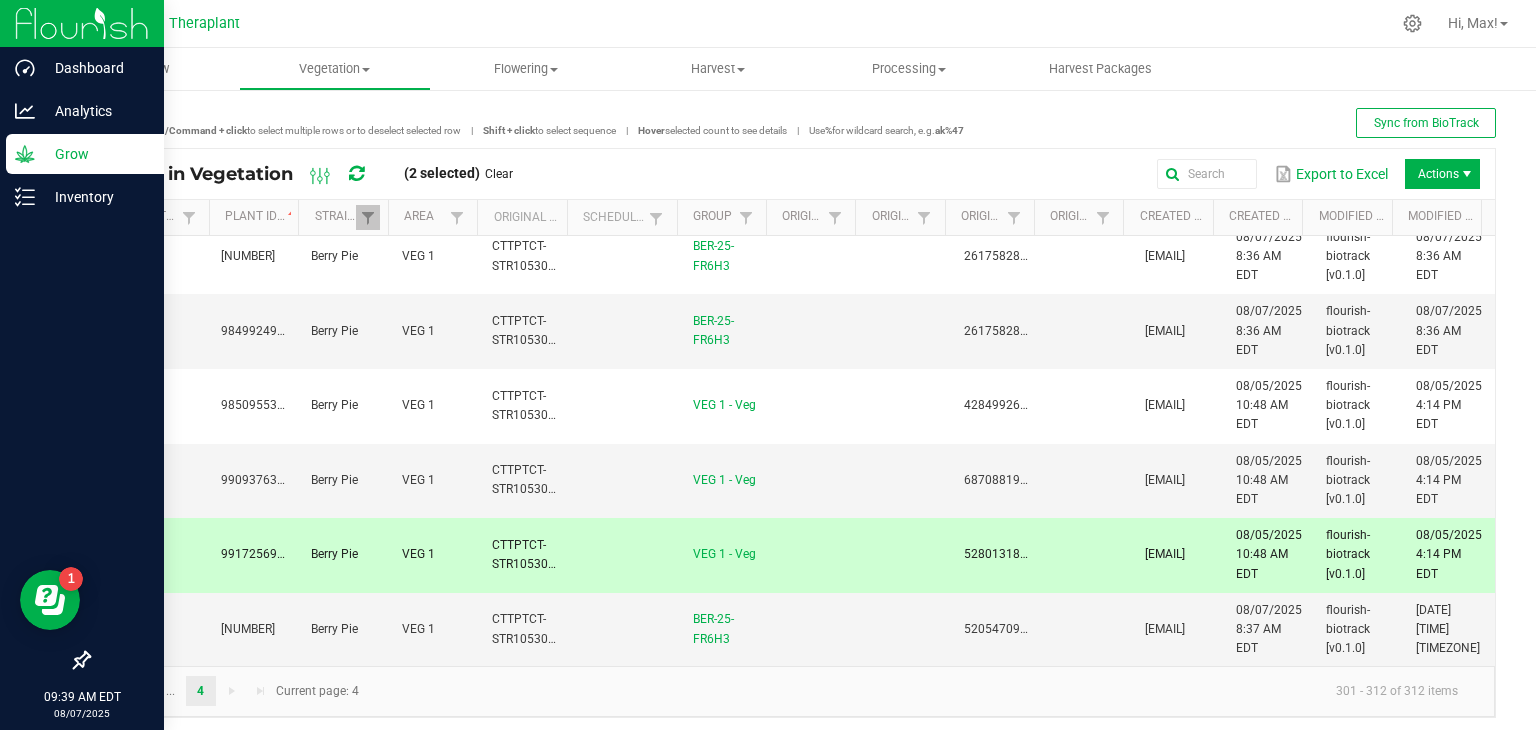 click 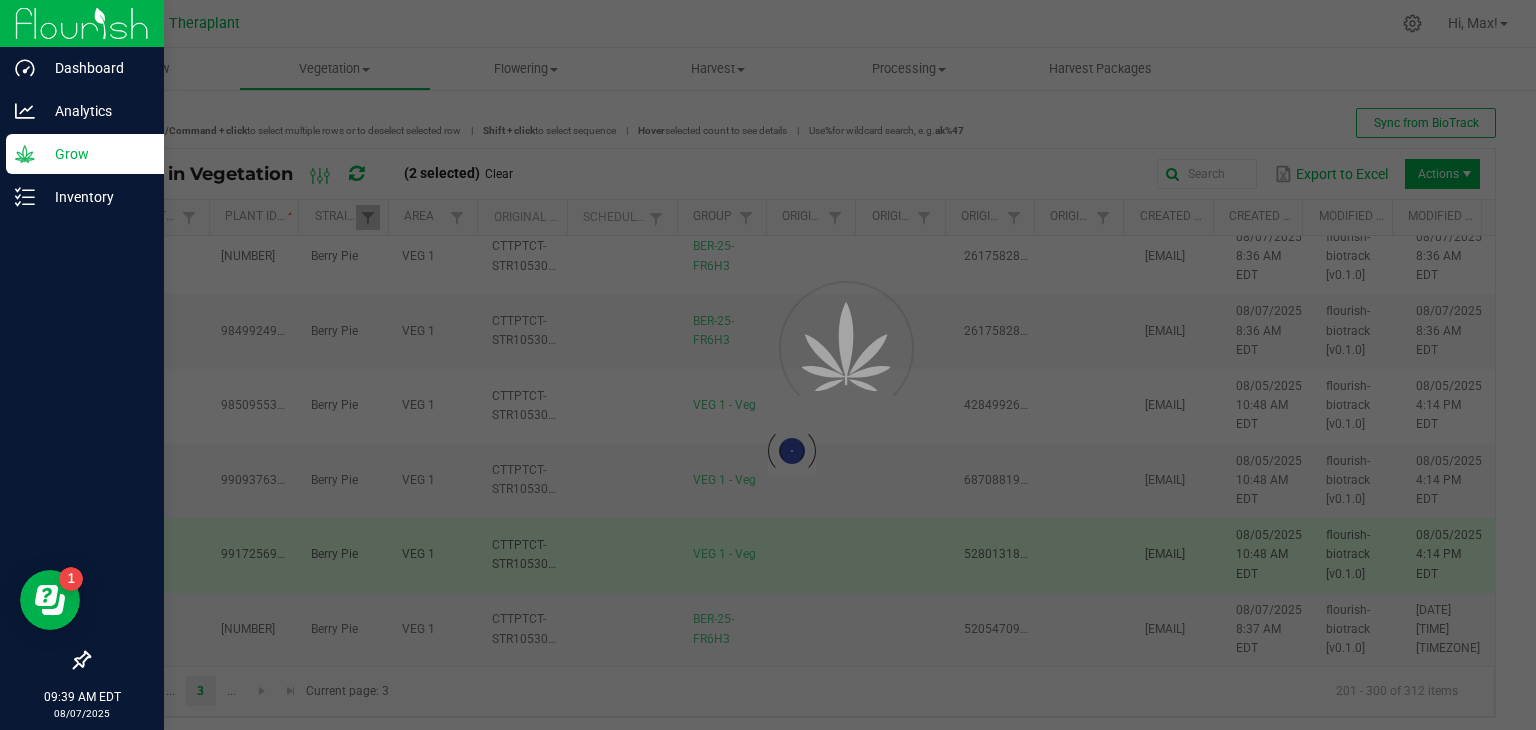scroll, scrollTop: 0, scrollLeft: 0, axis: both 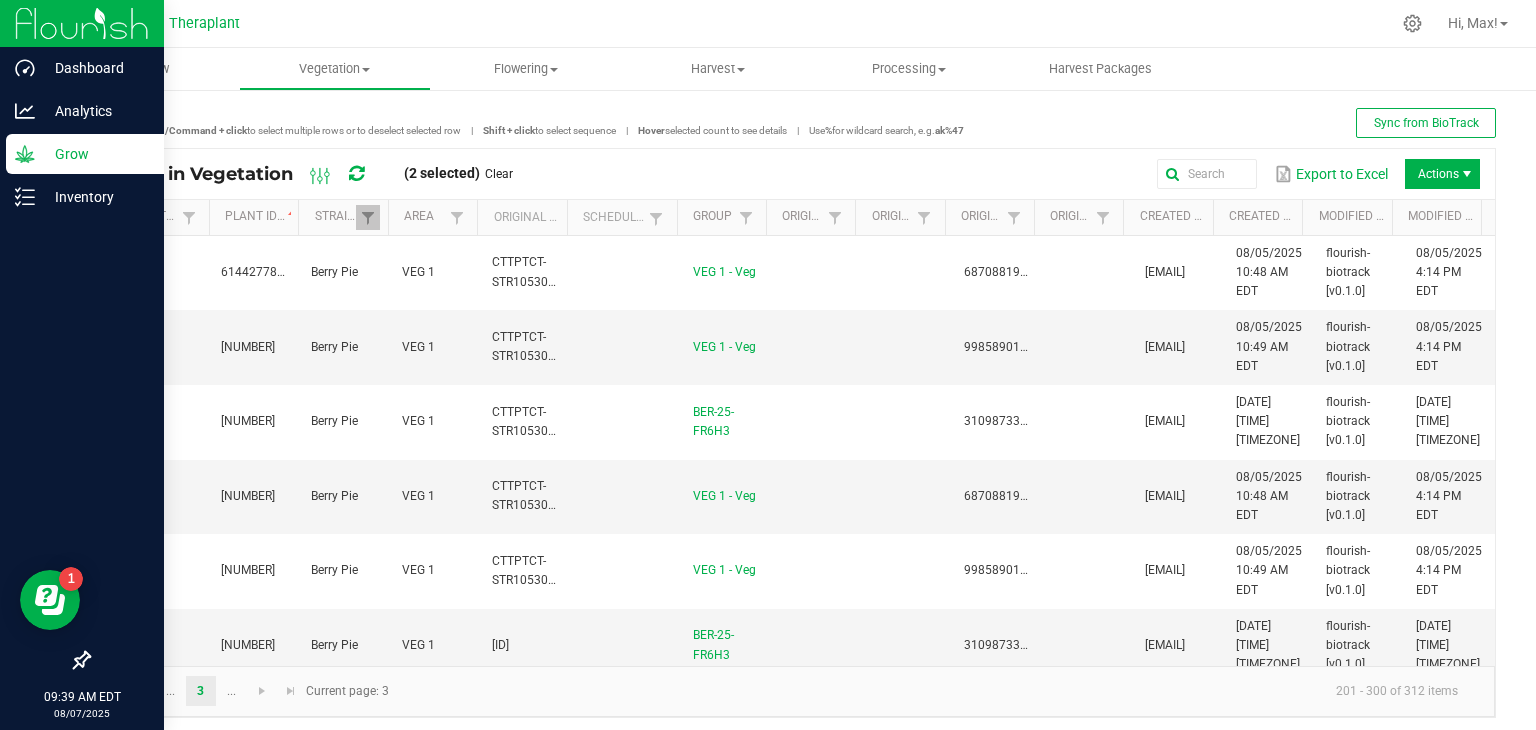 click 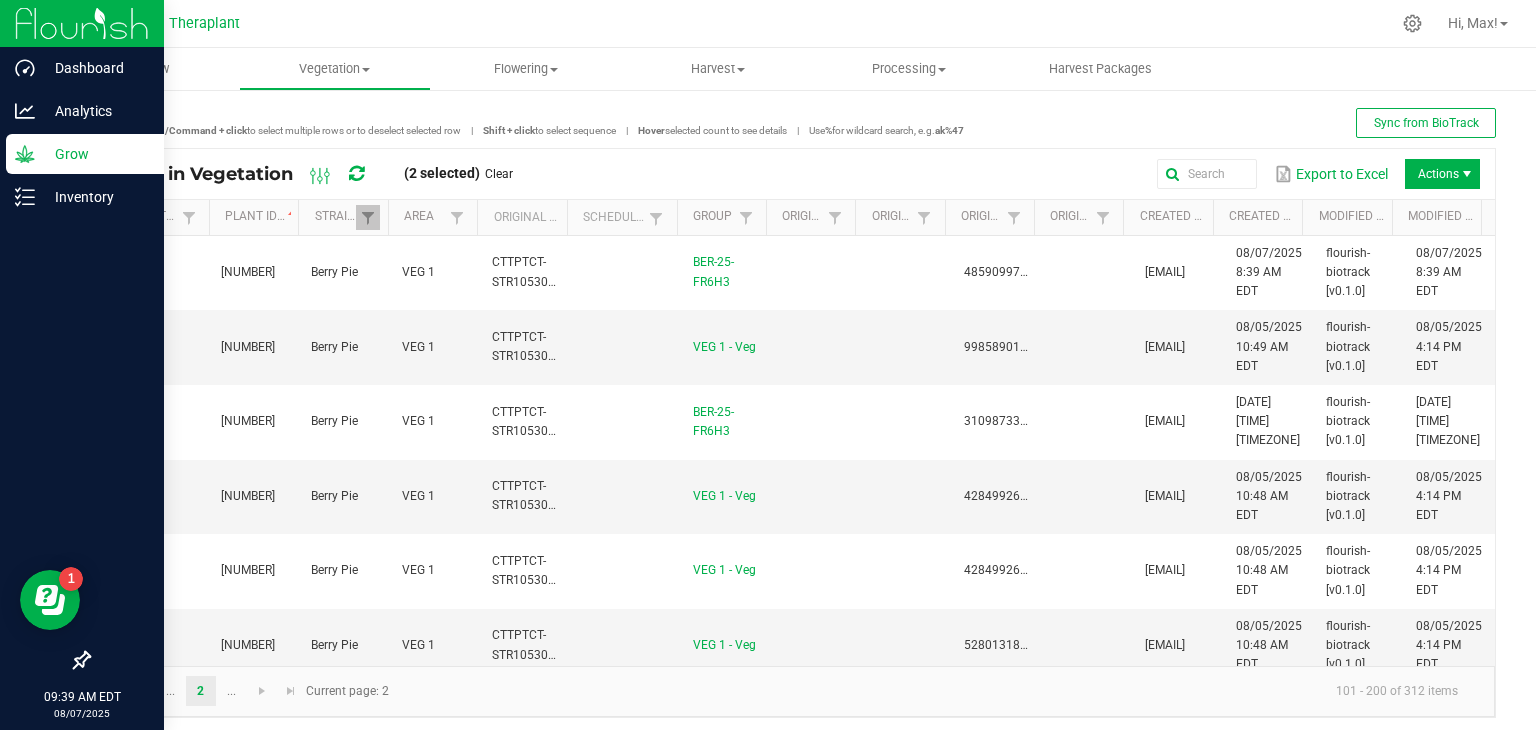 click 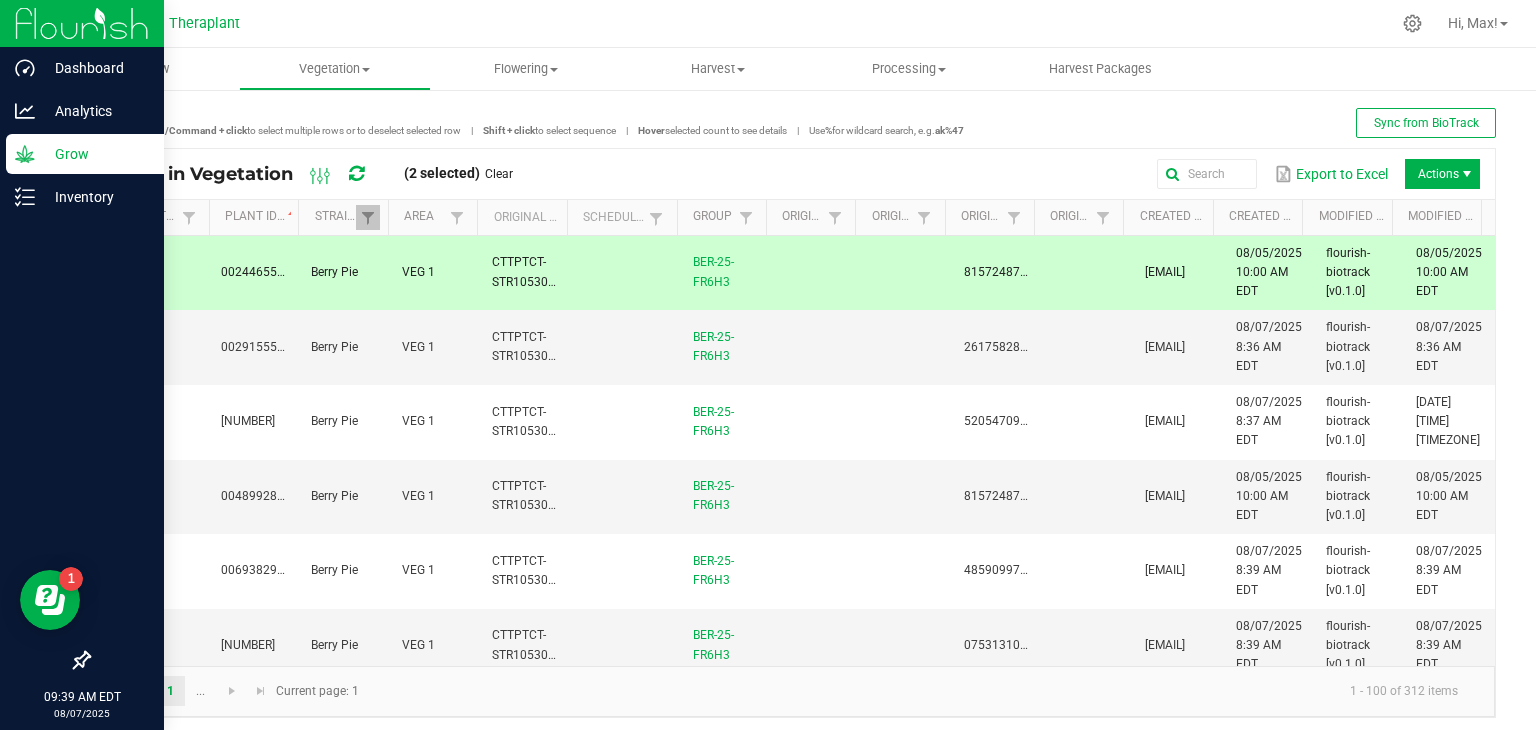 click 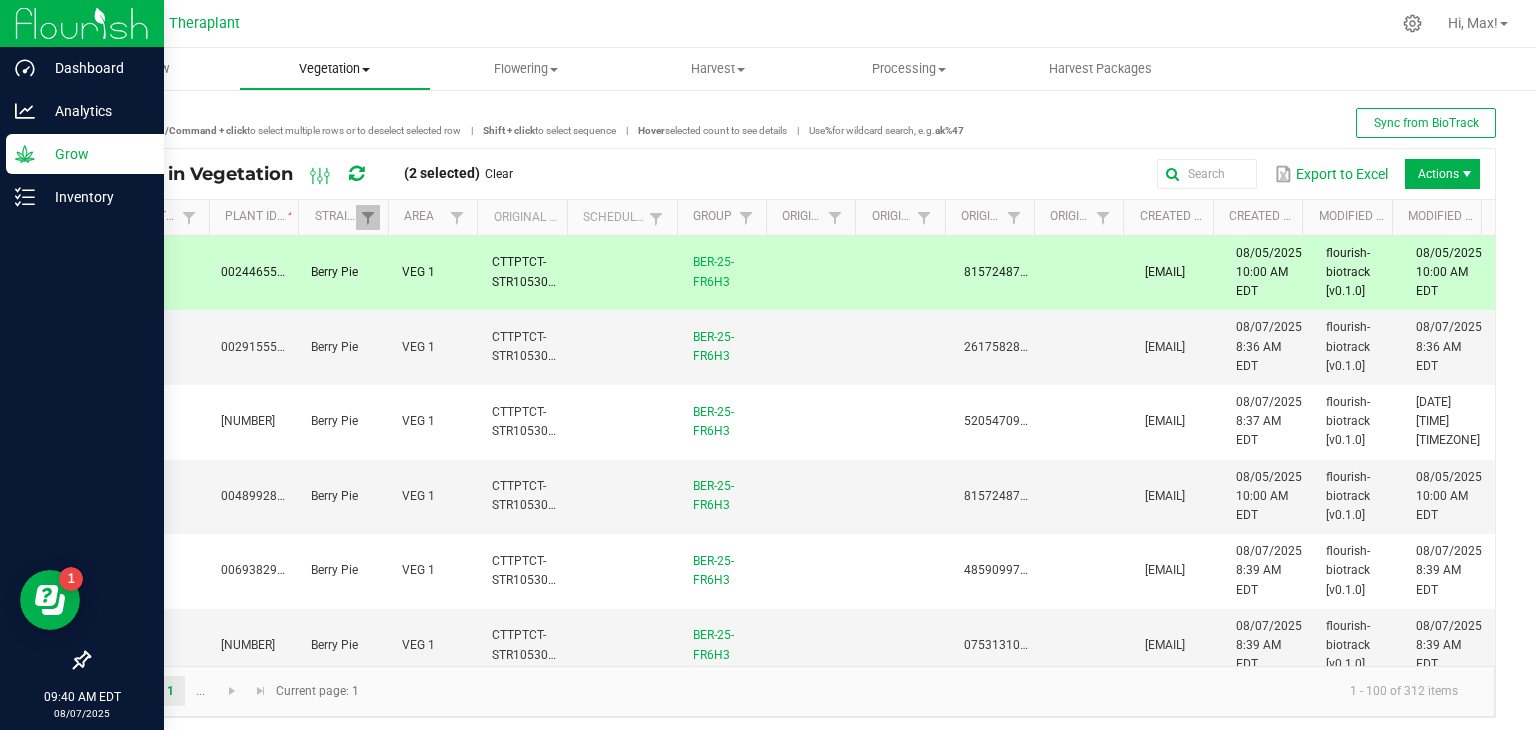 click on "Vegetation" at bounding box center (334, 69) 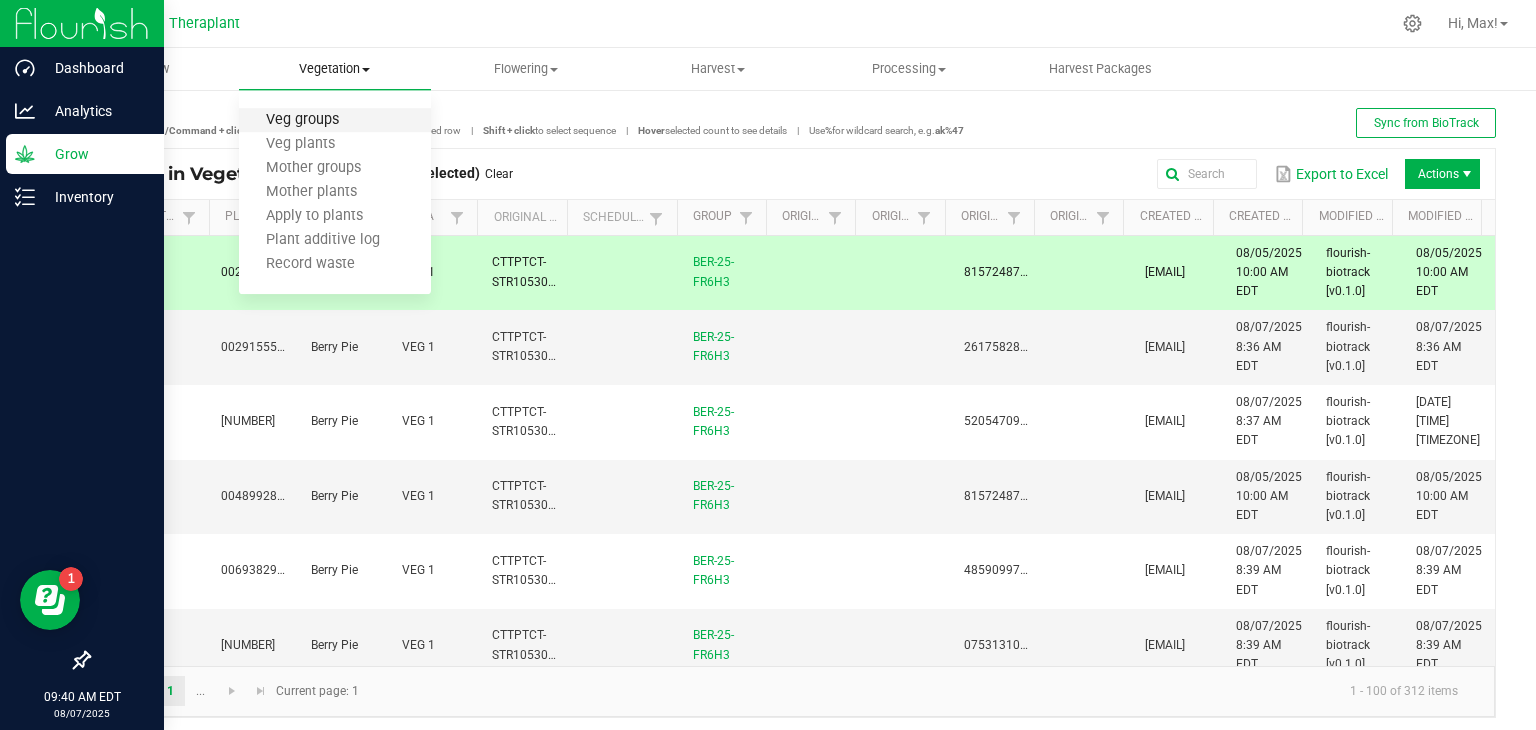 click on "Veg groups" at bounding box center (302, 120) 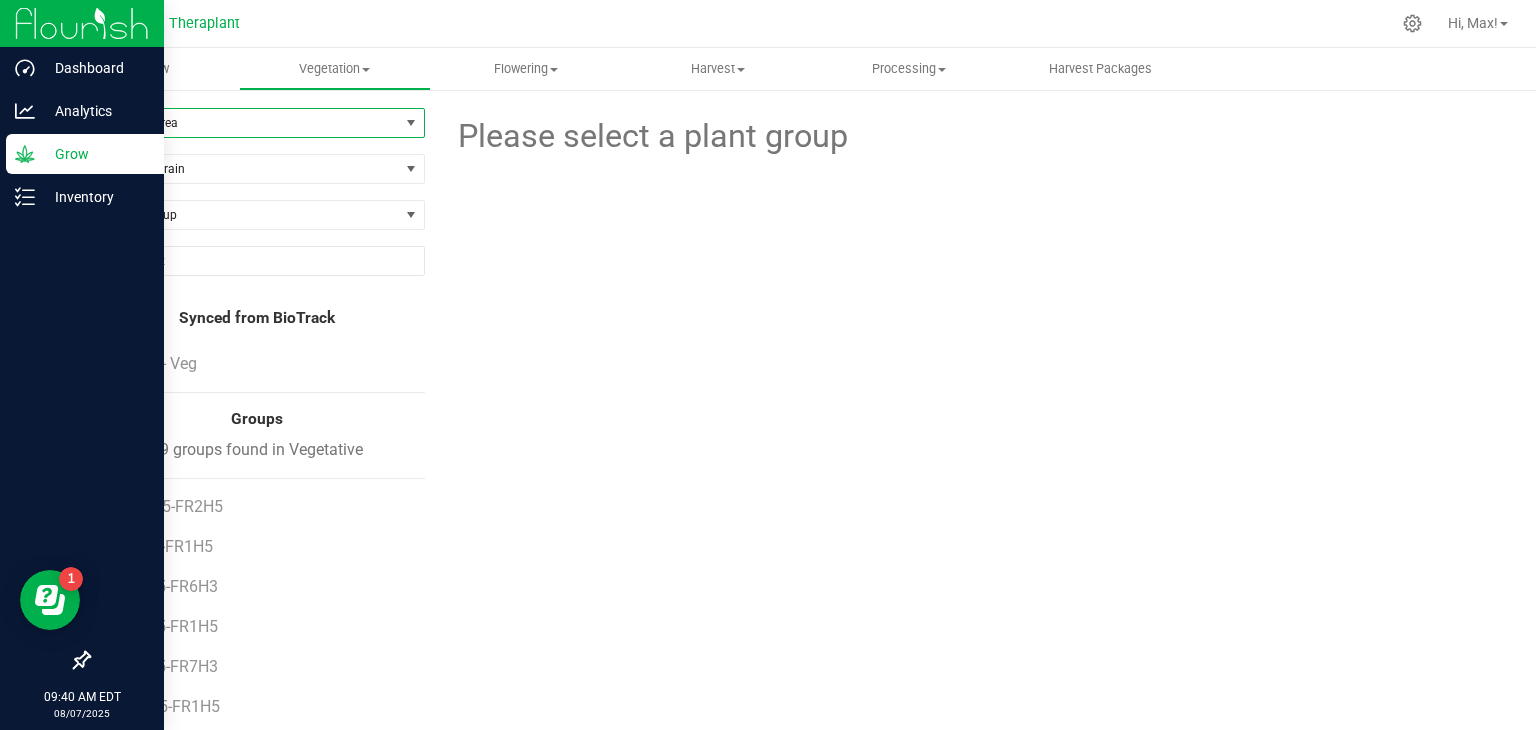 click on "Filter by Area" at bounding box center [244, 123] 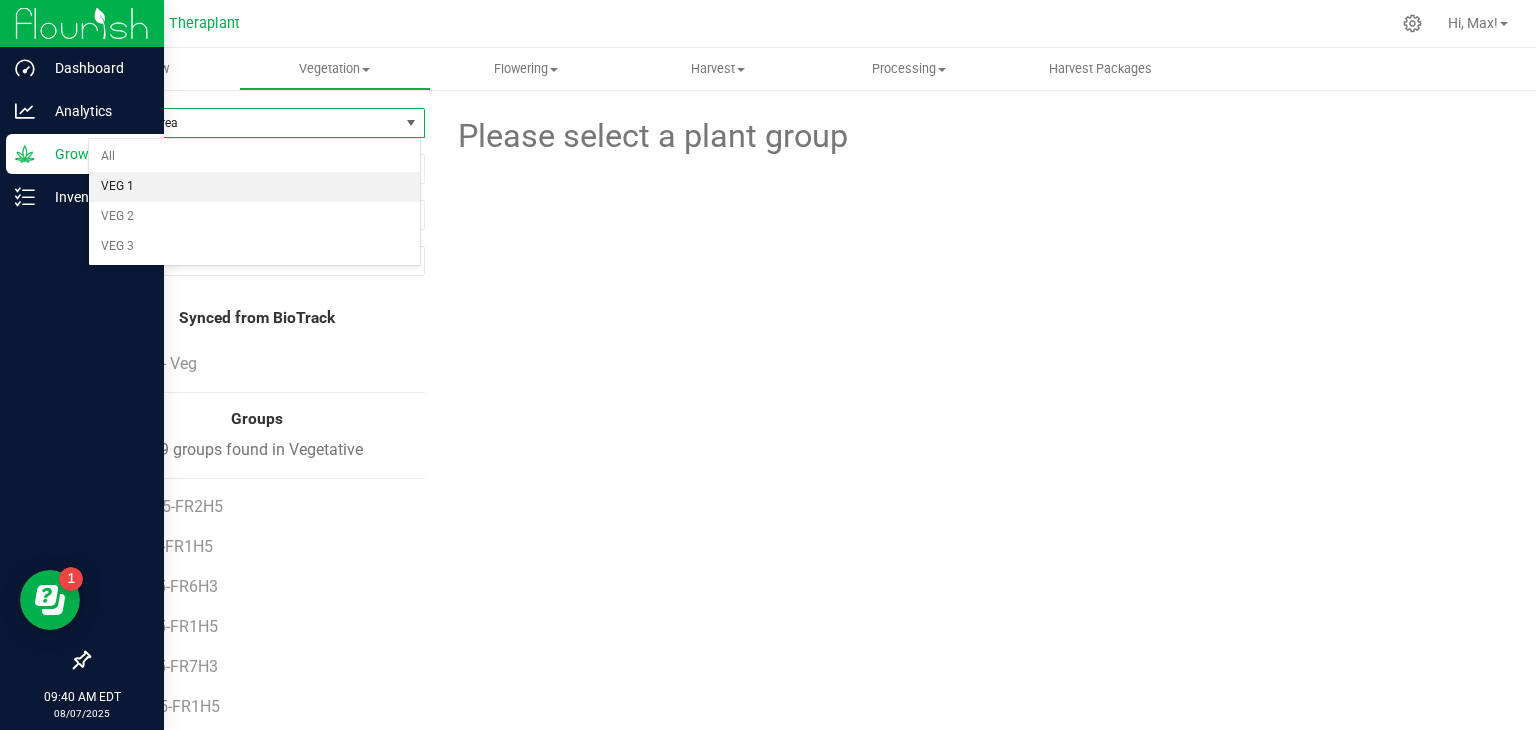 click on "VEG 1" at bounding box center (254, 187) 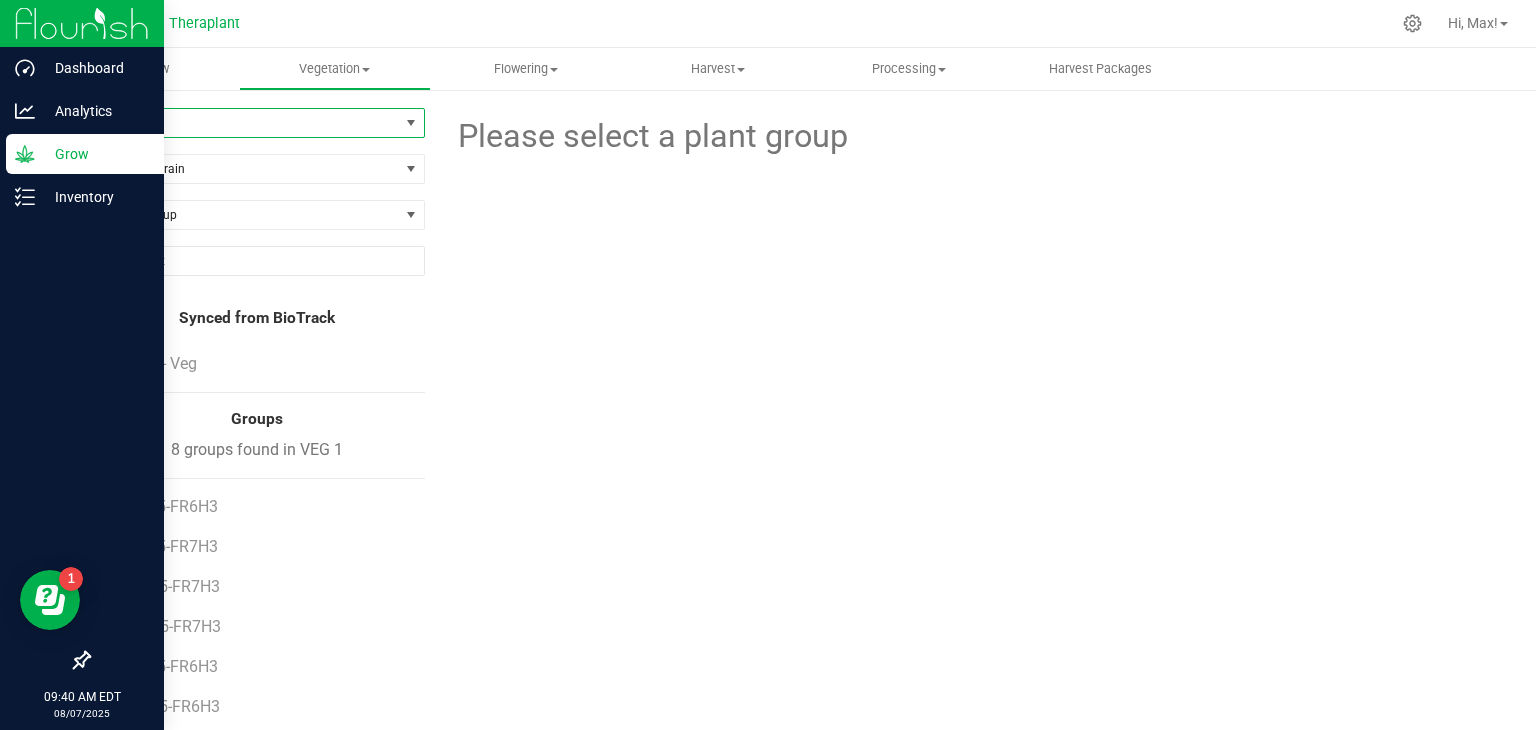 scroll, scrollTop: 104, scrollLeft: 0, axis: vertical 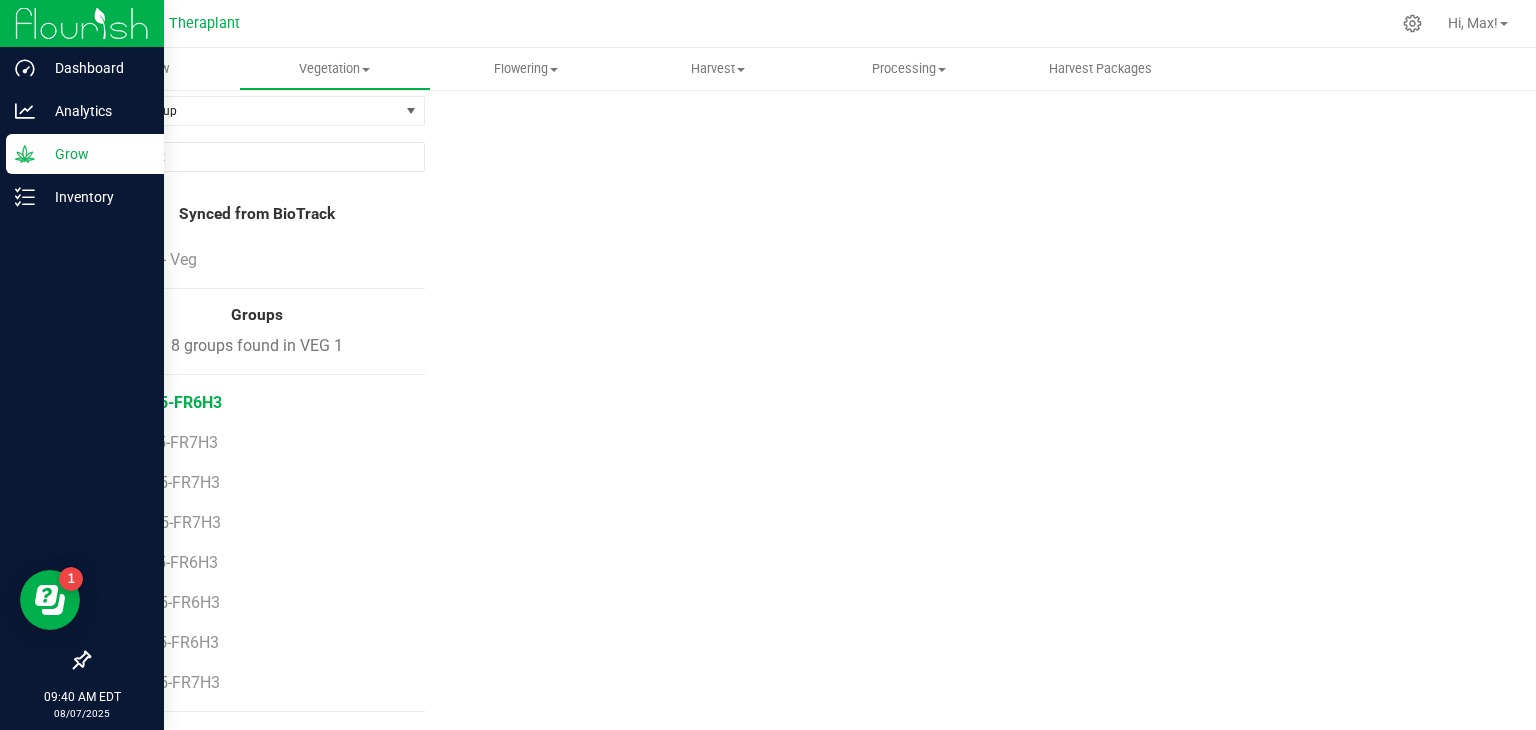 click on "BER-25-FR6H3" at bounding box center (168, 402) 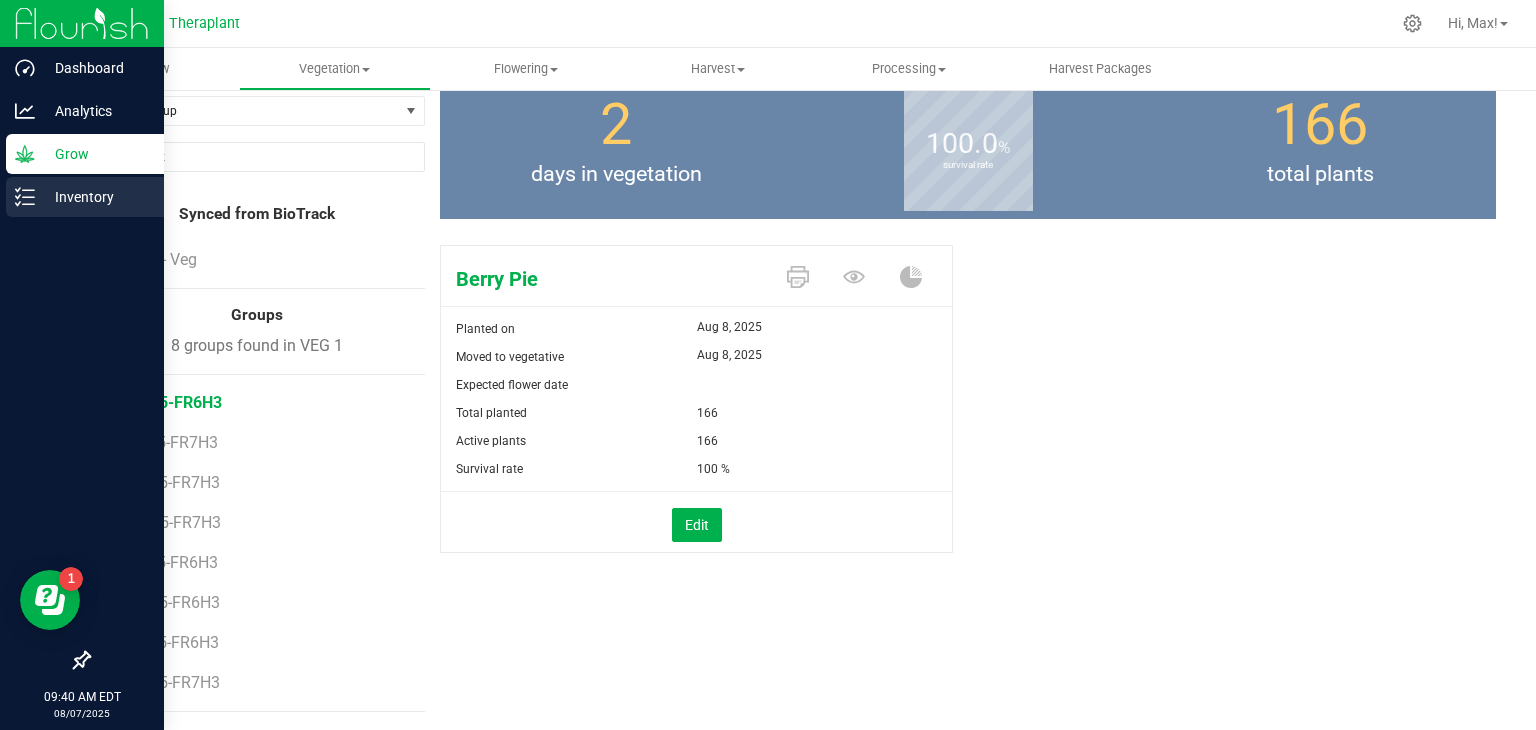 click on "Inventory" at bounding box center [95, 197] 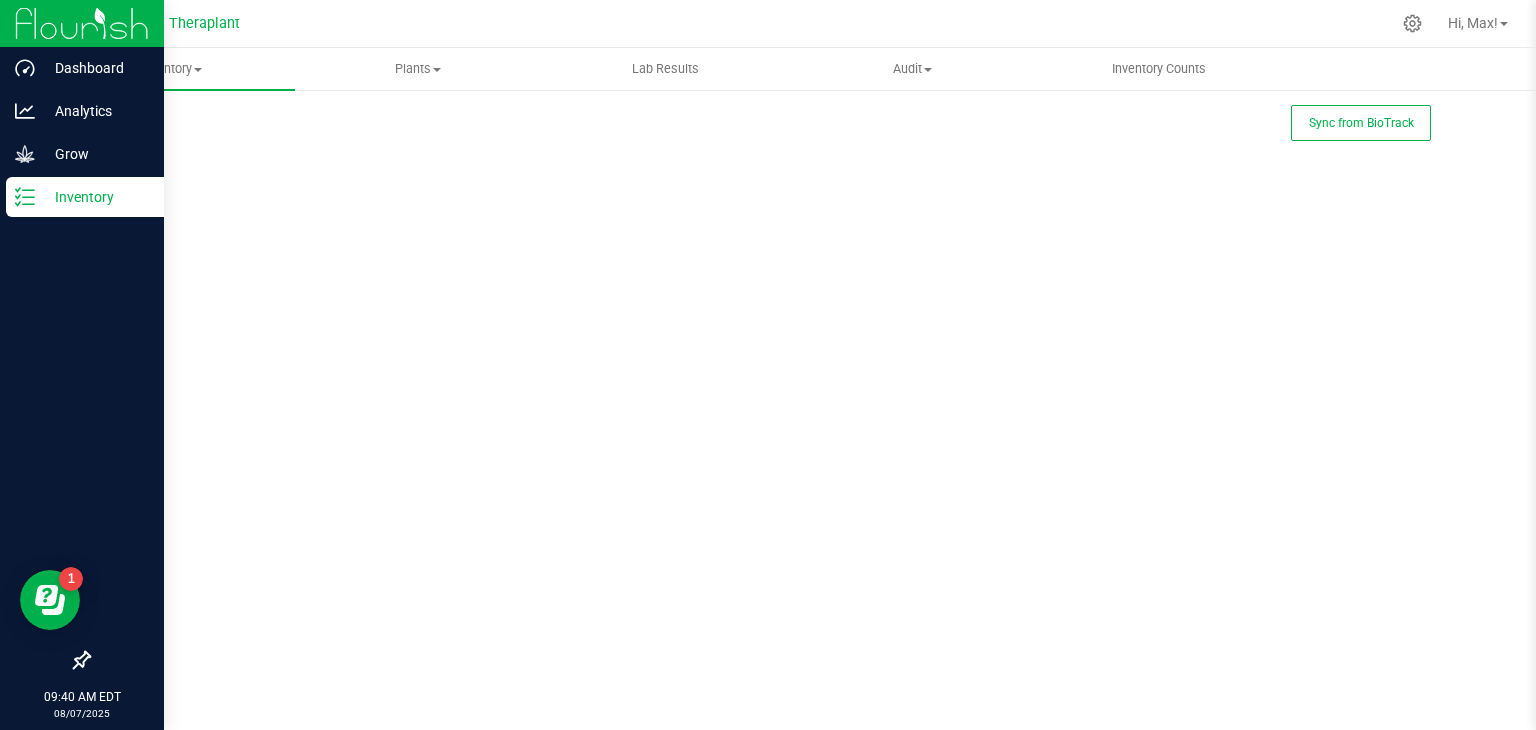 scroll, scrollTop: 0, scrollLeft: 0, axis: both 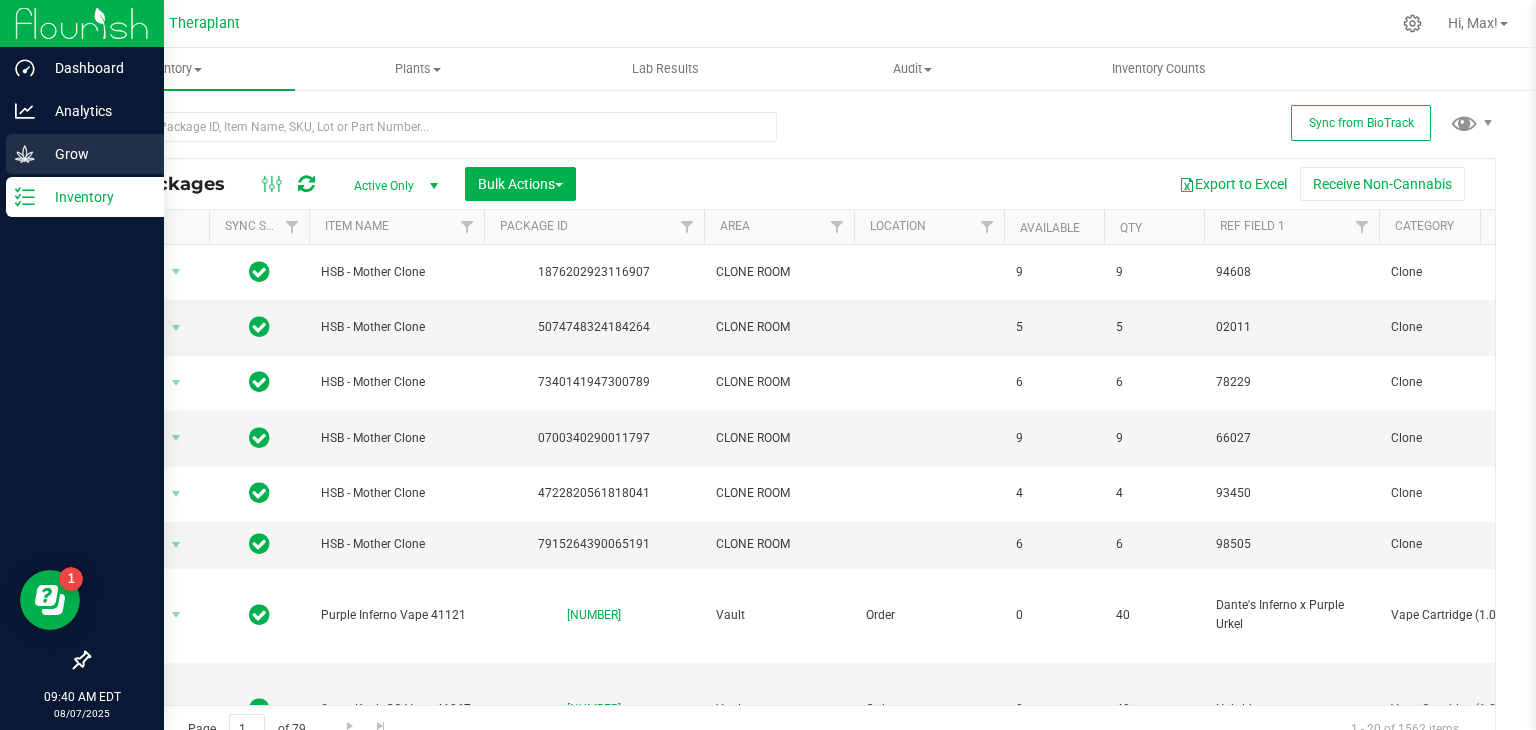 click on "Grow" at bounding box center (95, 154) 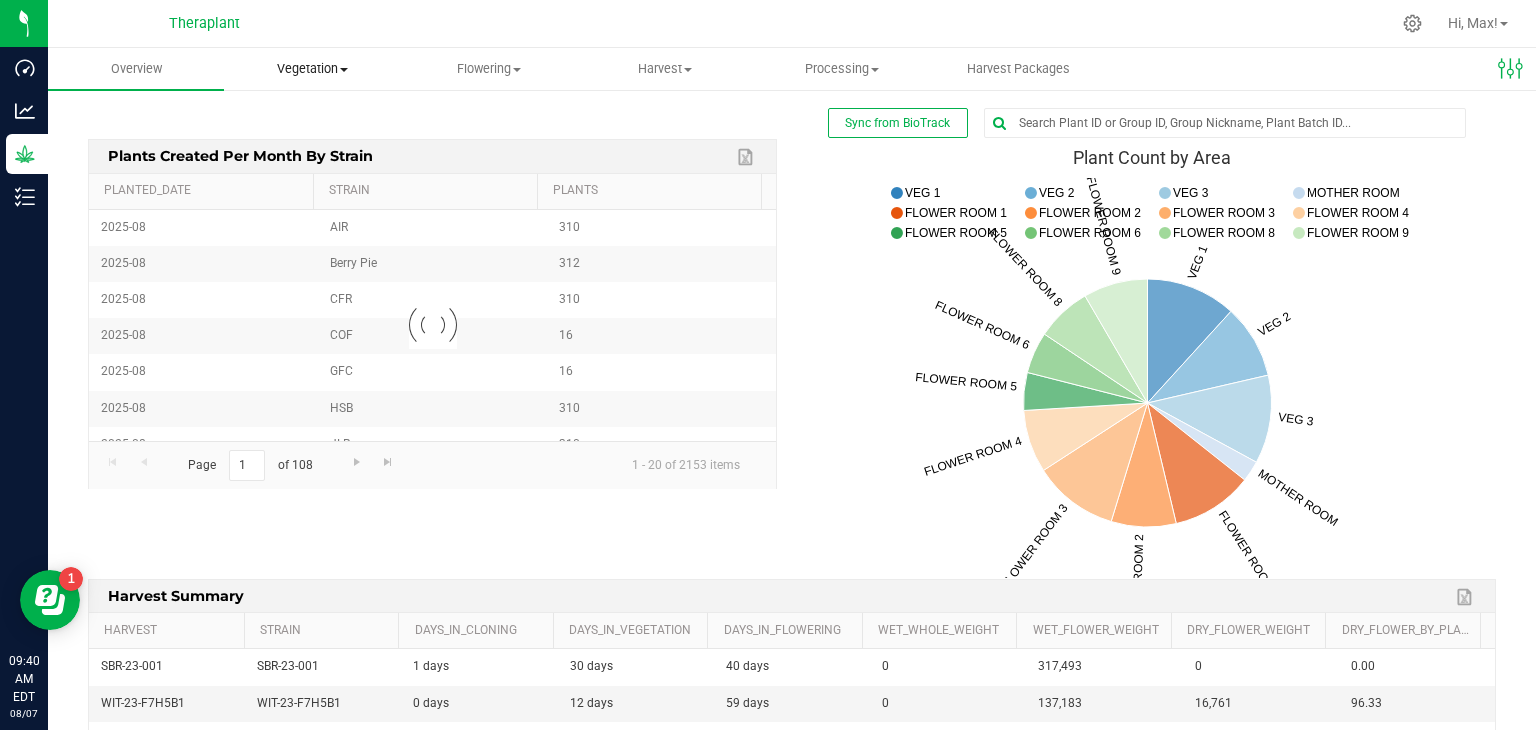click on "Vegetation" at bounding box center [312, 69] 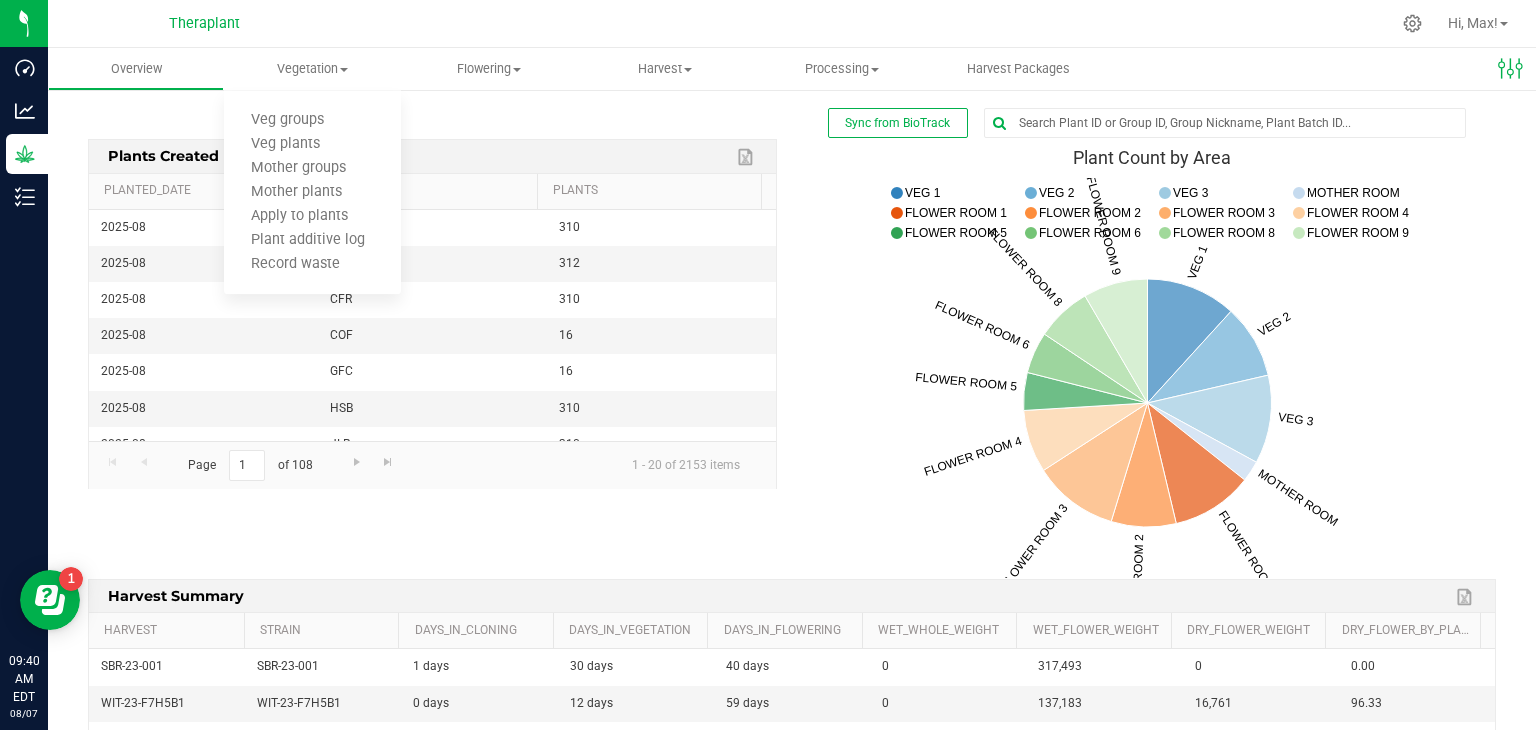 click on "Sync from BioTrack" at bounding box center [792, 123] 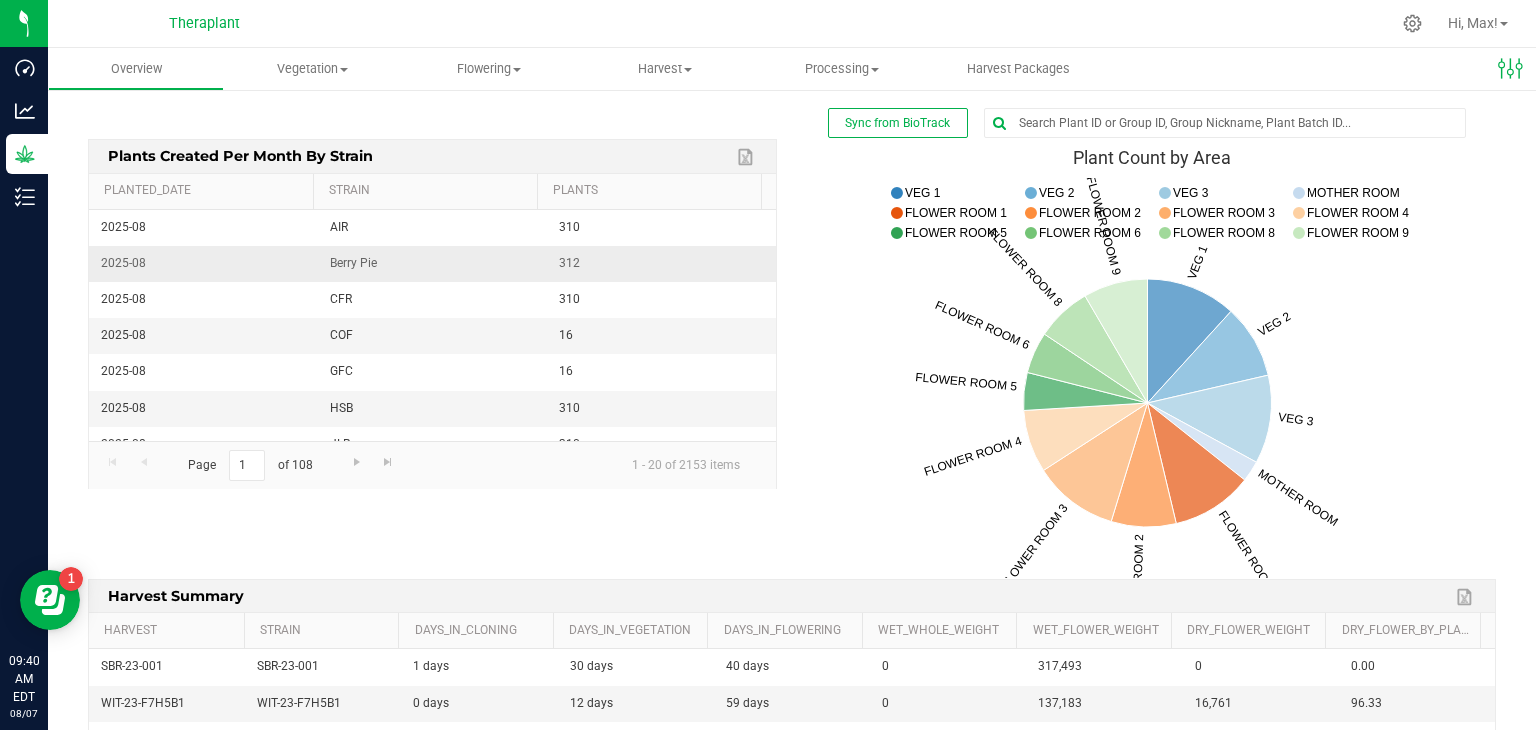 click on "Berry Pie" at bounding box center [432, 264] 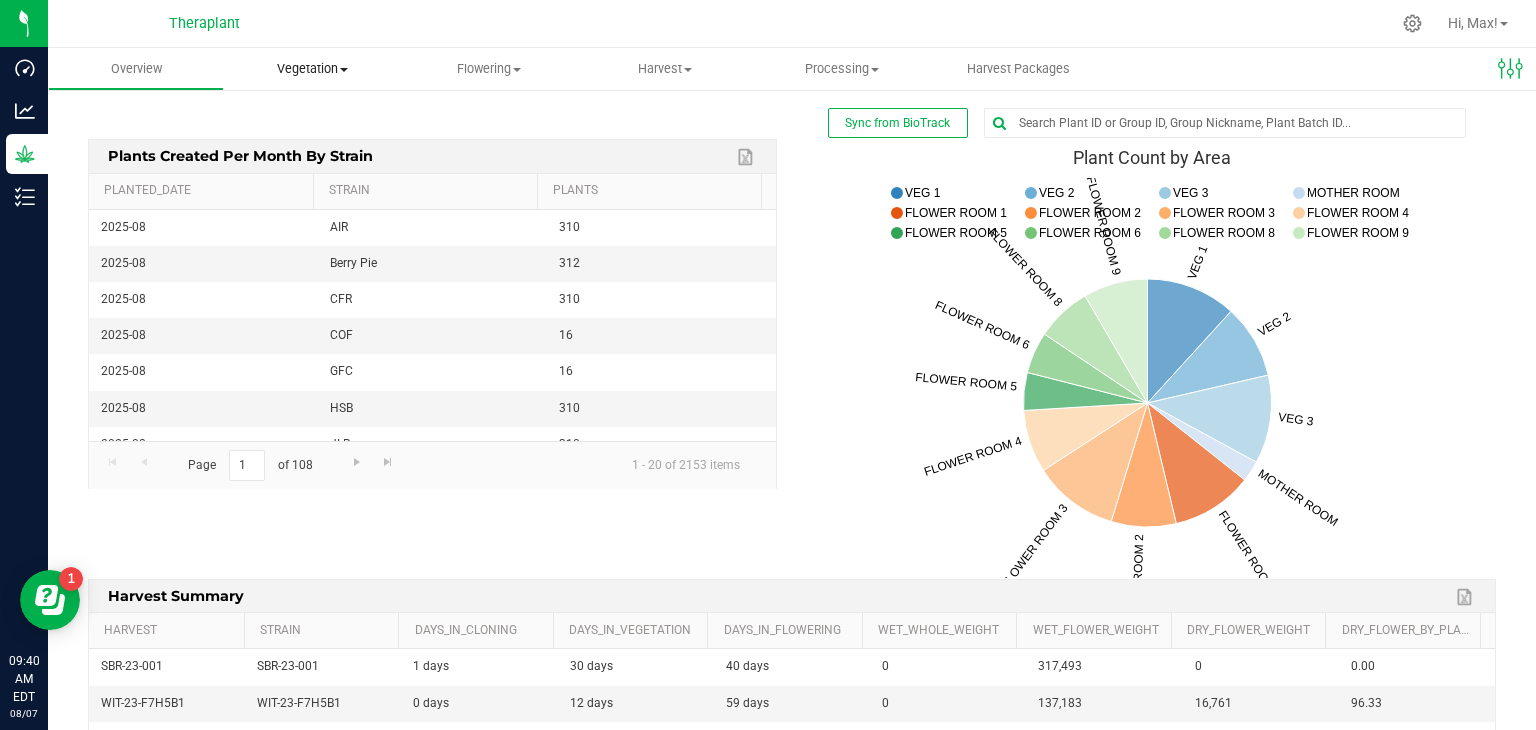 click on "Vegetation" at bounding box center (312, 69) 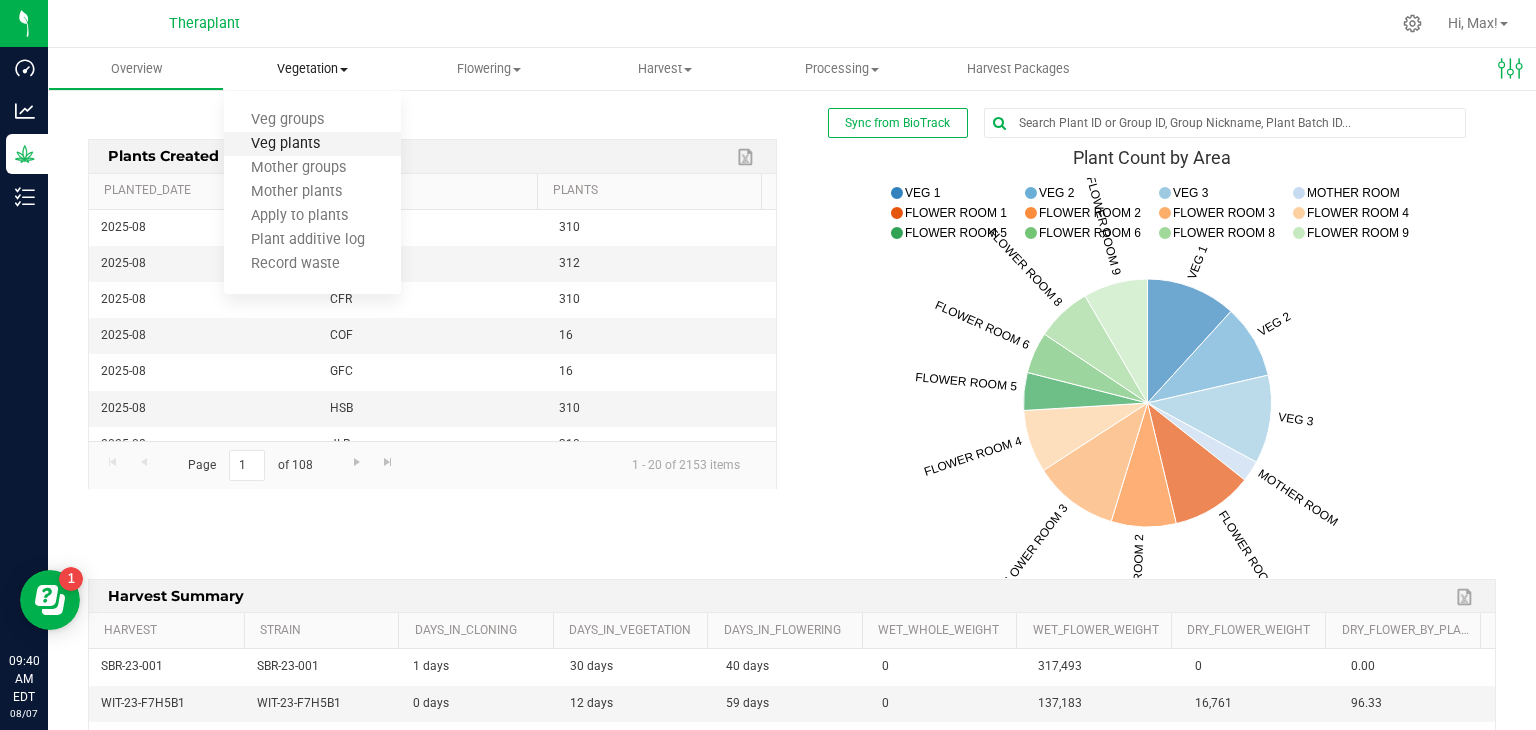 click on "Veg plants" at bounding box center (285, 144) 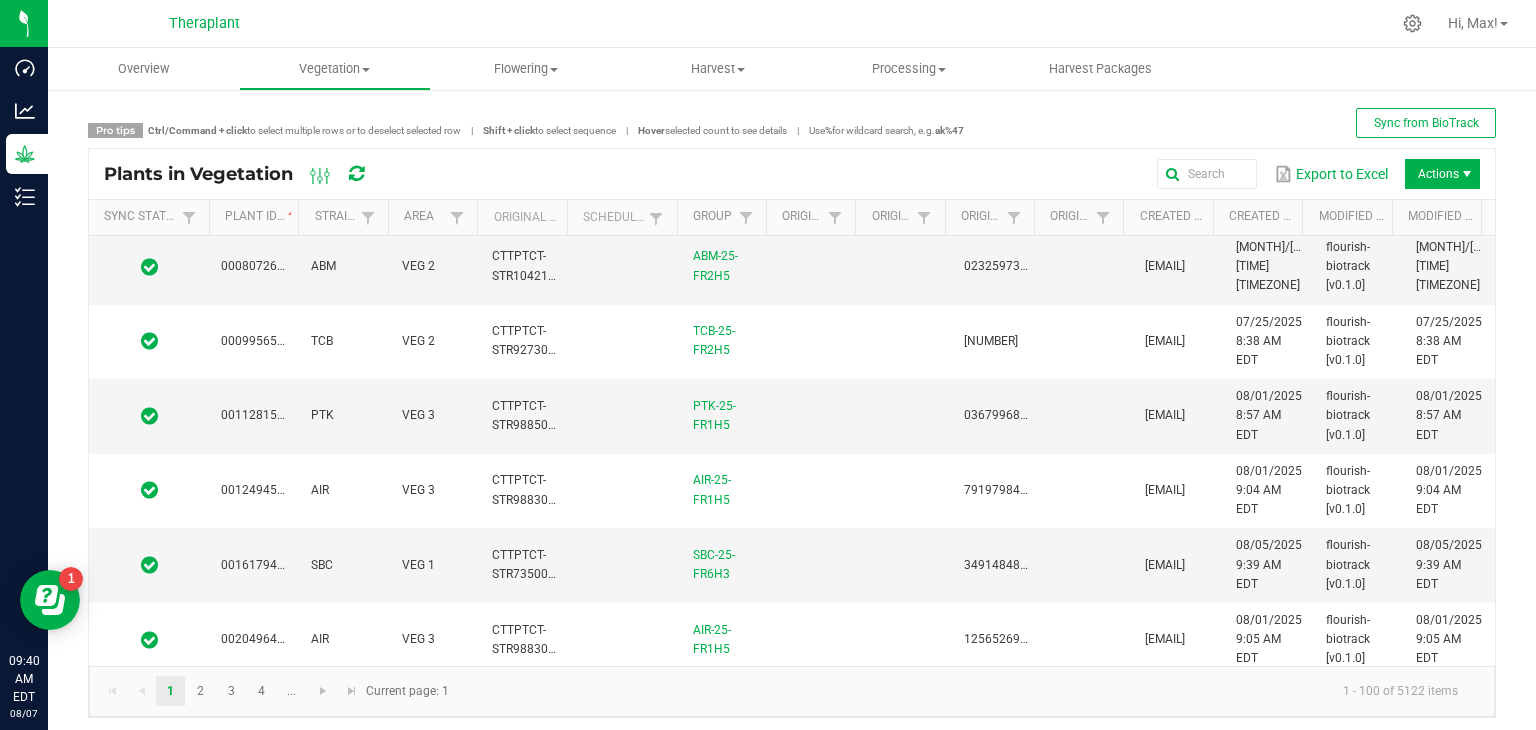 scroll, scrollTop: 0, scrollLeft: 0, axis: both 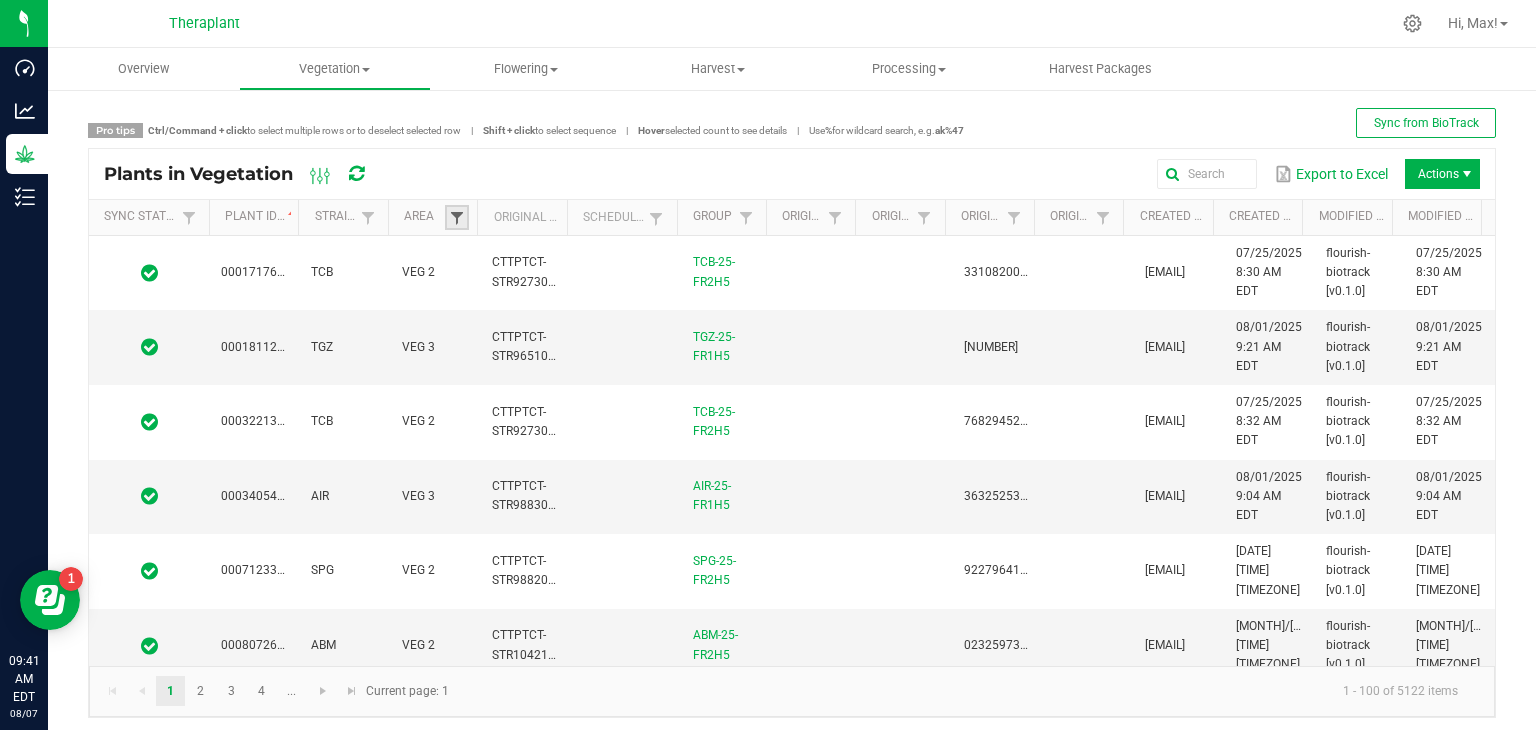click at bounding box center (457, 218) 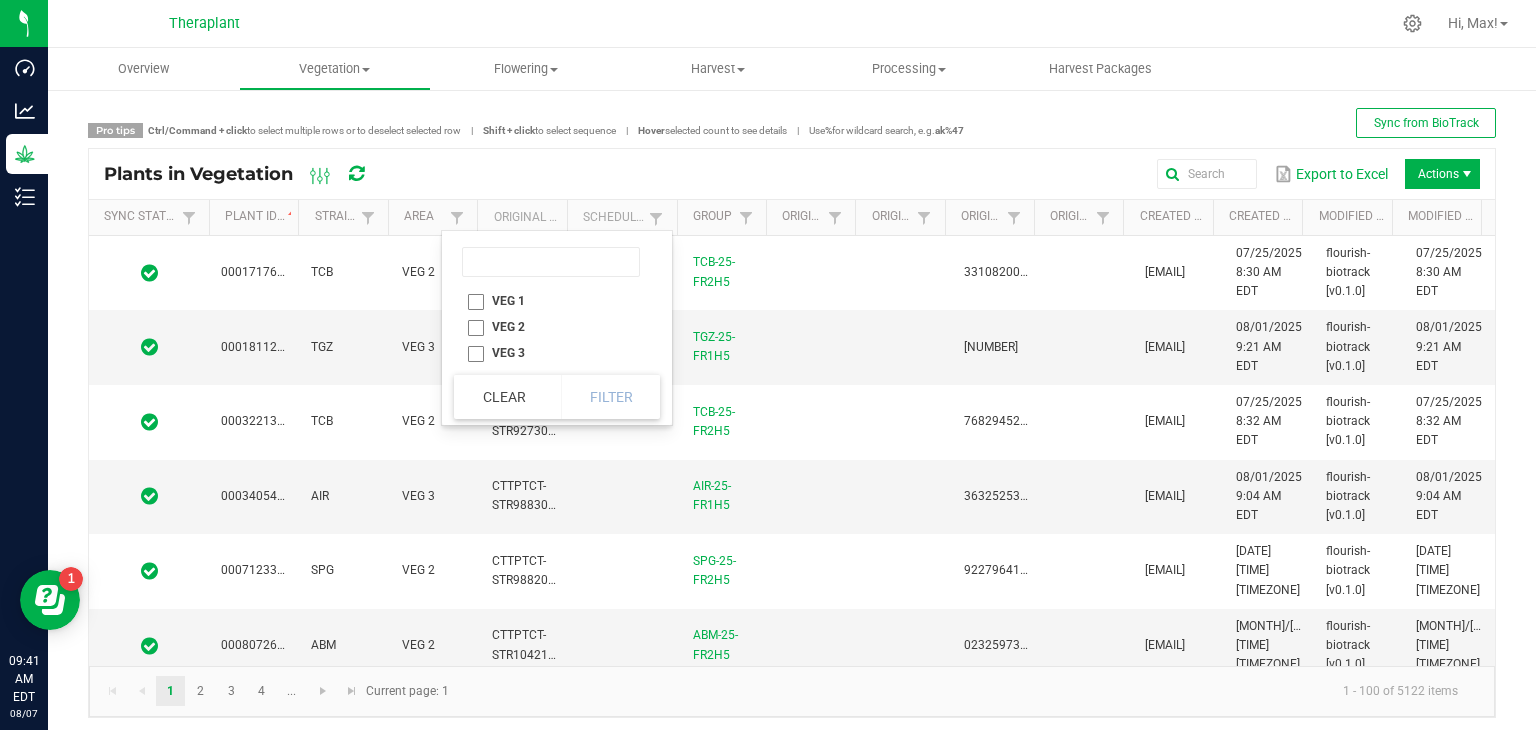 click on "VEG 1" at bounding box center [551, 301] 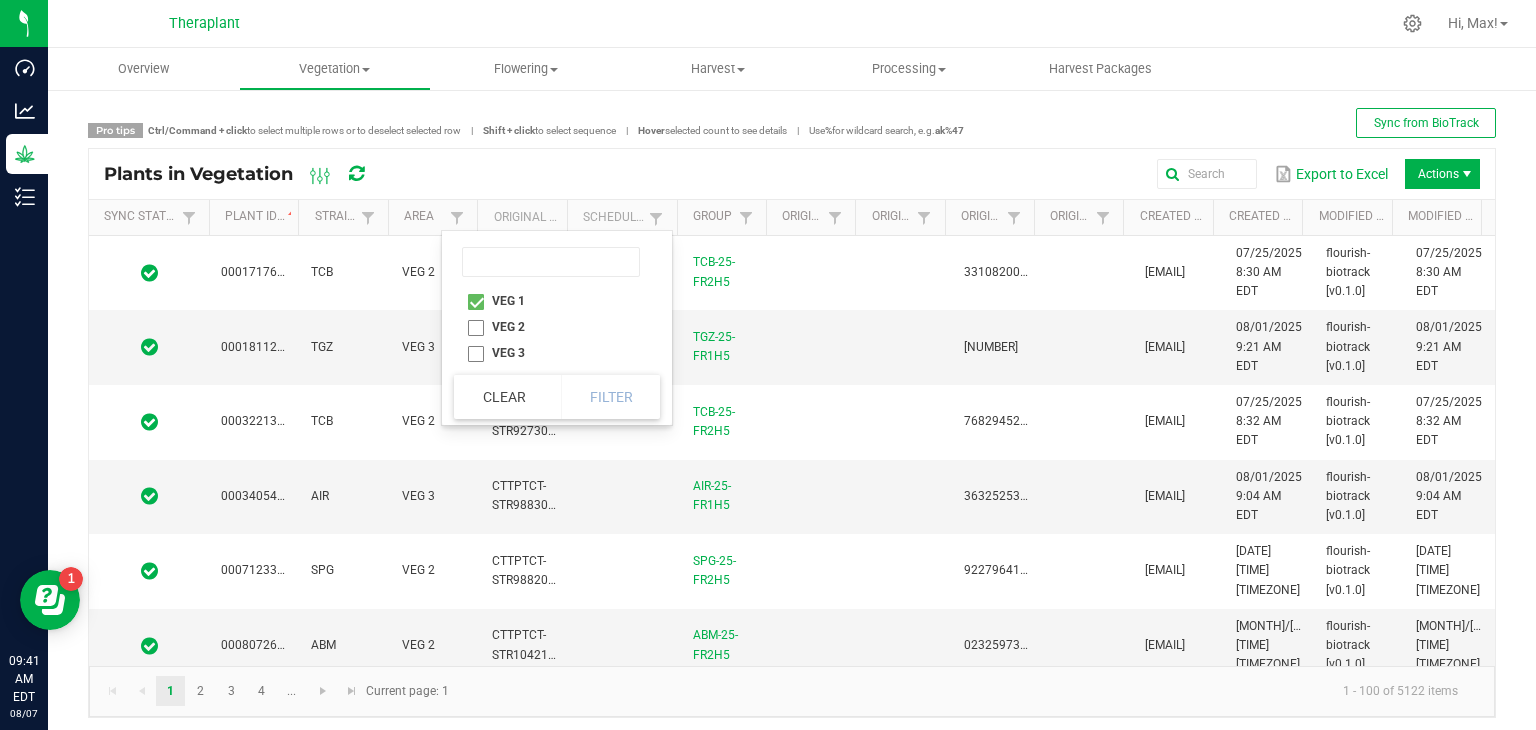 checkbox on "true" 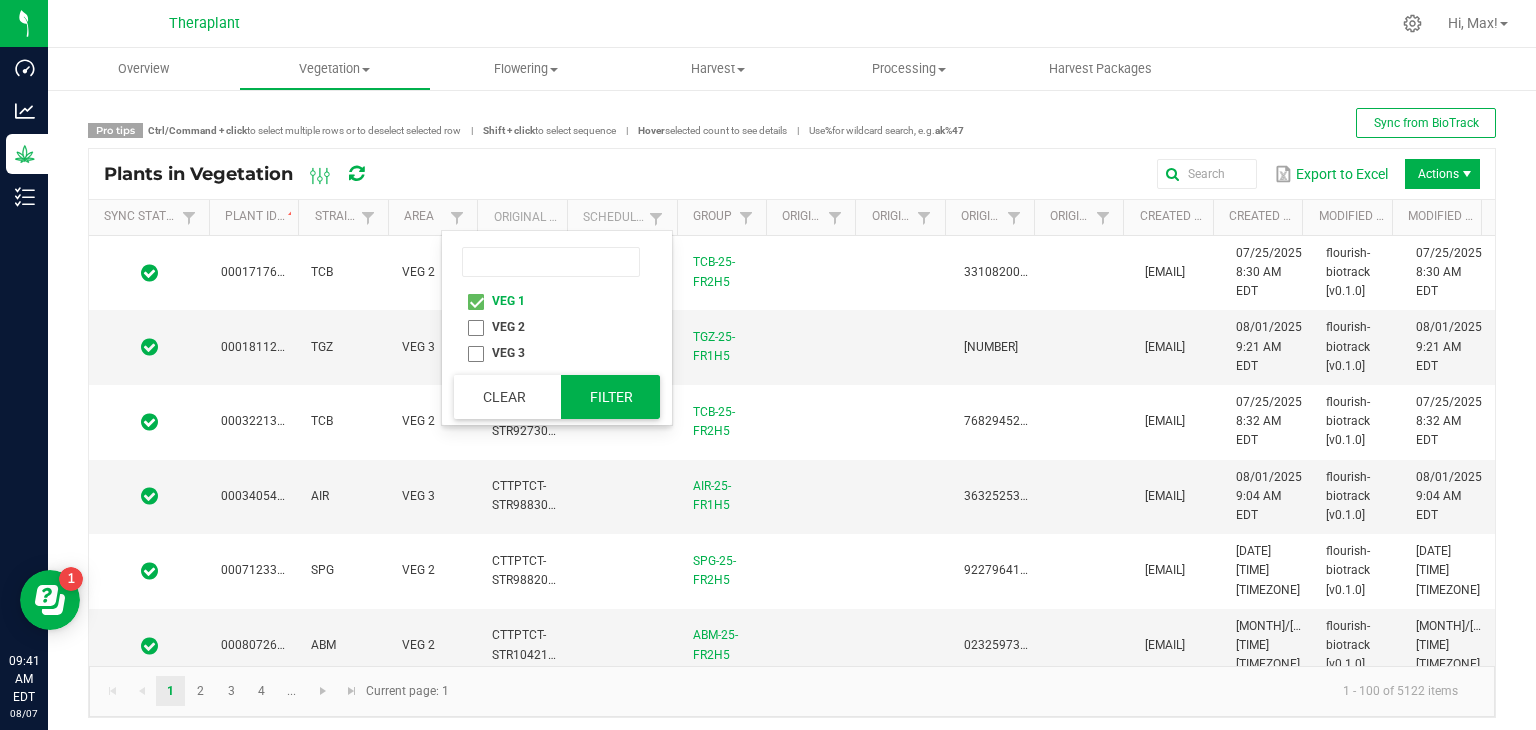 click on "Filter" at bounding box center [611, 397] 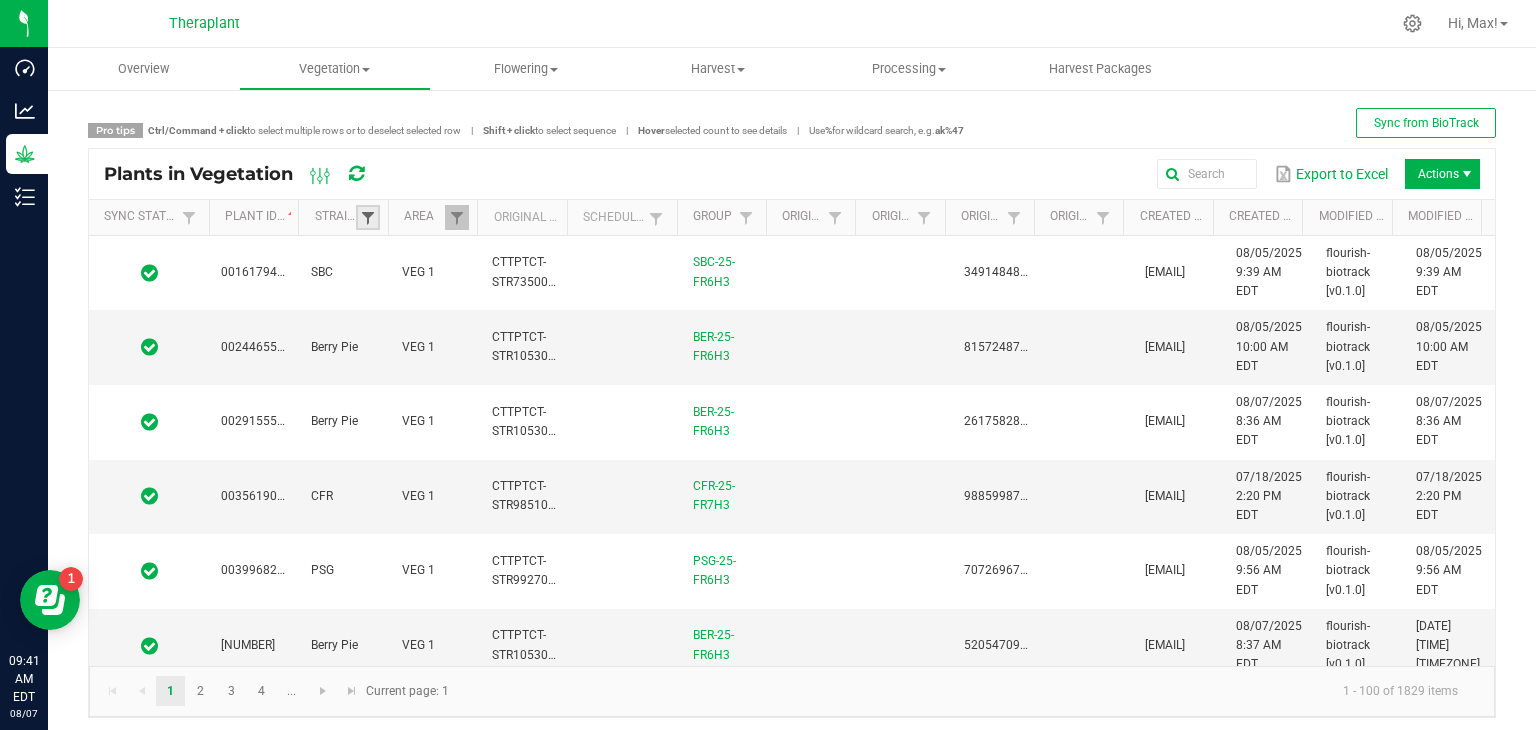 click at bounding box center [368, 218] 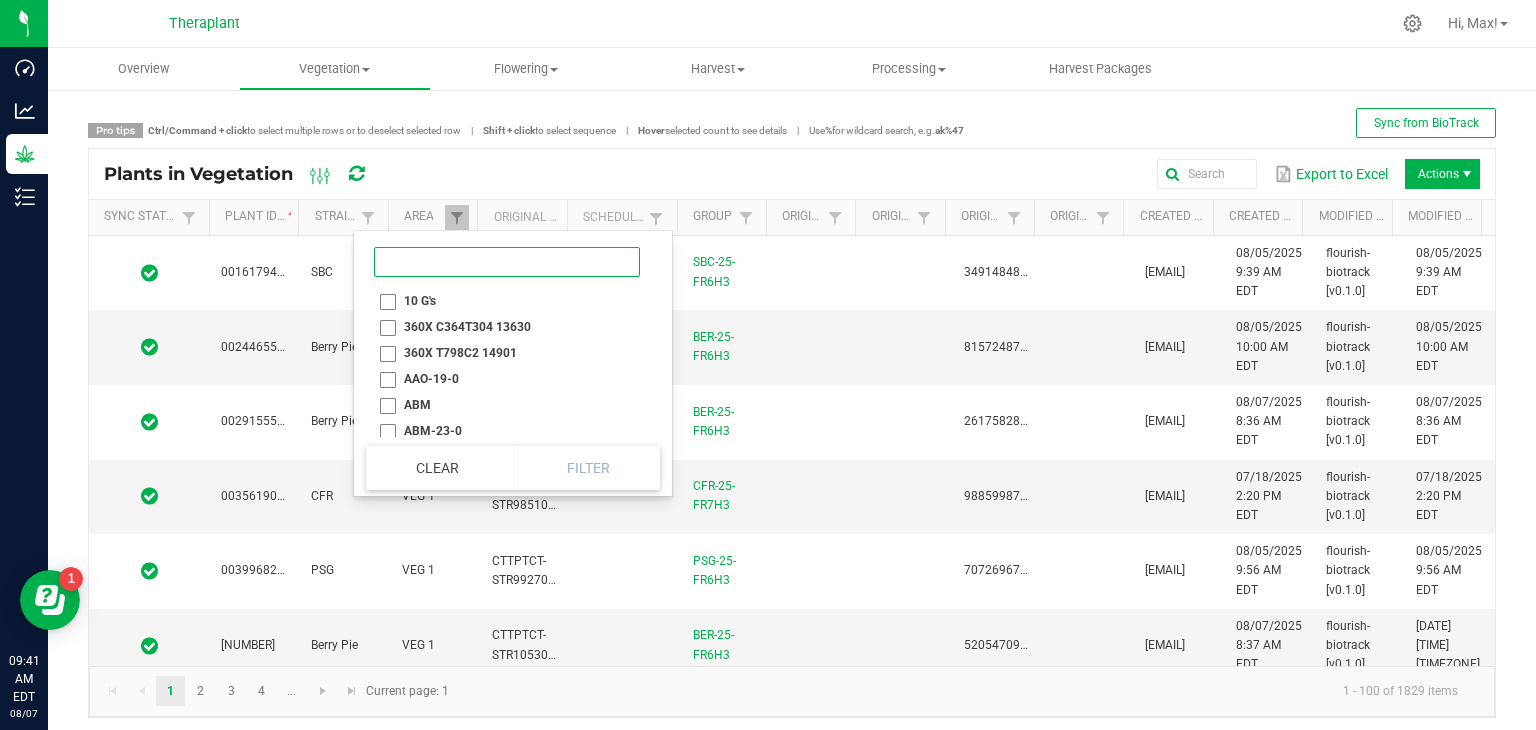 click at bounding box center [507, 262] 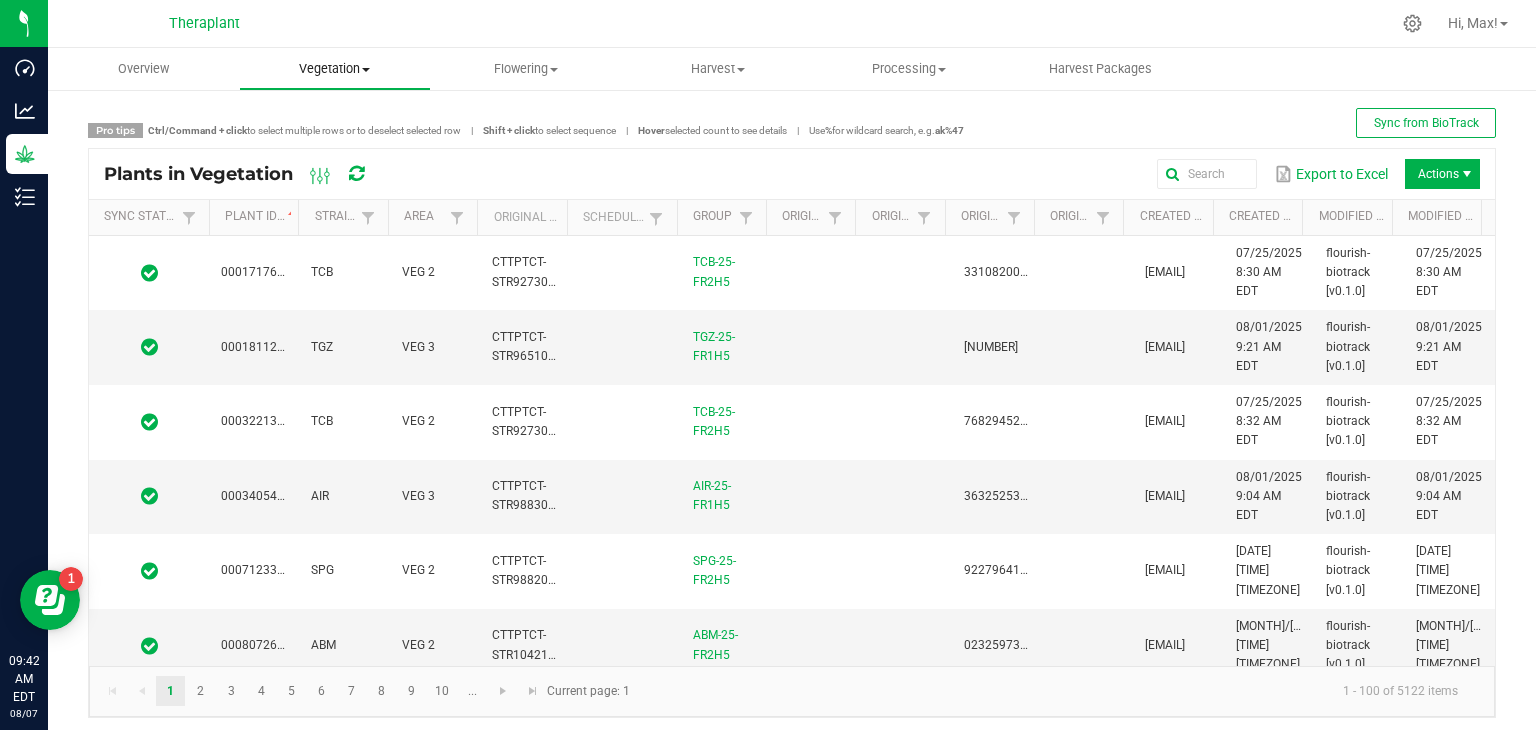 click on "Vegetation" at bounding box center (334, 69) 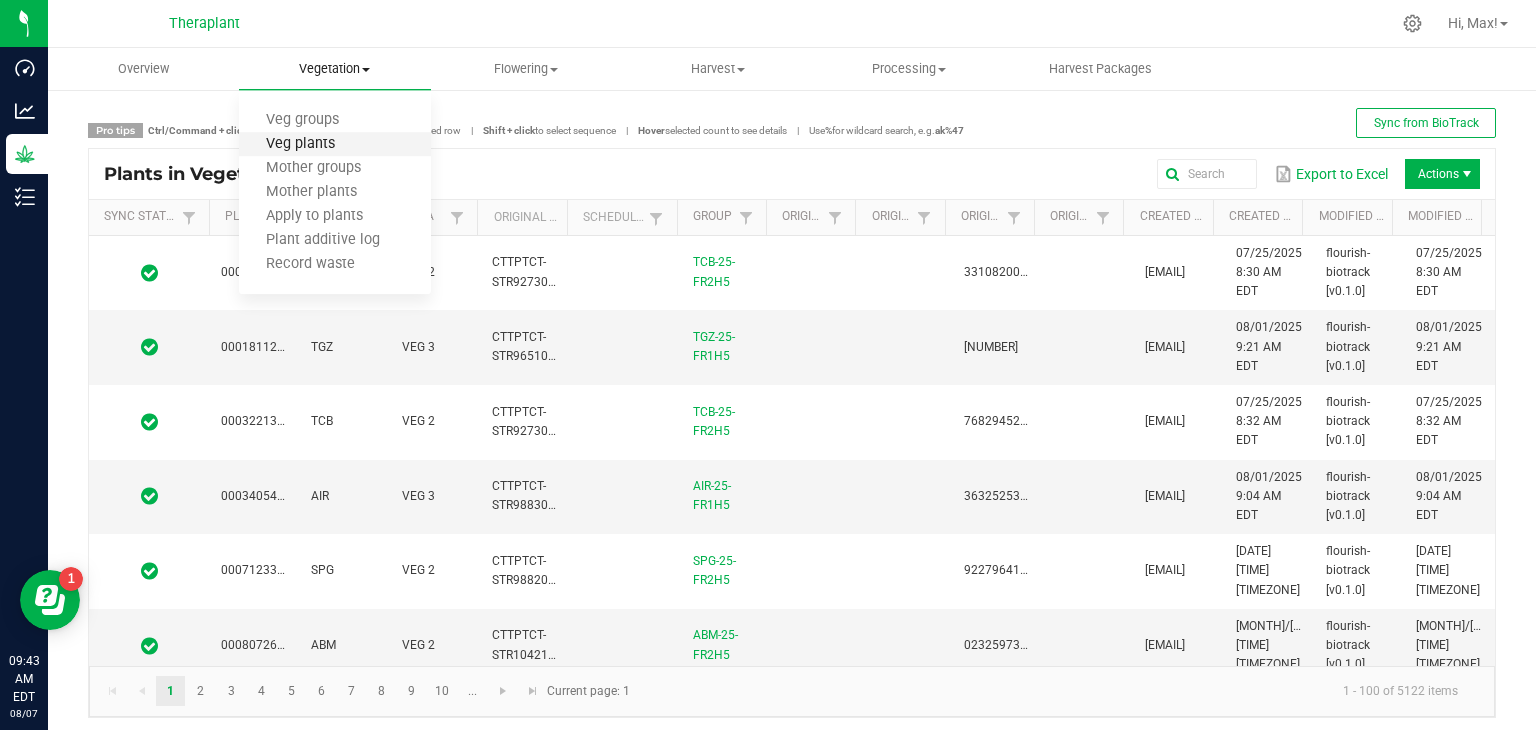 click on "Veg plants" at bounding box center (300, 144) 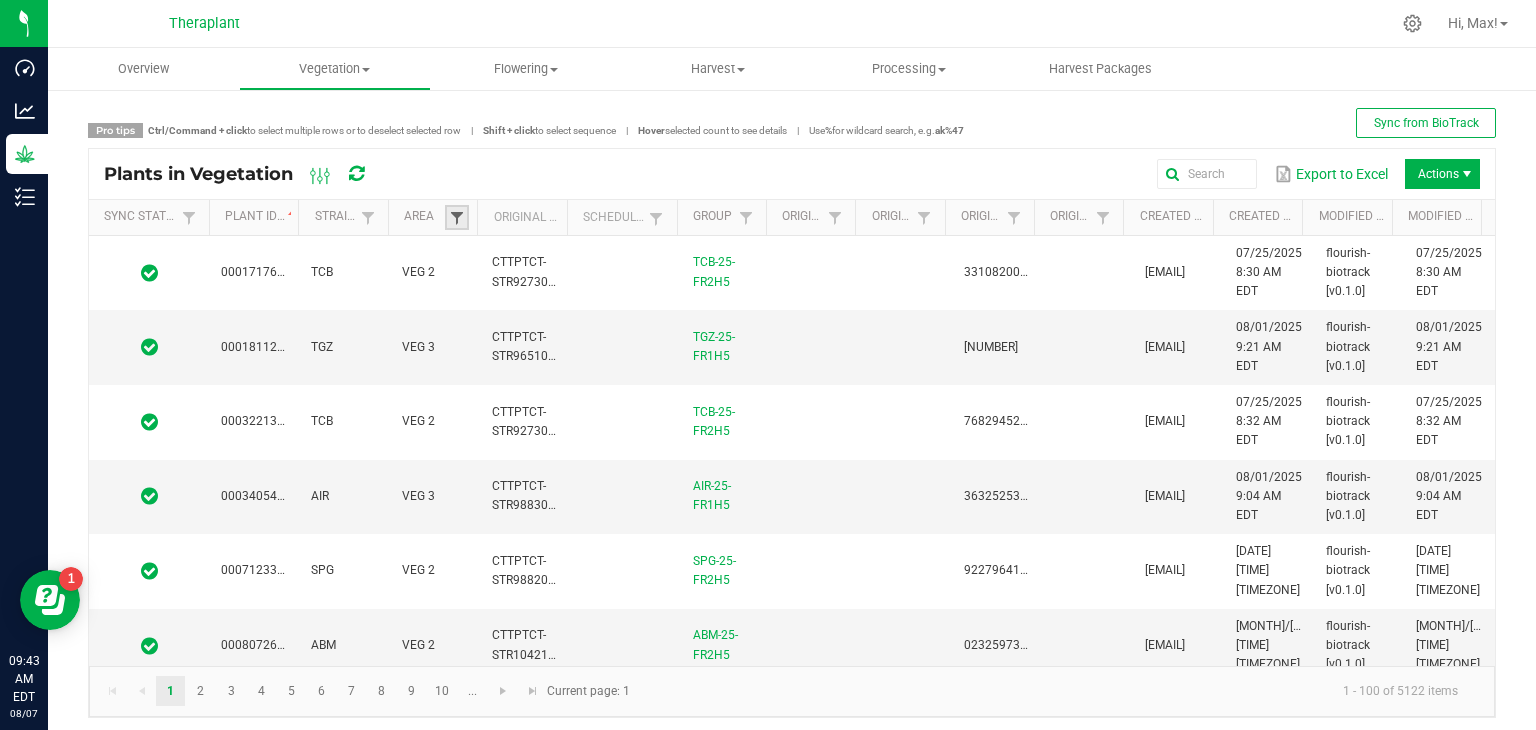 click at bounding box center (457, 218) 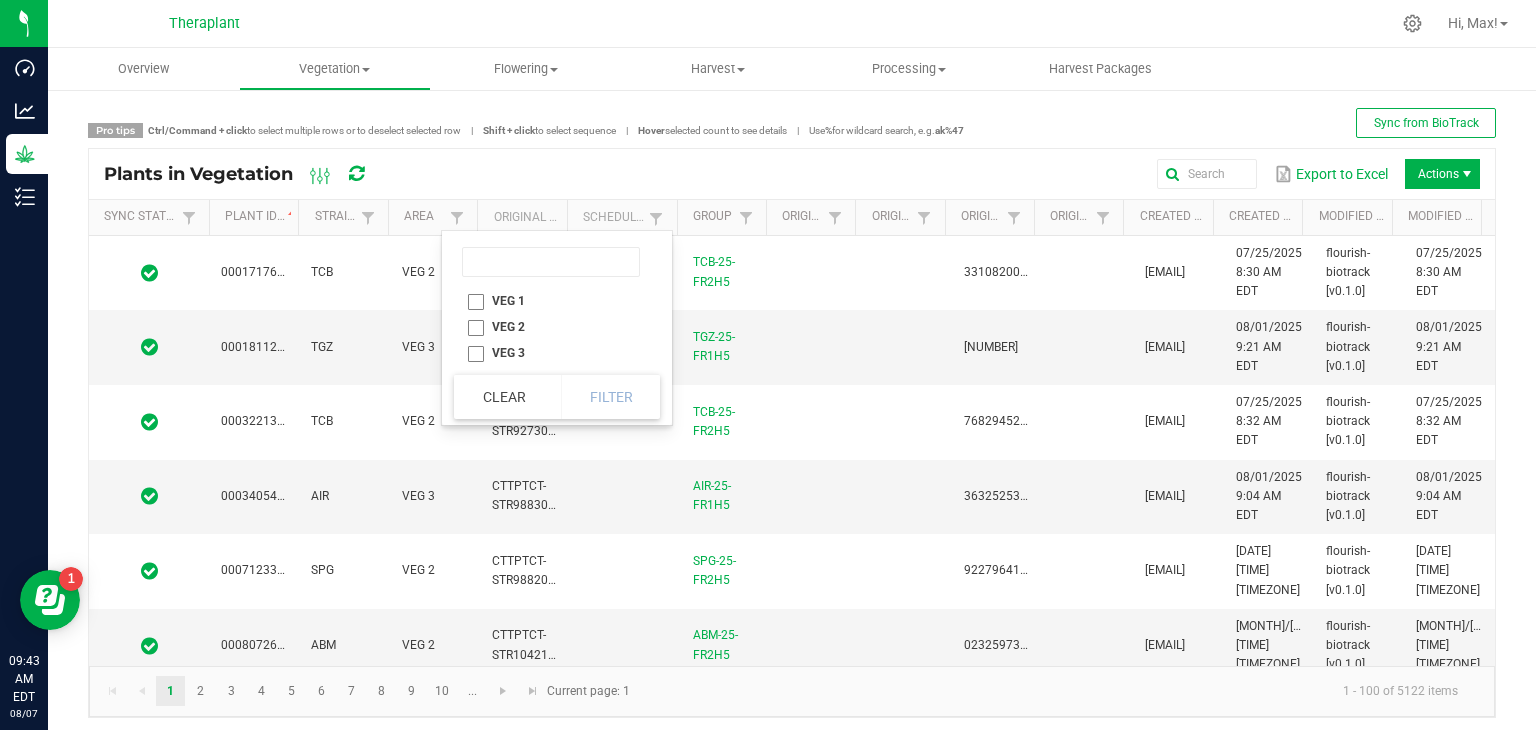 click on "VEG 1" at bounding box center [551, 301] 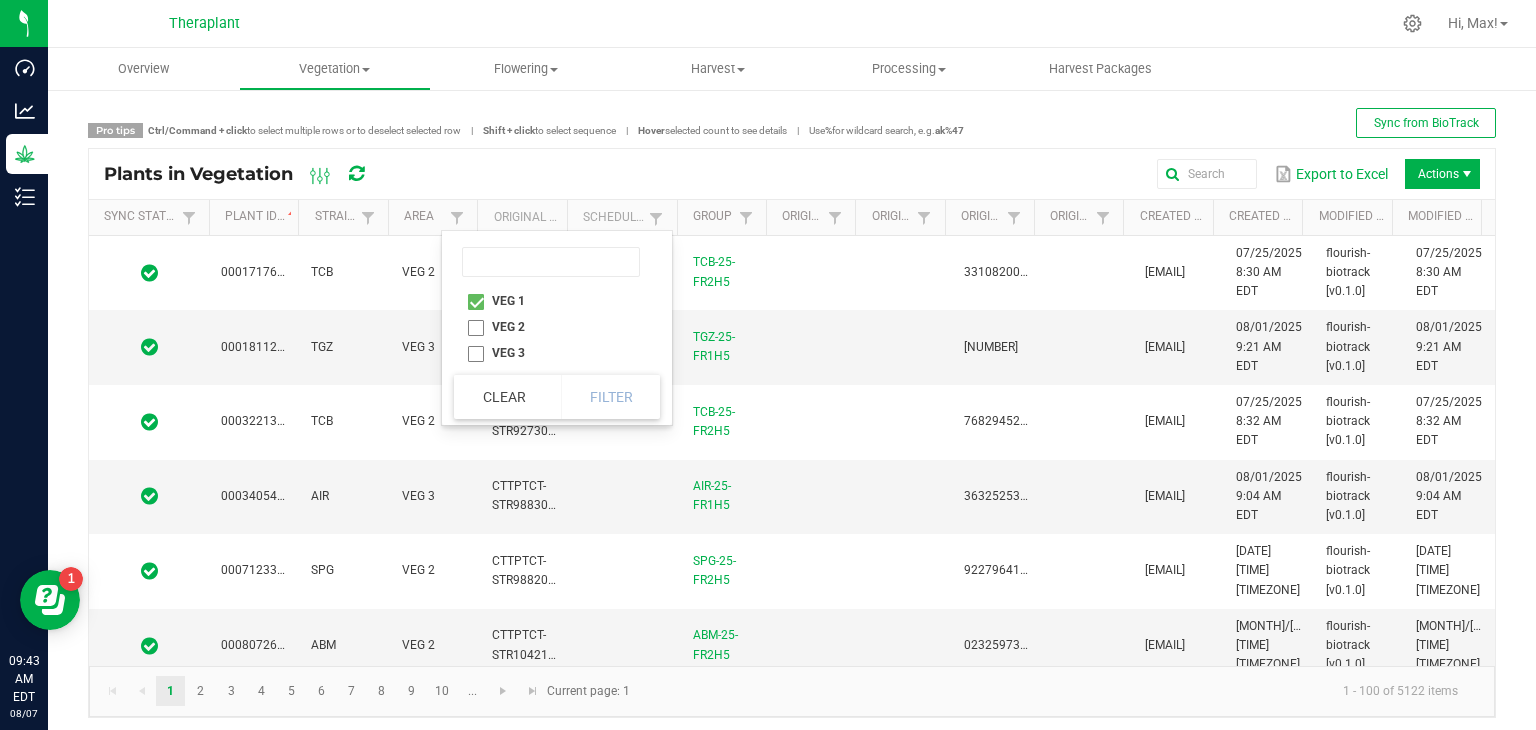 checkbox on "true" 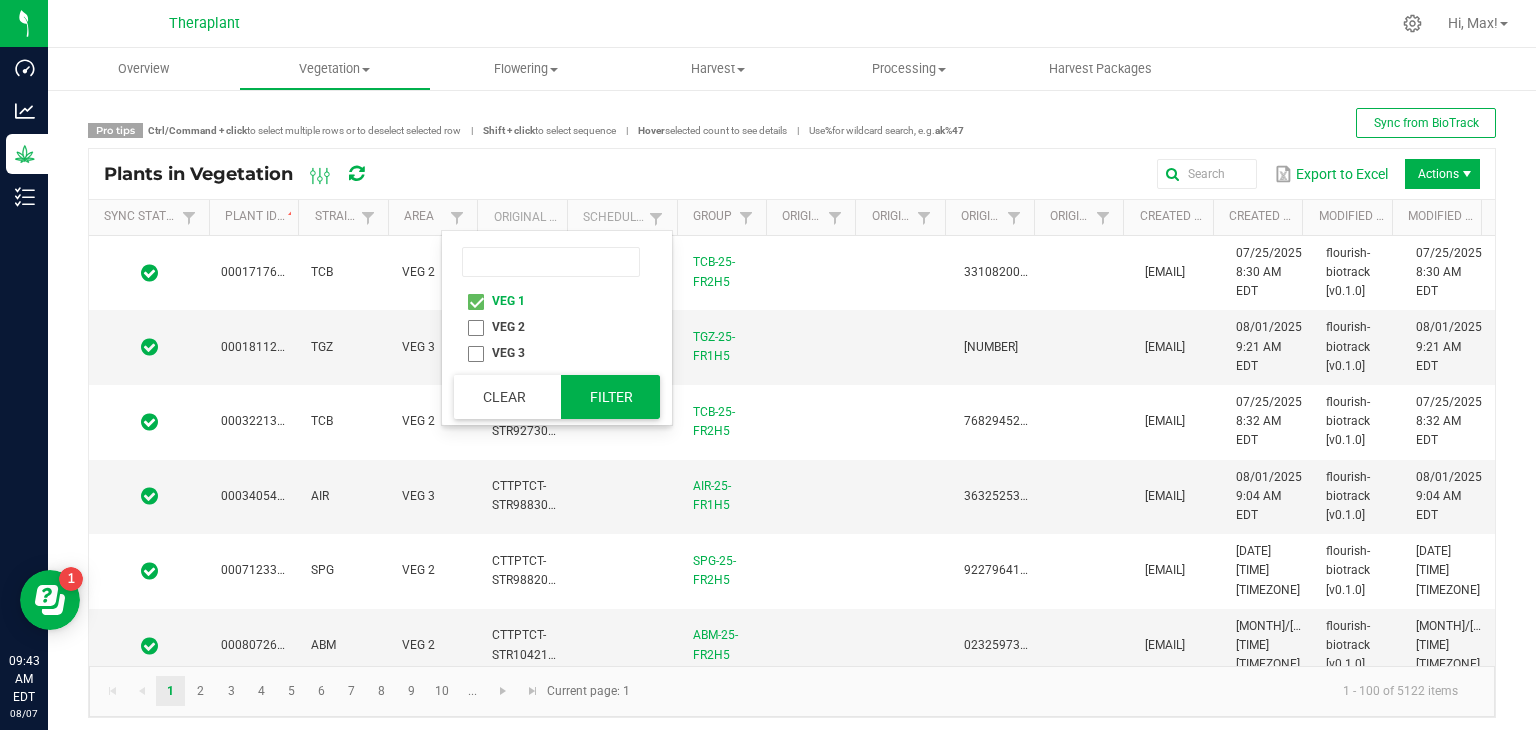 click on "Filter" at bounding box center [611, 397] 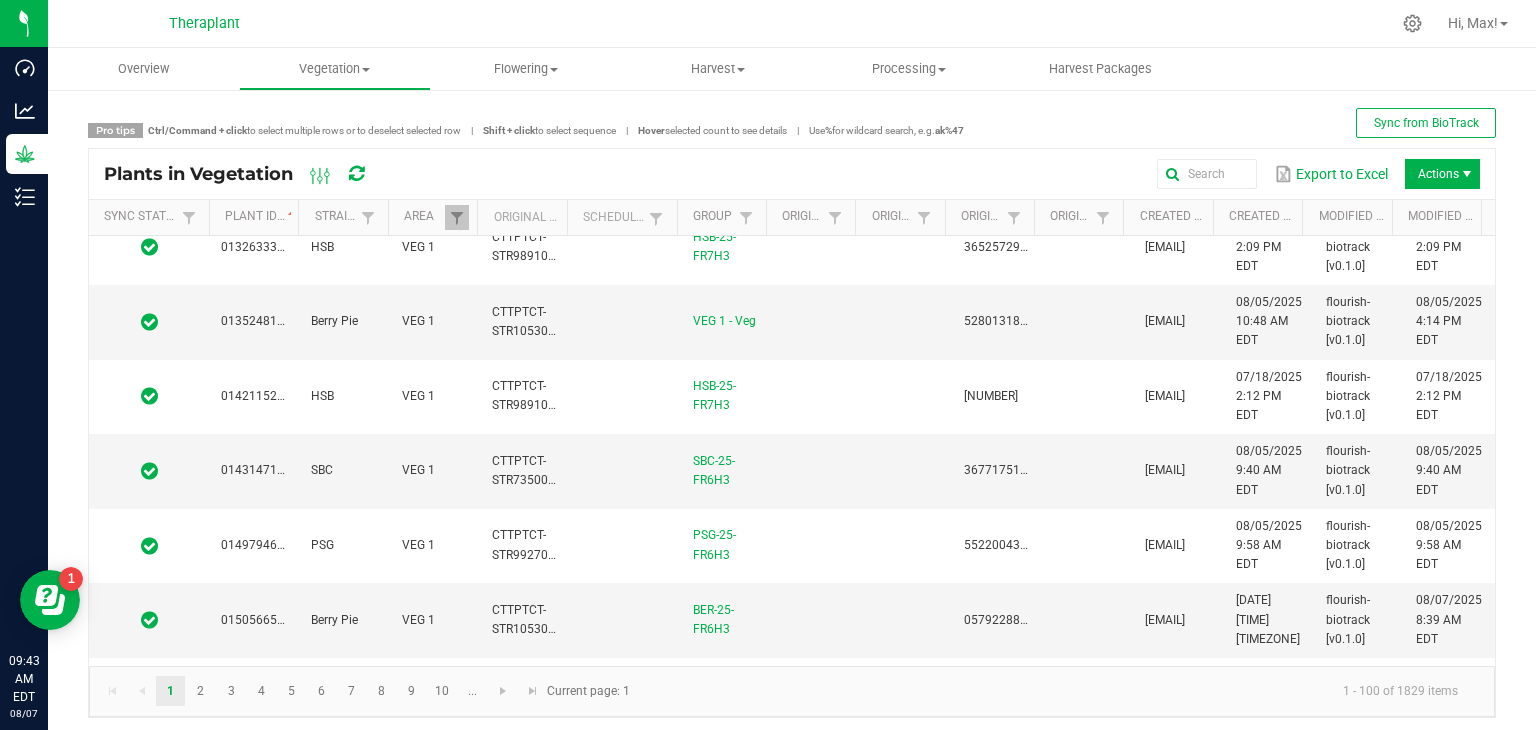scroll, scrollTop: 1556, scrollLeft: 0, axis: vertical 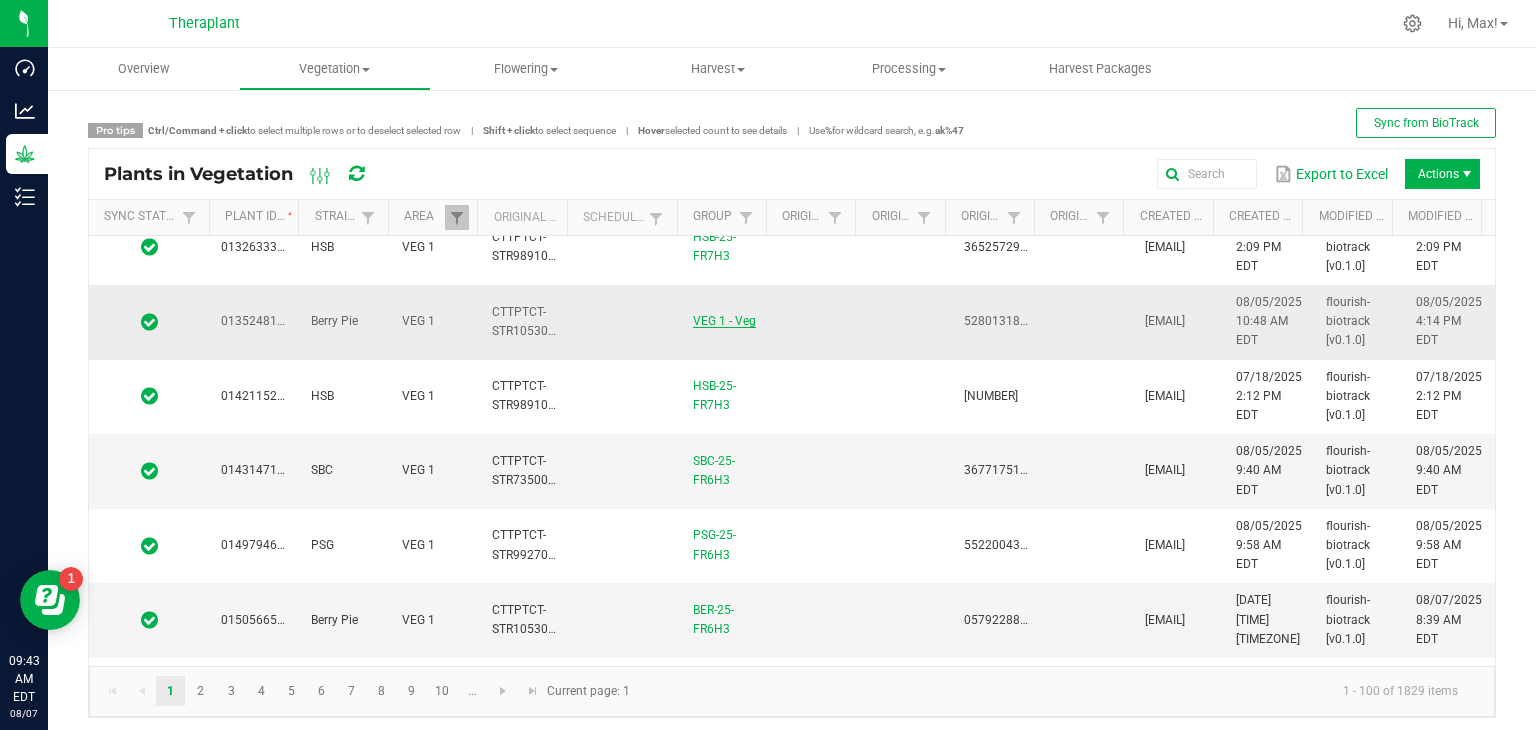 click on "VEG 1 - Veg" at bounding box center (724, 321) 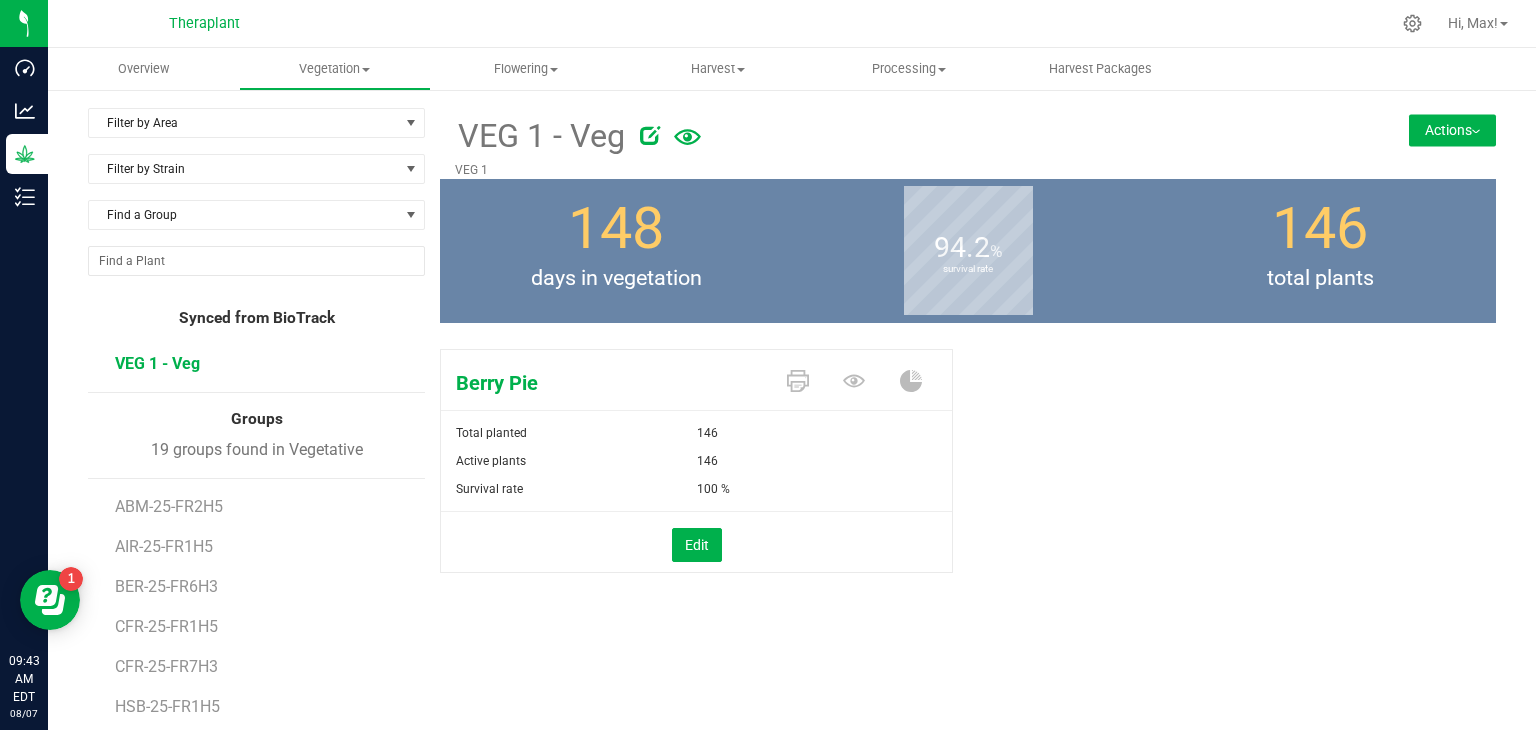 click on "Actions" at bounding box center [1452, 130] 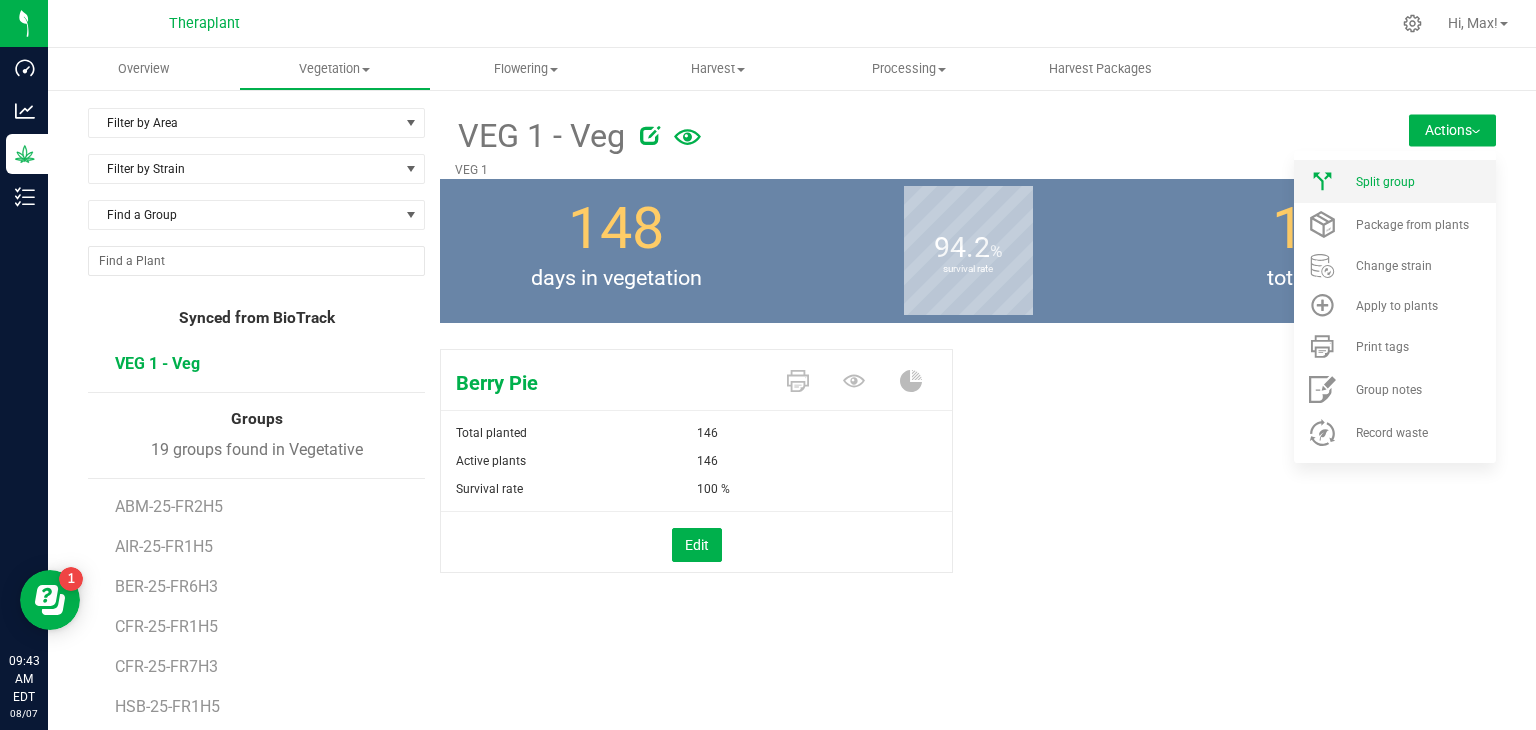 click on "Split group" at bounding box center (1385, 182) 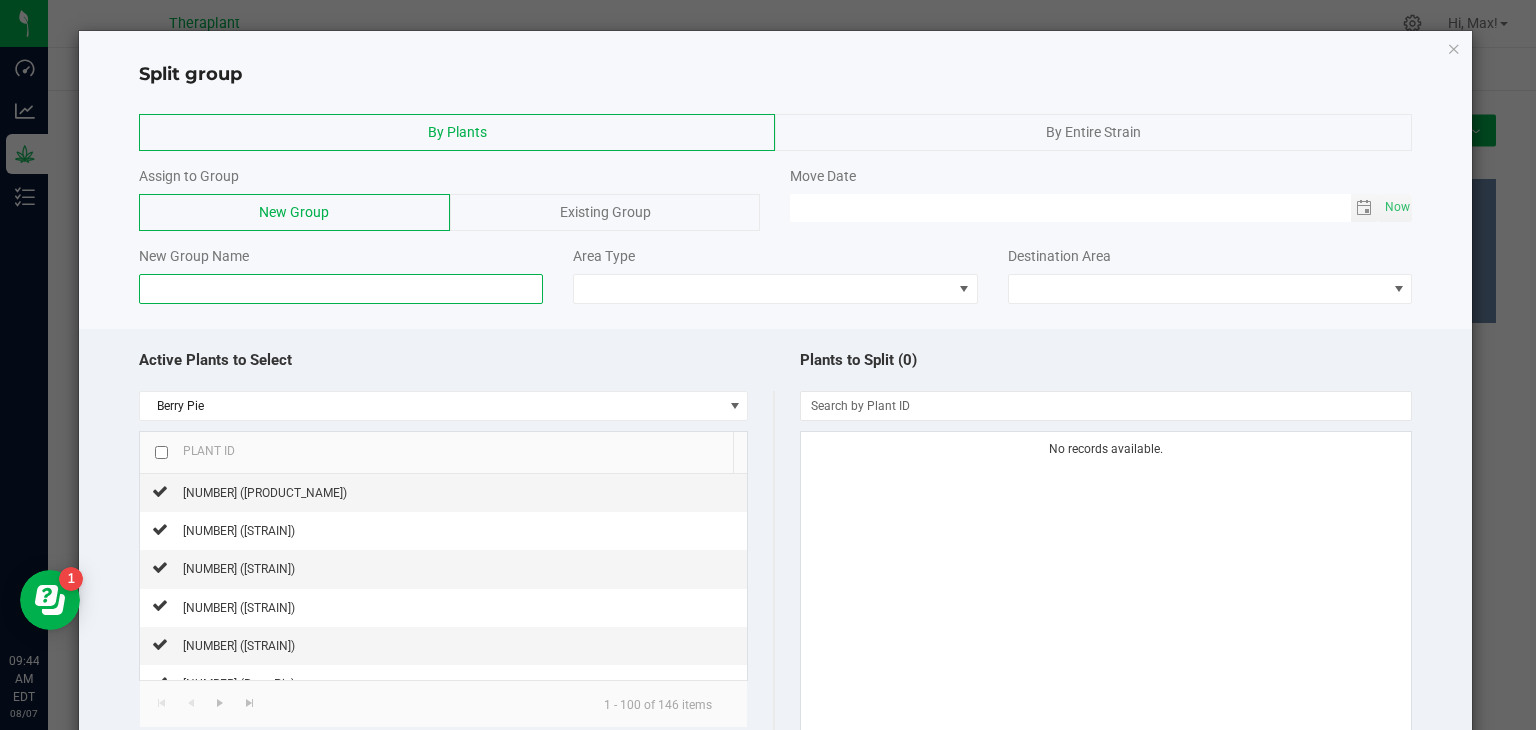 click 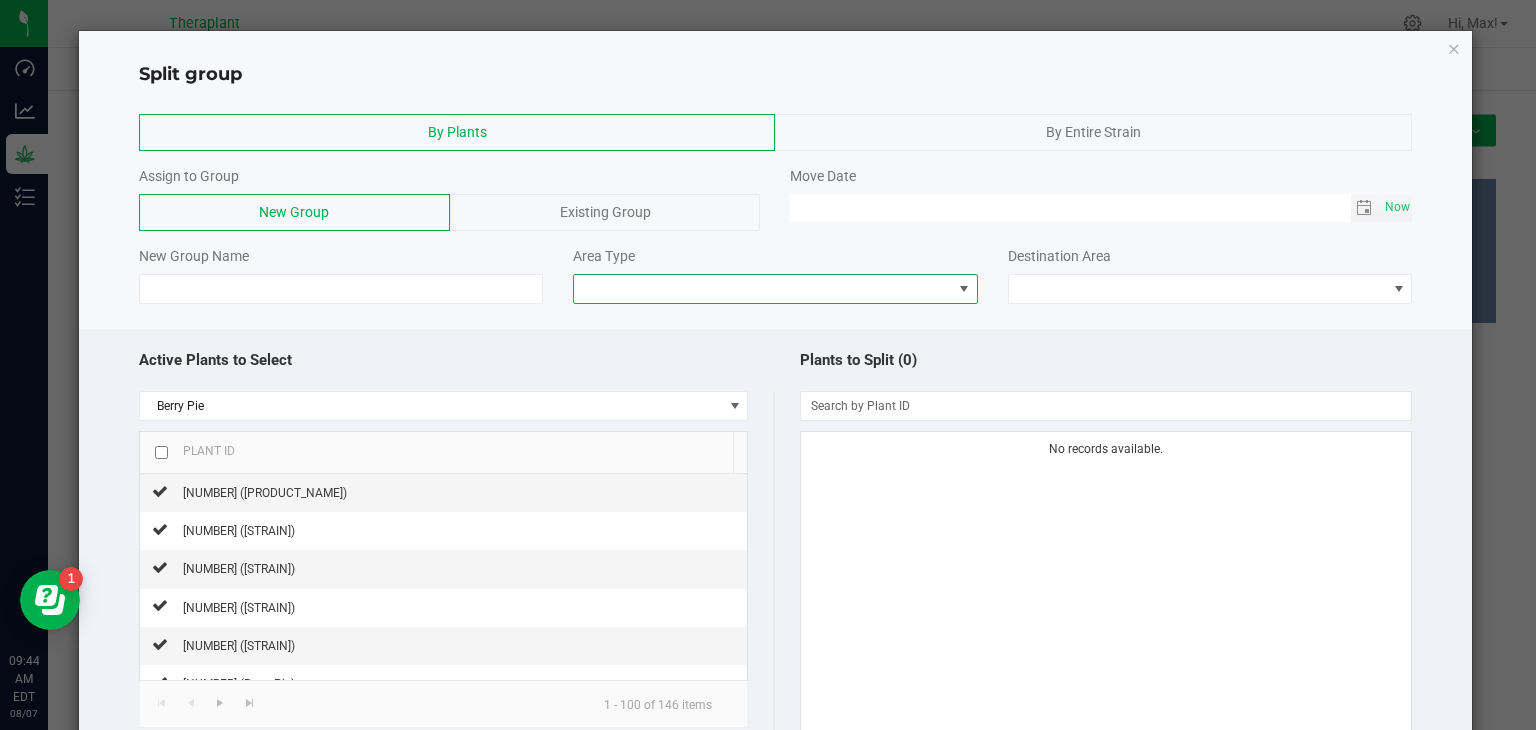 click at bounding box center [763, 289] 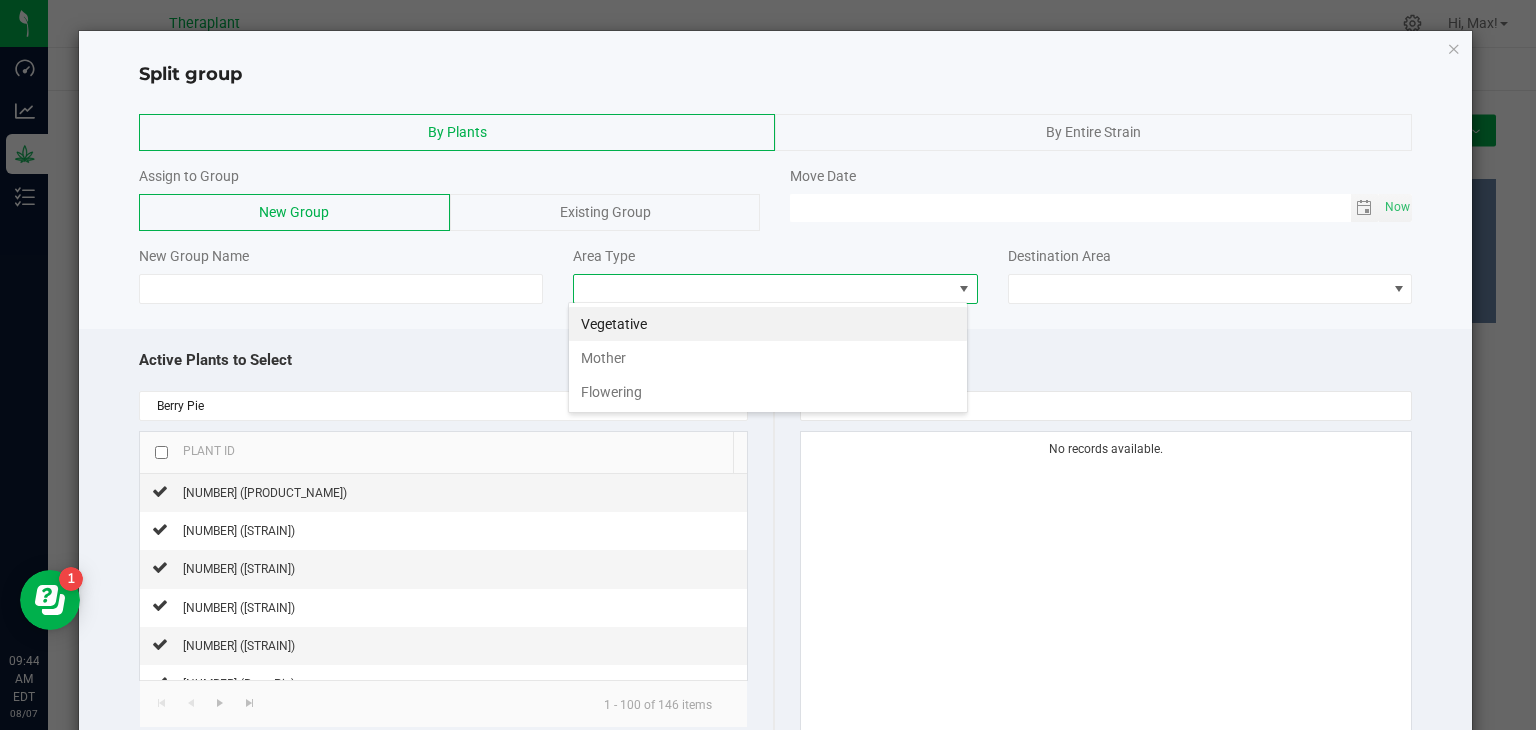 scroll, scrollTop: 99970, scrollLeft: 99600, axis: both 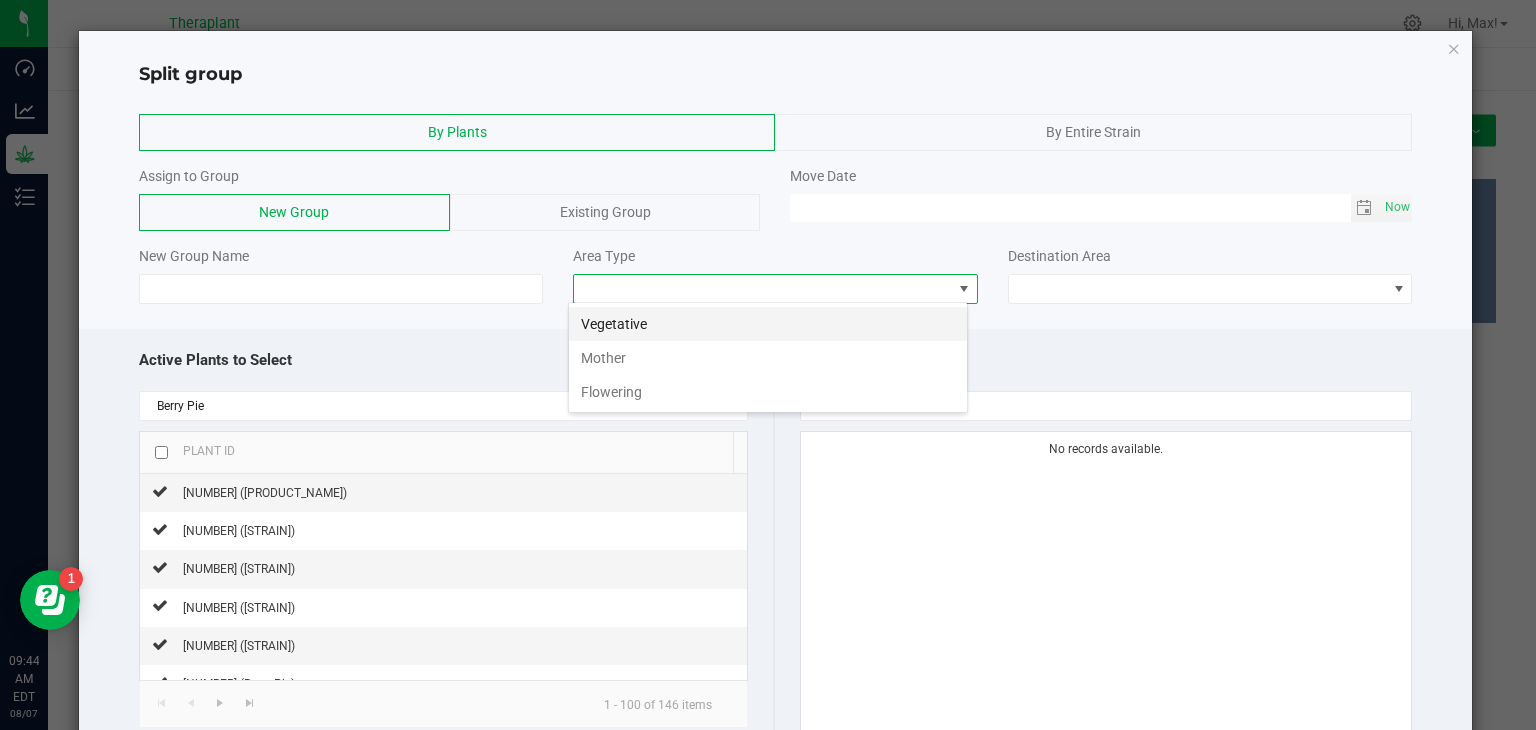 click on "Vegetative" at bounding box center (768, 324) 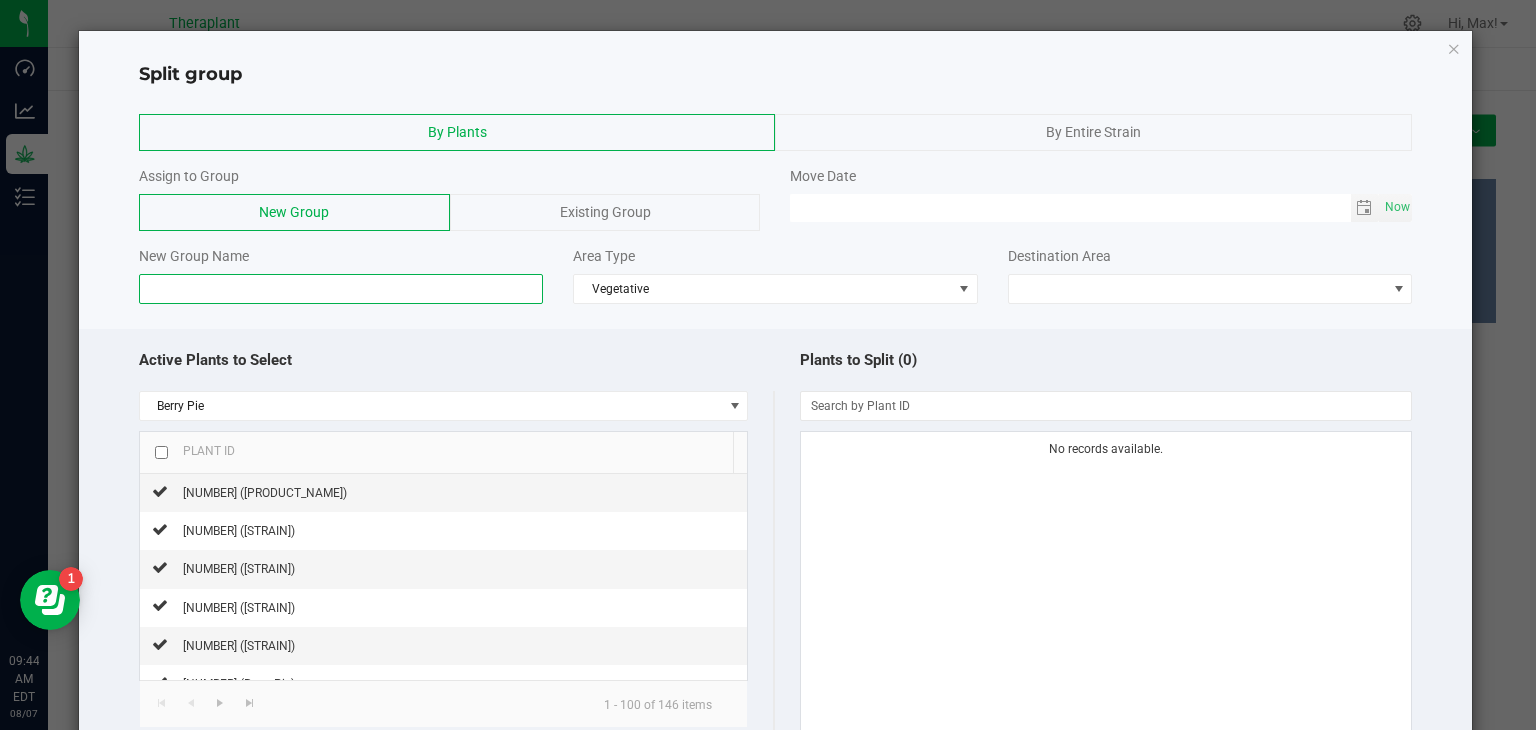 click 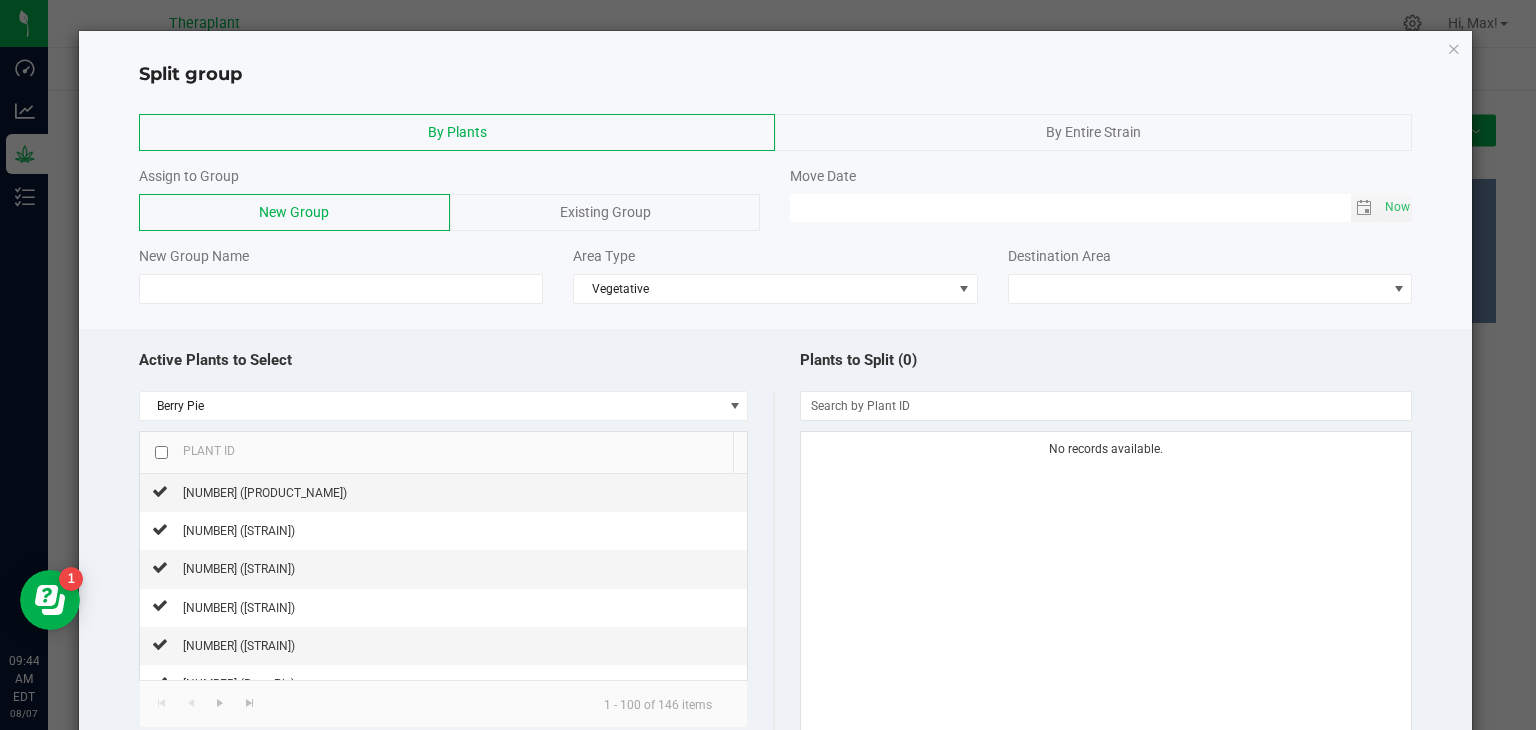 click on "Assign to Group" 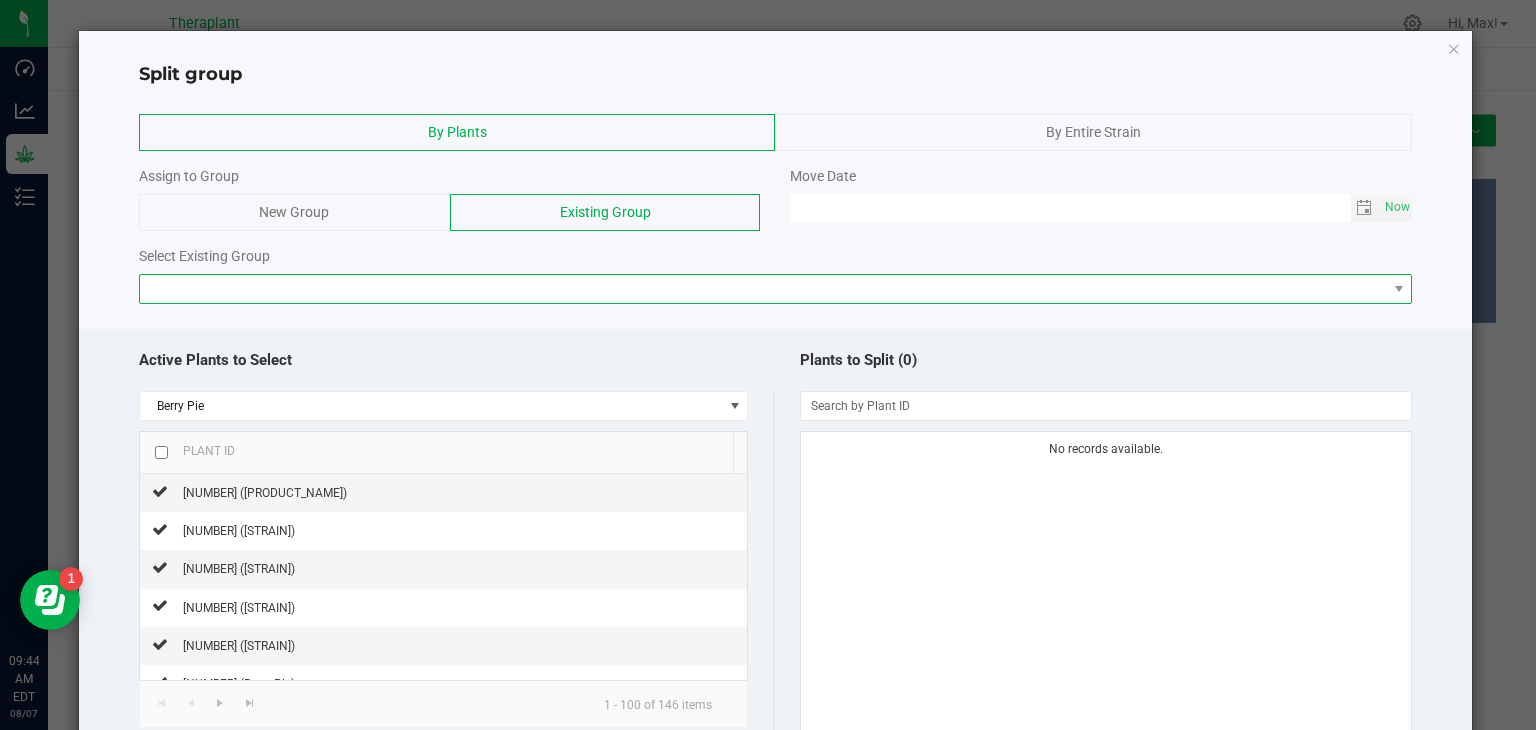 click at bounding box center [763, 289] 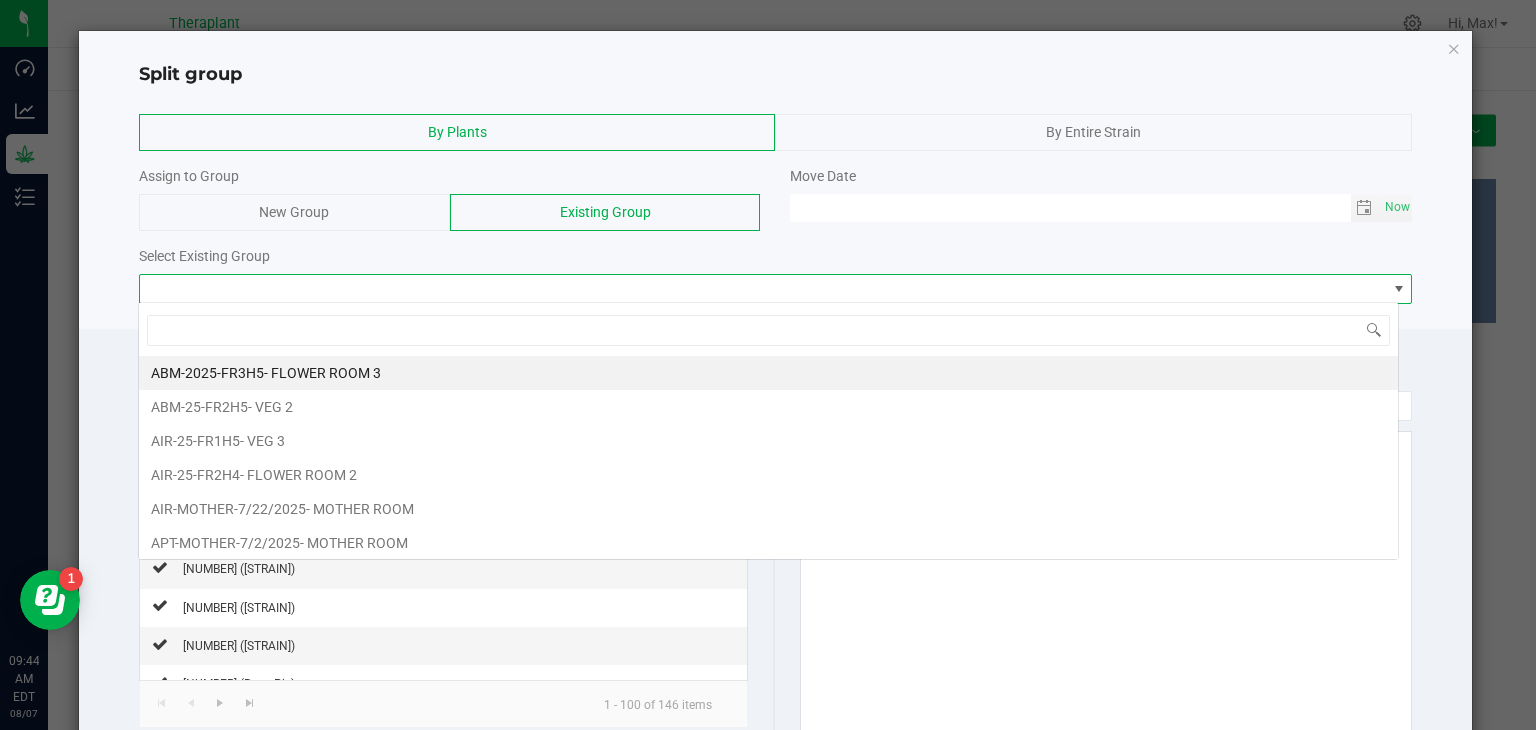 scroll, scrollTop: 99970, scrollLeft: 98739, axis: both 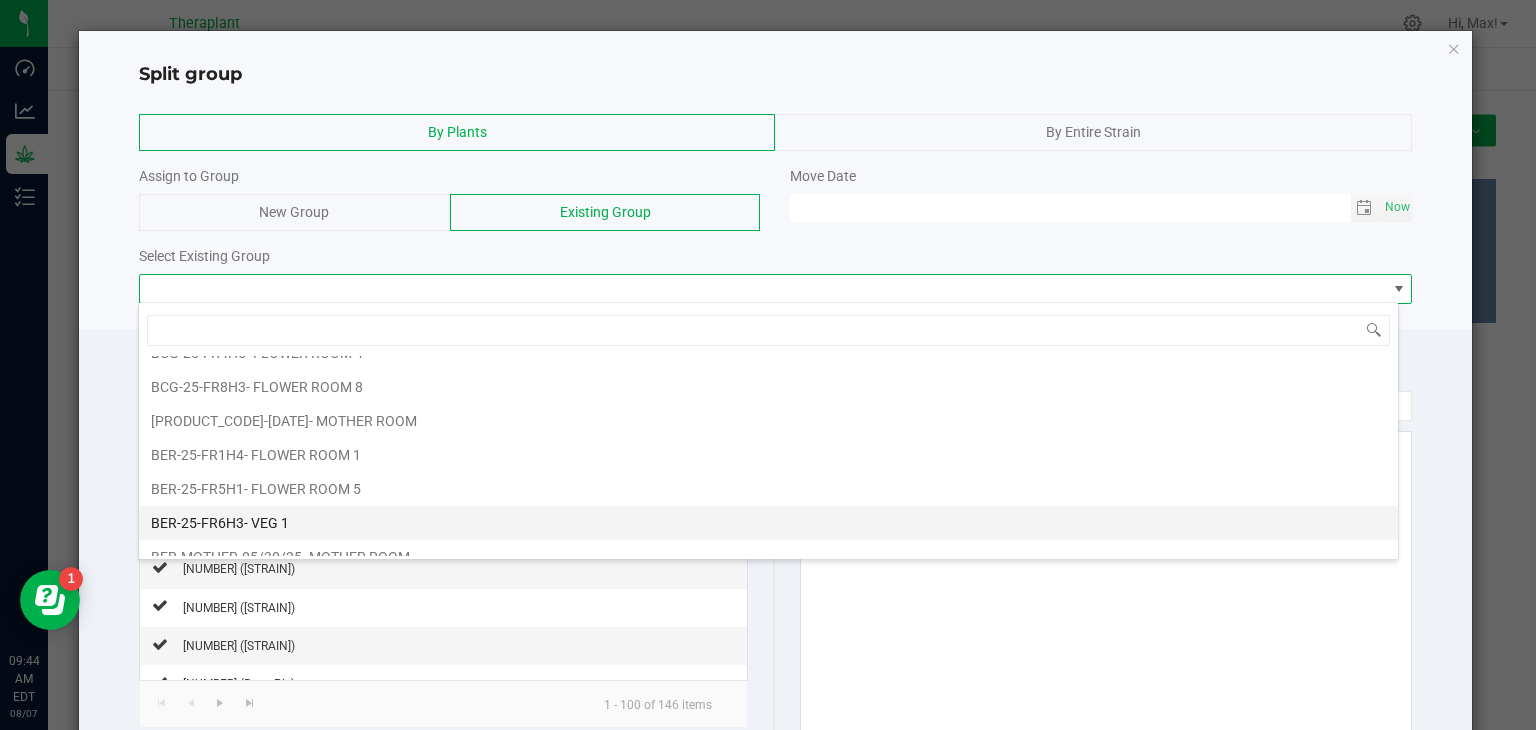 click on "- VEG 1" at bounding box center (266, 523) 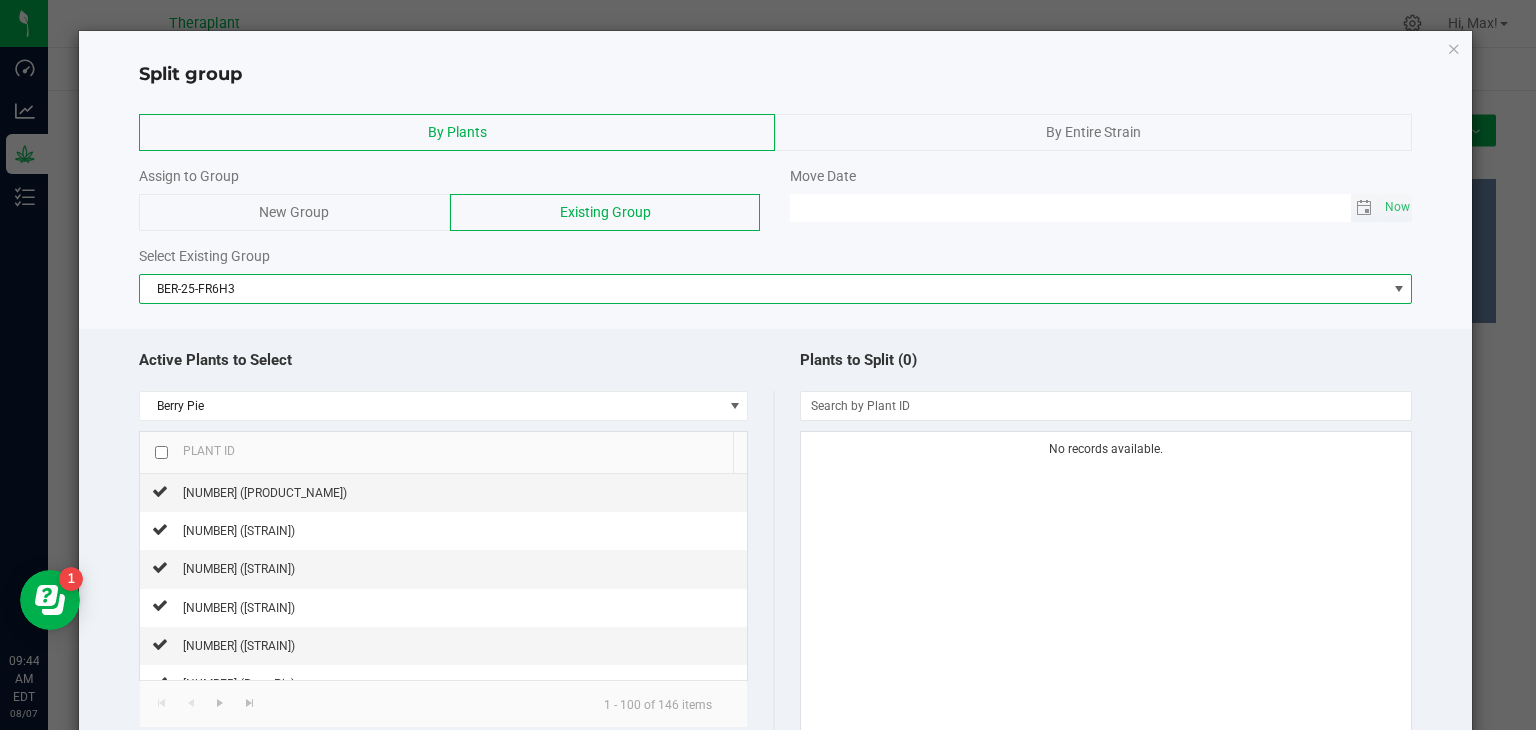 type on "MM/dd/yy HH:MM AM" 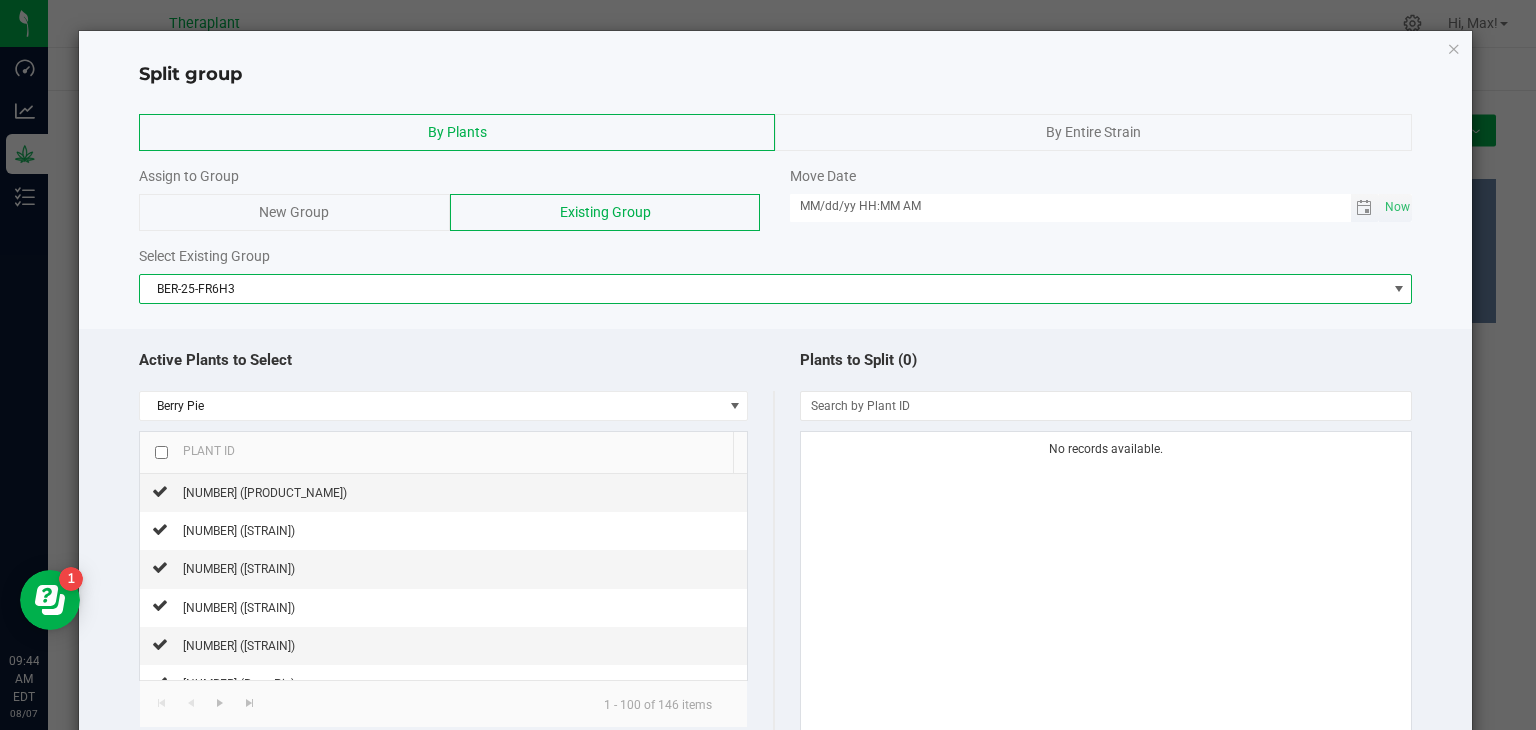 click on "MM/dd/yy HH:MM AM" at bounding box center (1070, 206) 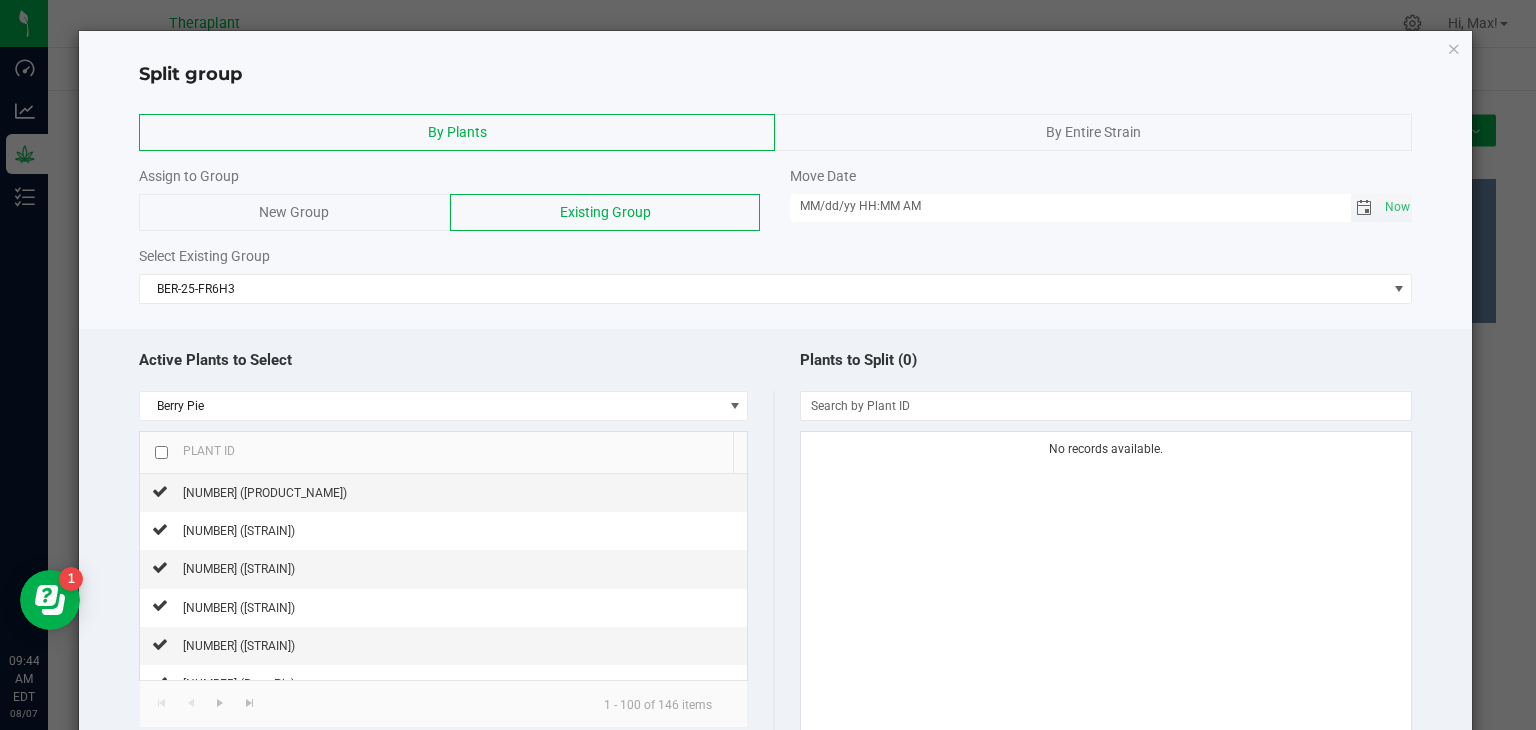 click 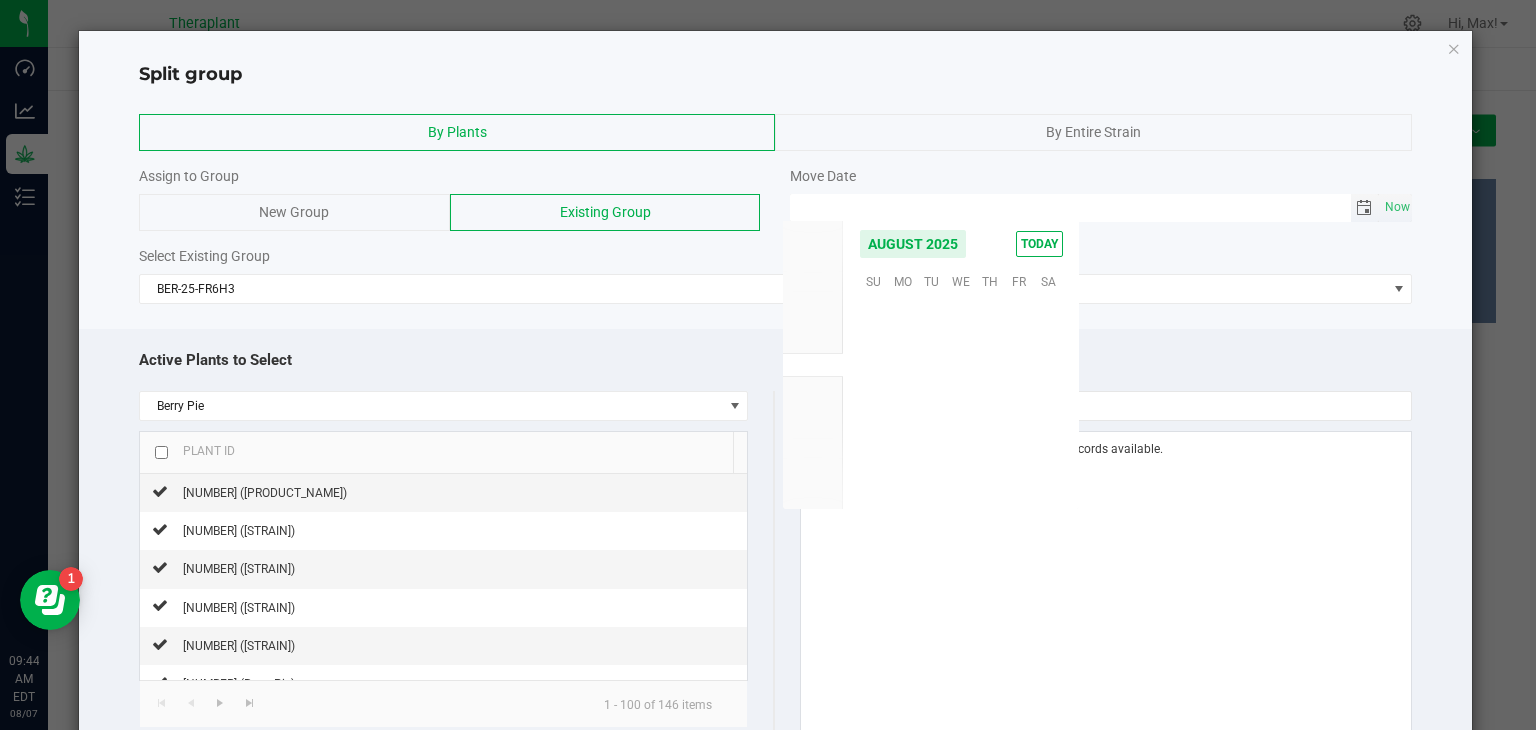 scroll, scrollTop: 36168, scrollLeft: 0, axis: vertical 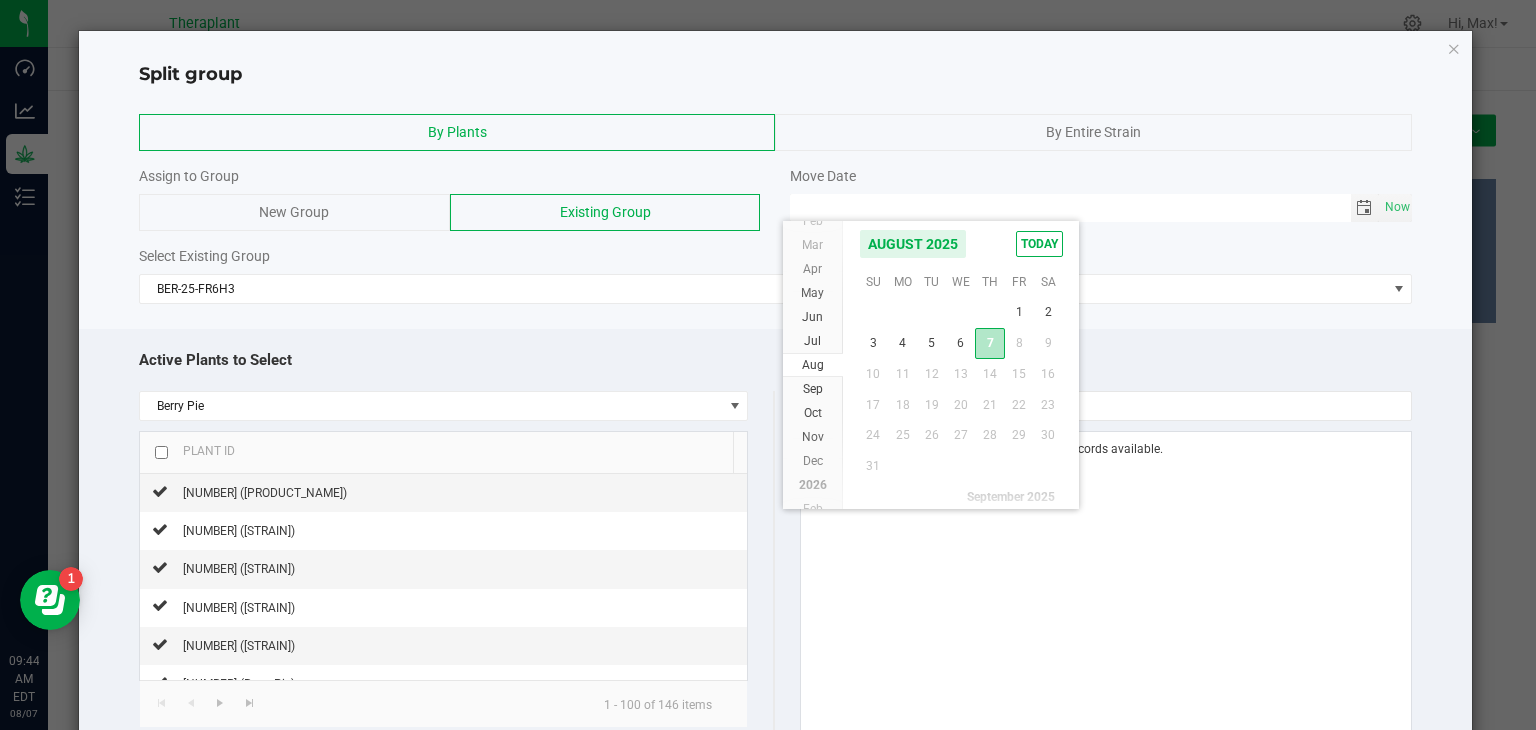 click on "7" at bounding box center (989, 343) 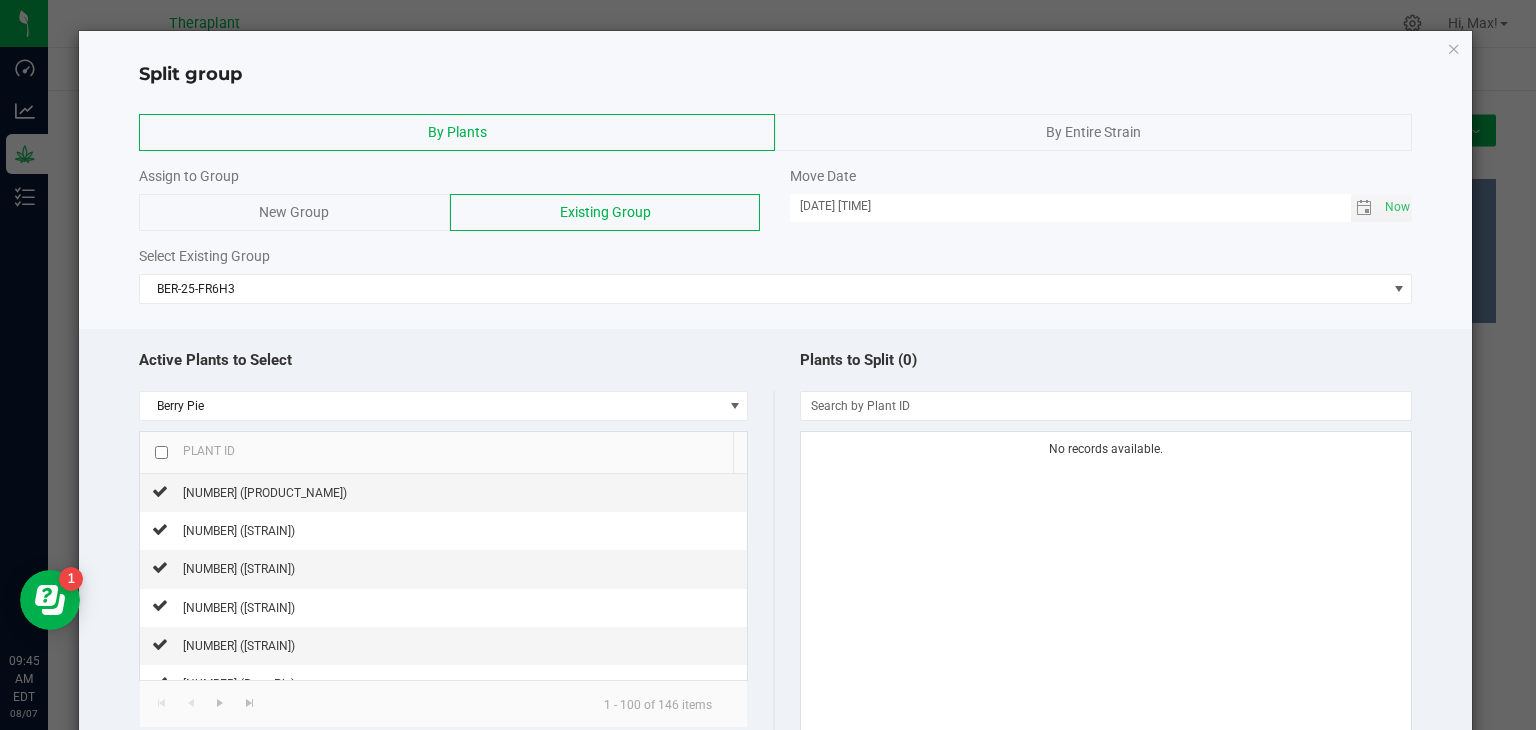 click on "Select Existing Group" 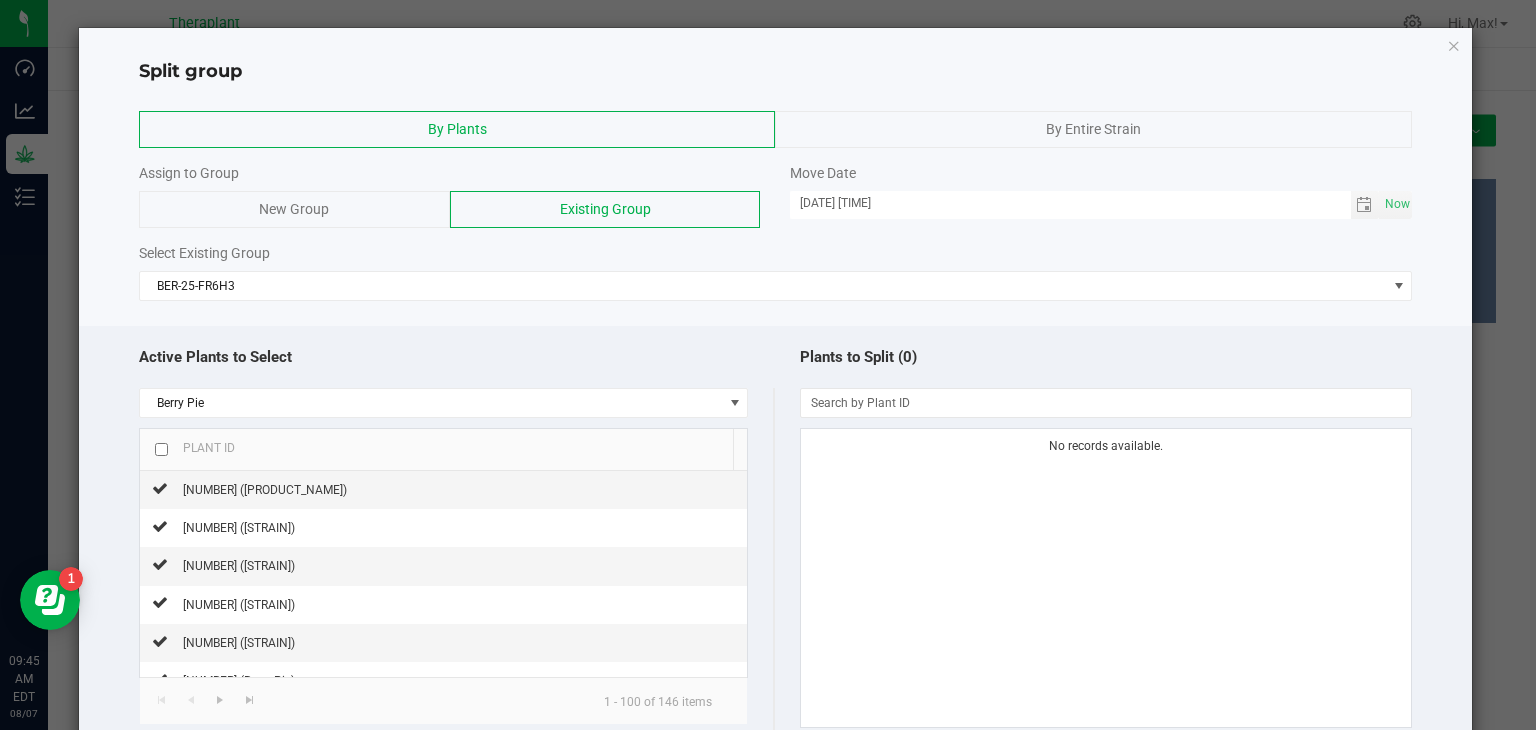 scroll, scrollTop: 149, scrollLeft: 0, axis: vertical 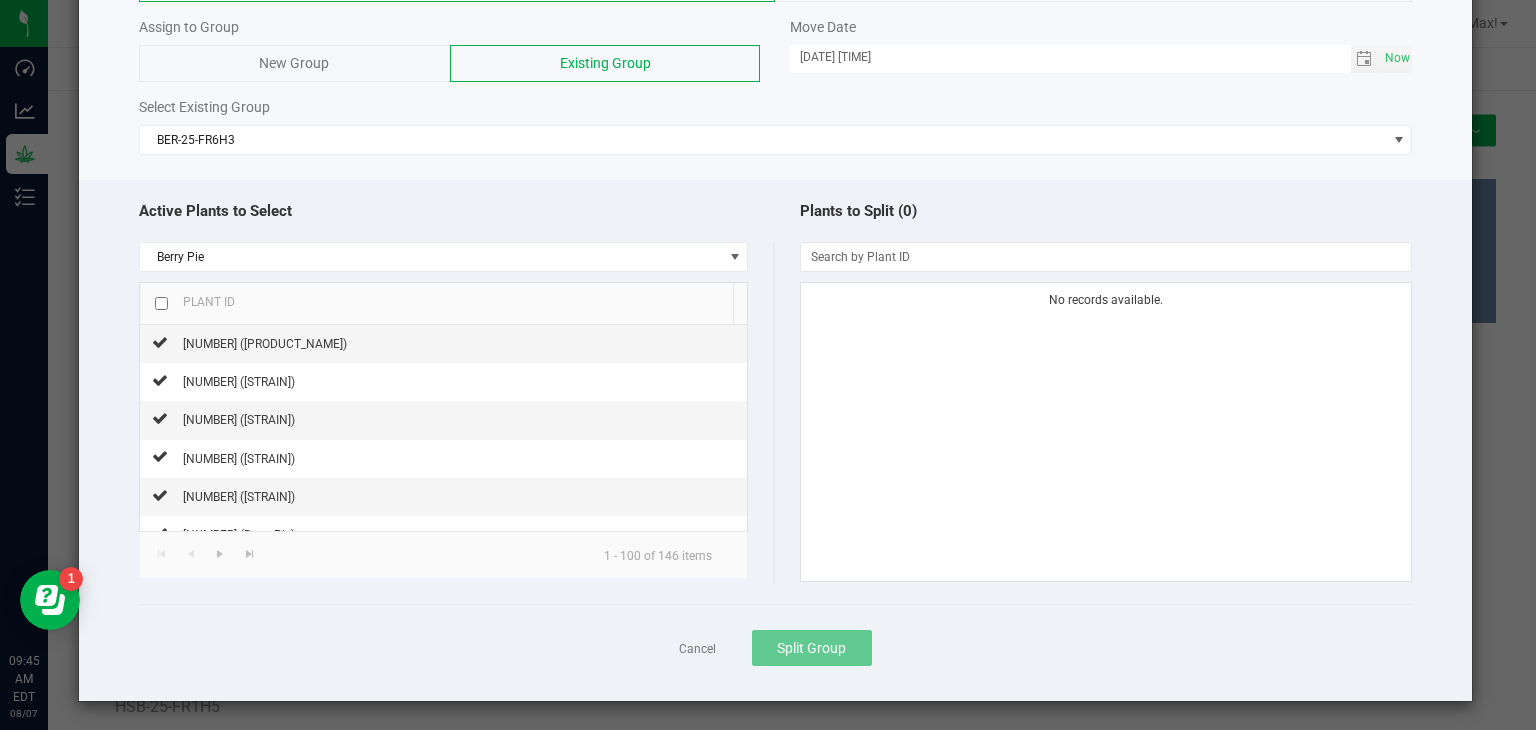 click 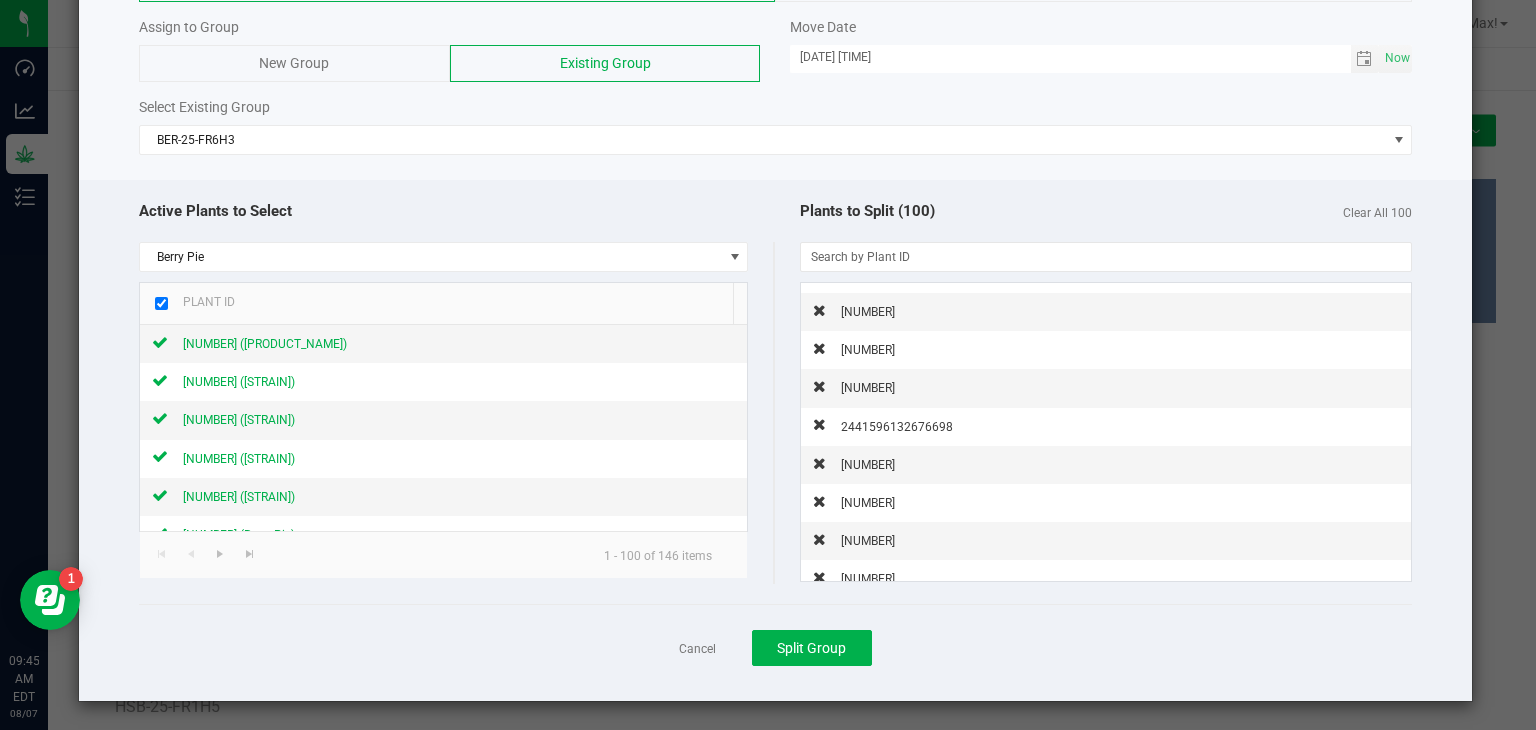 scroll, scrollTop: 581, scrollLeft: 0, axis: vertical 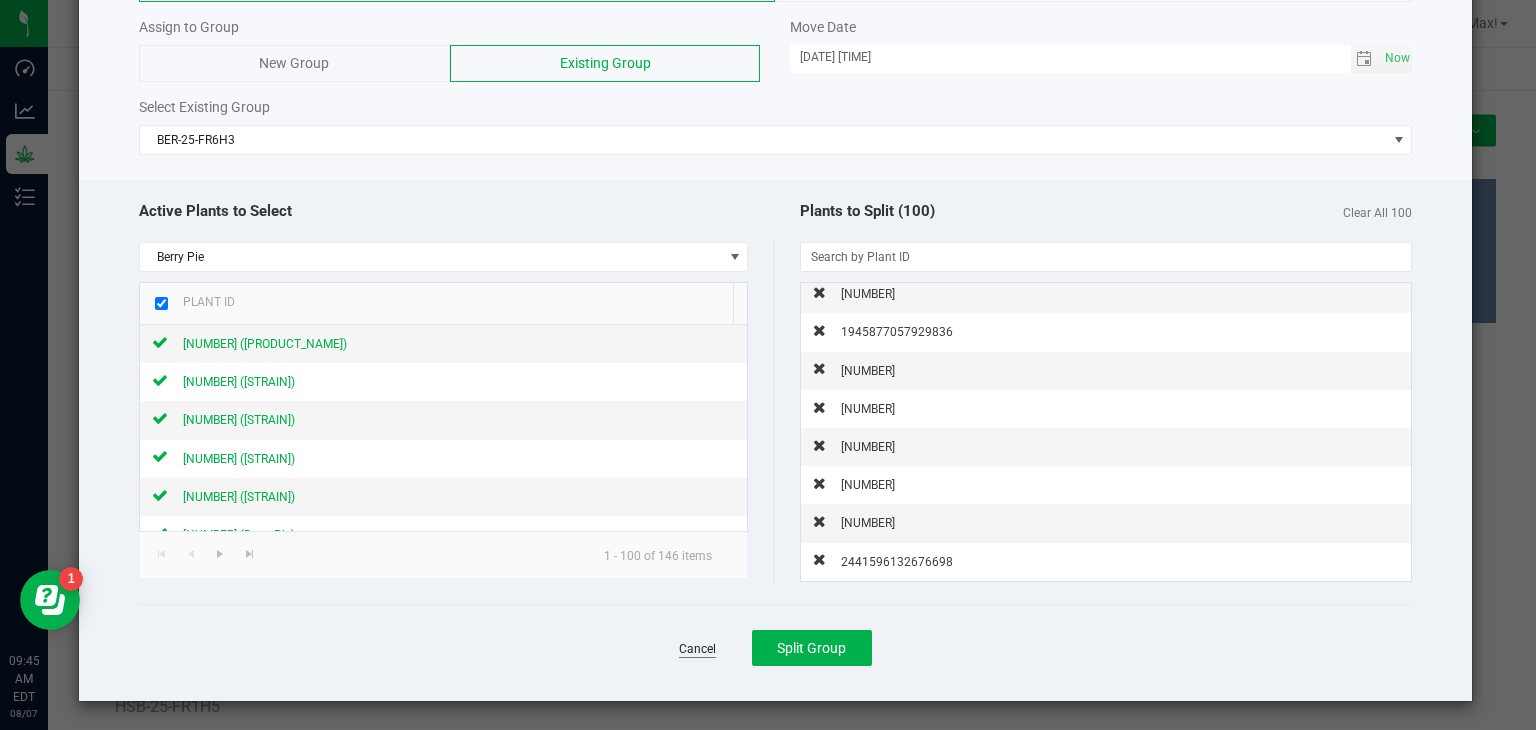 click on "Cancel" 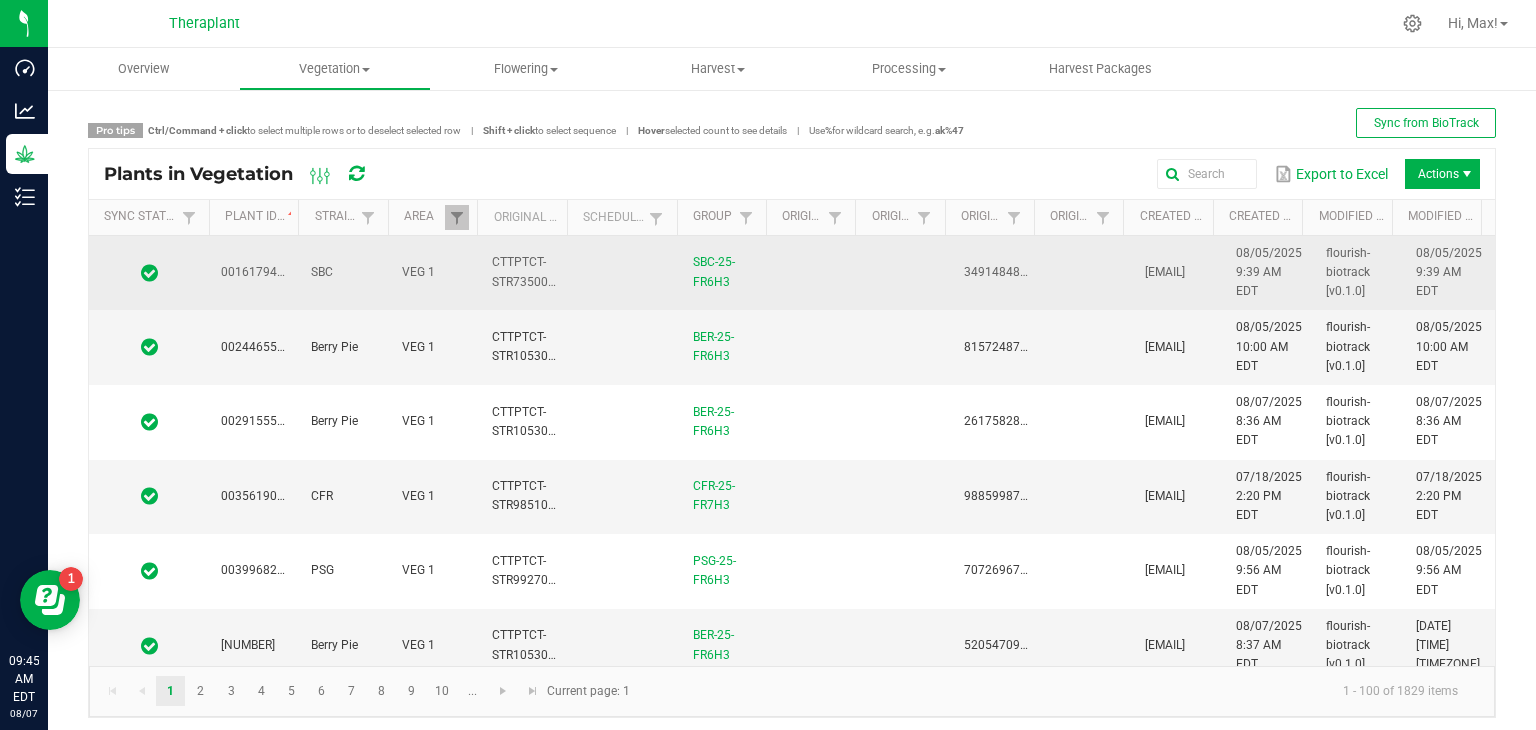 click on "VEG 1" at bounding box center [418, 272] 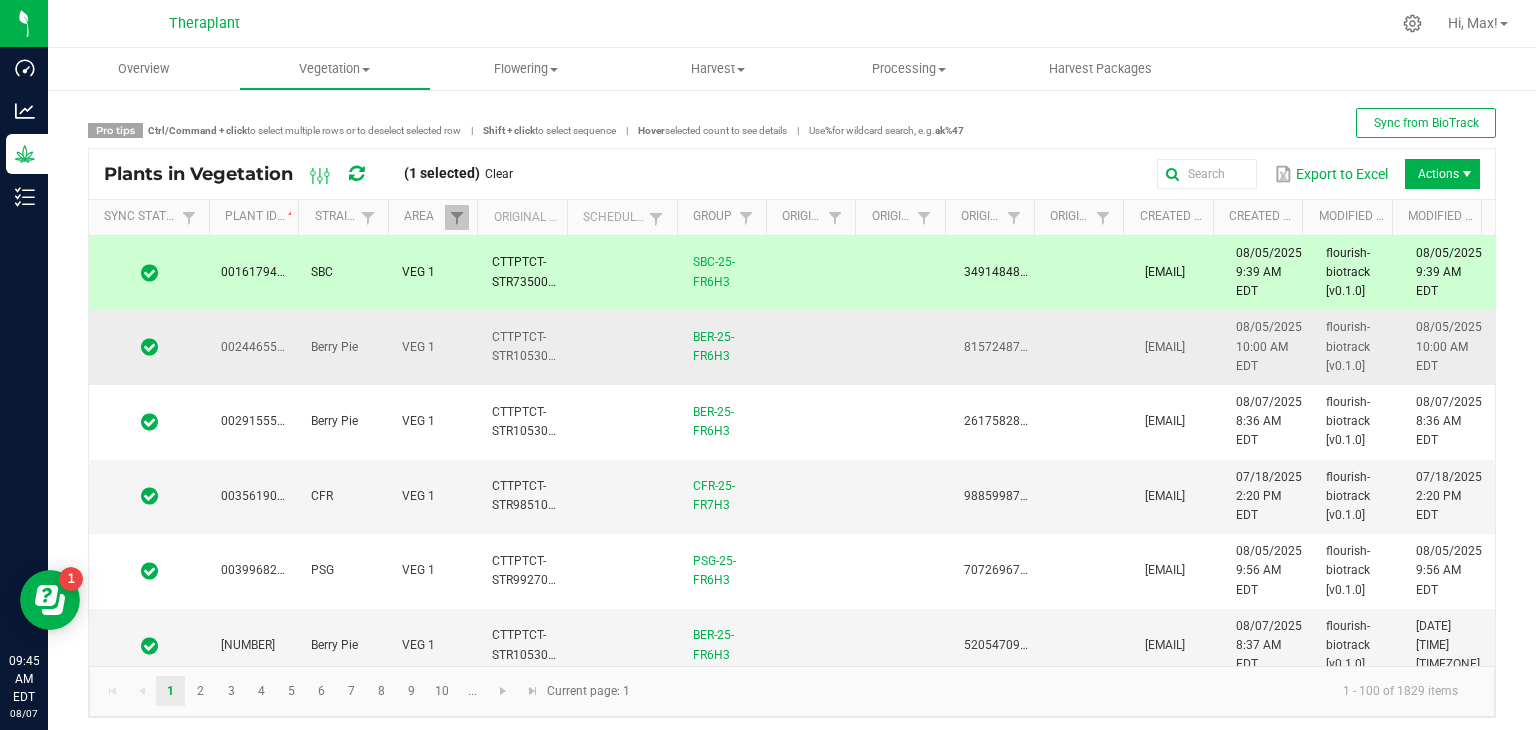 click on "VEG 1" at bounding box center [435, 347] 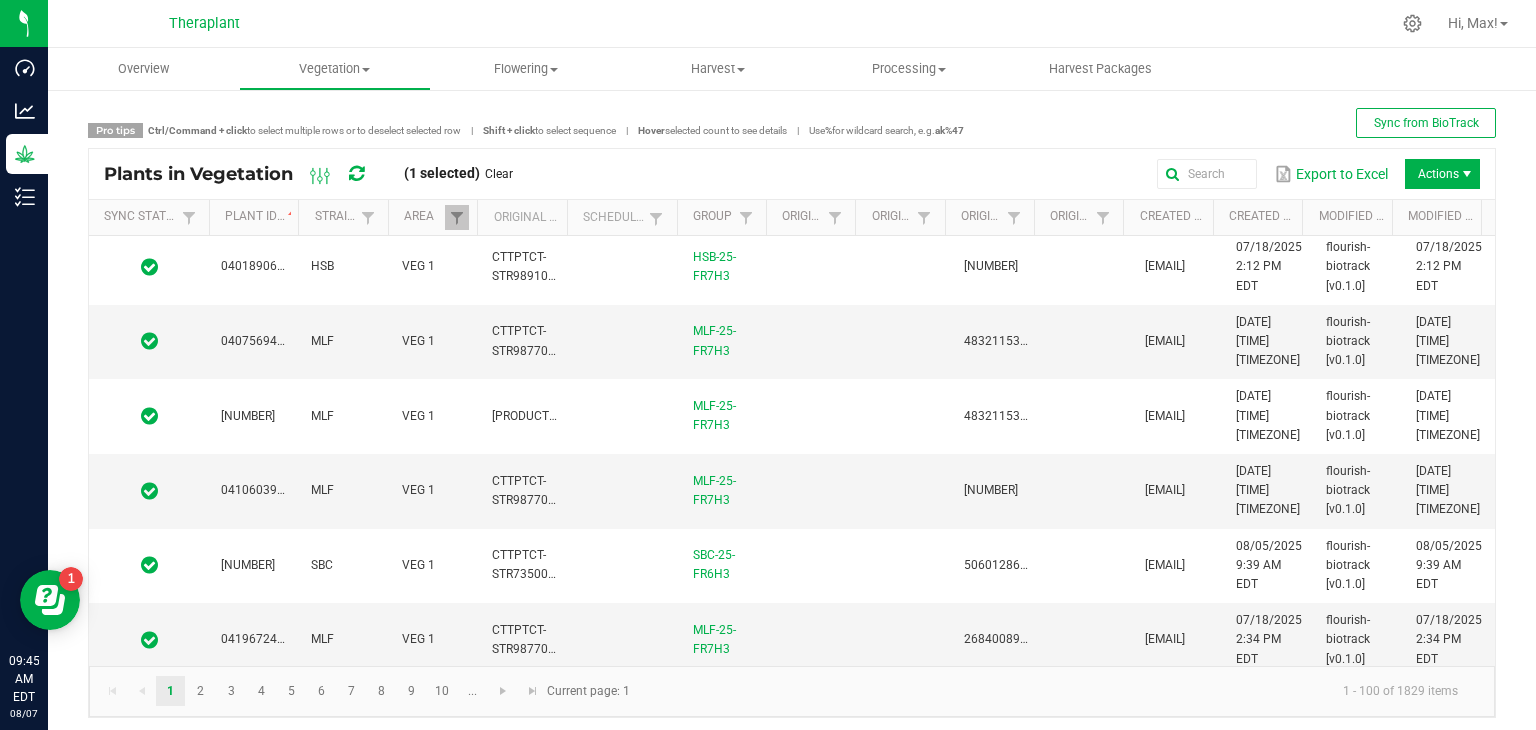 scroll, scrollTop: 5200, scrollLeft: 0, axis: vertical 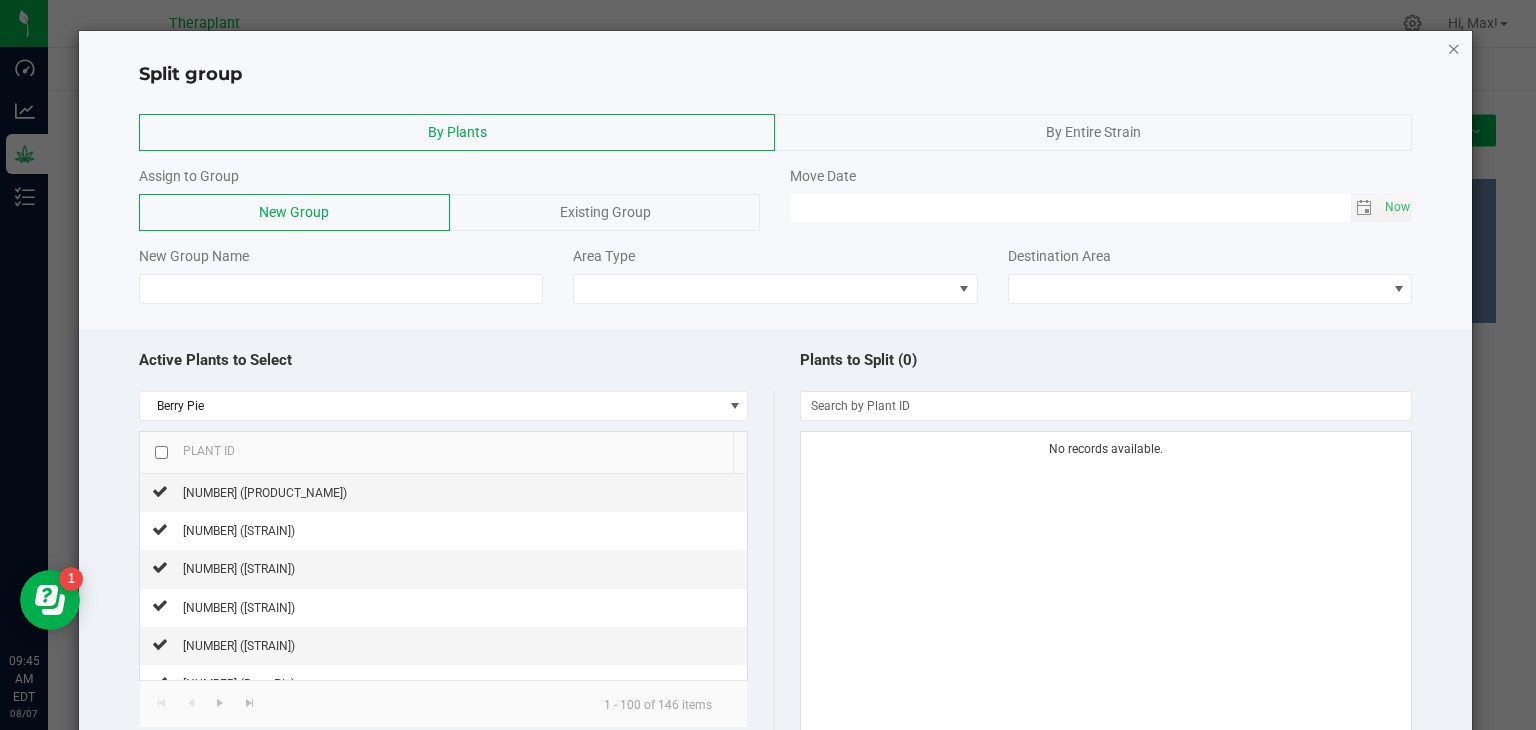 click 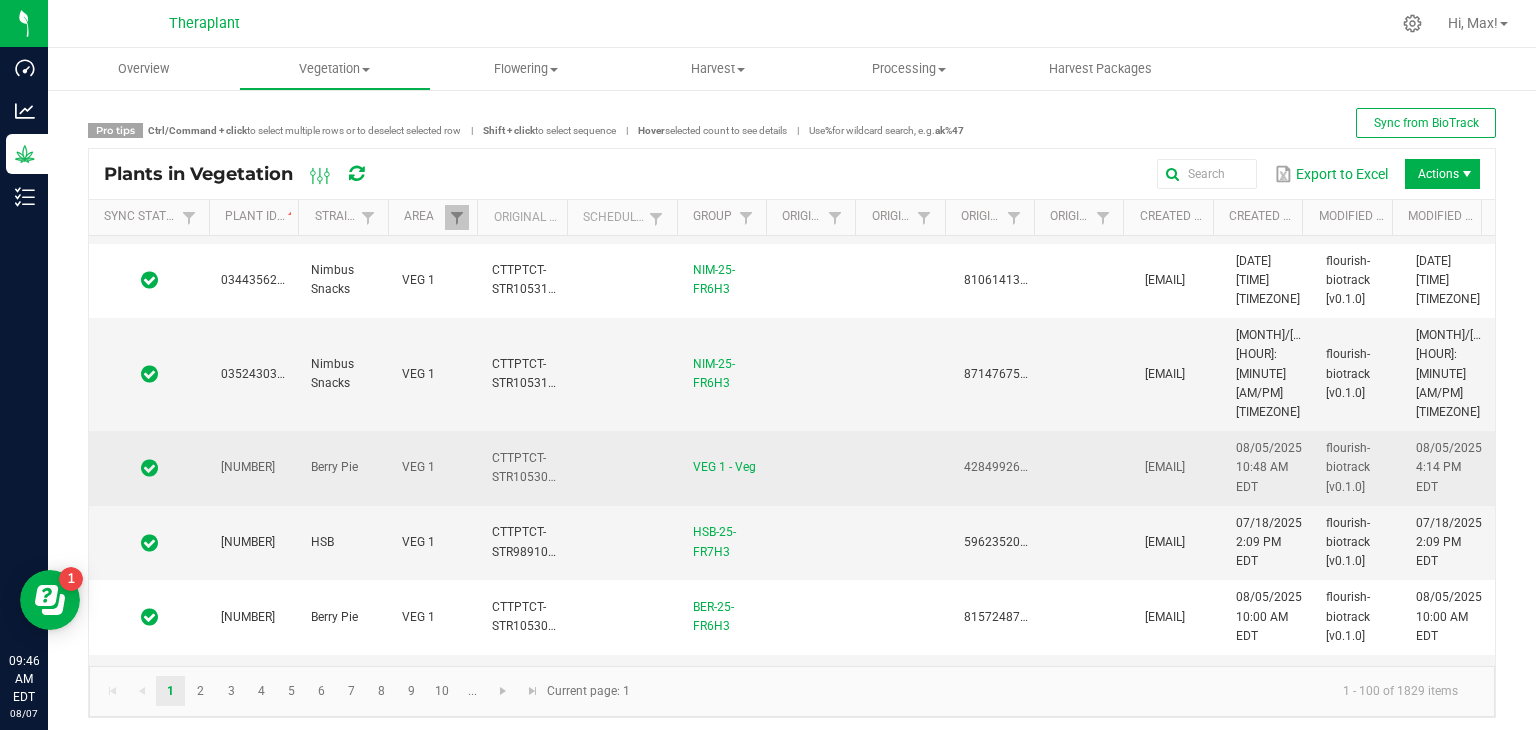 scroll, scrollTop: 4359, scrollLeft: 0, axis: vertical 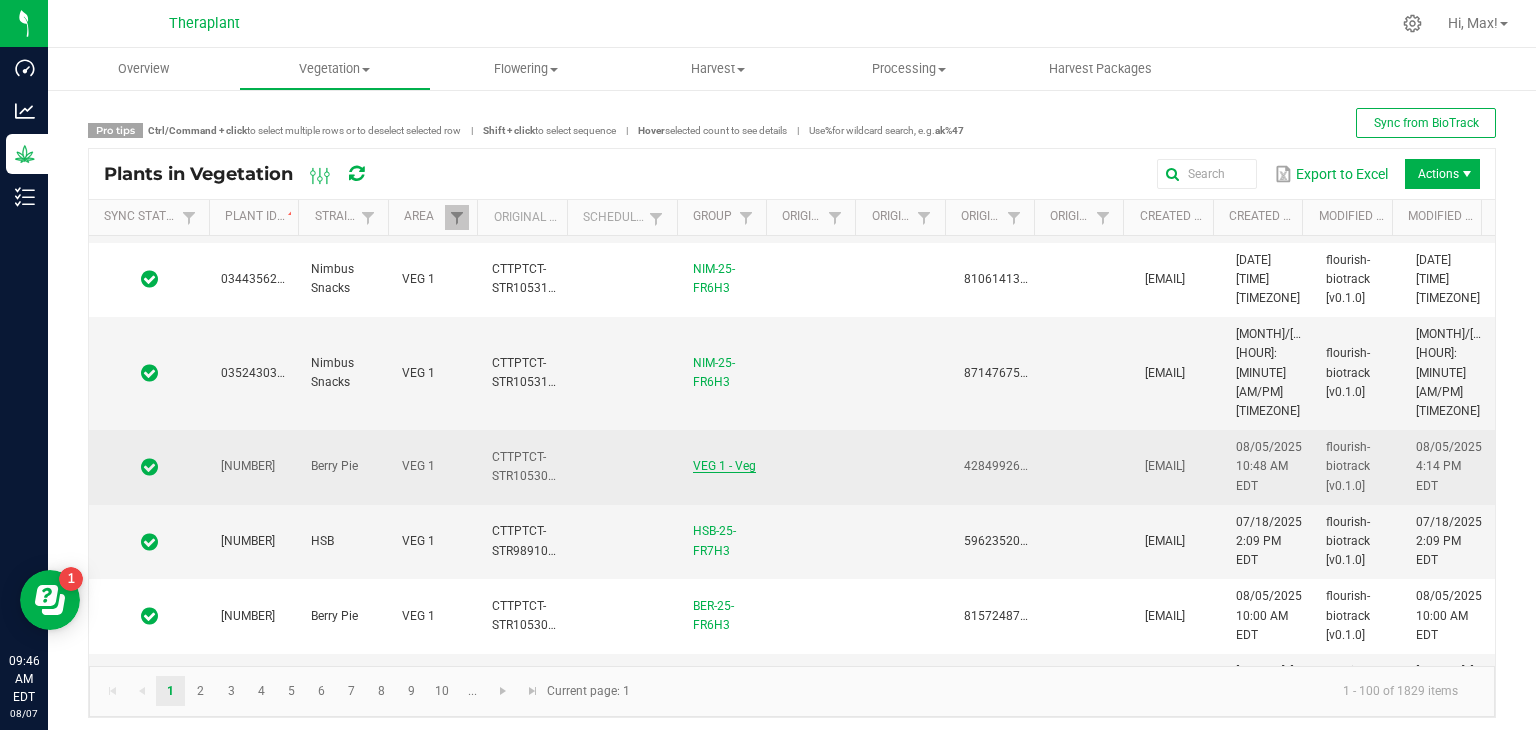 click on "VEG 1 - Veg" at bounding box center [724, 466] 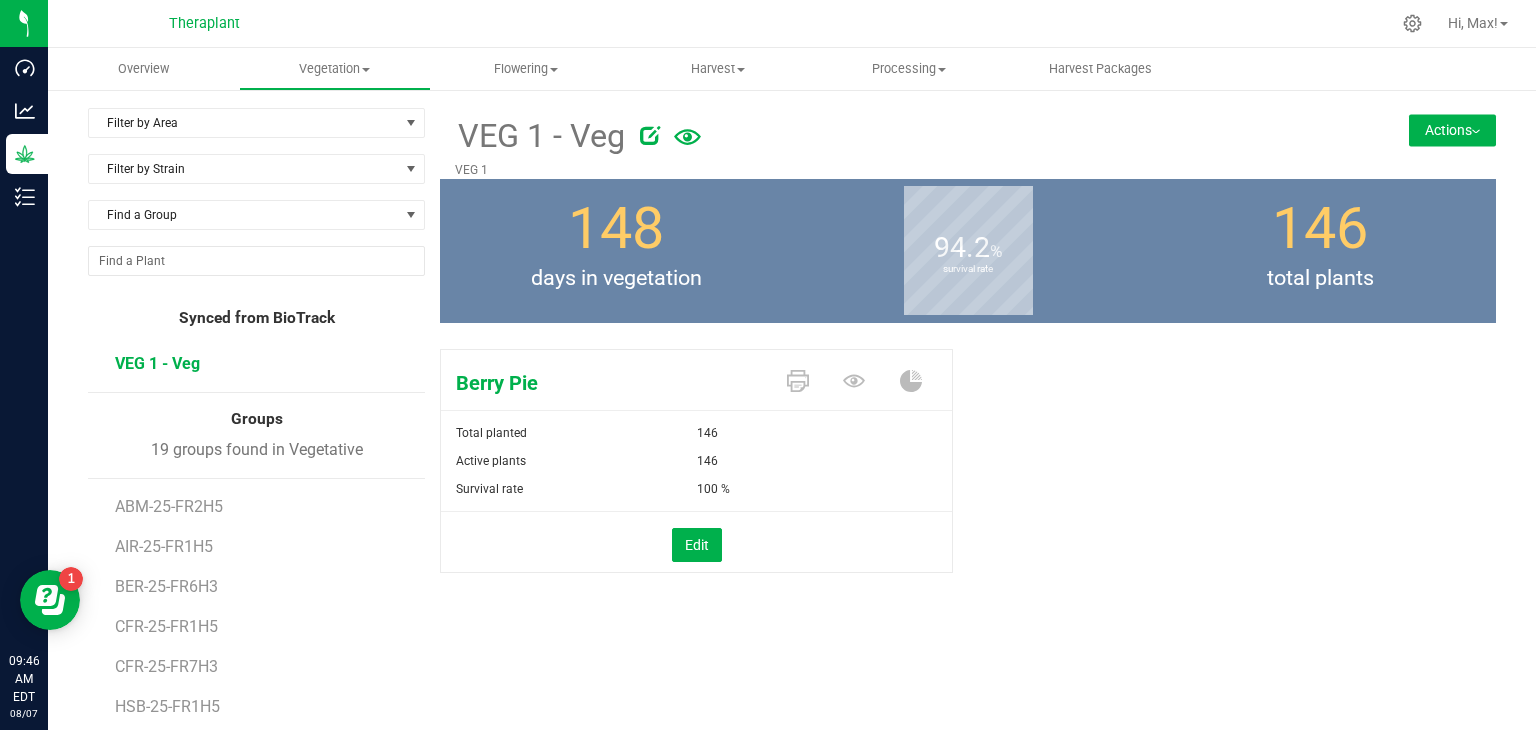scroll, scrollTop: 0, scrollLeft: 0, axis: both 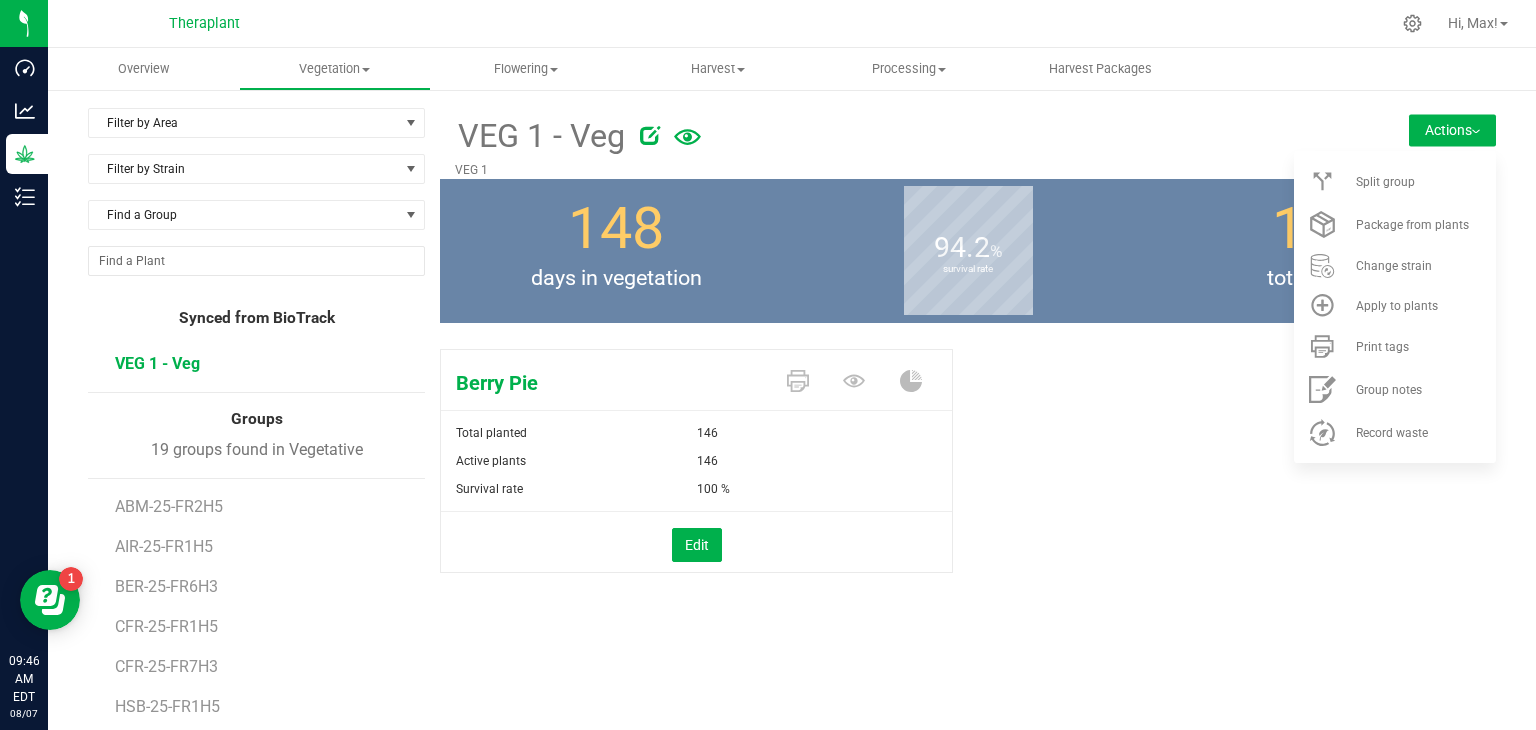 click at bounding box center [980, 132] 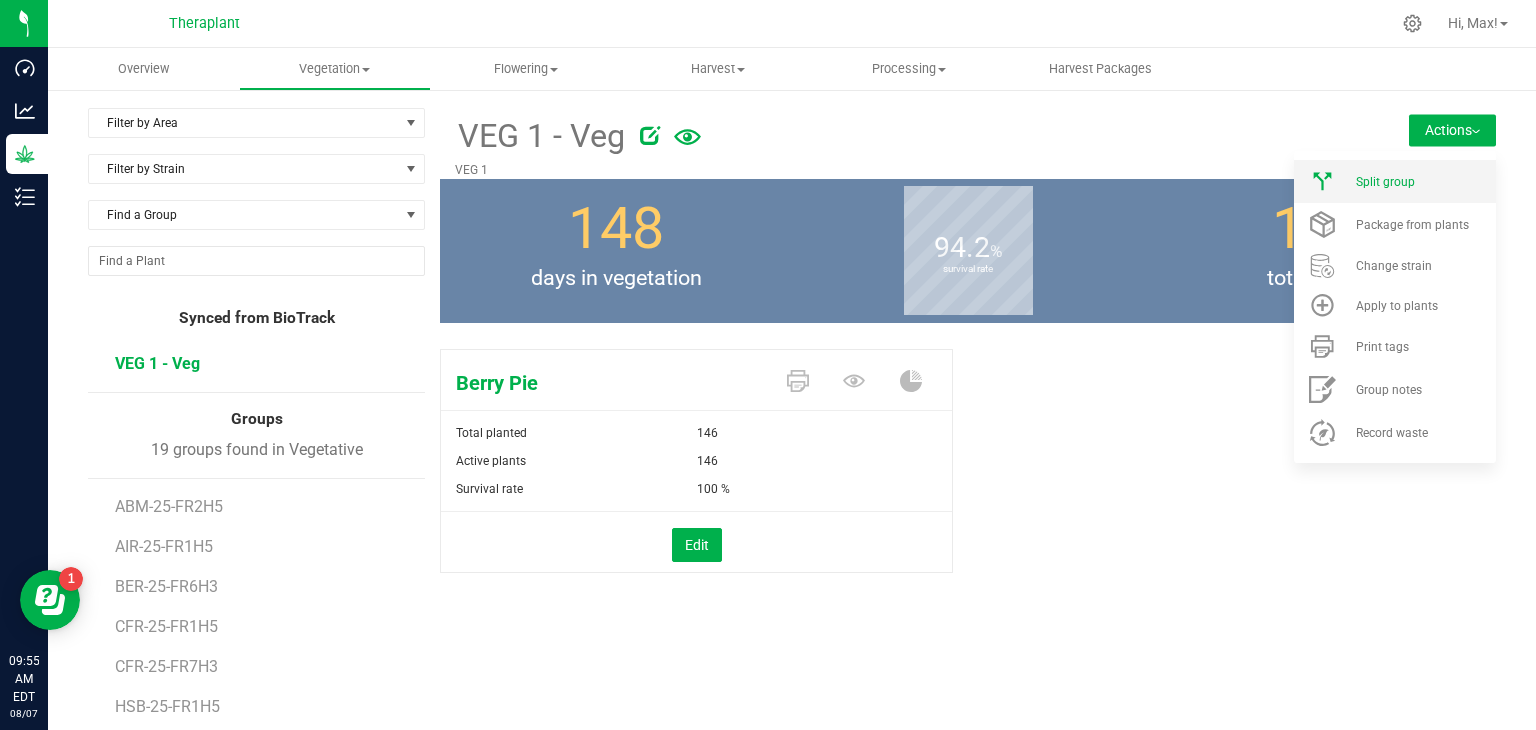 click on "Split group" at bounding box center (1395, 181) 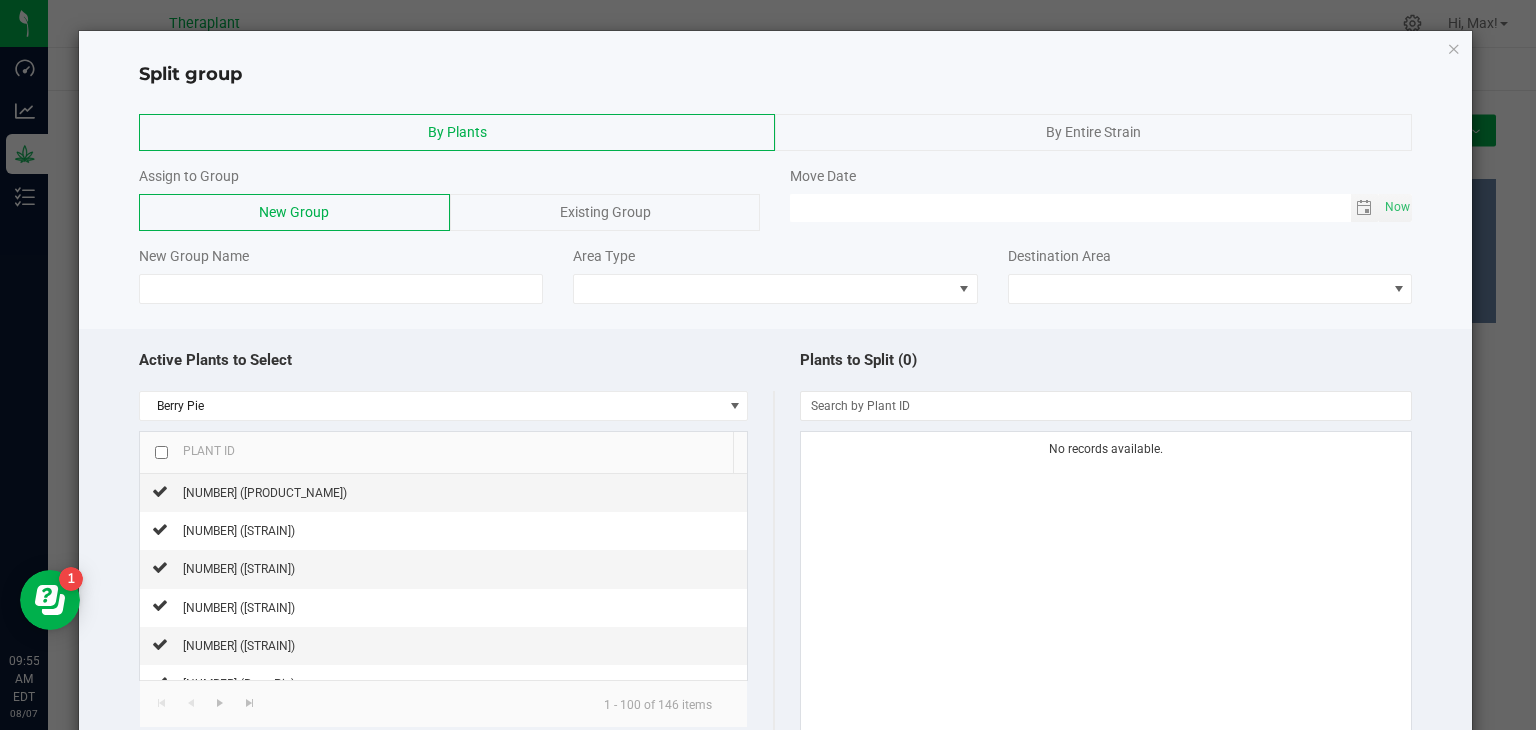 click on "Existing Group" 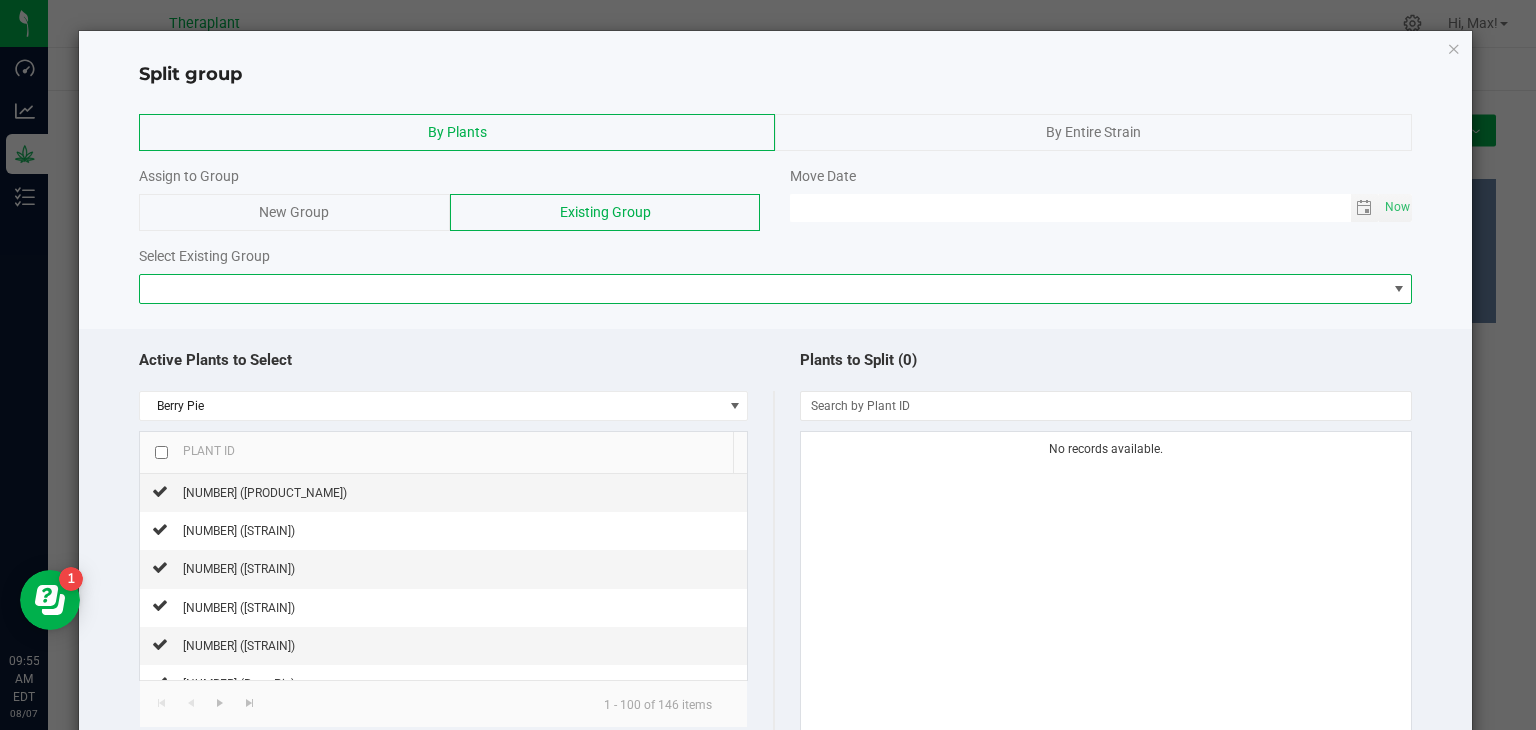 click at bounding box center [763, 289] 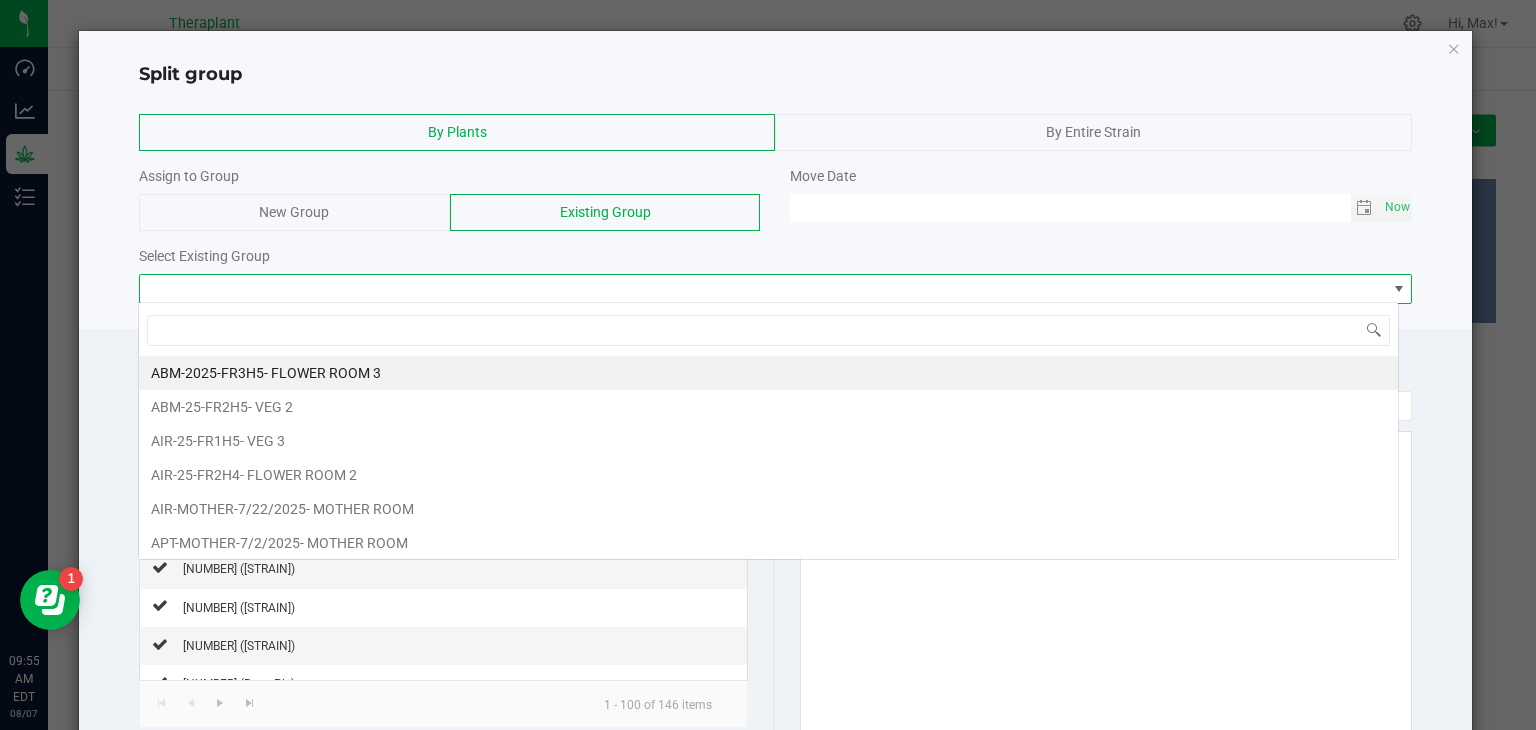 scroll, scrollTop: 99970, scrollLeft: 98739, axis: both 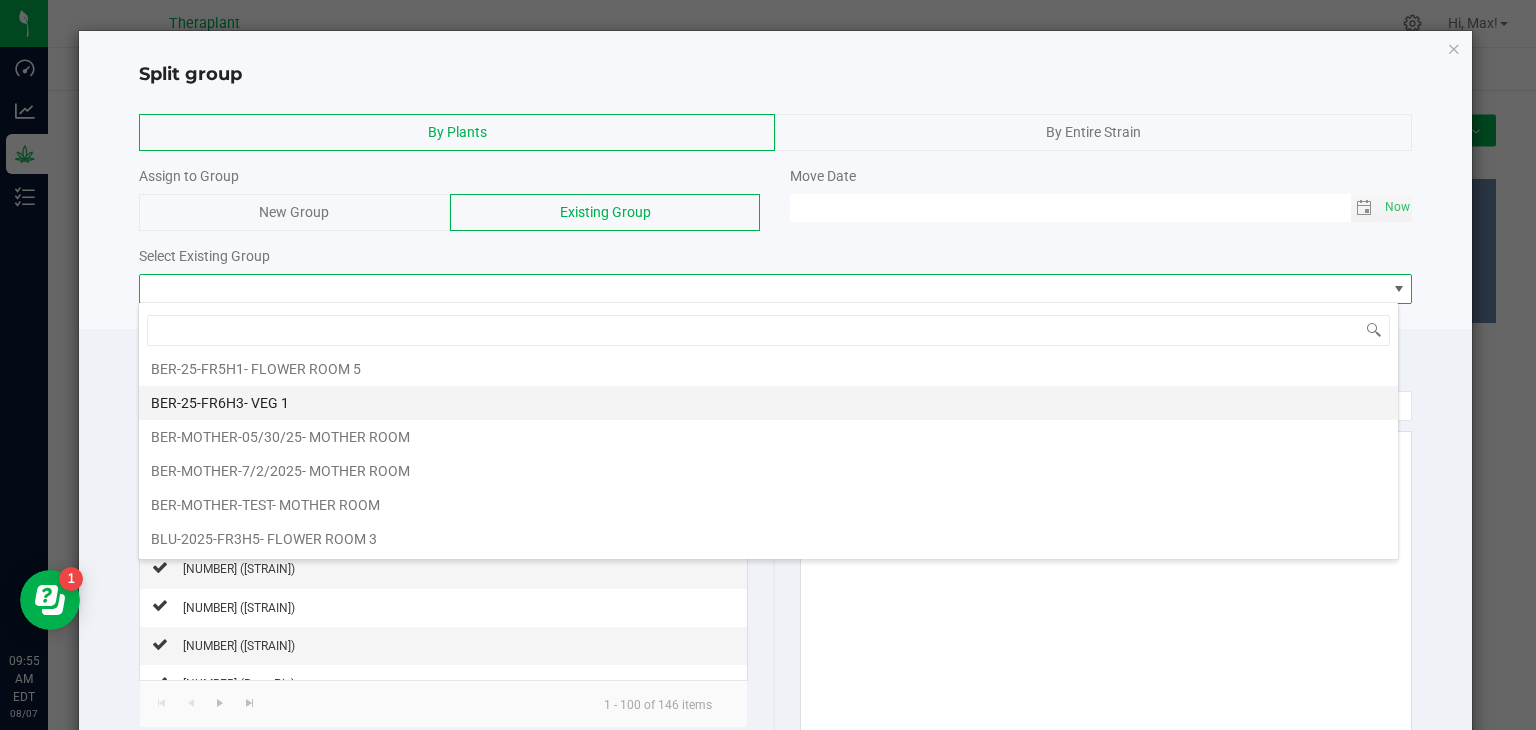 click on "- VEG 1" at bounding box center [266, 403] 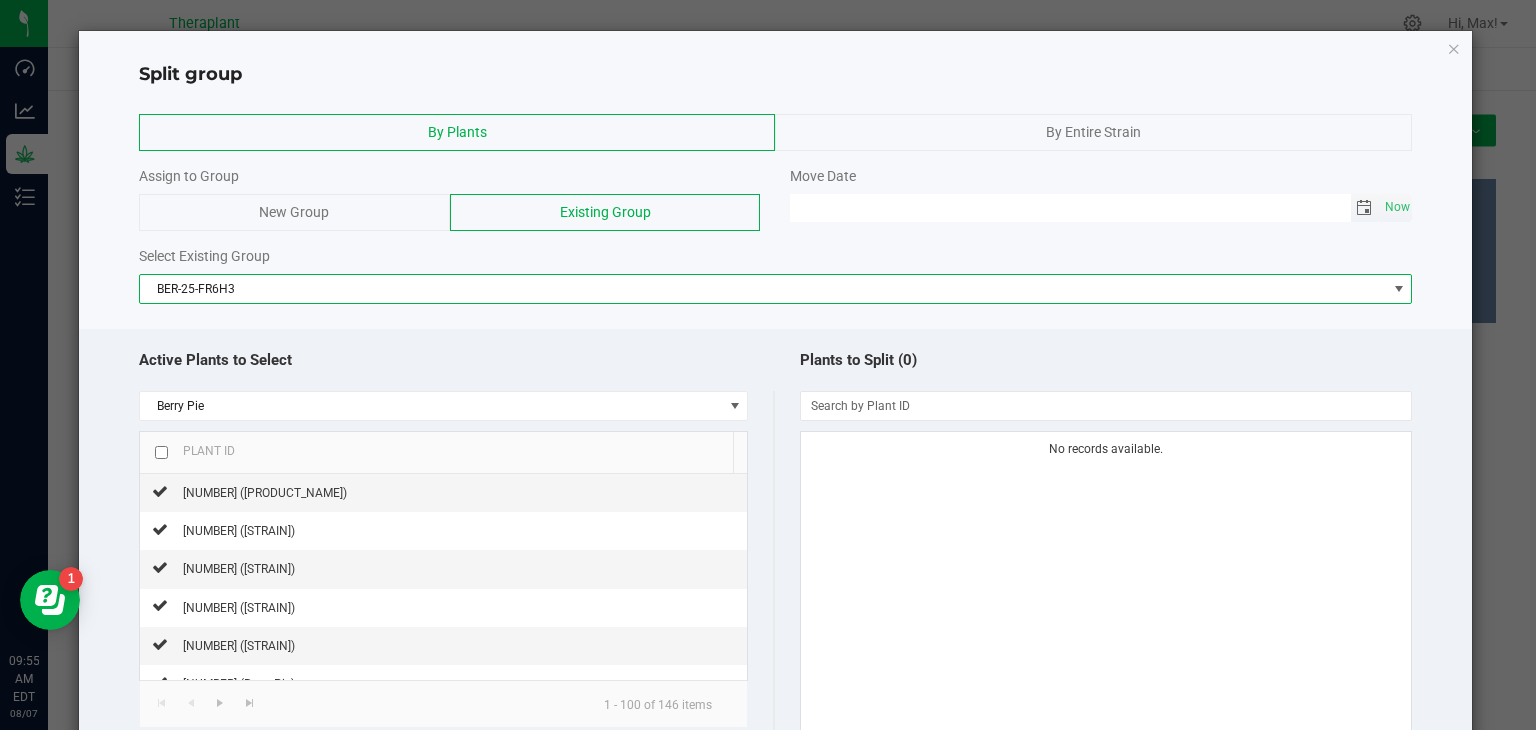 click 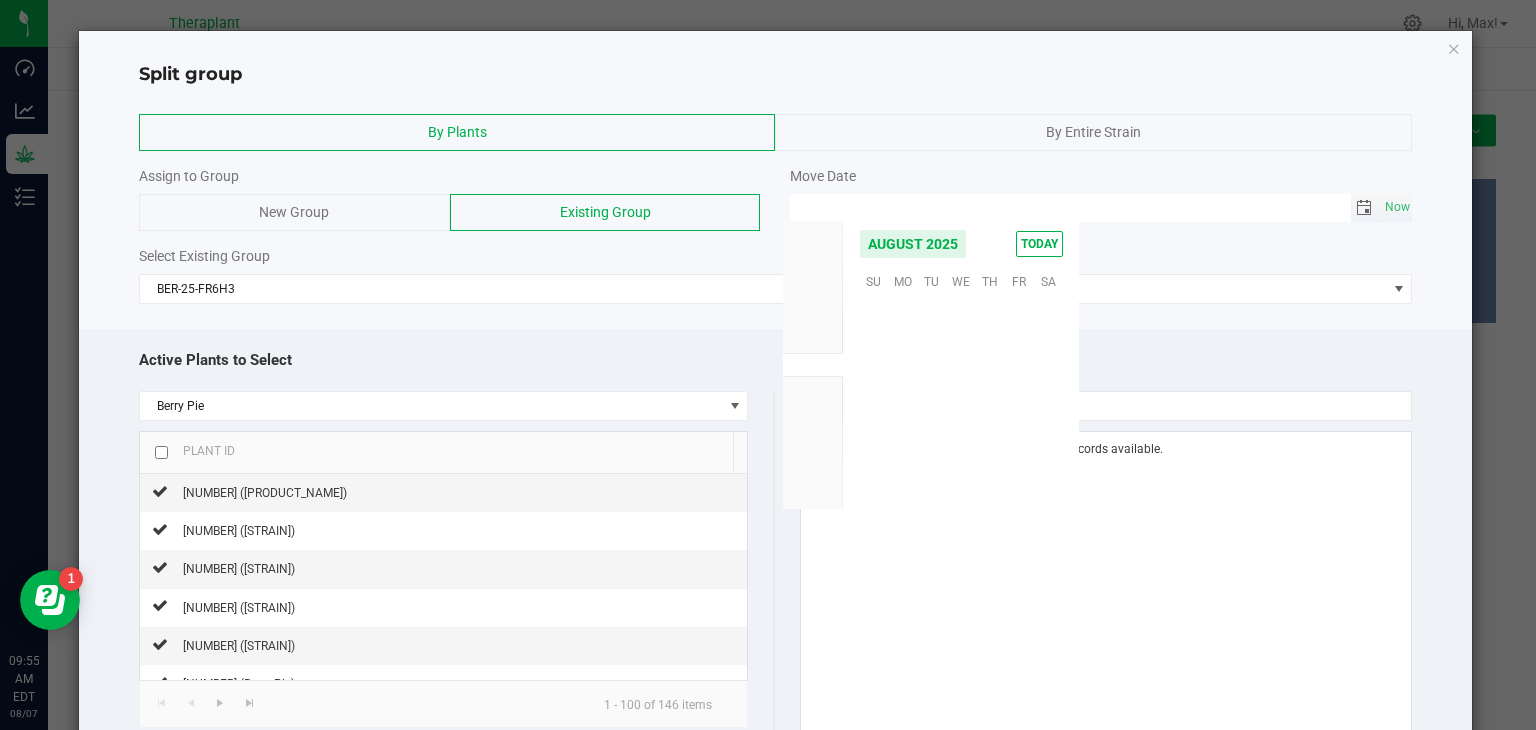 scroll, scrollTop: 36168, scrollLeft: 0, axis: vertical 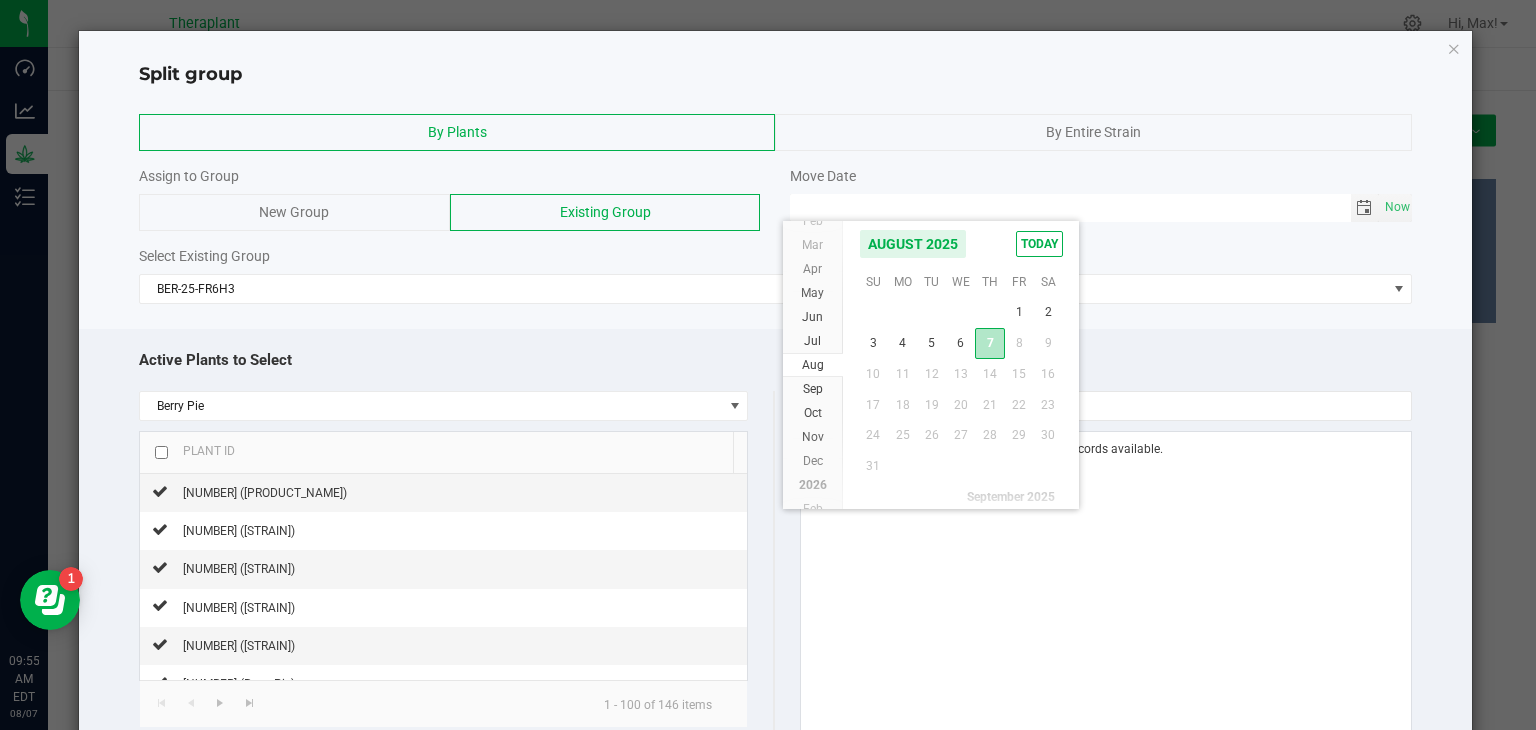 click on "7" at bounding box center [989, 343] 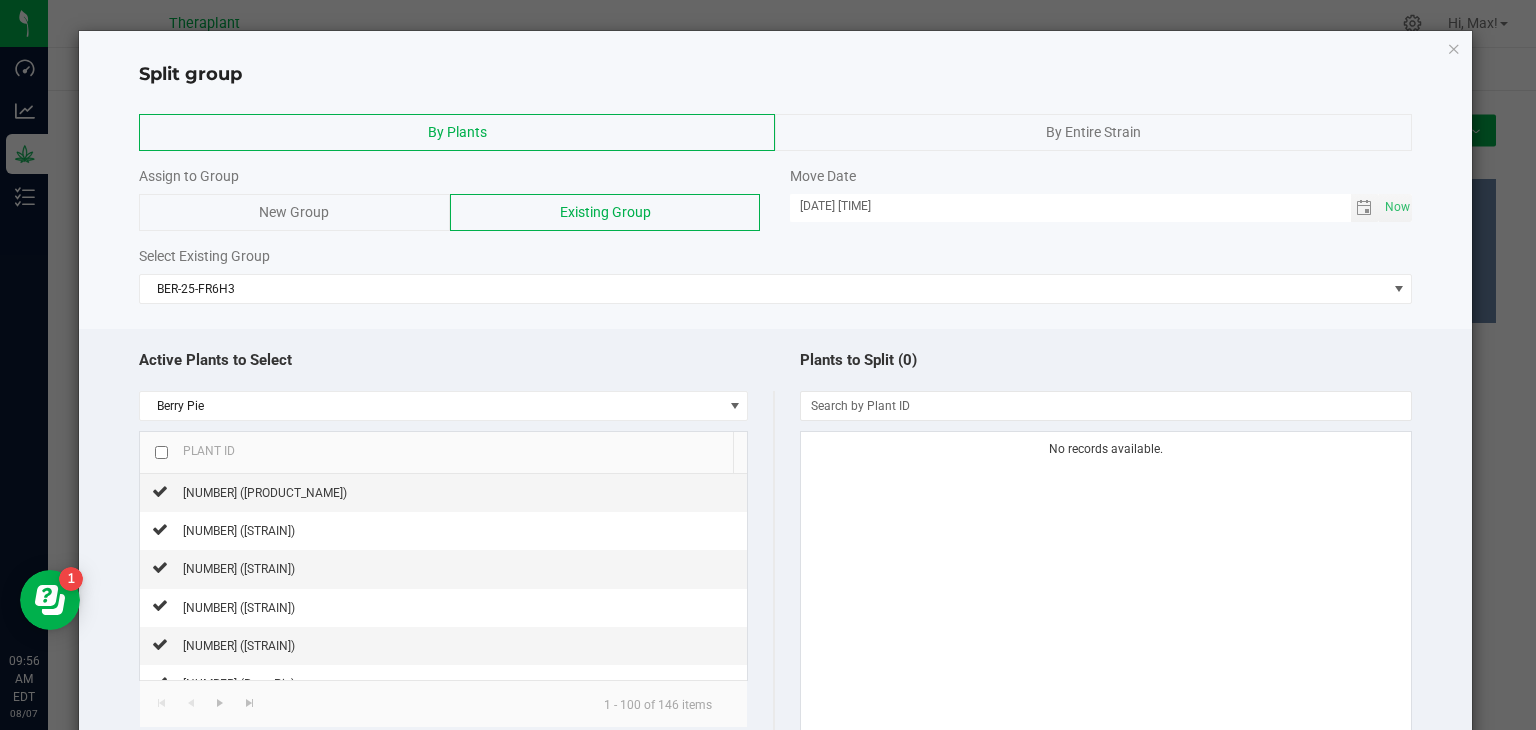 click 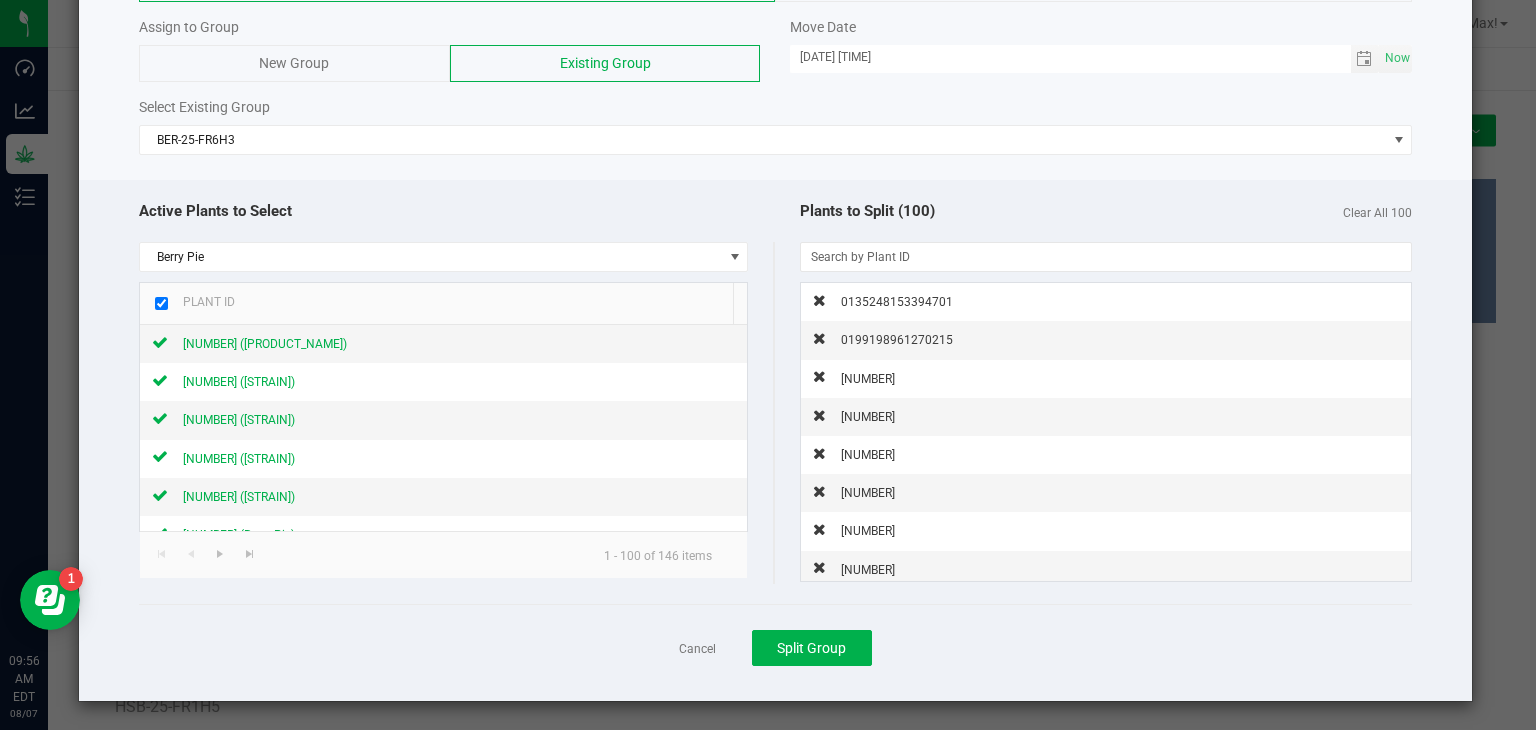 scroll, scrollTop: 0, scrollLeft: 0, axis: both 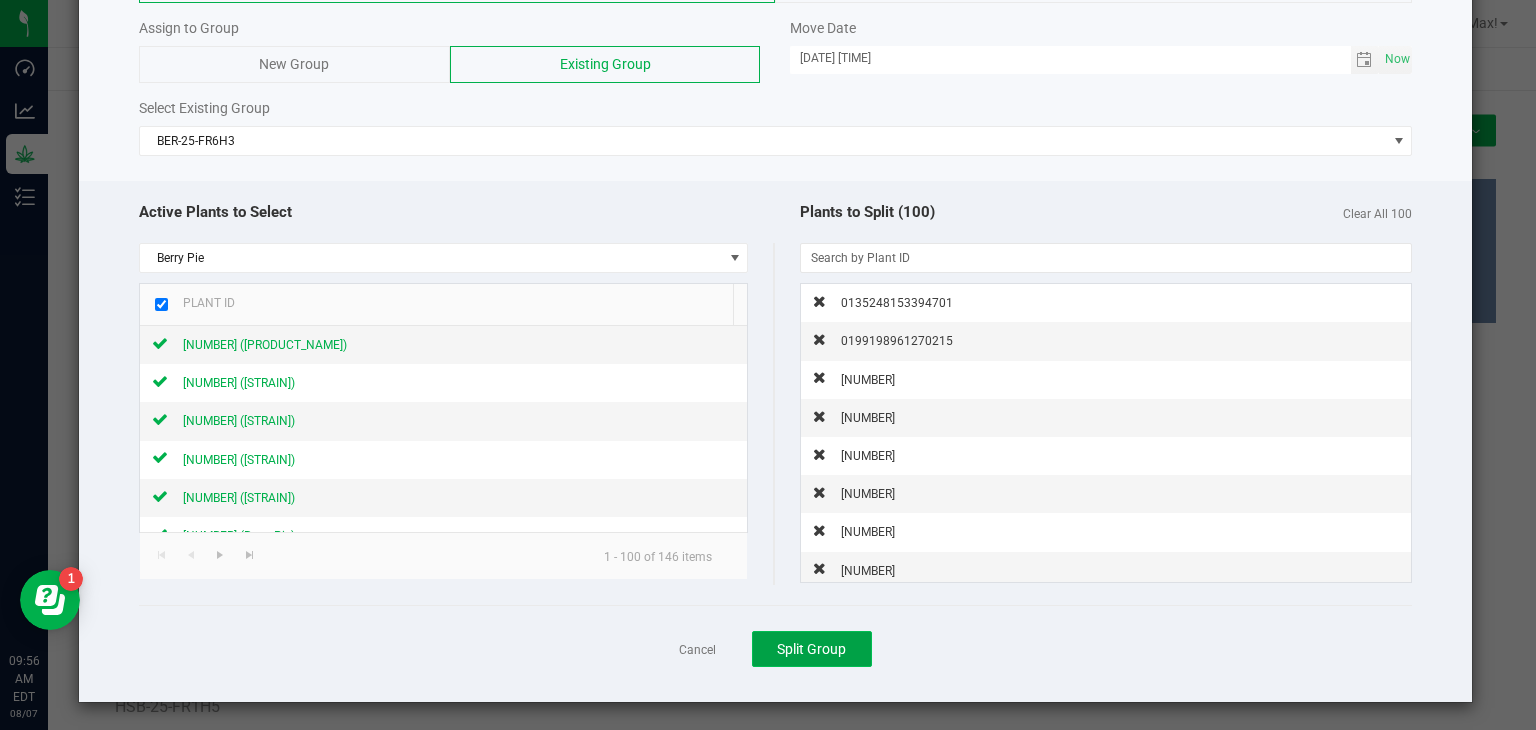 click on "Split Group" 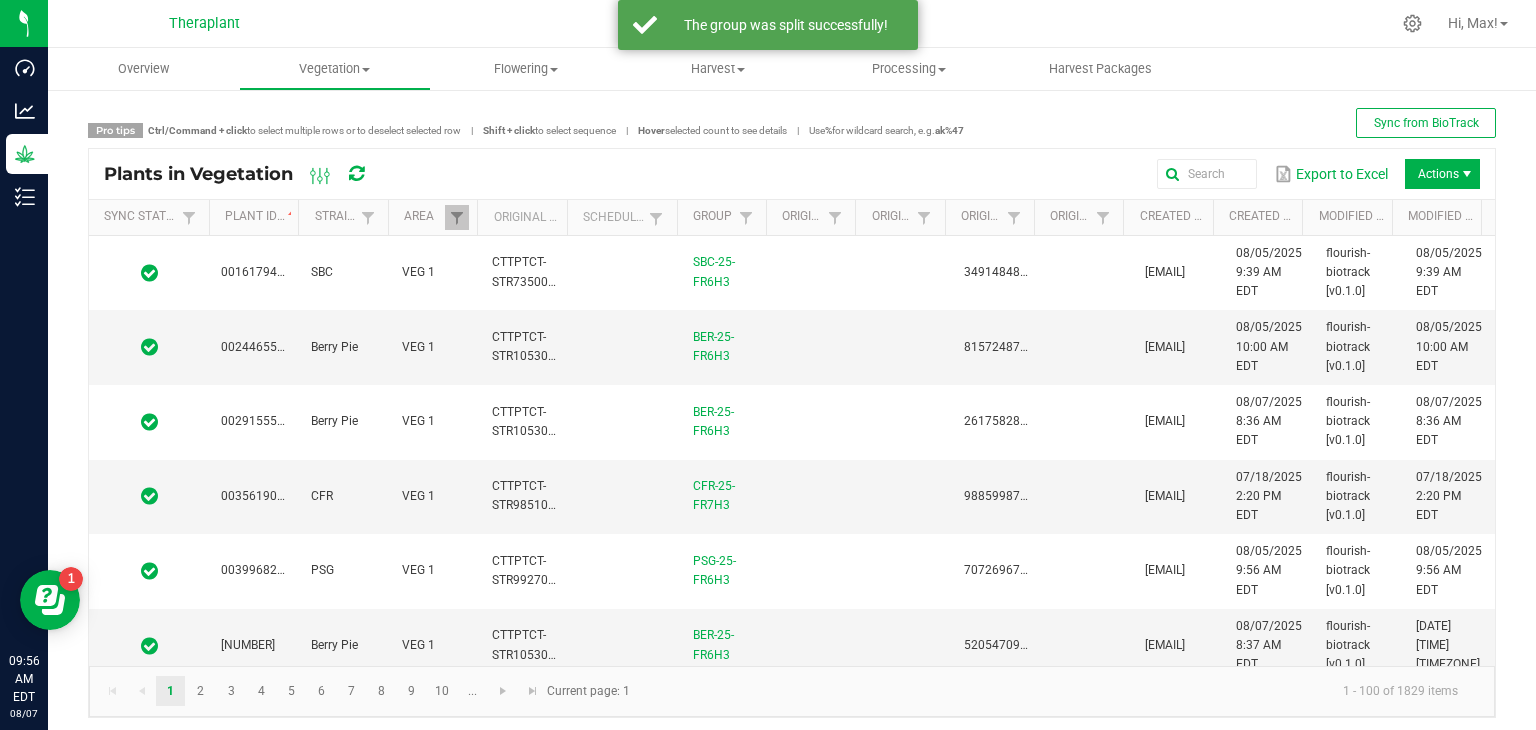 scroll, scrollTop: 0, scrollLeft: 0, axis: both 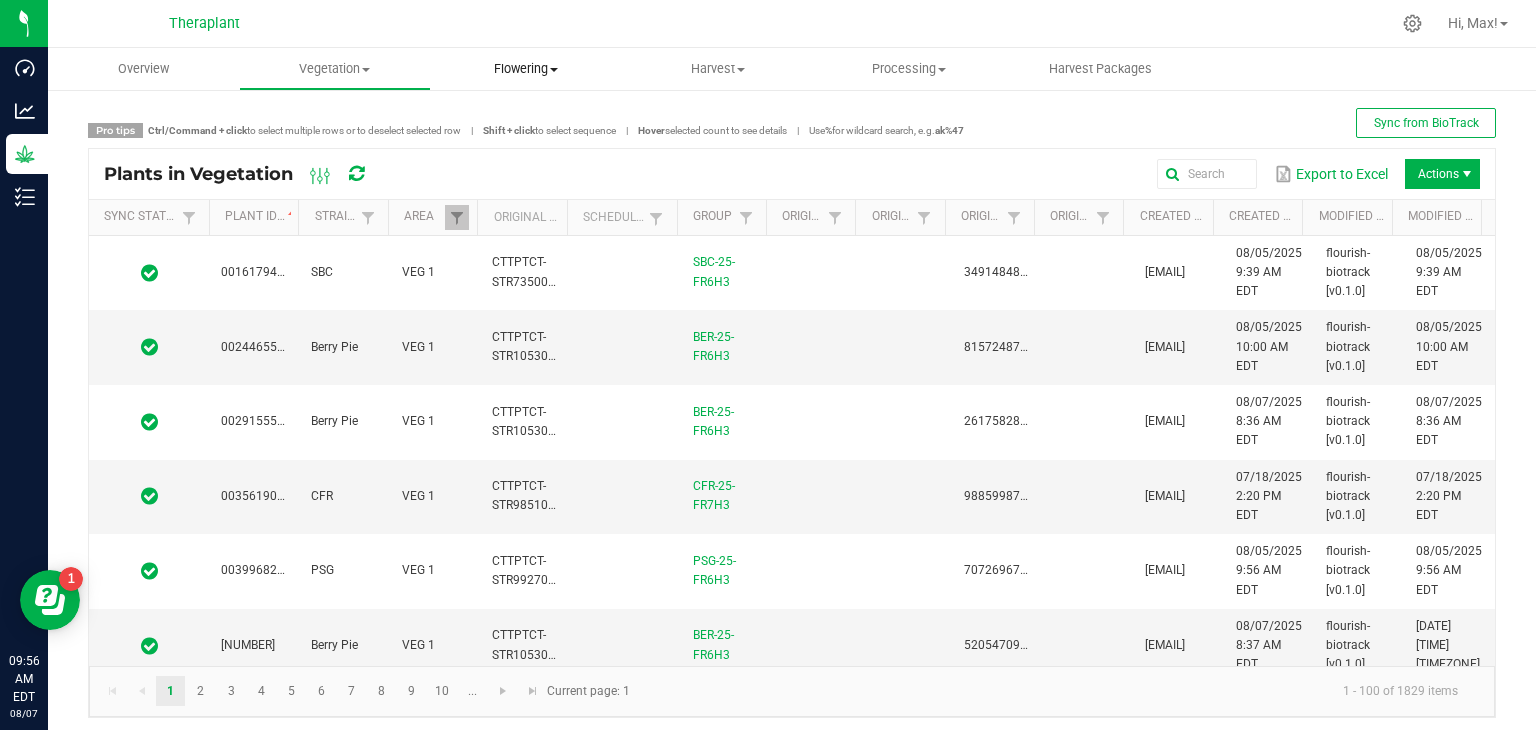 click on "Flowering
Create harvest
Flowering groups
Flowering plants
Apply to plants
Plant additive log
Record waste" at bounding box center (526, 69) 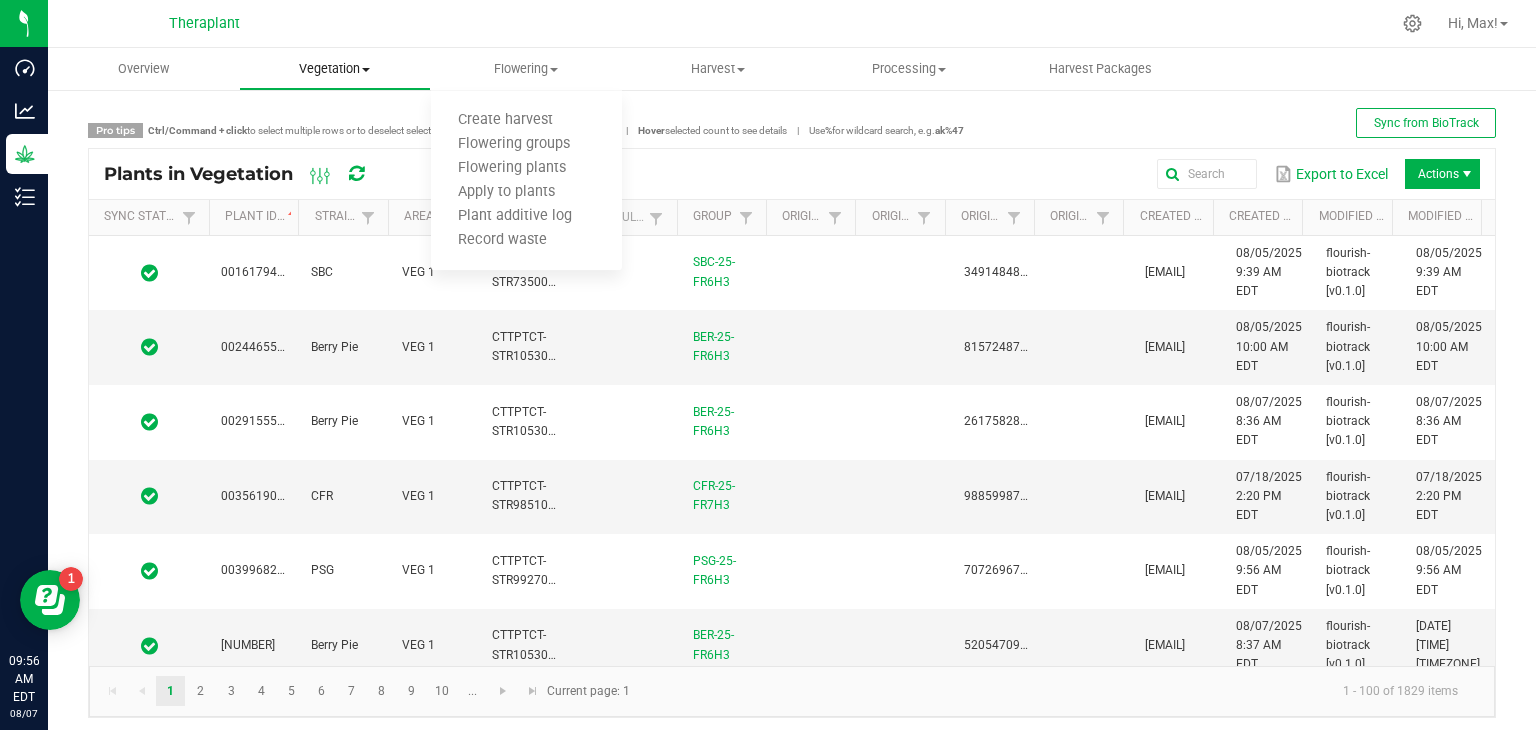 click on "Vegetation" at bounding box center [334, 69] 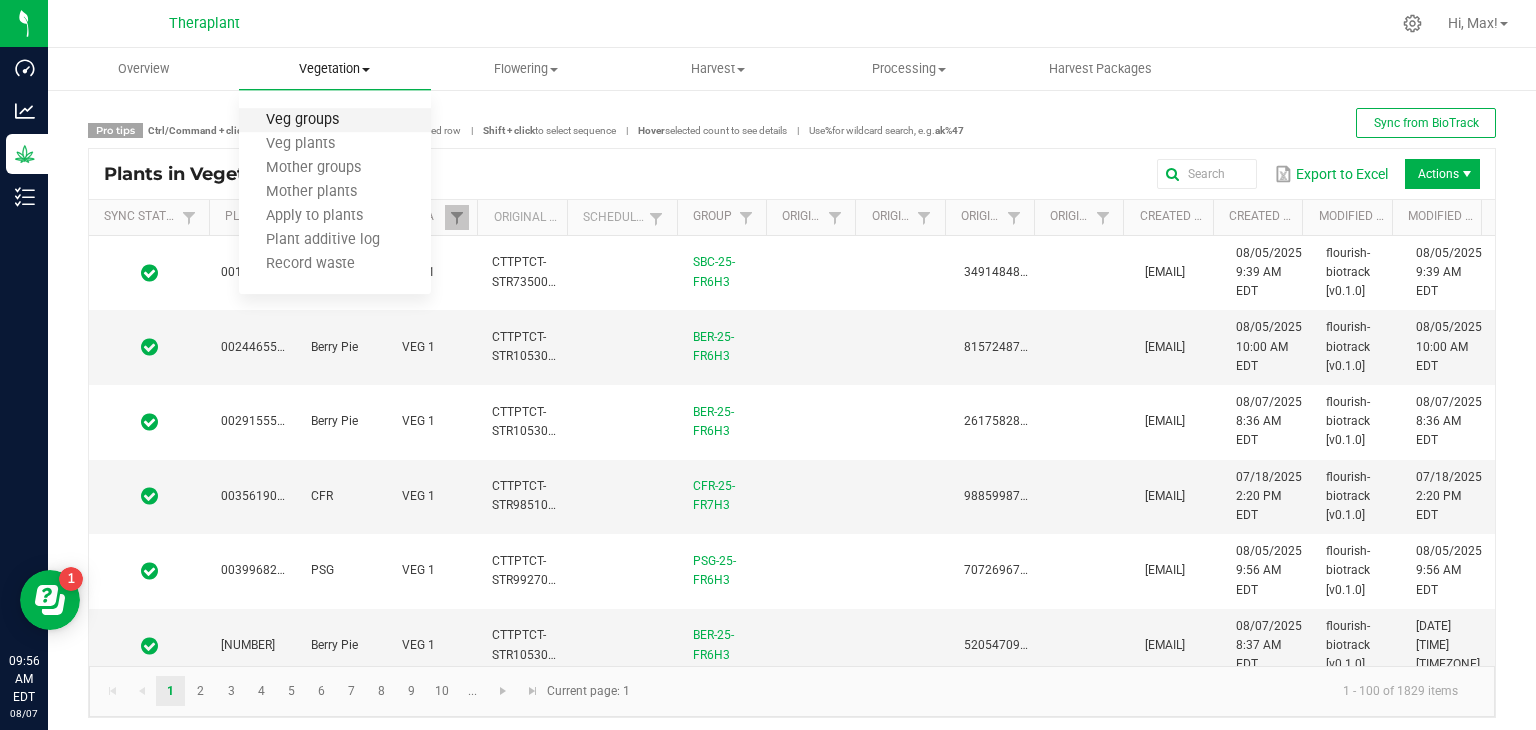 click on "Veg groups" at bounding box center [302, 120] 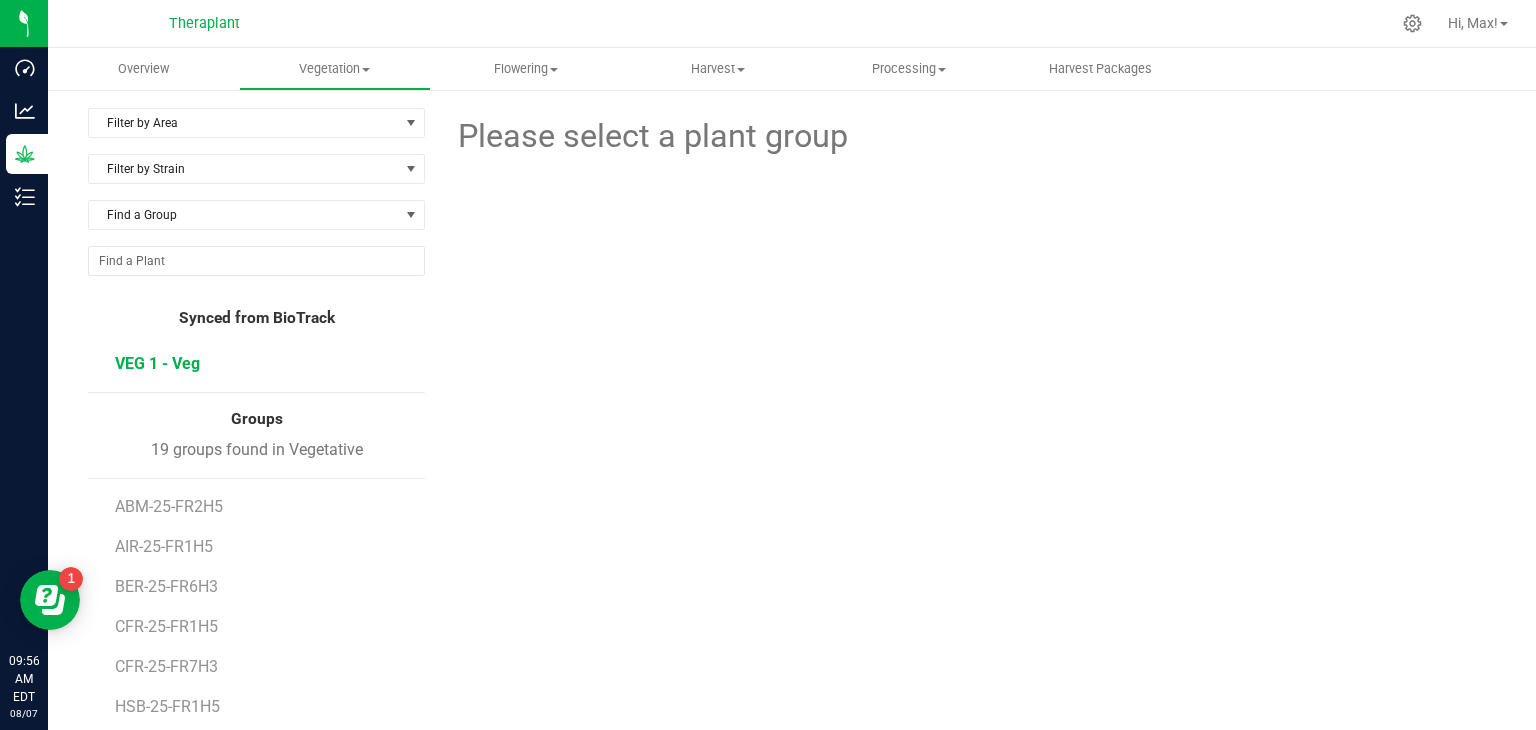 click on "VEG 1 - Veg" at bounding box center (157, 363) 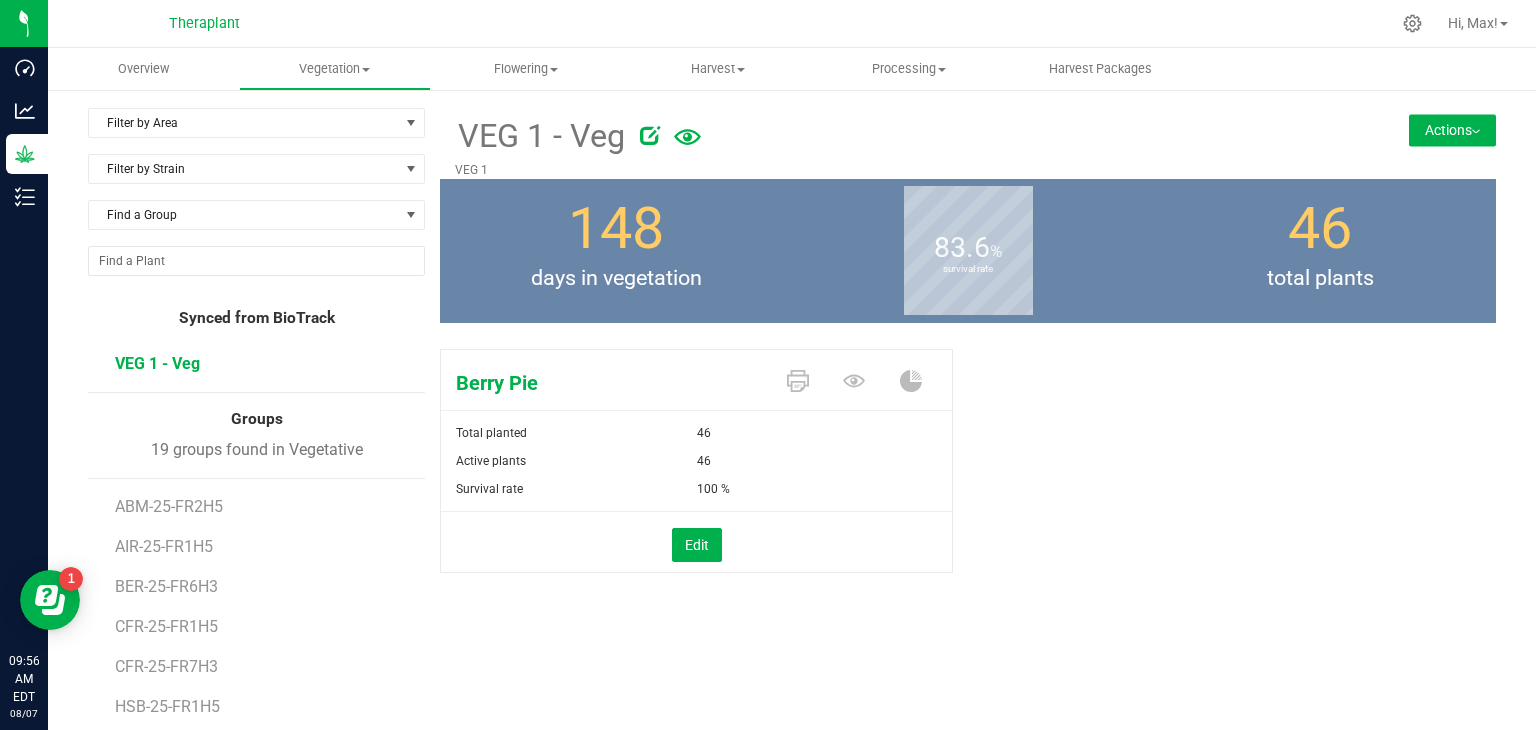 drag, startPoint x: 156, startPoint y: 364, endPoint x: 324, endPoint y: 372, distance: 168.19037 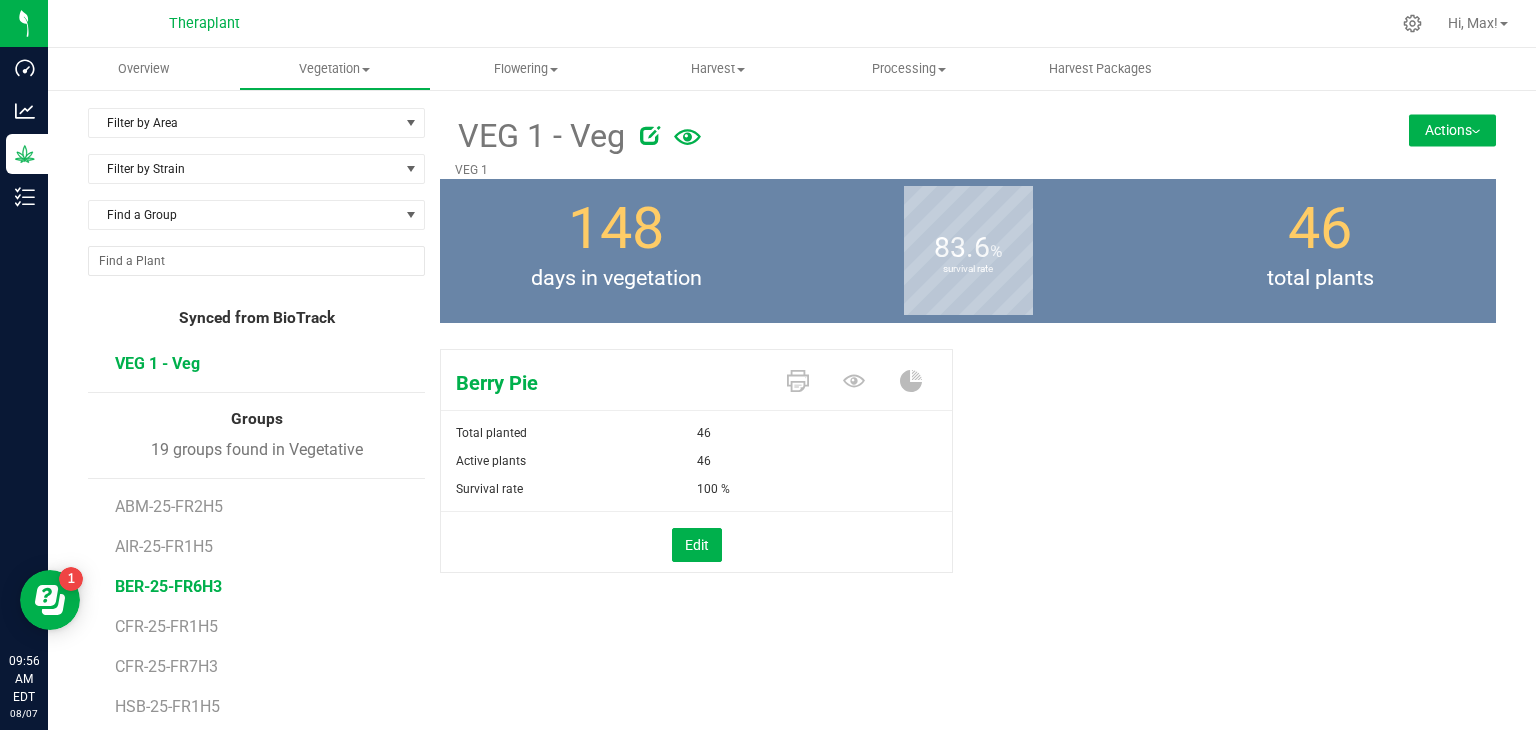 click on "BER-25-FR6H3" at bounding box center [168, 586] 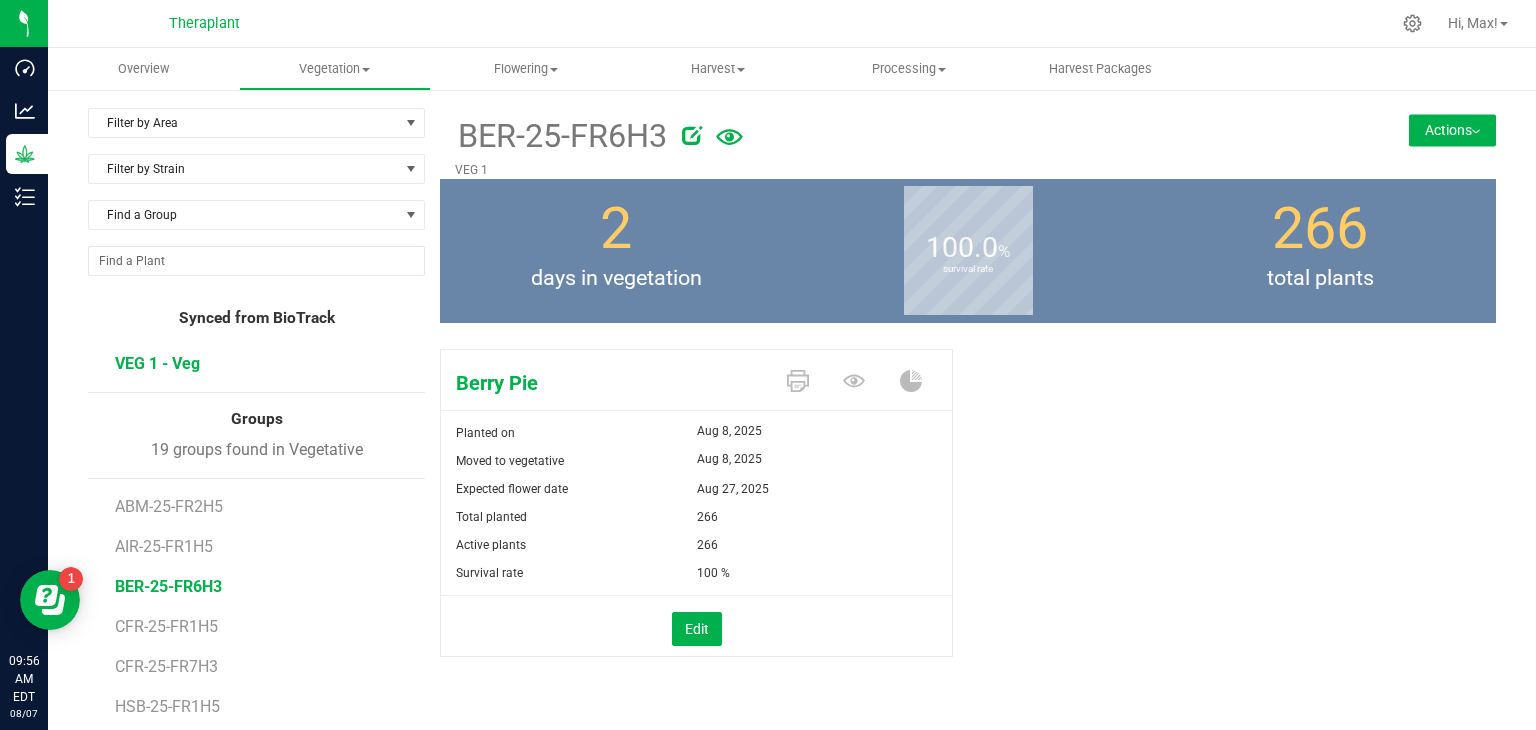 click on "VEG 1 - Veg" at bounding box center (157, 363) 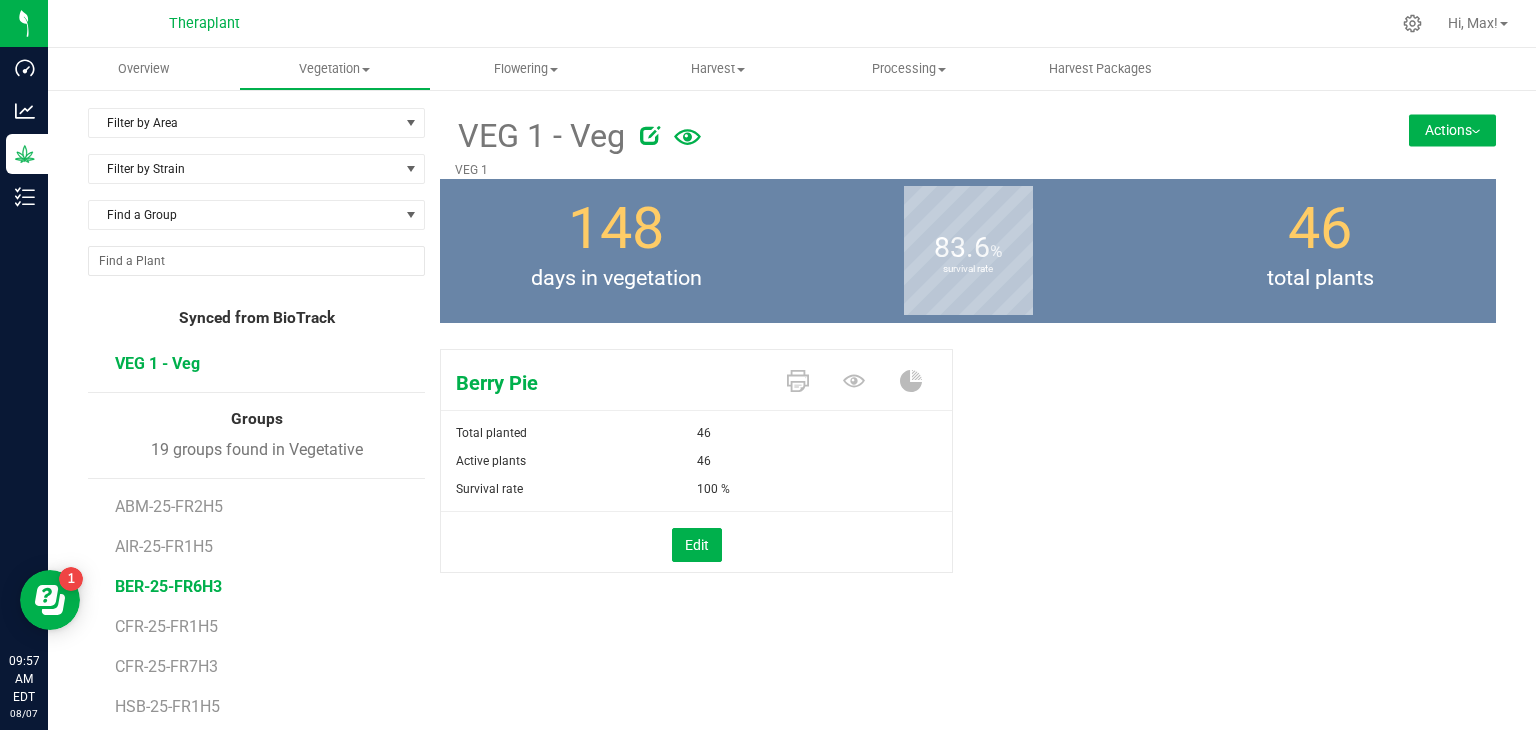 click on "BER-25-FR6H3" at bounding box center [168, 586] 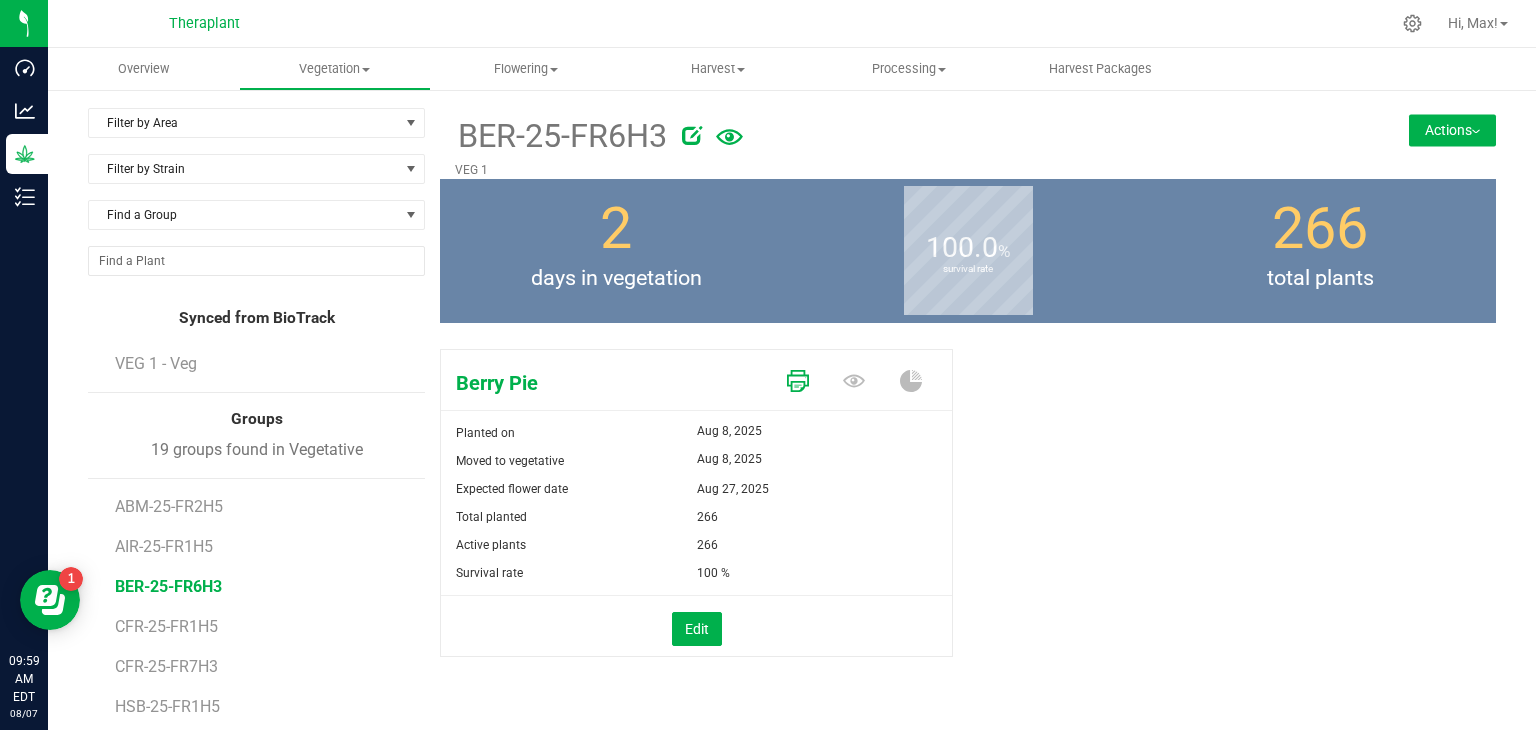 click 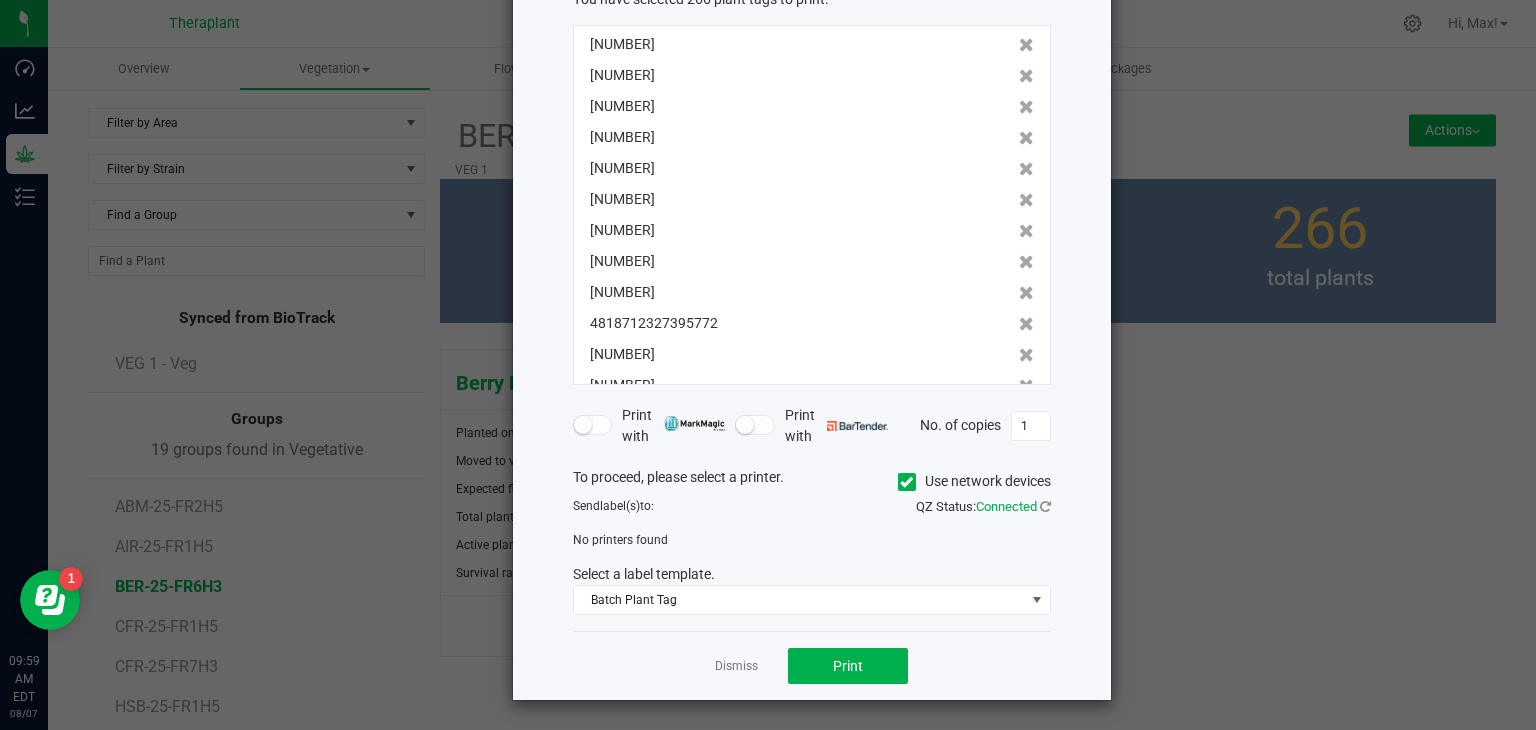 scroll, scrollTop: 132, scrollLeft: 0, axis: vertical 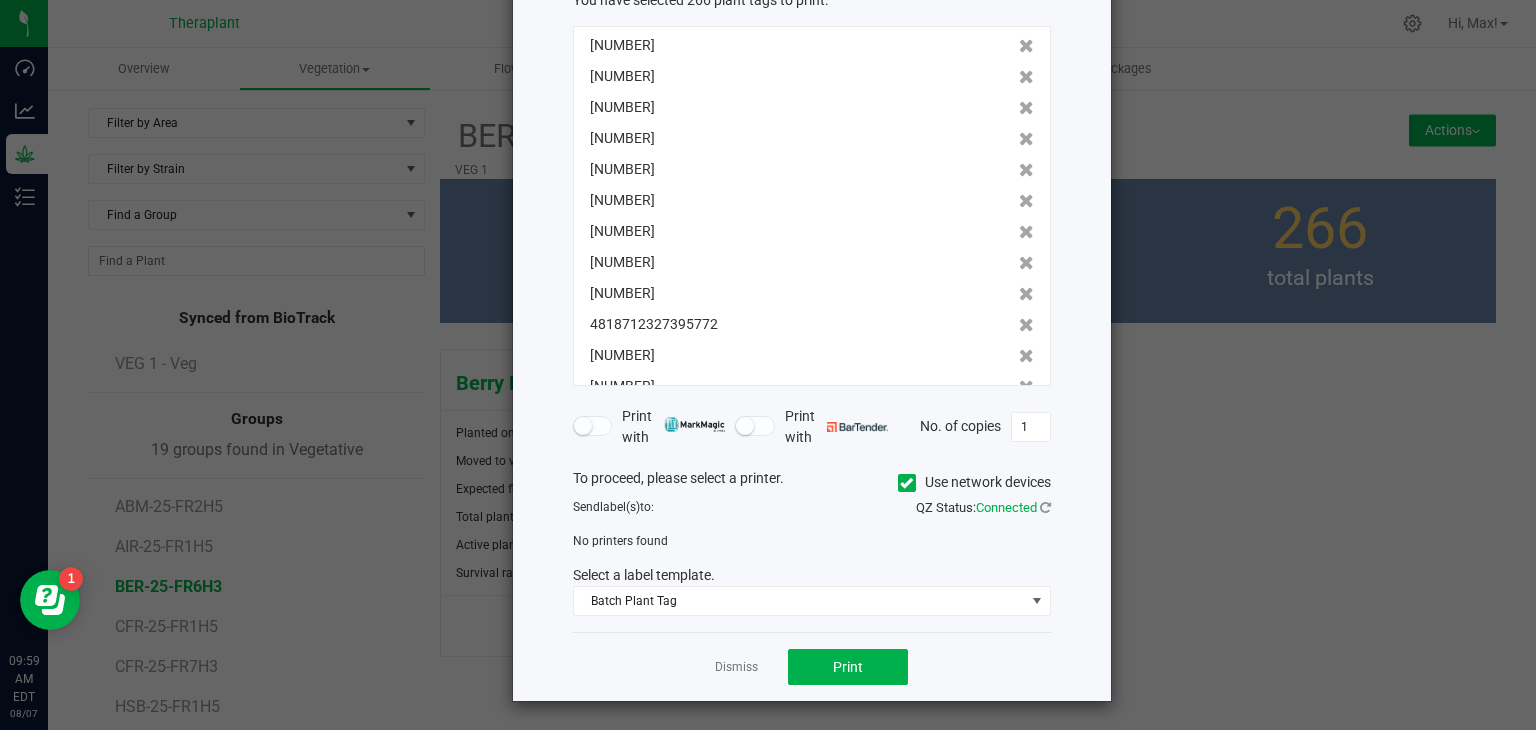 click 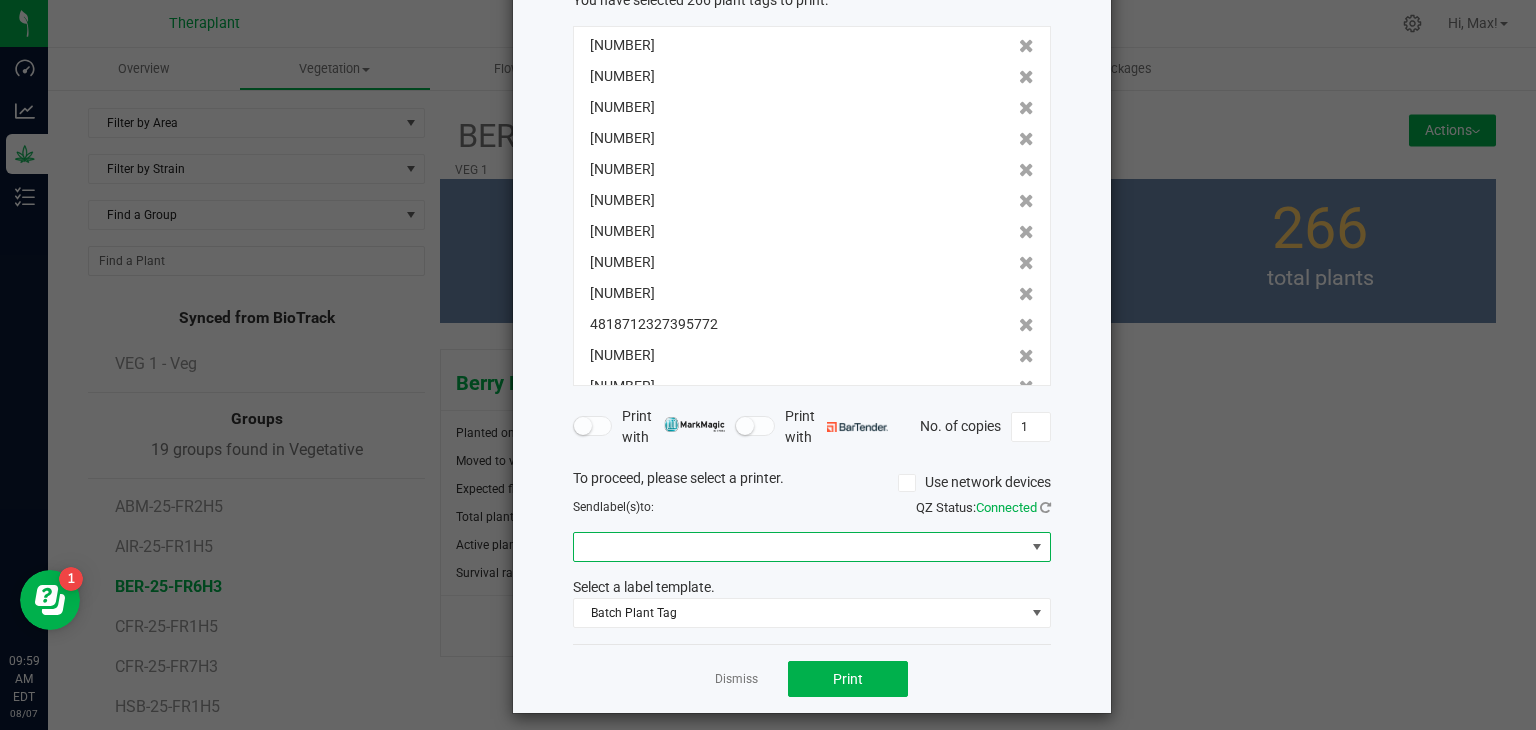 click at bounding box center [799, 547] 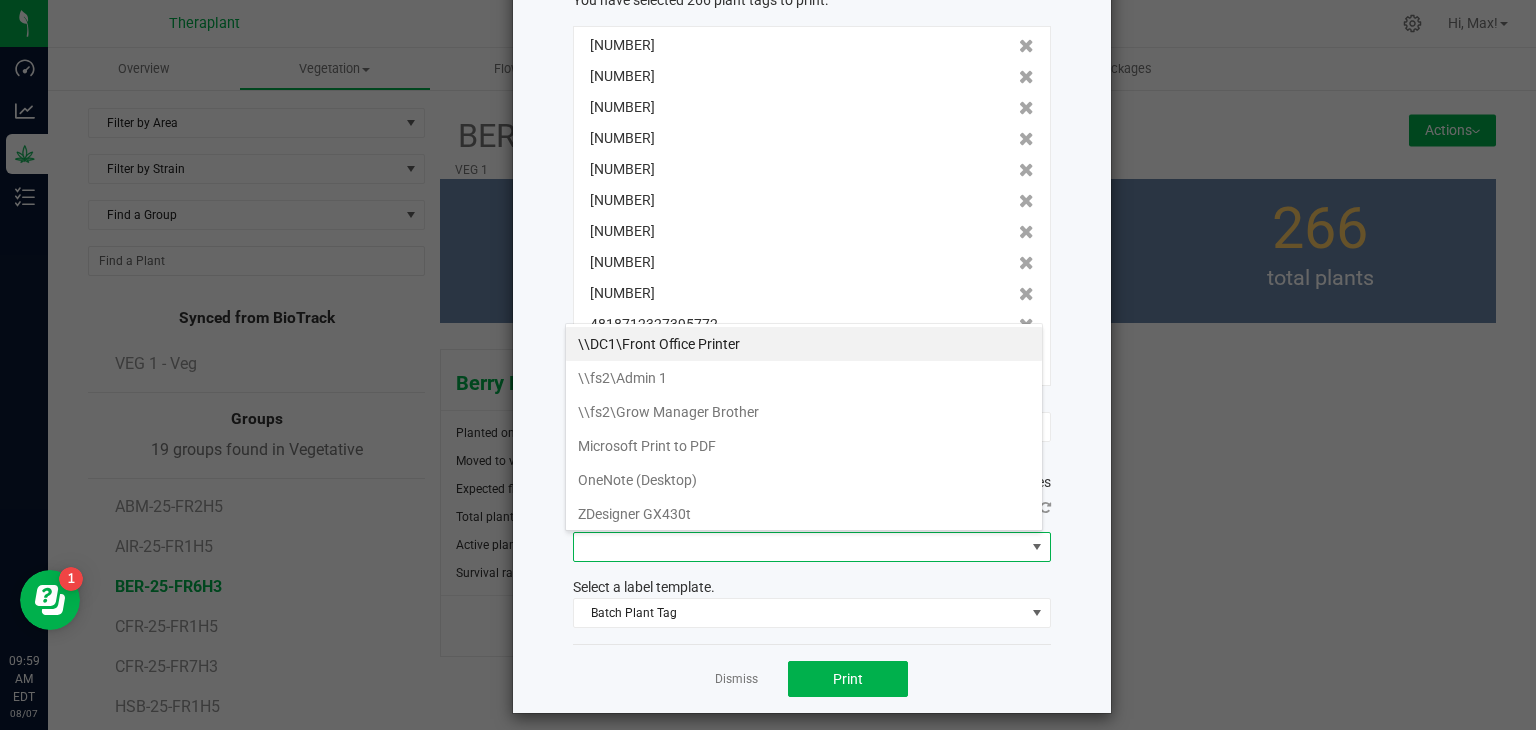 scroll, scrollTop: 99970, scrollLeft: 99521, axis: both 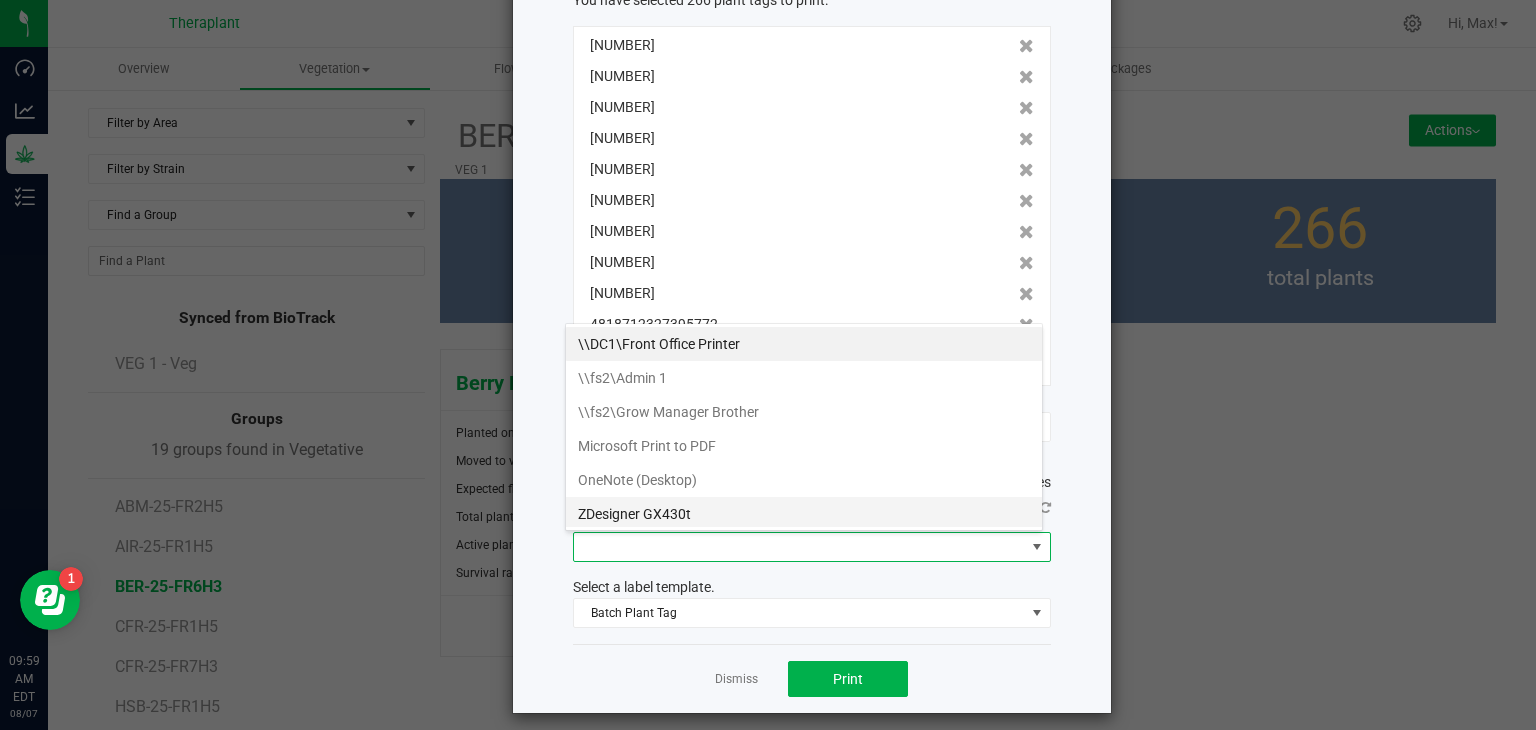 click on "ZDesigner GX430t" at bounding box center [804, 514] 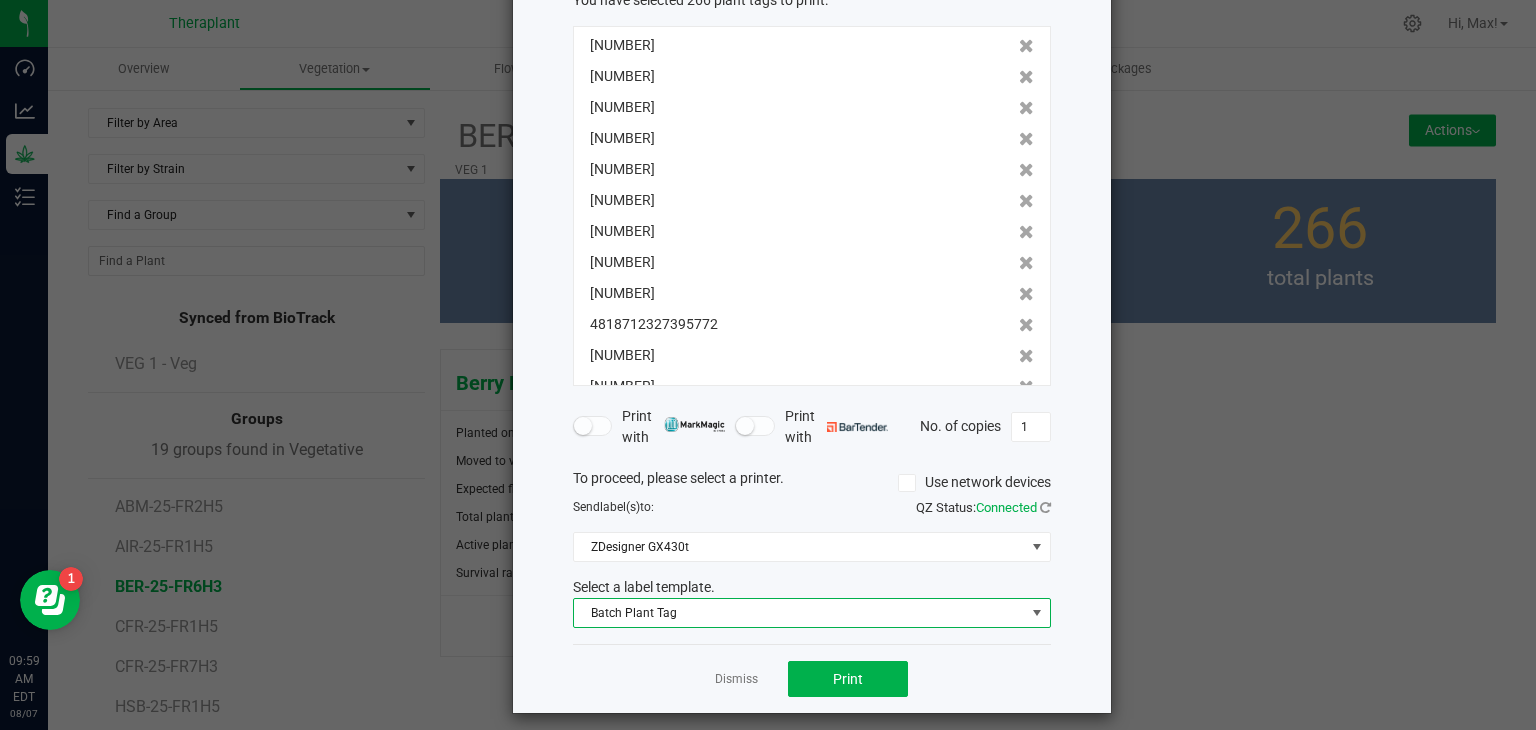 click on "Batch Plant Tag" at bounding box center (799, 613) 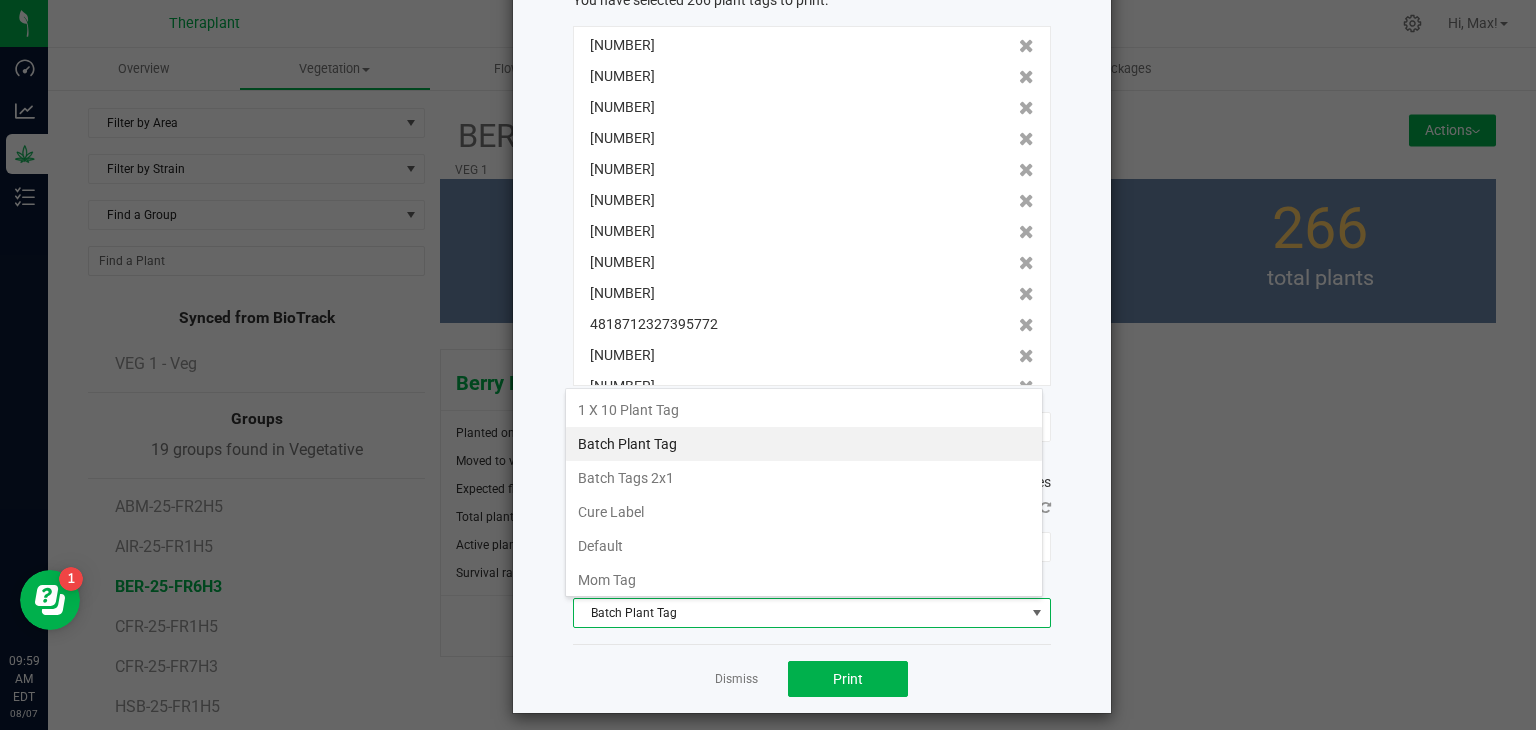 scroll, scrollTop: 99970, scrollLeft: 99521, axis: both 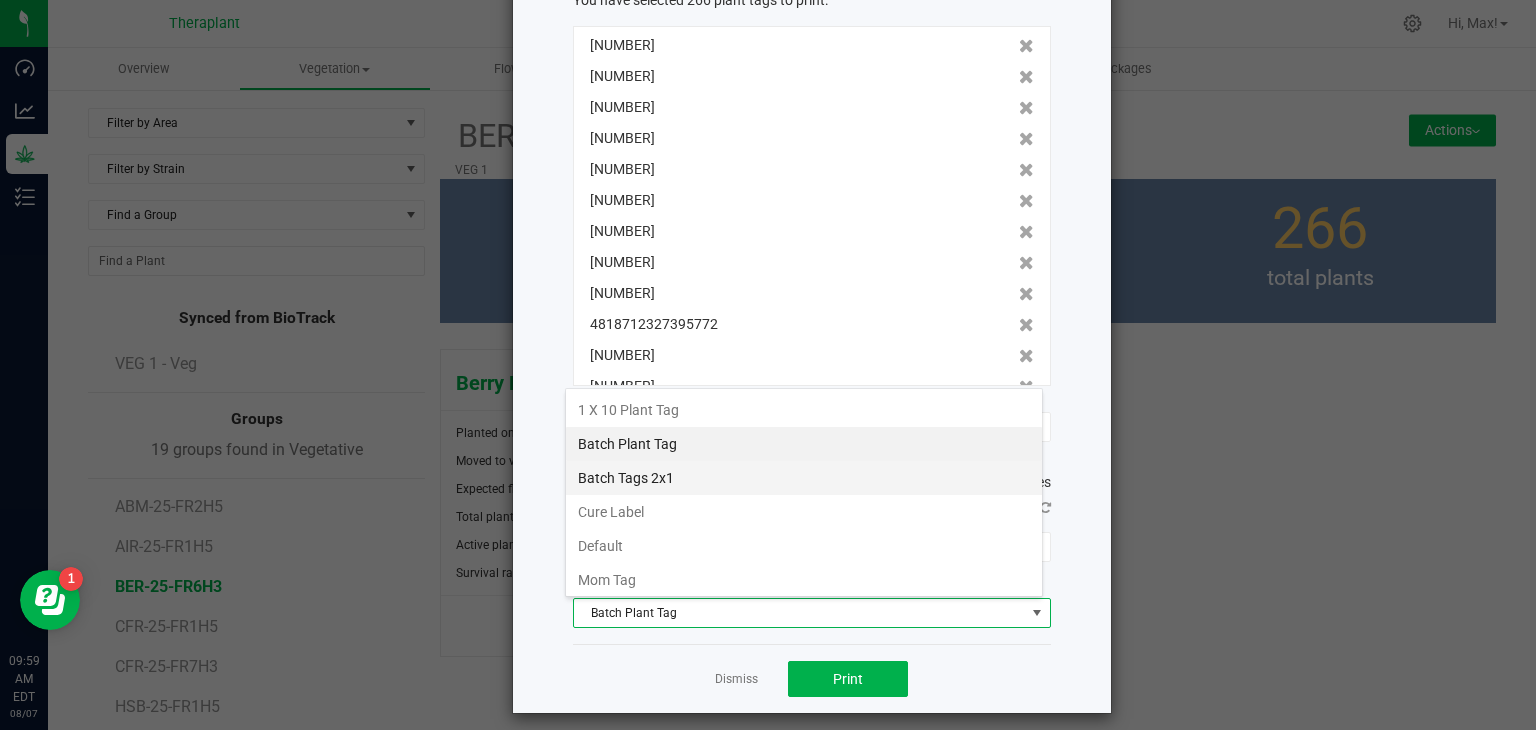 click on "Batch Tags 2x1" at bounding box center (804, 478) 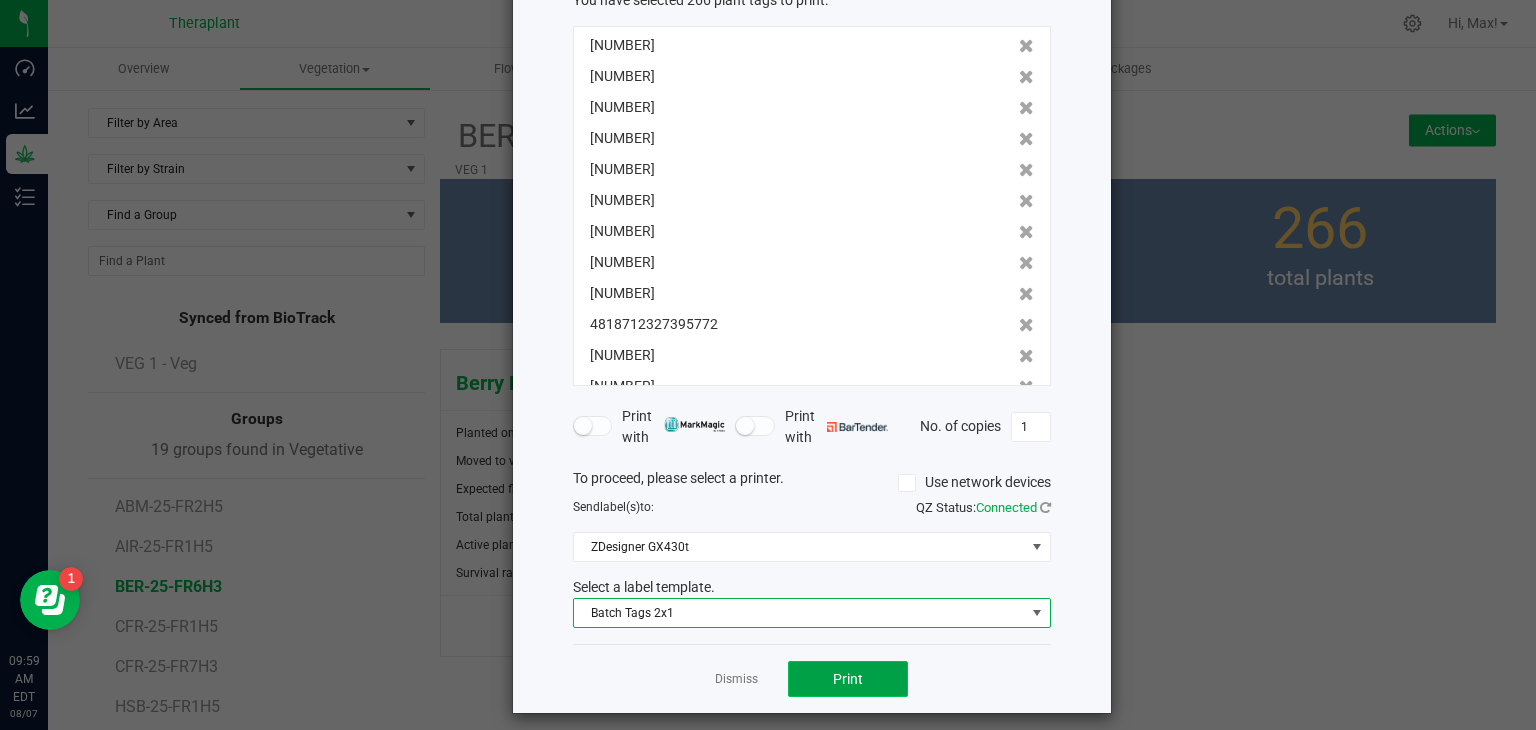 click on "Print" 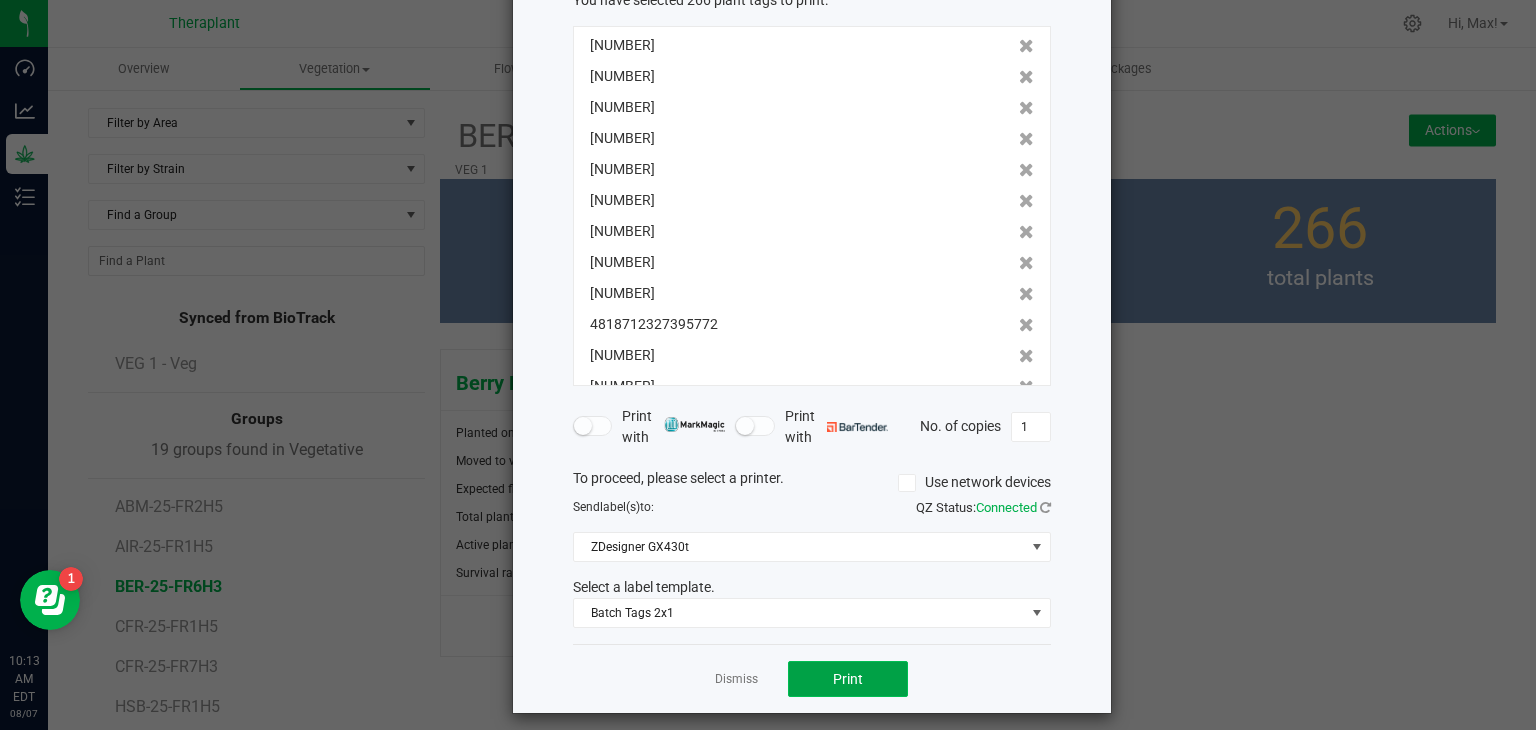 click on "Print" 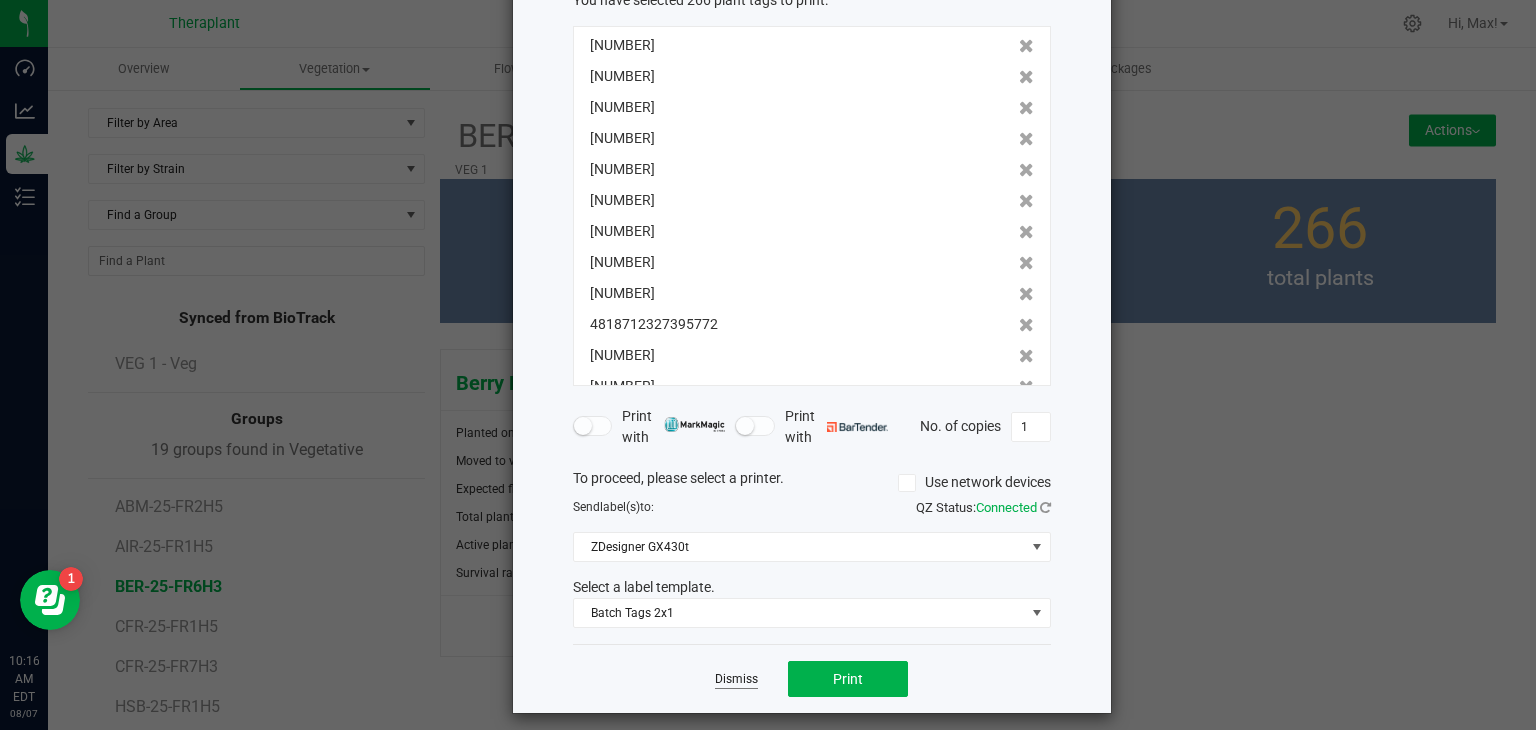 click on "Dismiss" 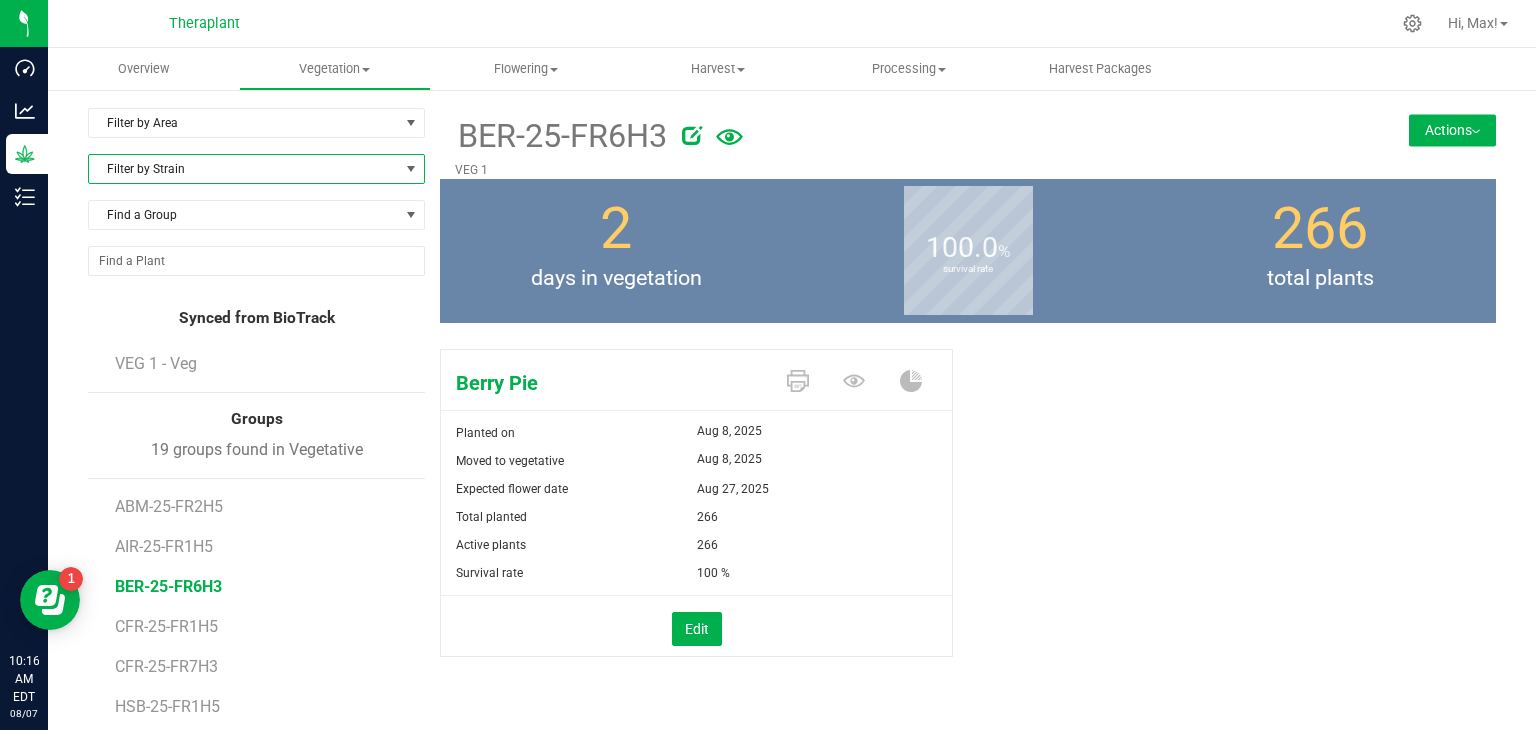 click at bounding box center (411, 169) 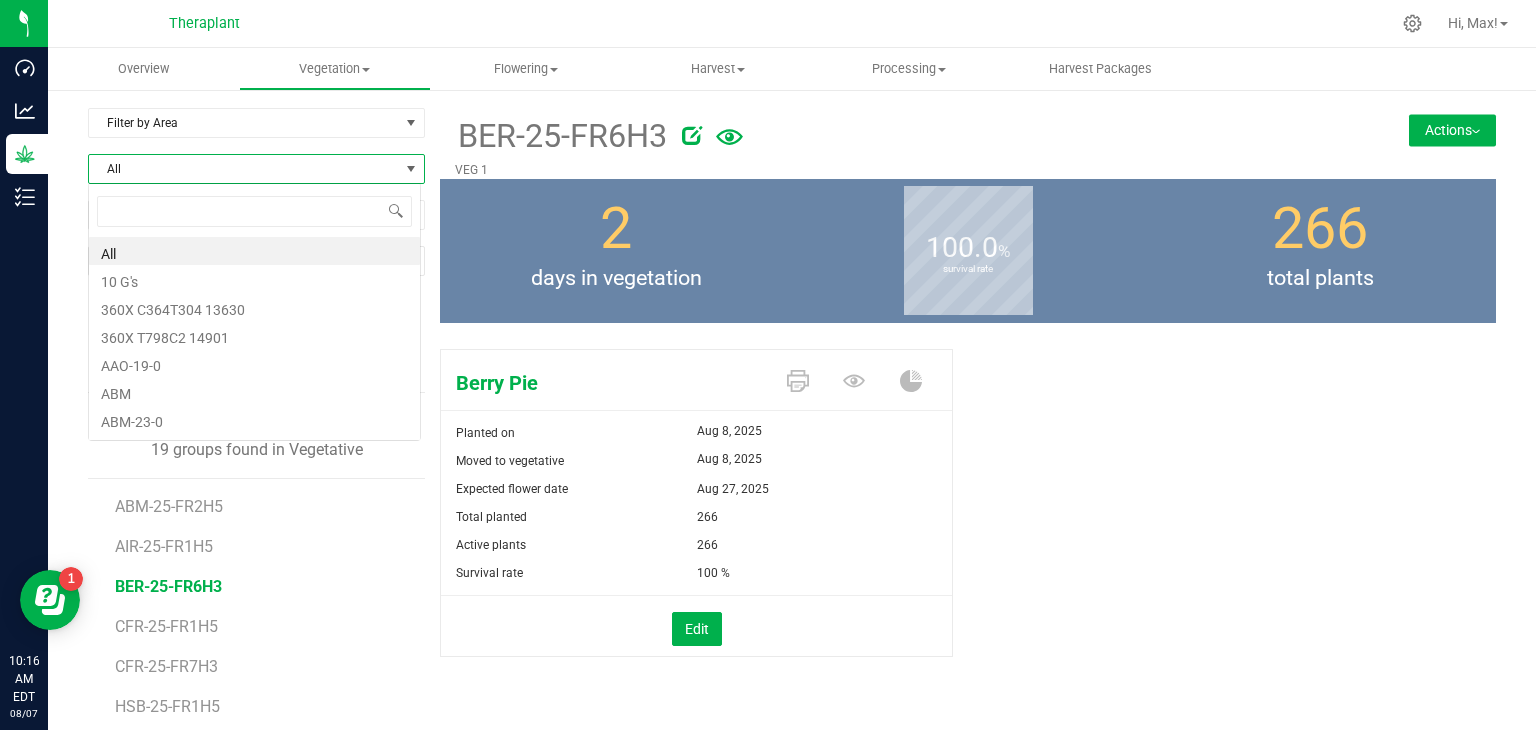 scroll, scrollTop: 99970, scrollLeft: 99666, axis: both 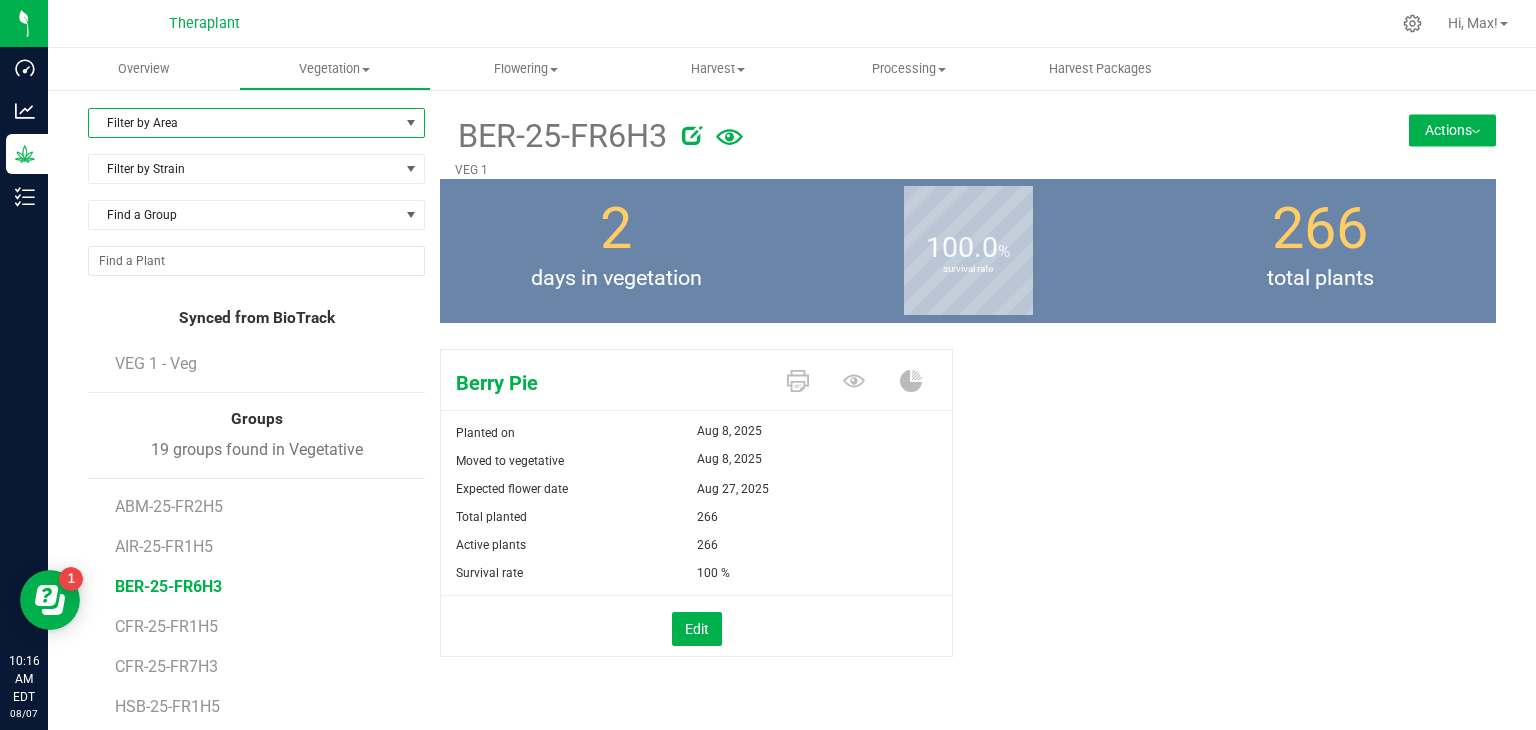 click at bounding box center [411, 123] 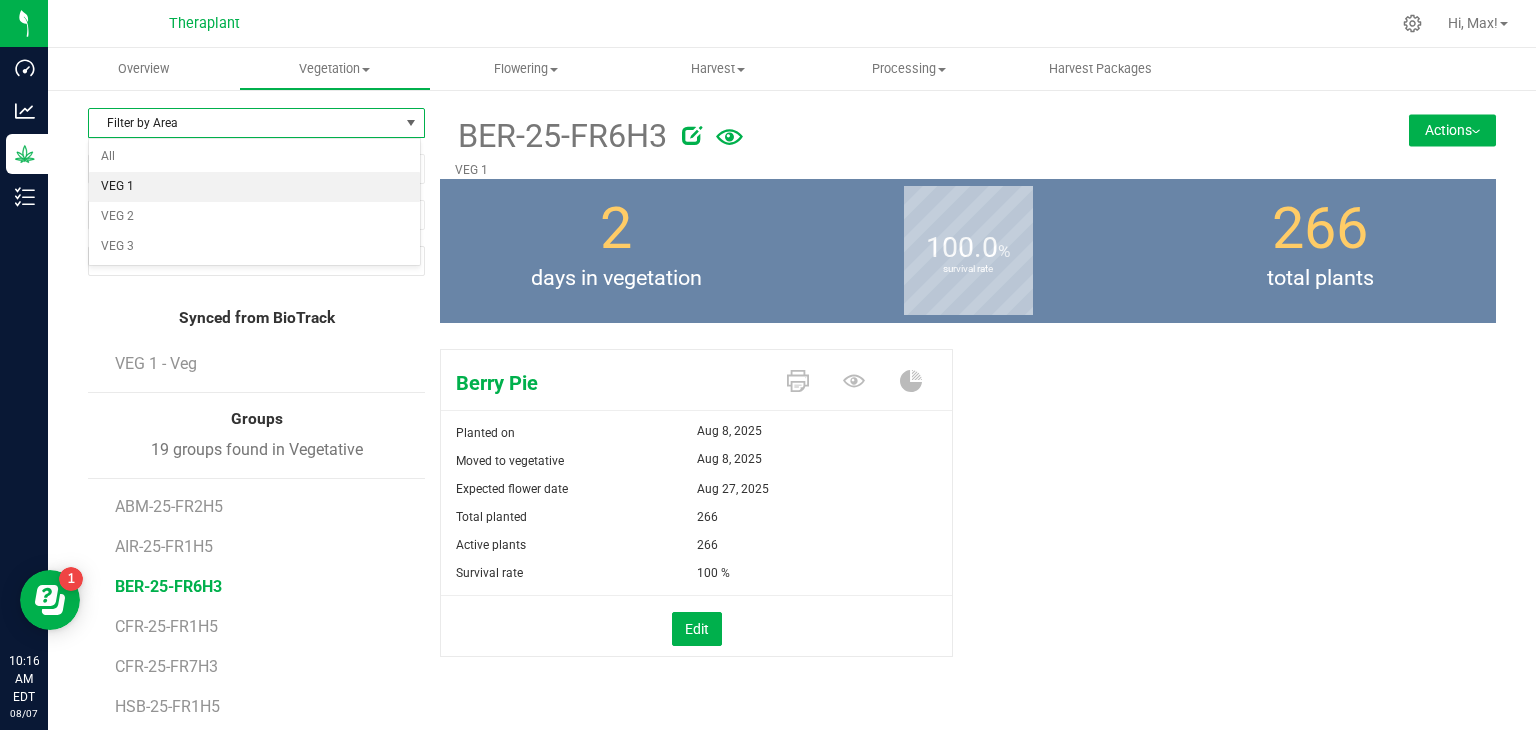 click on "VEG 1" at bounding box center (254, 187) 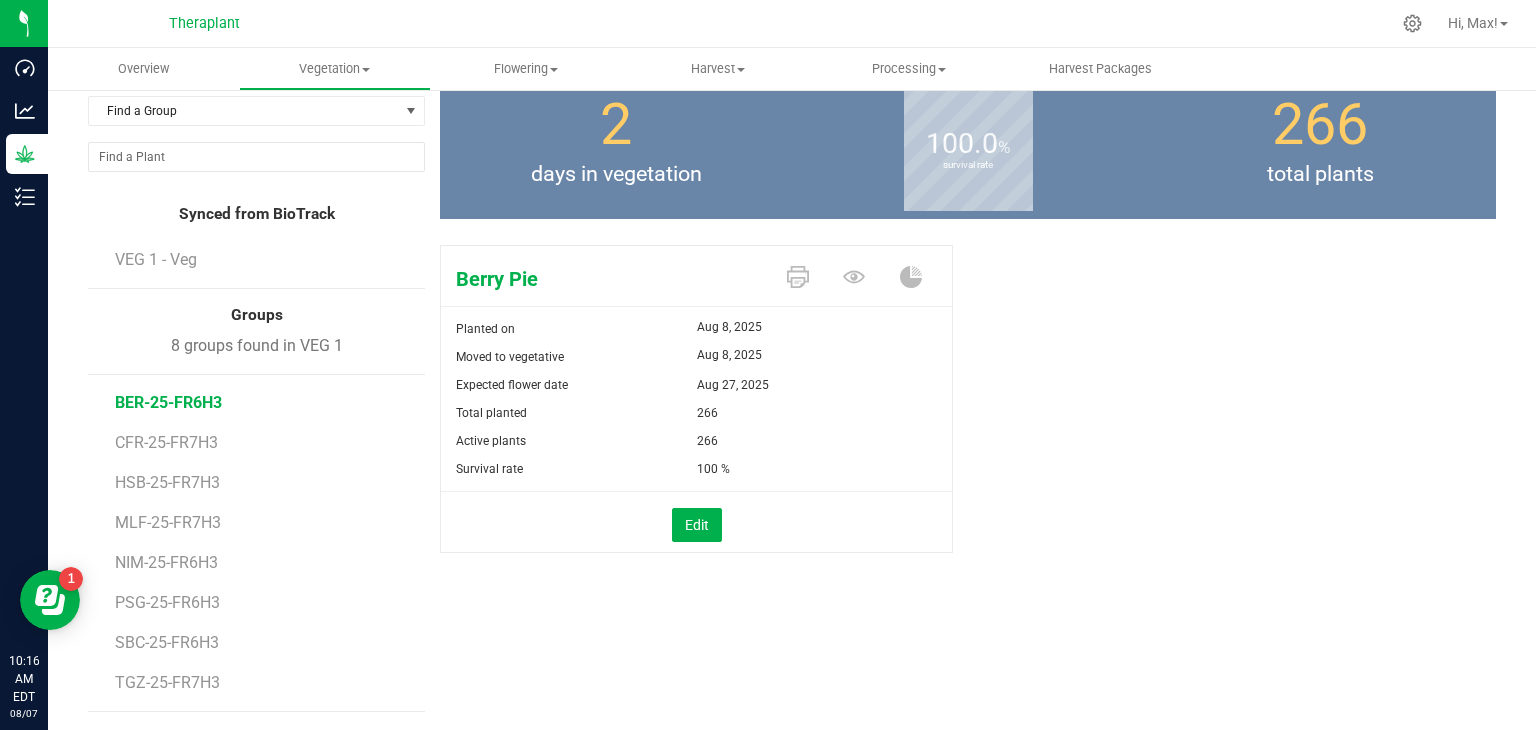 scroll, scrollTop: 103, scrollLeft: 0, axis: vertical 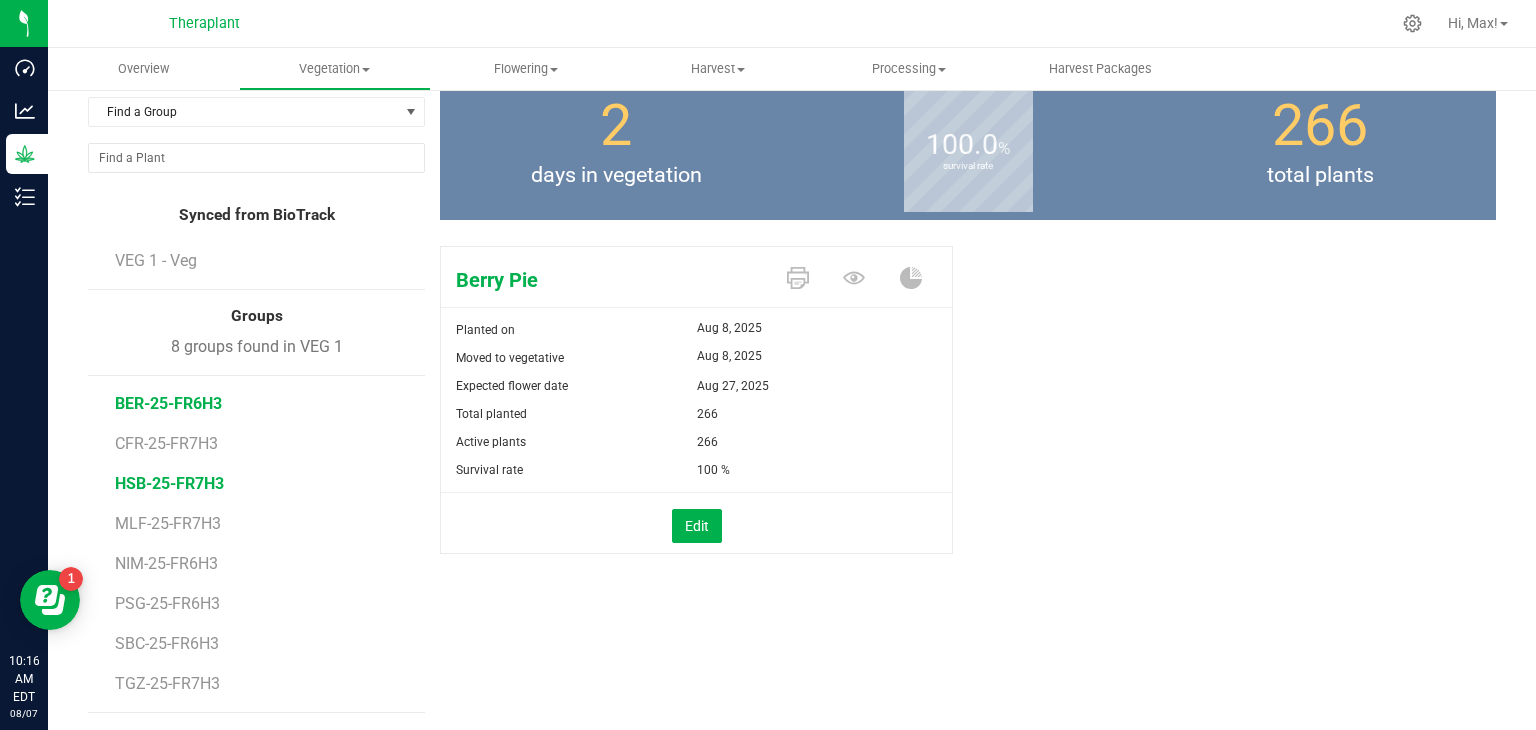 click on "HSB-25-FR7H3" at bounding box center [169, 483] 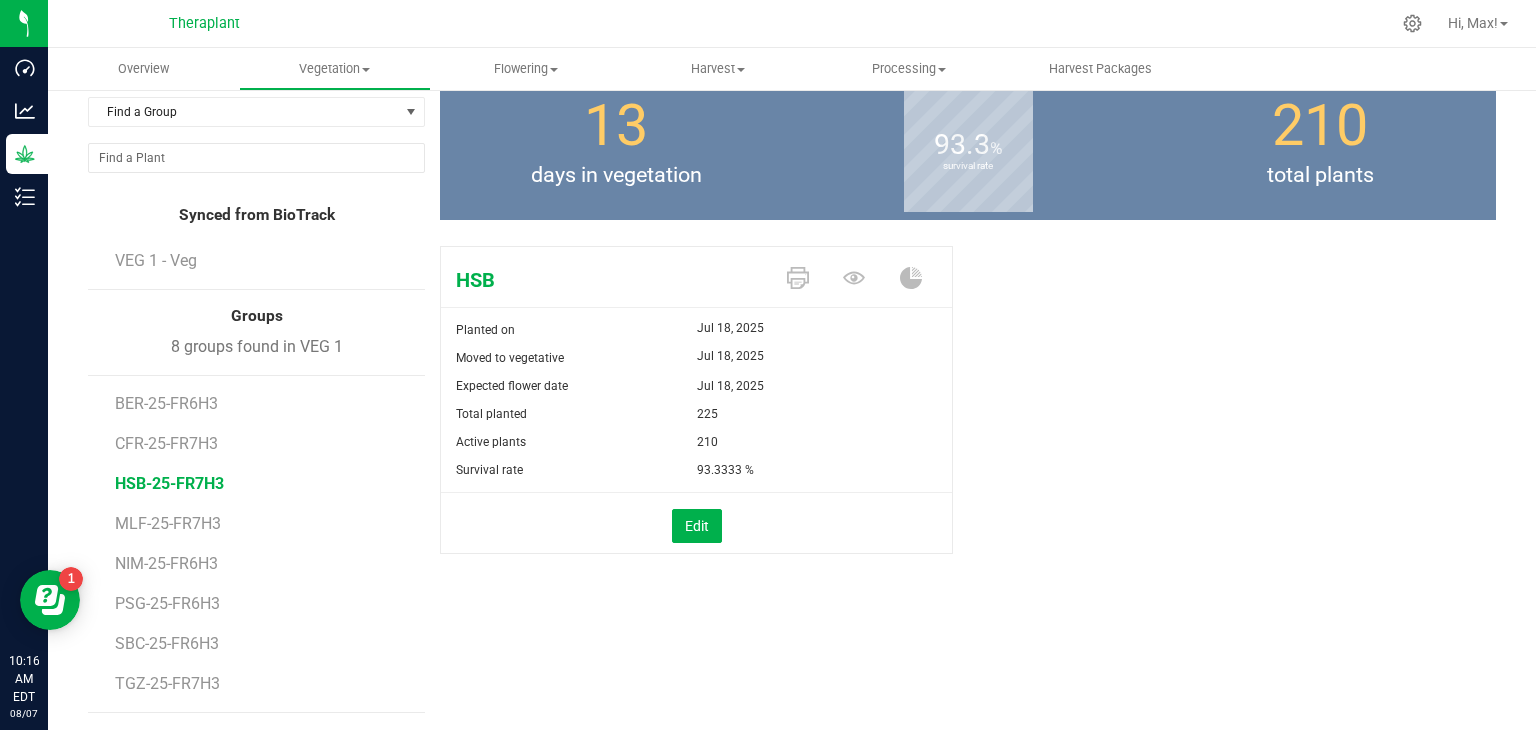 scroll, scrollTop: 0, scrollLeft: 0, axis: both 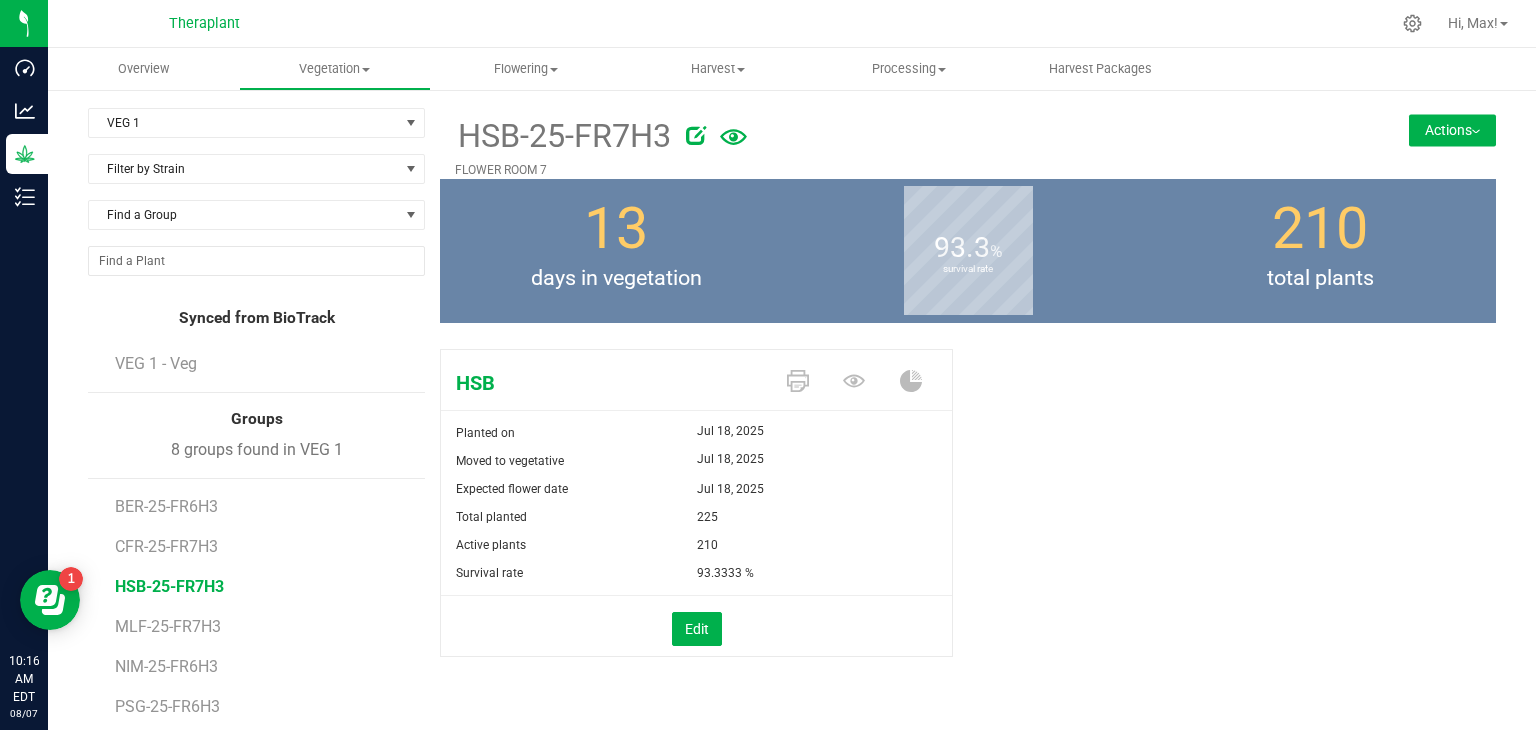click on "Actions" at bounding box center (1452, 130) 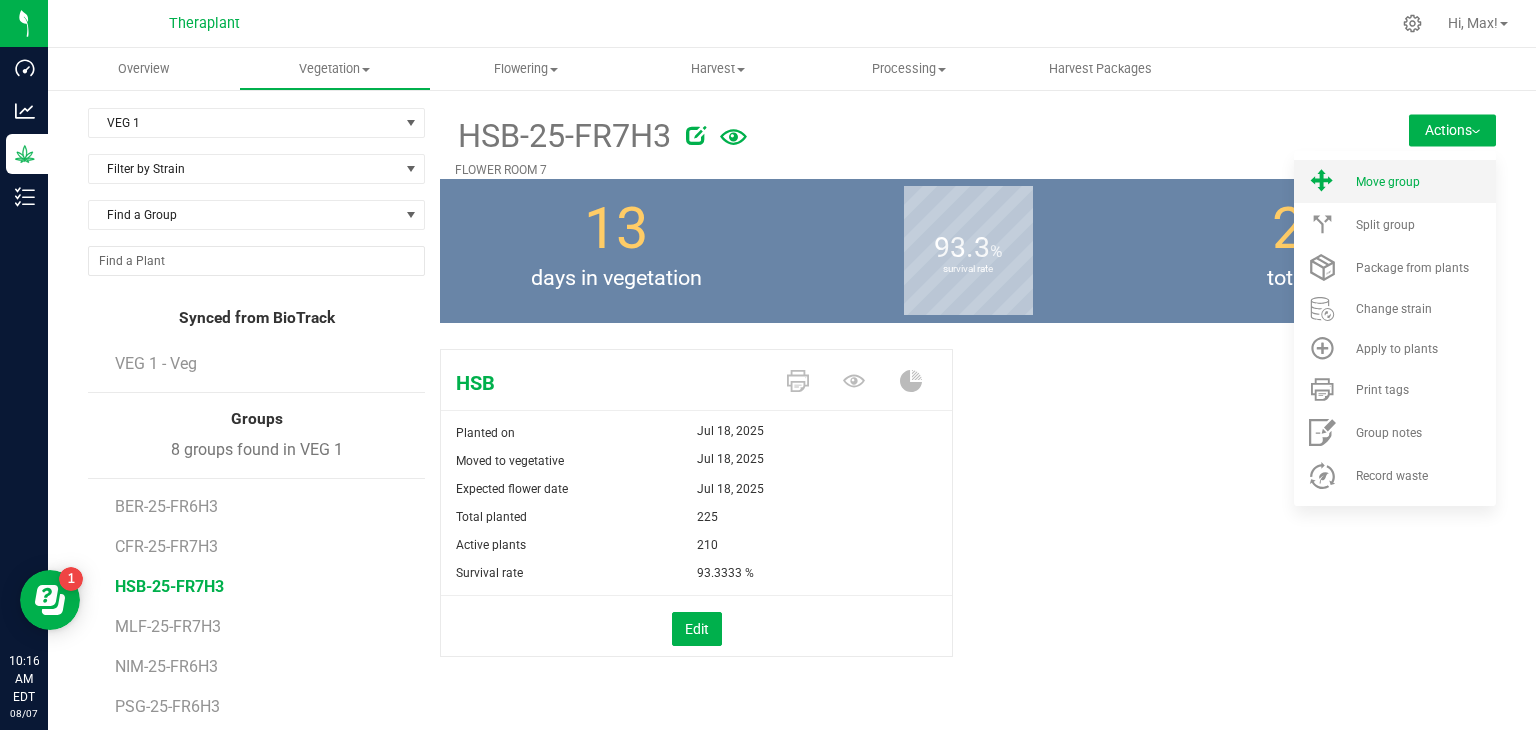 click on "Move group" at bounding box center [1388, 182] 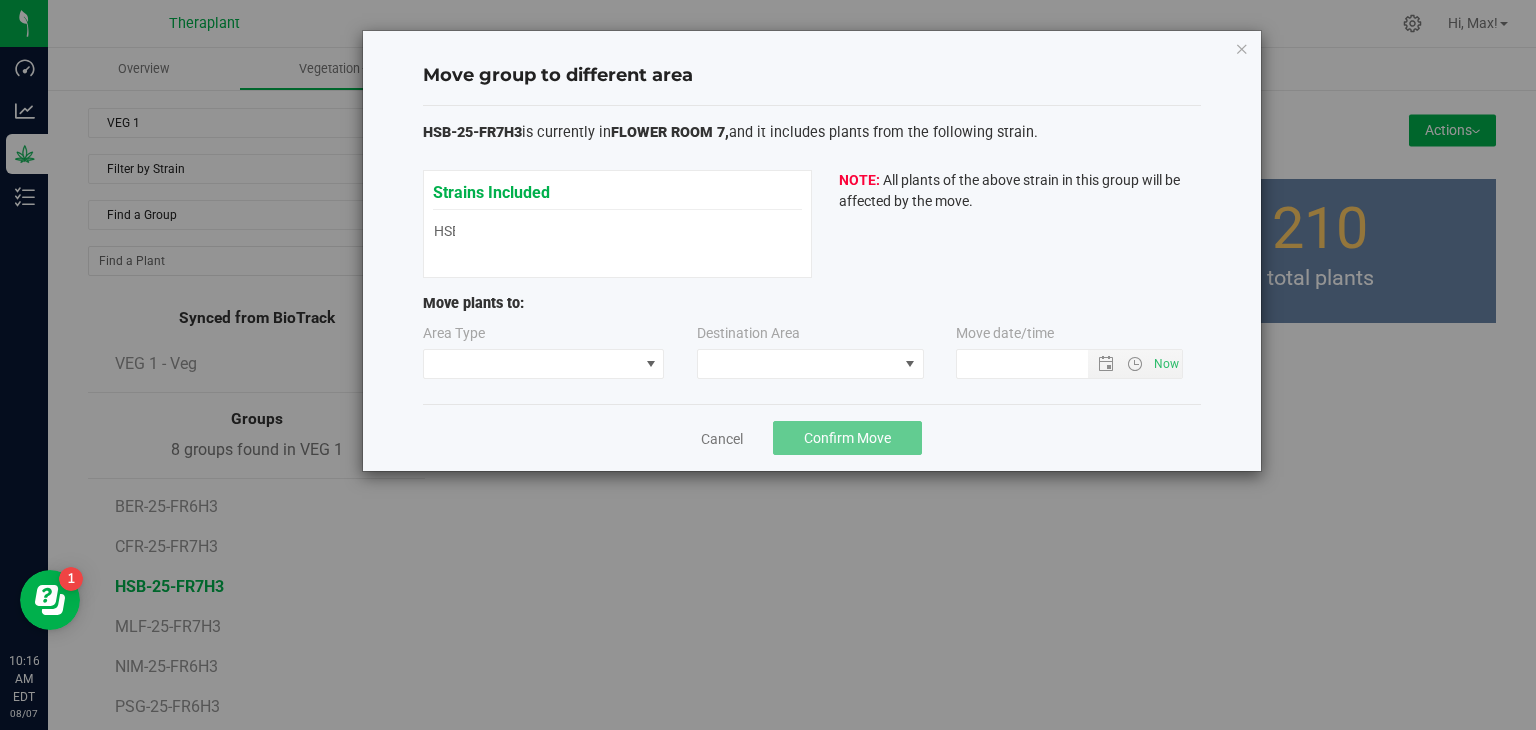 type on "8/7/2025 10:16 AM" 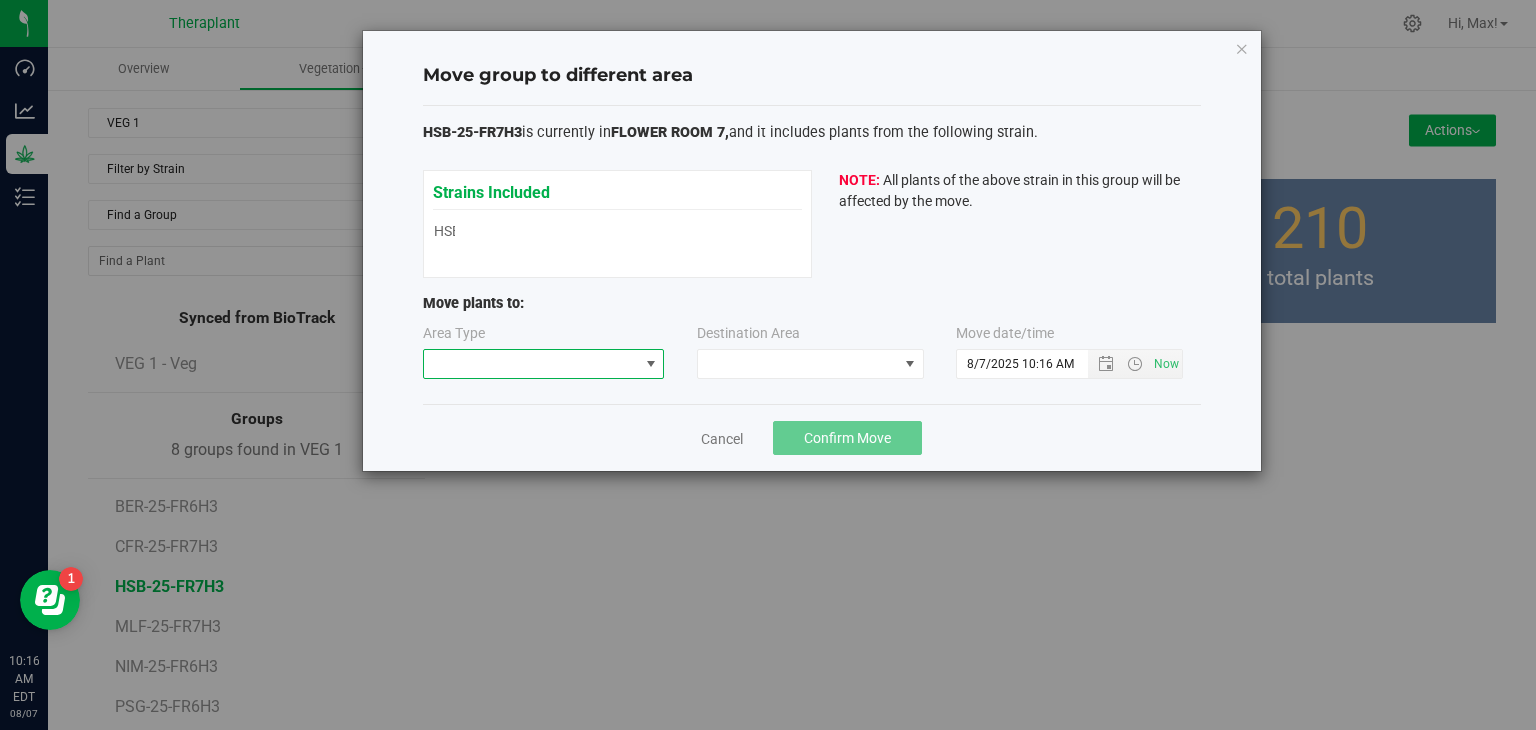 click at bounding box center [651, 364] 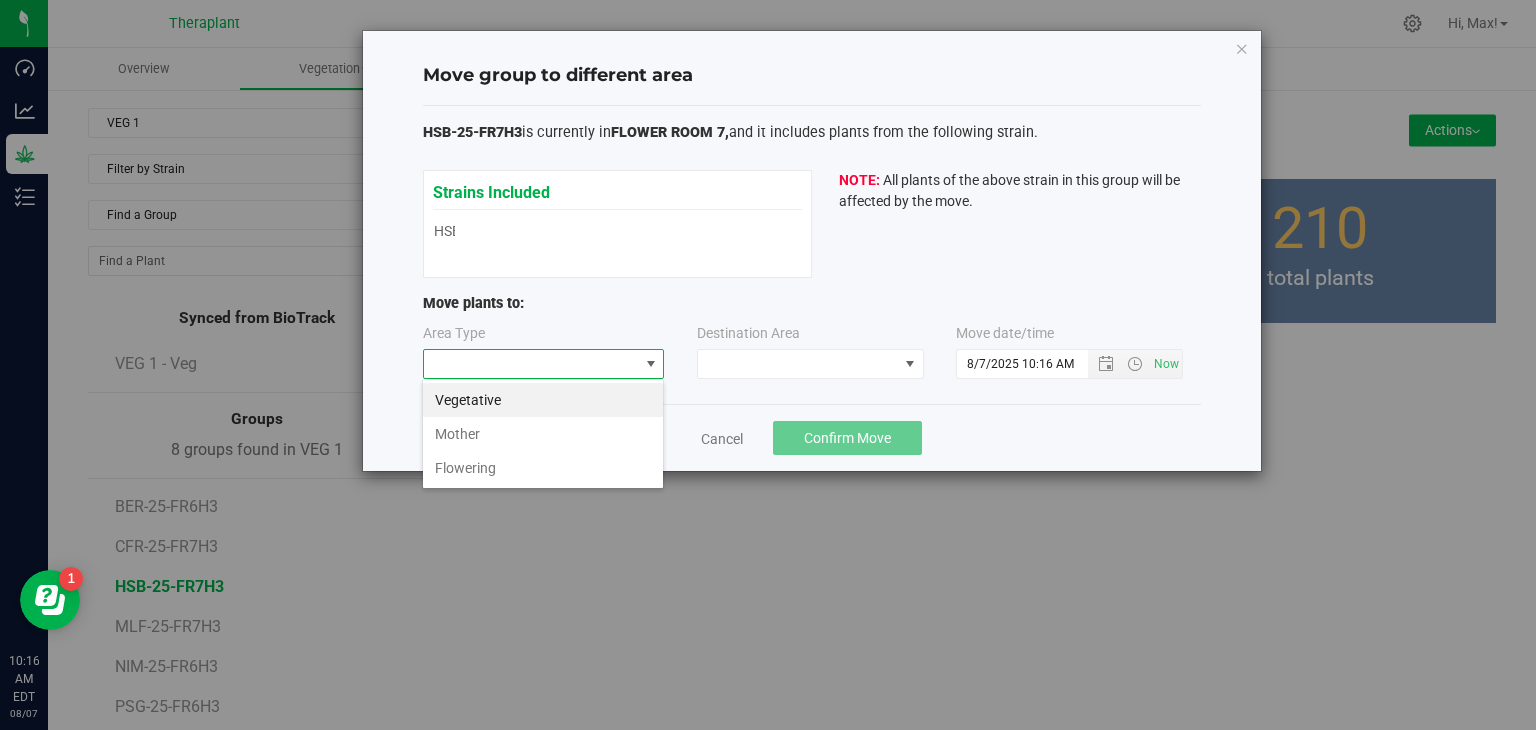 scroll, scrollTop: 99970, scrollLeft: 99757, axis: both 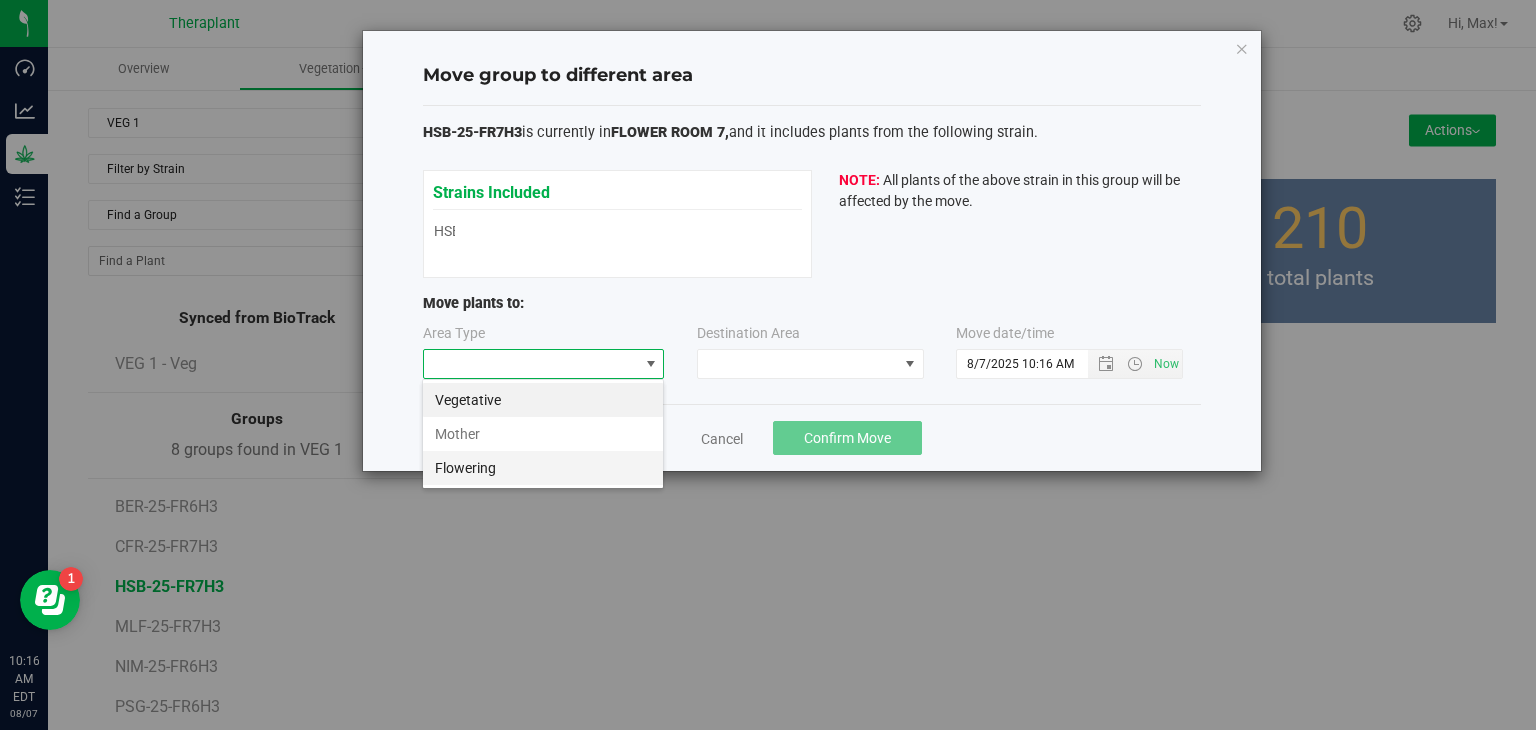 click on "Flowering" at bounding box center [543, 468] 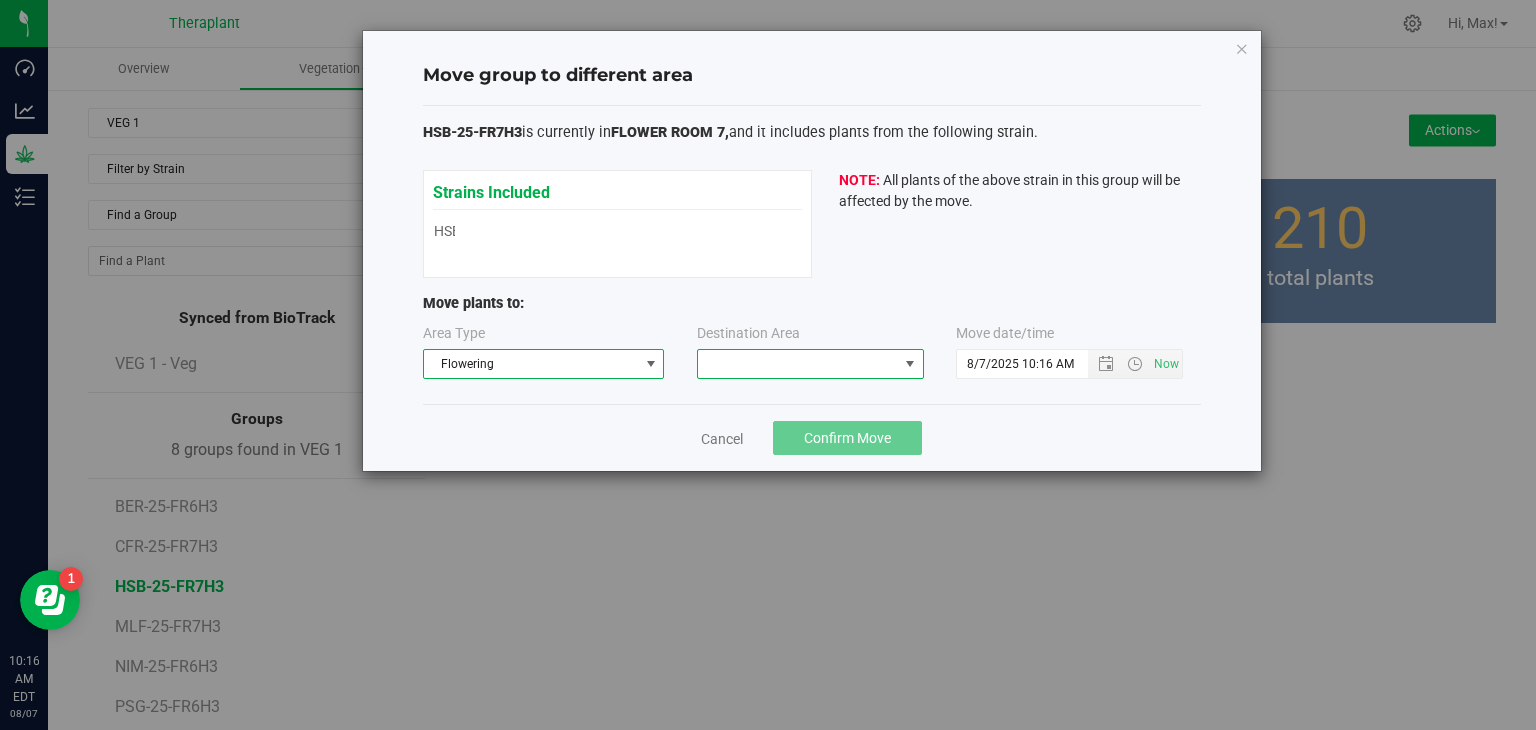 click at bounding box center [910, 364] 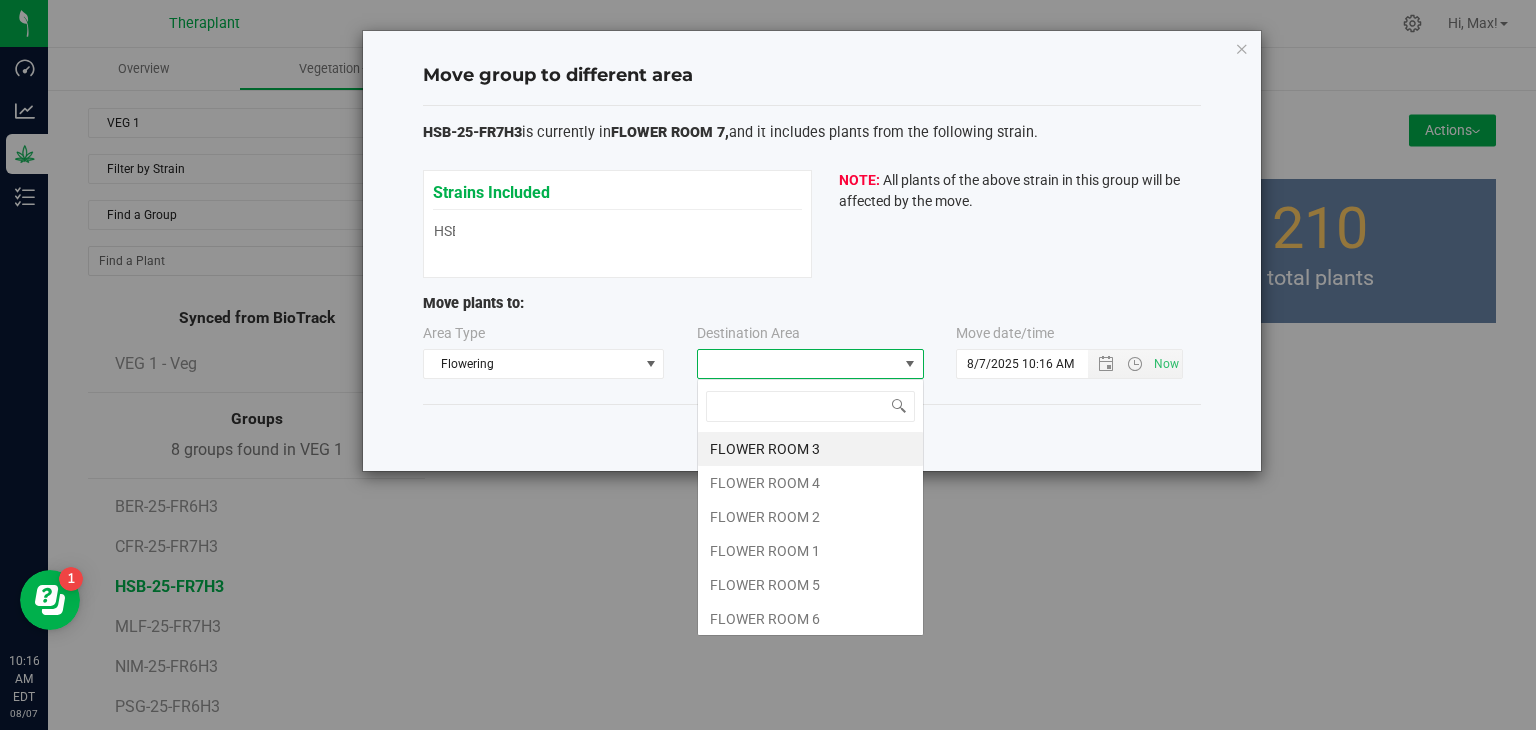 scroll, scrollTop: 99970, scrollLeft: 99772, axis: both 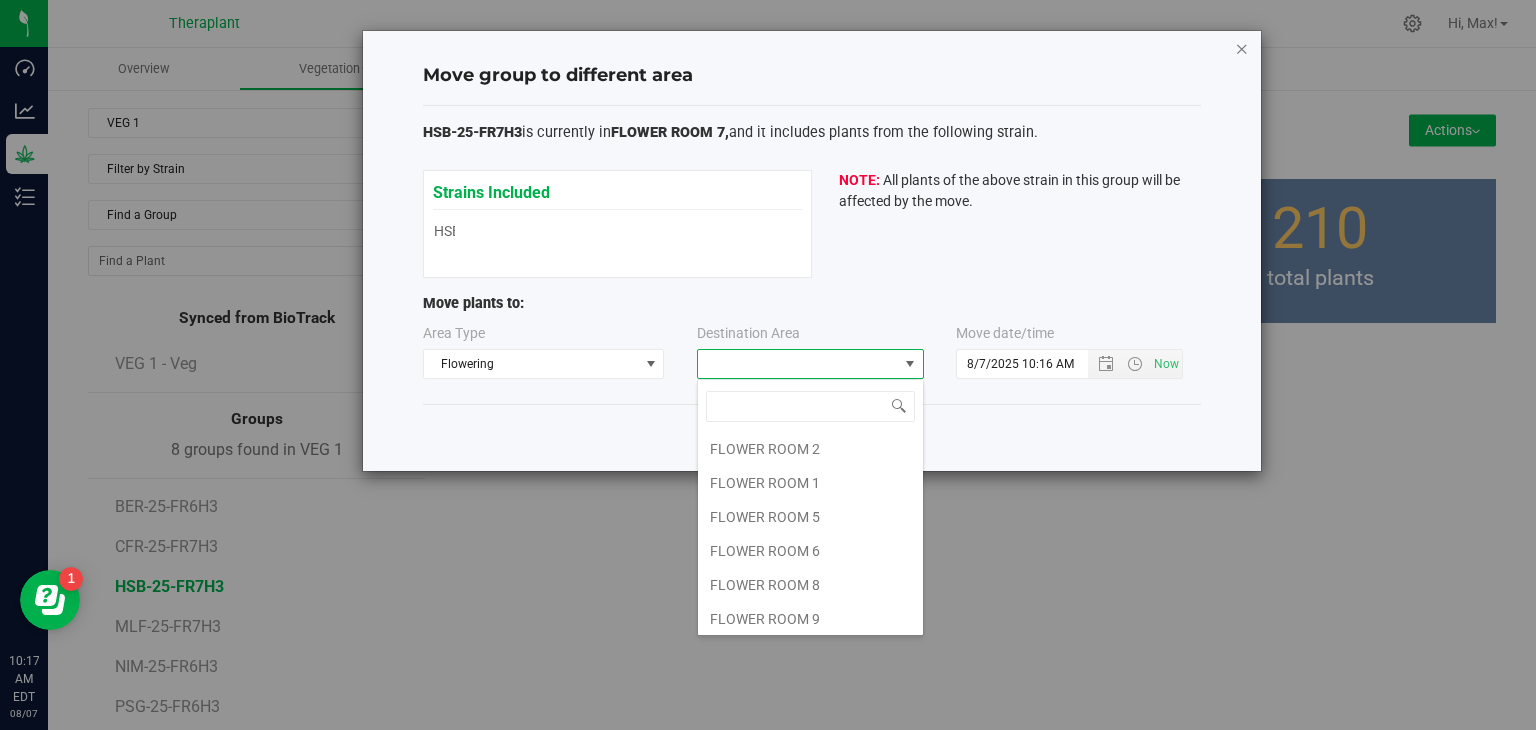 click at bounding box center [1242, 48] 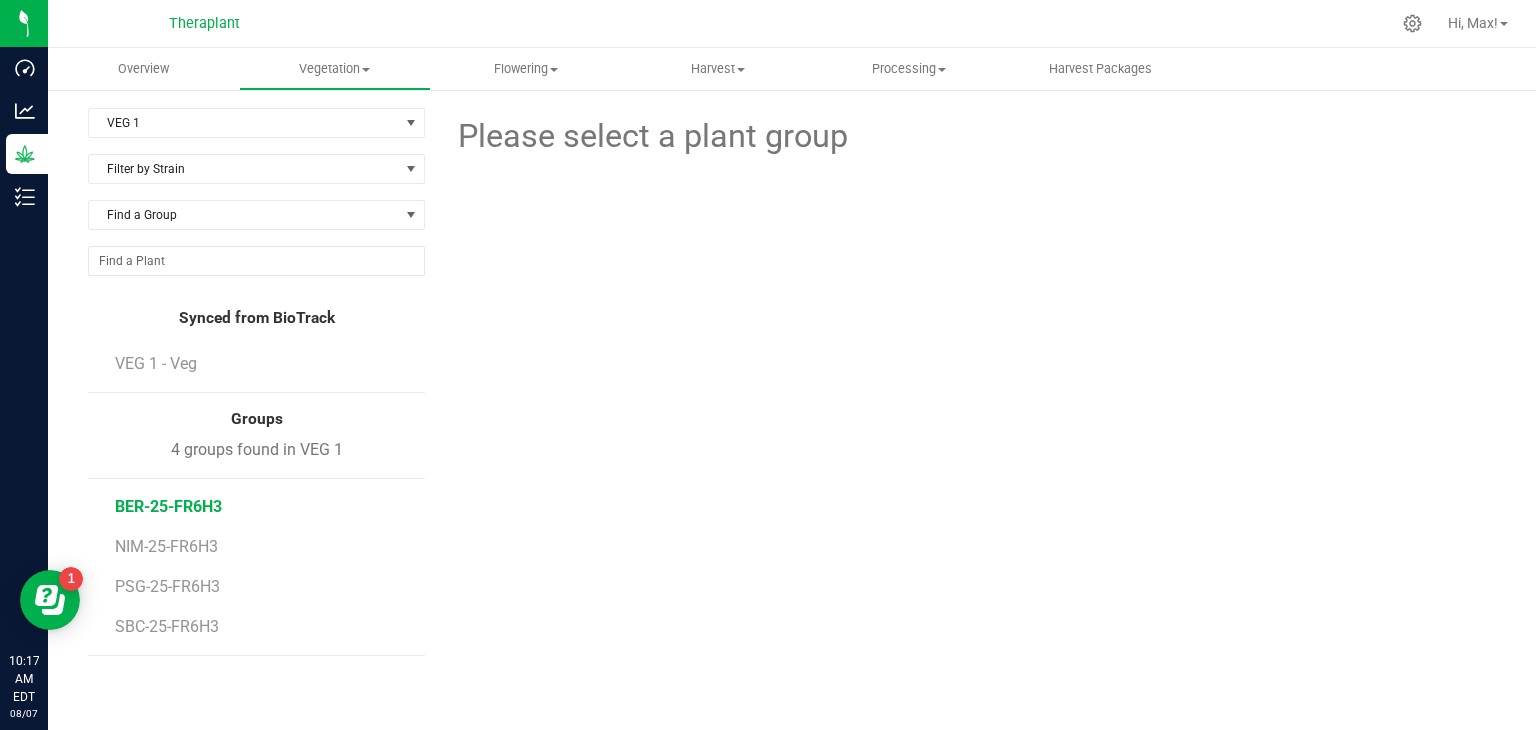 click on "BER-25-FR6H3" at bounding box center (168, 506) 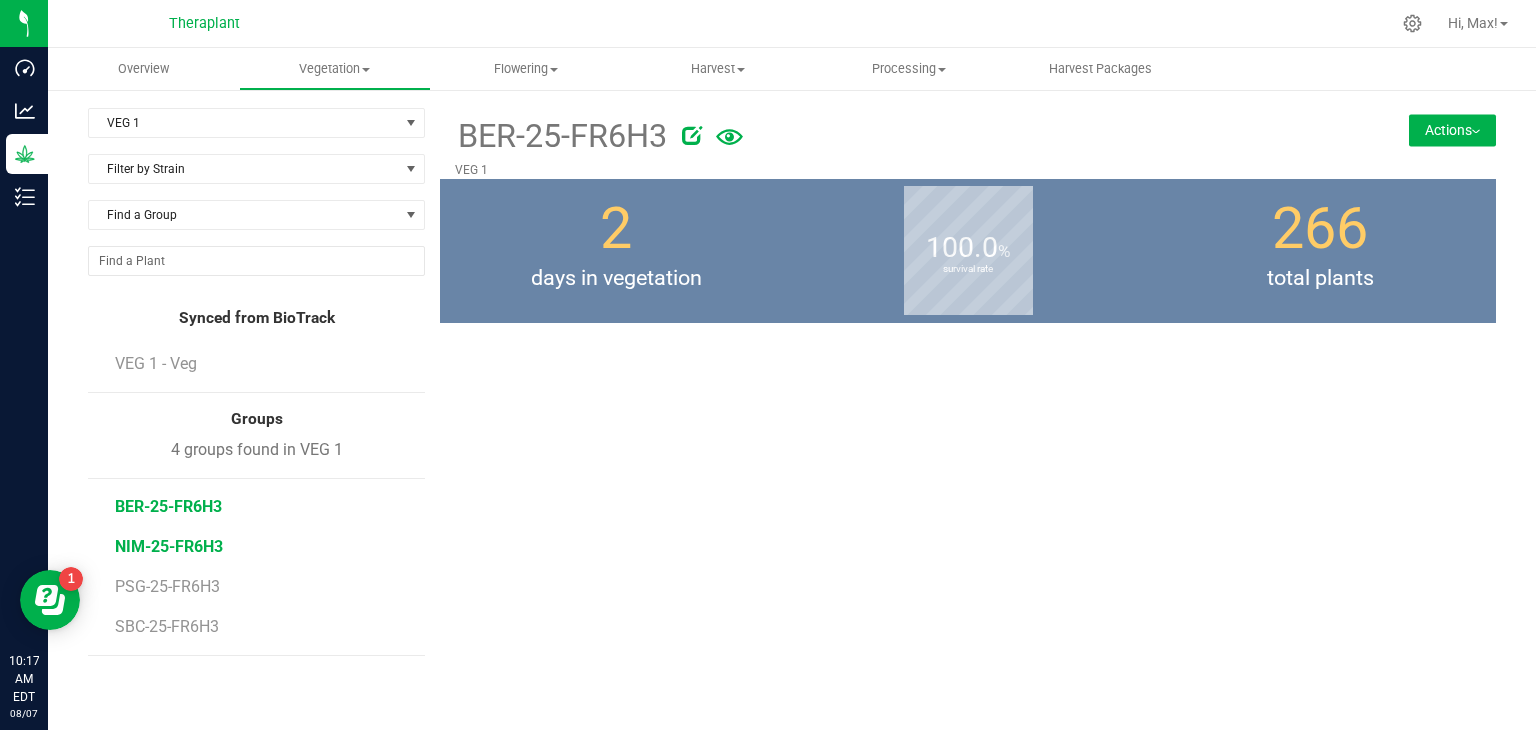 click on "NIM-25-FR6H3" at bounding box center [169, 546] 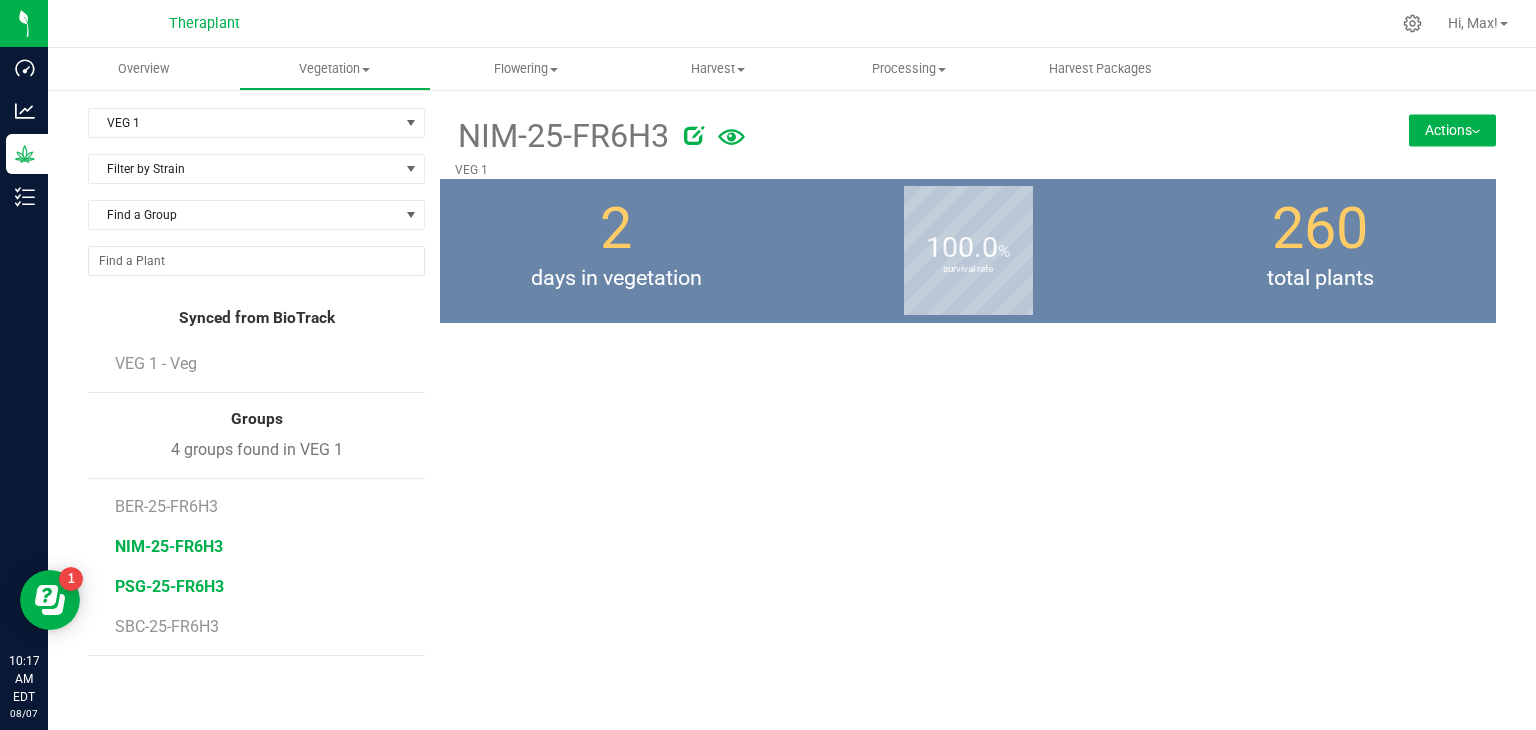 click on "PSG-25-FR6H3" at bounding box center [169, 586] 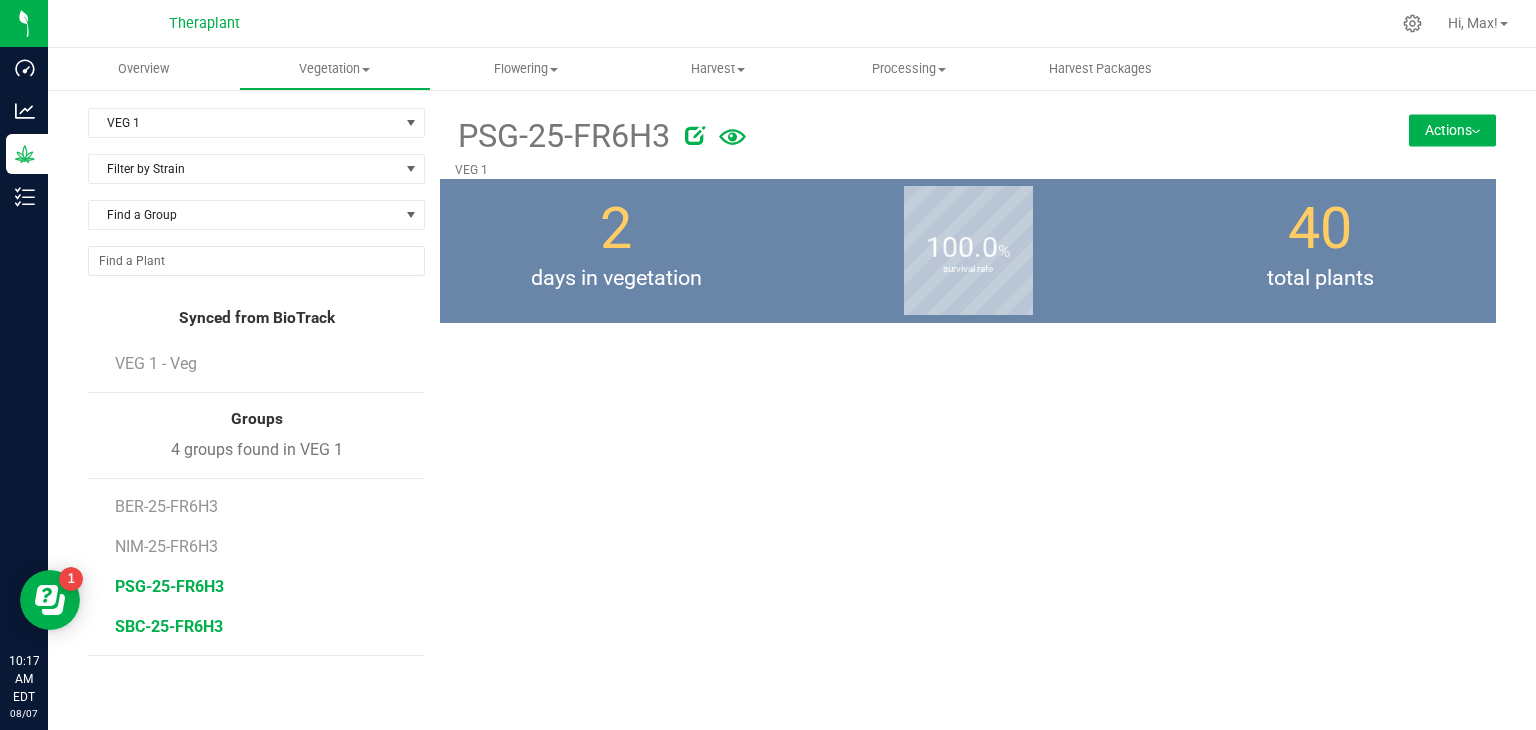 click on "SBC-25-FR6H3" at bounding box center (169, 626) 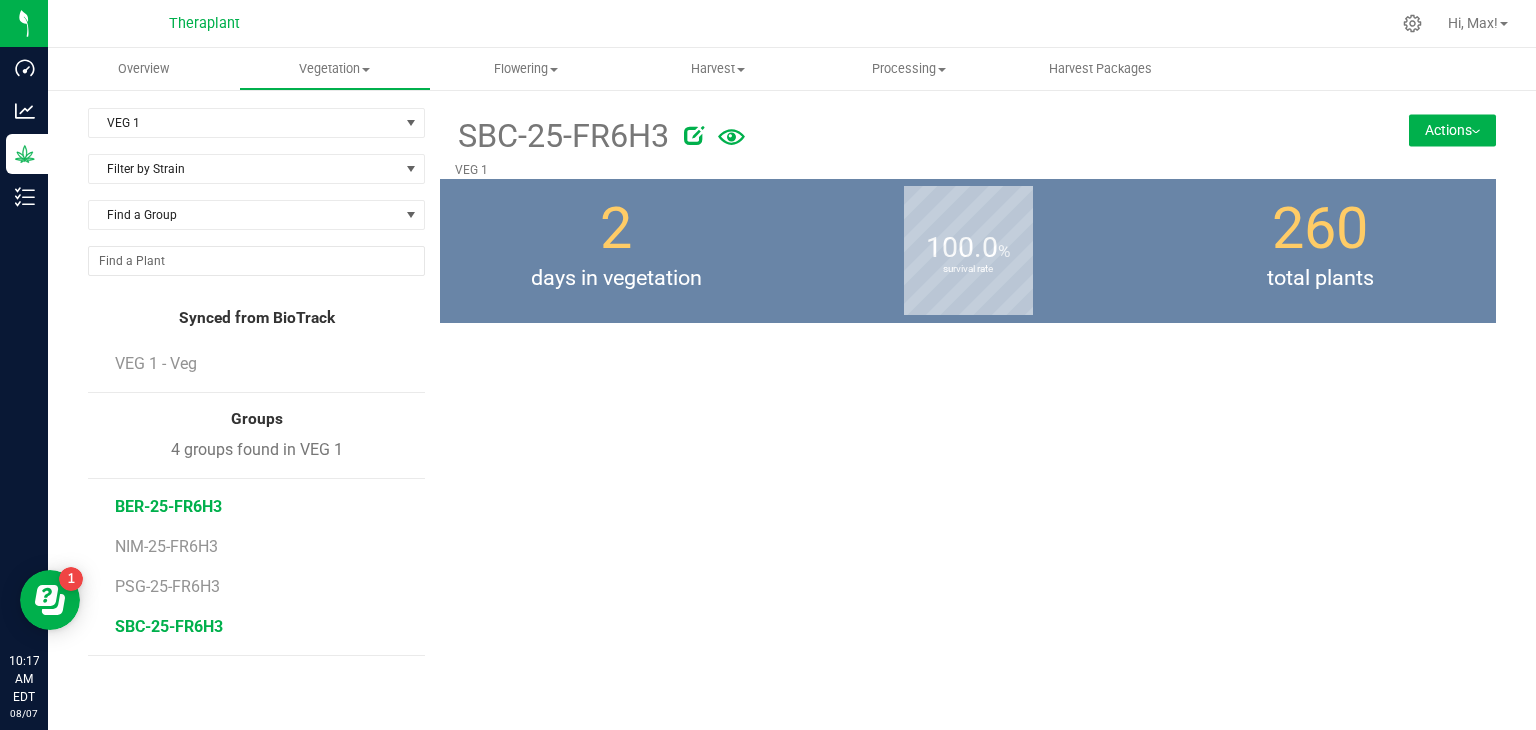 click on "BER-25-FR6H3" at bounding box center (168, 506) 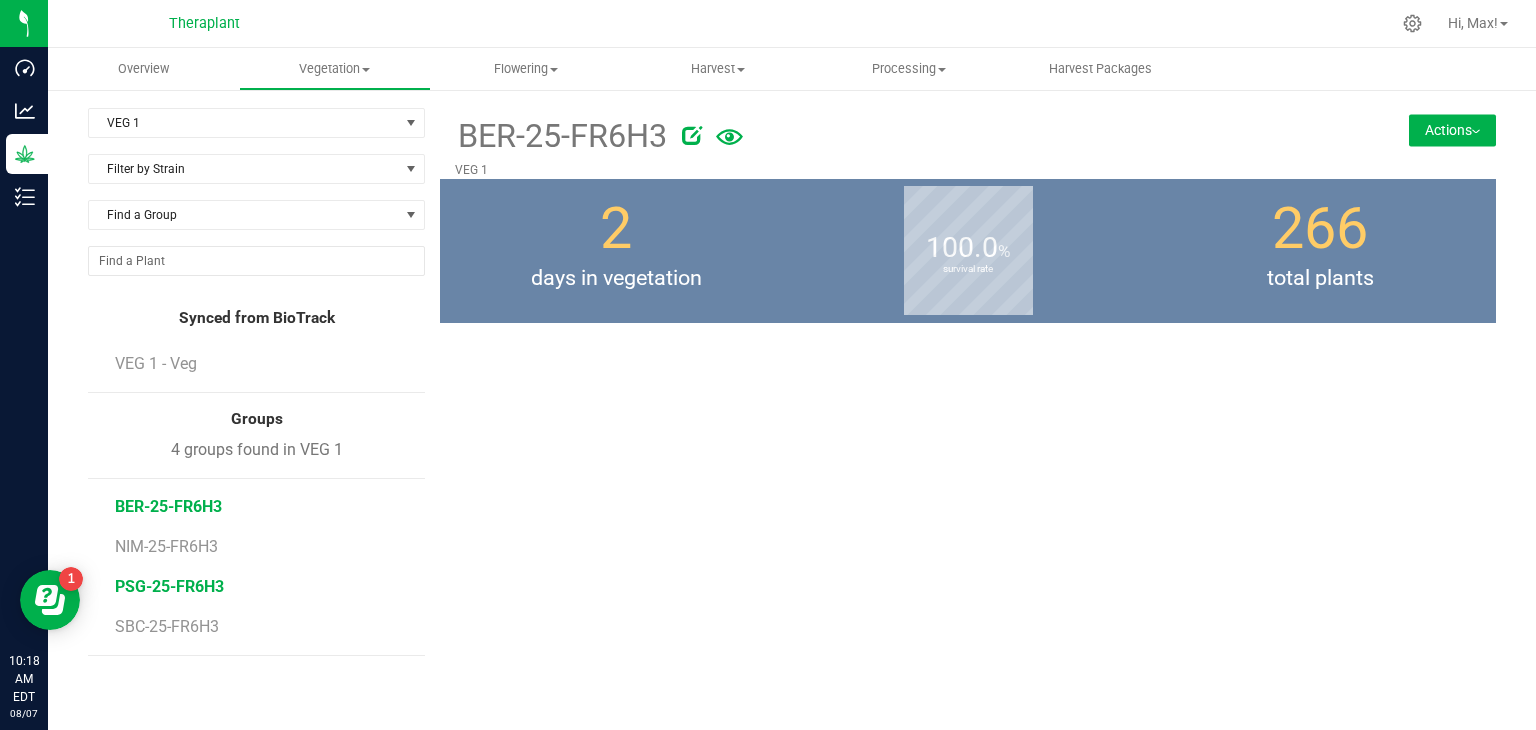 click on "PSG-25-FR6H3" at bounding box center [169, 586] 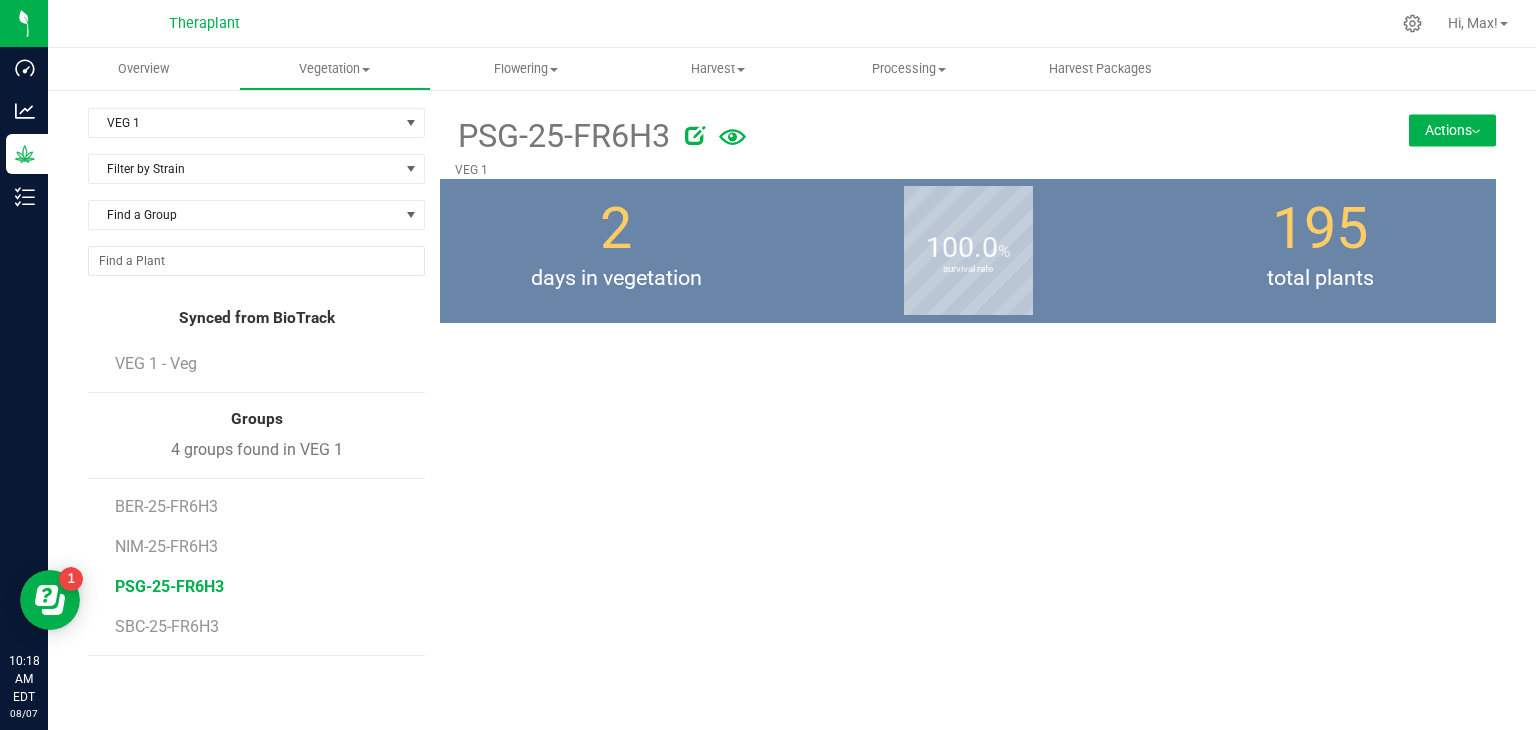 click on "Actions" at bounding box center [1452, 130] 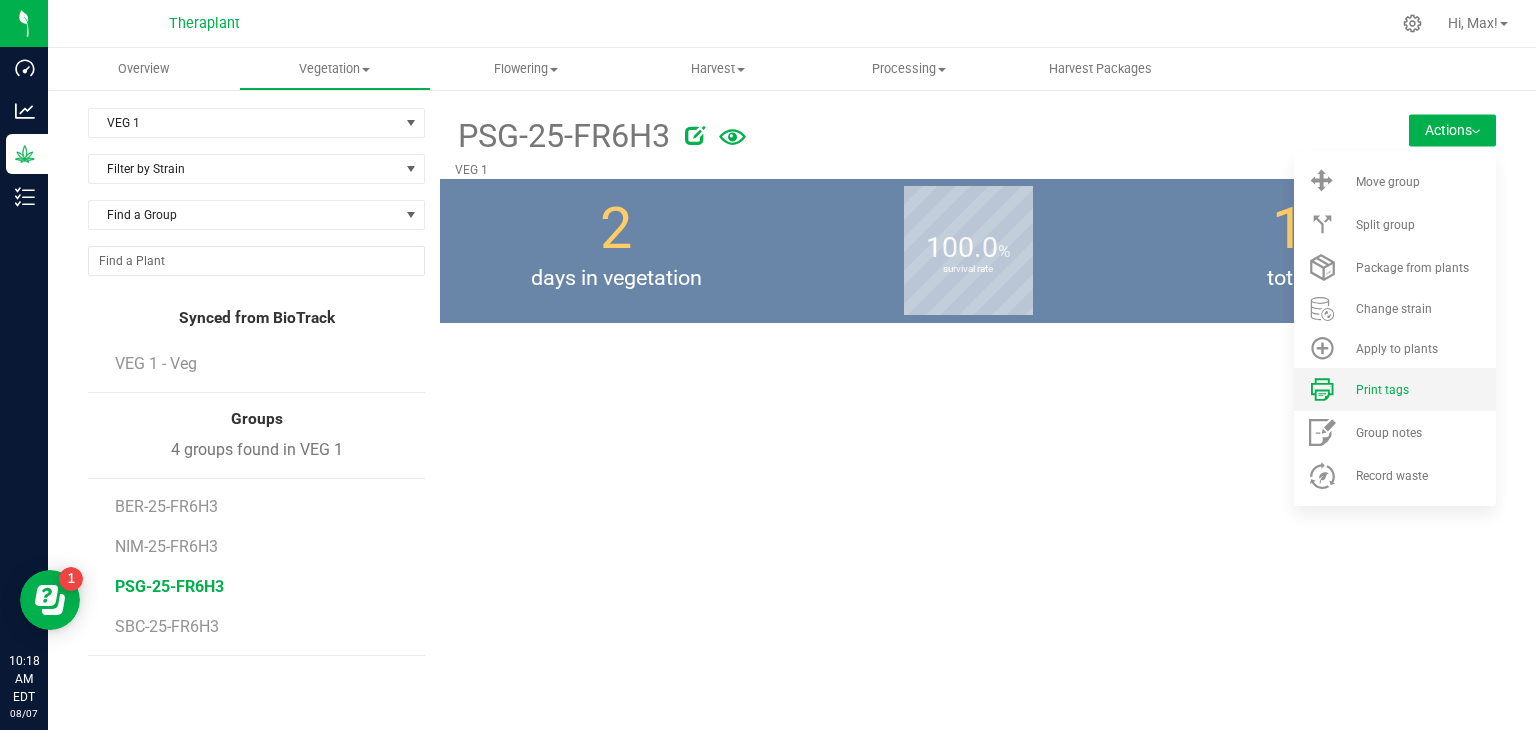 click on "Print tags" at bounding box center (1382, 390) 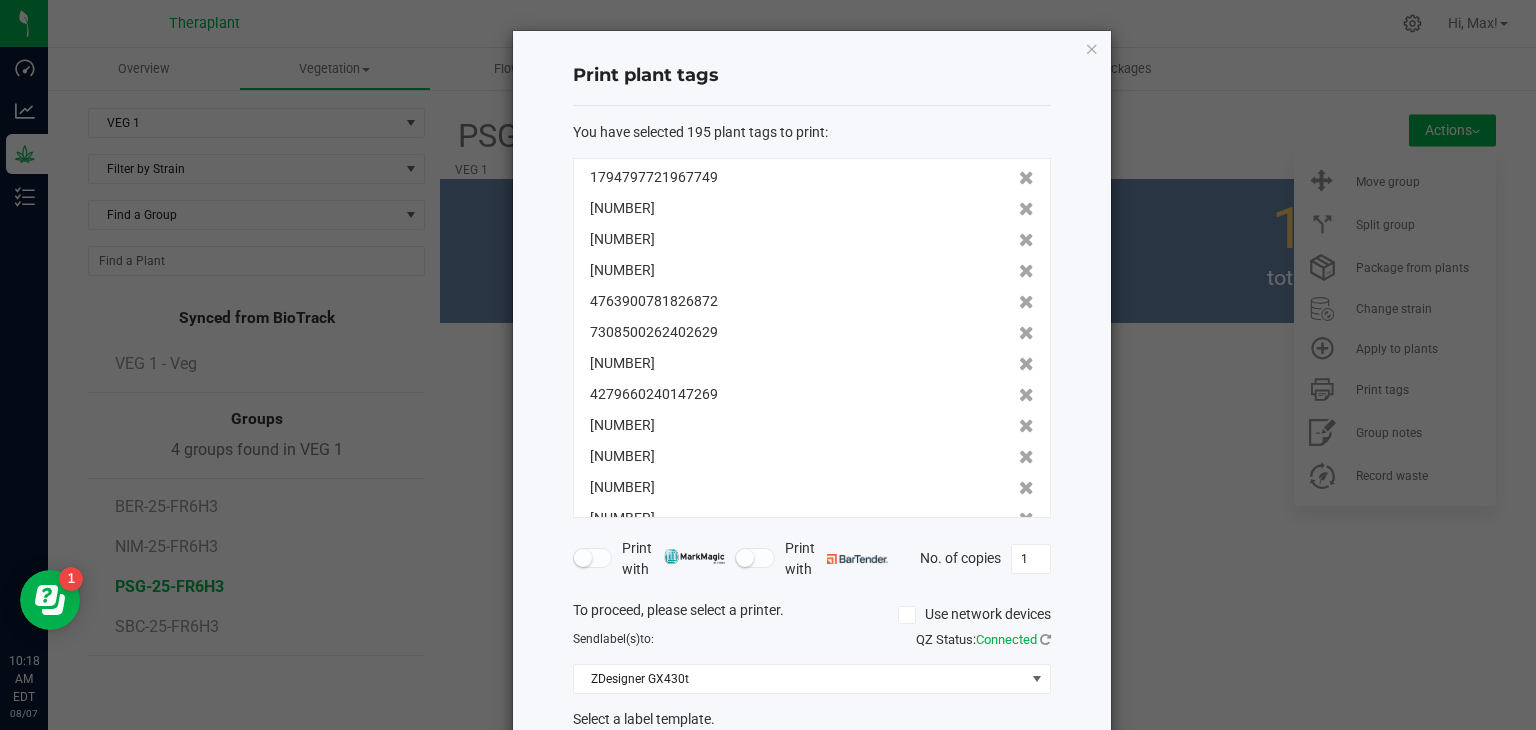 scroll, scrollTop: 144, scrollLeft: 0, axis: vertical 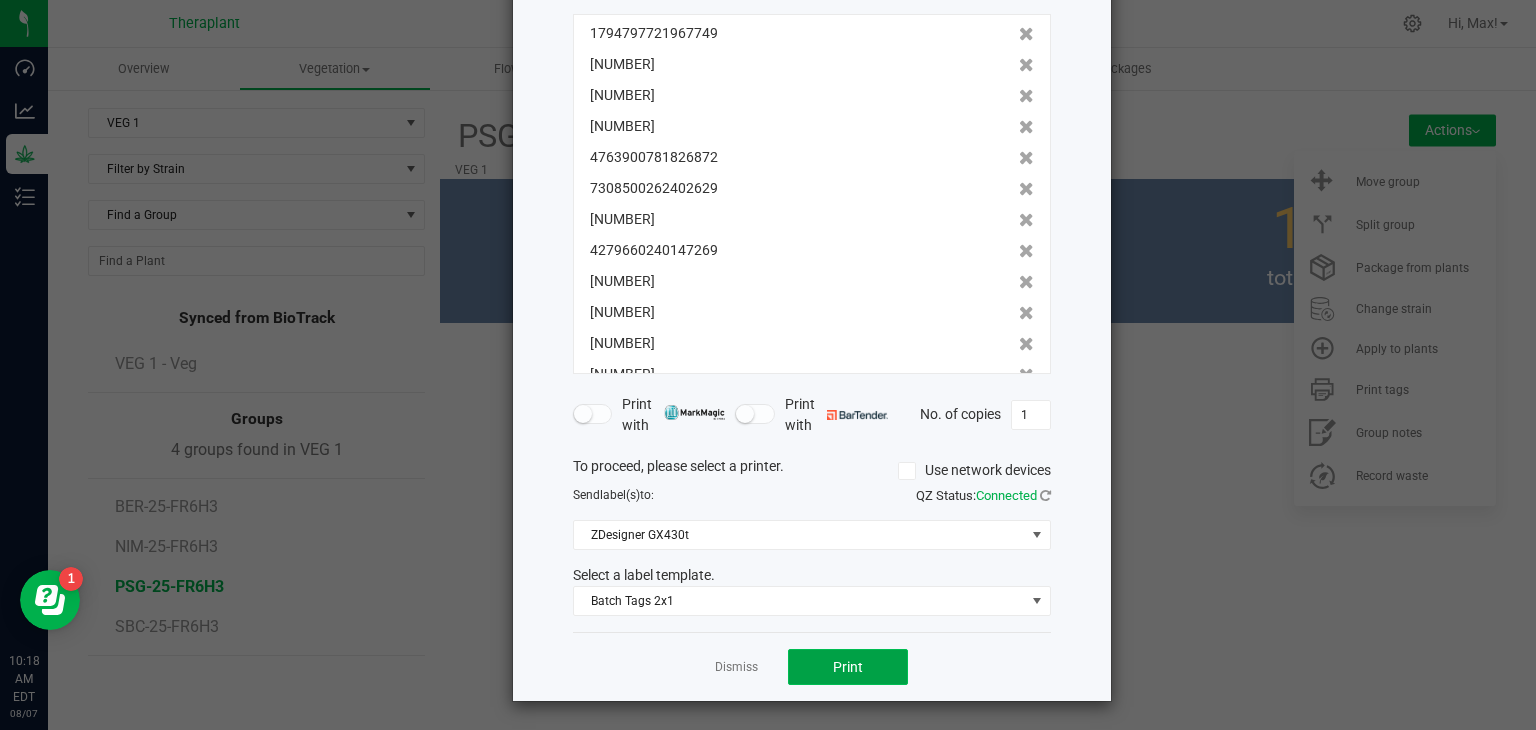 click on "Print" 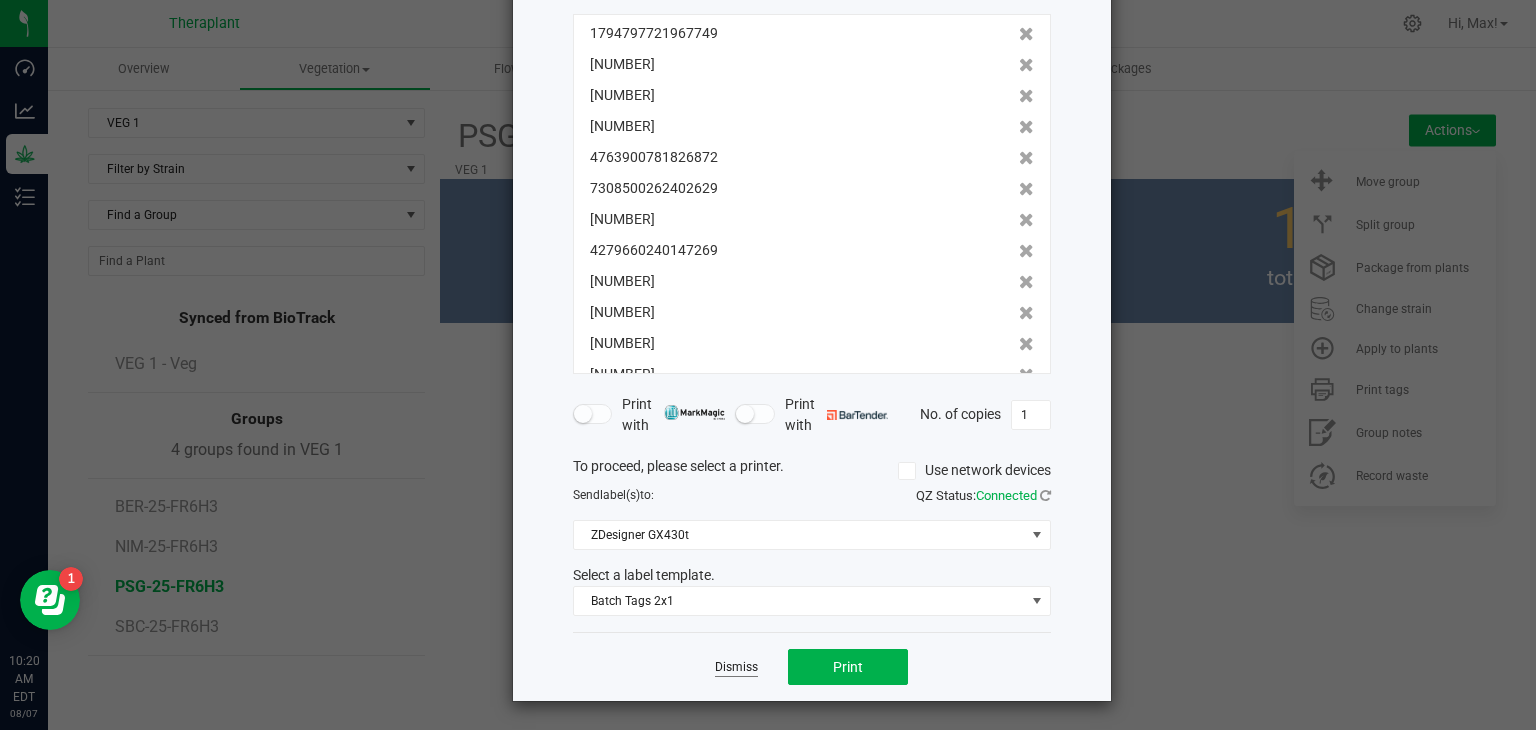 click on "Dismiss" 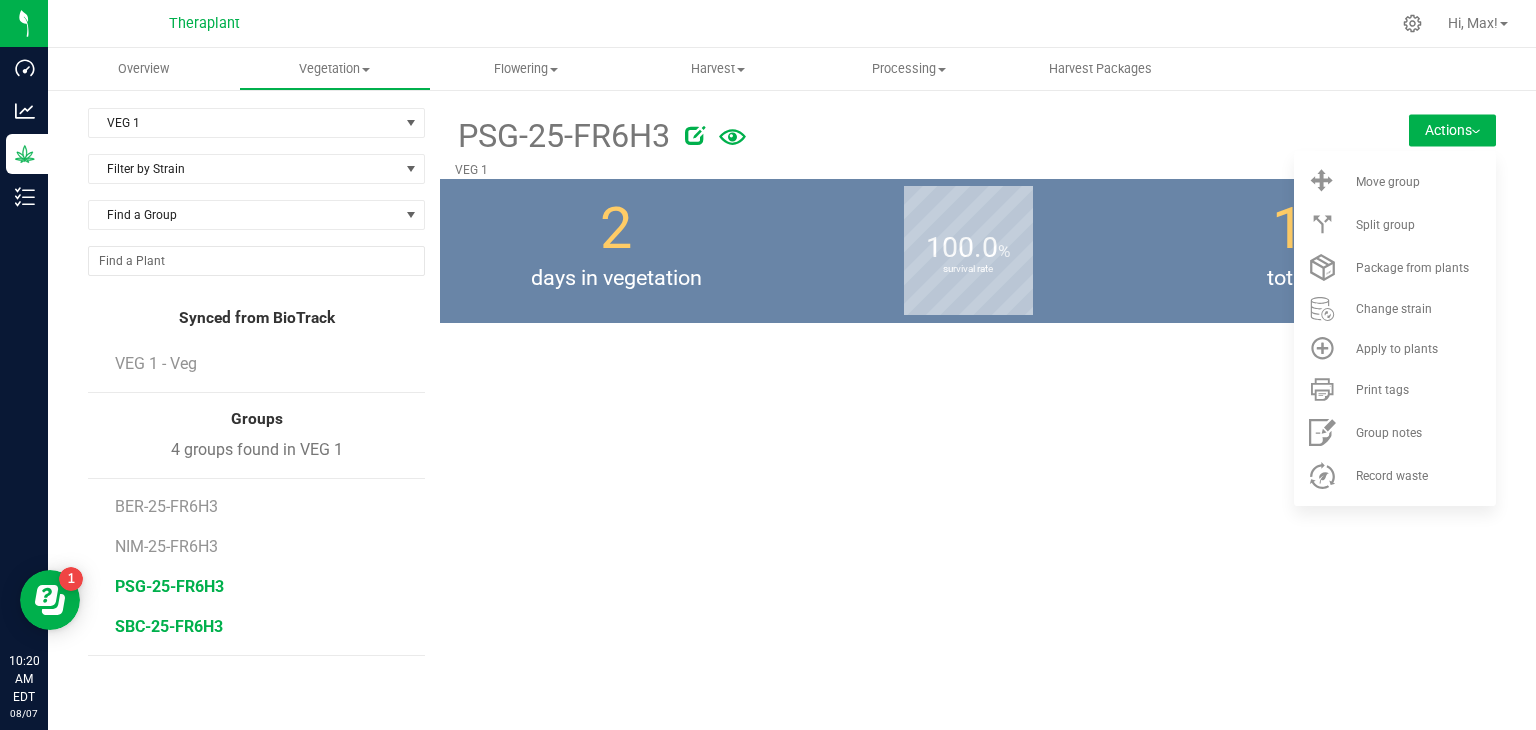 click on "SBC-25-FR6H3" at bounding box center (169, 626) 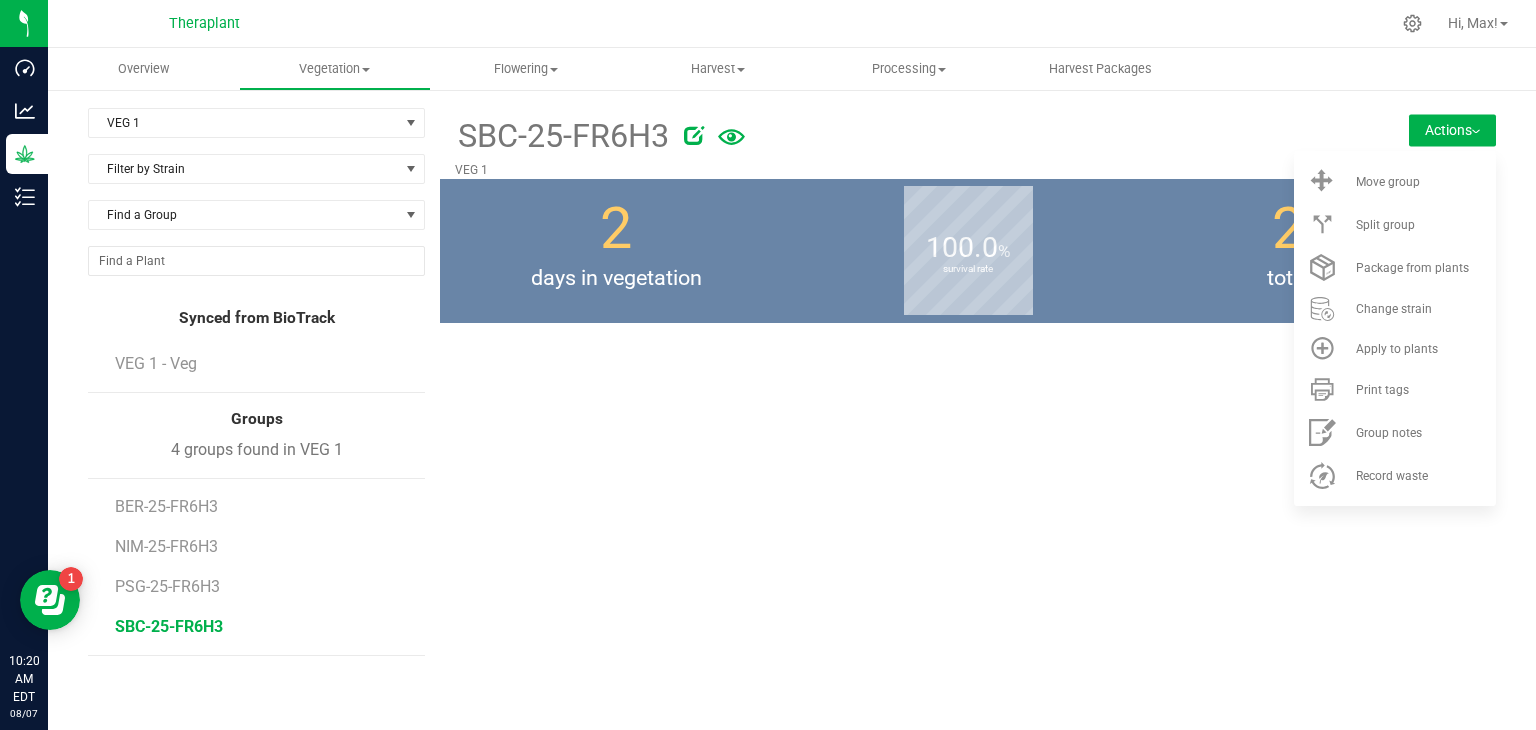 click at bounding box center [1002, 132] 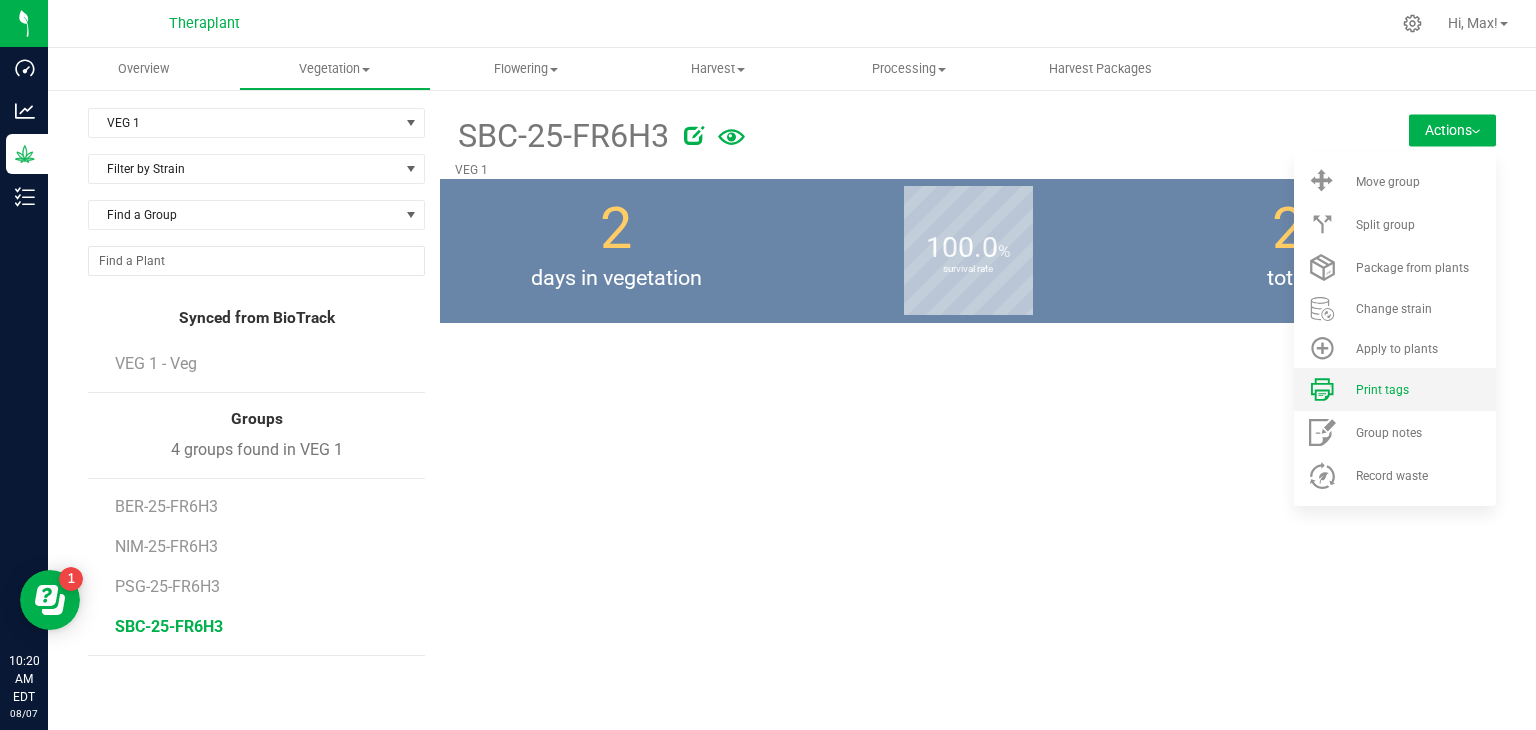 click on "Print tags" at bounding box center (1395, 389) 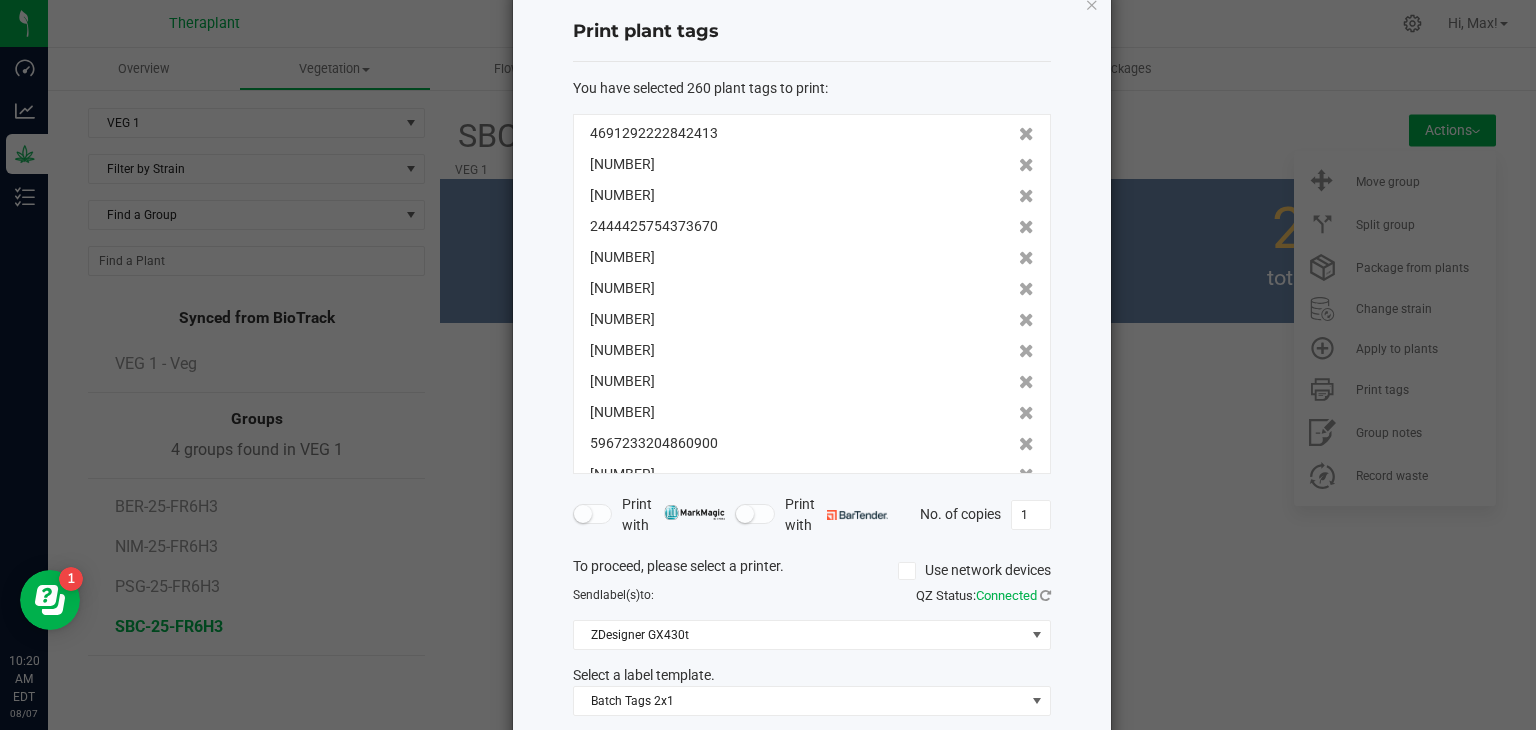 scroll, scrollTop: 39, scrollLeft: 0, axis: vertical 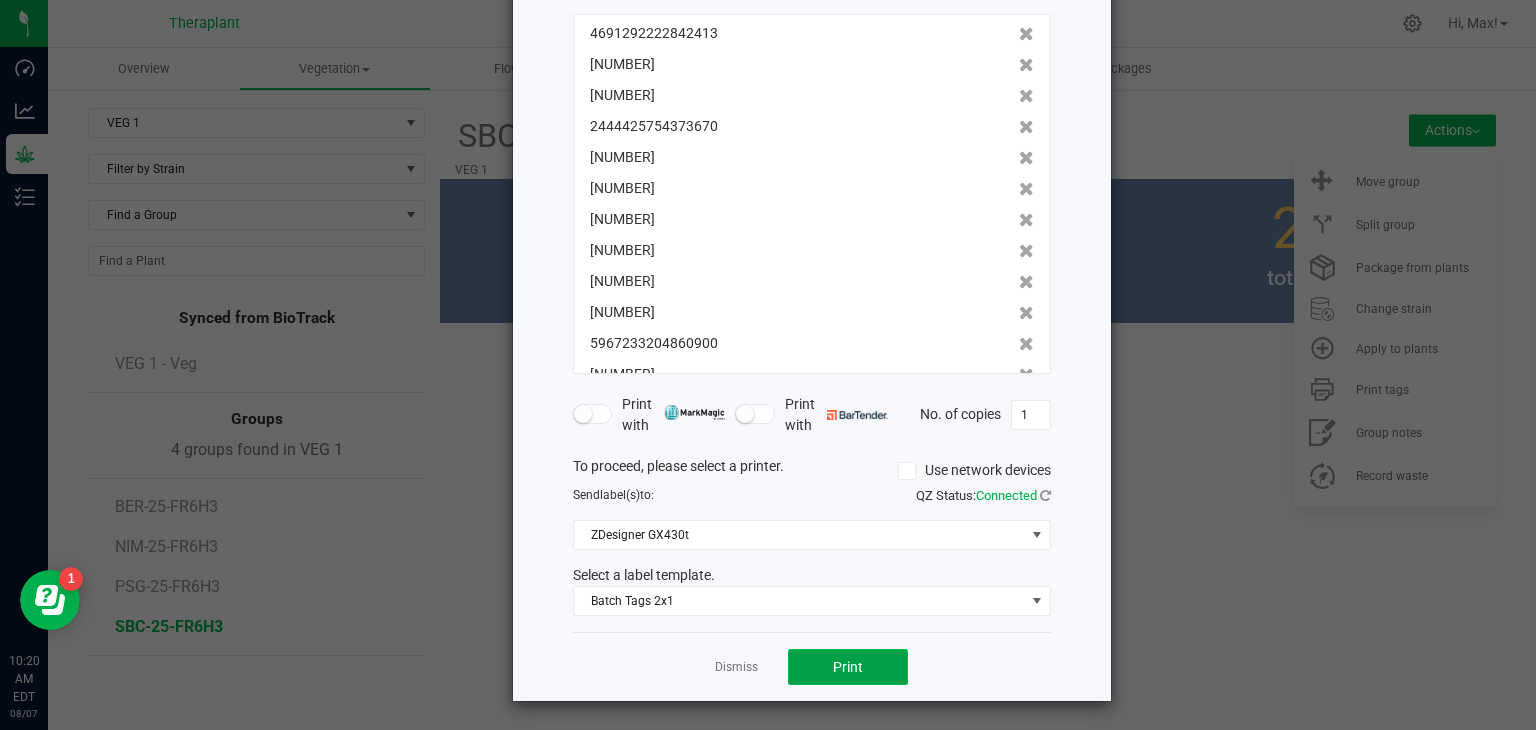 click on "Print" 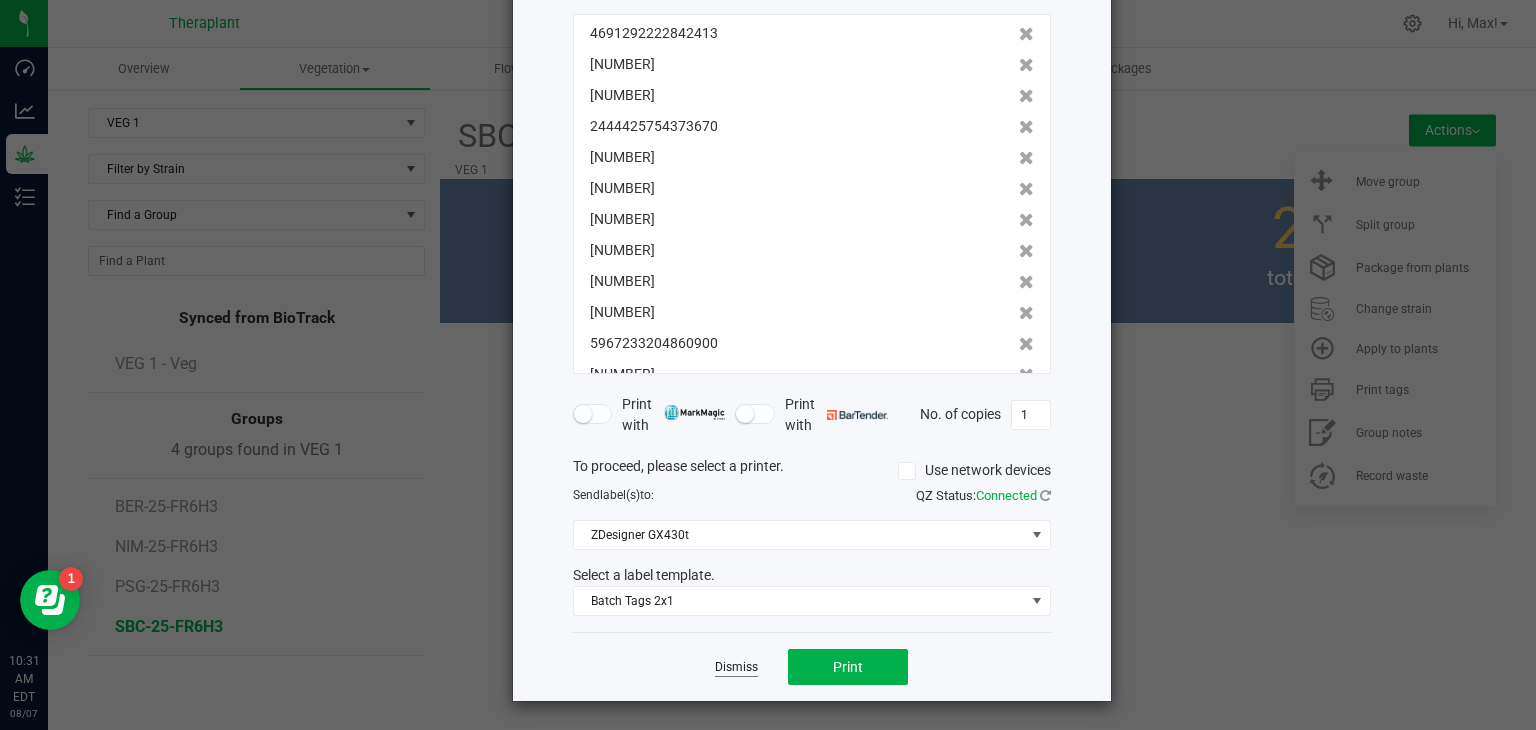 click on "Dismiss" 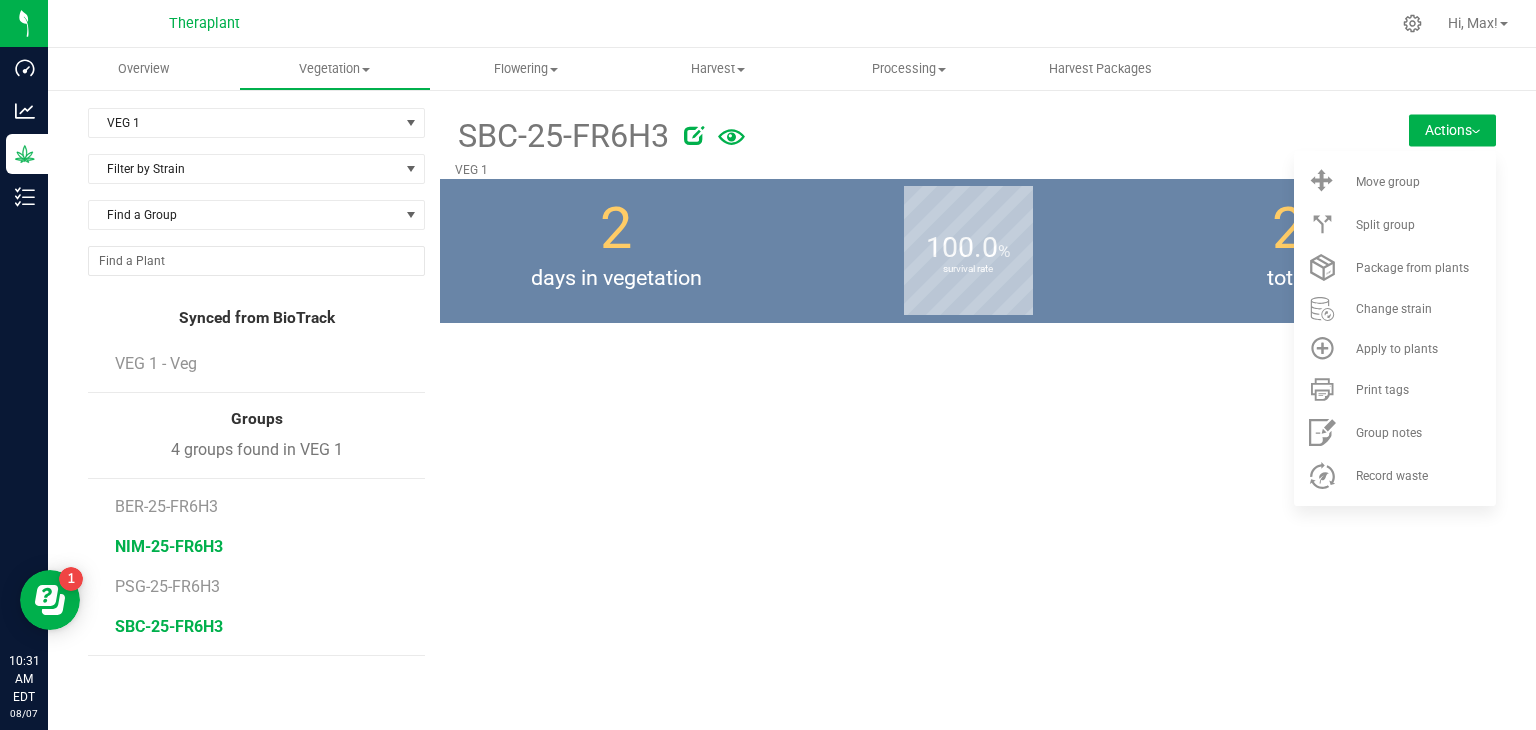 click on "NIM-25-FR6H3" at bounding box center [169, 546] 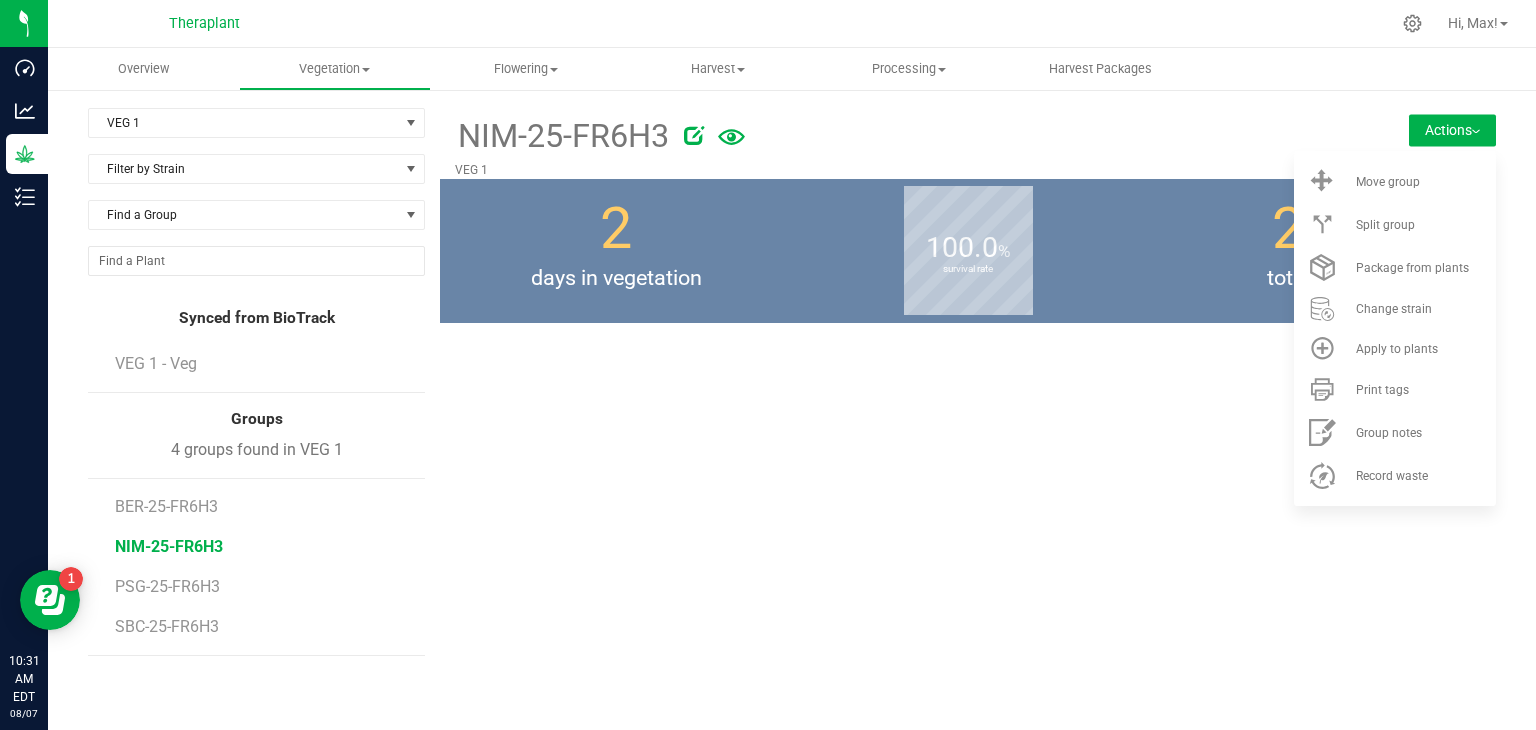 click on "NIM-25-FR6H3
VEG 1
Actions
Move group
Split group
2" at bounding box center [968, 408] 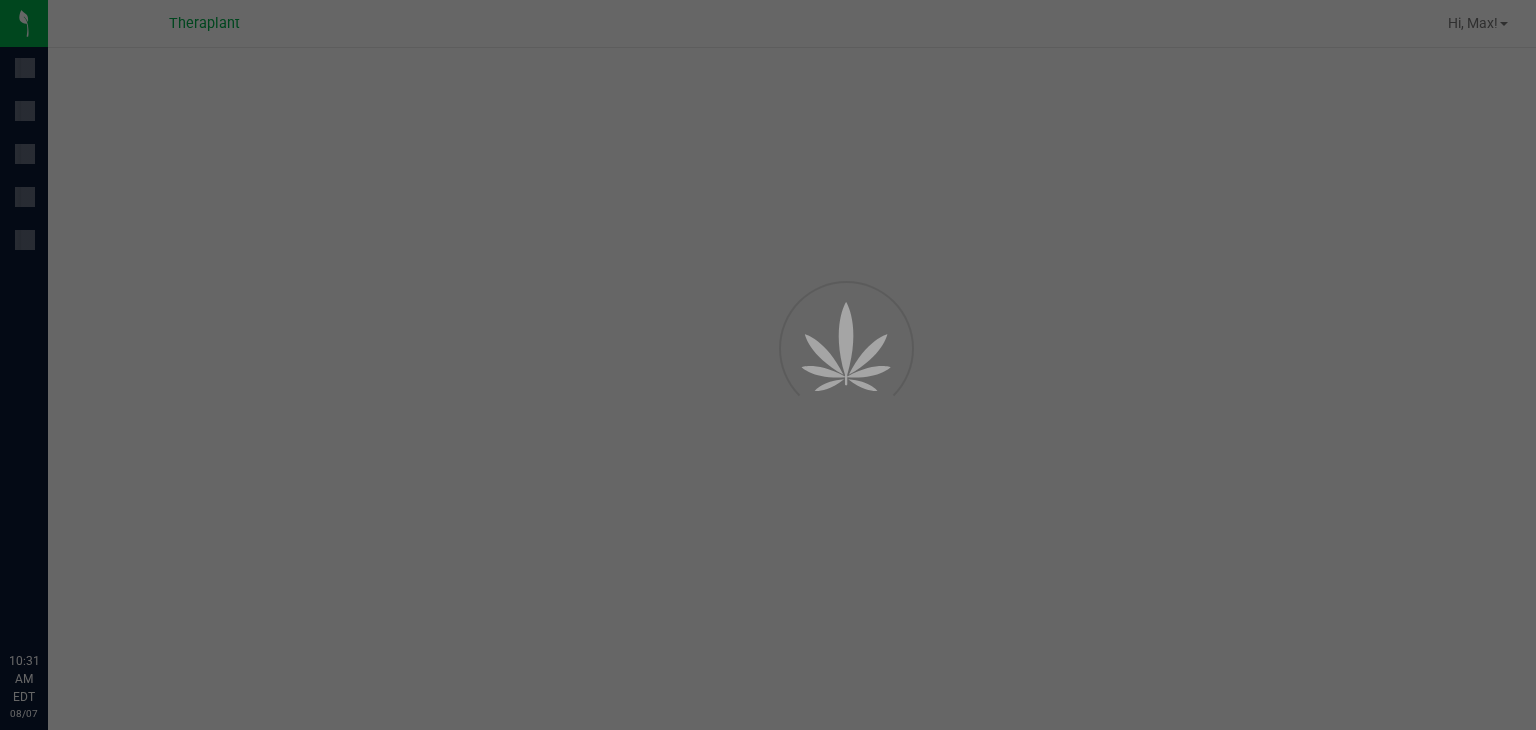 scroll, scrollTop: 0, scrollLeft: 0, axis: both 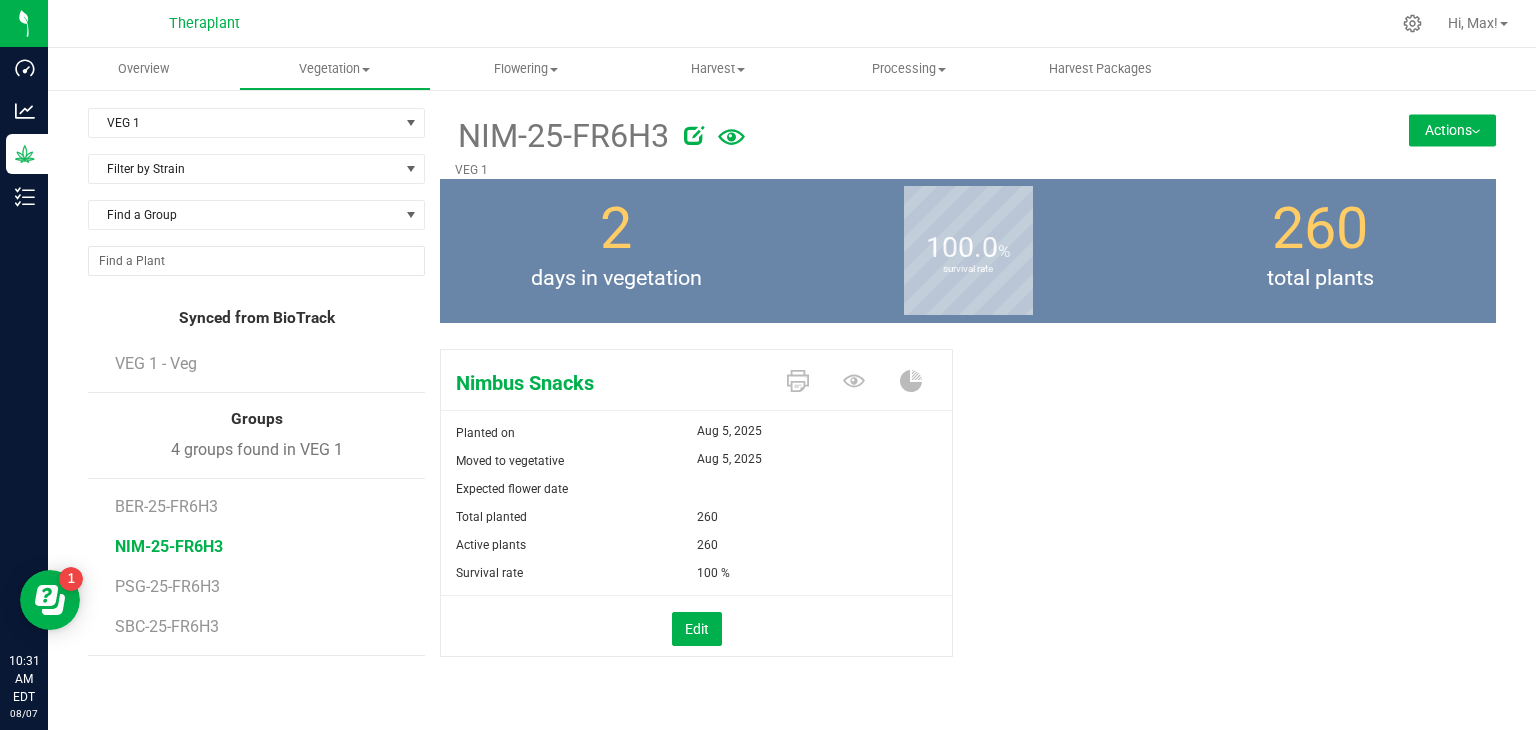 click at bounding box center [1476, 132] 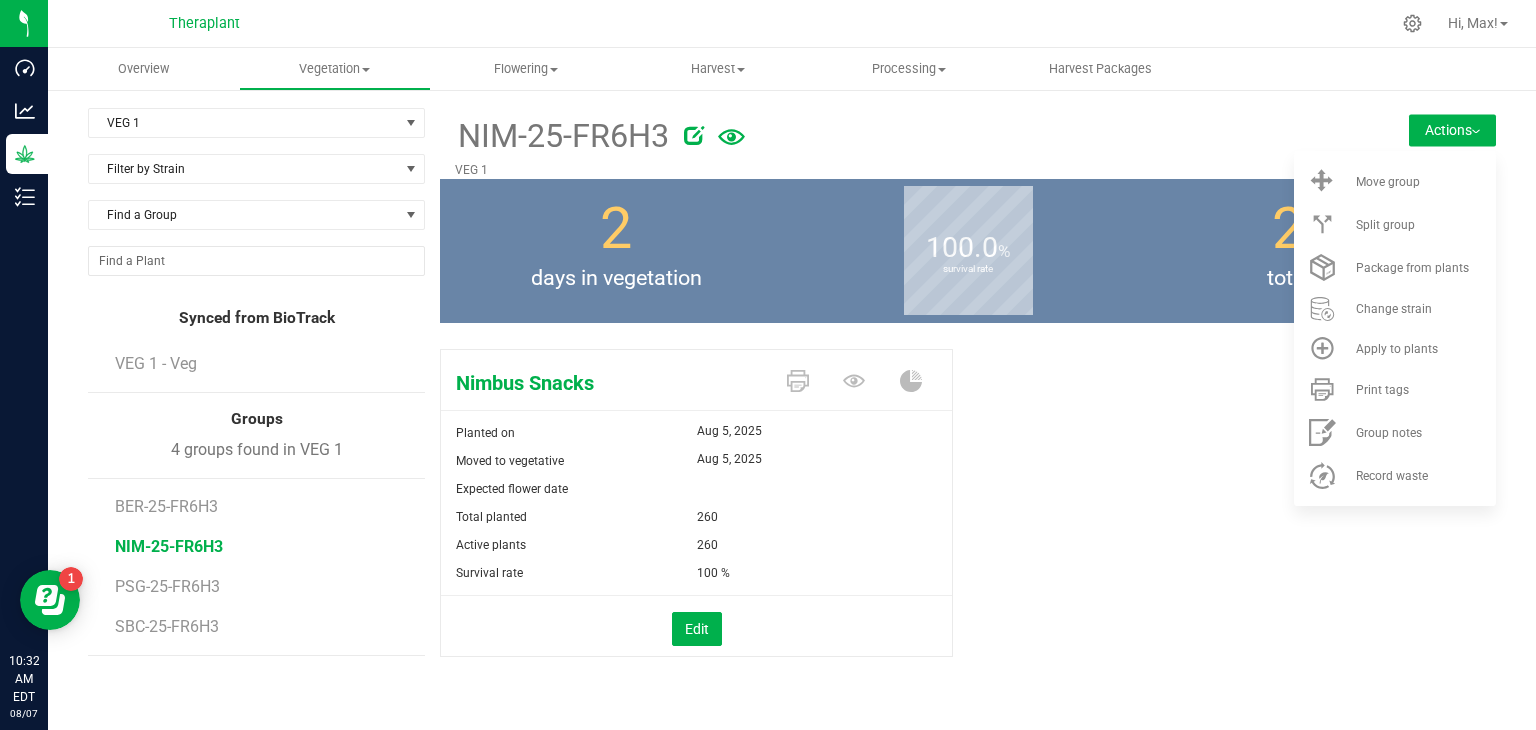 click on "Total planted
260" at bounding box center [696, 517] 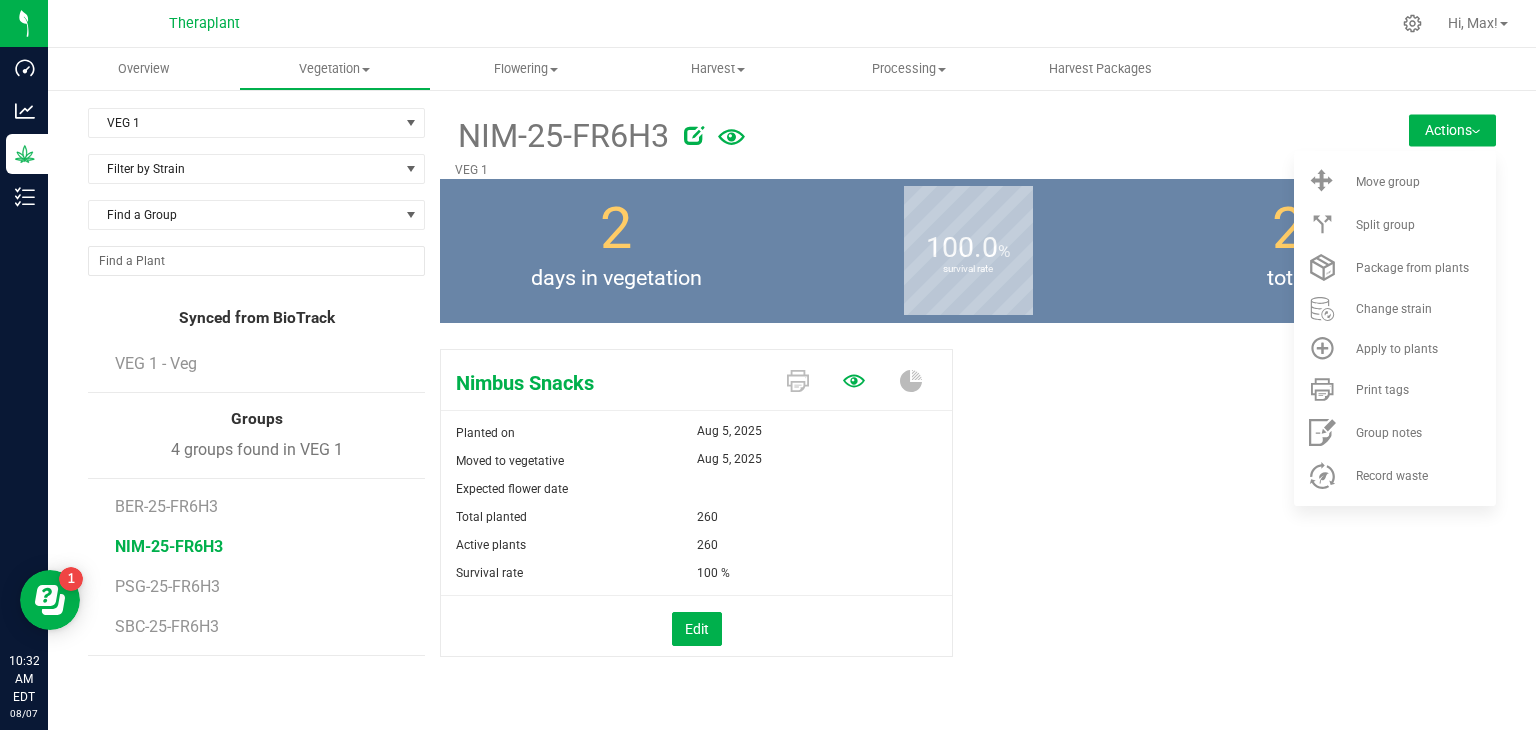 click 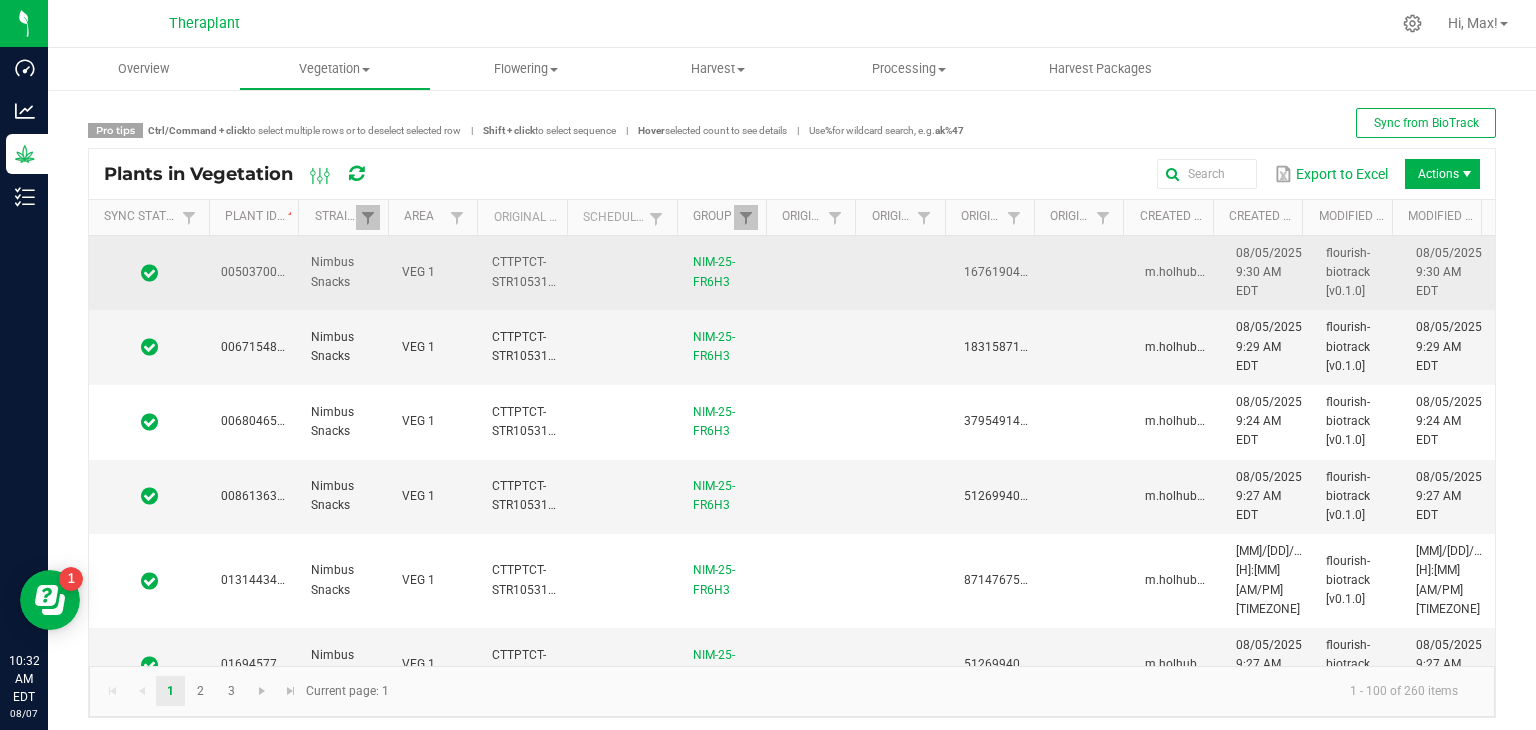 click at bounding box center (149, 273) 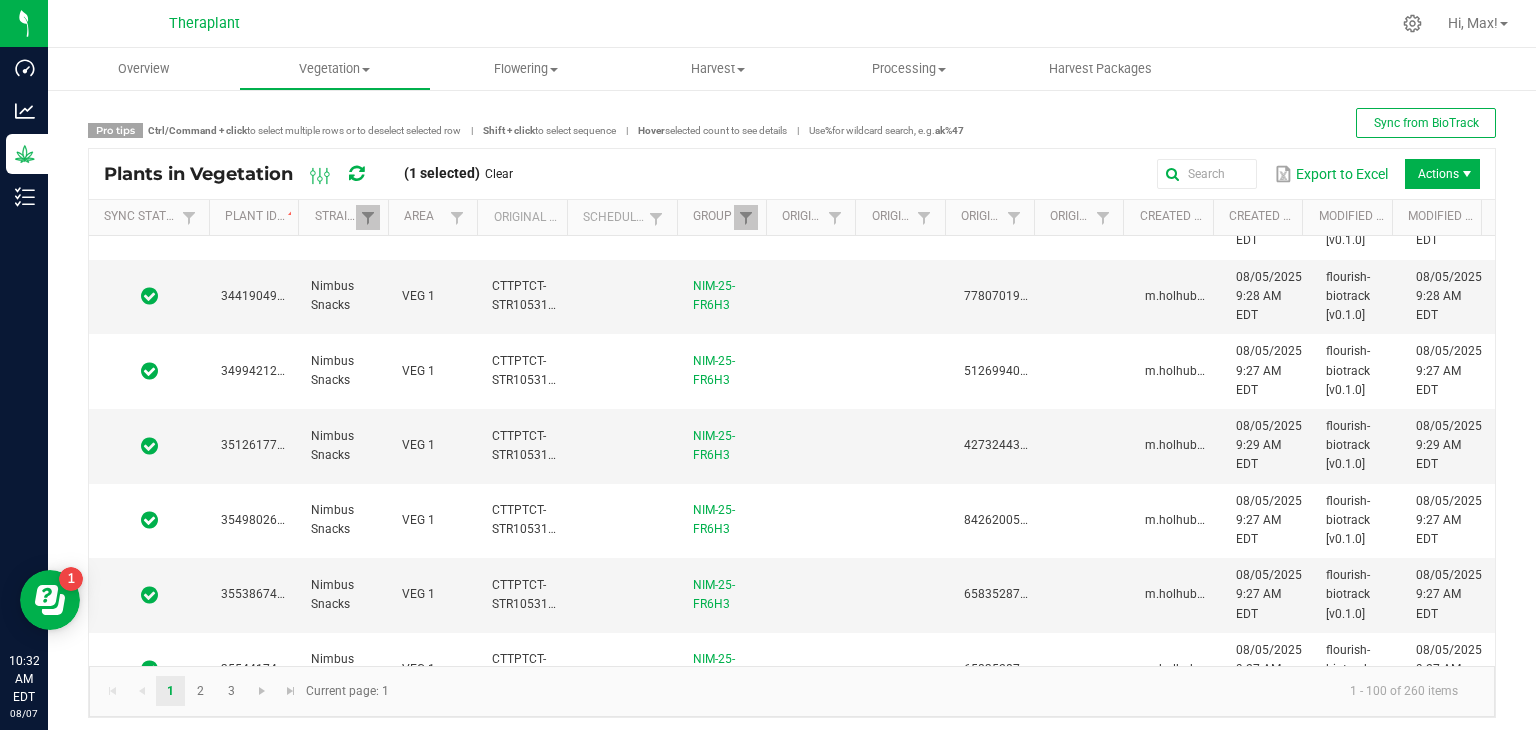 scroll, scrollTop: 7008, scrollLeft: 0, axis: vertical 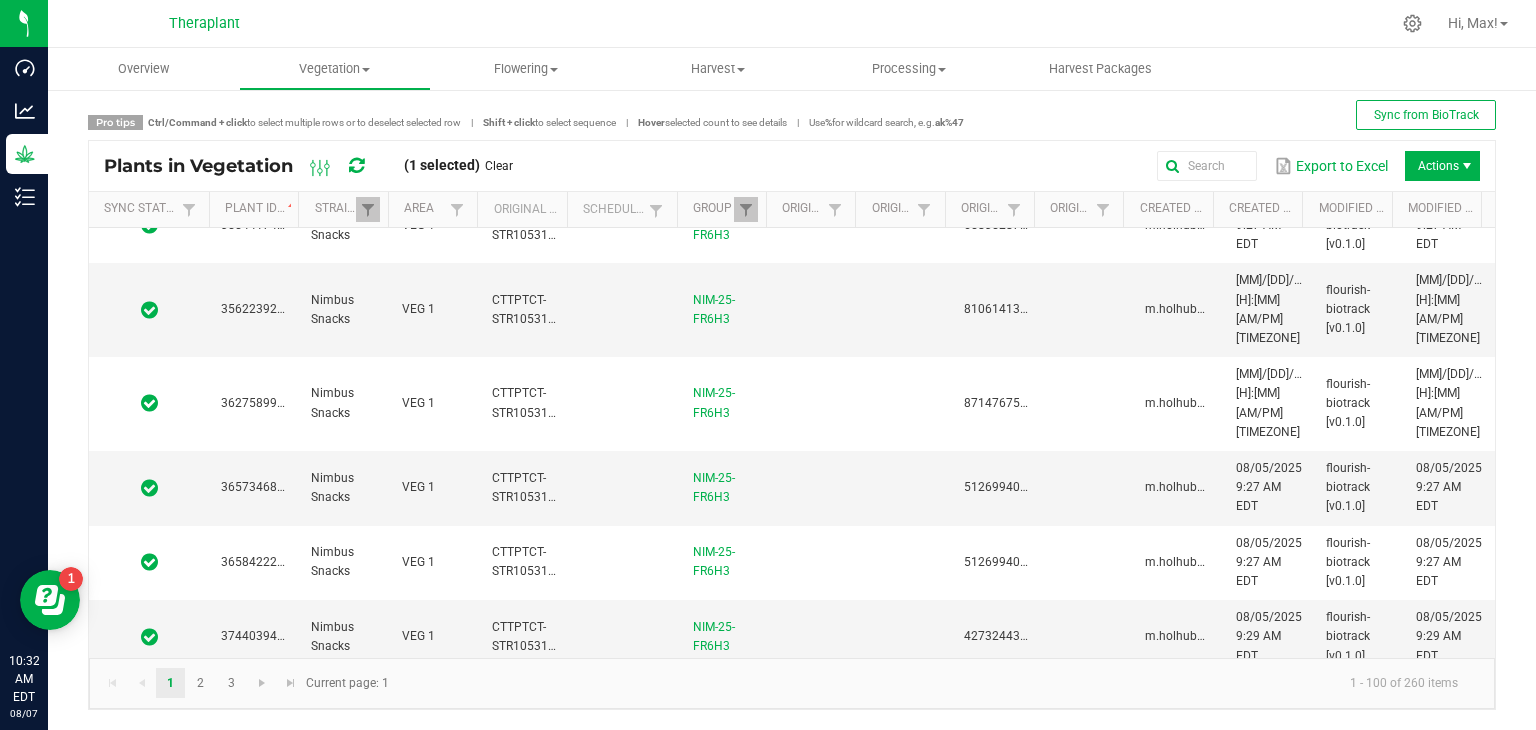 click at bounding box center [149, 1132] 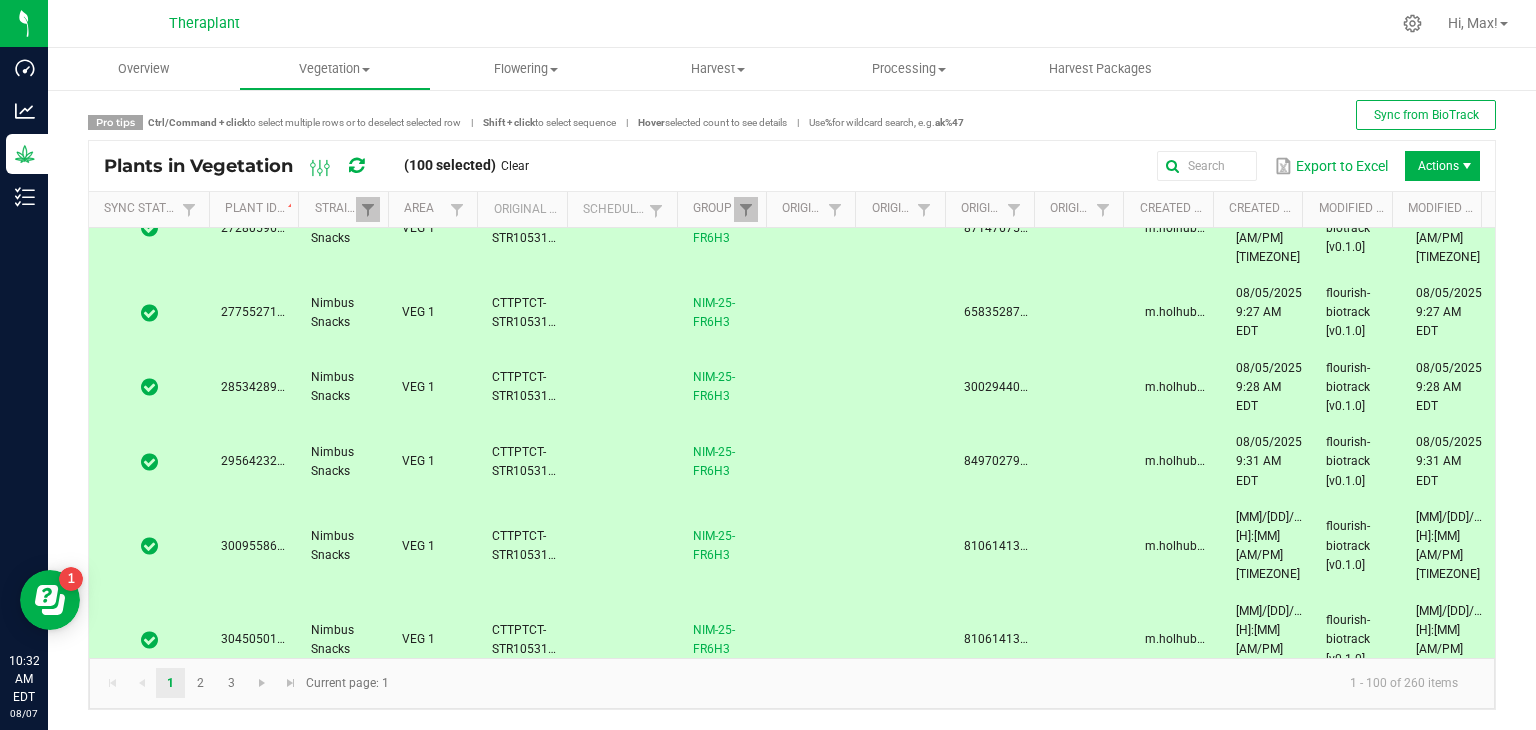 scroll, scrollTop: 5365, scrollLeft: 0, axis: vertical 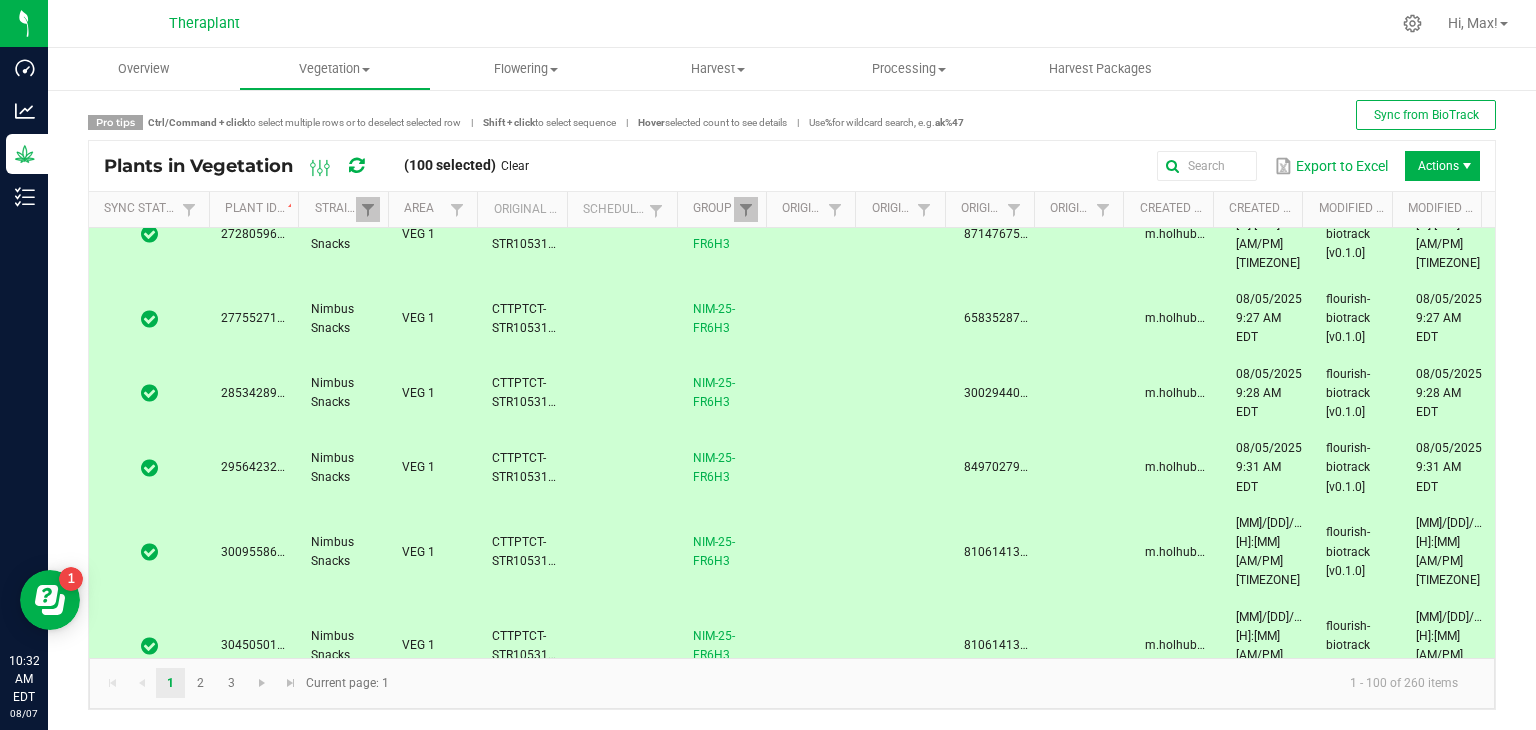 click at bounding box center (149, 824) 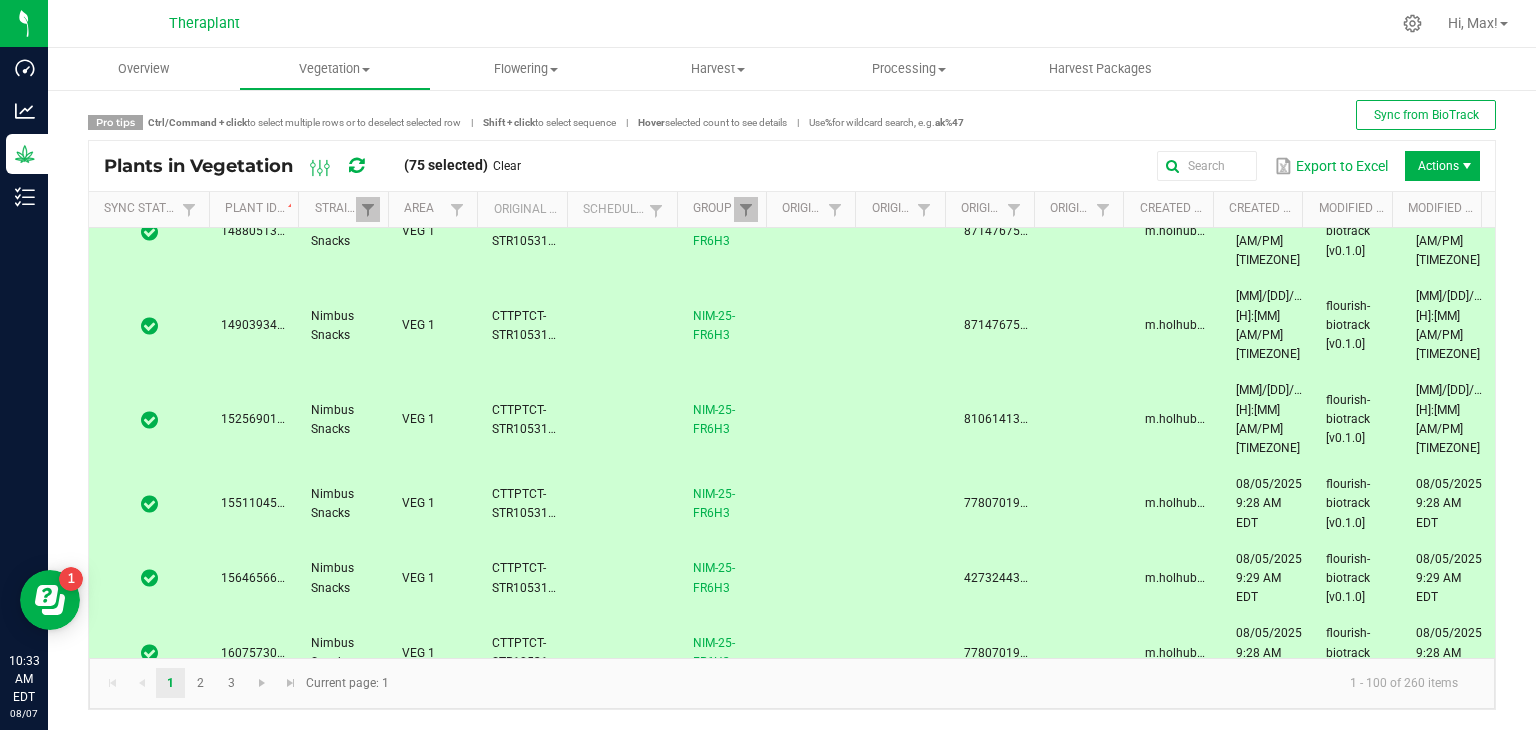 scroll, scrollTop: 3329, scrollLeft: 0, axis: vertical 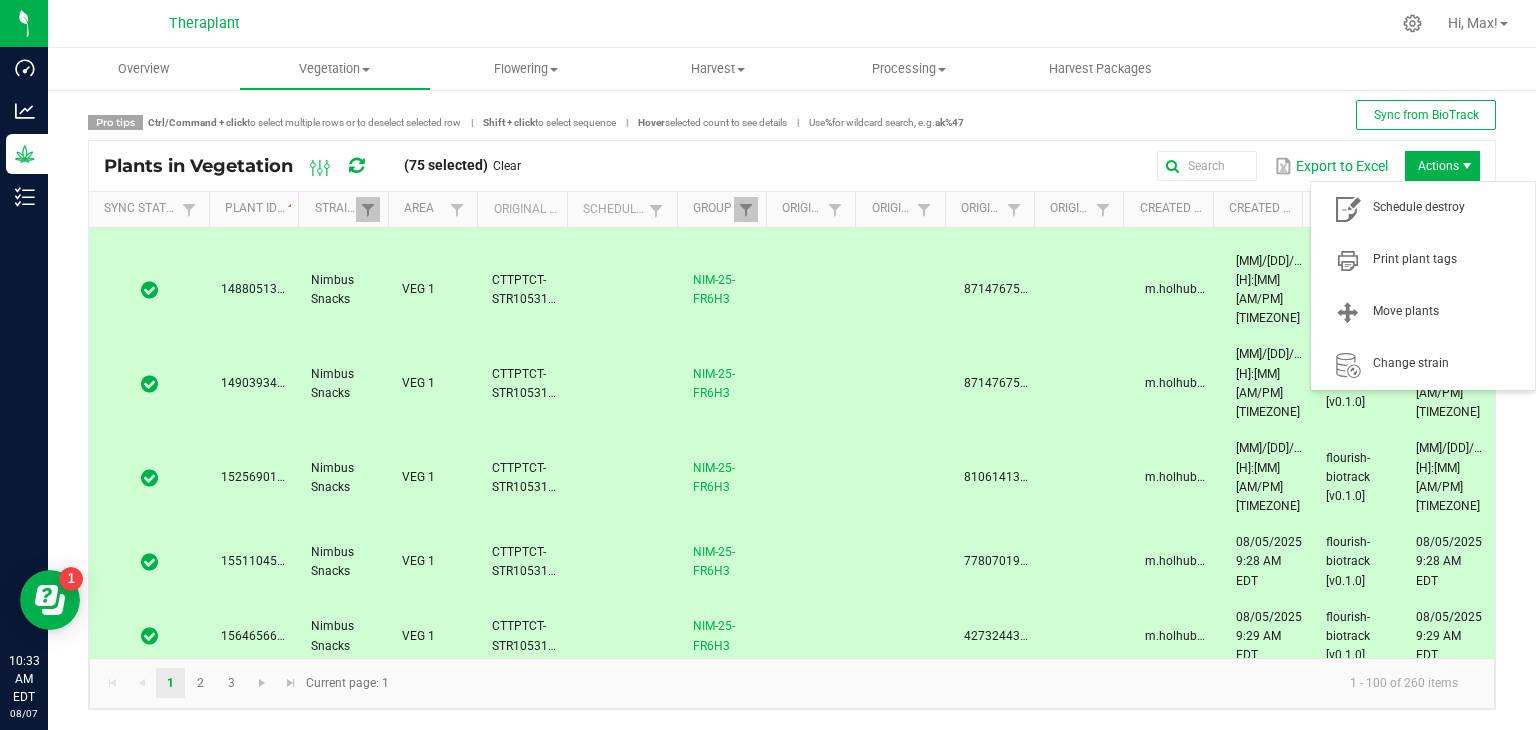 click at bounding box center (1467, 166) 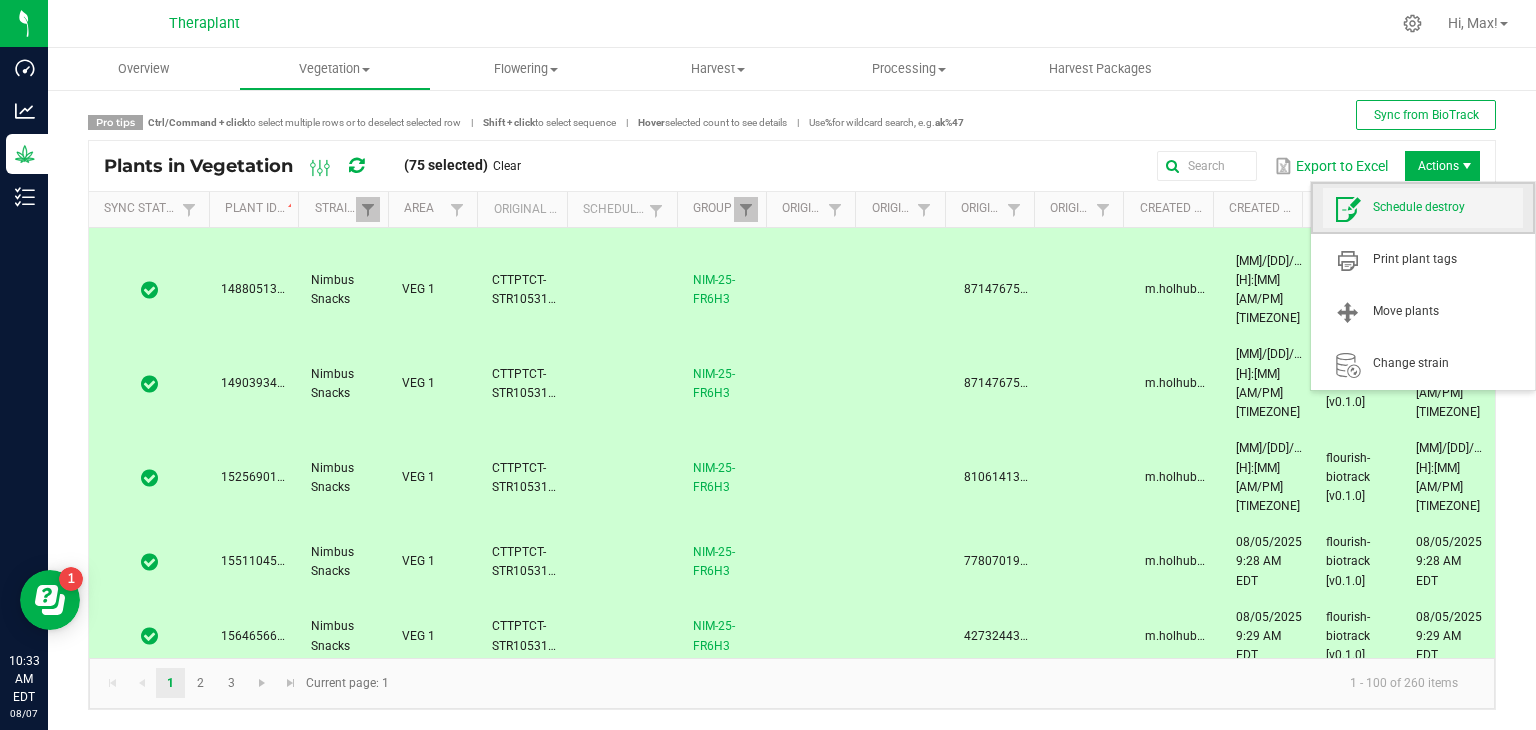 click on "Schedule destroy" at bounding box center [1448, 207] 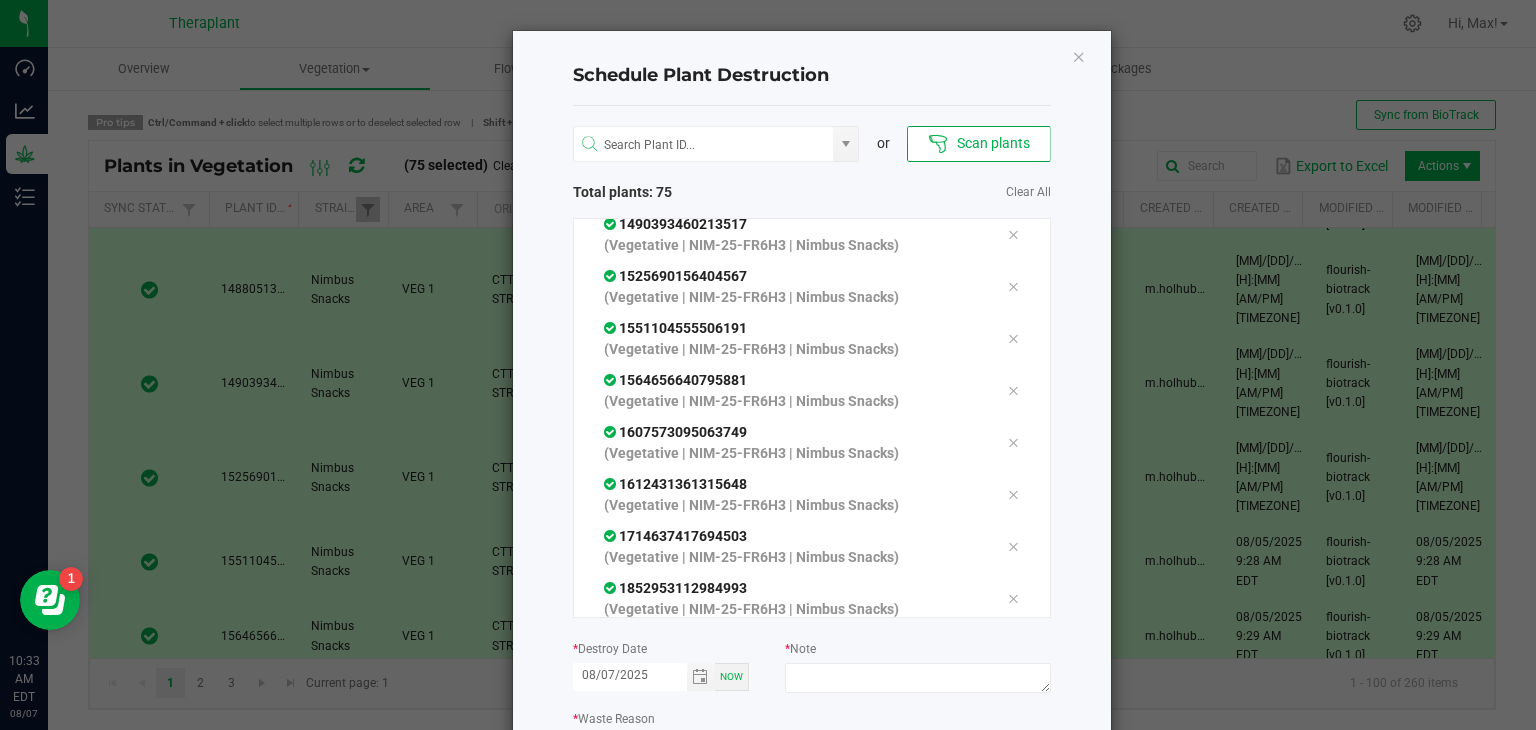 scroll, scrollTop: 2464, scrollLeft: 0, axis: vertical 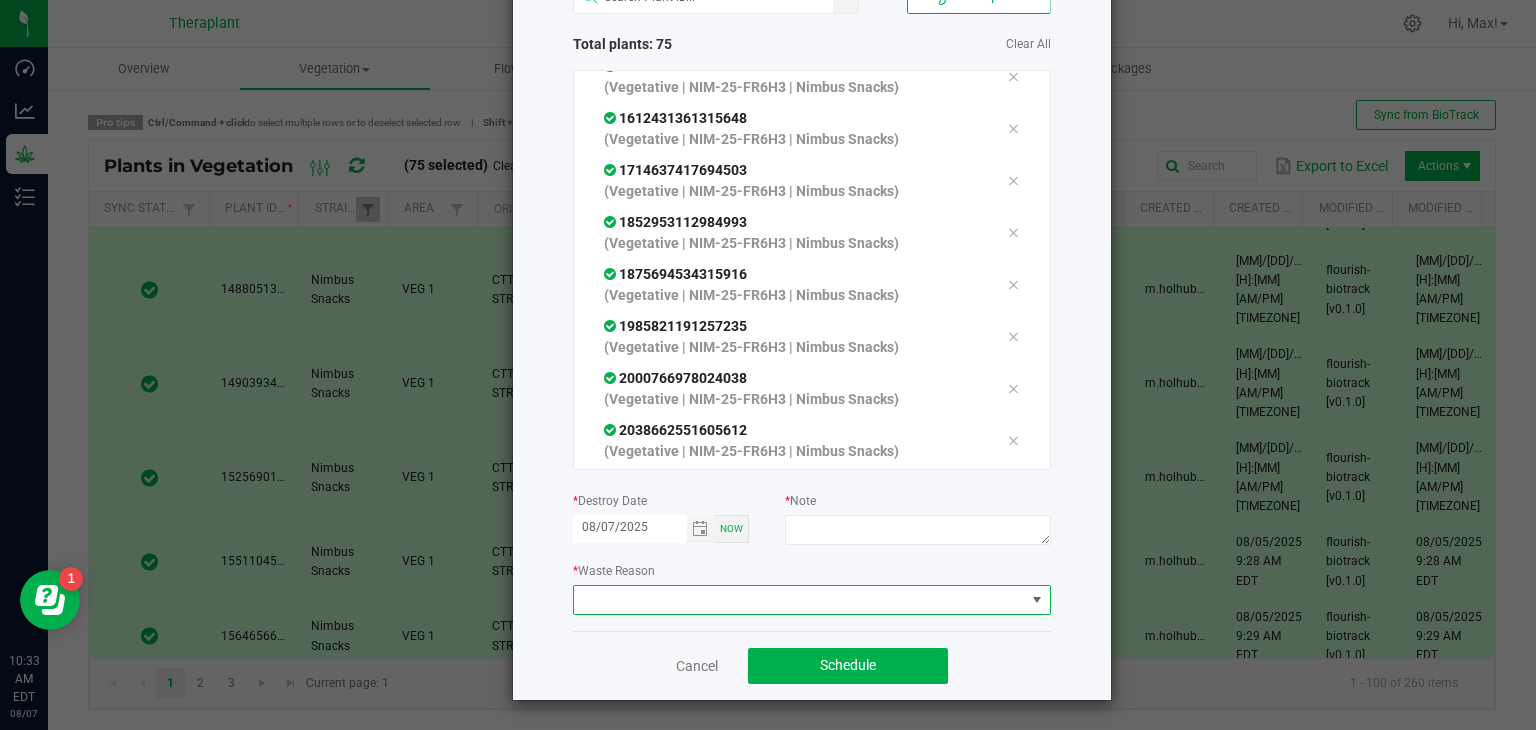 click at bounding box center [799, 600] 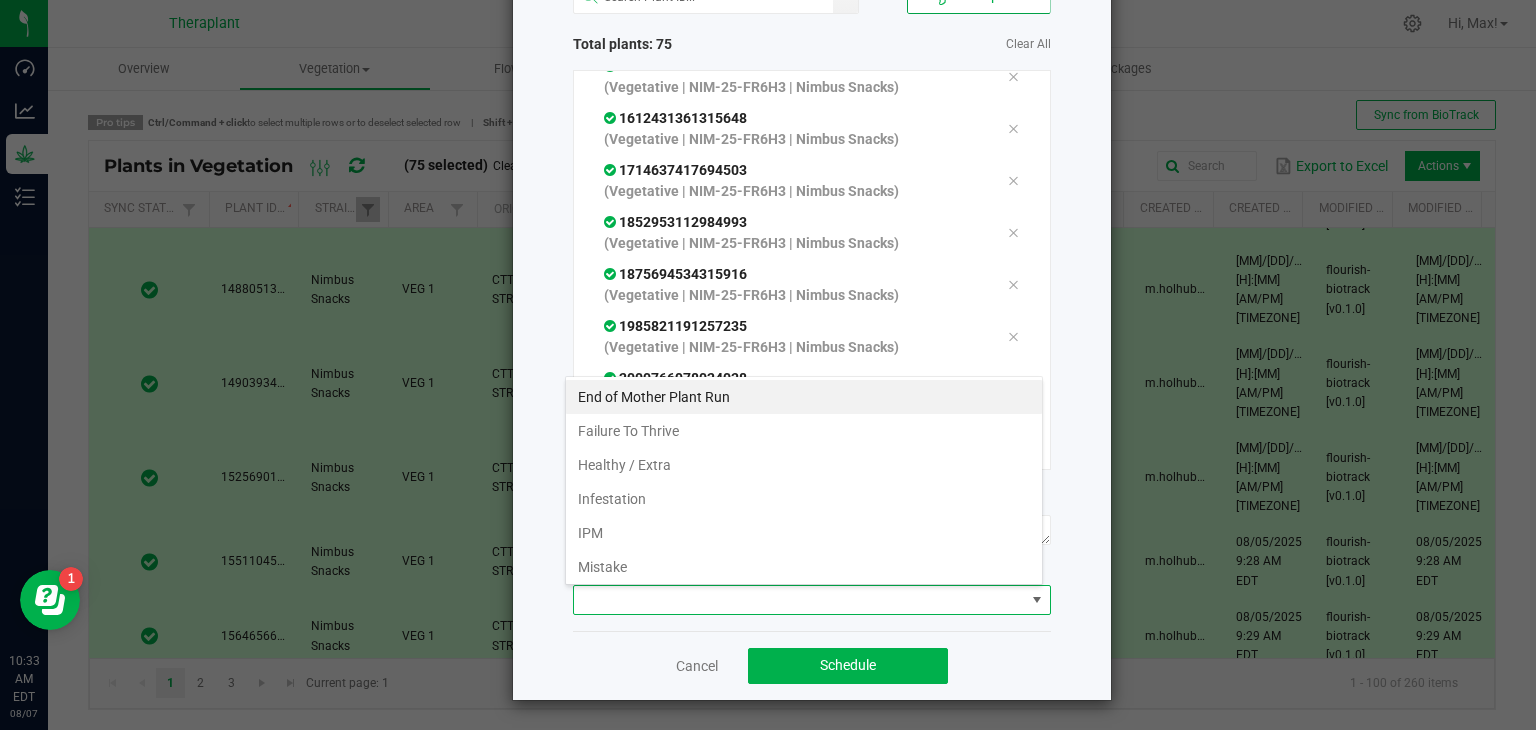 scroll, scrollTop: 99970, scrollLeft: 99521, axis: both 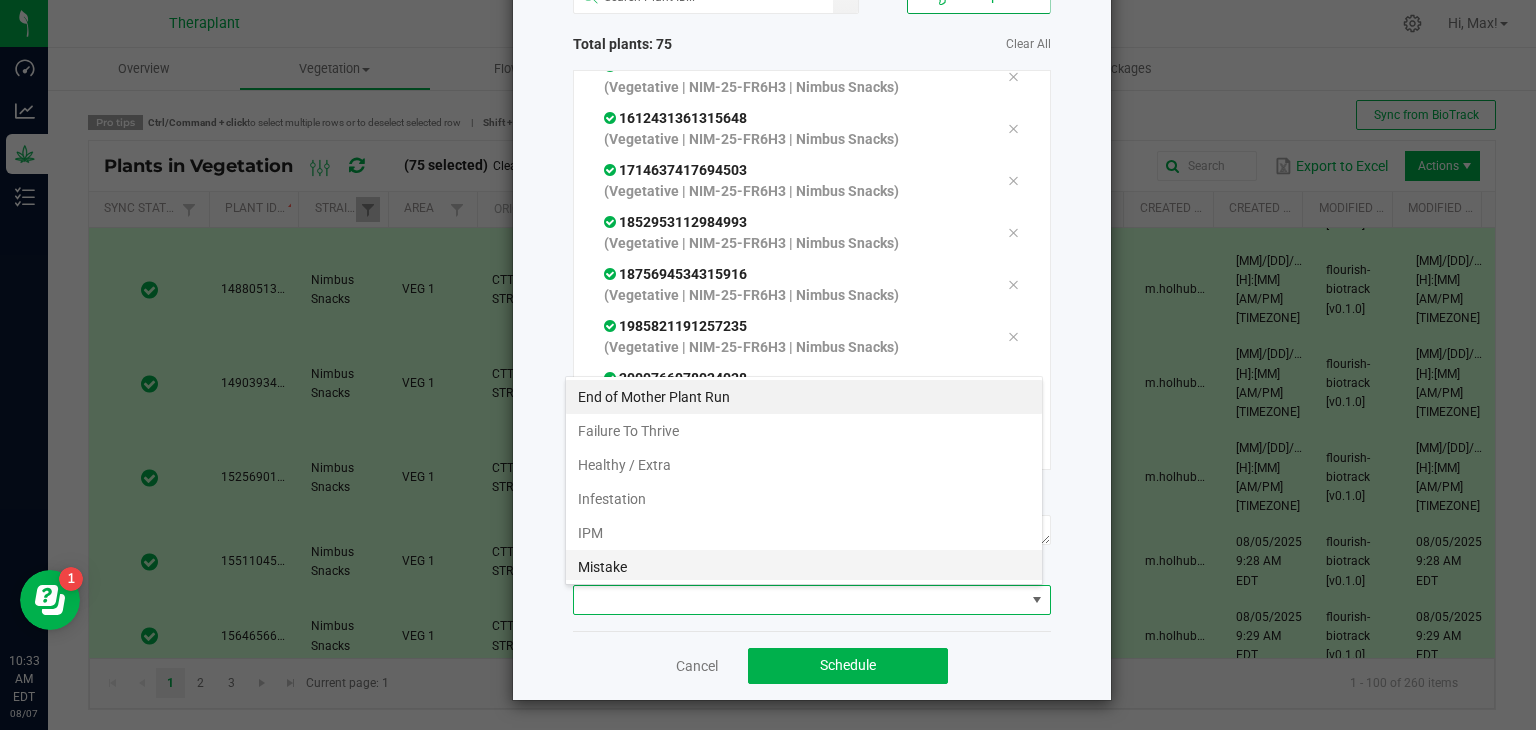click on "Mistake" at bounding box center (804, 567) 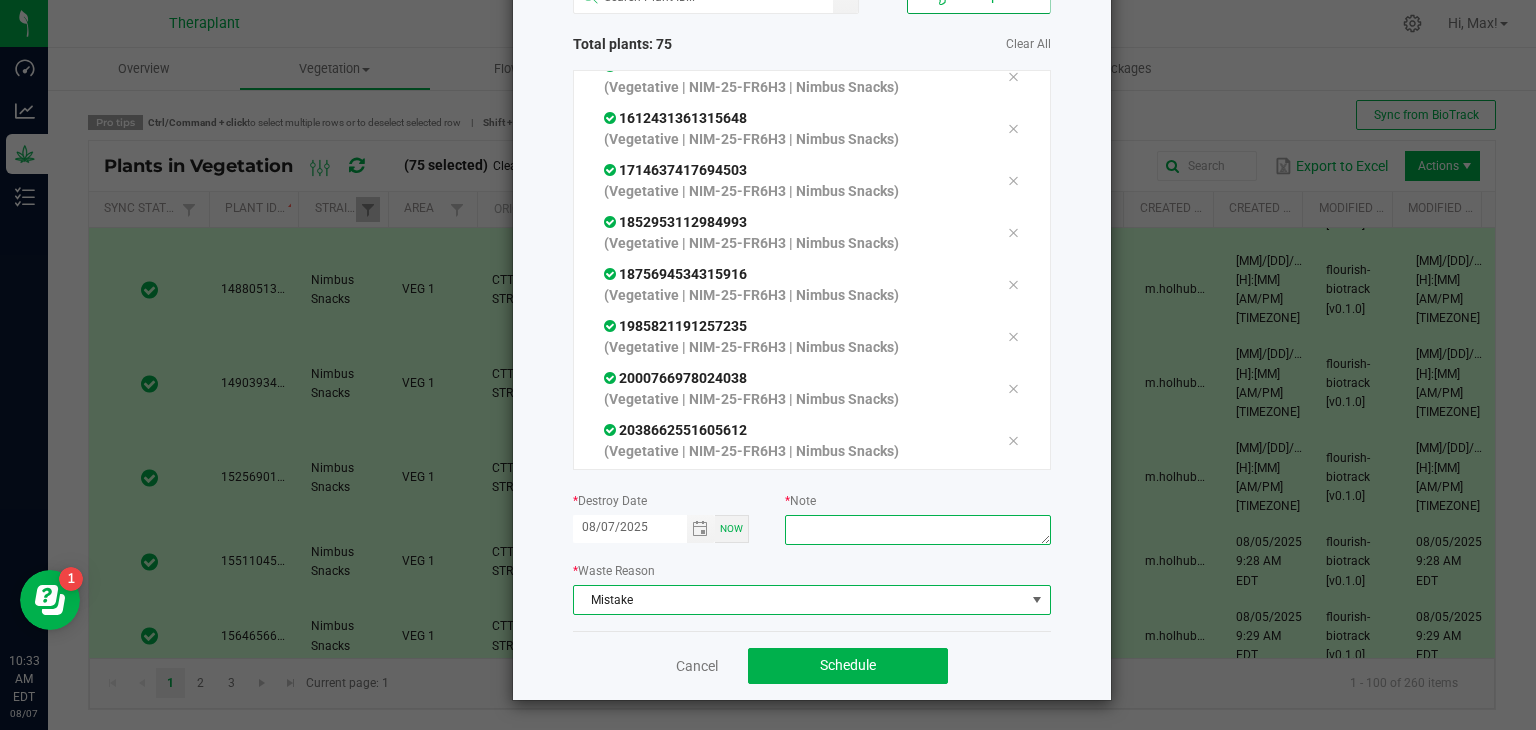 click at bounding box center (917, 530) 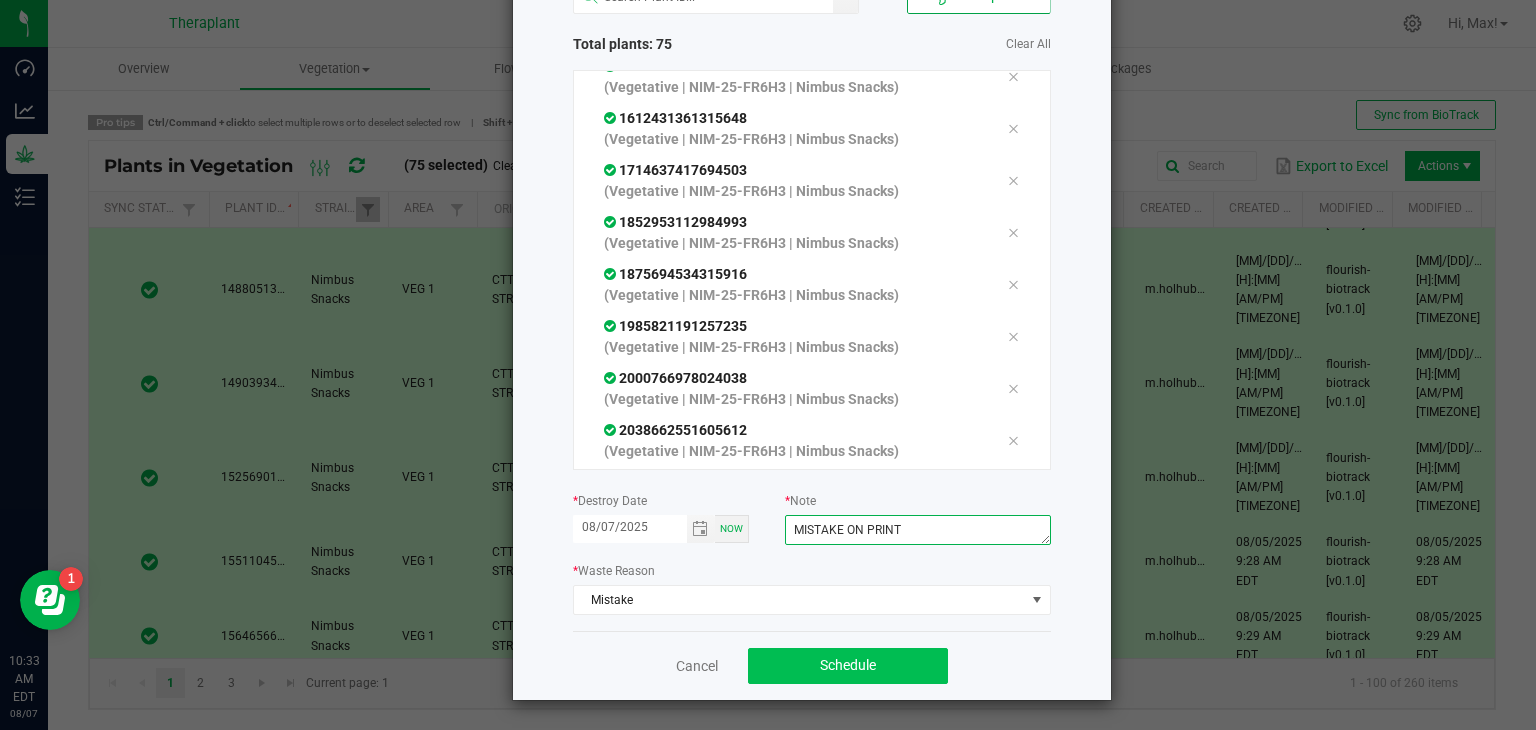 type on "MISTAKE ON PRINT" 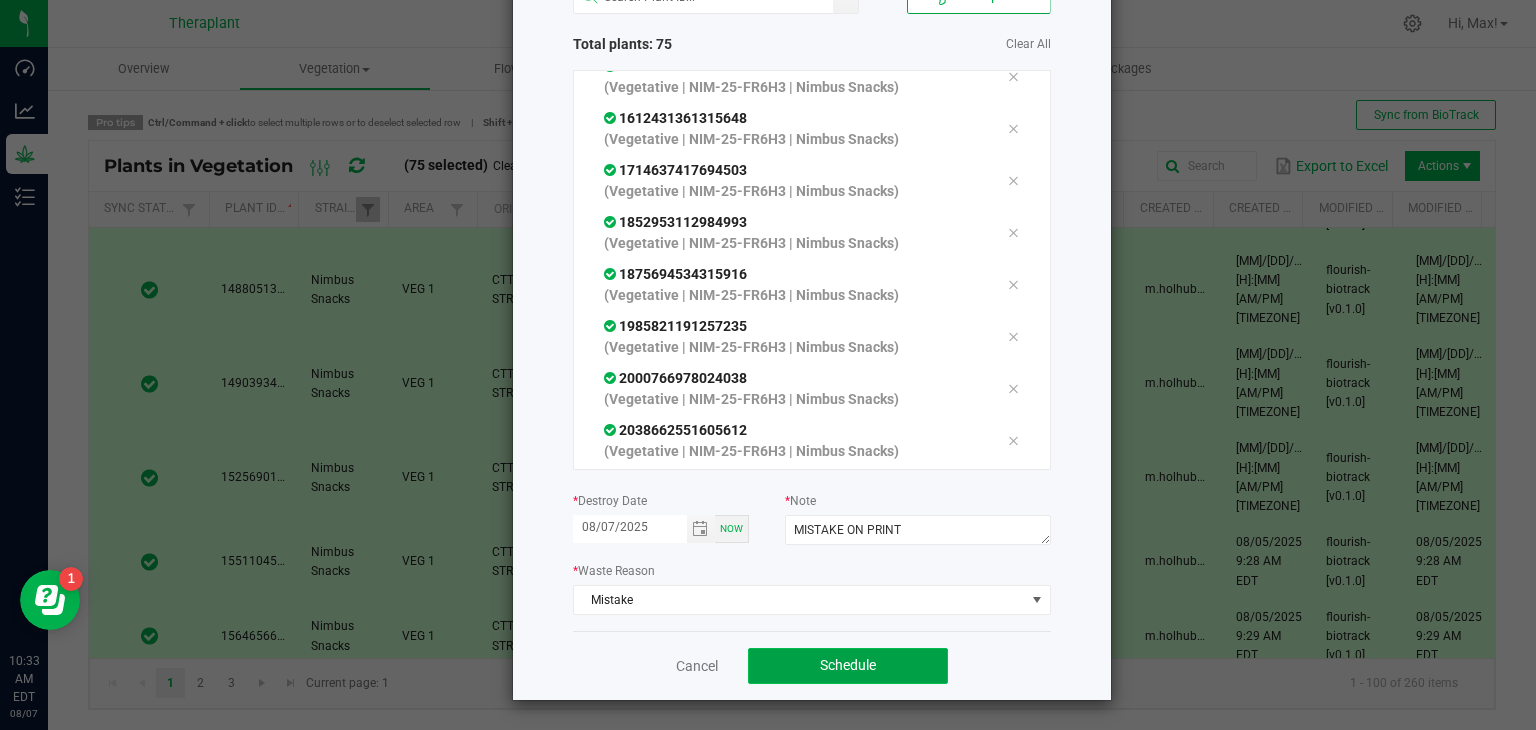 click on "Schedule" 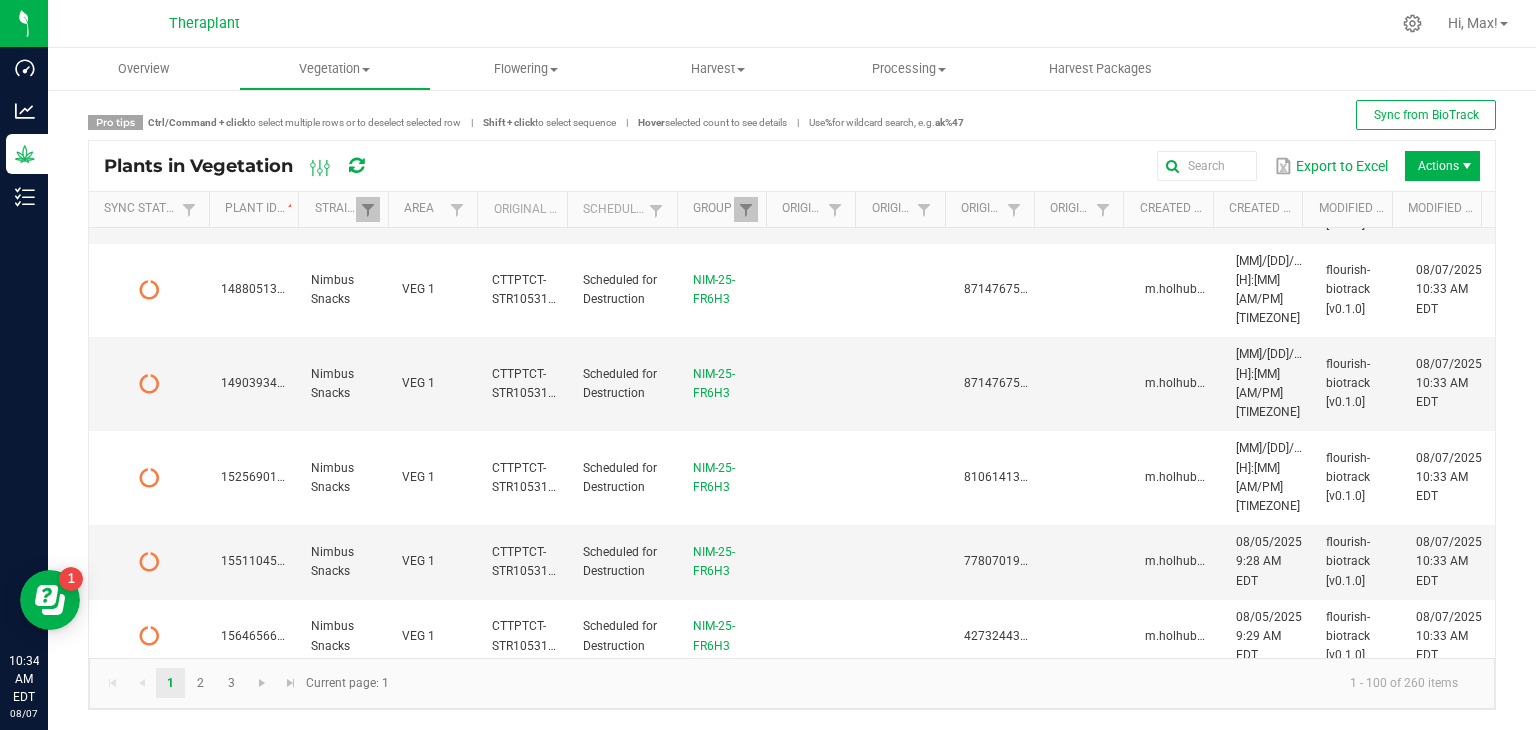 click at bounding box center (356, 166) 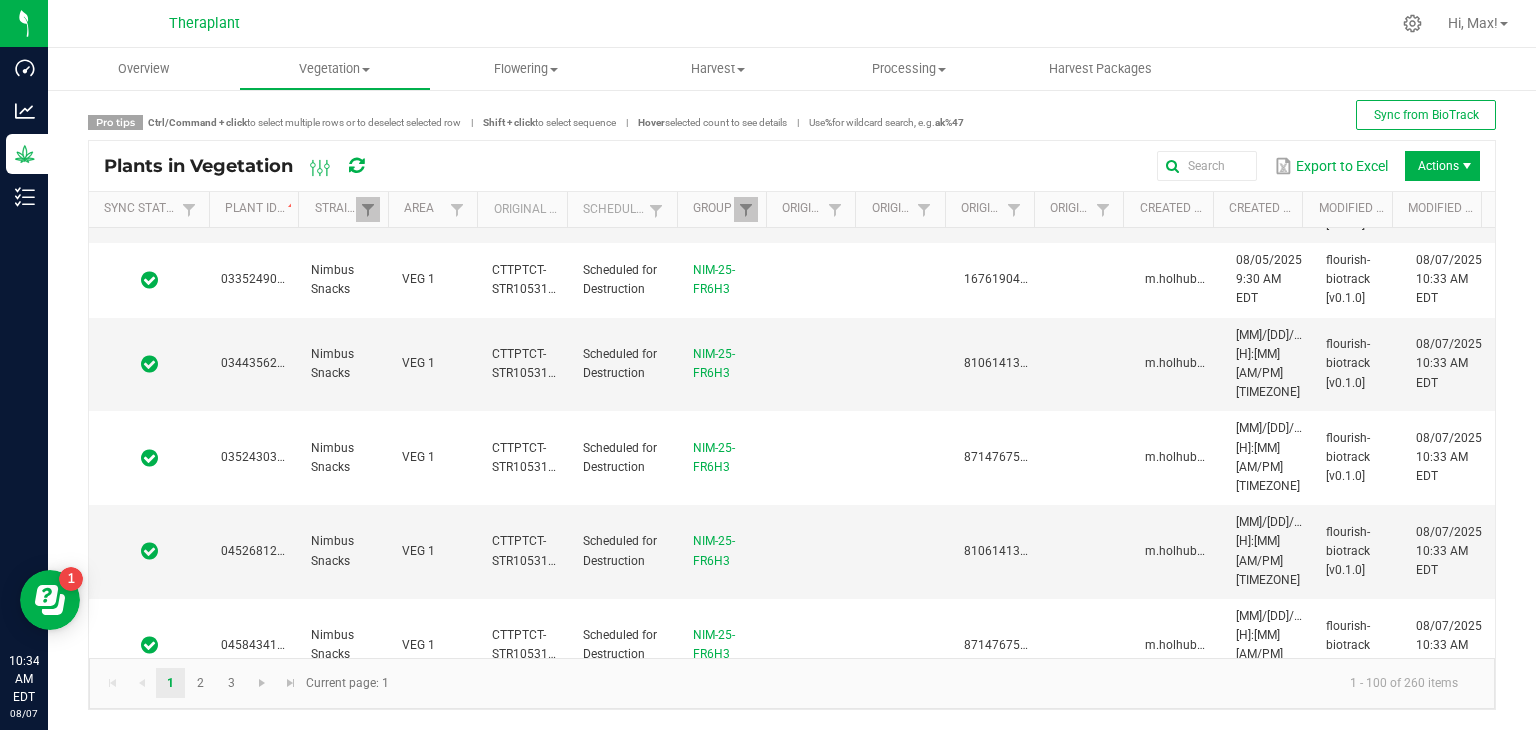 scroll, scrollTop: 0, scrollLeft: 0, axis: both 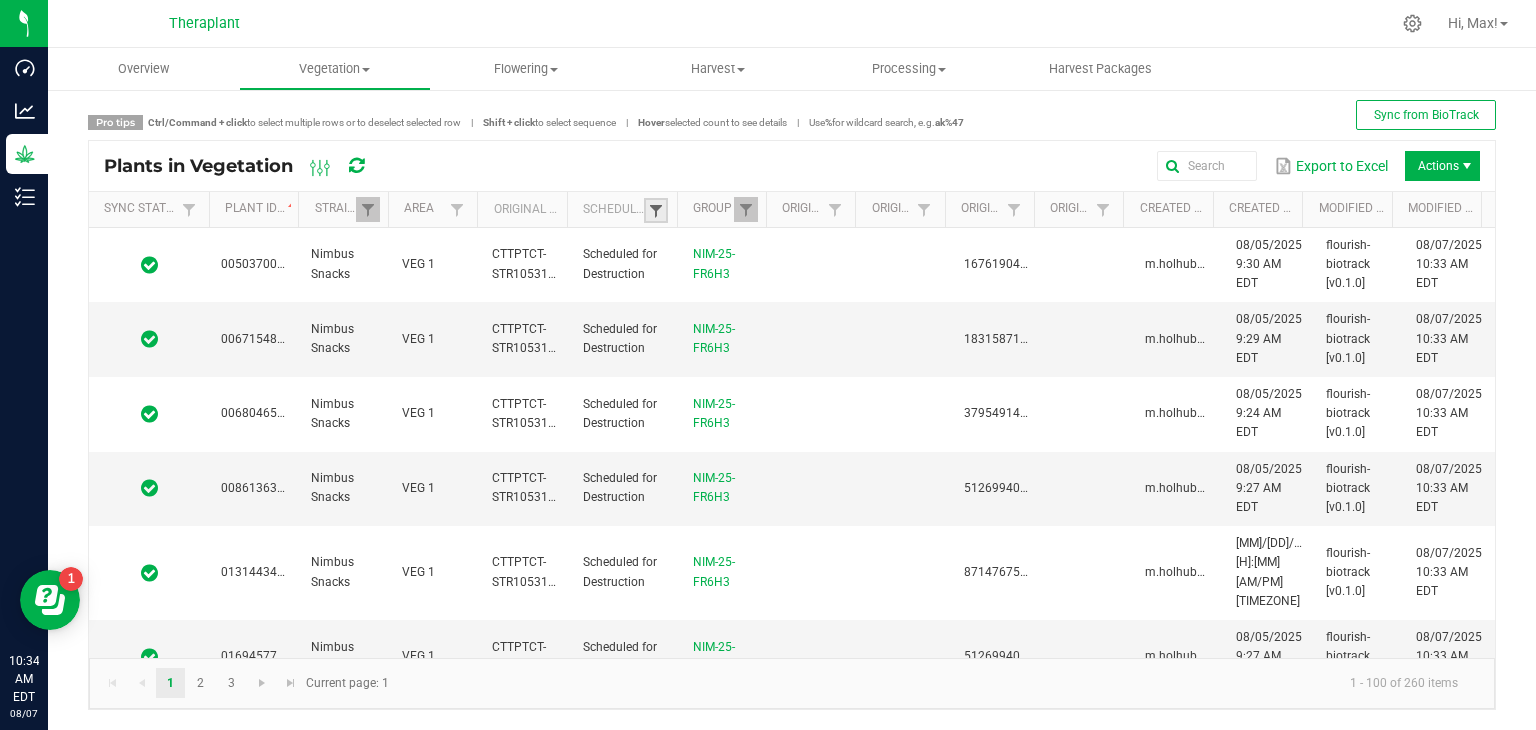 click at bounding box center [656, 211] 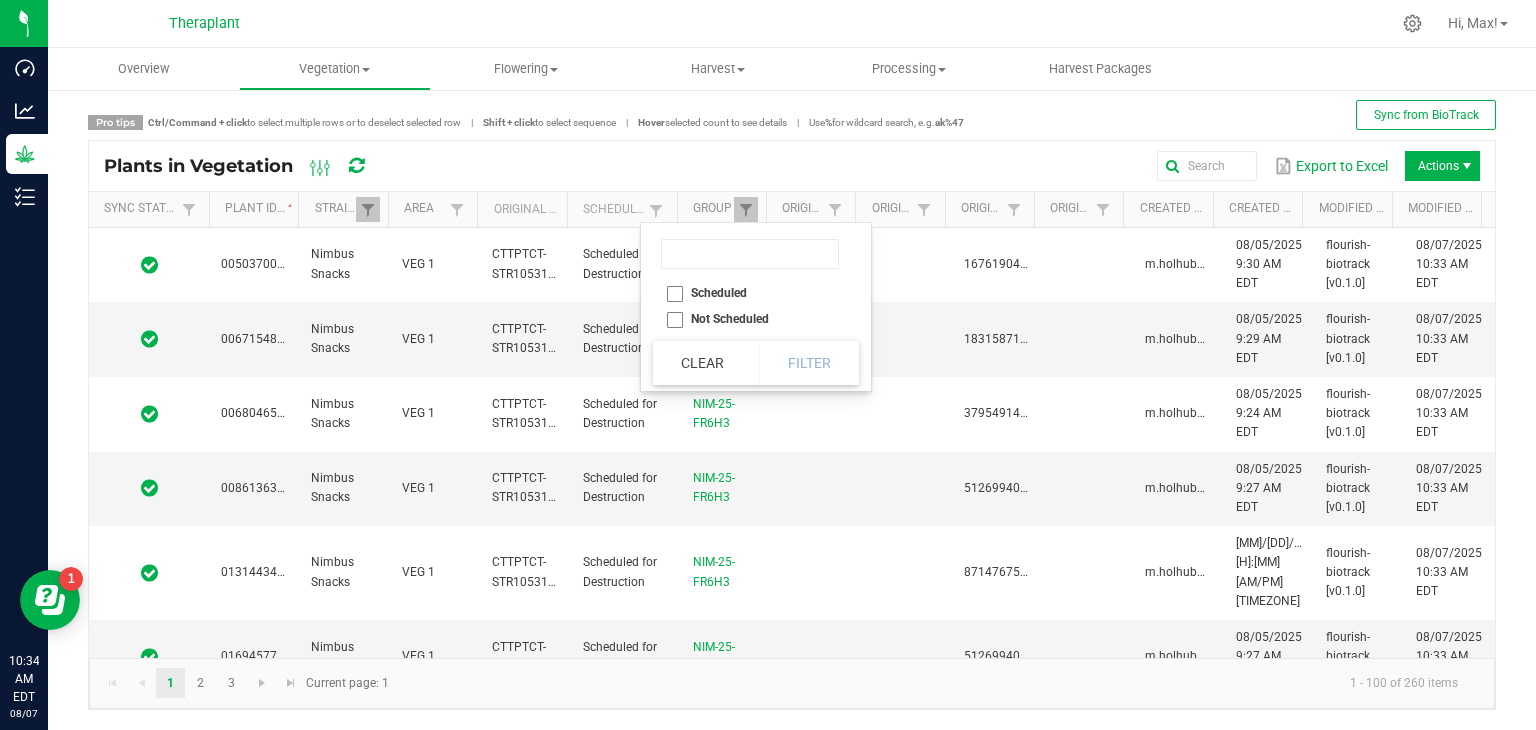 click on "Not Scheduled" at bounding box center [750, 319] 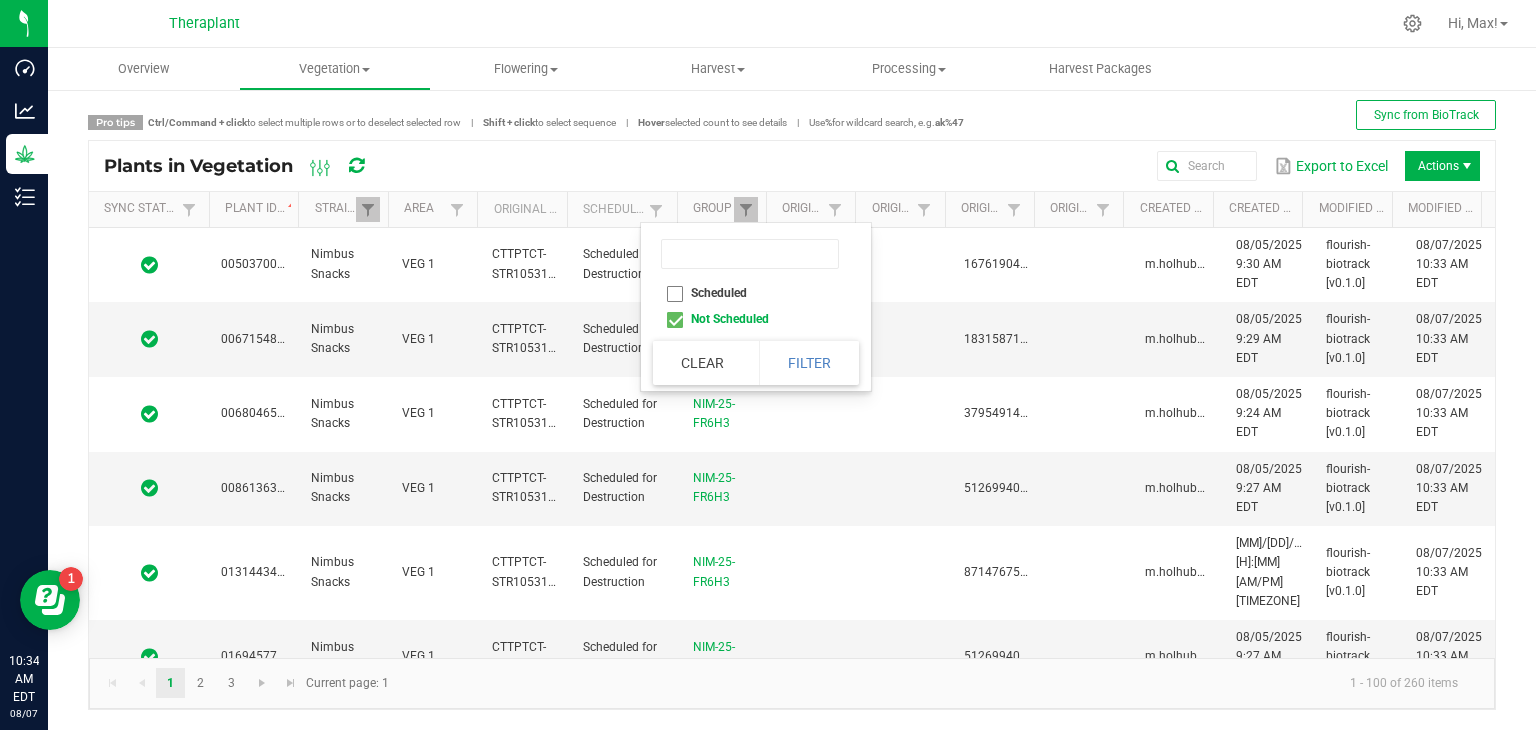 checkbox on "true" 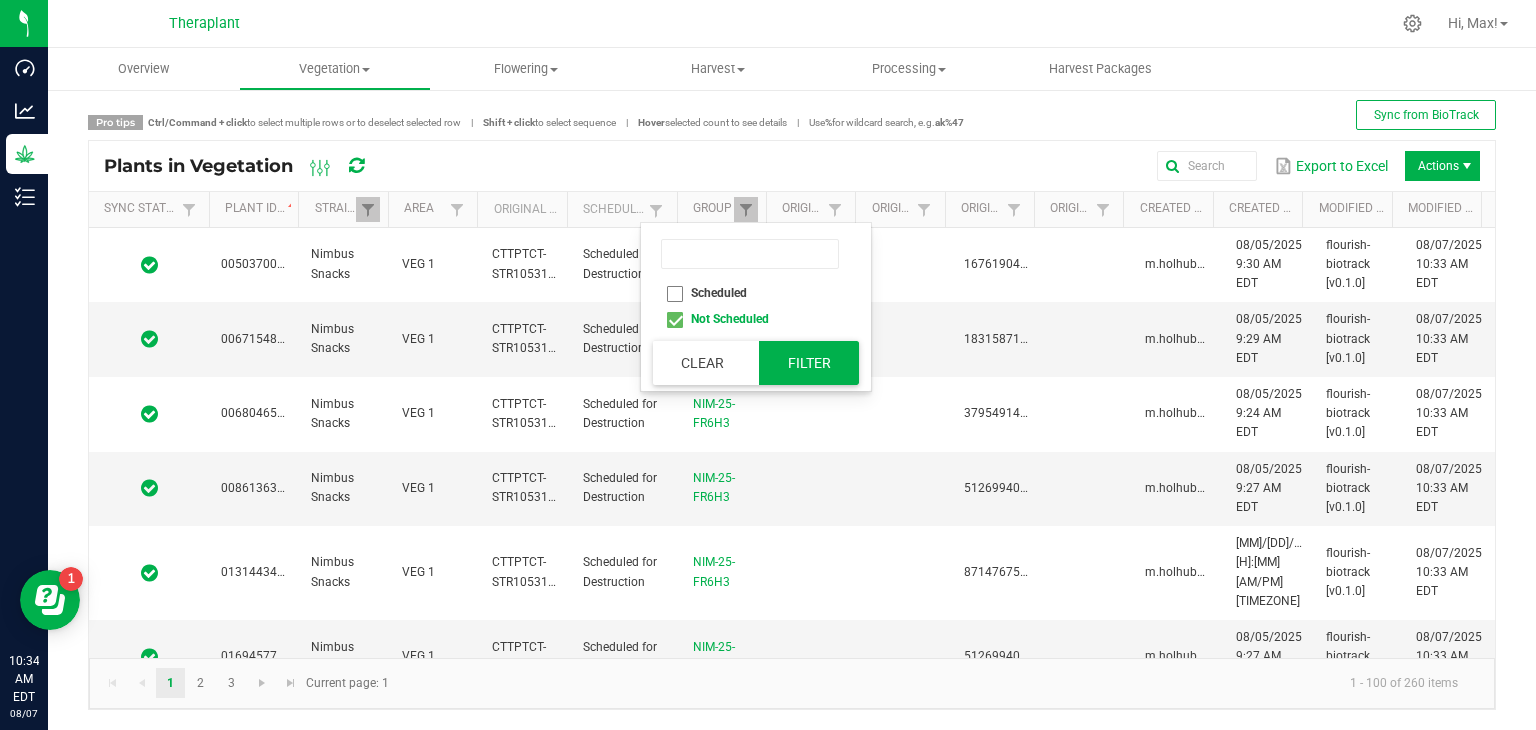 click on "Filter" at bounding box center [809, 363] 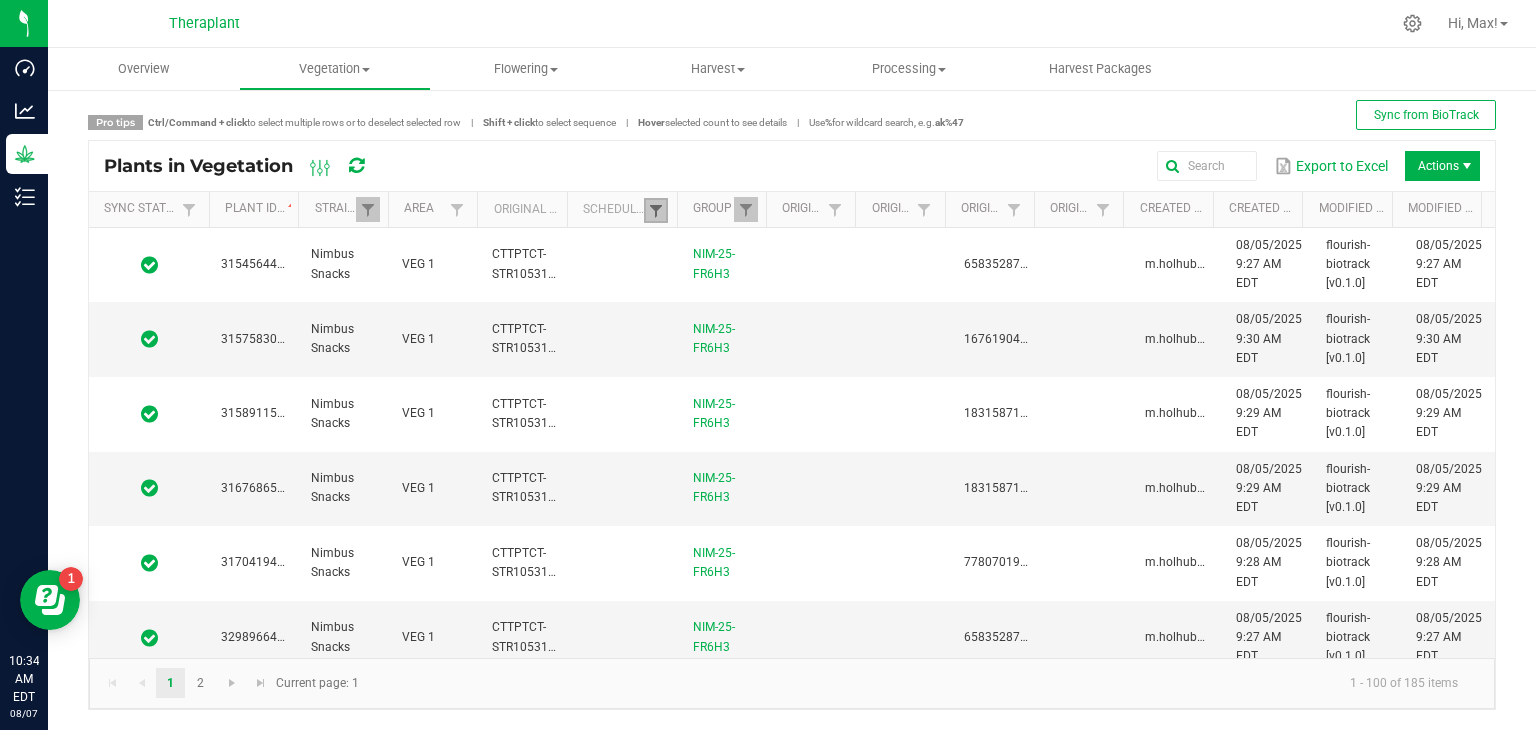 click at bounding box center (656, 211) 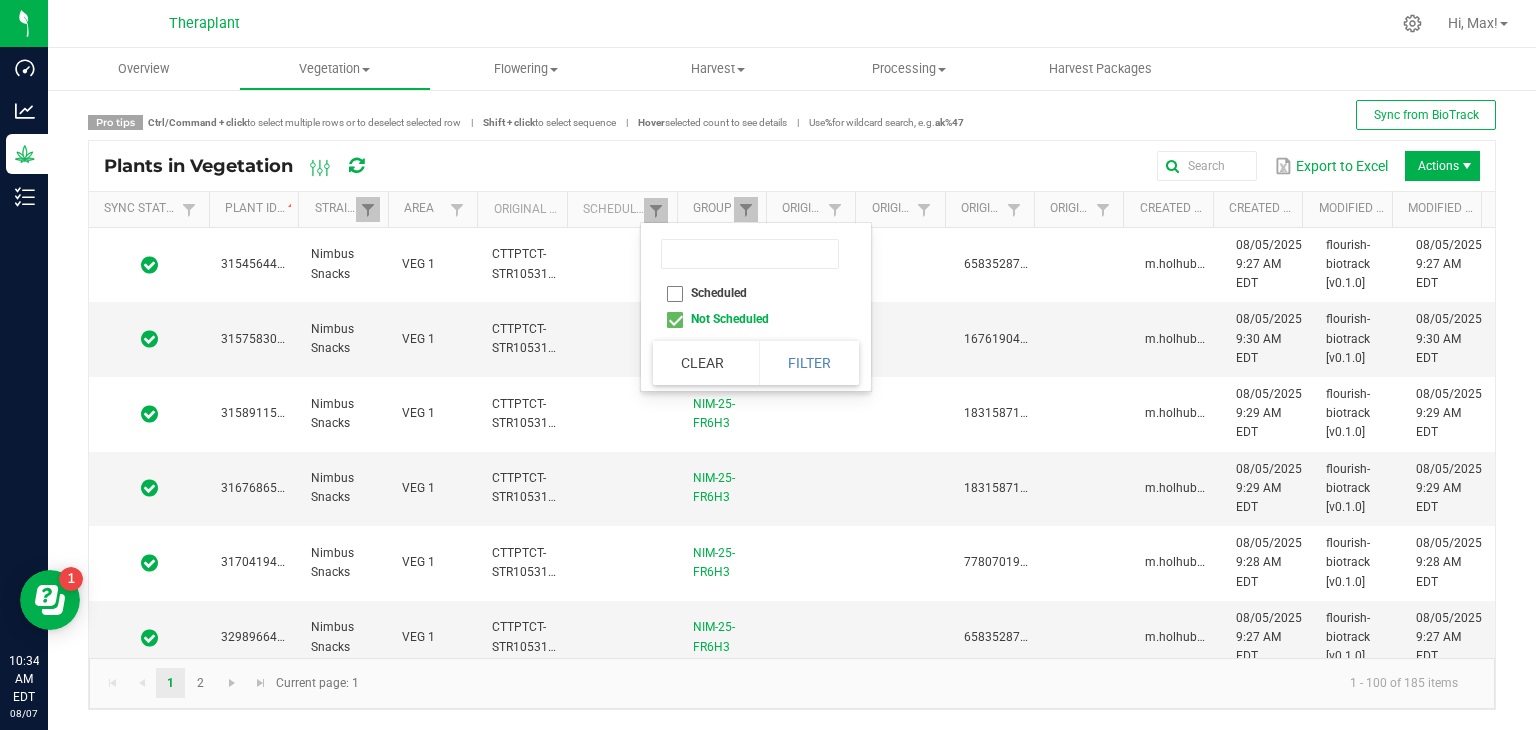 click on "Scheduled" at bounding box center [750, 293] 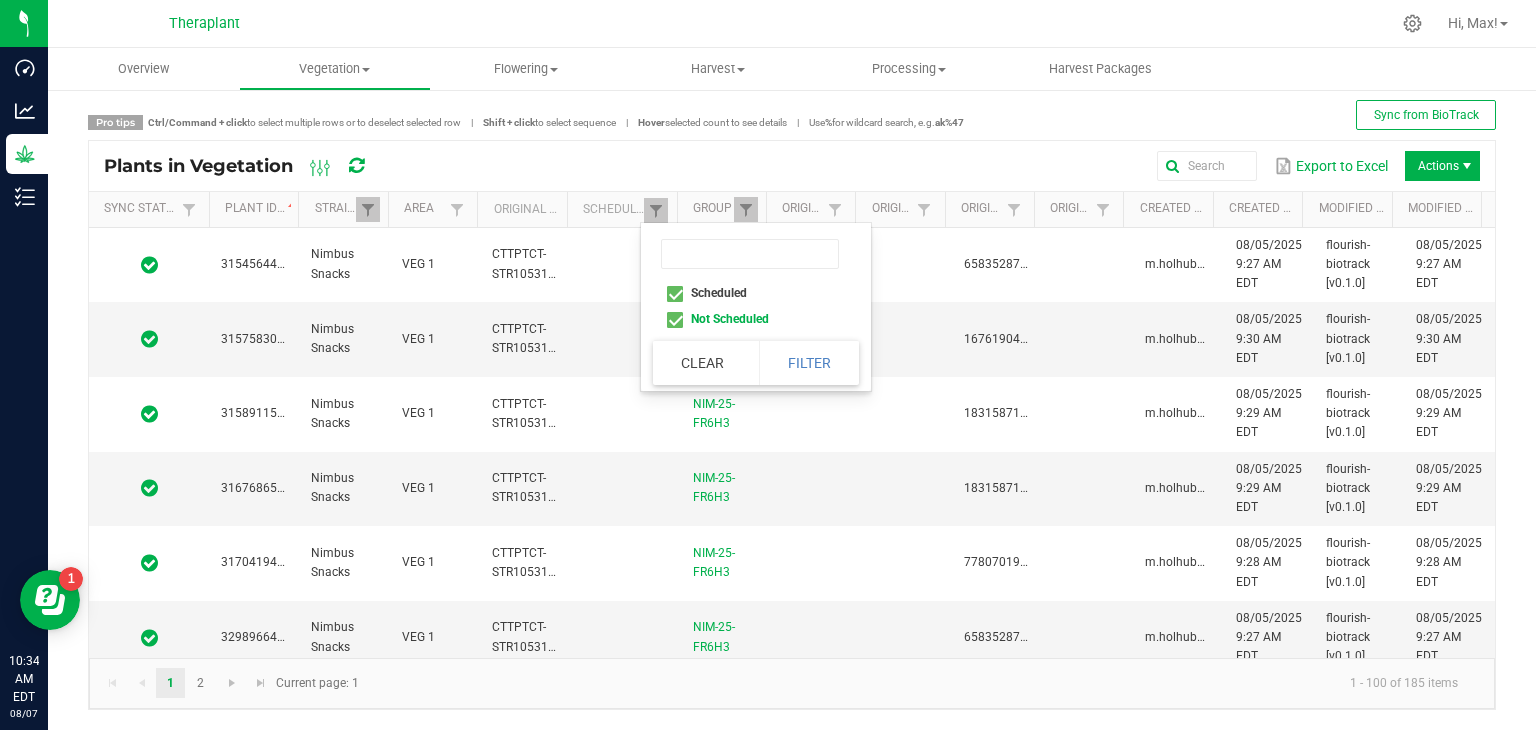 checkbox on "true" 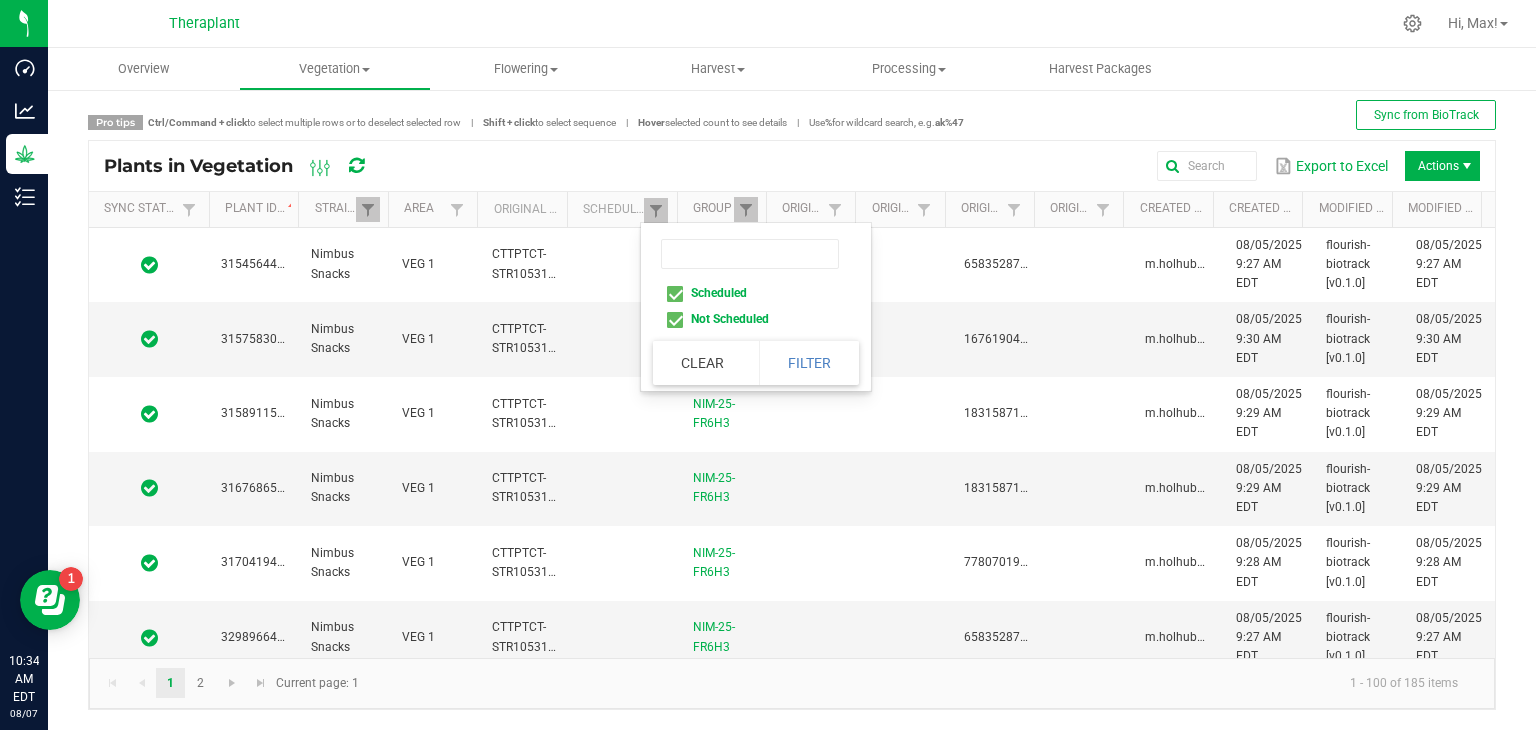 click on "Not Scheduled" at bounding box center [750, 319] 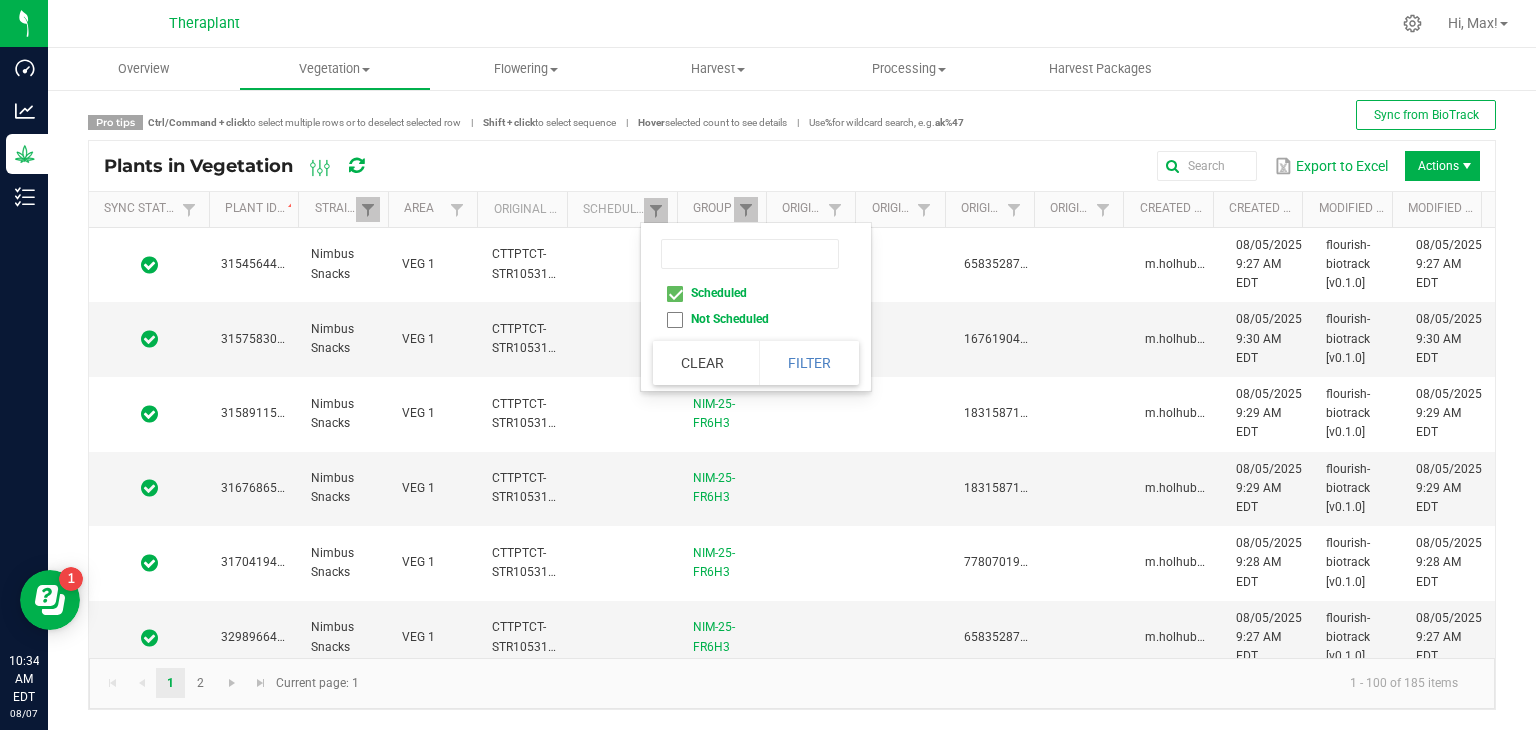 checkbox on "false" 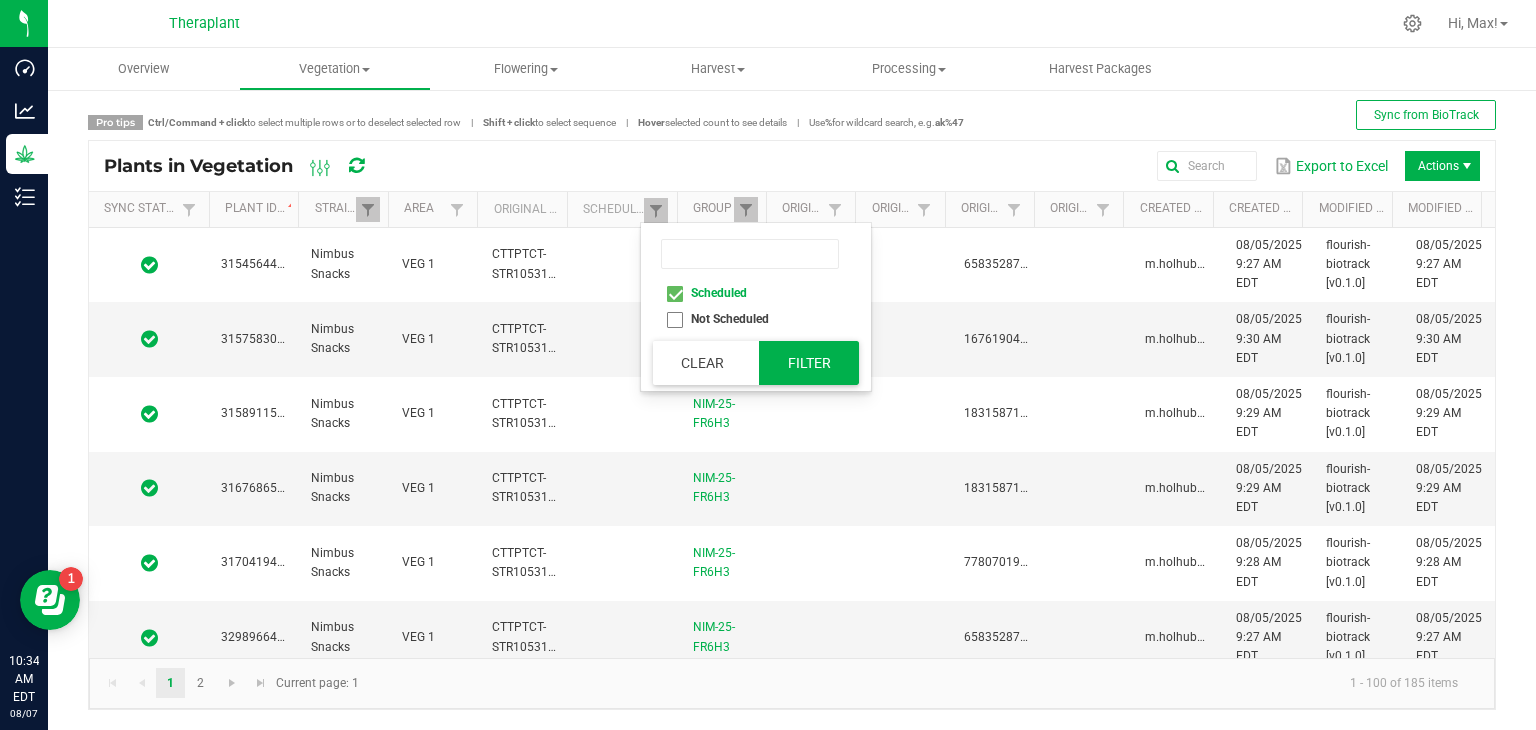 click on "Filter" at bounding box center (809, 363) 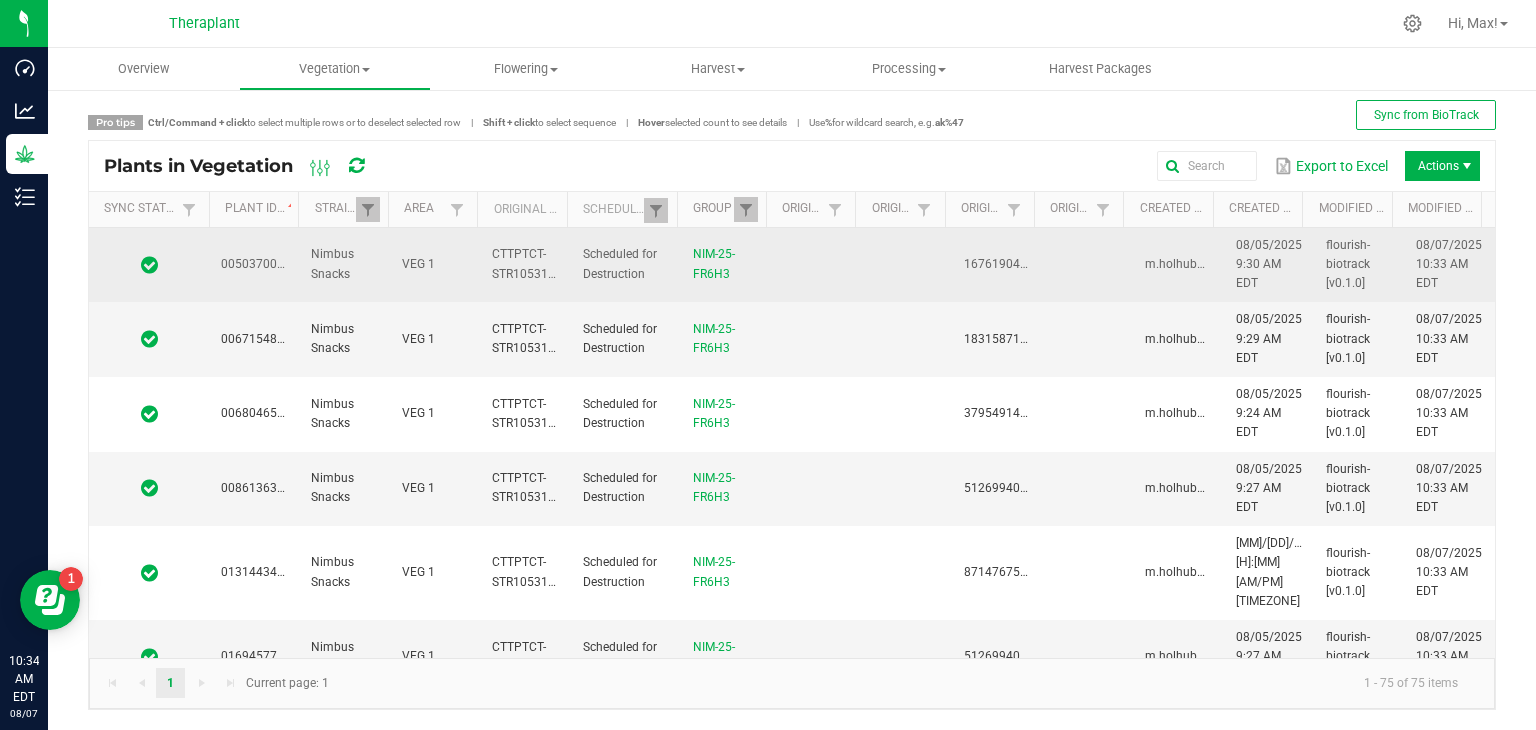 click at bounding box center (149, 265) 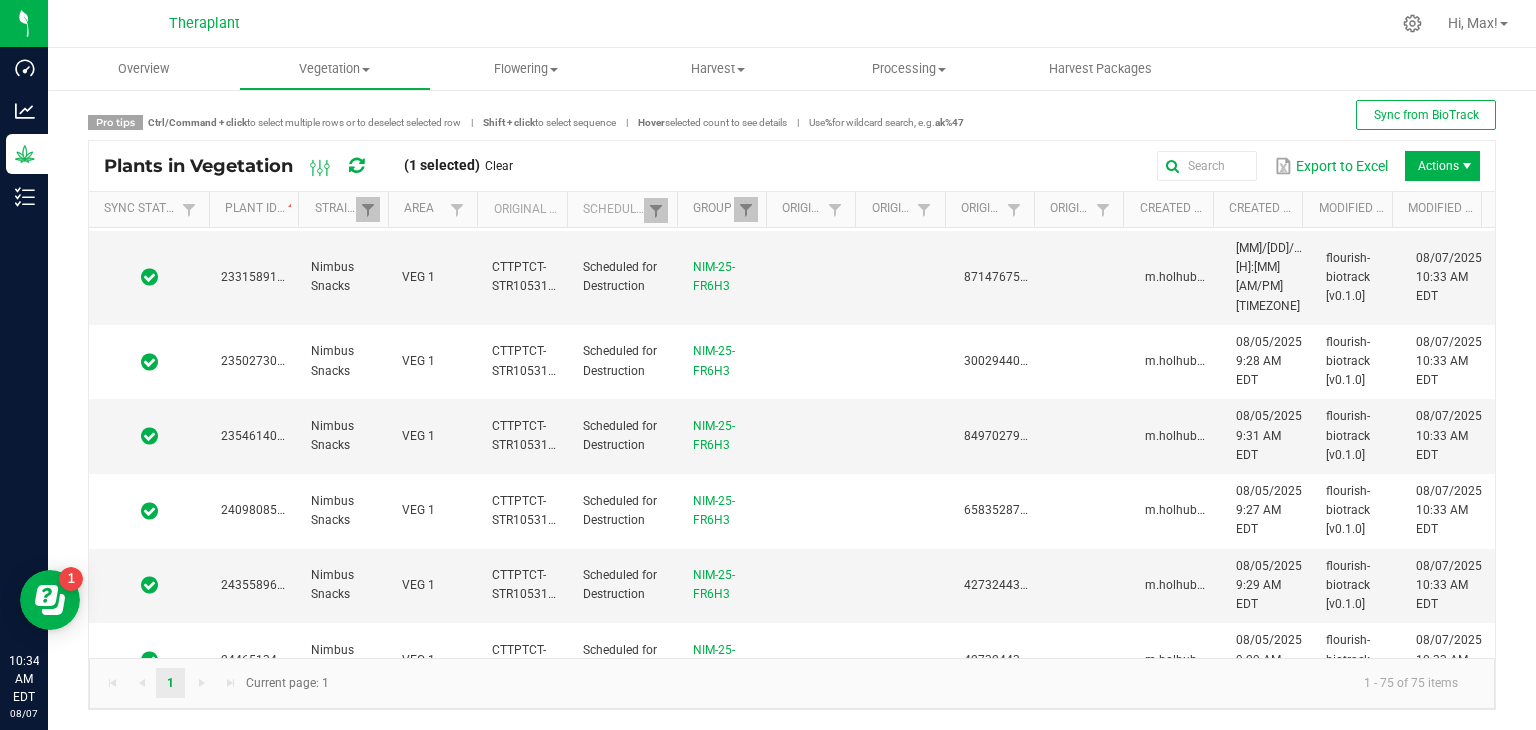 scroll, scrollTop: 5148, scrollLeft: 0, axis: vertical 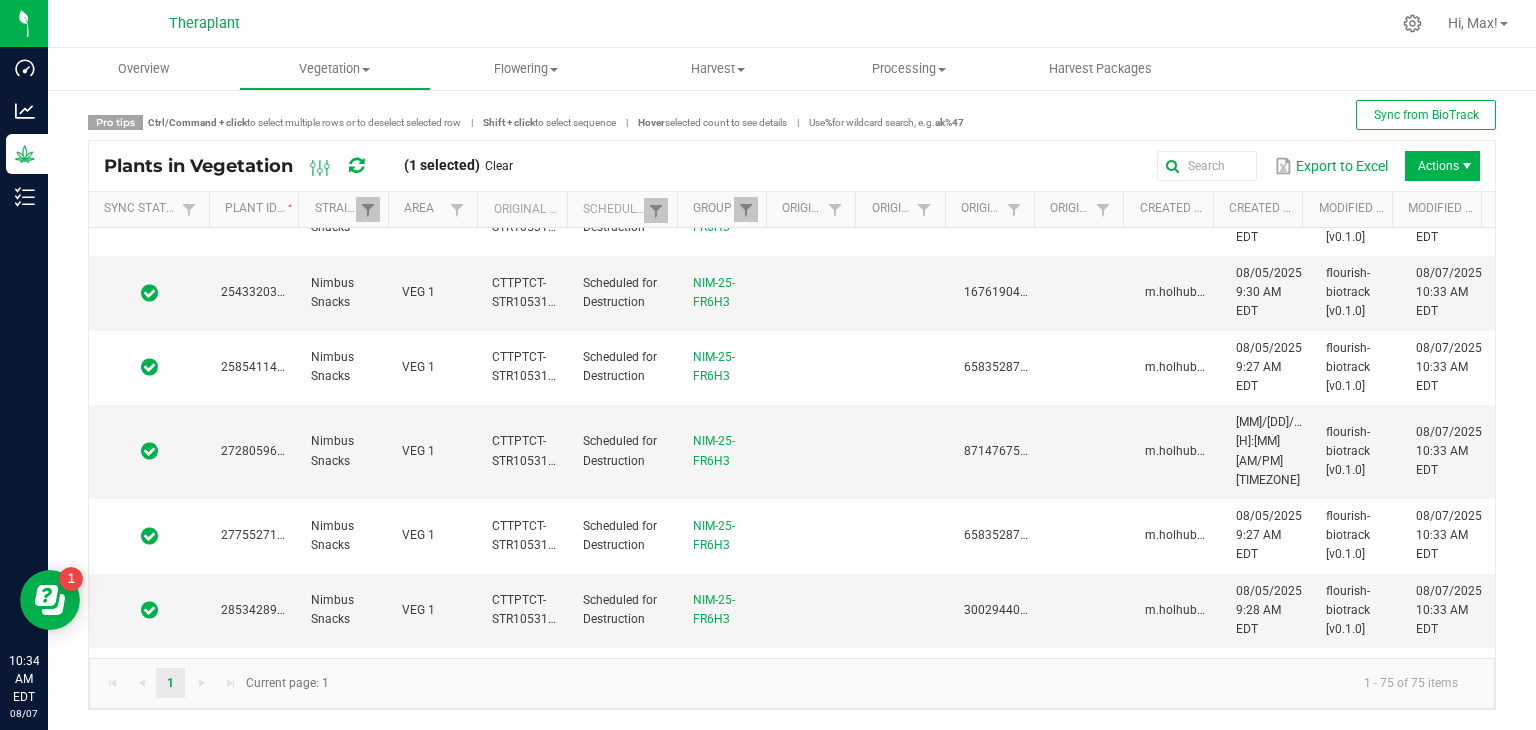 click at bounding box center [149, 1041] 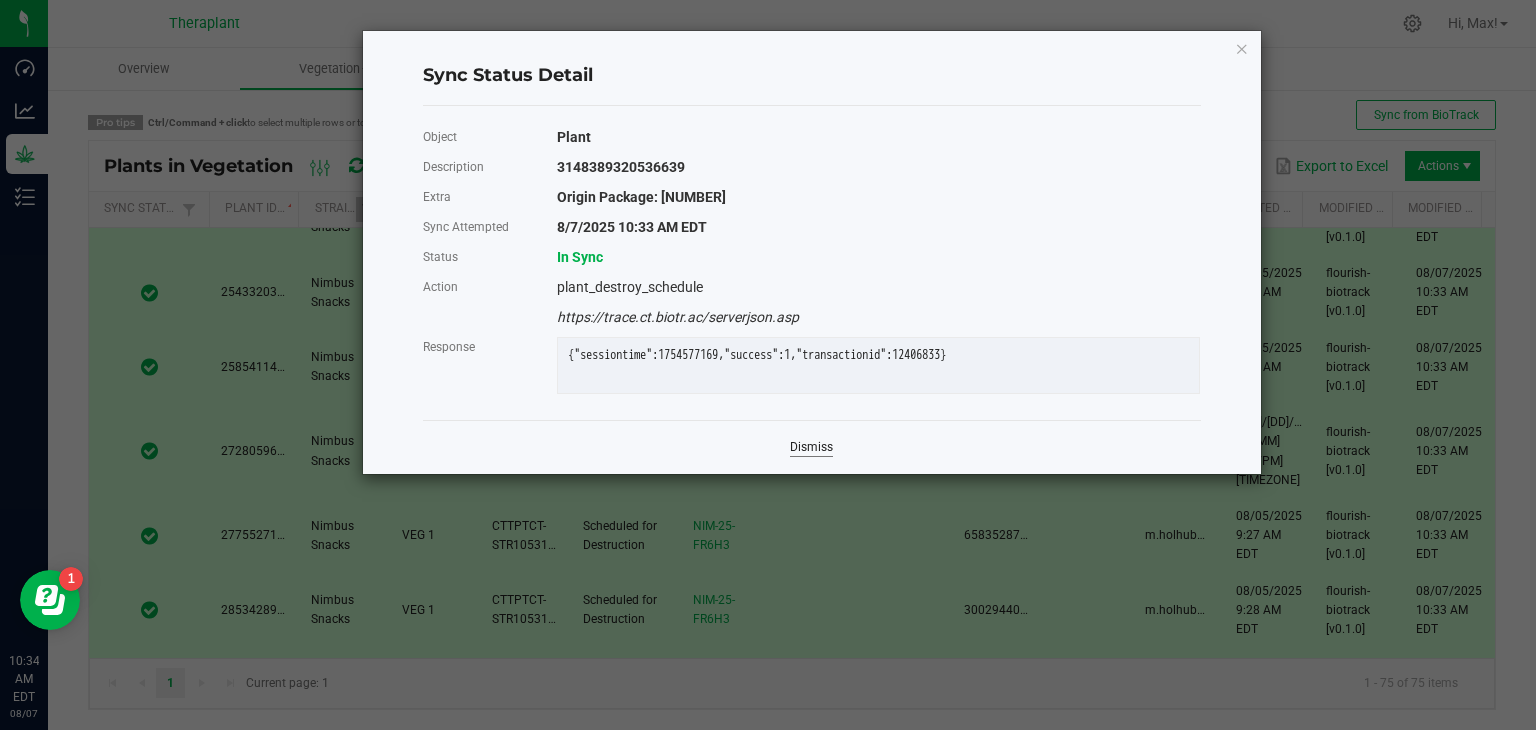 click on "Dismiss" 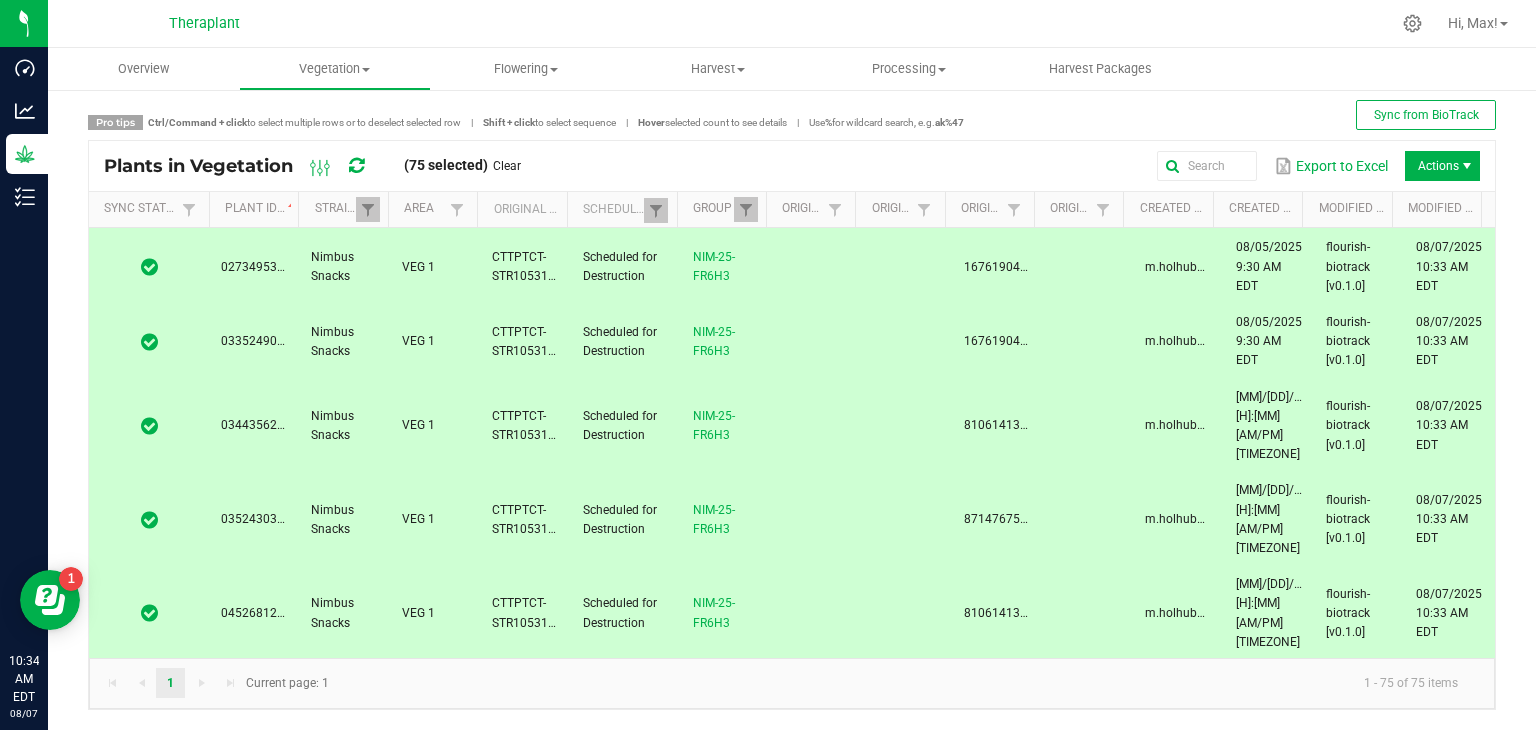 scroll, scrollTop: 0, scrollLeft: 0, axis: both 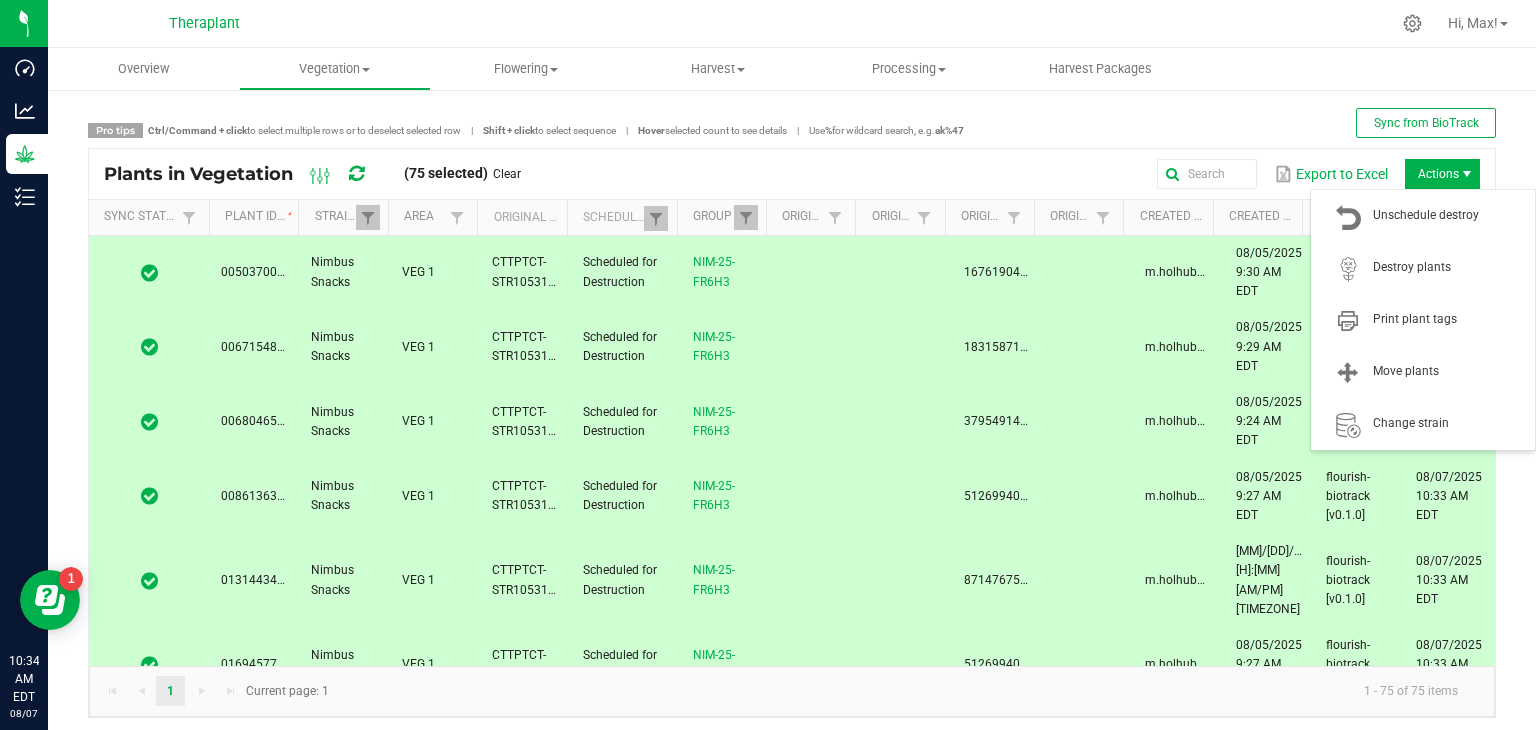 click on "Actions" at bounding box center (1442, 174) 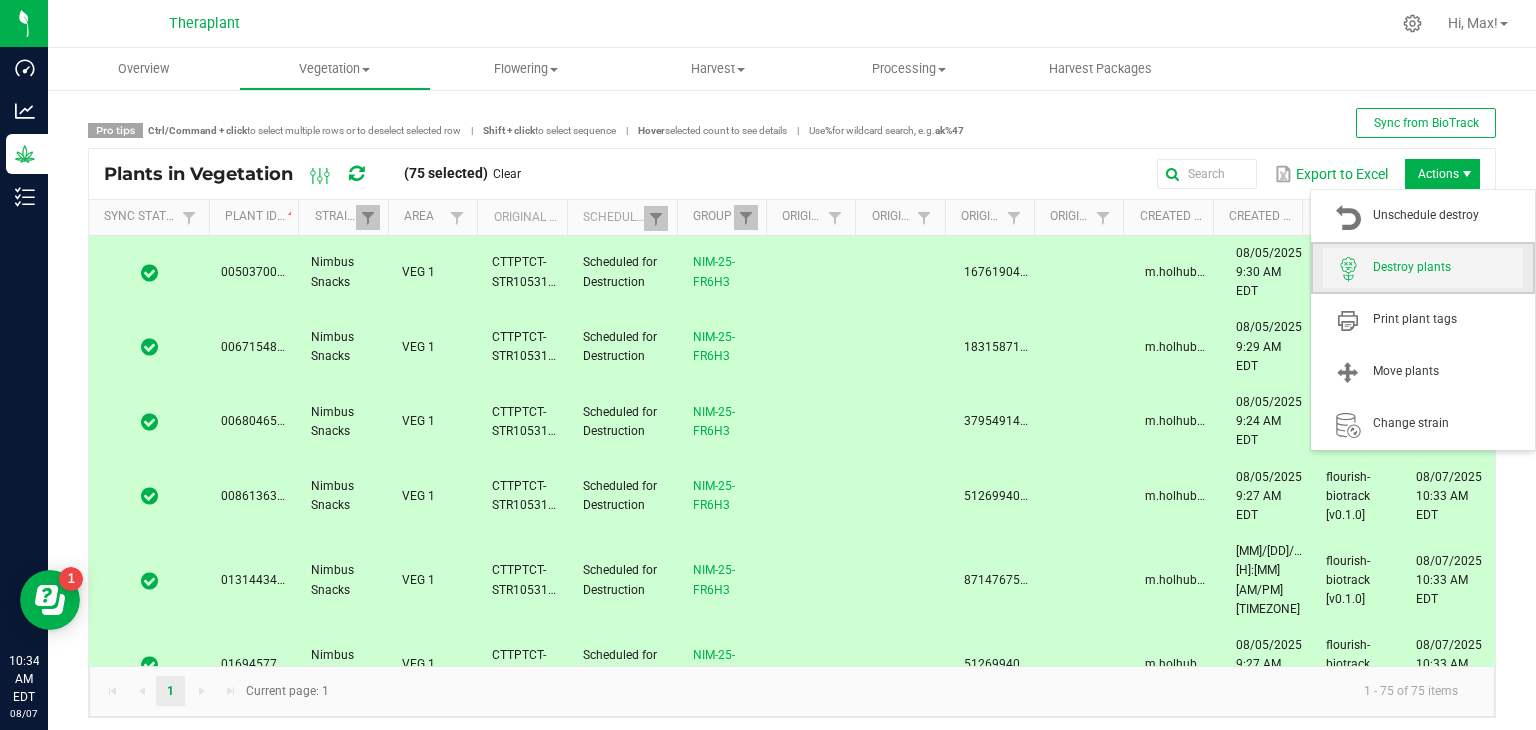 click on "Destroy plants" at bounding box center (1448, 267) 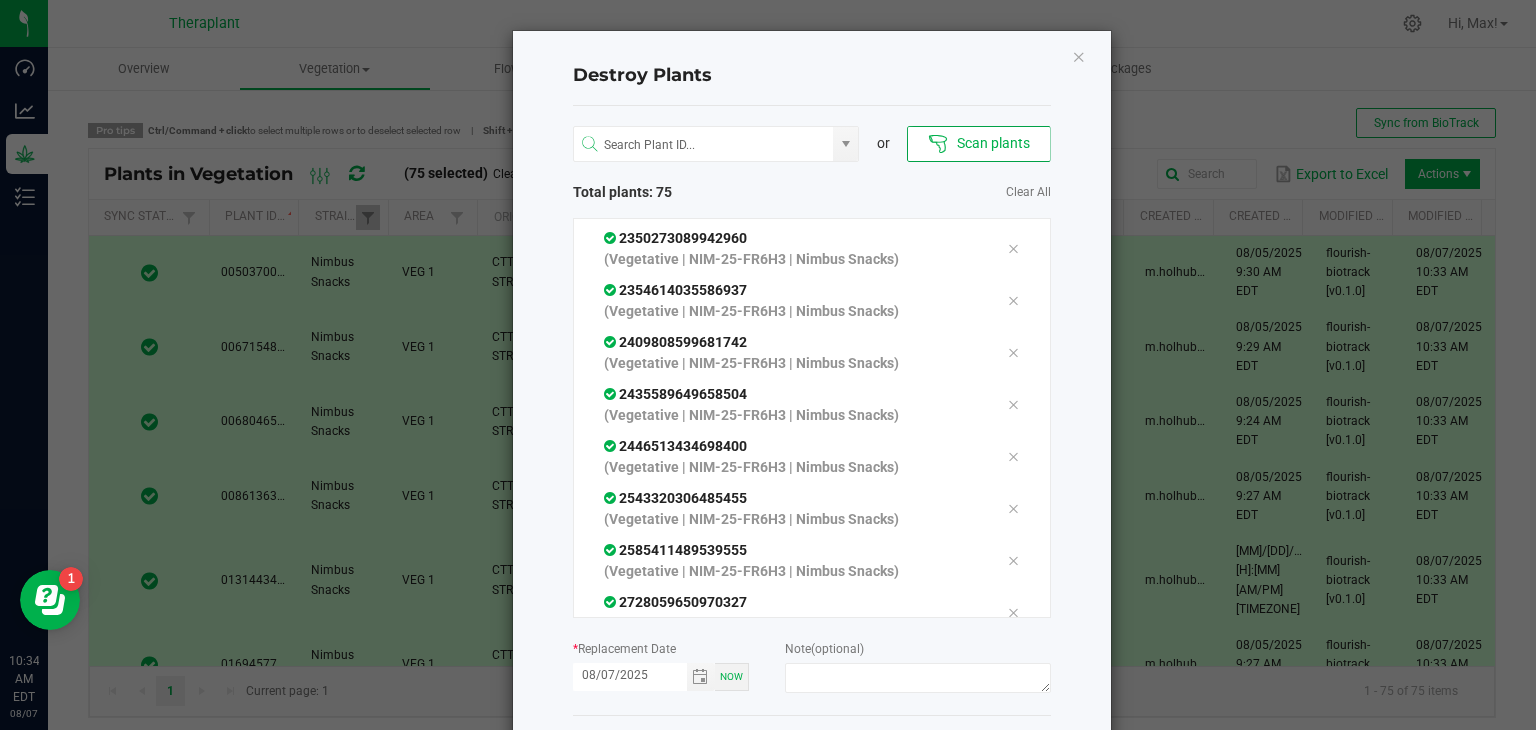 scroll, scrollTop: 3551, scrollLeft: 0, axis: vertical 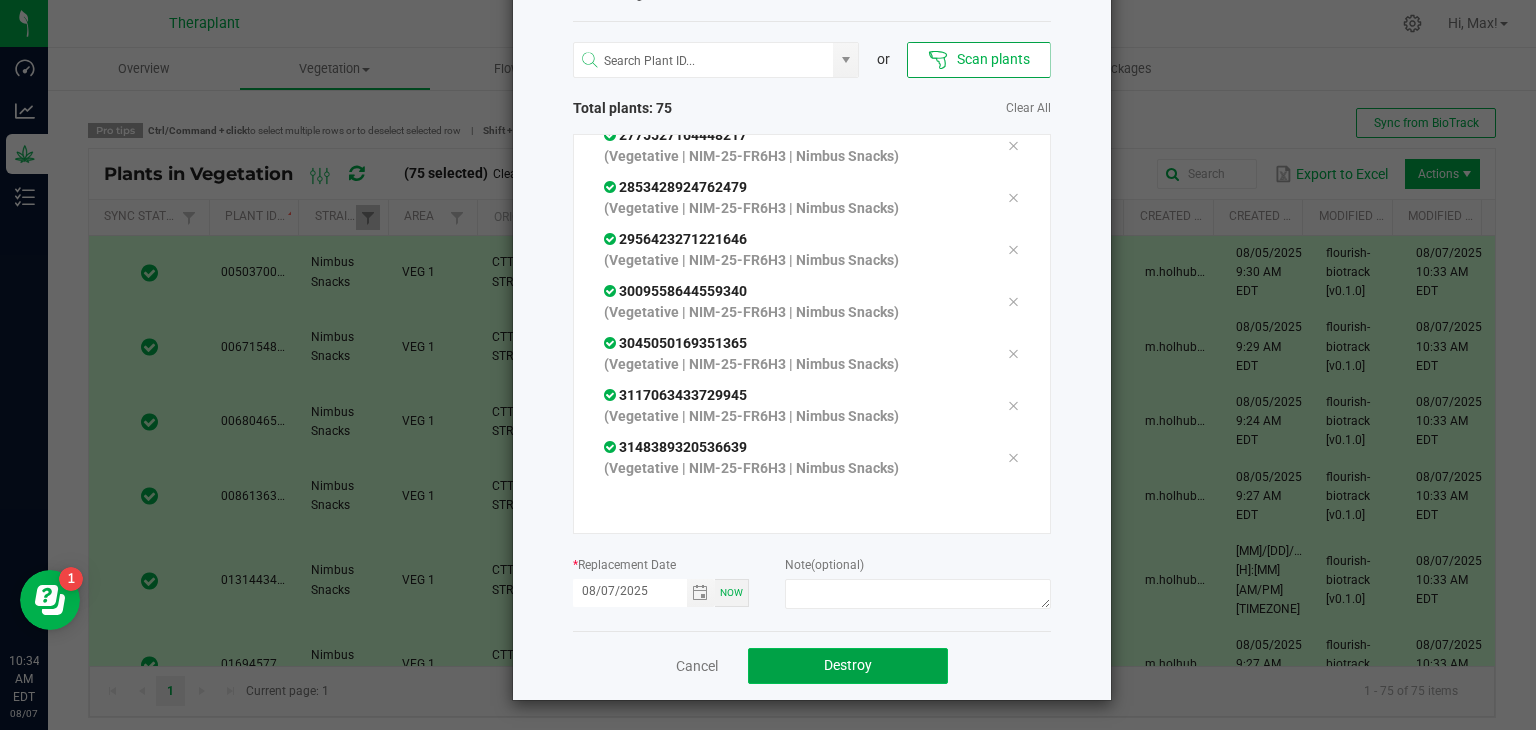 click on "Destroy" 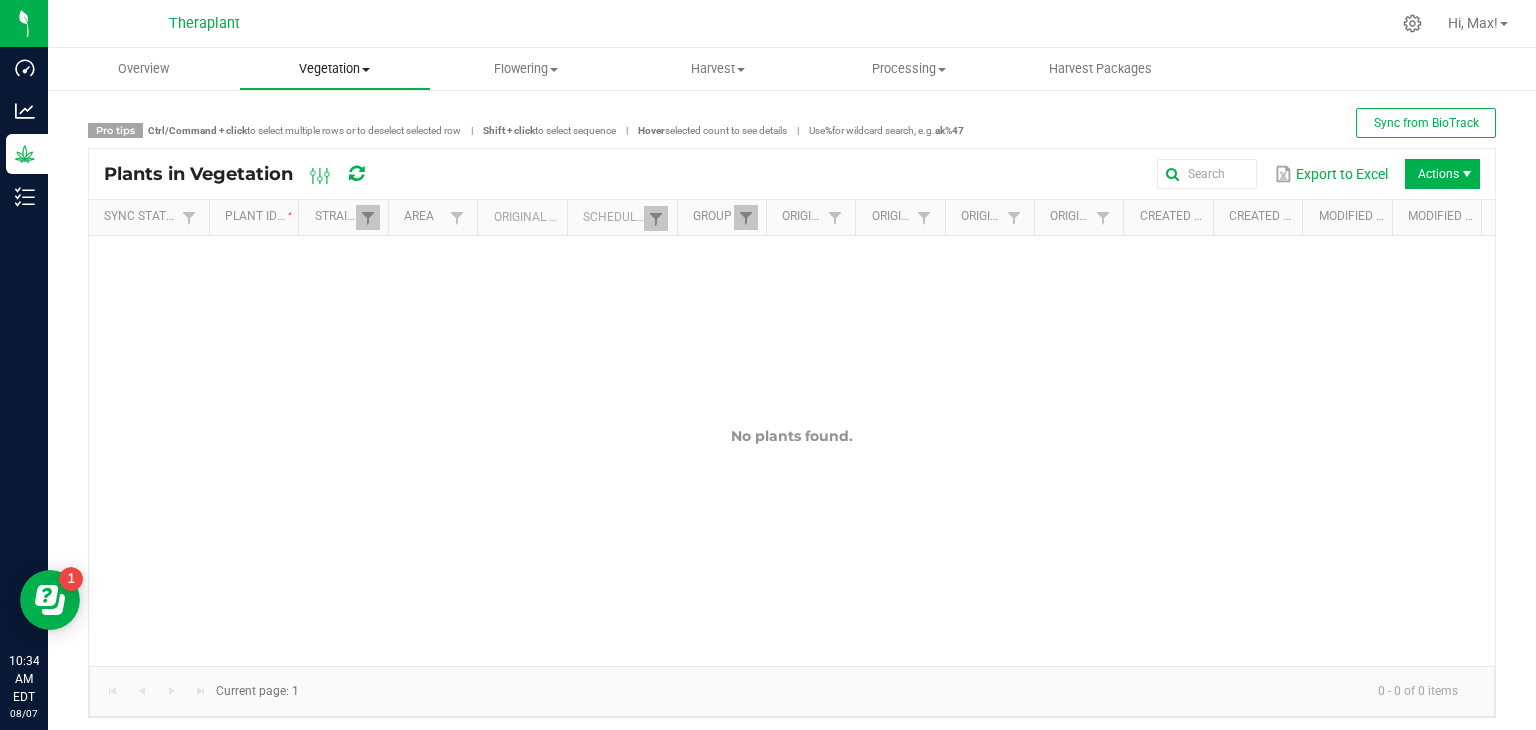click on "Vegetation" at bounding box center [334, 69] 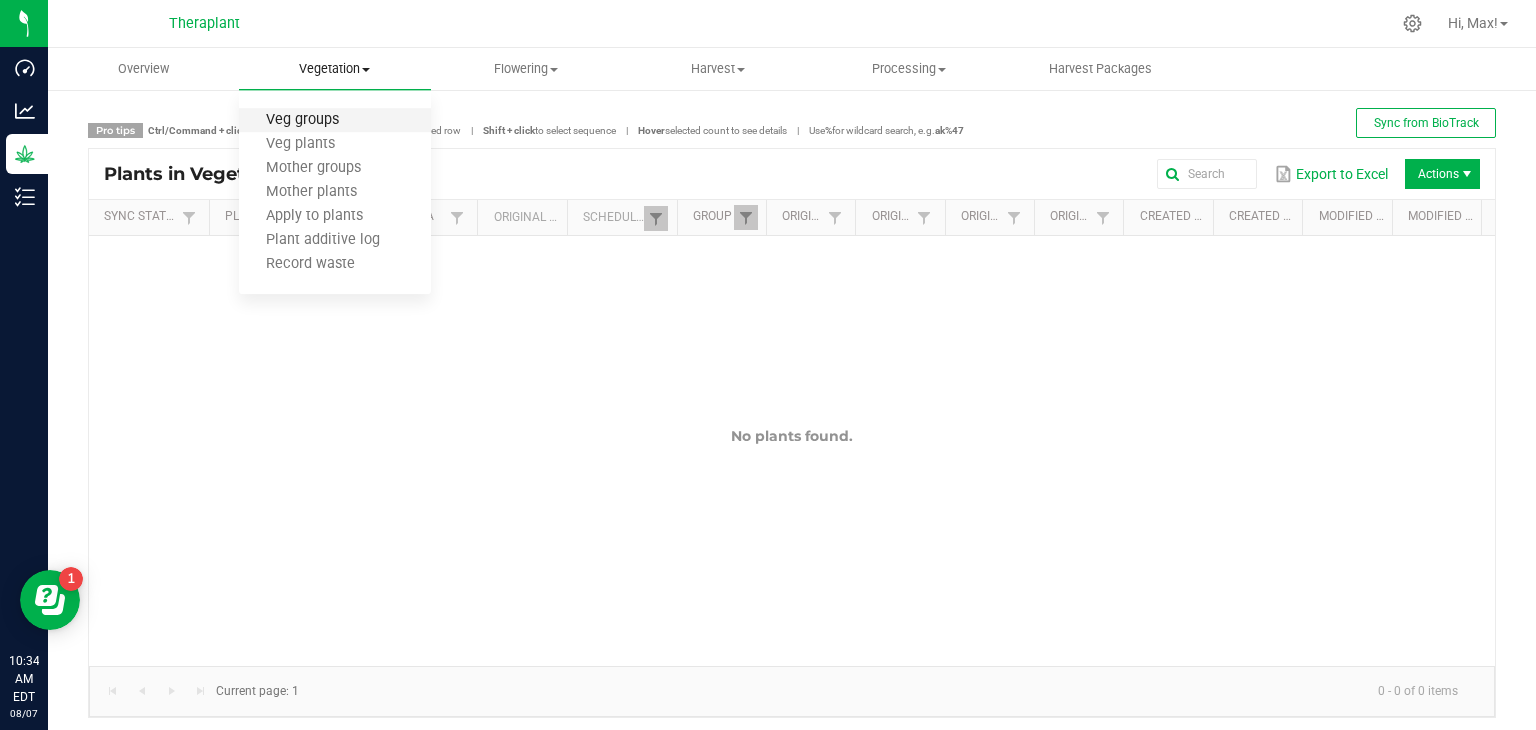 click on "Veg groups" at bounding box center [302, 120] 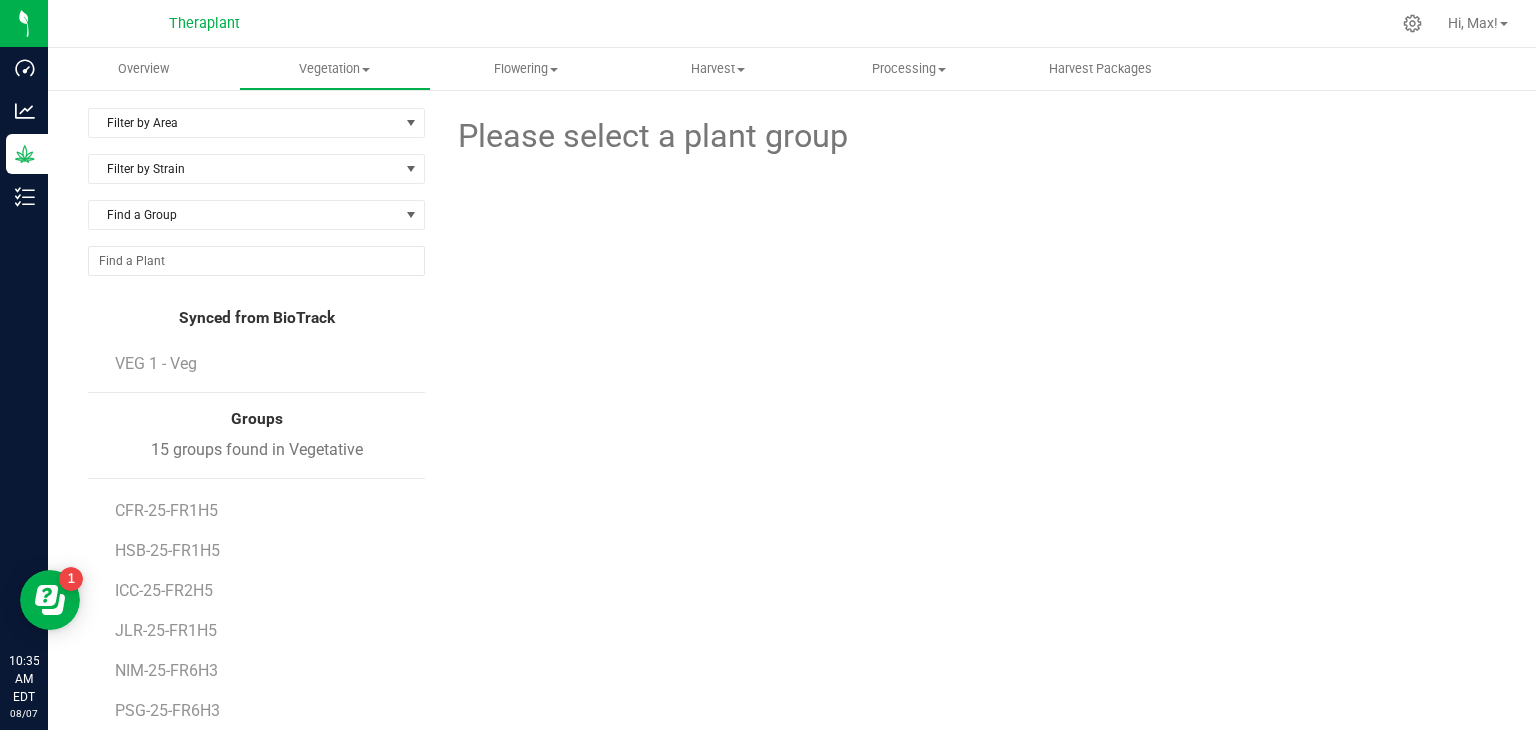 scroll, scrollTop: 0, scrollLeft: 0, axis: both 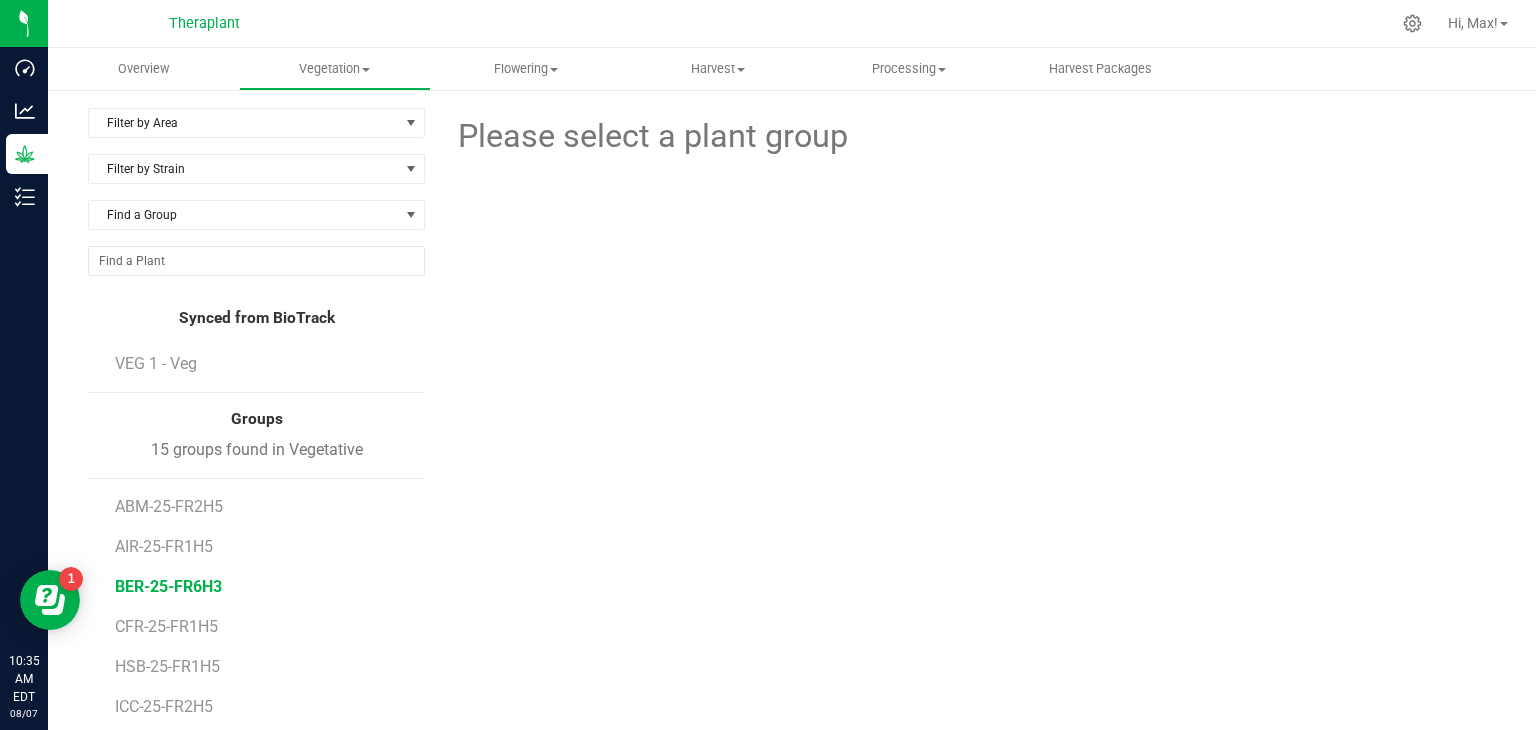 click on "BER-25-FR6H3" at bounding box center [168, 586] 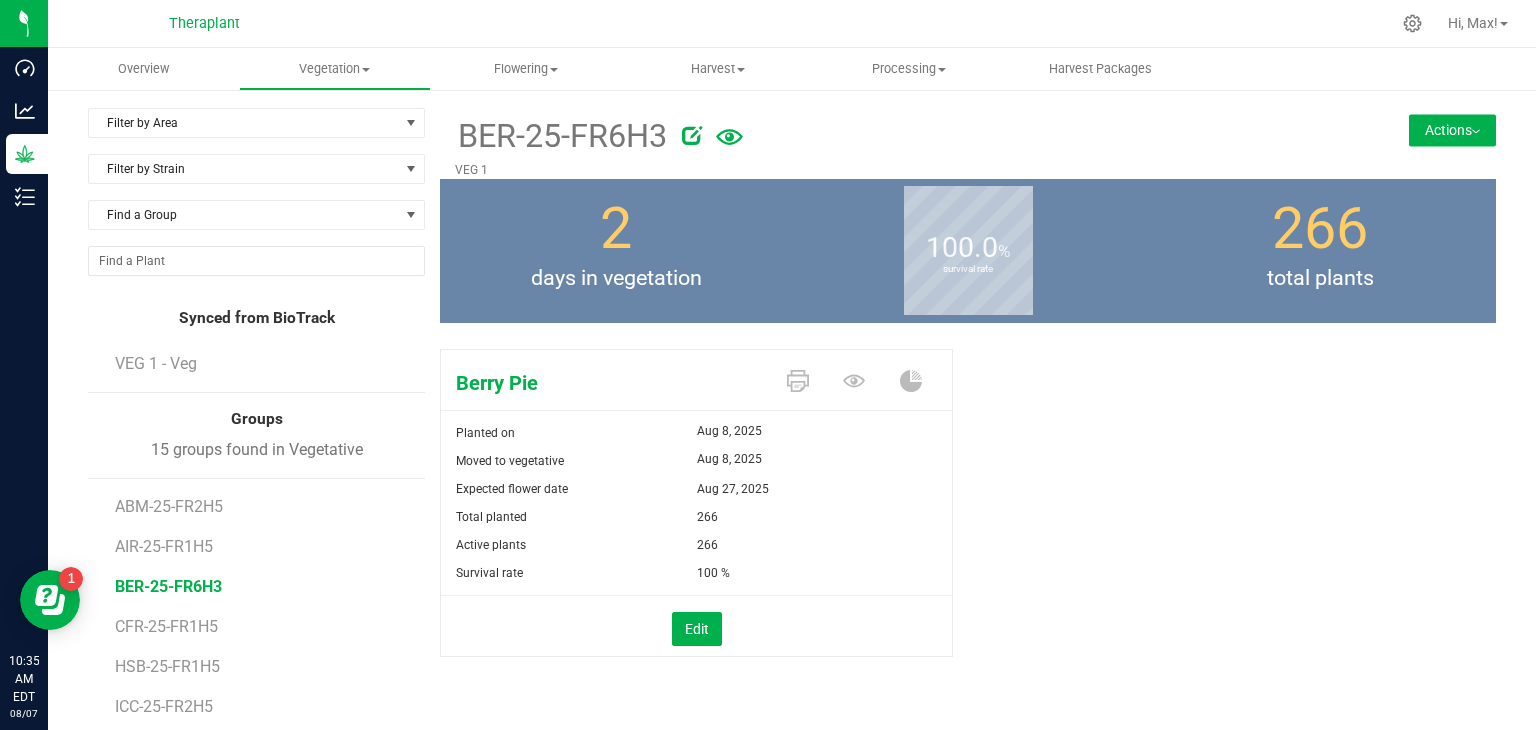 scroll, scrollTop: 116, scrollLeft: 0, axis: vertical 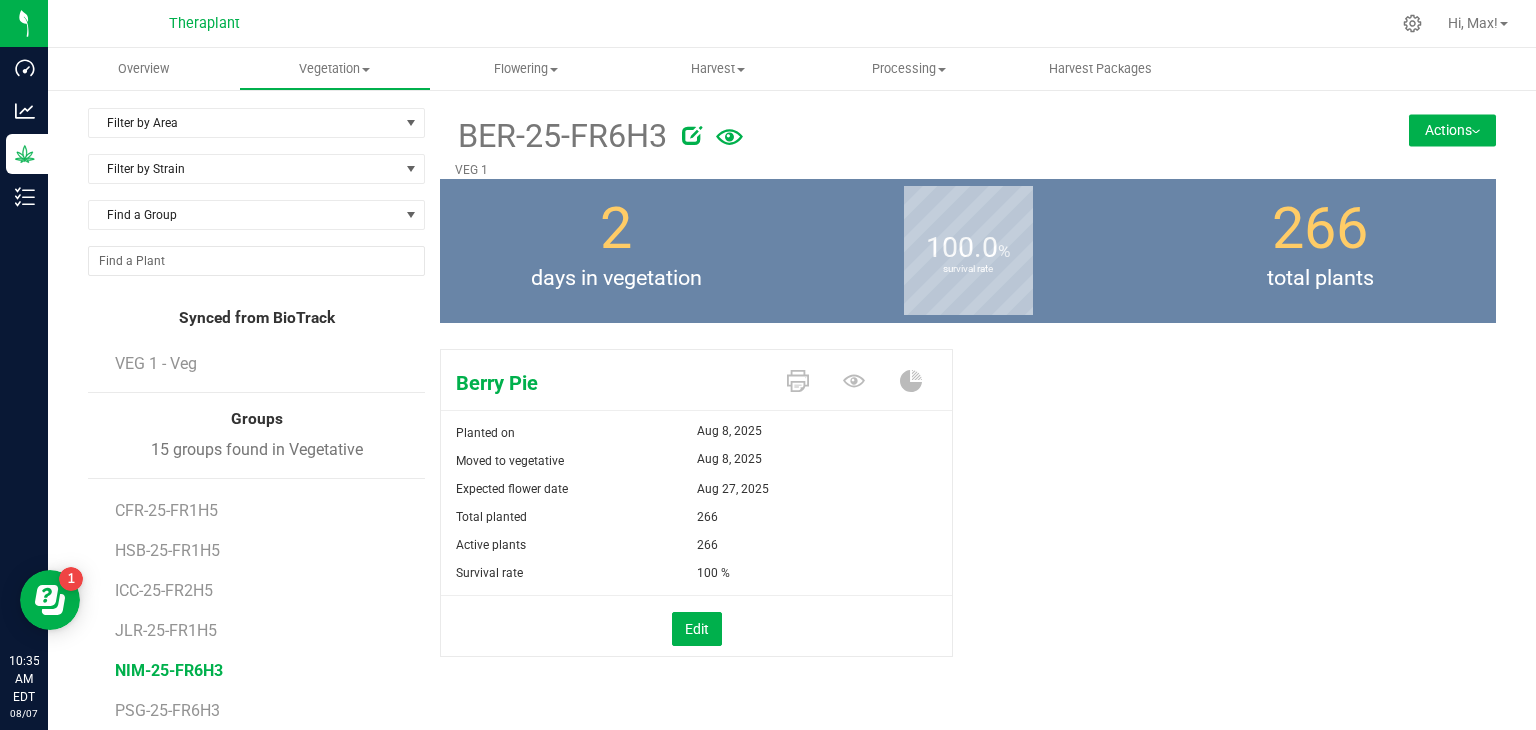 click on "NIM-25-FR6H3" at bounding box center (169, 670) 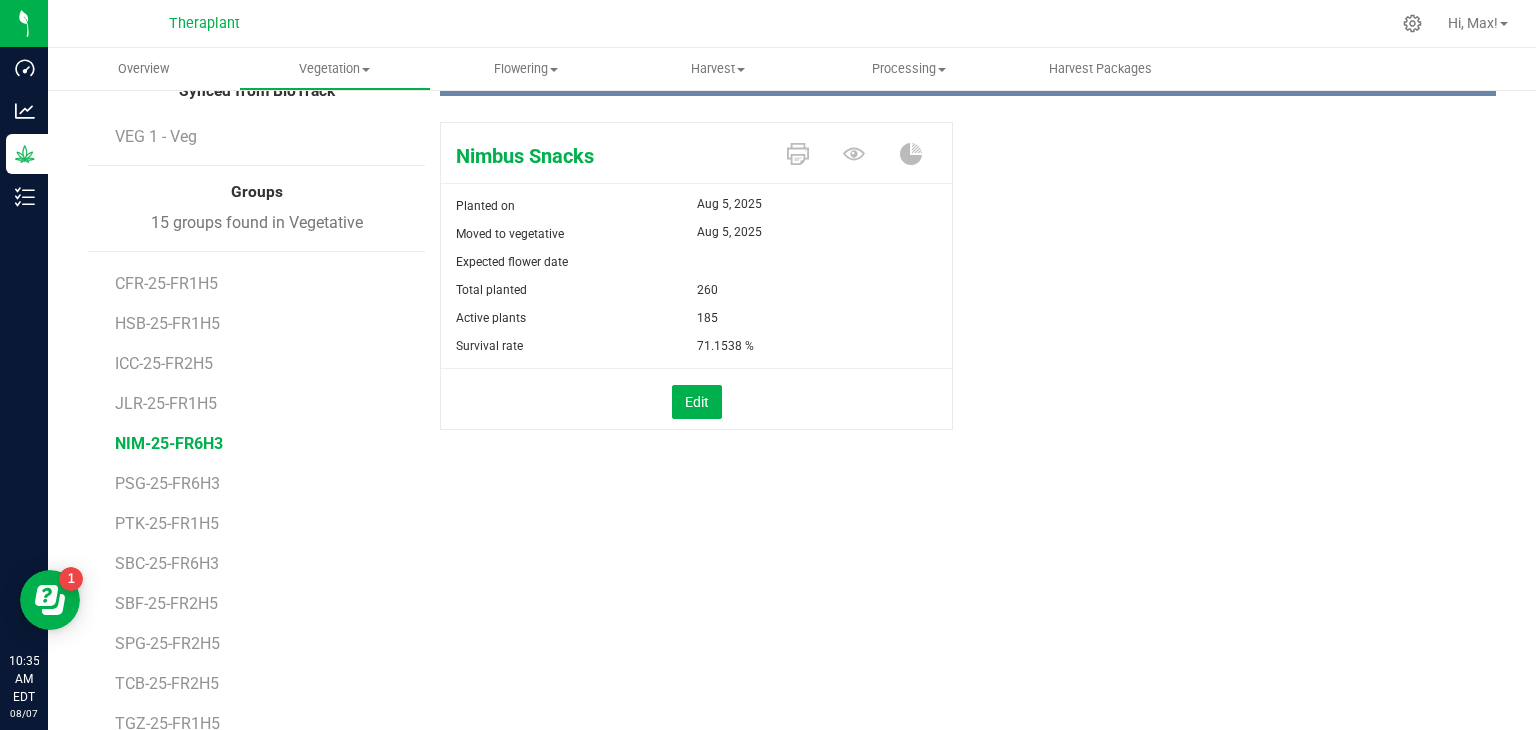 scroll, scrollTop: 0, scrollLeft: 0, axis: both 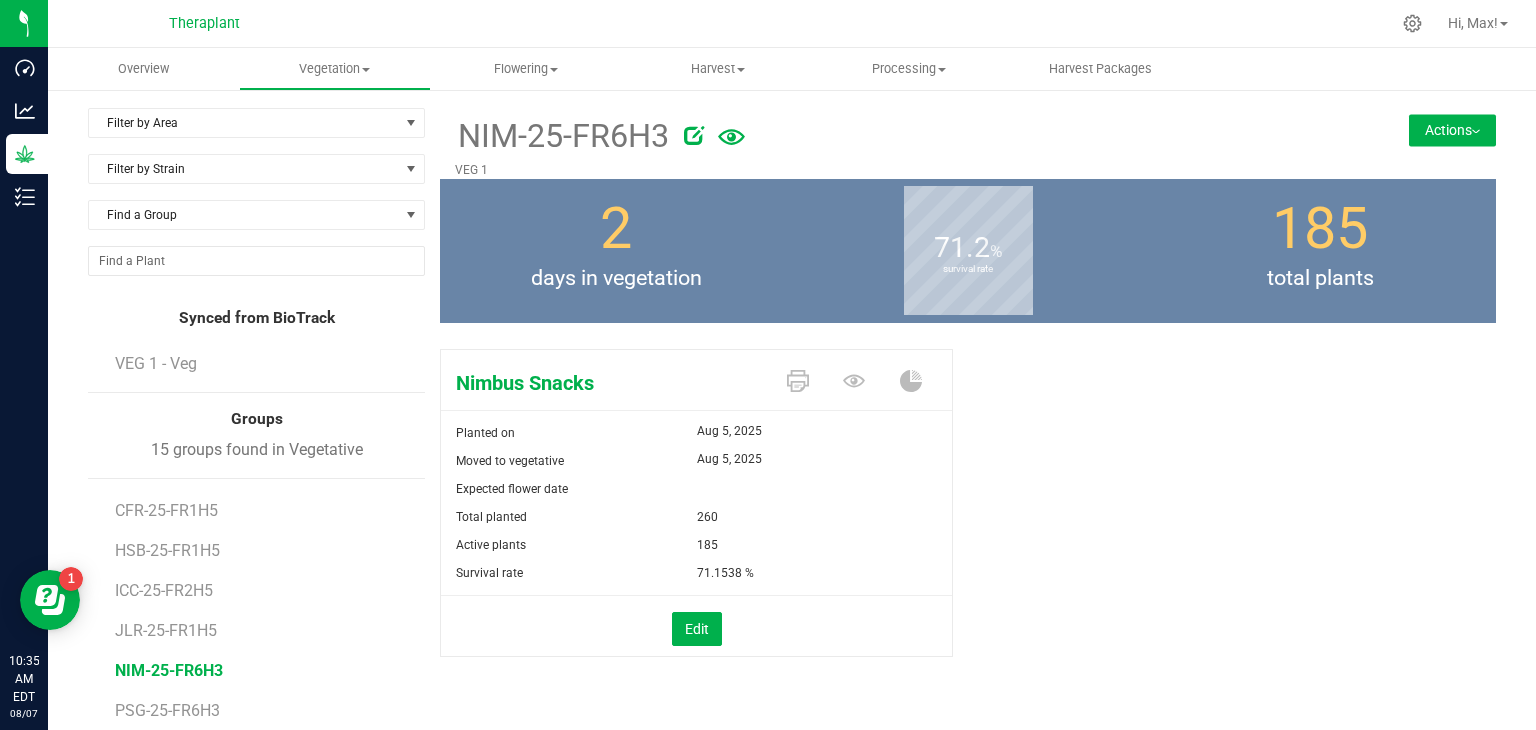 click at bounding box center [1476, 132] 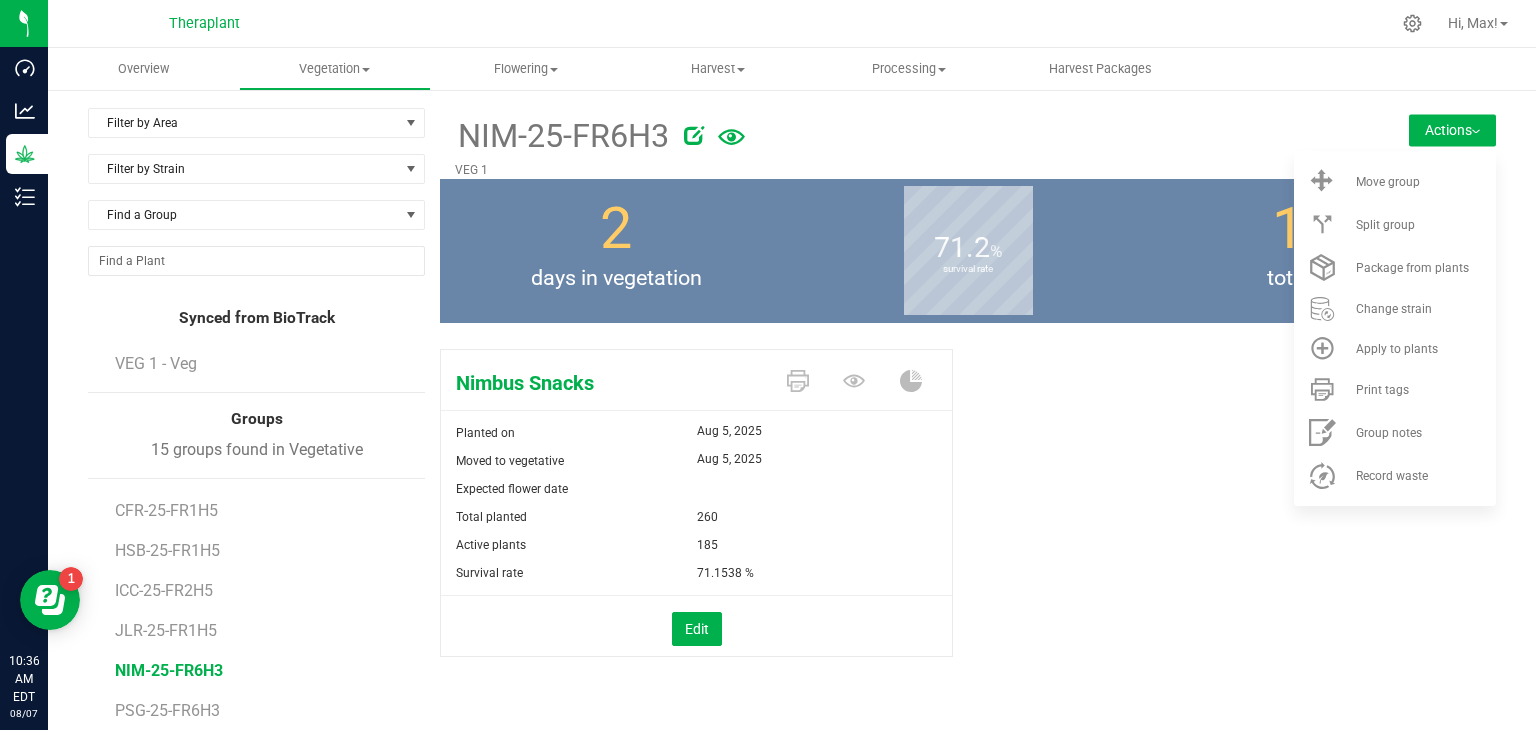 click on "Nimbus Snacks
Planted on
Aug 5, 2025
Moved to vegetative
Aug 5, 2025
Expected flower date
Total planted
260
Active plants" at bounding box center [968, 524] 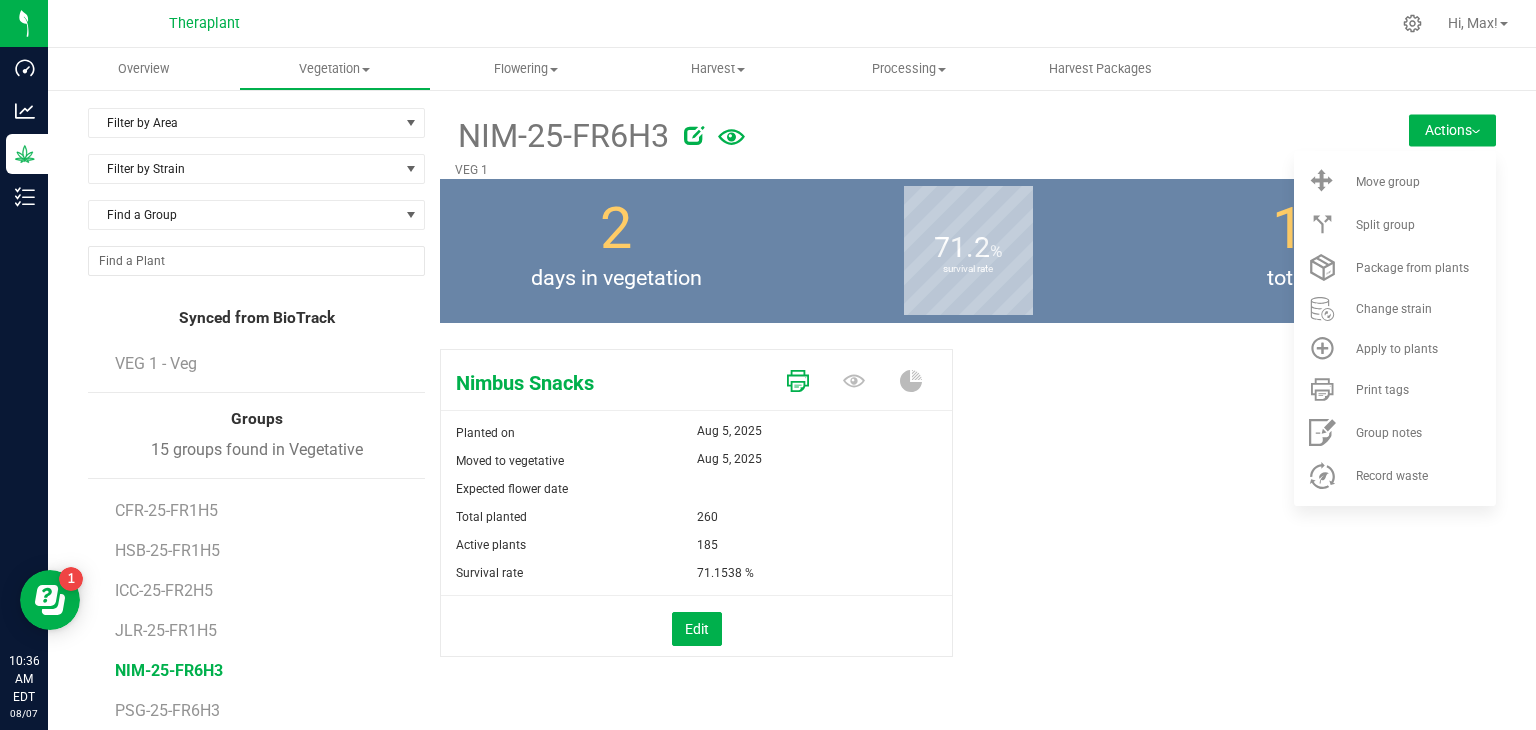 click 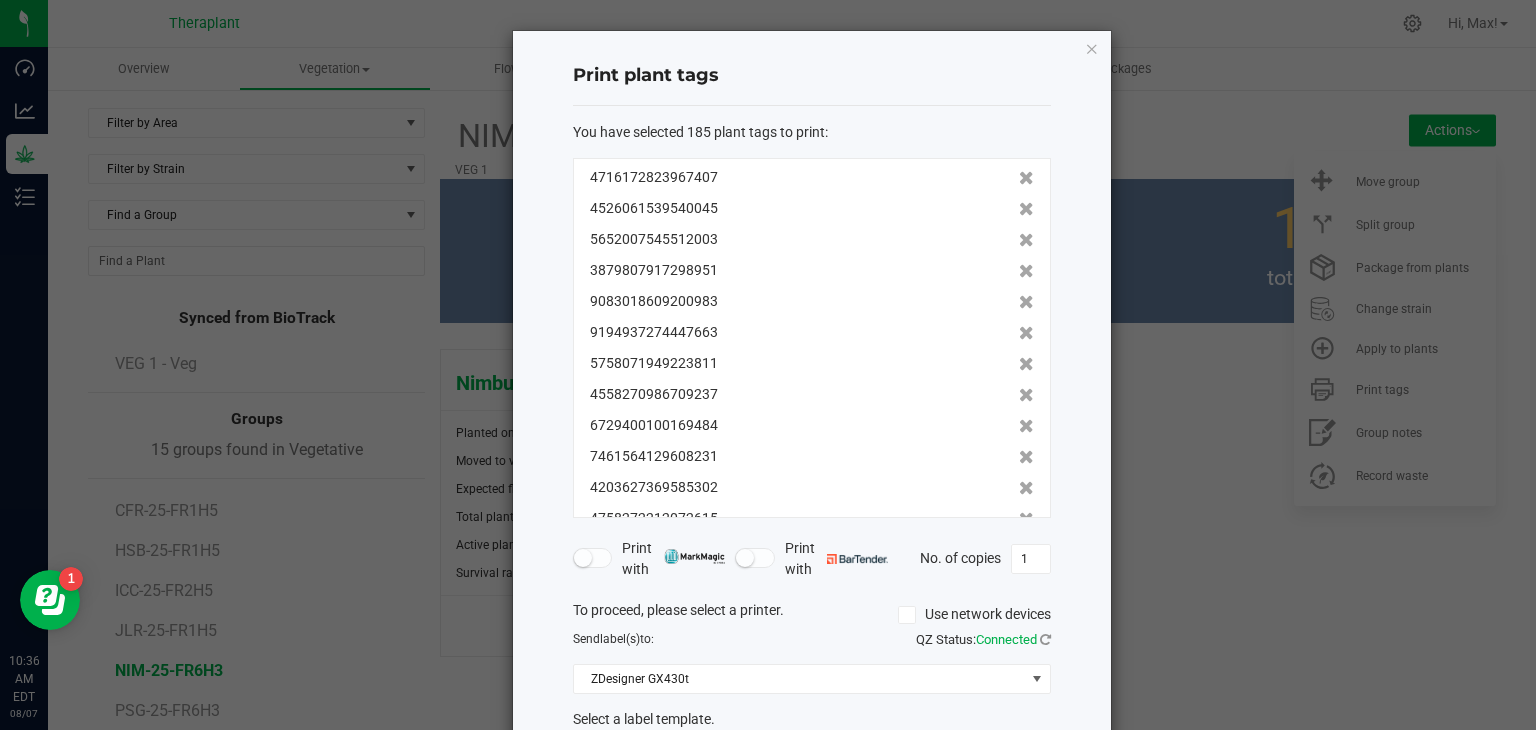 scroll, scrollTop: 144, scrollLeft: 0, axis: vertical 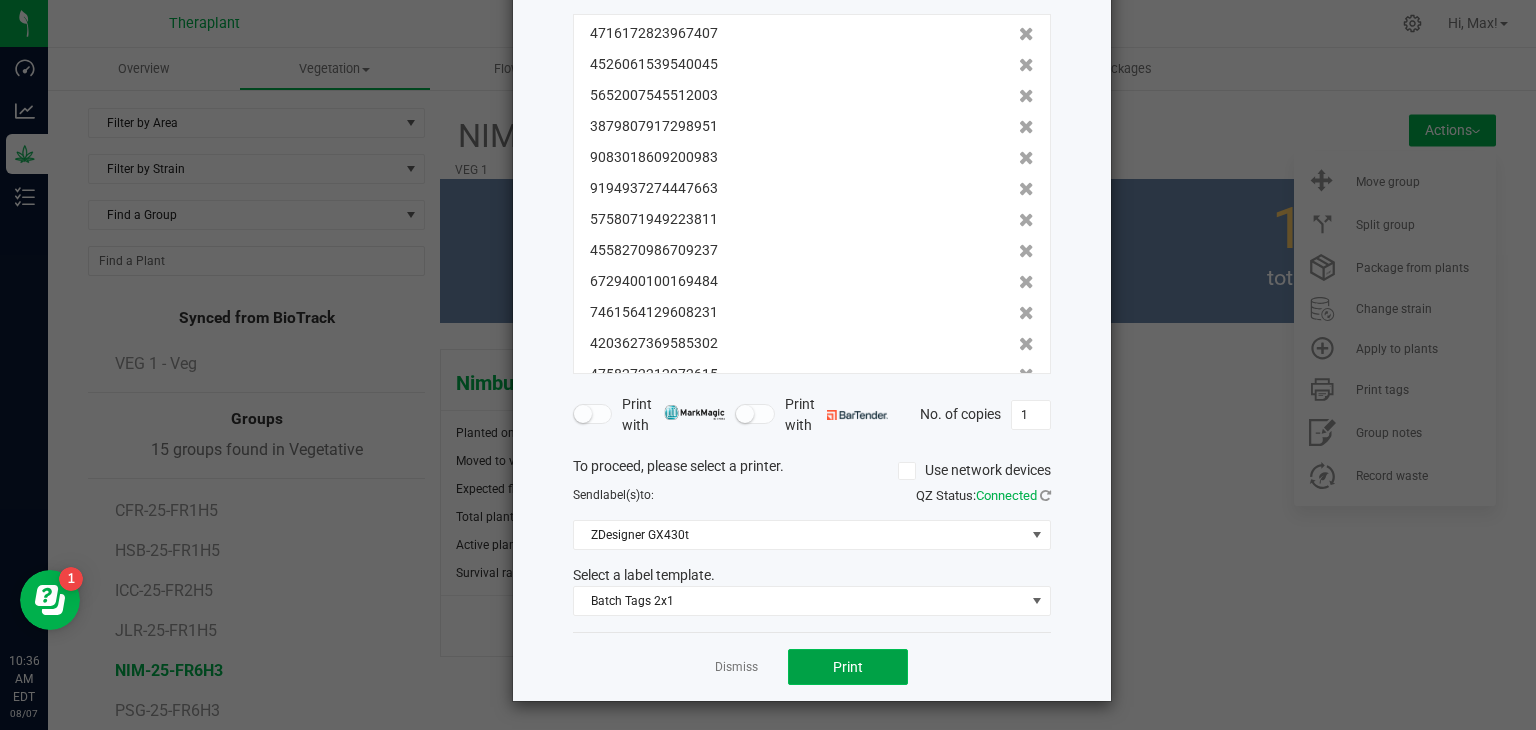 click on "Print" 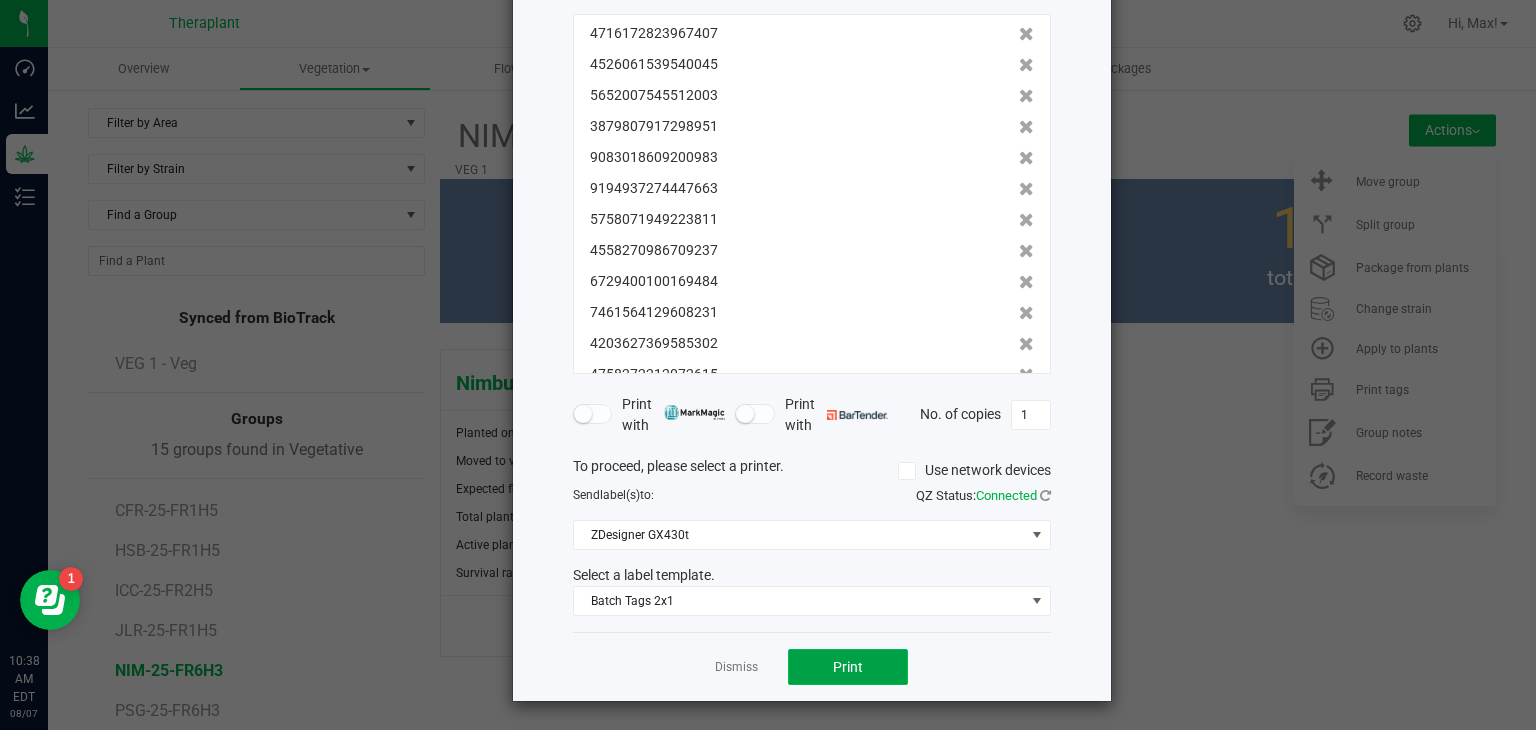 click on "Print" 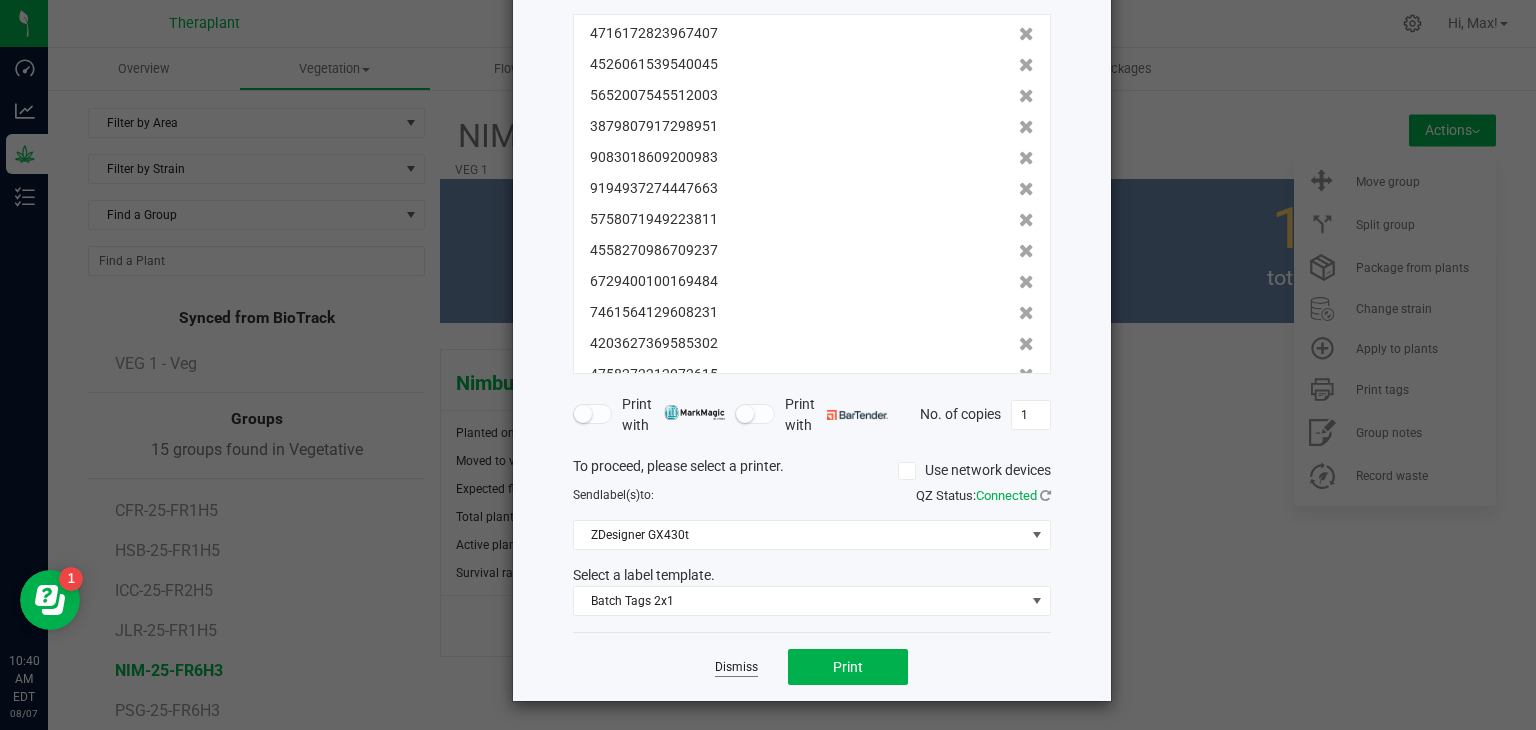 click on "Dismiss" 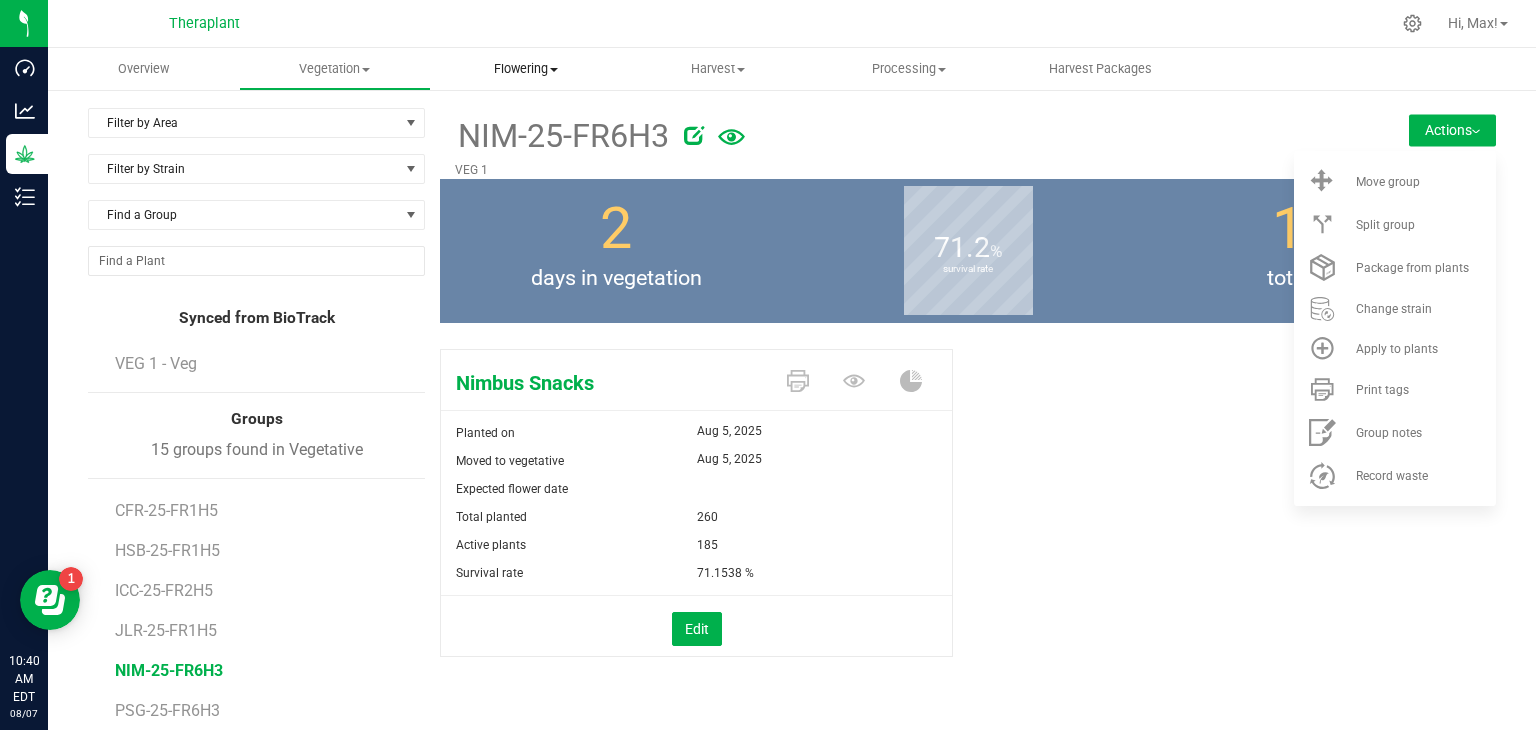click on "Flowering" at bounding box center [526, 69] 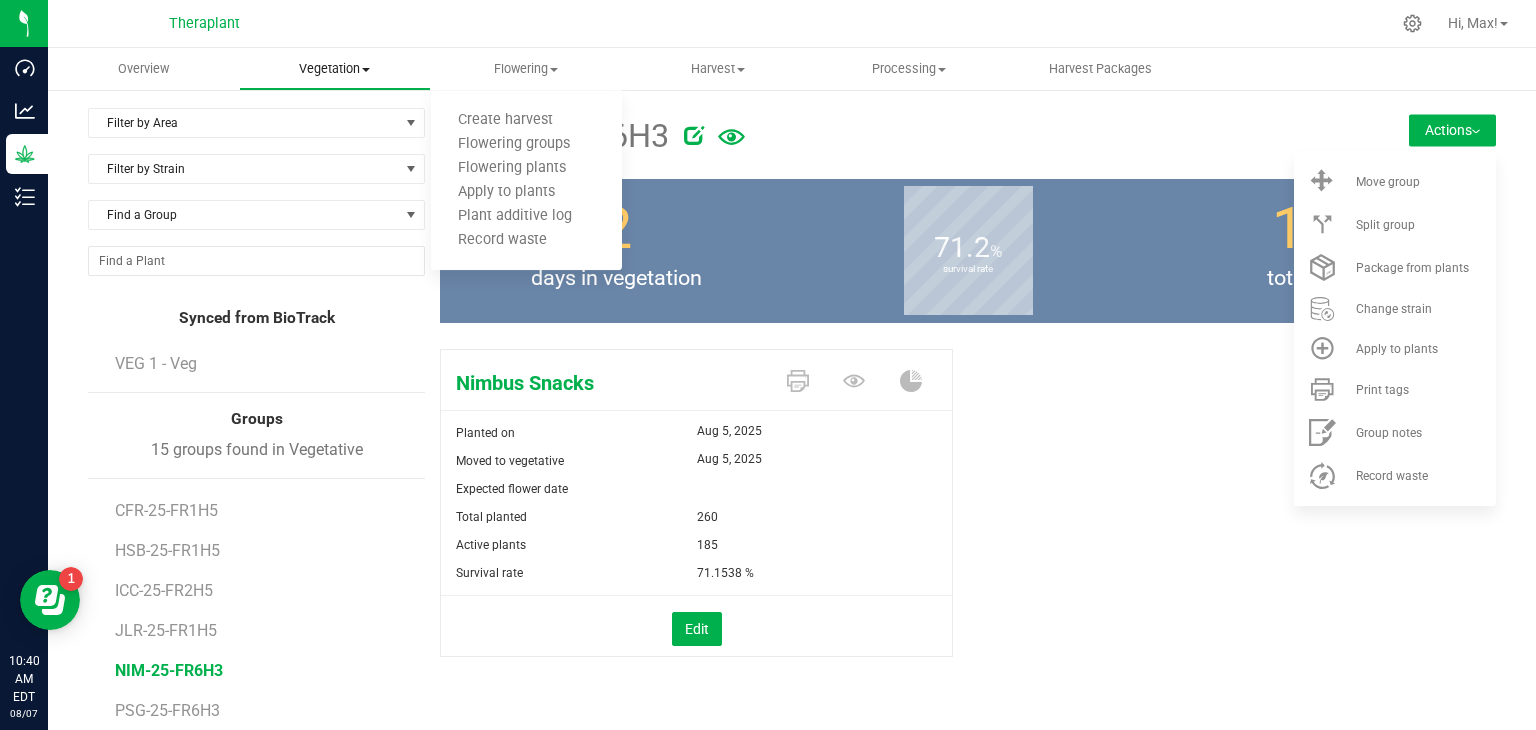 click on "Vegetation" at bounding box center [334, 69] 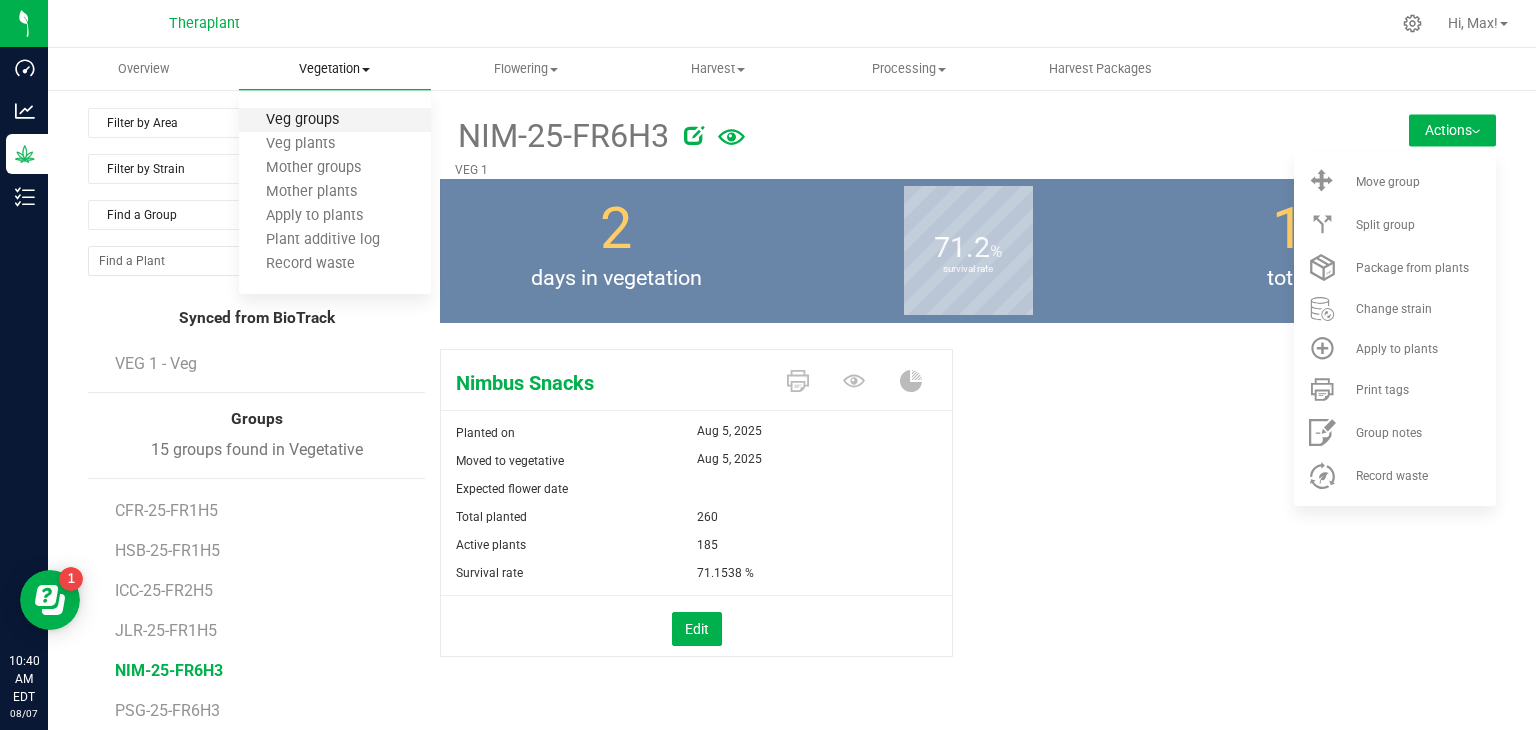 click on "Veg groups" at bounding box center [302, 120] 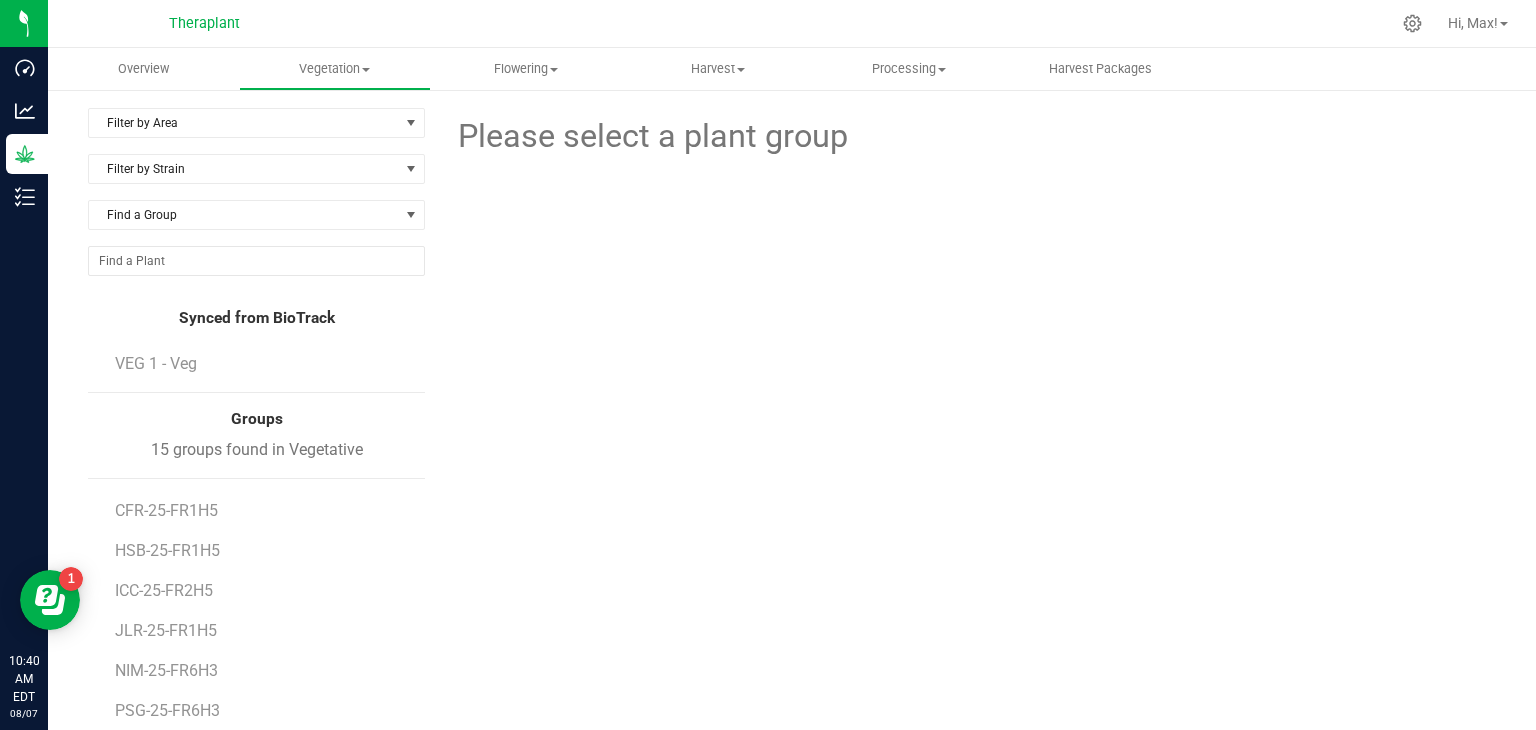 scroll, scrollTop: 116, scrollLeft: 0, axis: vertical 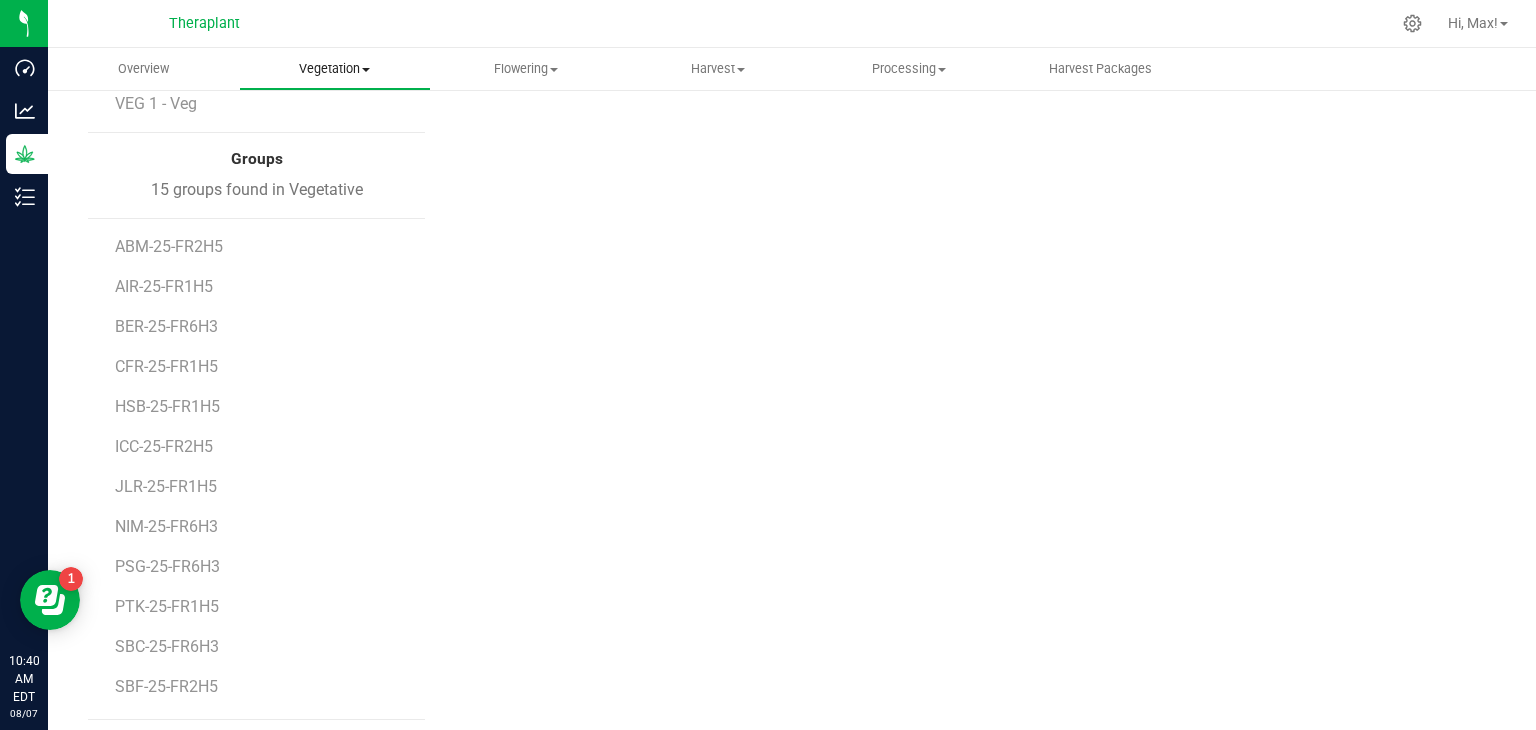 click on "Vegetation" at bounding box center (334, 69) 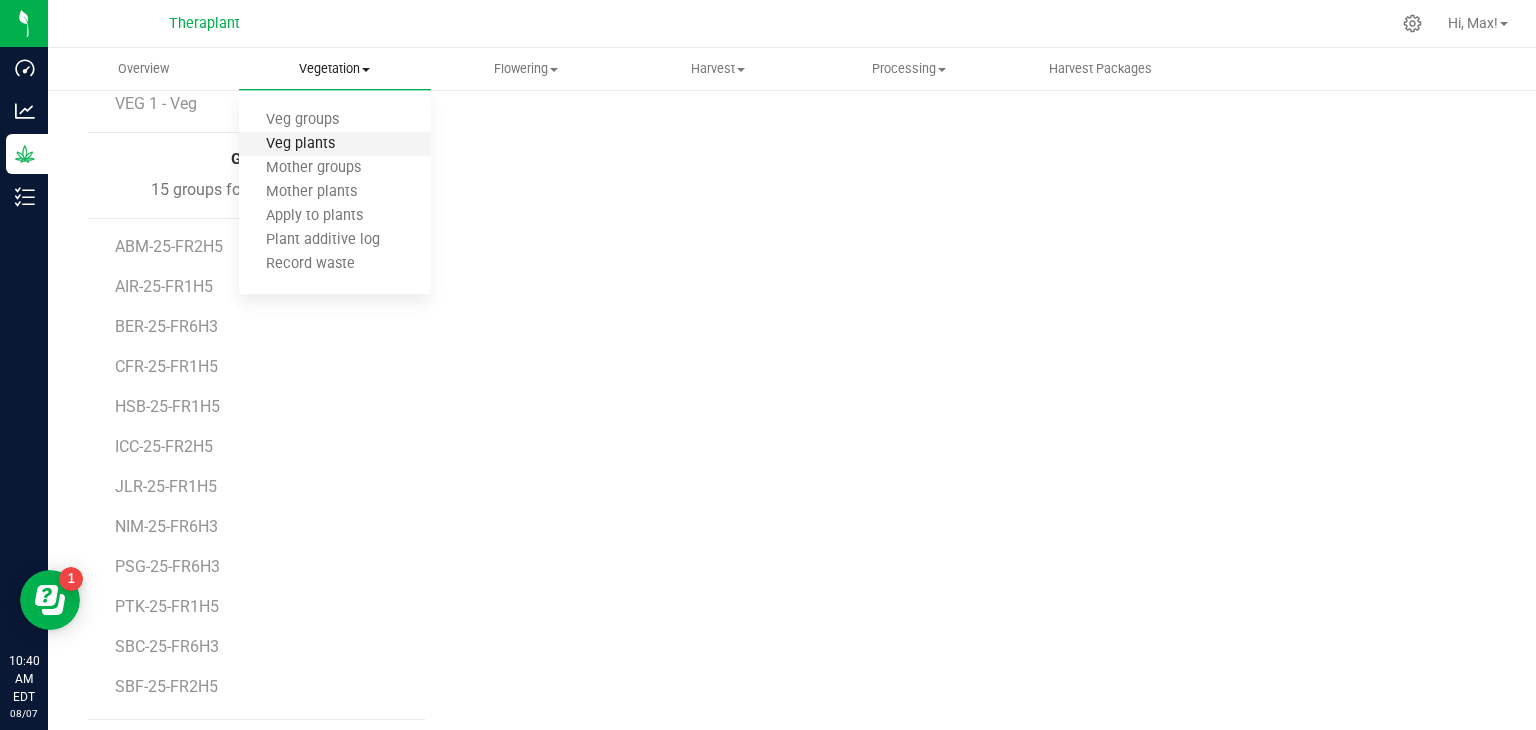 click on "Veg plants" at bounding box center [300, 144] 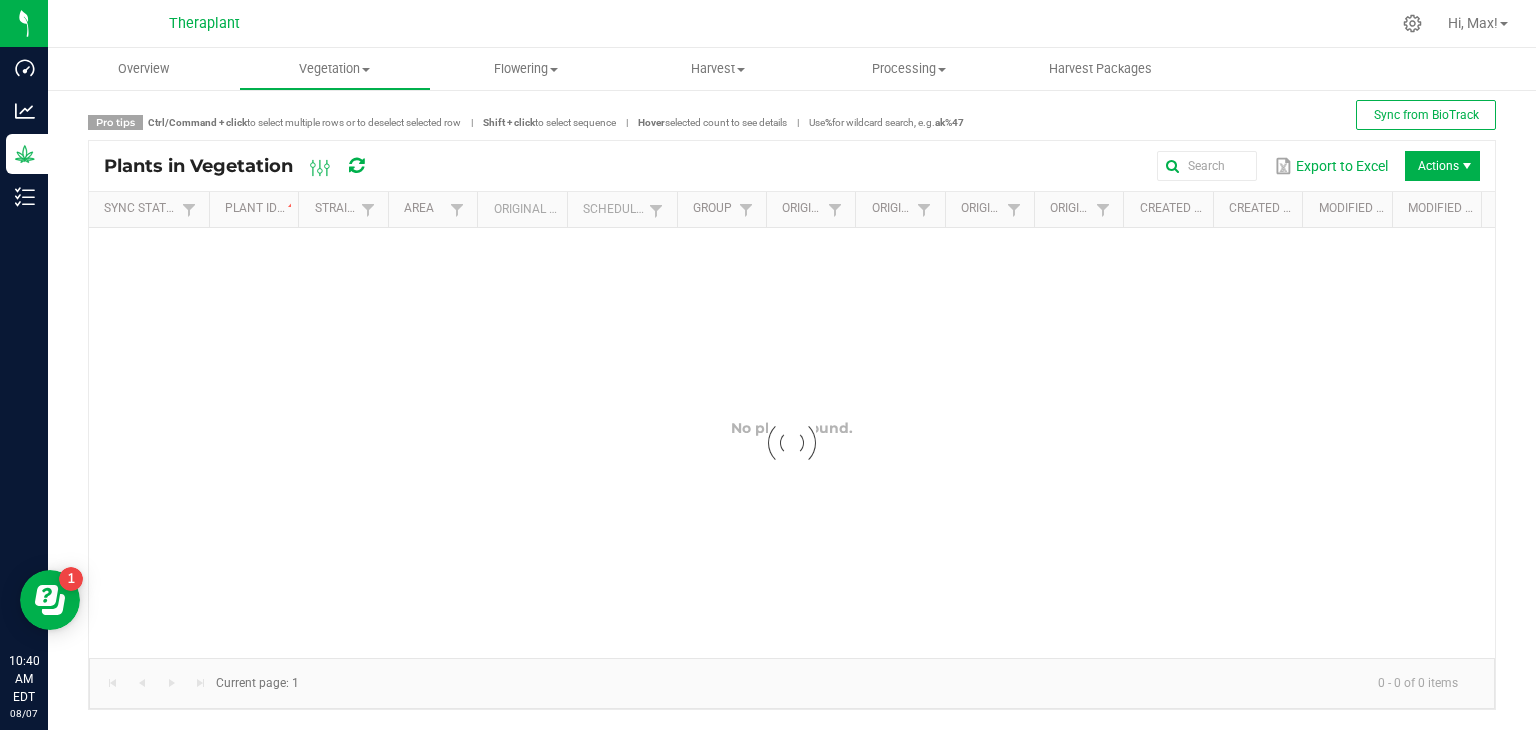 scroll, scrollTop: 0, scrollLeft: 0, axis: both 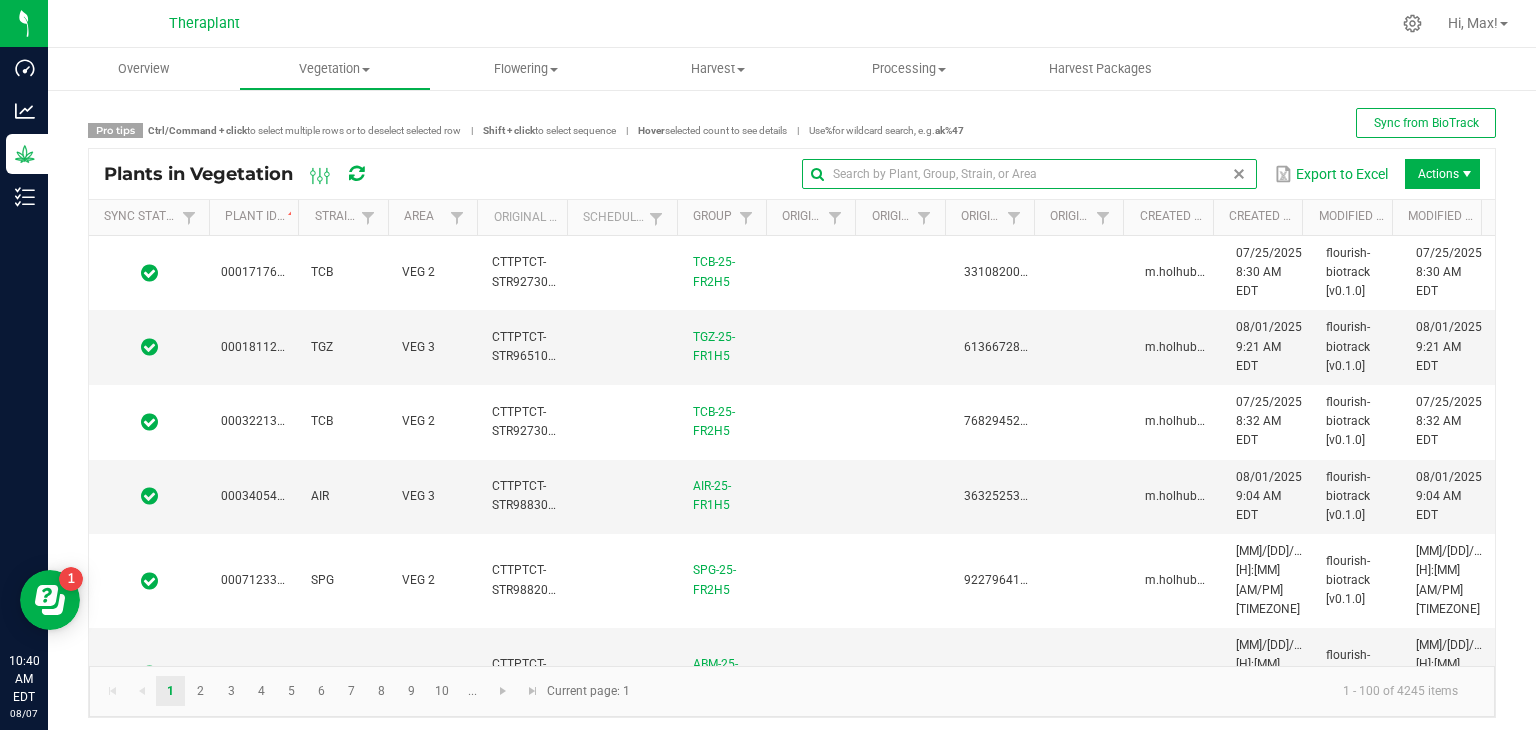 click at bounding box center [1029, 174] 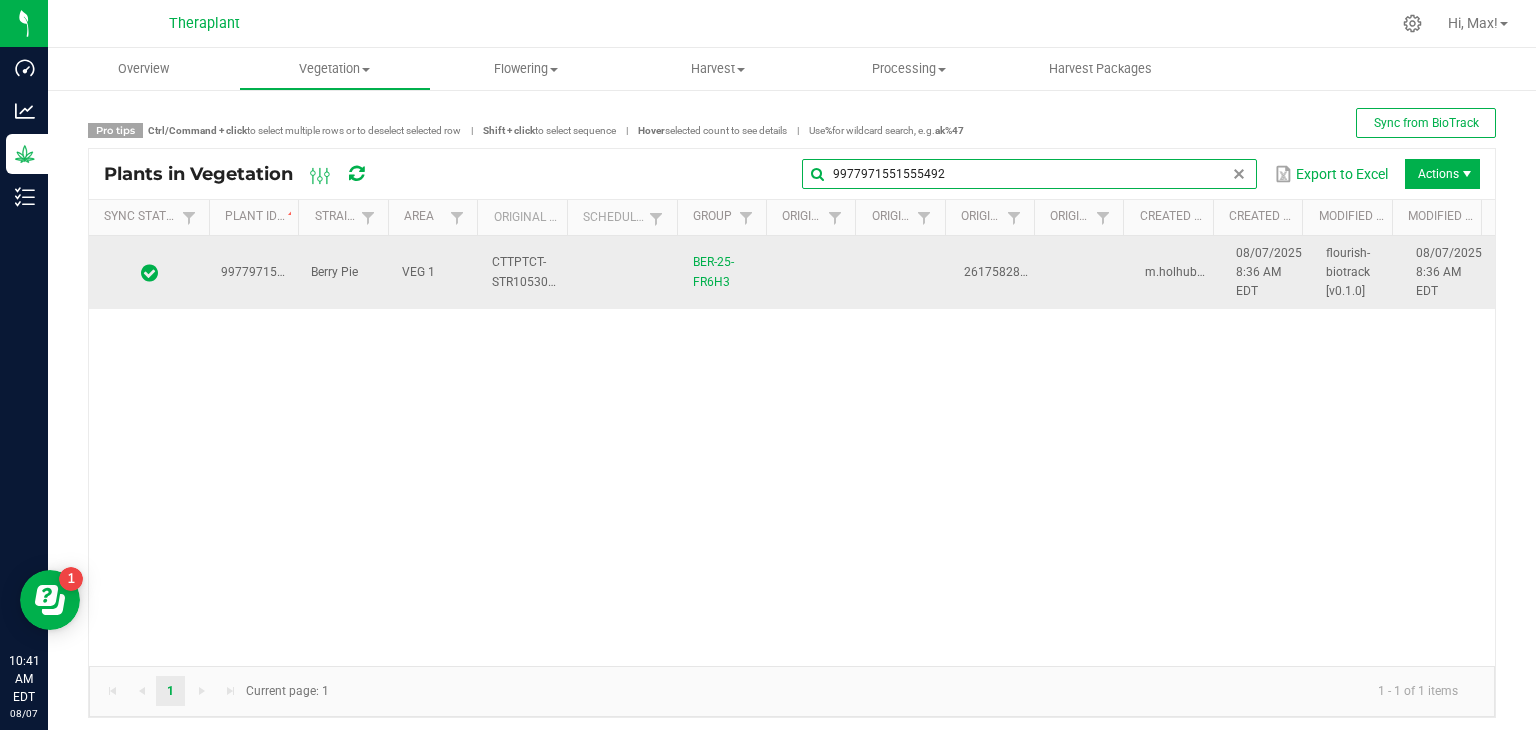 type on "9977971551555492" 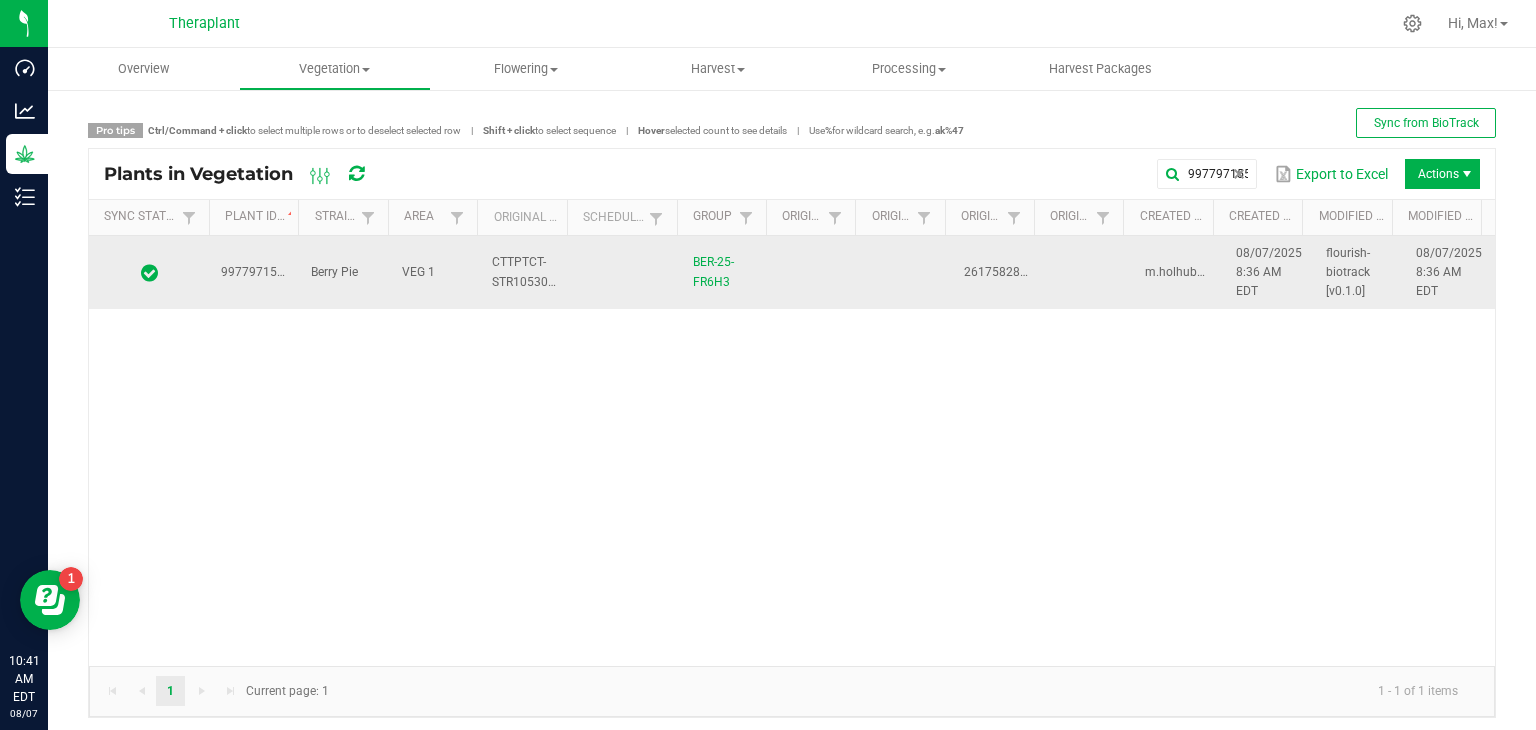 click at bounding box center (1088, 273) 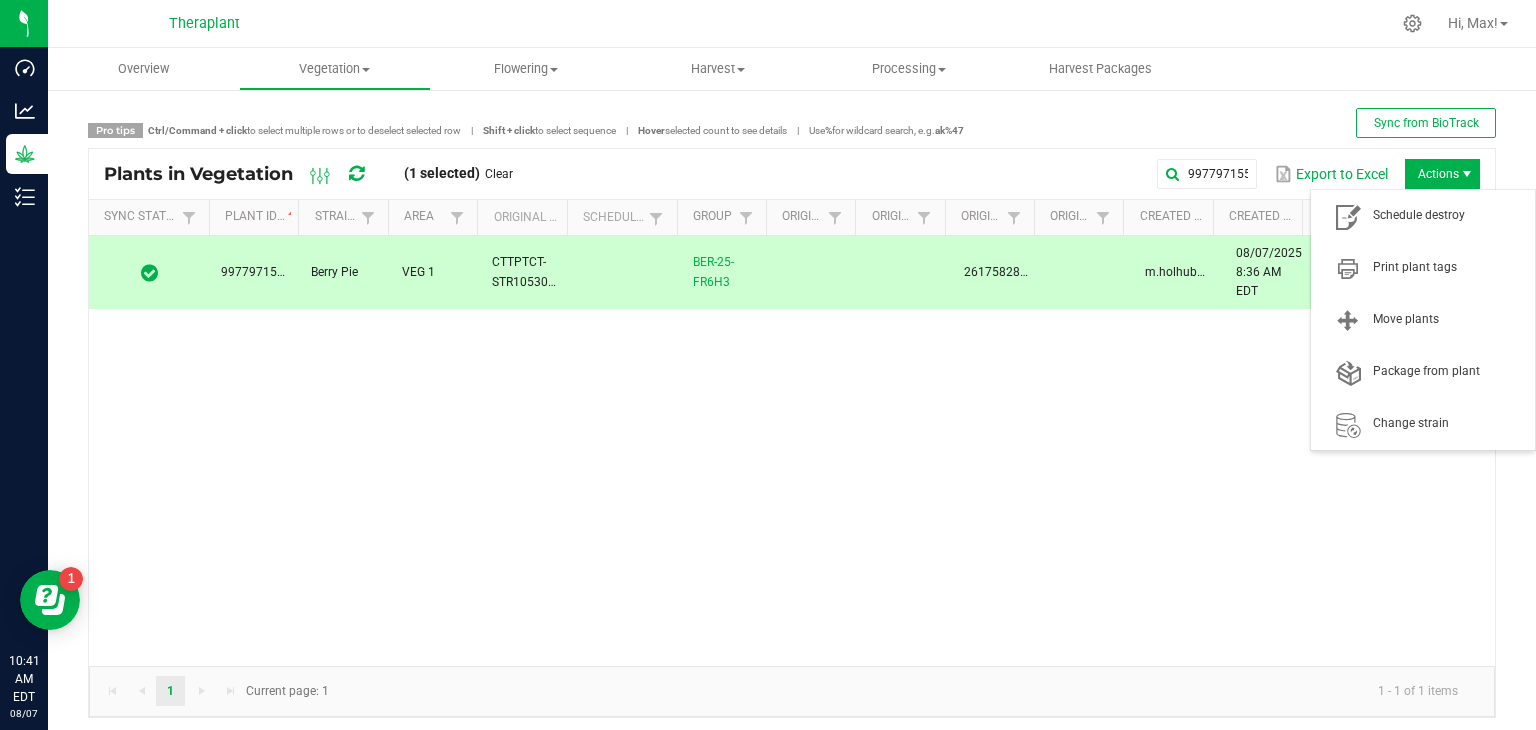 click on "Actions" at bounding box center (1442, 174) 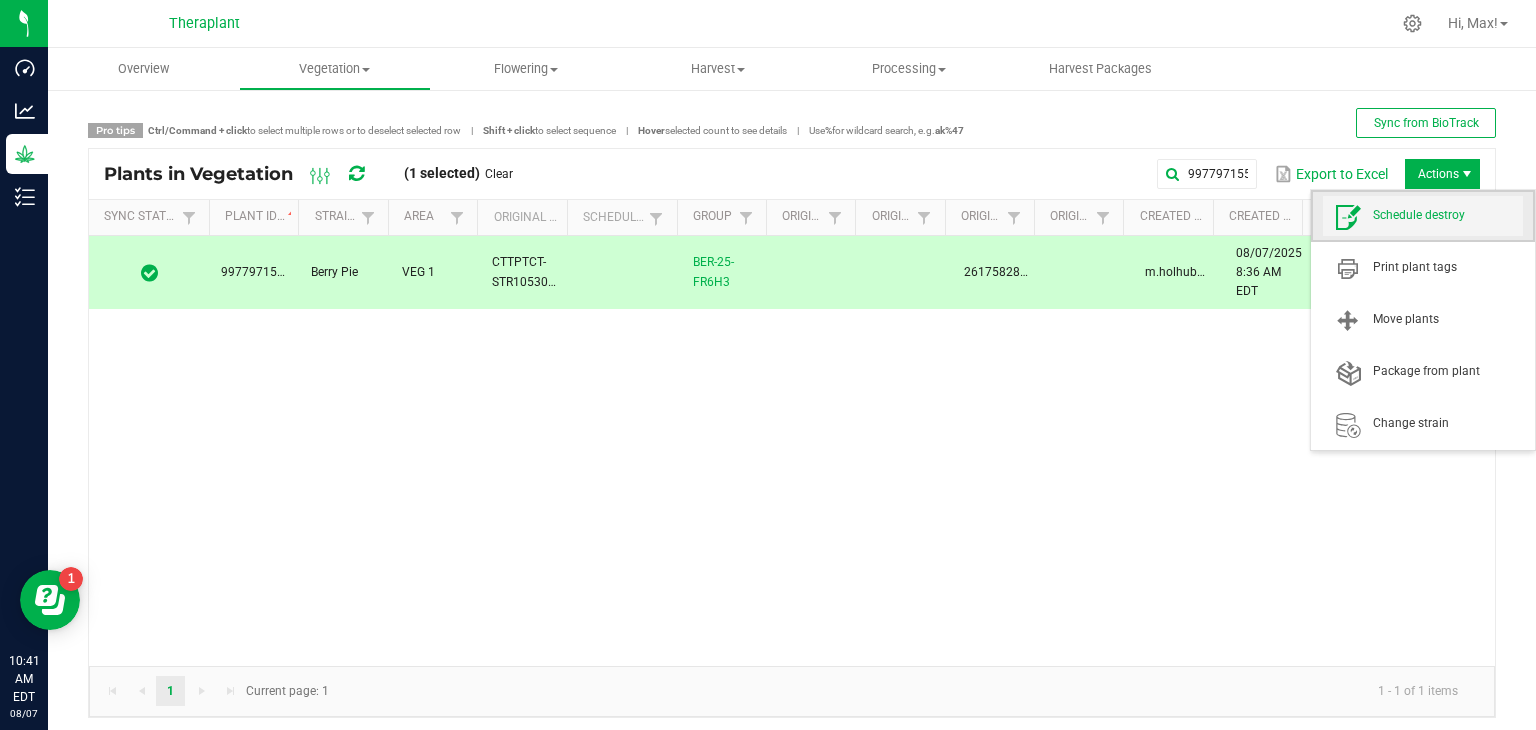 click on "Schedule destroy" at bounding box center [1423, 216] 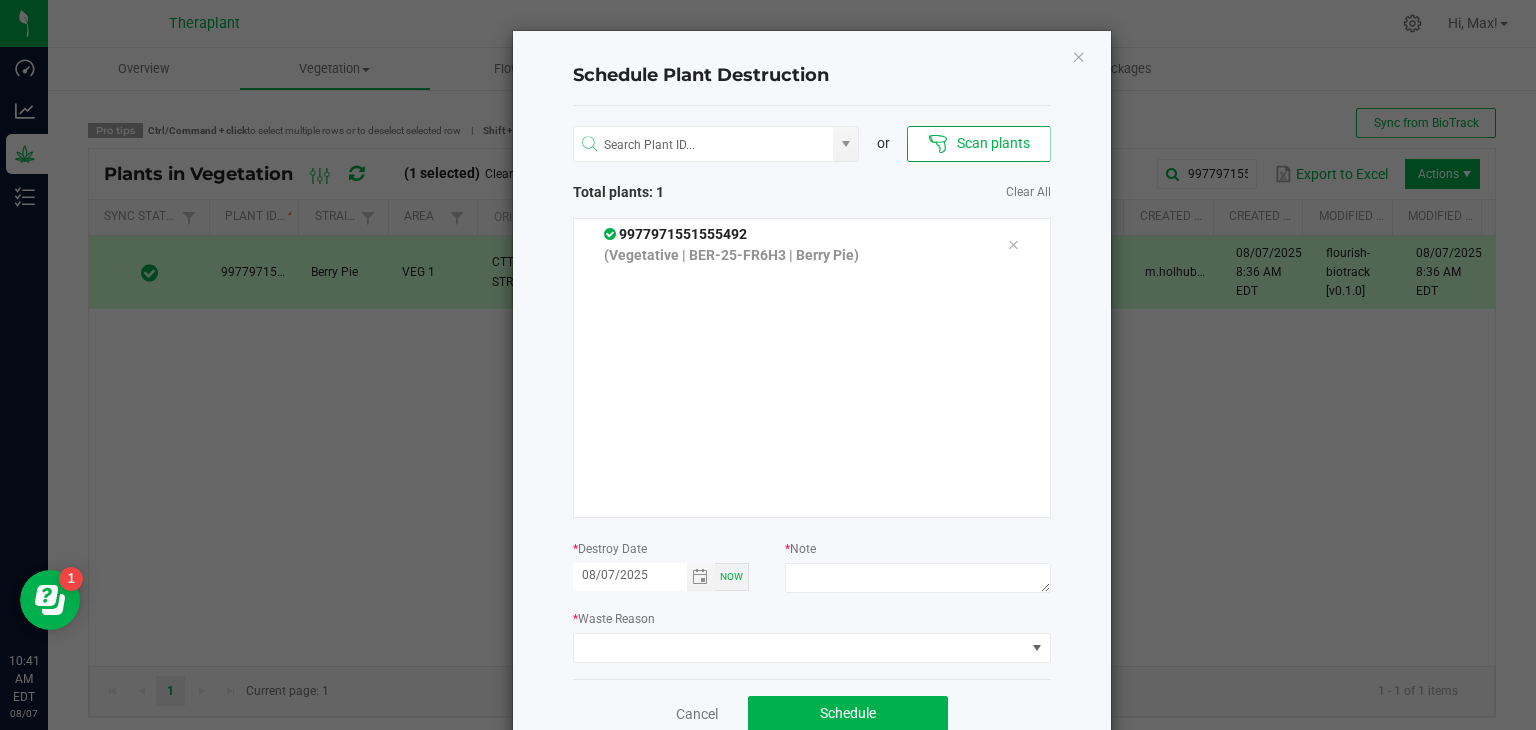 type 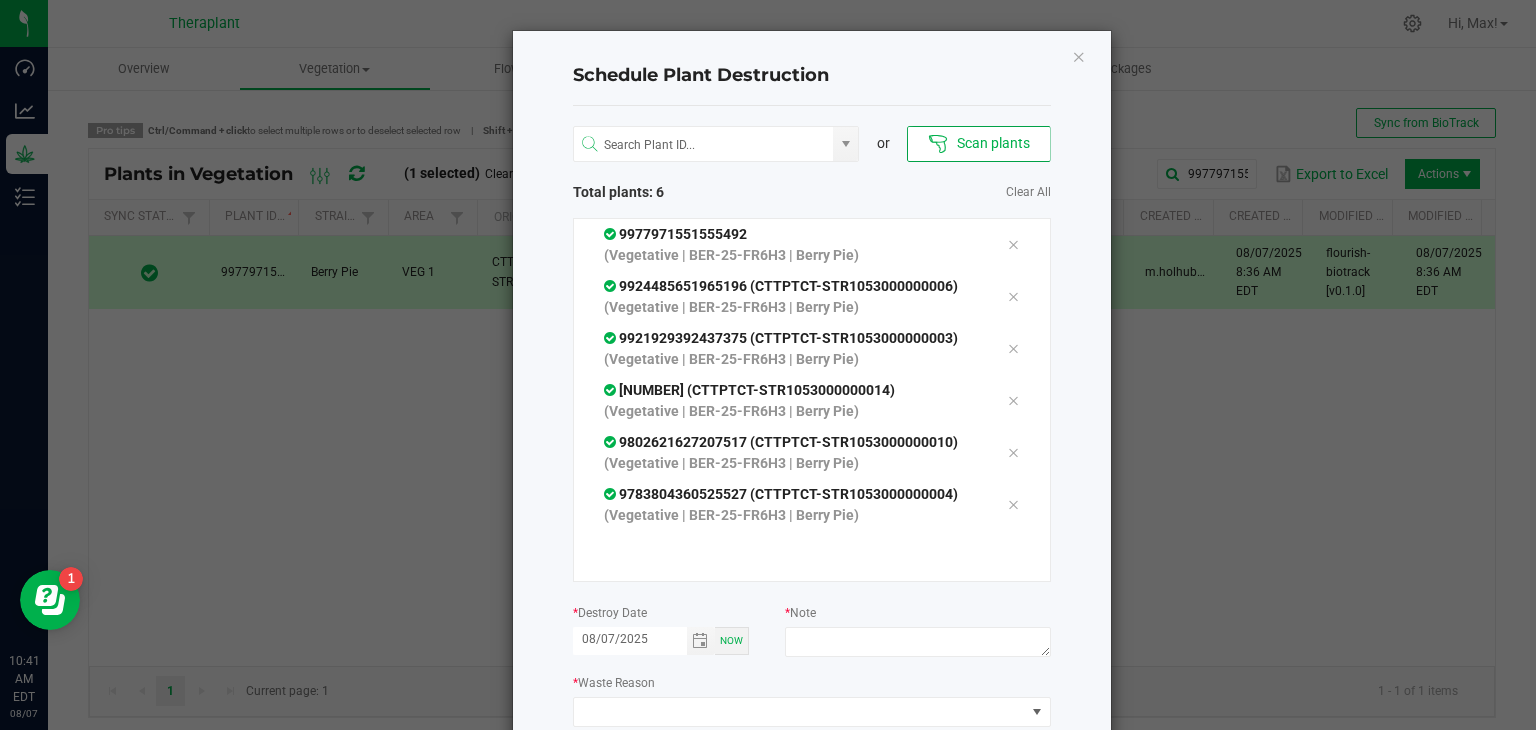 scroll, scrollTop: 112, scrollLeft: 0, axis: vertical 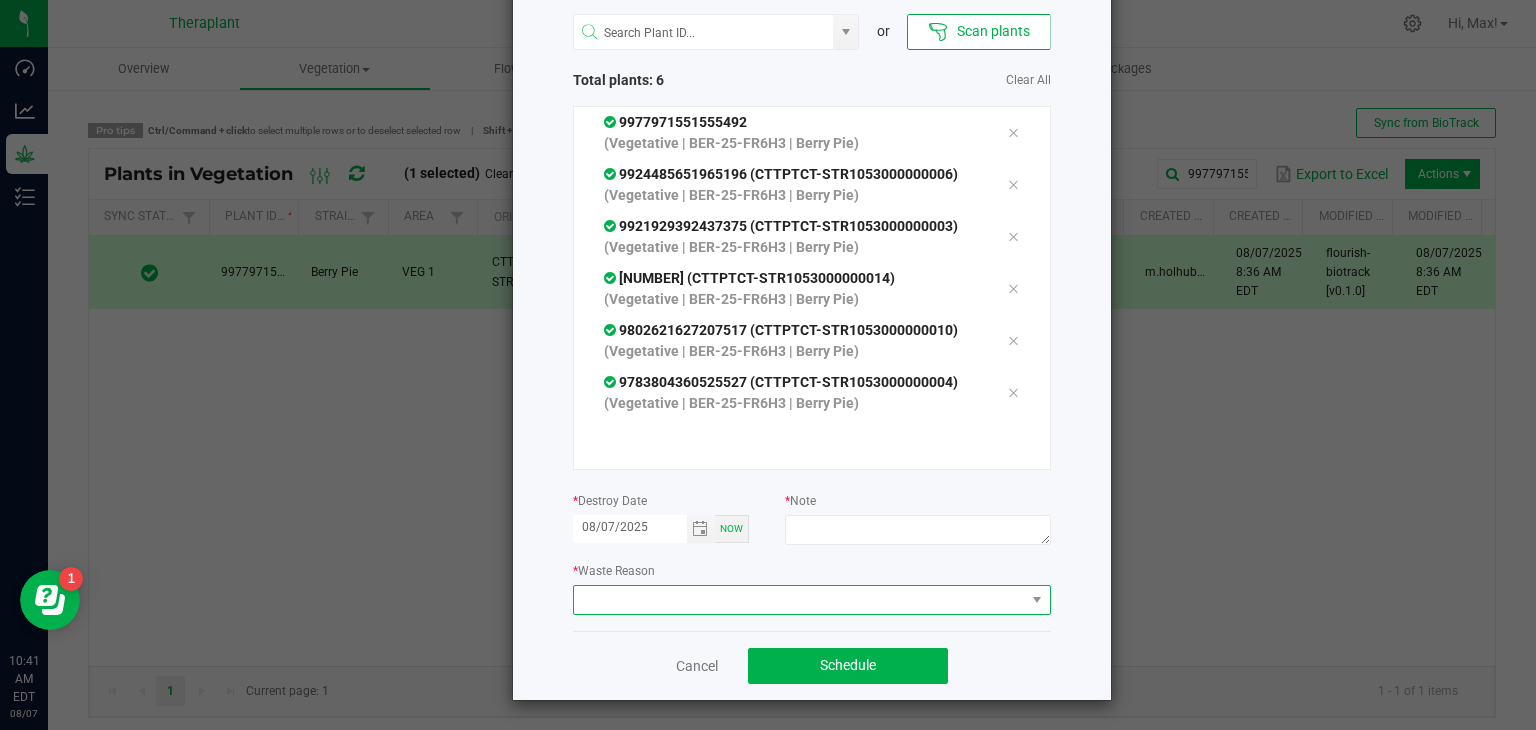 click at bounding box center (799, 600) 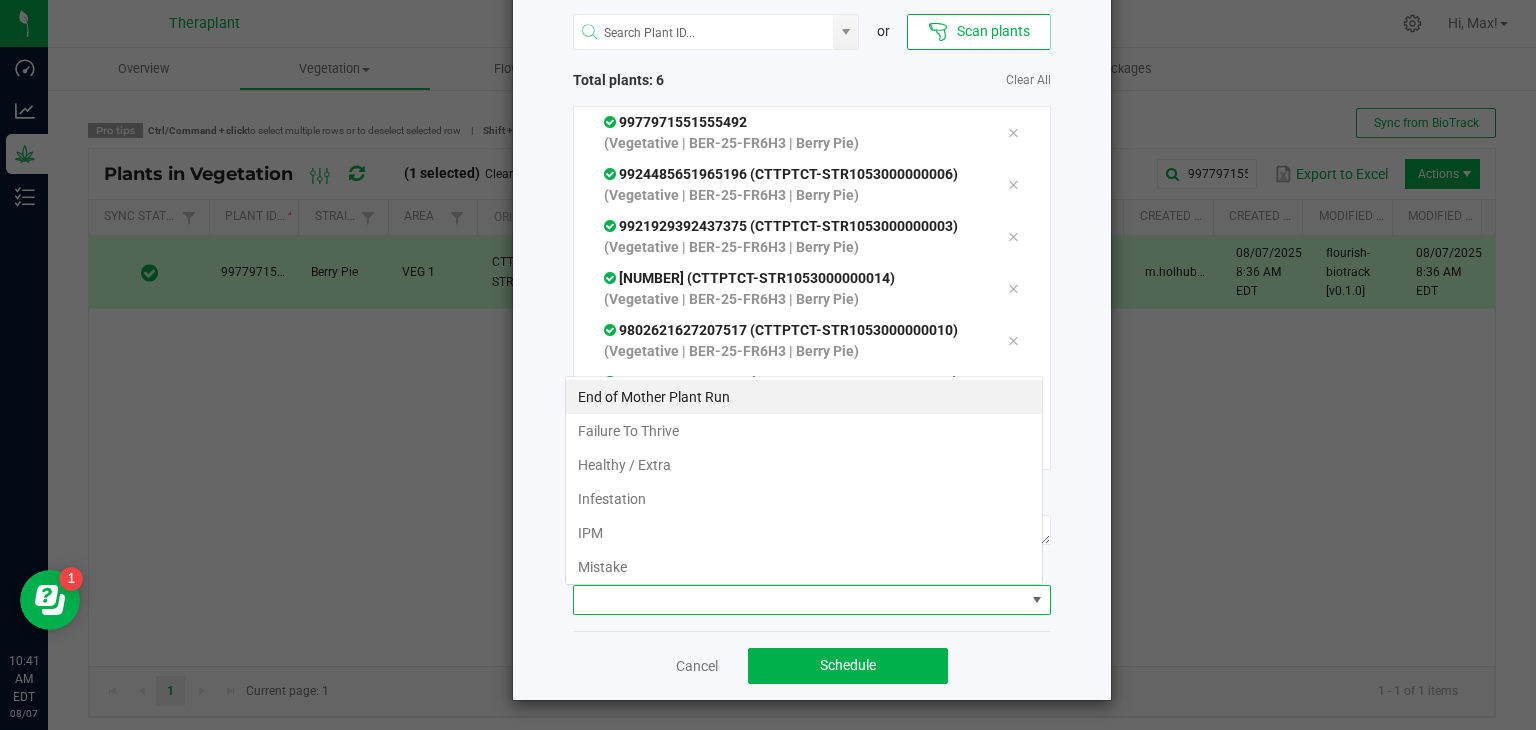 scroll, scrollTop: 99970, scrollLeft: 99521, axis: both 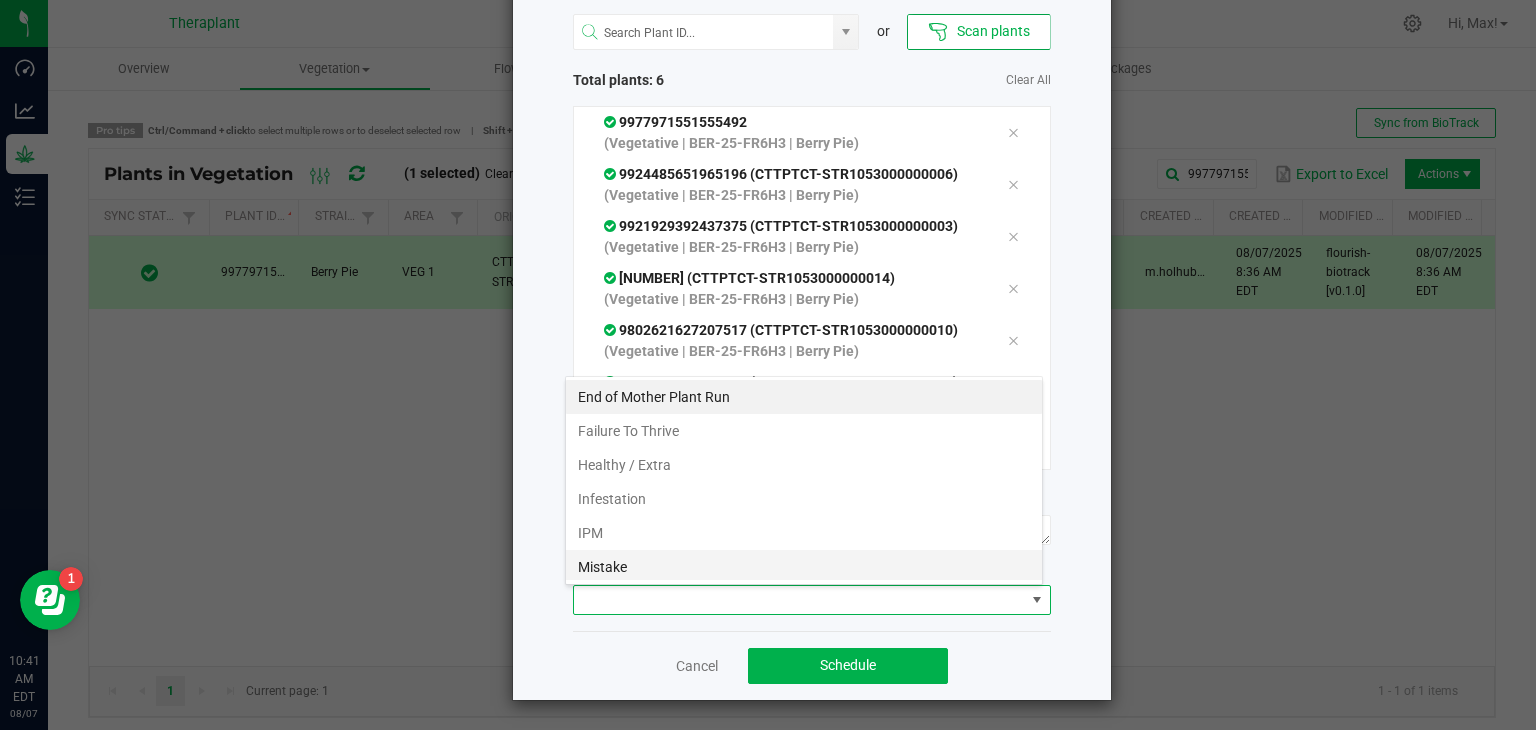 click on "Mistake" at bounding box center (804, 567) 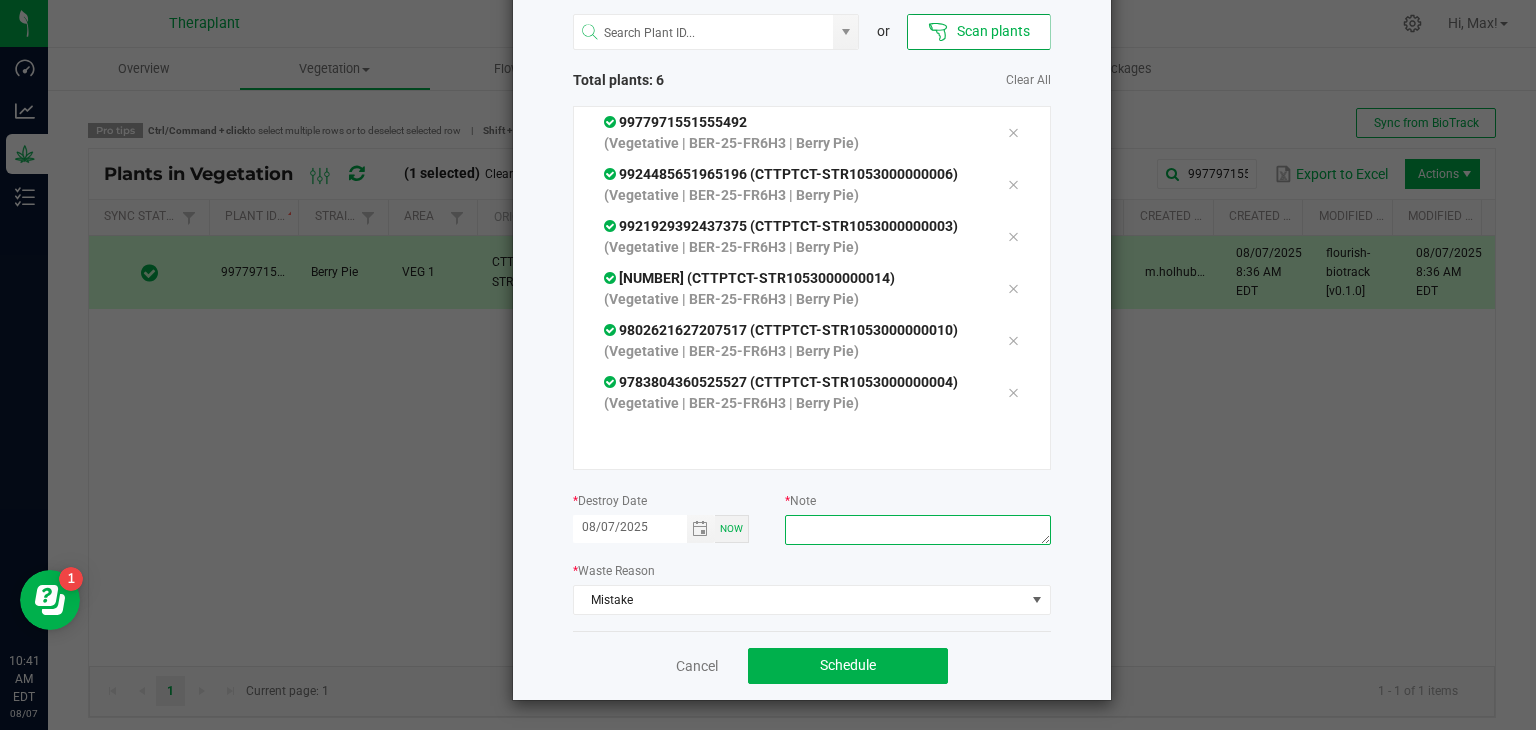 click at bounding box center [917, 530] 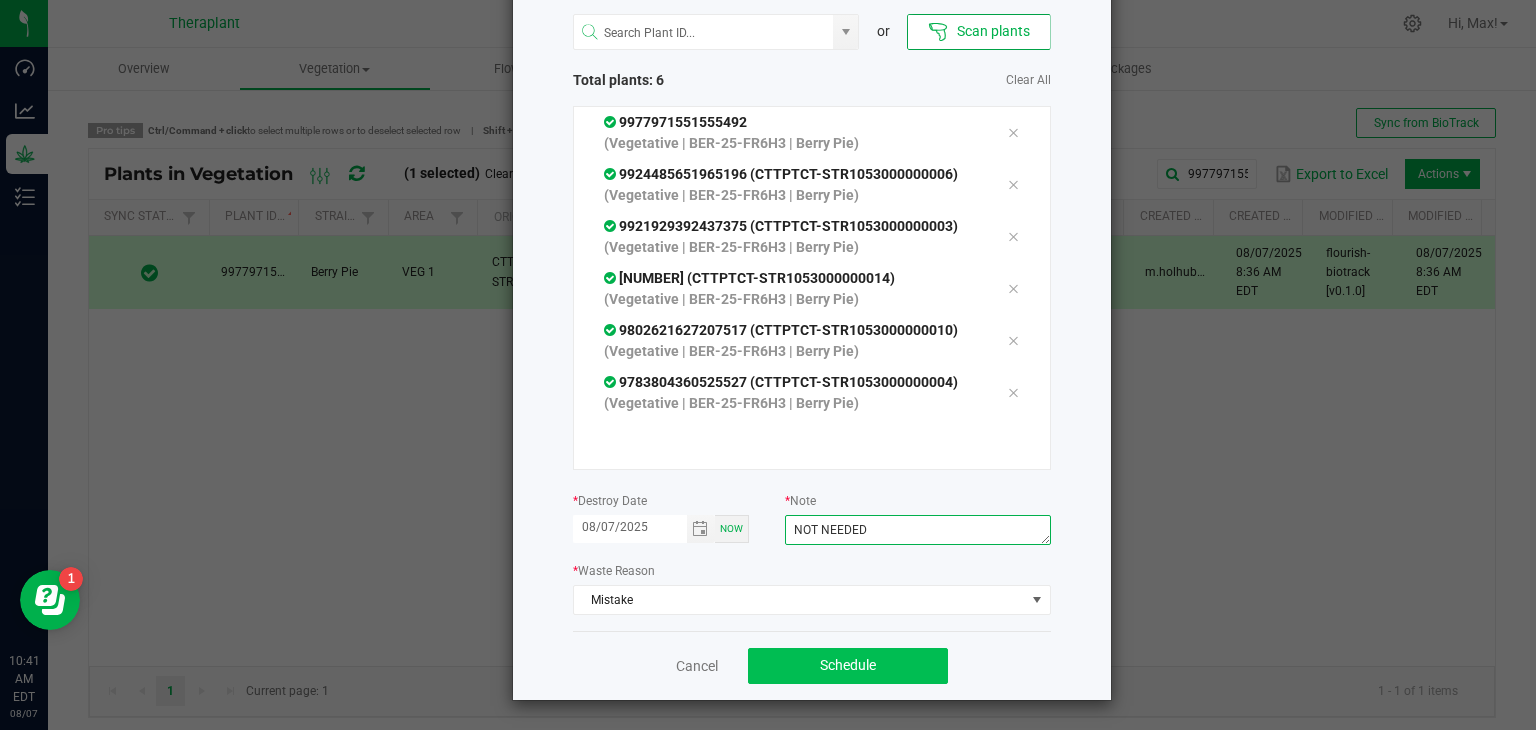 type on "NOT NEEDED" 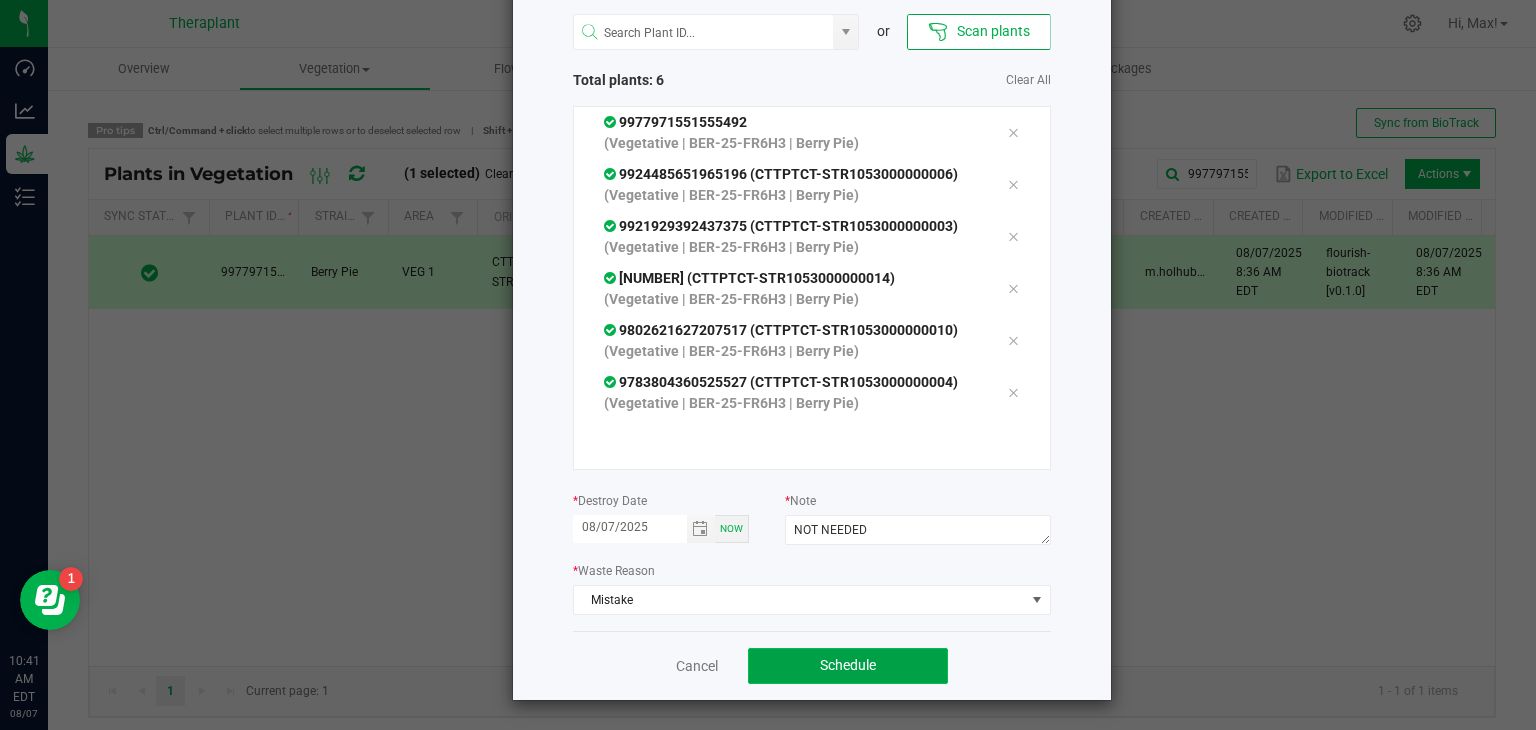 click on "Schedule" 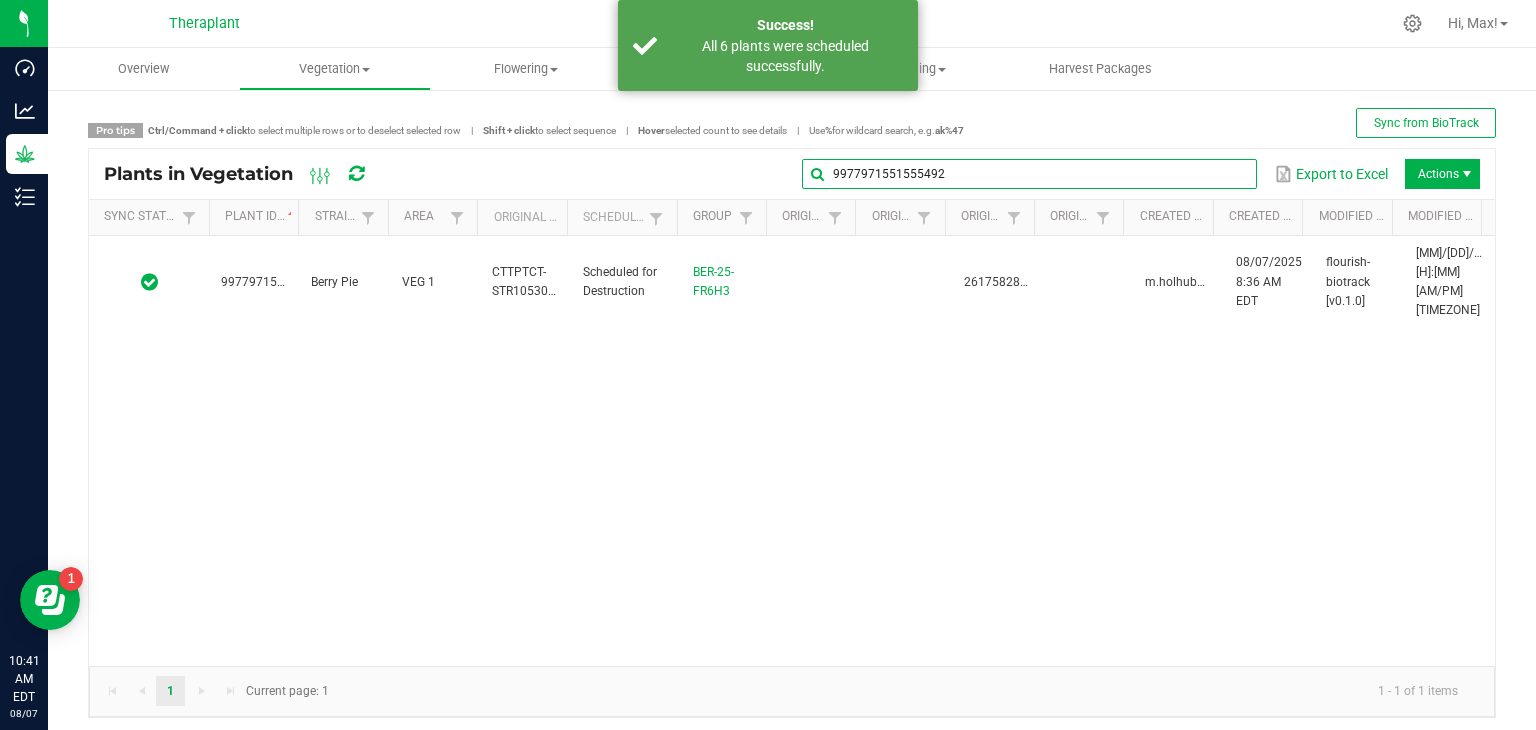 click on "9977971551555492" at bounding box center [1029, 174] 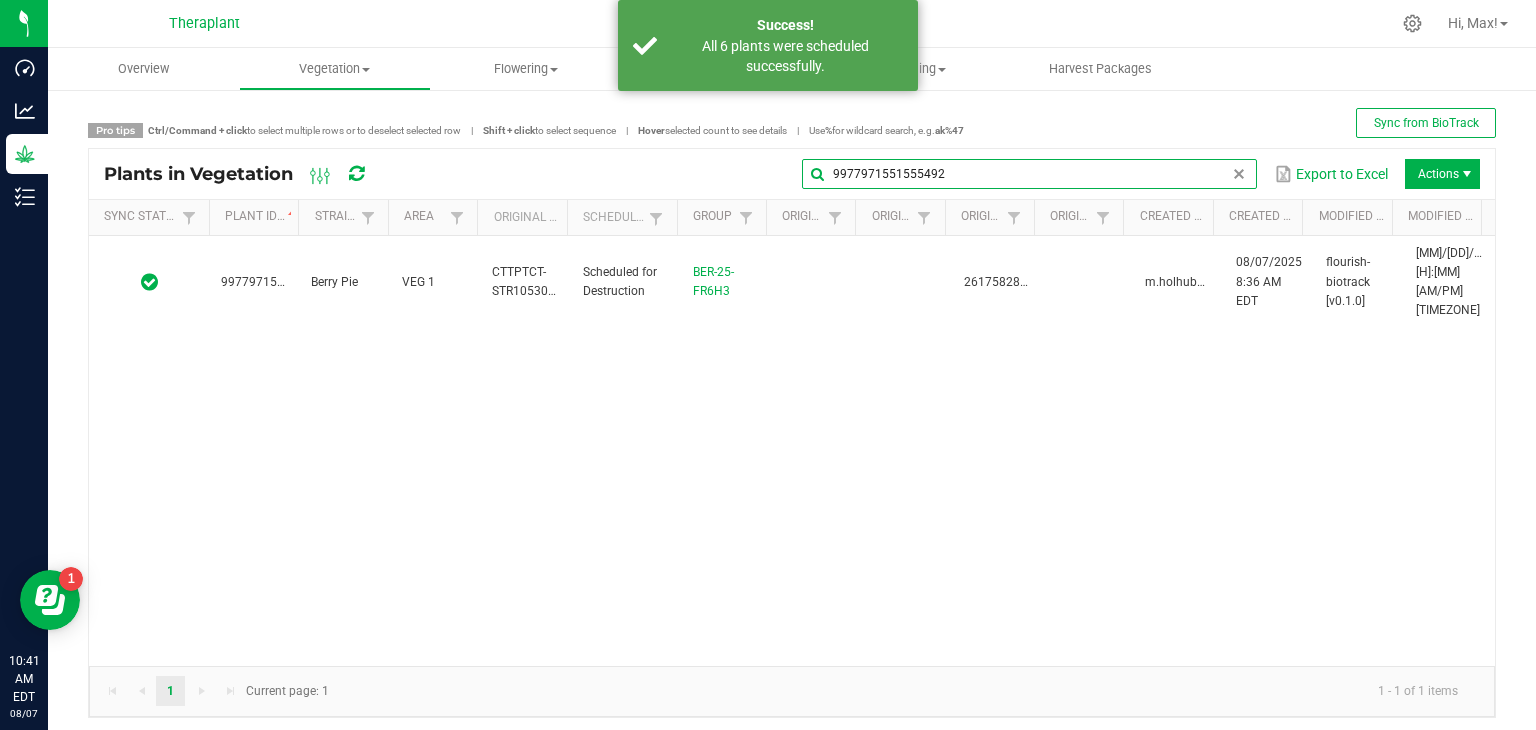 type 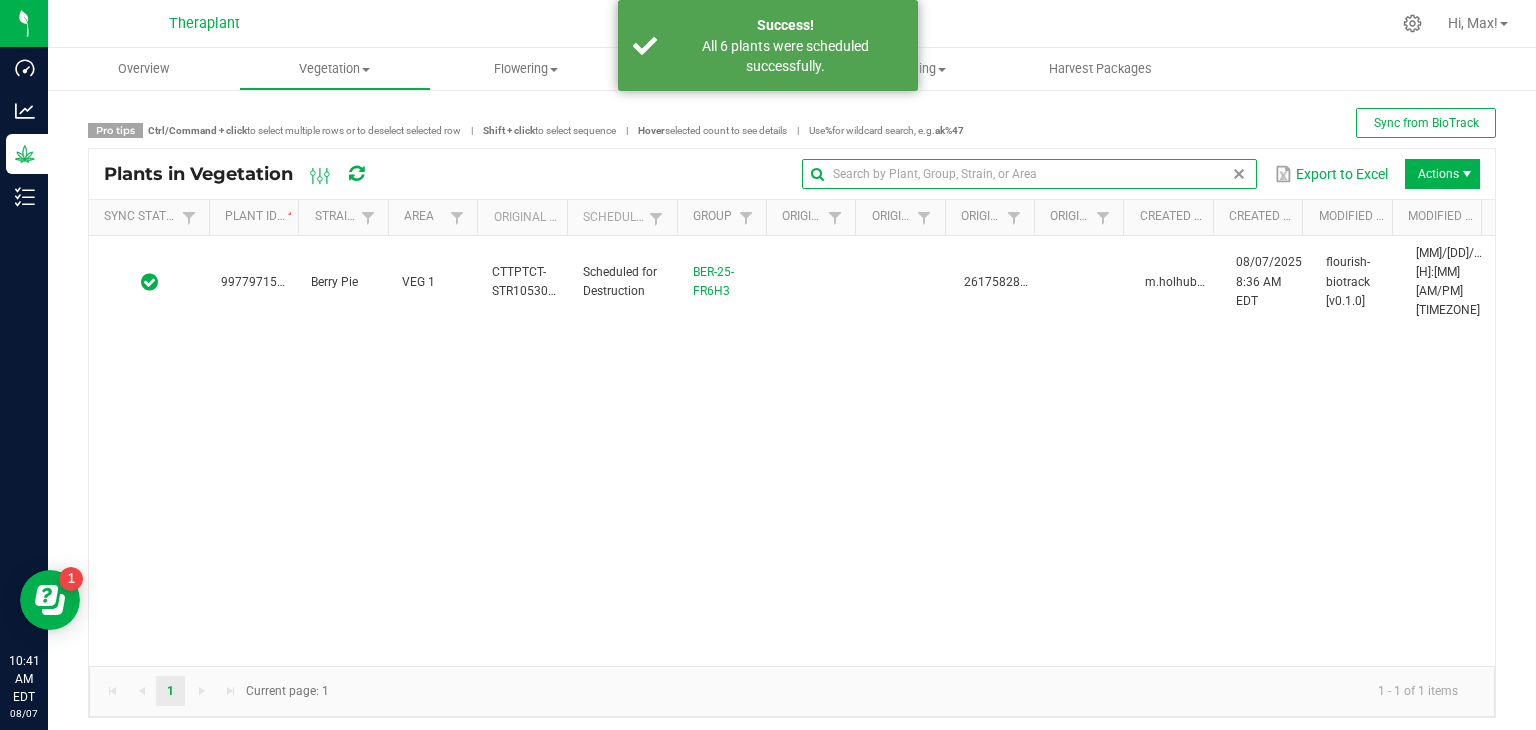 click at bounding box center [1239, 174] 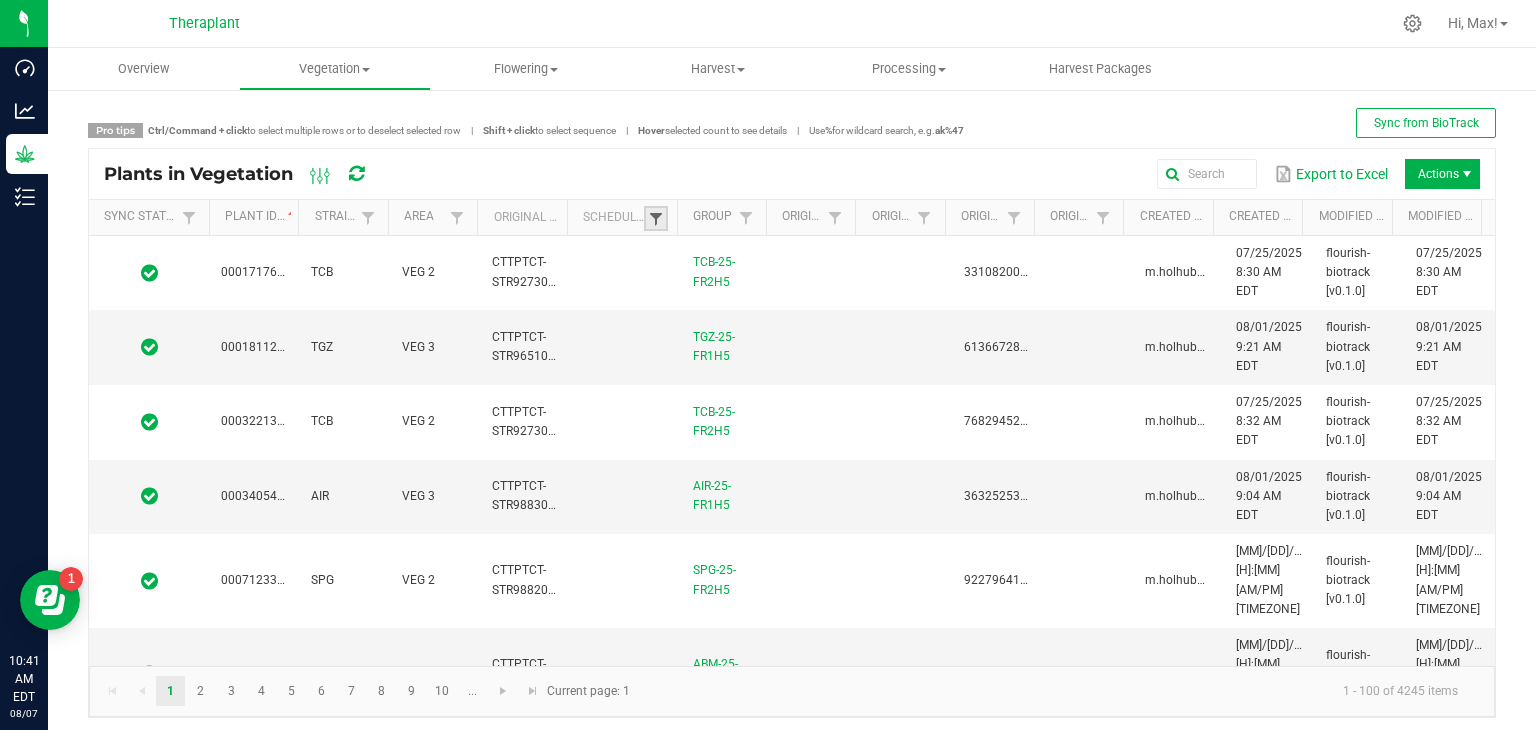 click at bounding box center (656, 219) 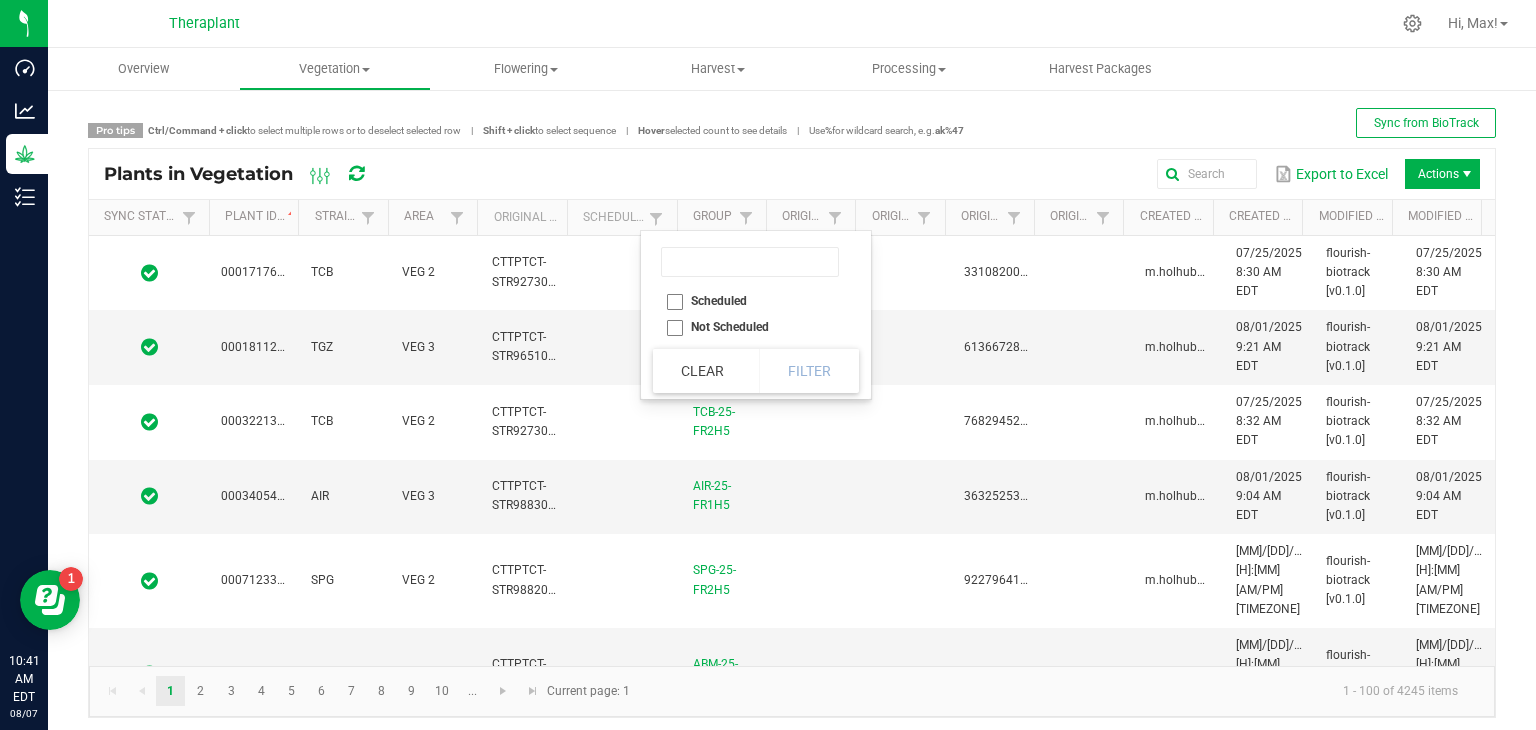 click on "Scheduled" at bounding box center [750, 301] 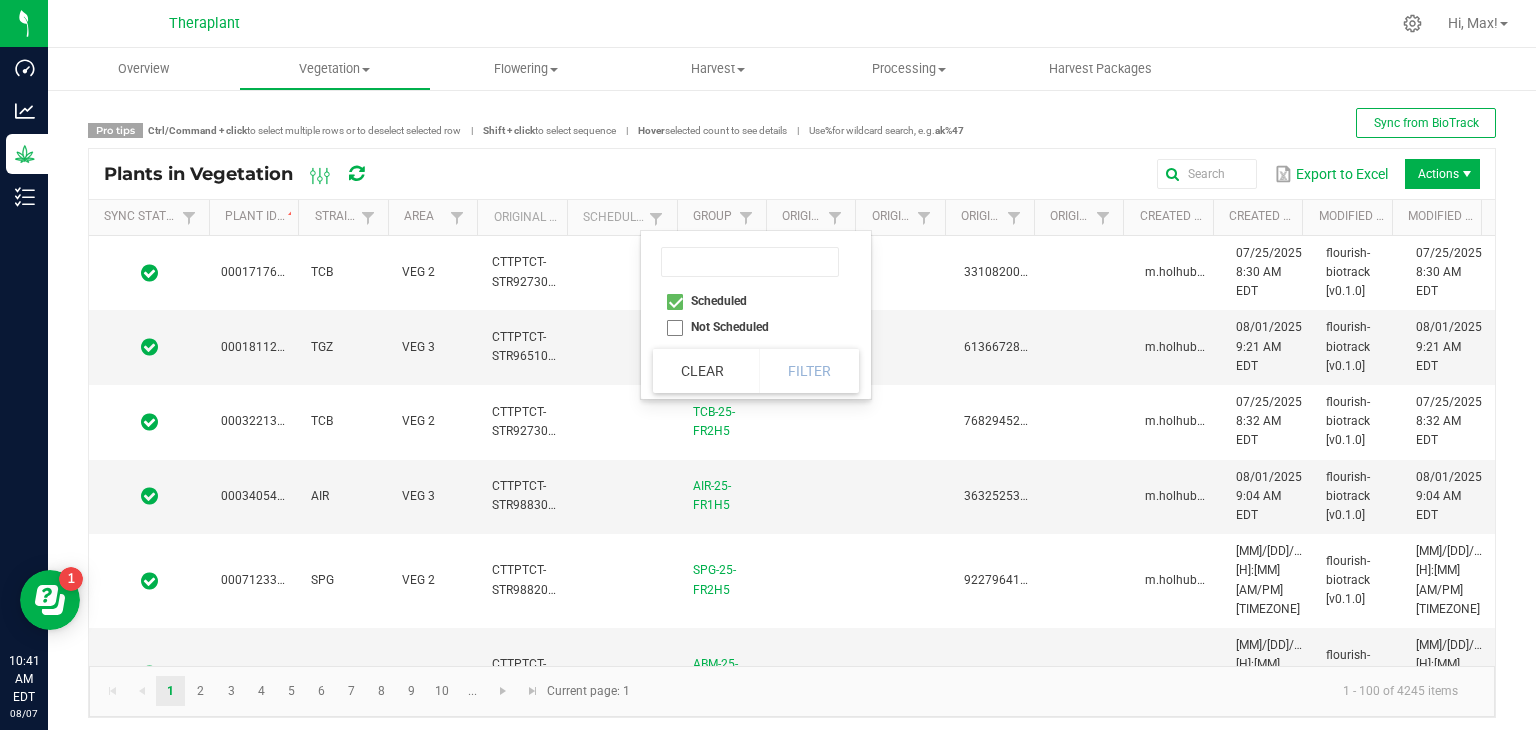 checkbox on "true" 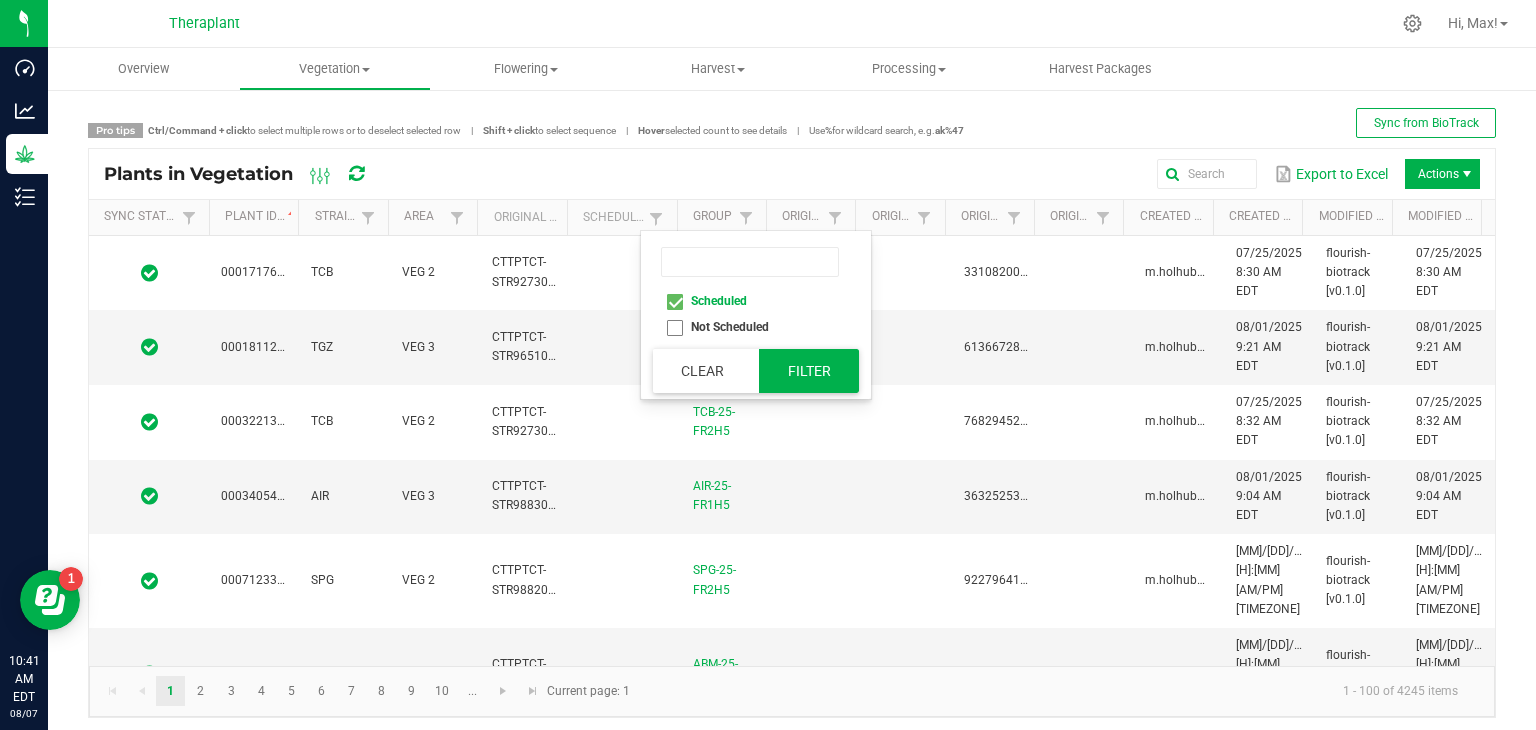 click on "Filter" at bounding box center [809, 371] 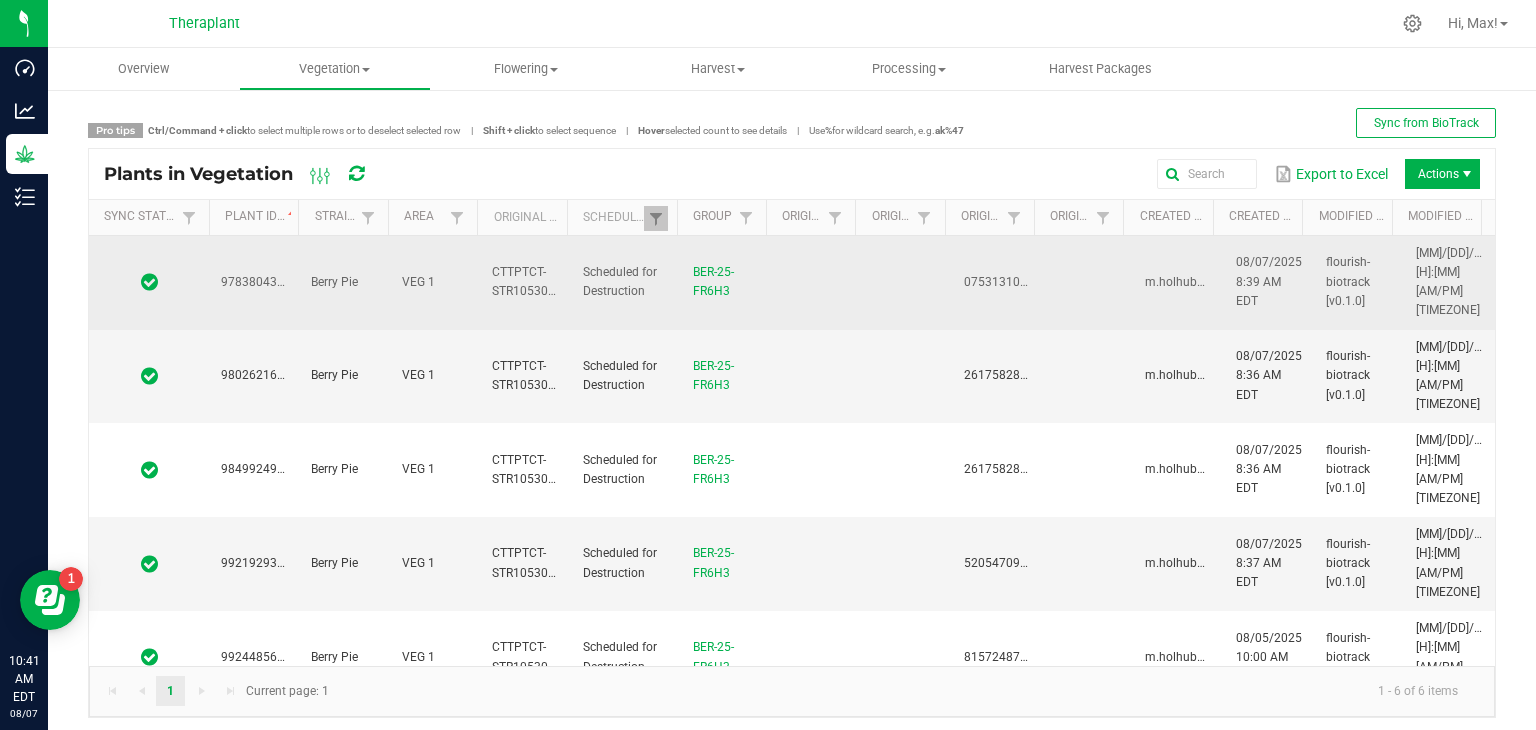 click on "VEG 1" at bounding box center [435, 283] 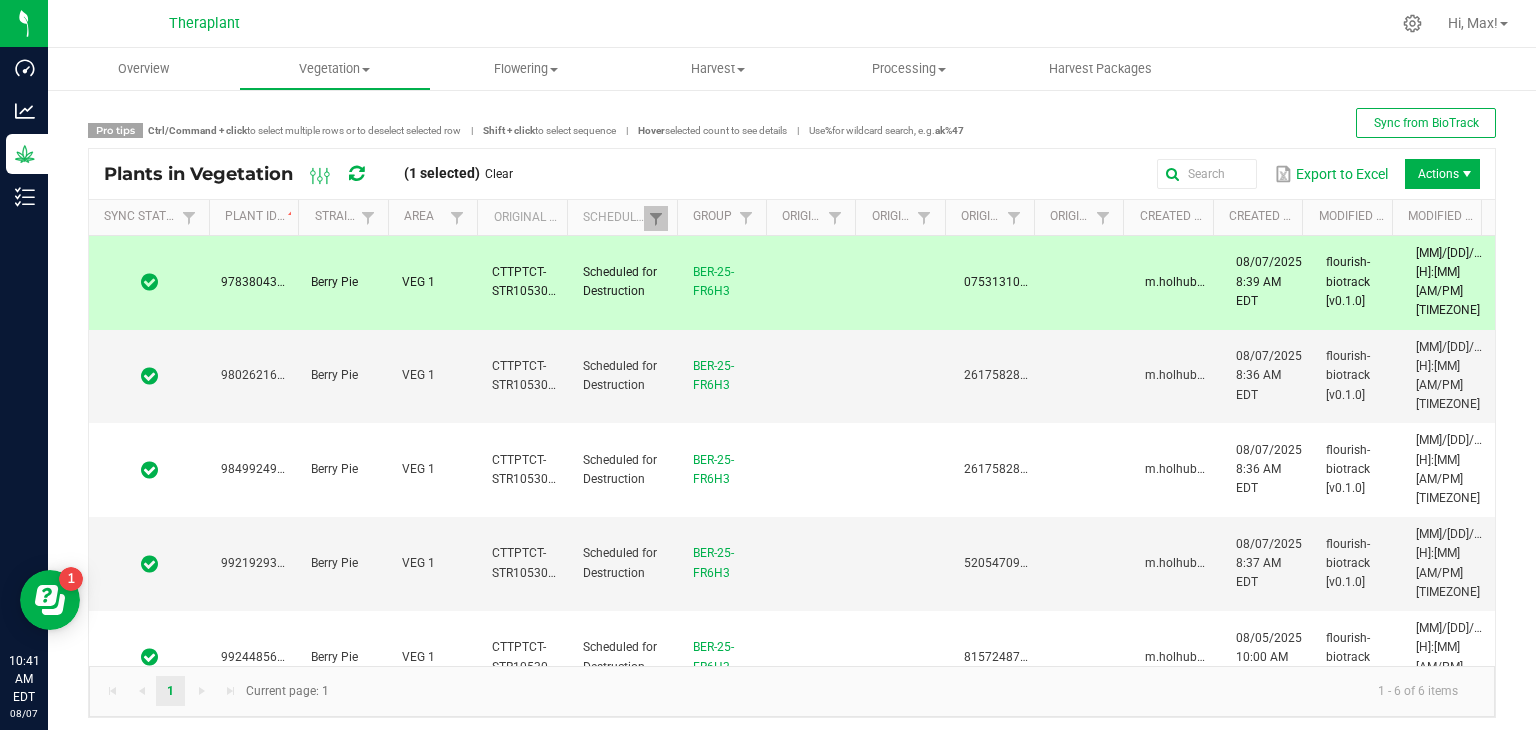 scroll, scrollTop: 15, scrollLeft: 0, axis: vertical 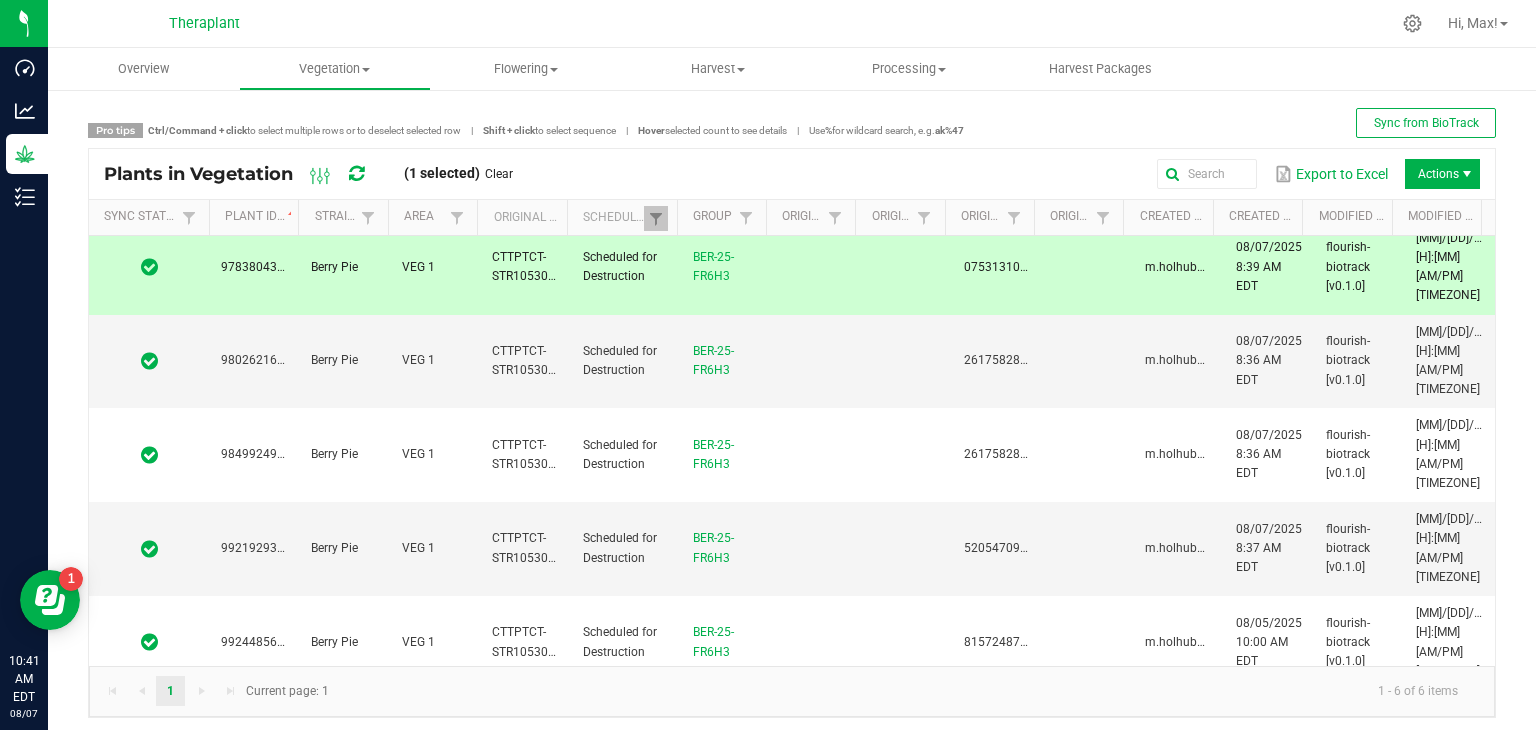 click on "9977971551555492" at bounding box center [254, 736] 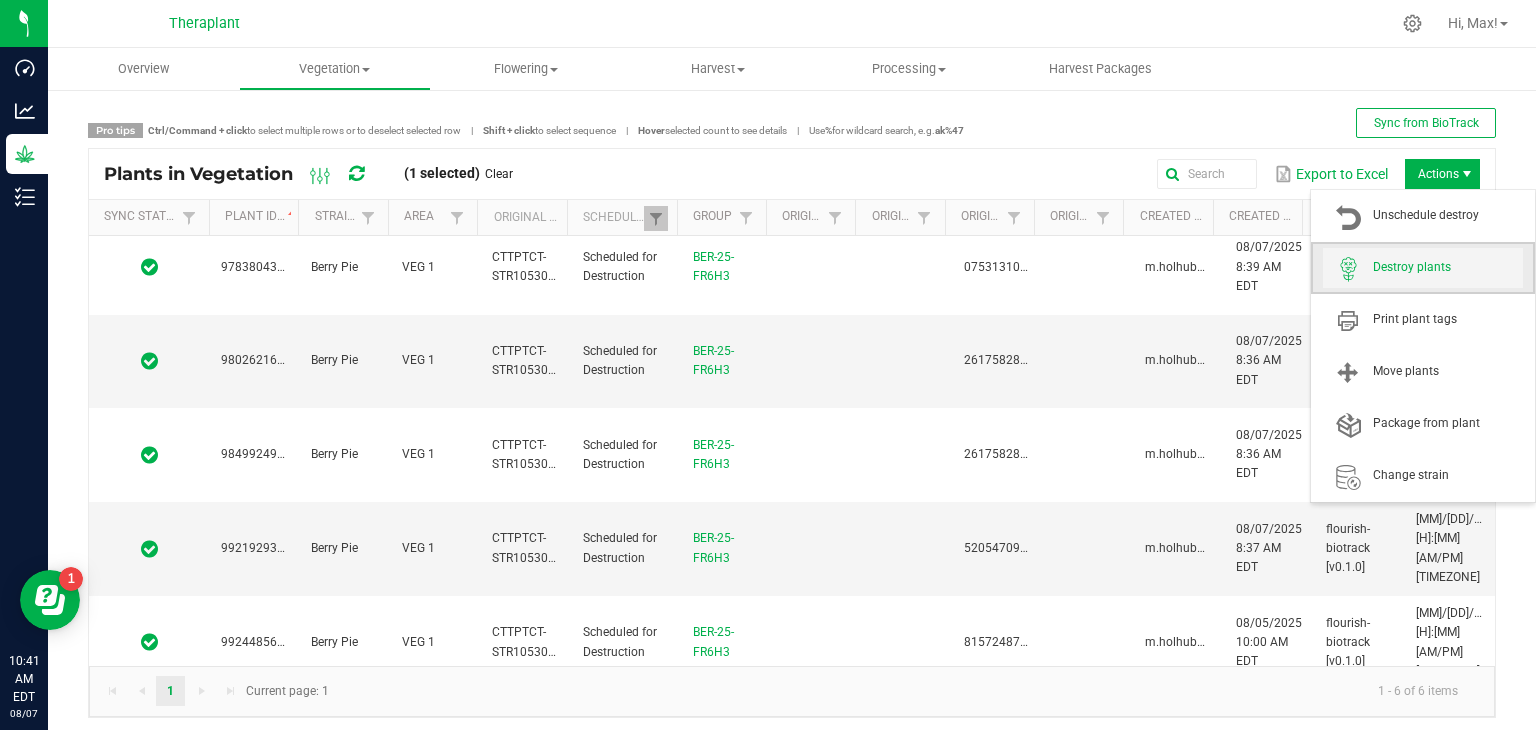 click on "Destroy plants" at bounding box center (1448, 267) 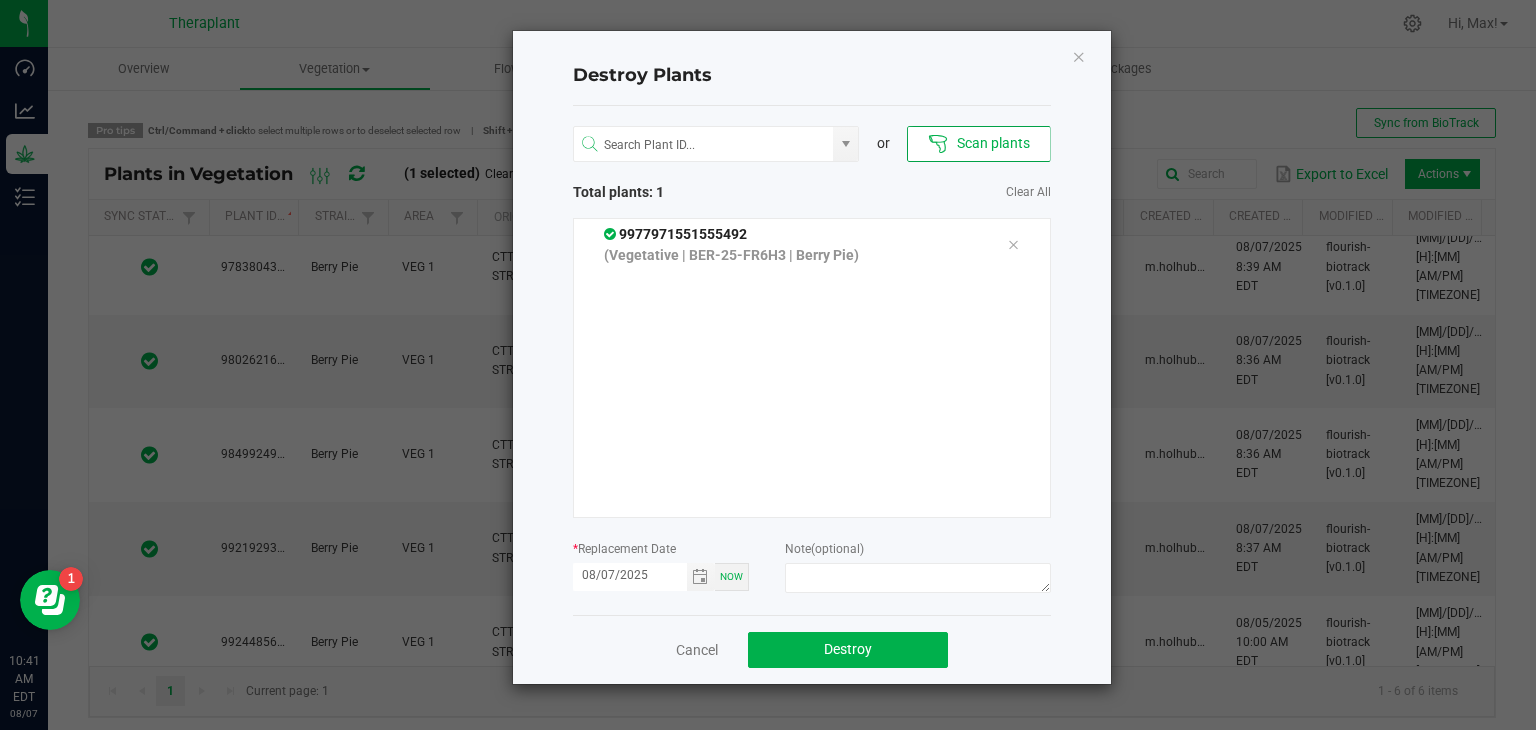 click on "Cancel   Destroy" 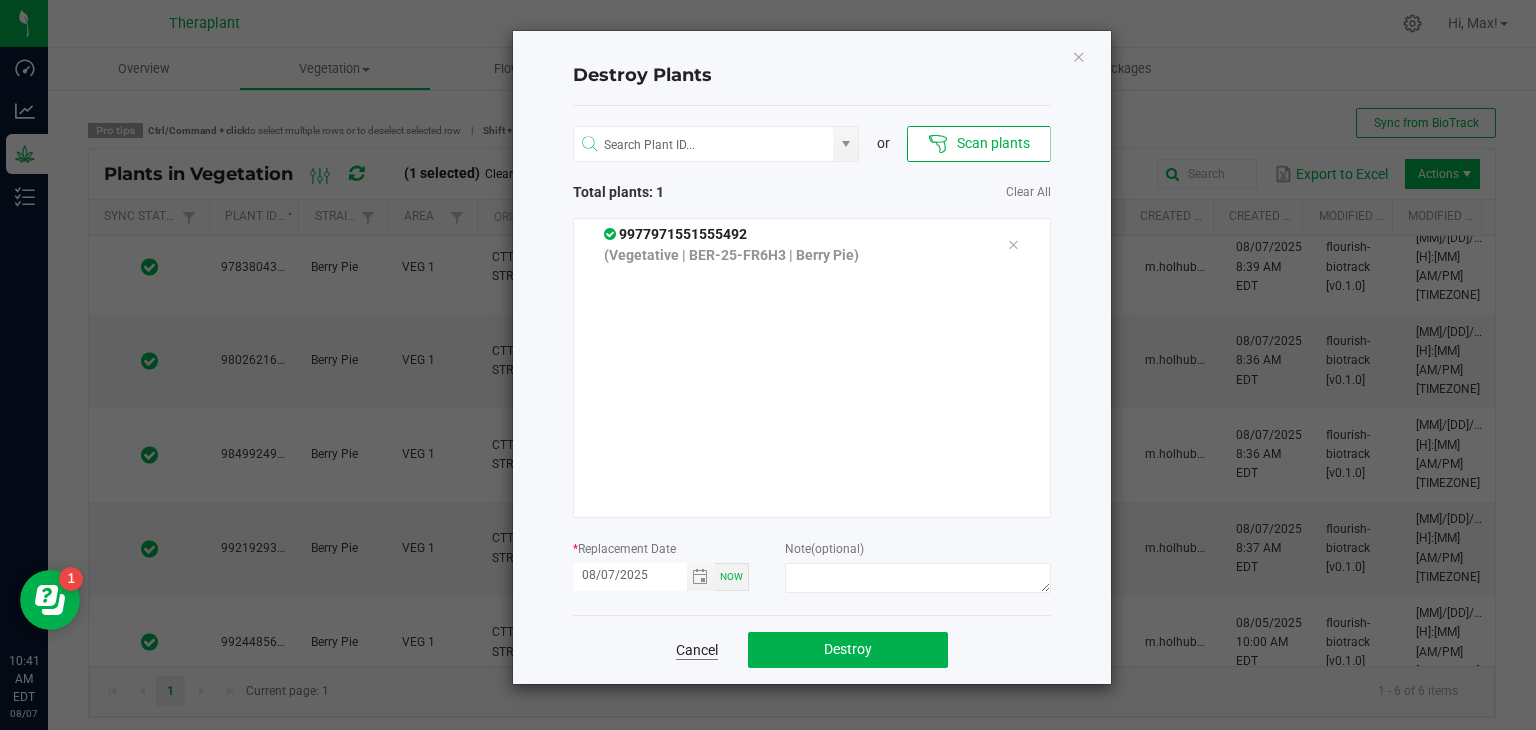 drag, startPoint x: 708, startPoint y: 652, endPoint x: 689, endPoint y: 645, distance: 20.248457 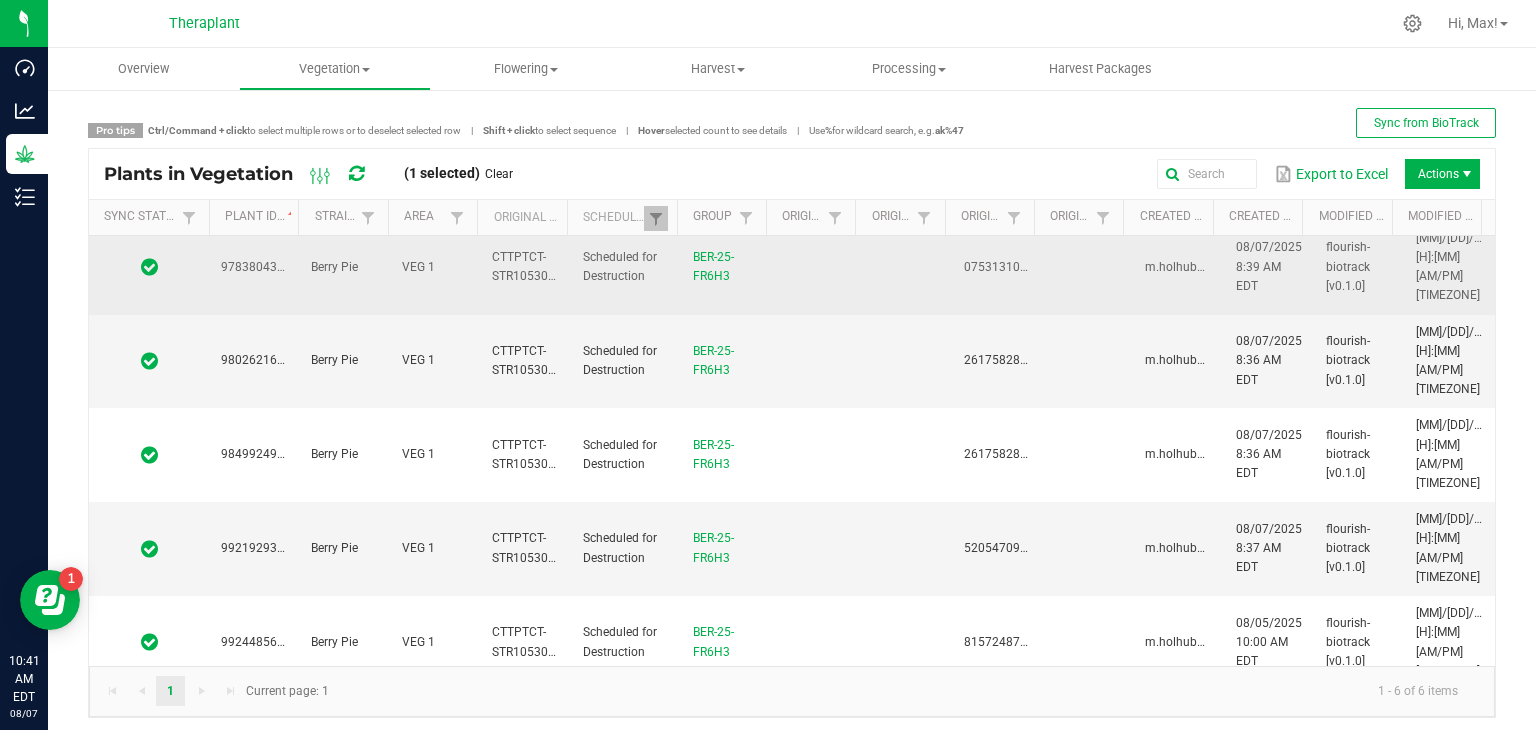 scroll, scrollTop: 0, scrollLeft: 0, axis: both 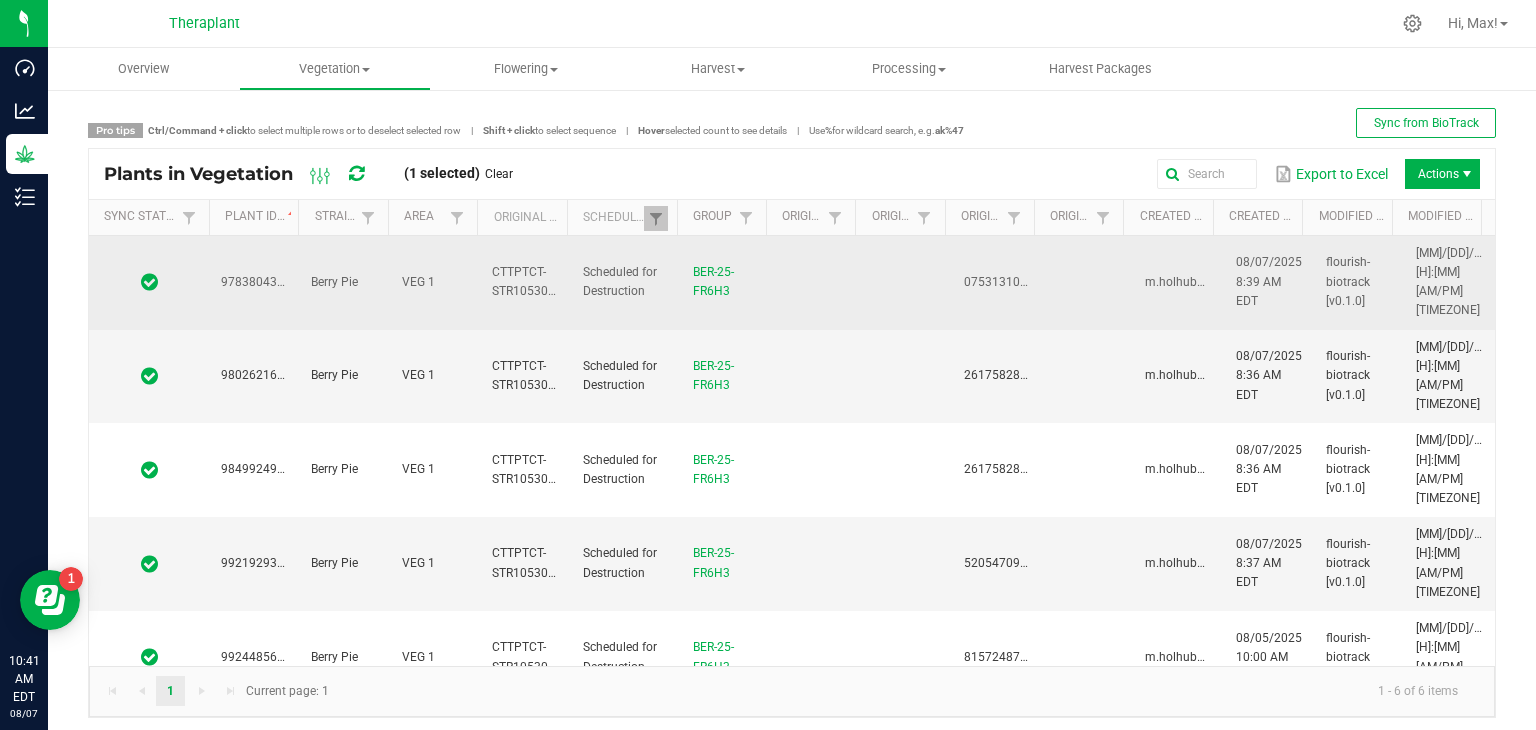 click on "9783804360525527" at bounding box center (254, 283) 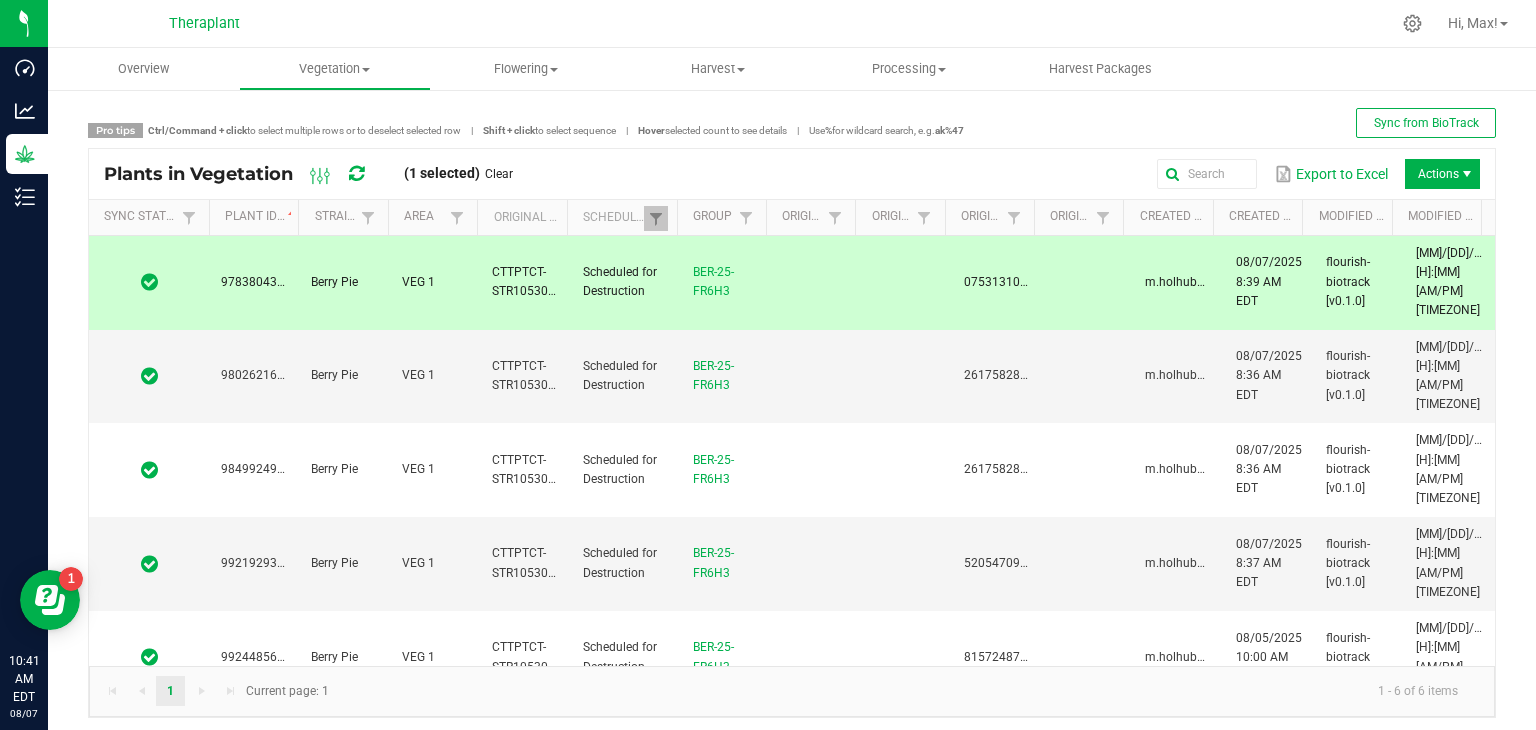 scroll, scrollTop: 15, scrollLeft: 0, axis: vertical 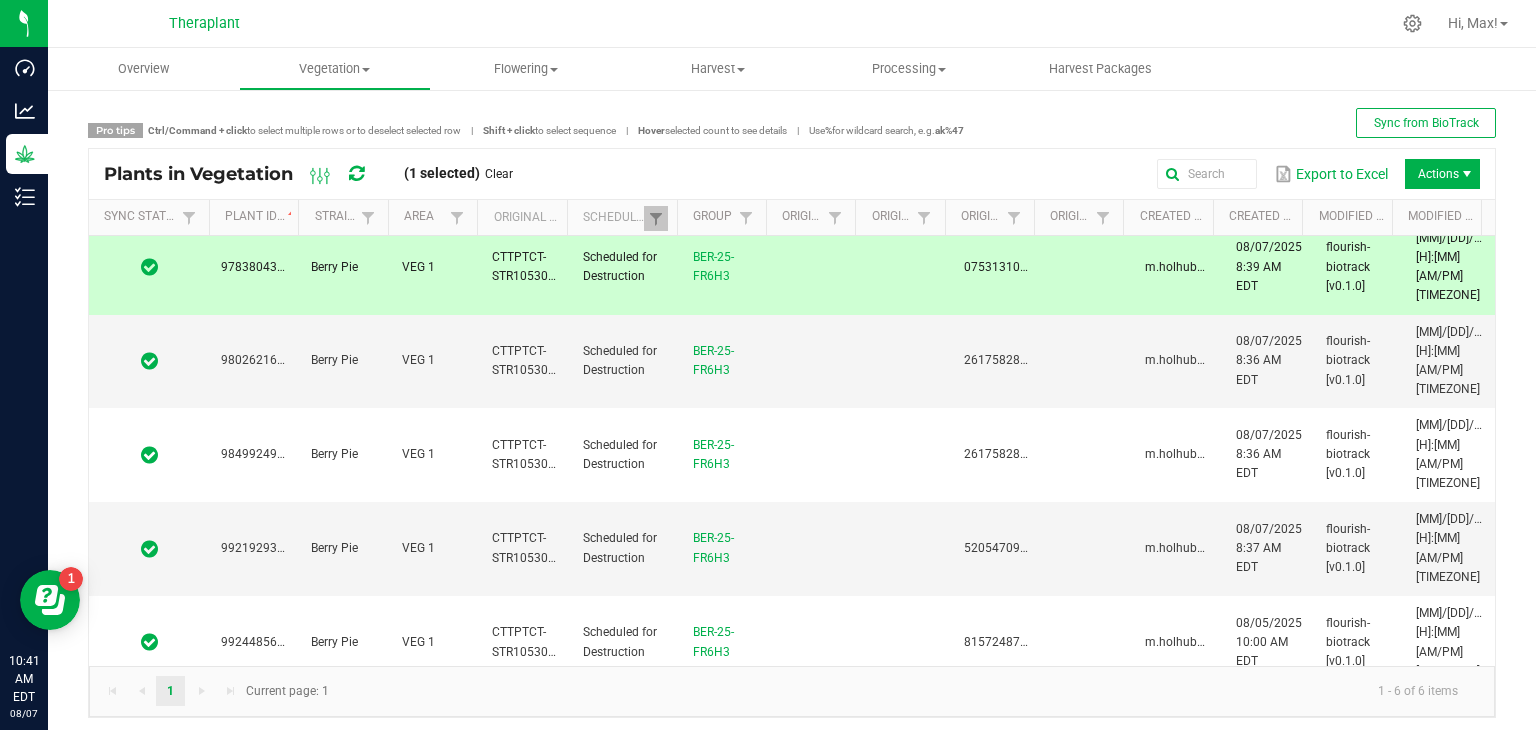 click at bounding box center (149, 736) 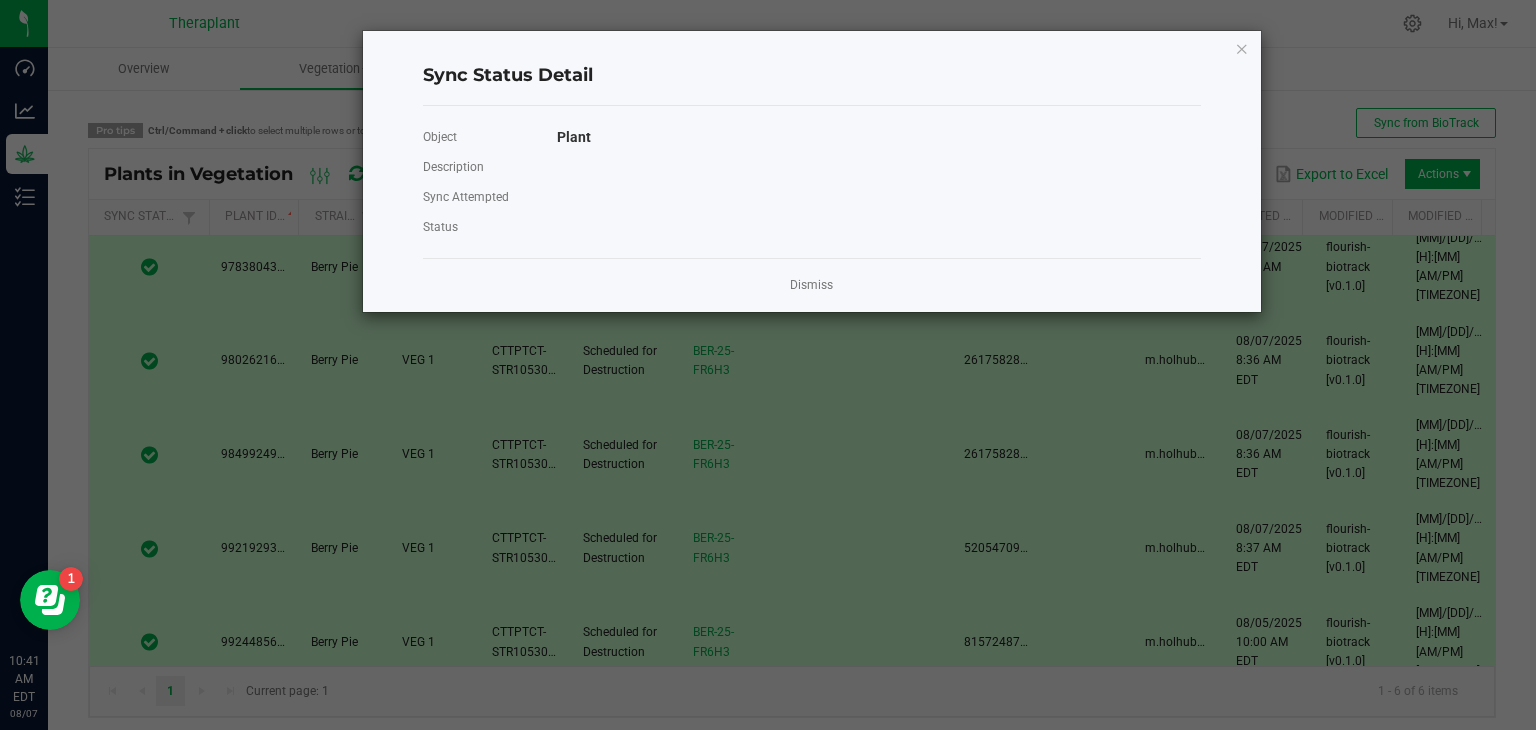 type 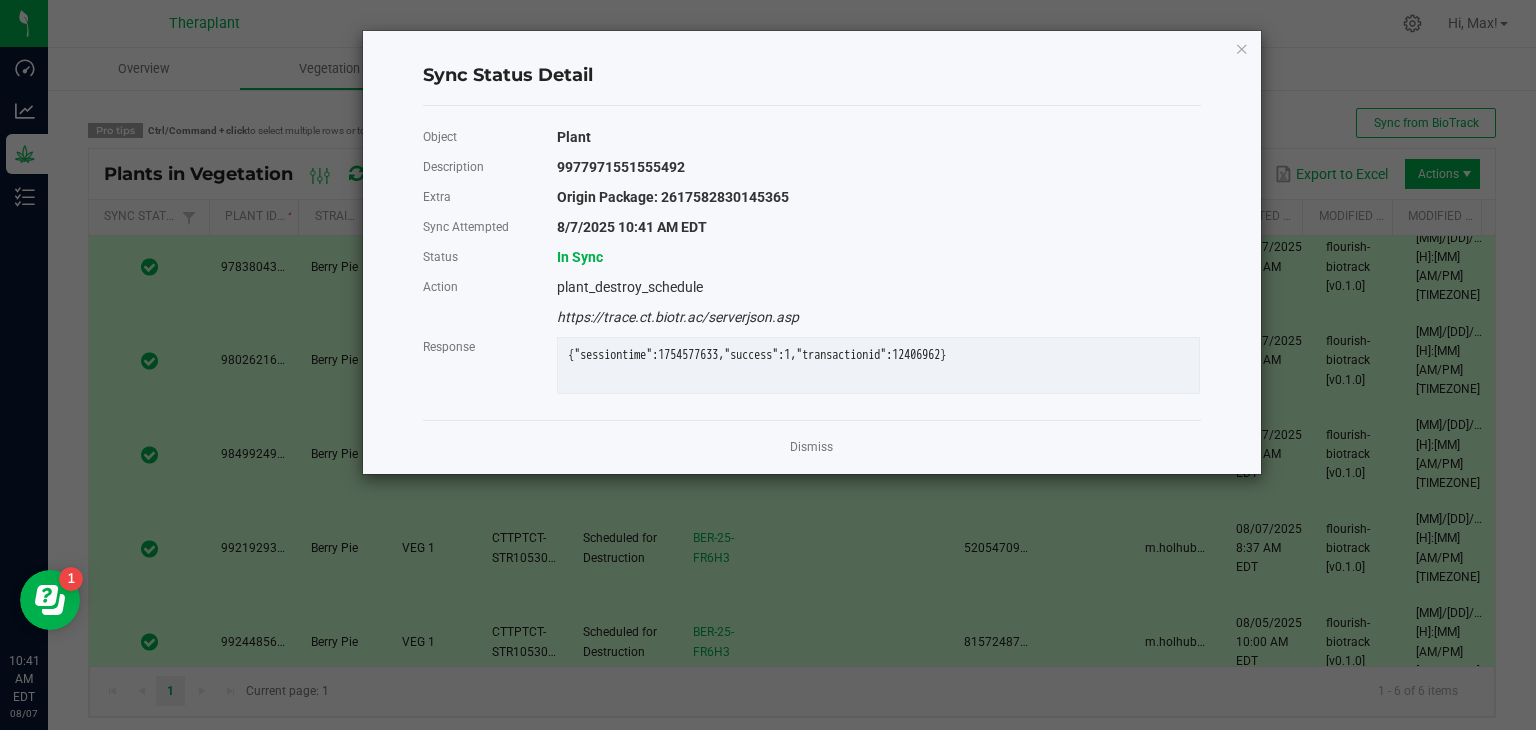 click on "Dismiss" 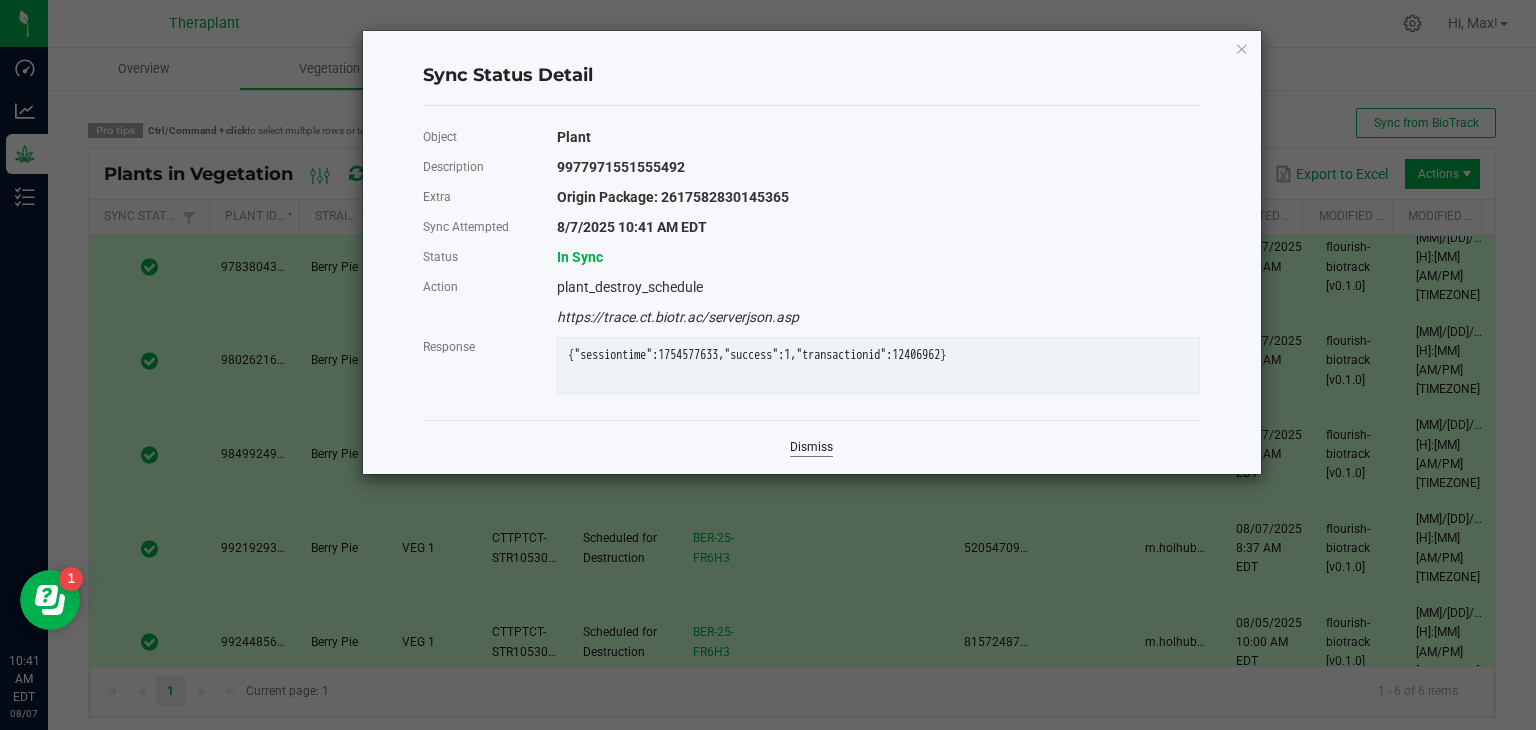 click on "Dismiss" 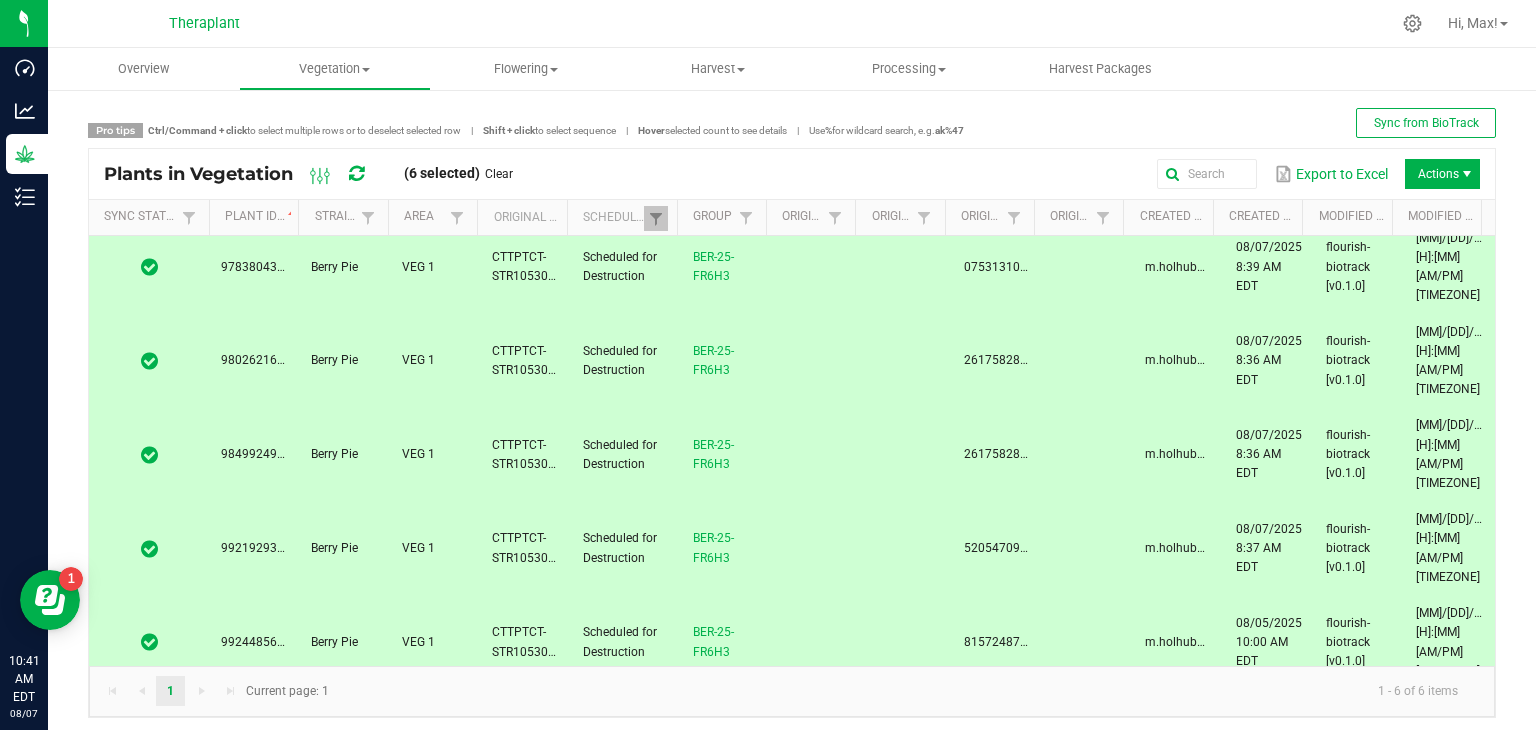 scroll, scrollTop: 0, scrollLeft: 0, axis: both 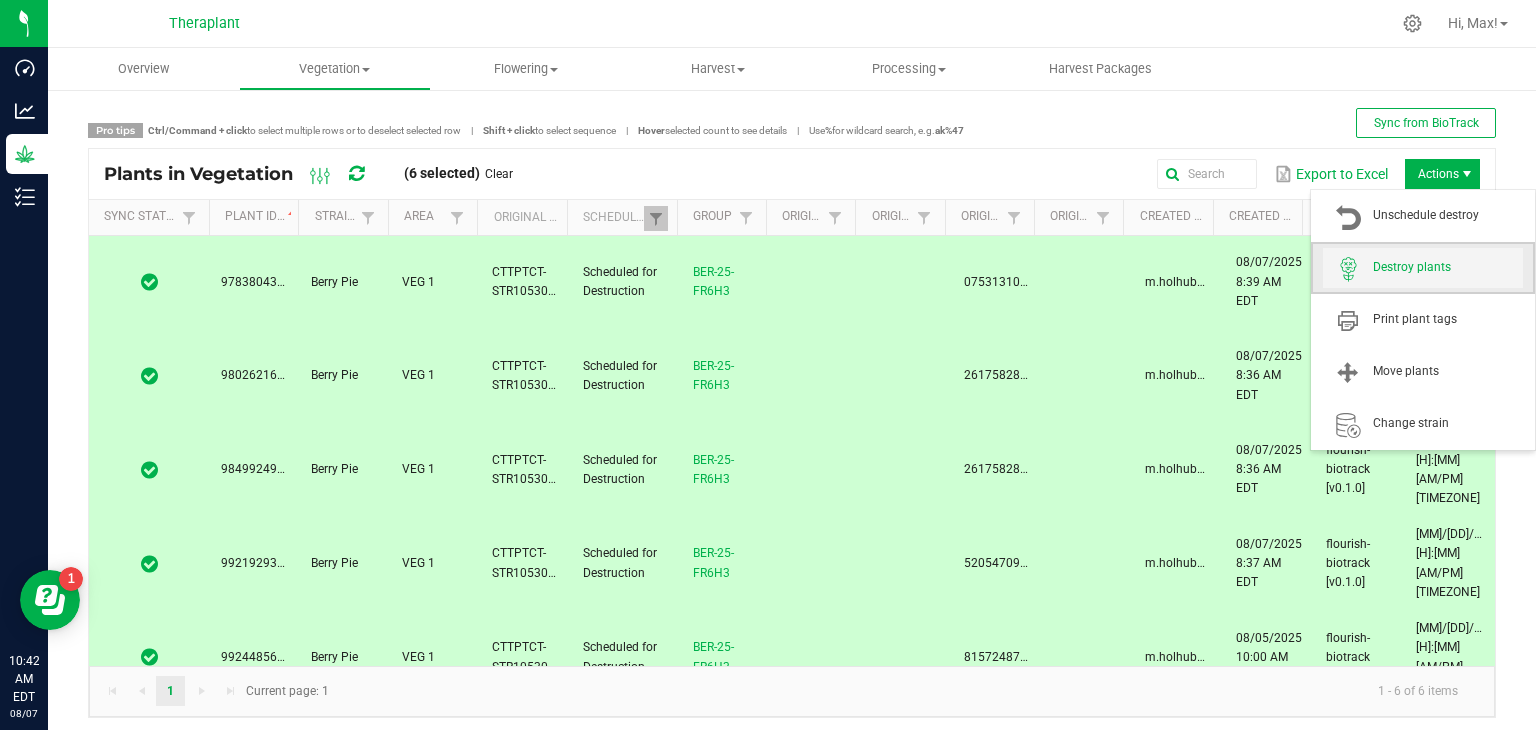 click on "Destroy plants" at bounding box center (1448, 267) 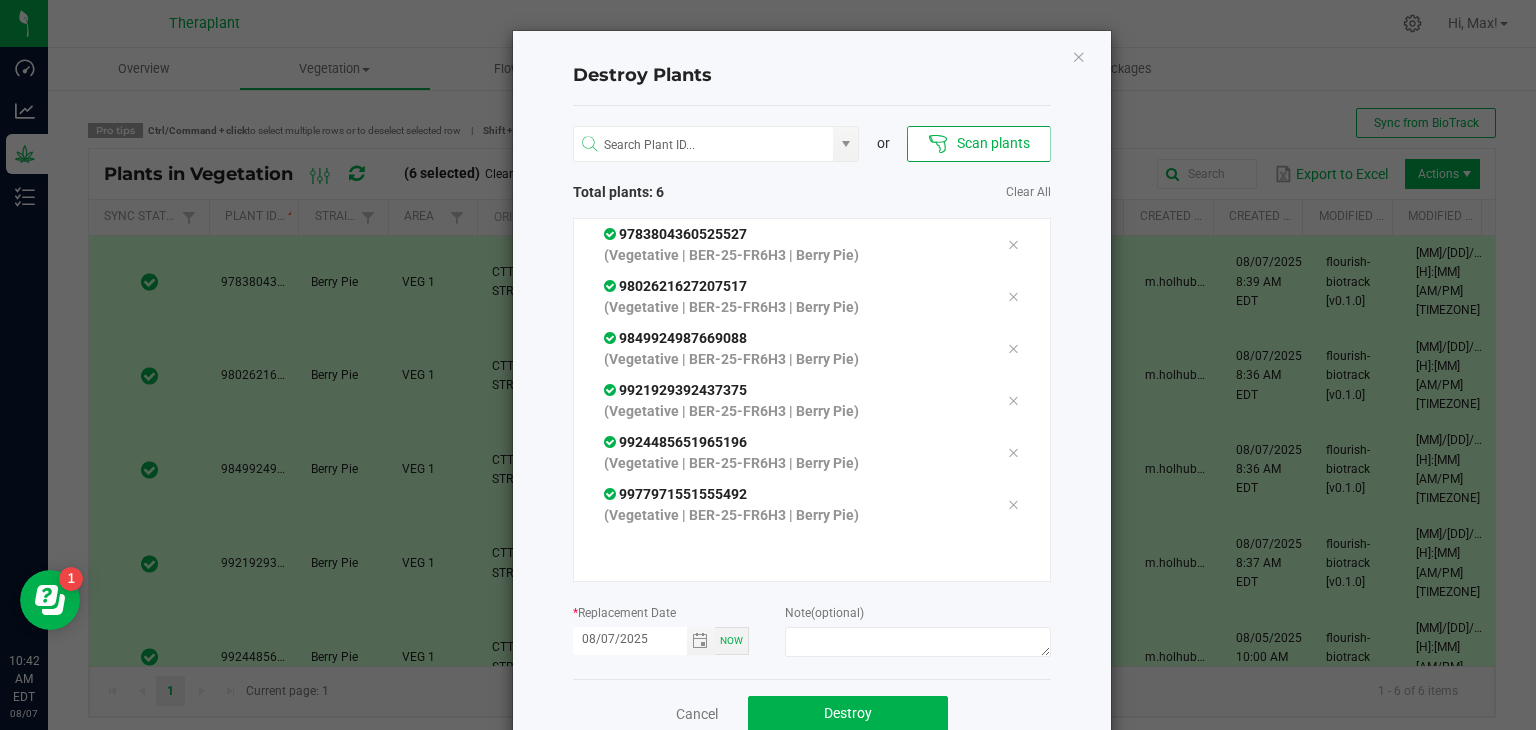 scroll, scrollTop: 48, scrollLeft: 0, axis: vertical 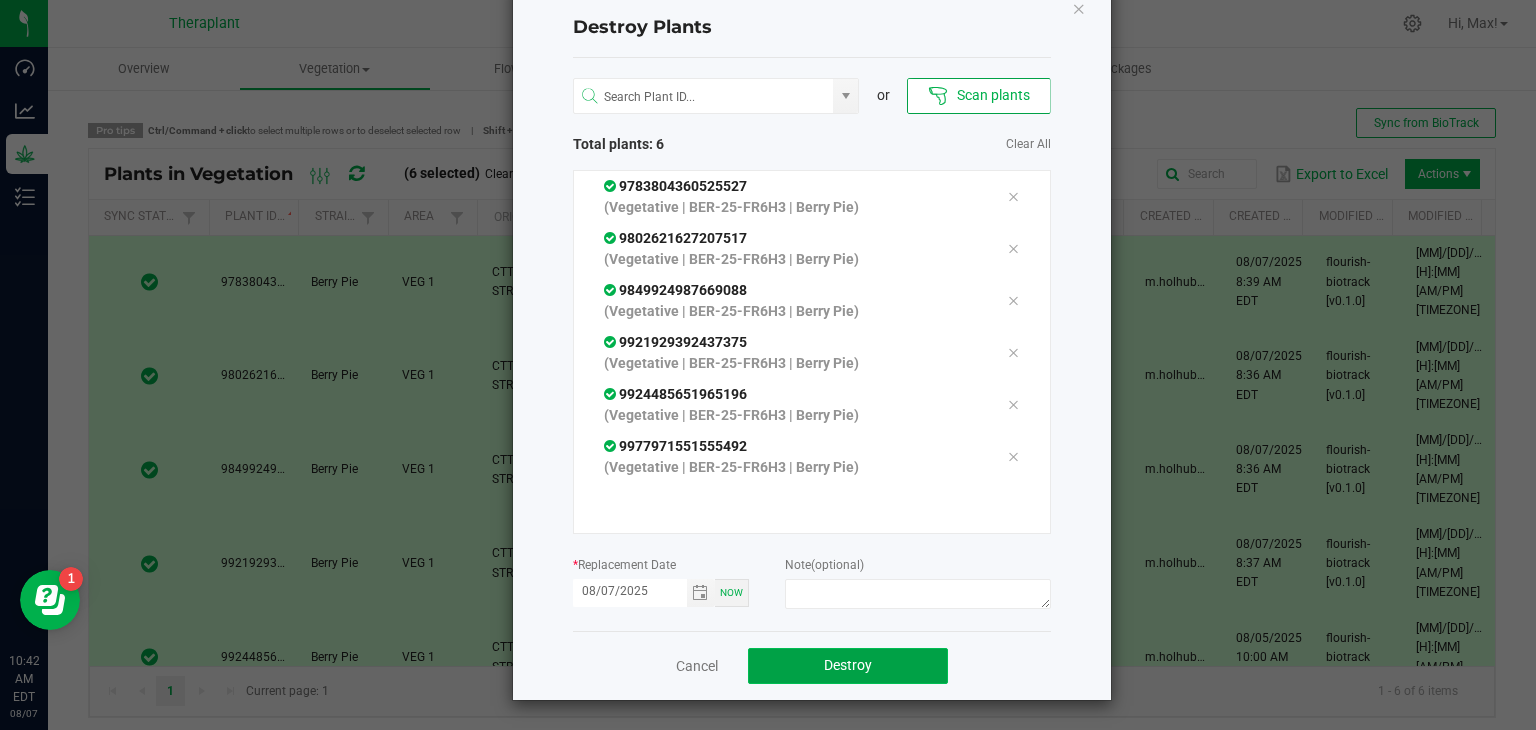 click on "Destroy" 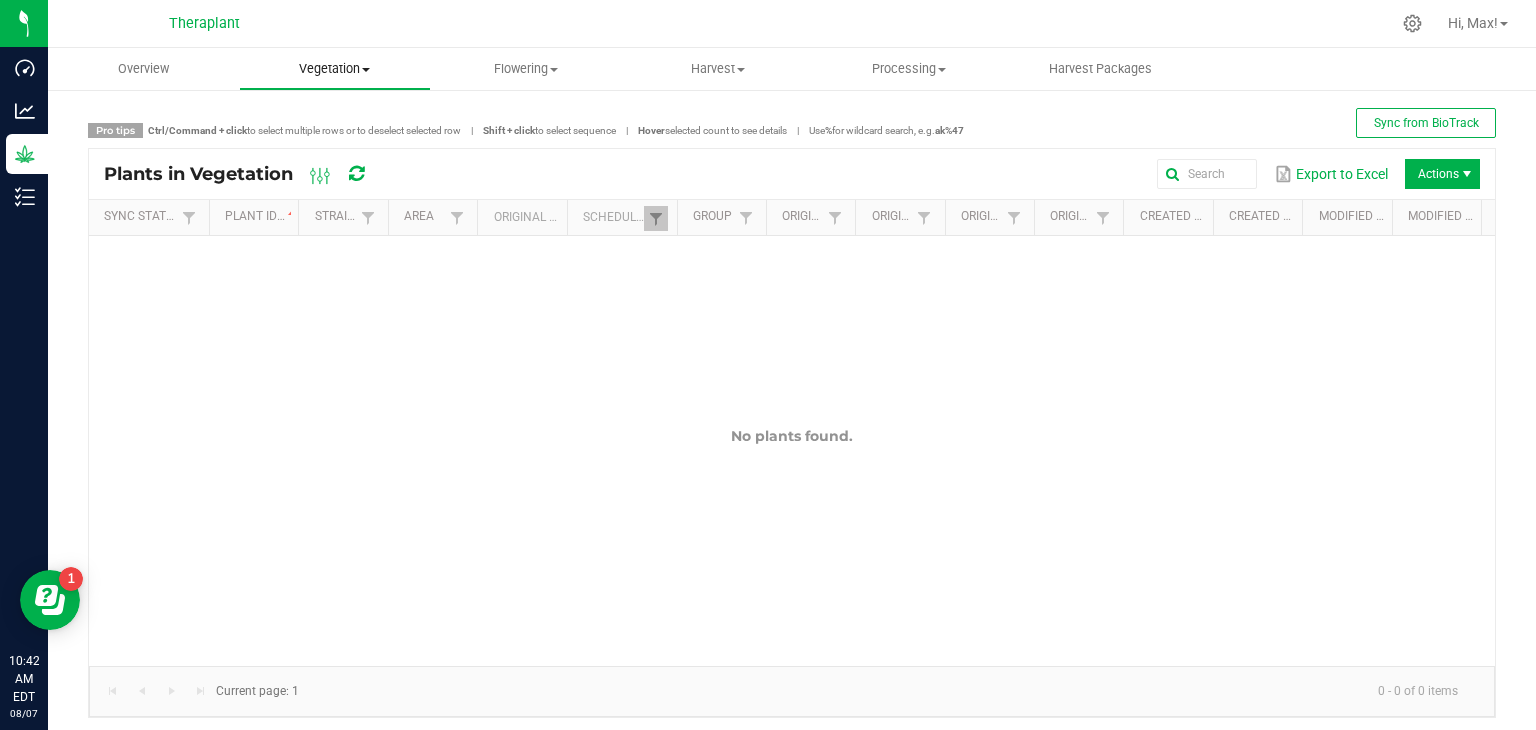 click on "Vegetation" at bounding box center (334, 69) 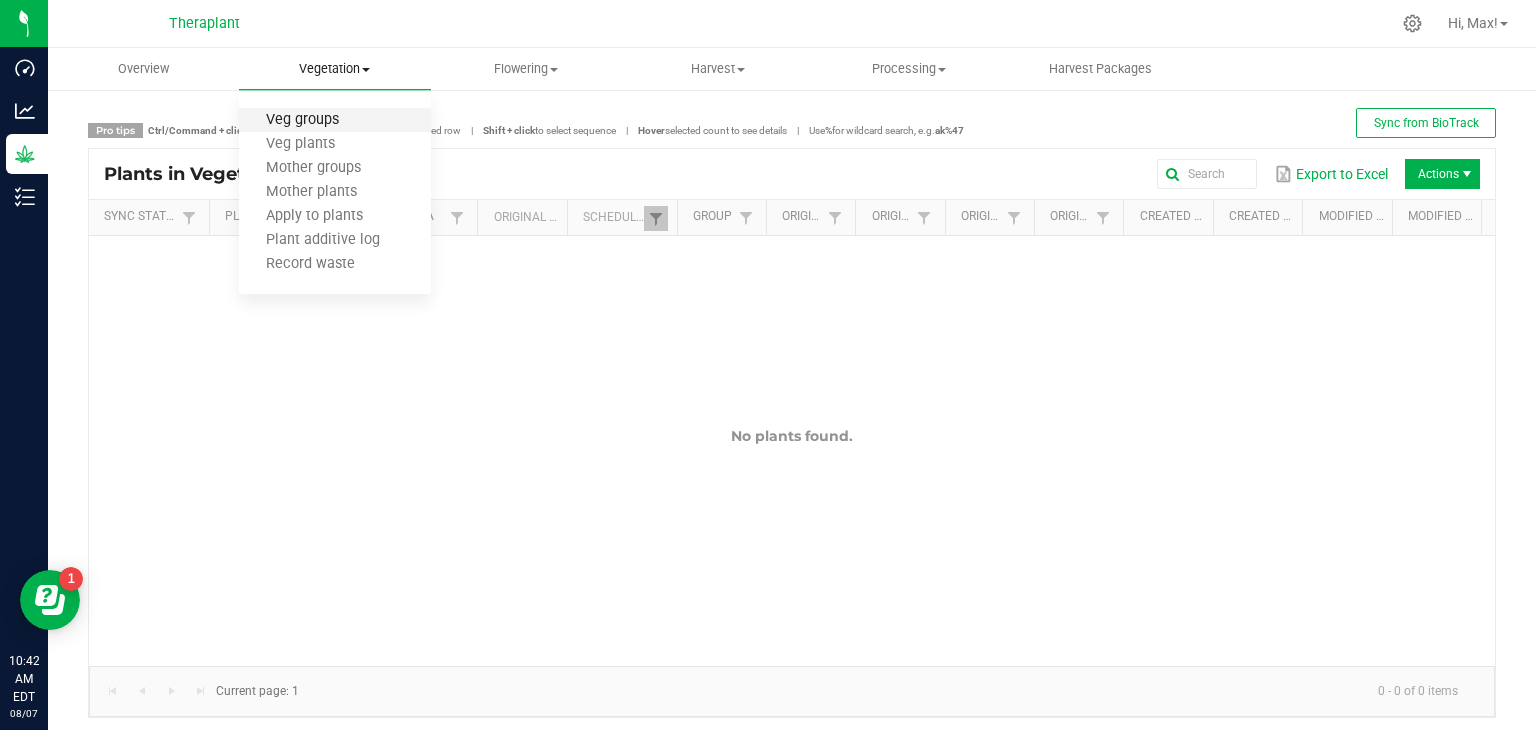 click on "Veg groups" at bounding box center (302, 120) 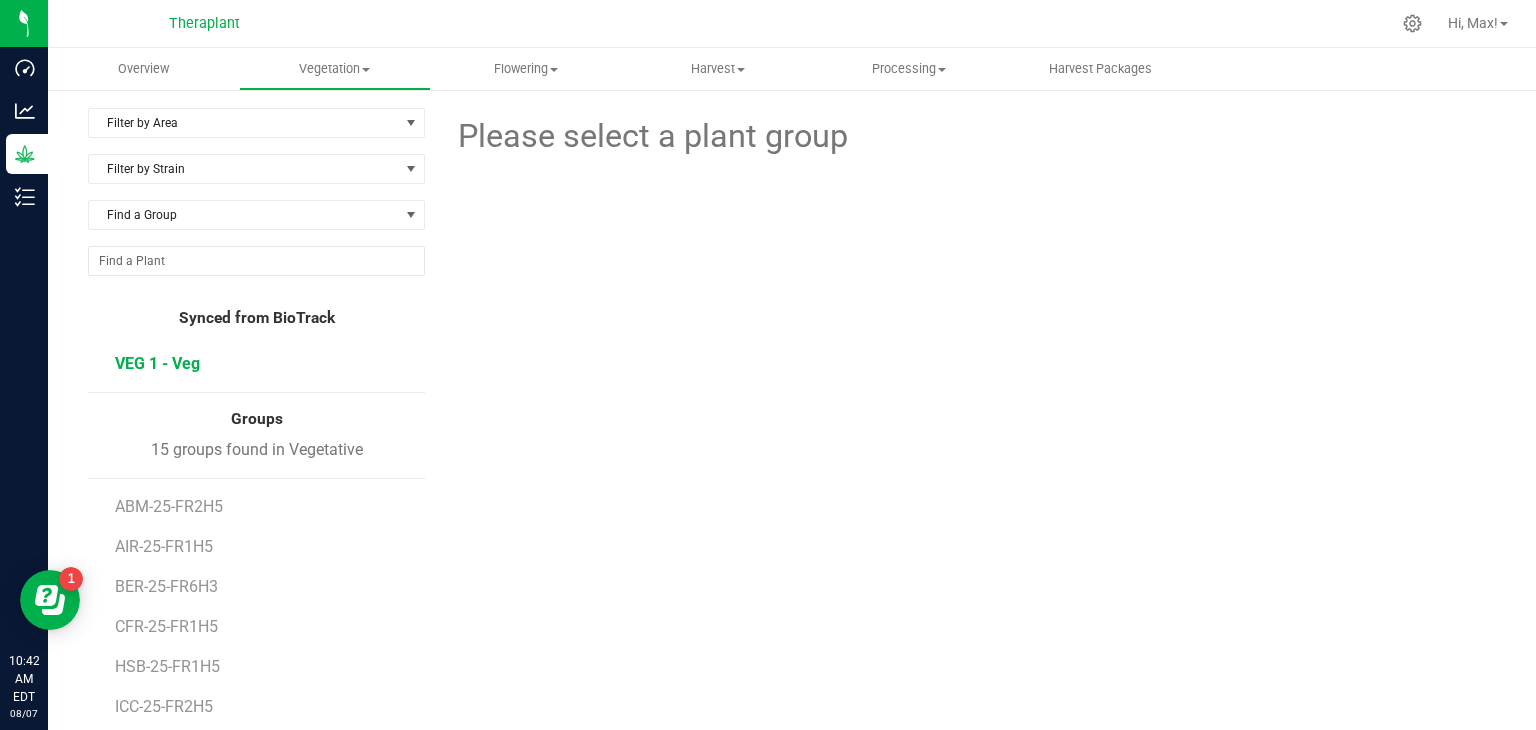 click on "VEG 1 - Veg" at bounding box center (157, 363) 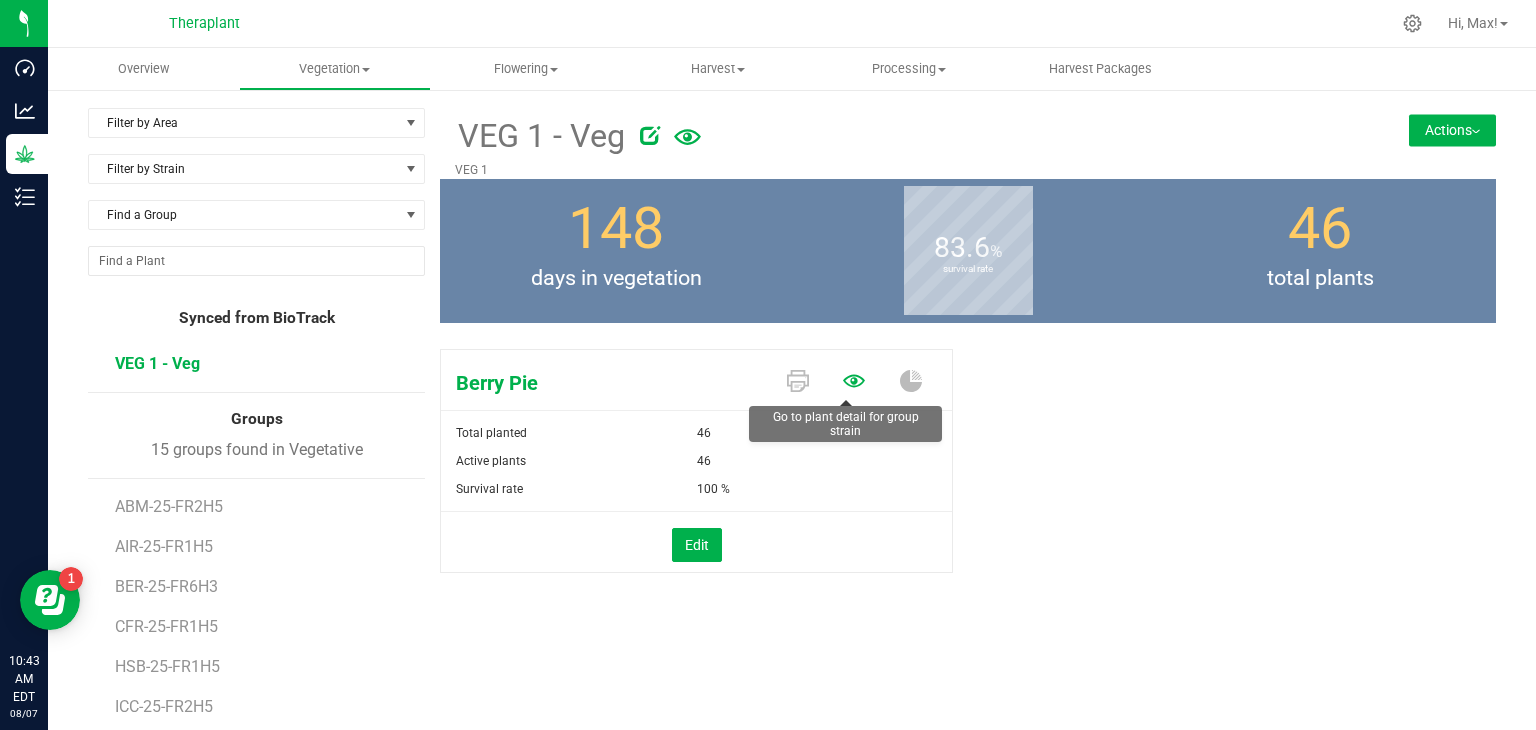 click 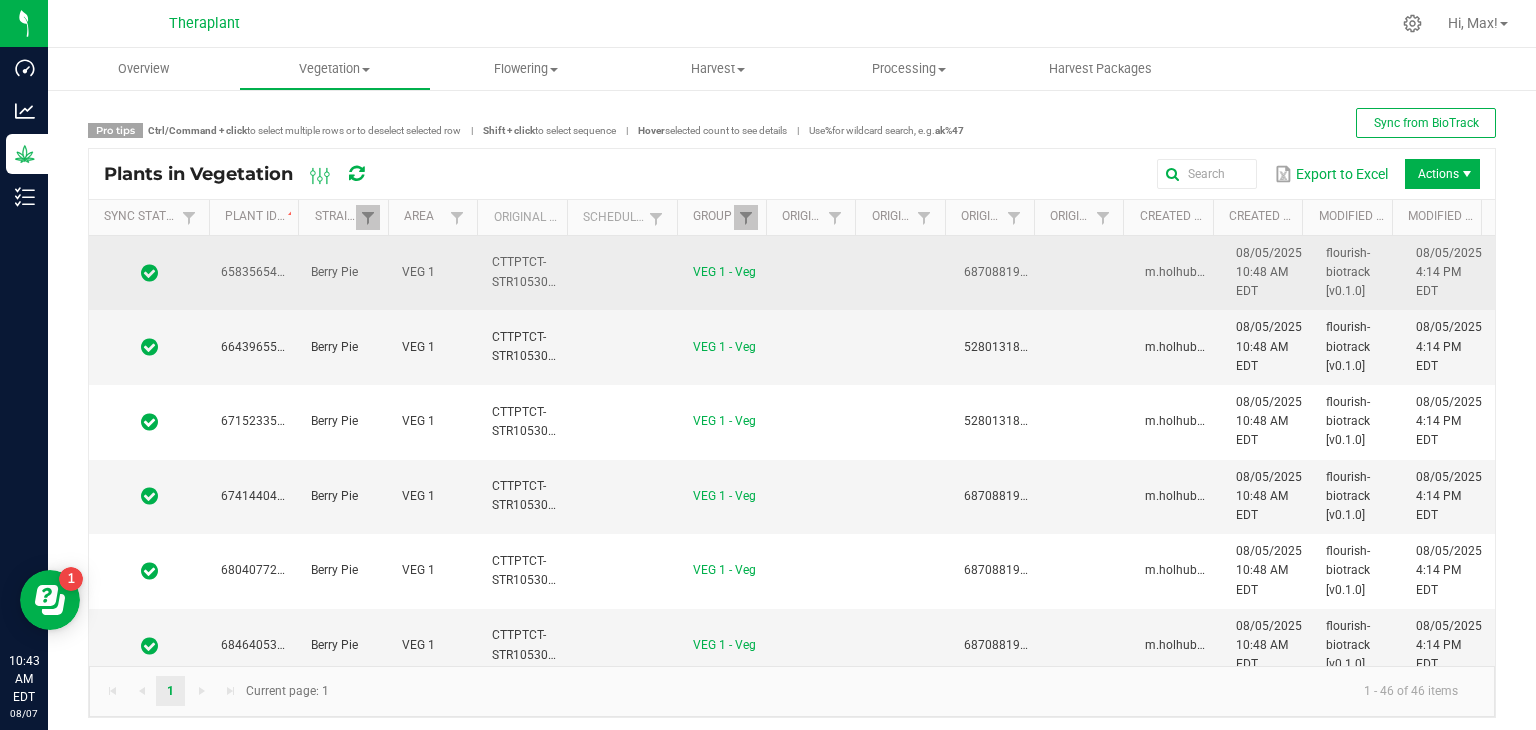 drag, startPoint x: 161, startPoint y: 275, endPoint x: 172, endPoint y: 274, distance: 11.045361 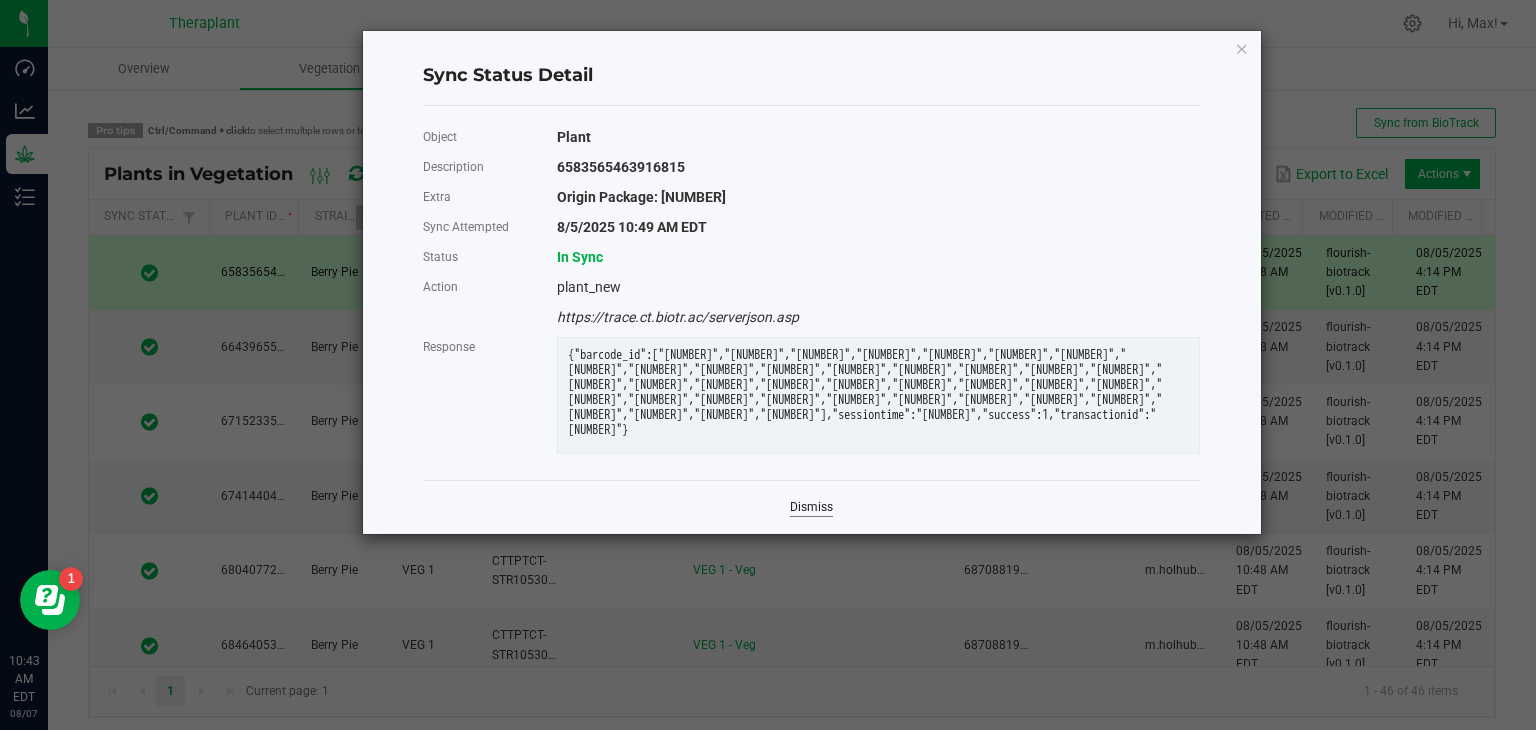 click on "Dismiss" 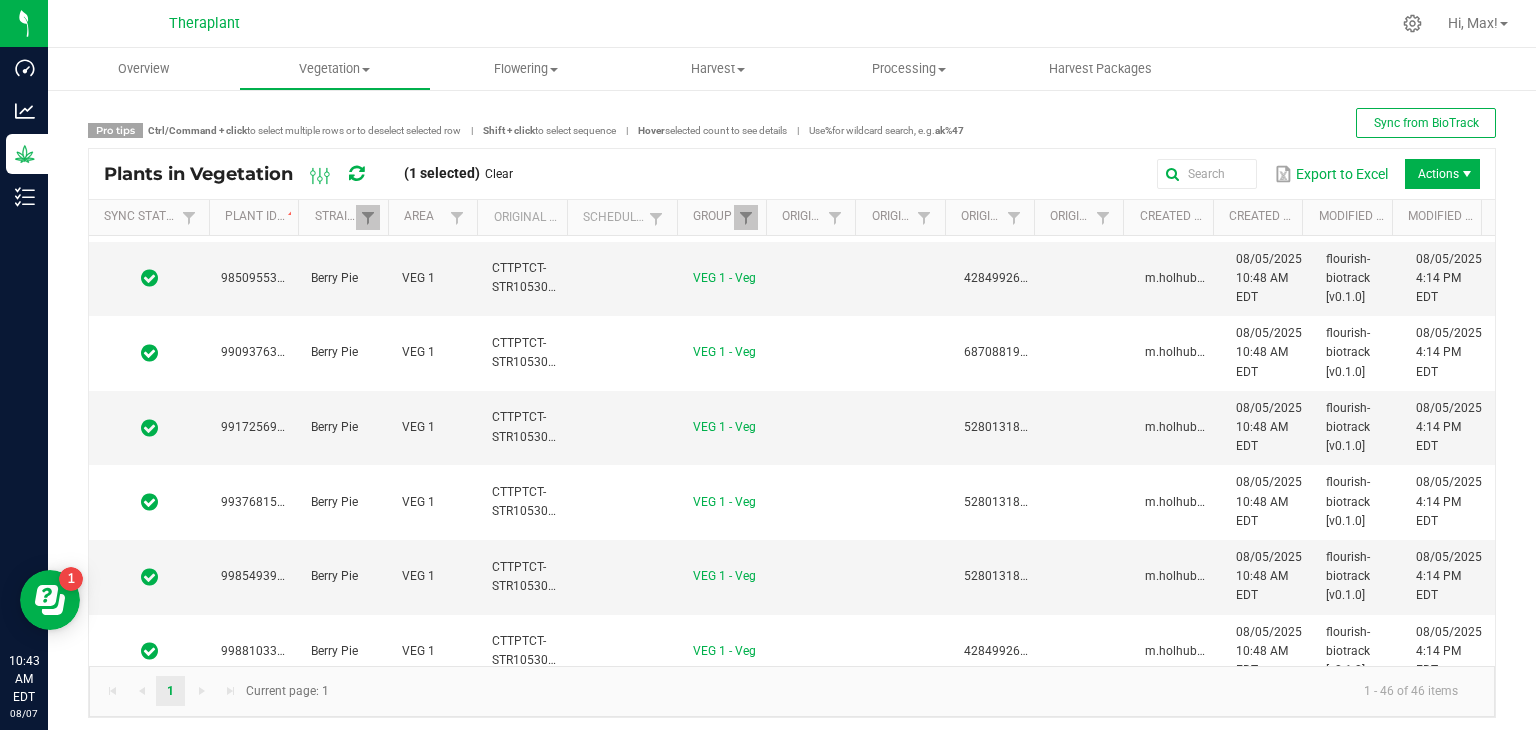 scroll, scrollTop: 2991, scrollLeft: 0, axis: vertical 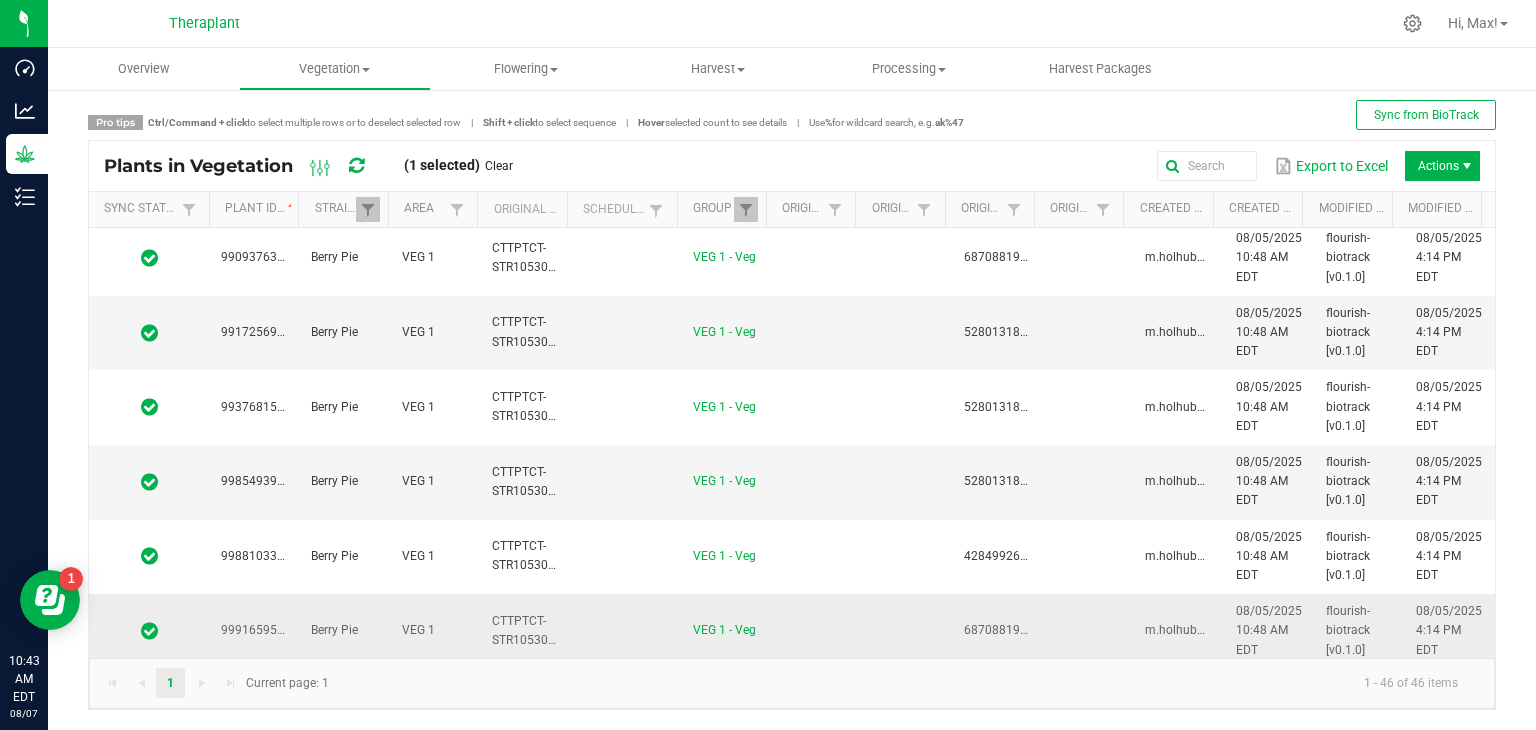 click at bounding box center (149, 631) 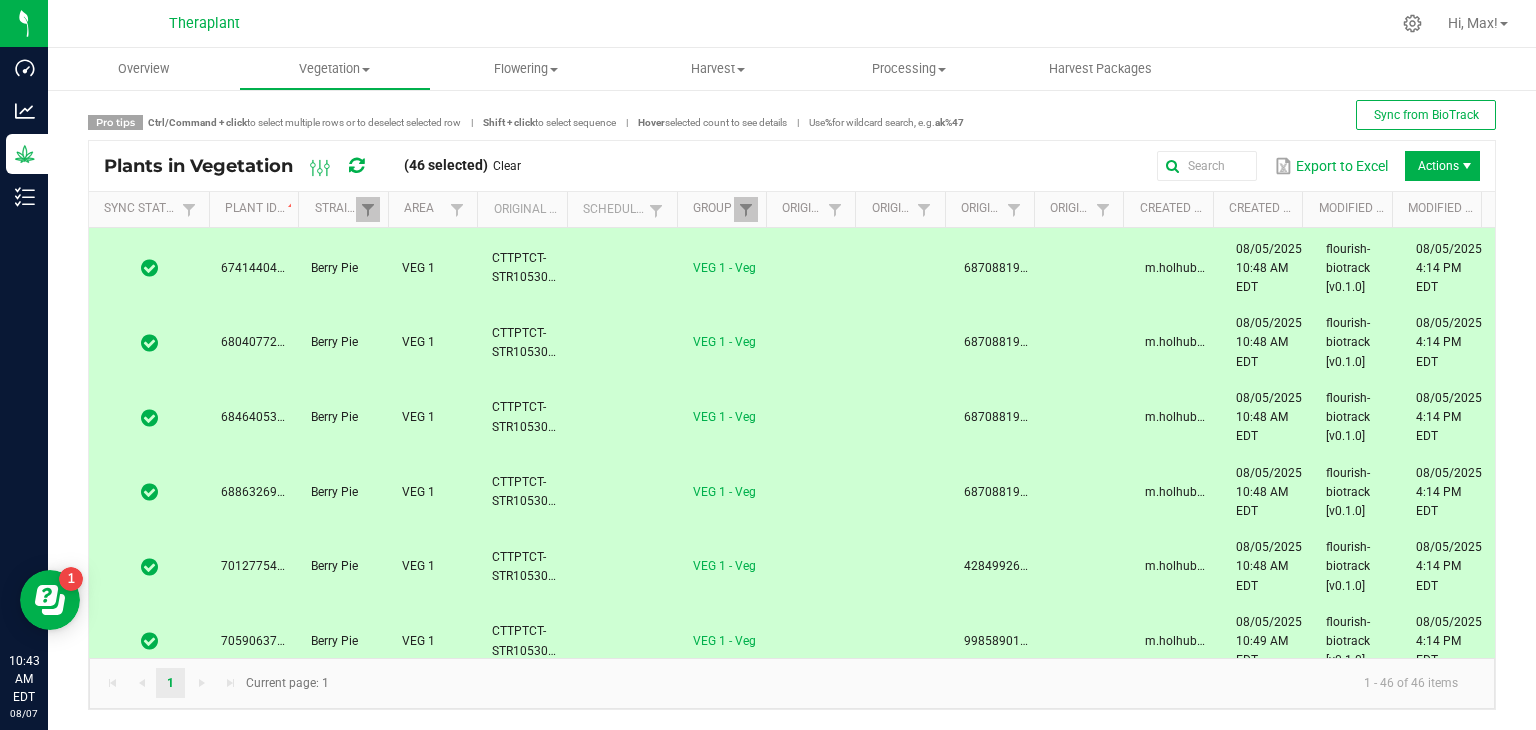 scroll, scrollTop: 0, scrollLeft: 0, axis: both 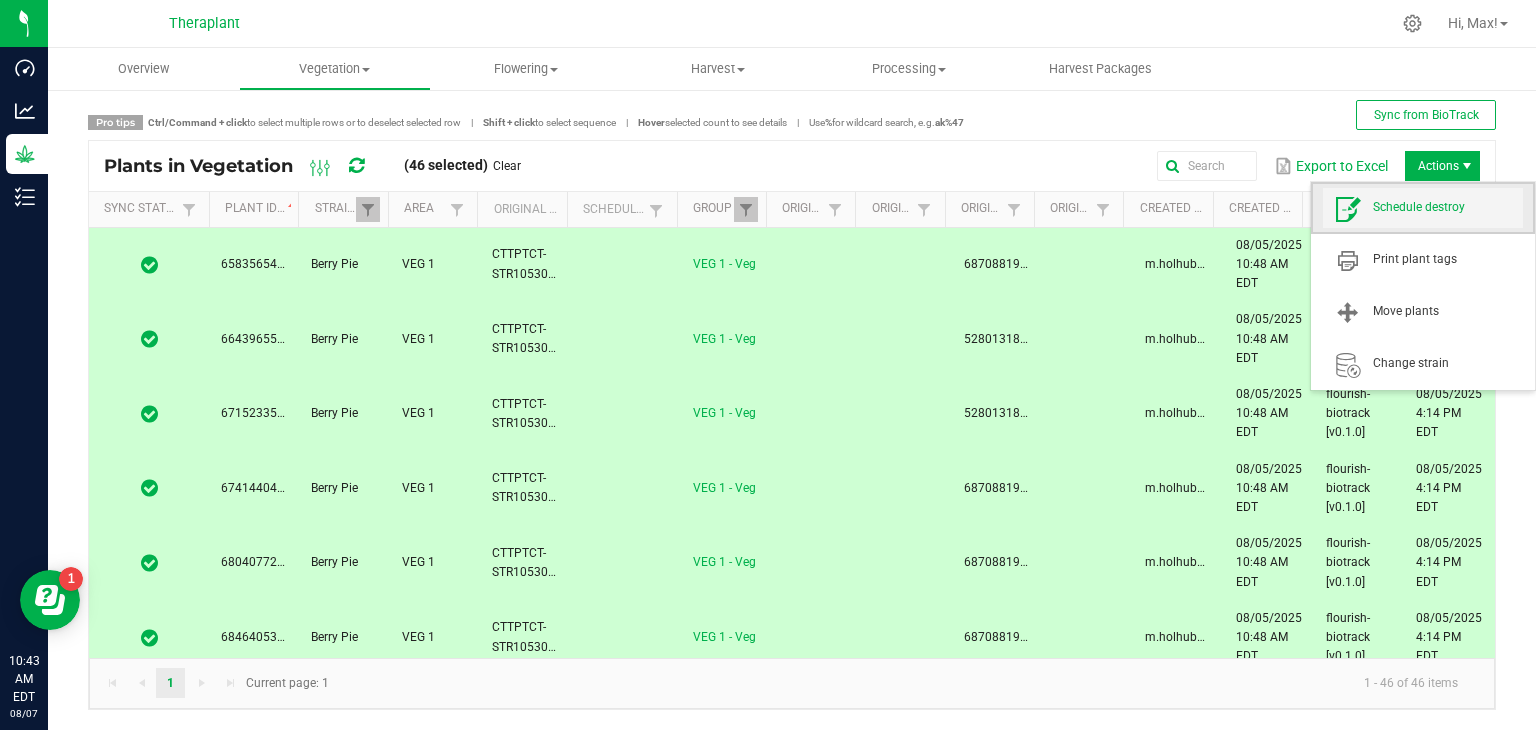 click on "Schedule destroy" at bounding box center [1448, 207] 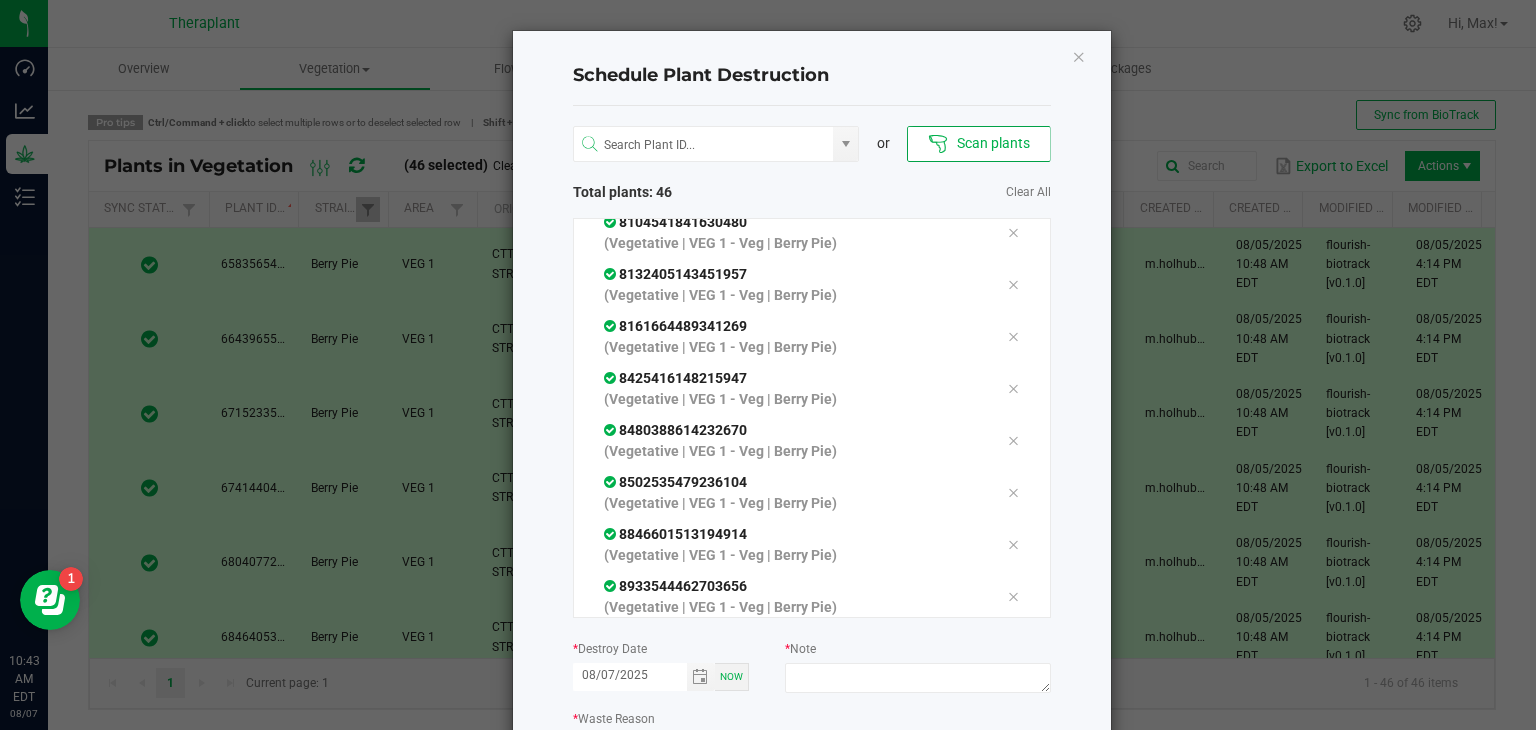 scroll, scrollTop: 1059, scrollLeft: 0, axis: vertical 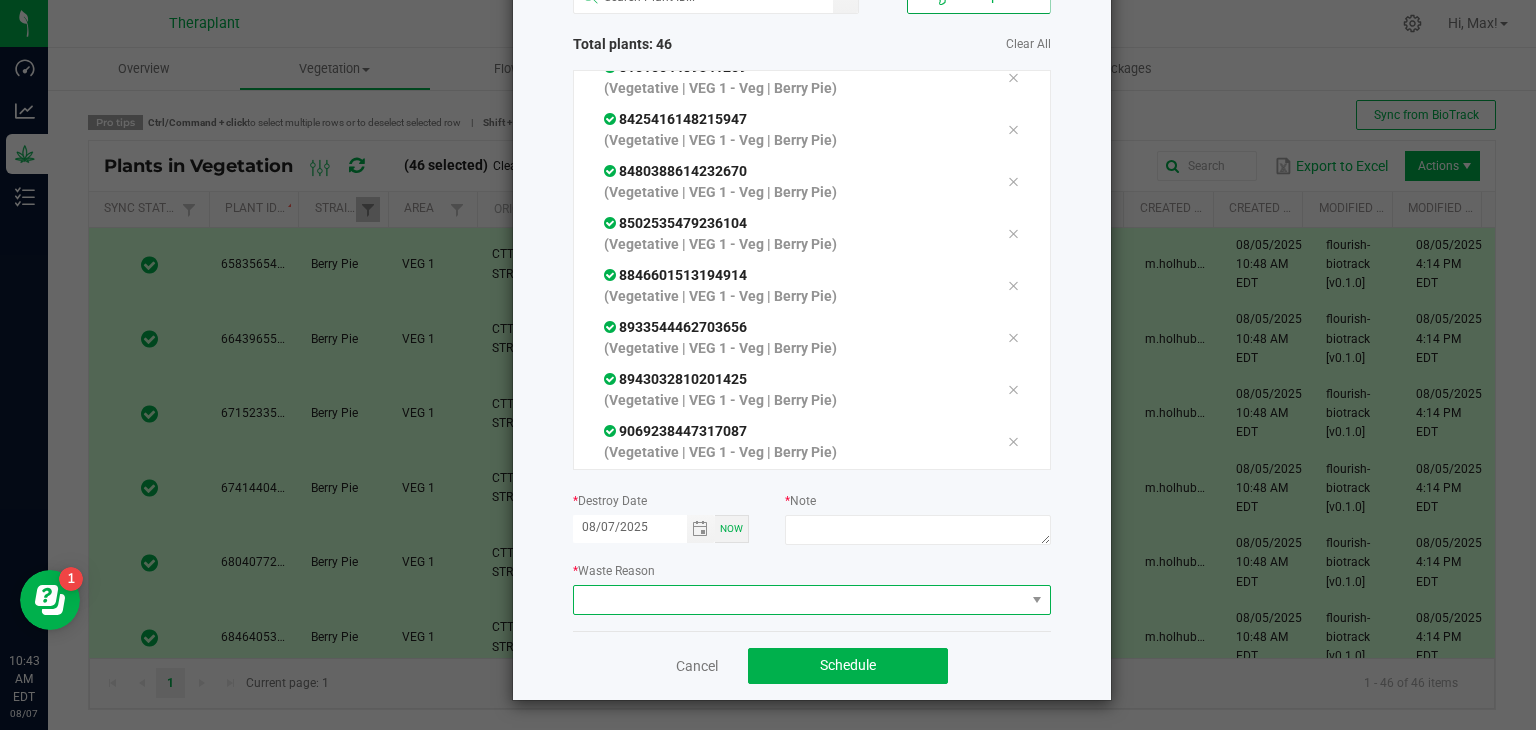click at bounding box center (799, 600) 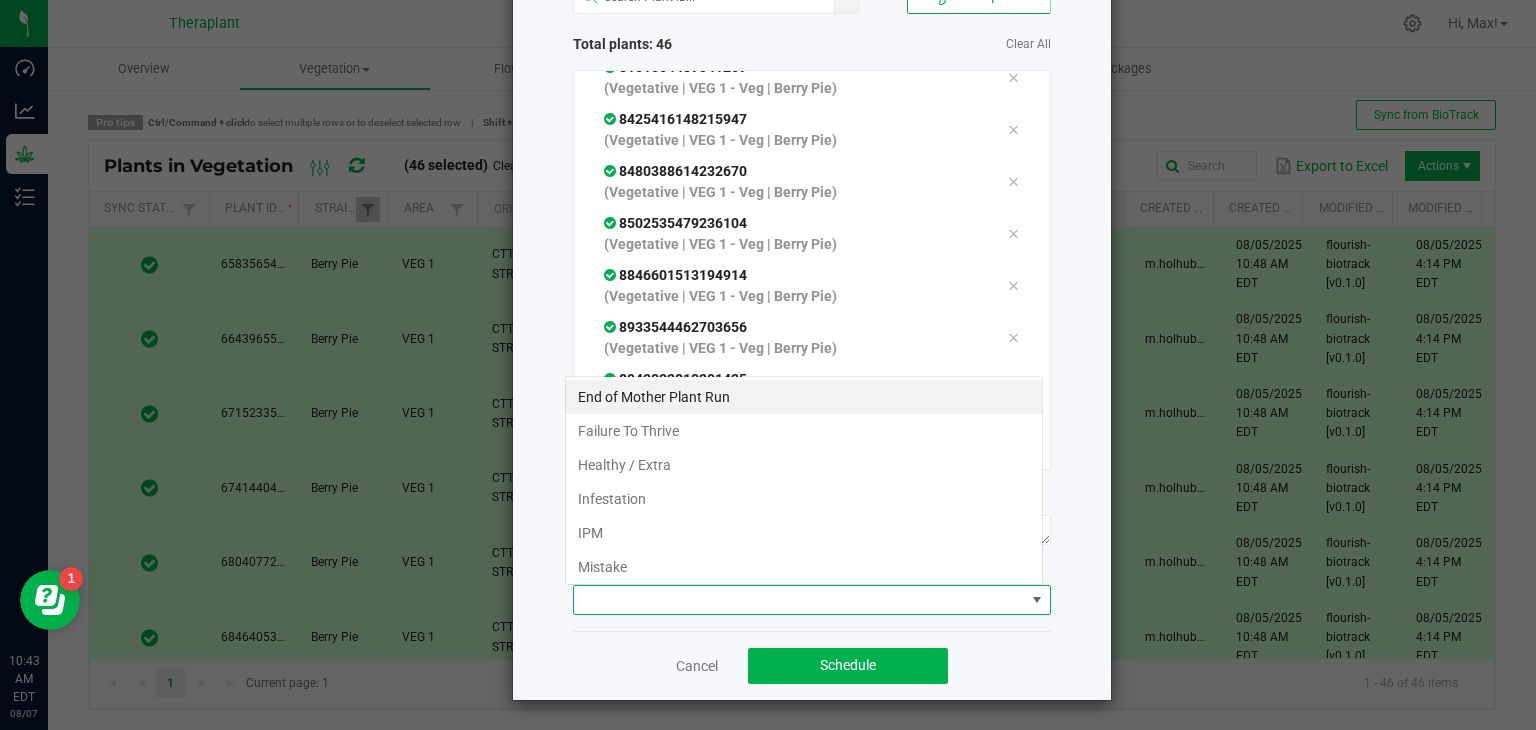scroll, scrollTop: 99970, scrollLeft: 99521, axis: both 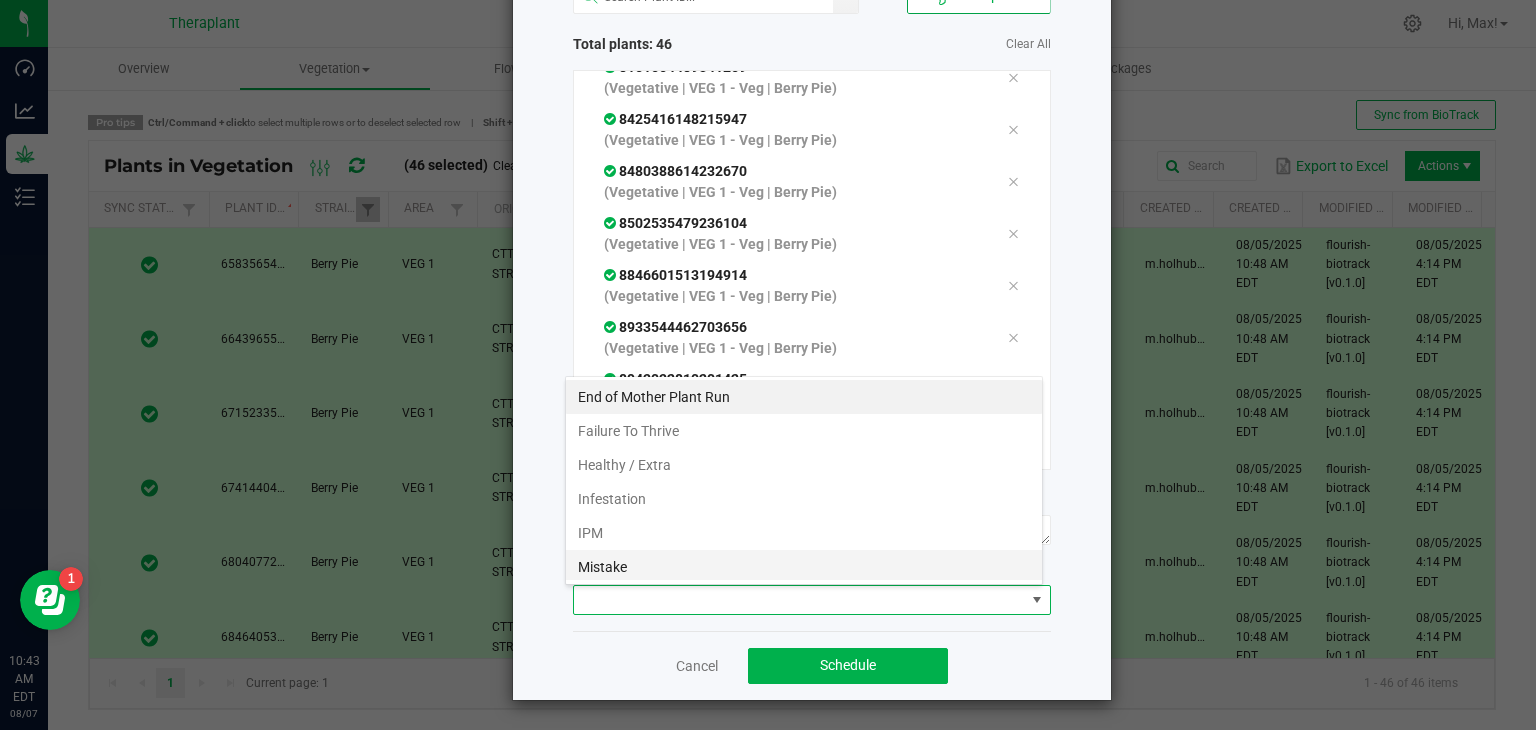 click on "Mistake" at bounding box center (804, 567) 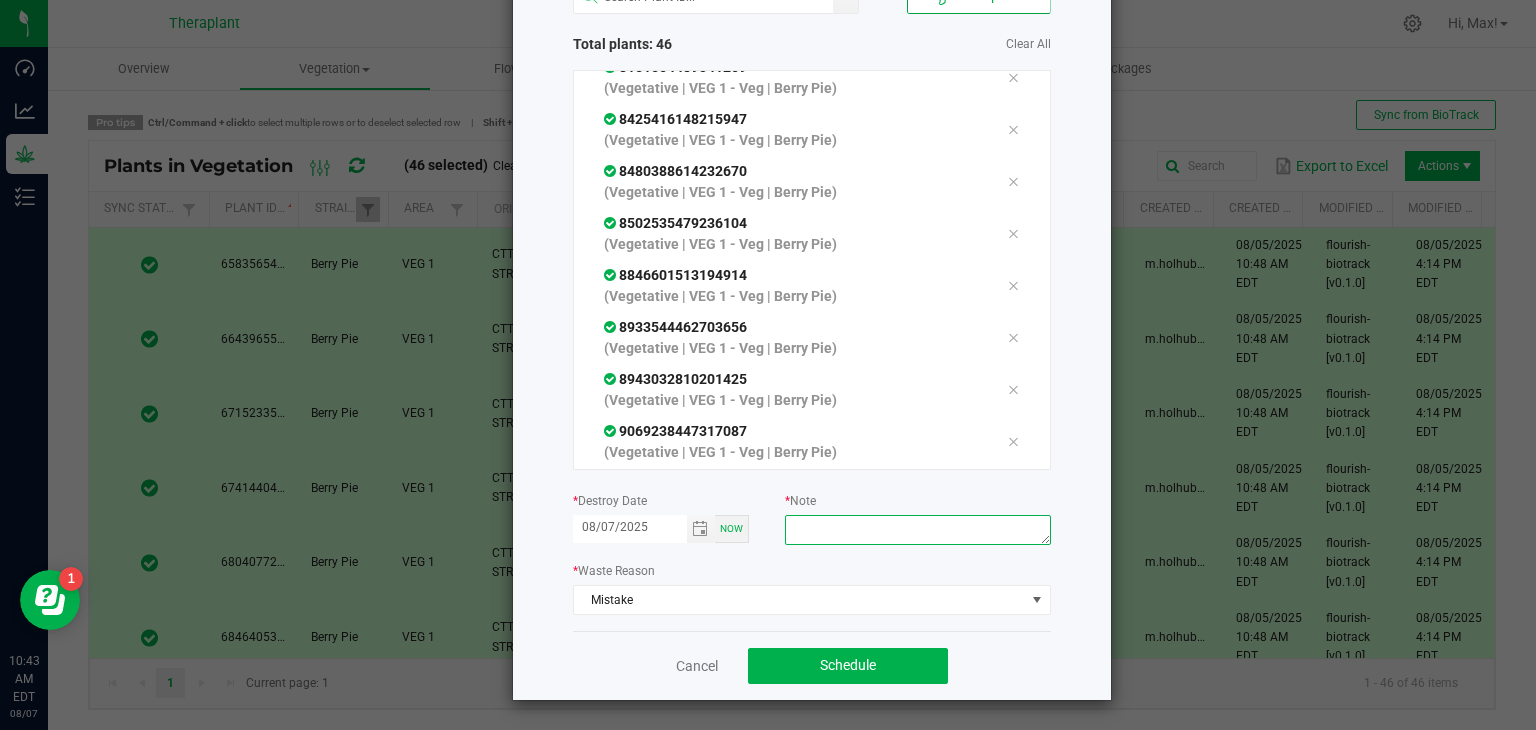 click at bounding box center [917, 530] 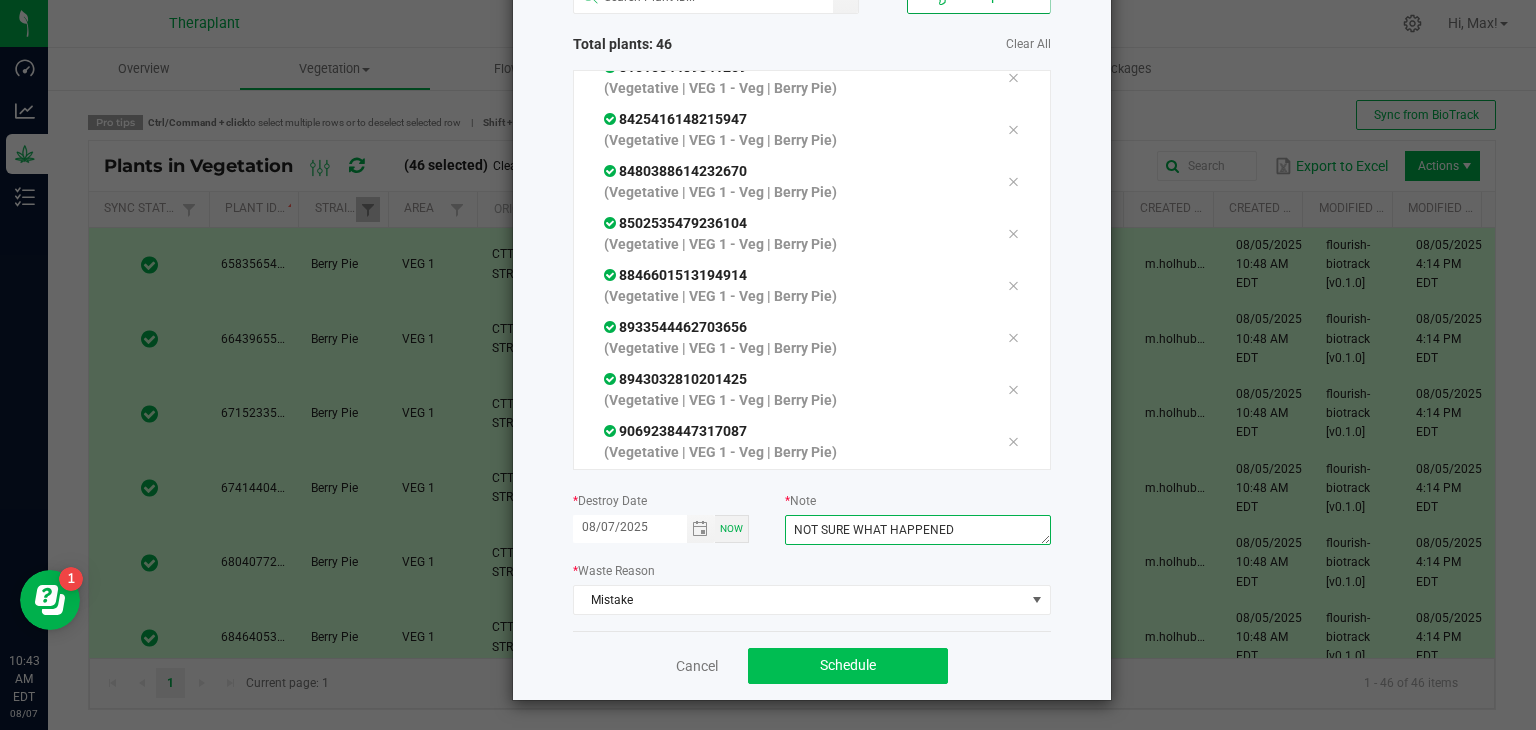 type on "NOT SURE WHAT HAPPENED" 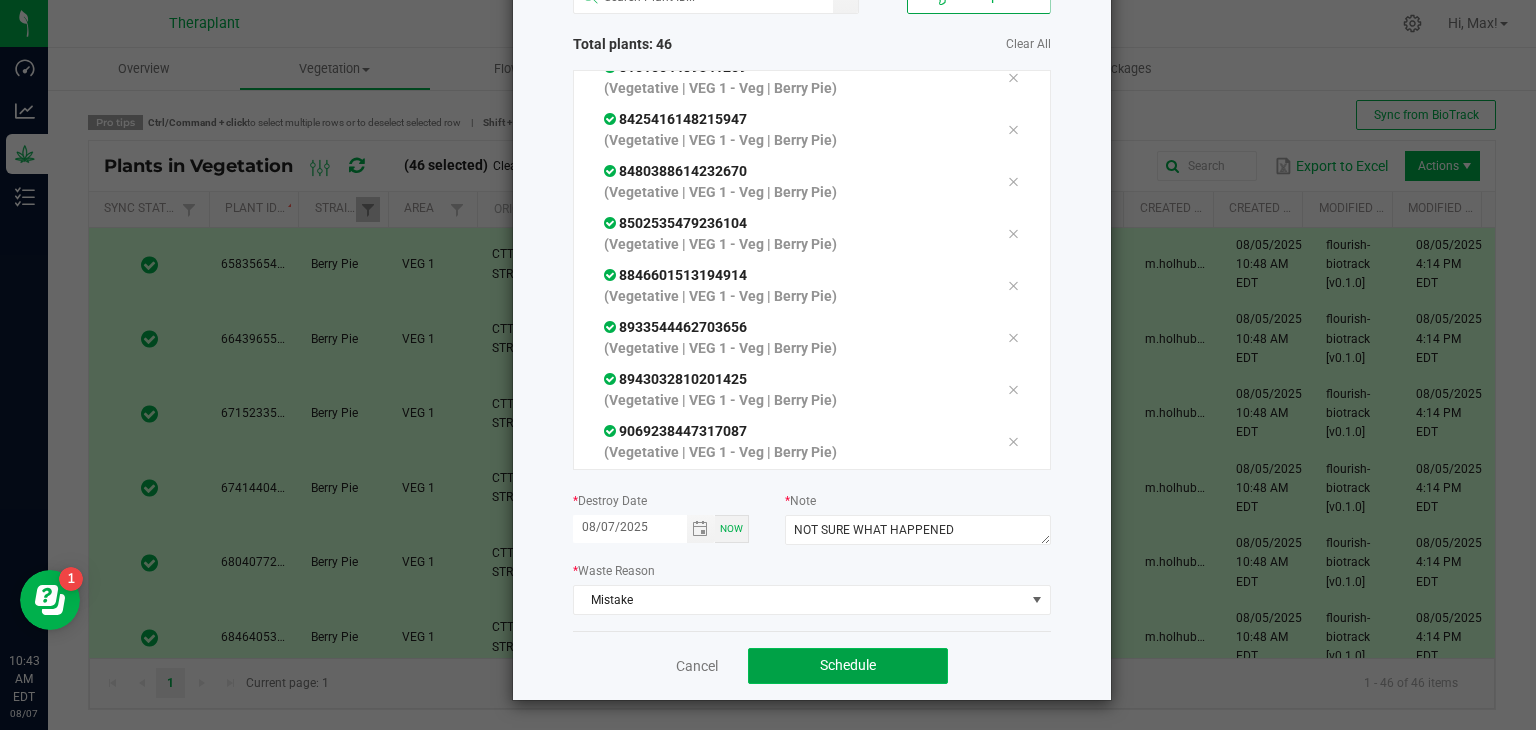 click on "Schedule" 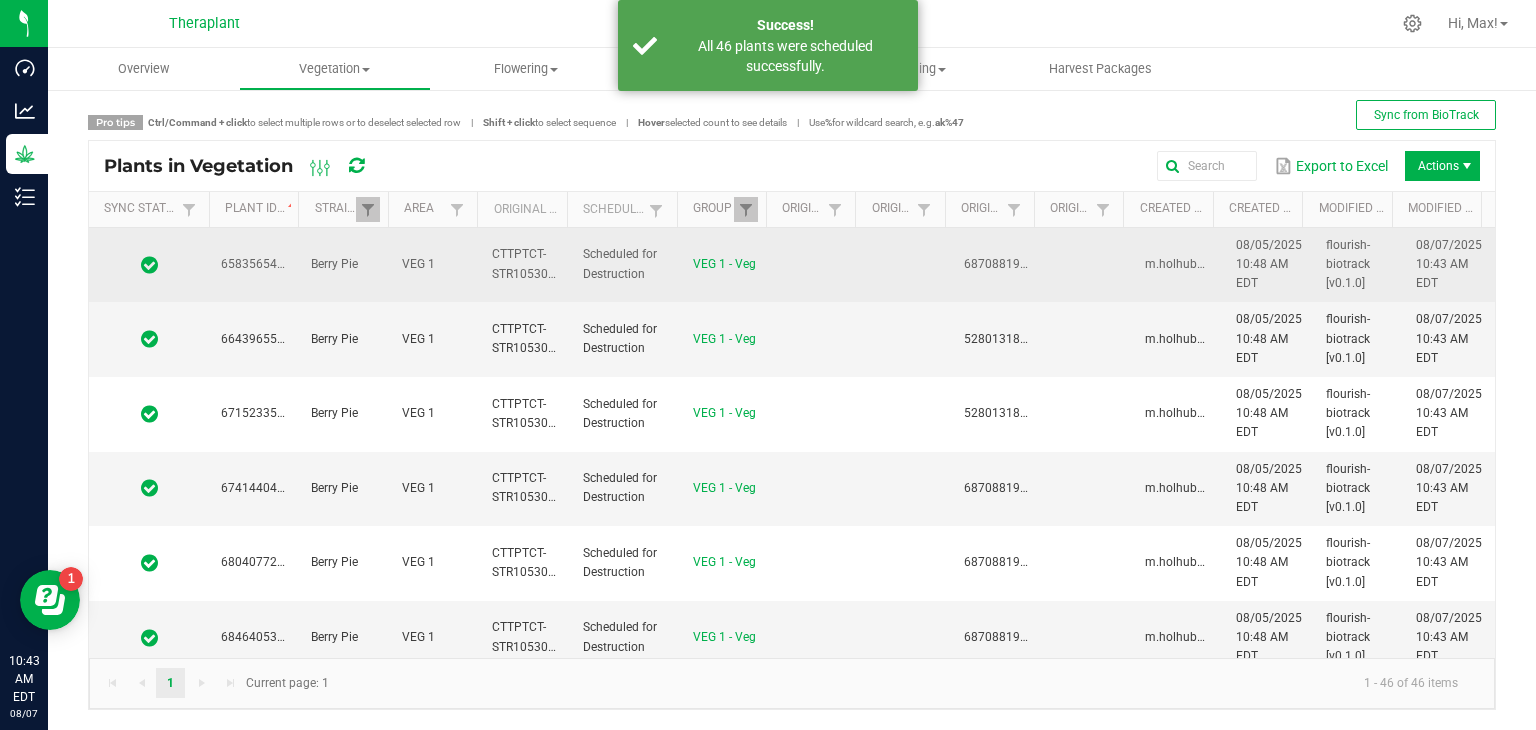 click on "VEG 1" at bounding box center [435, 265] 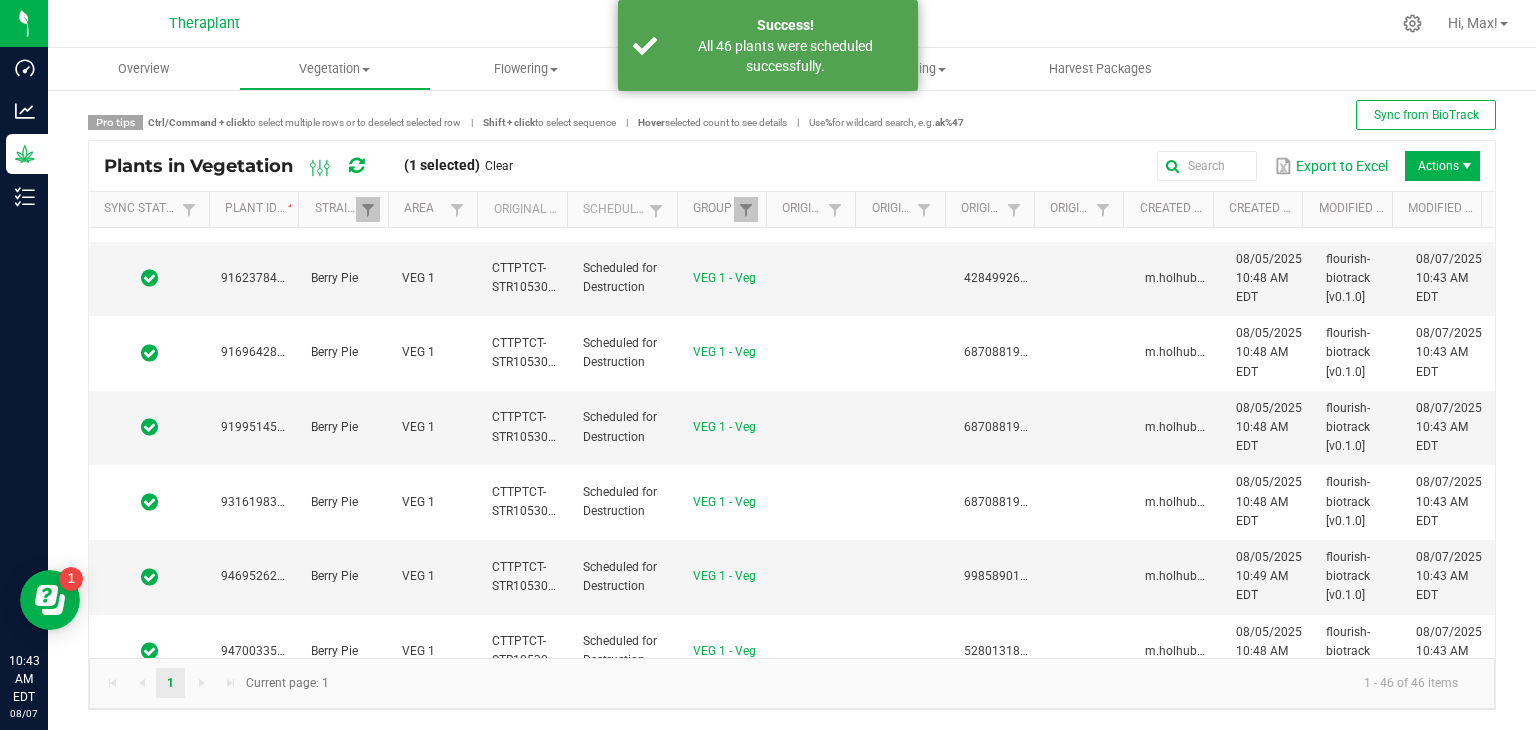 scroll, scrollTop: 2991, scrollLeft: 0, axis: vertical 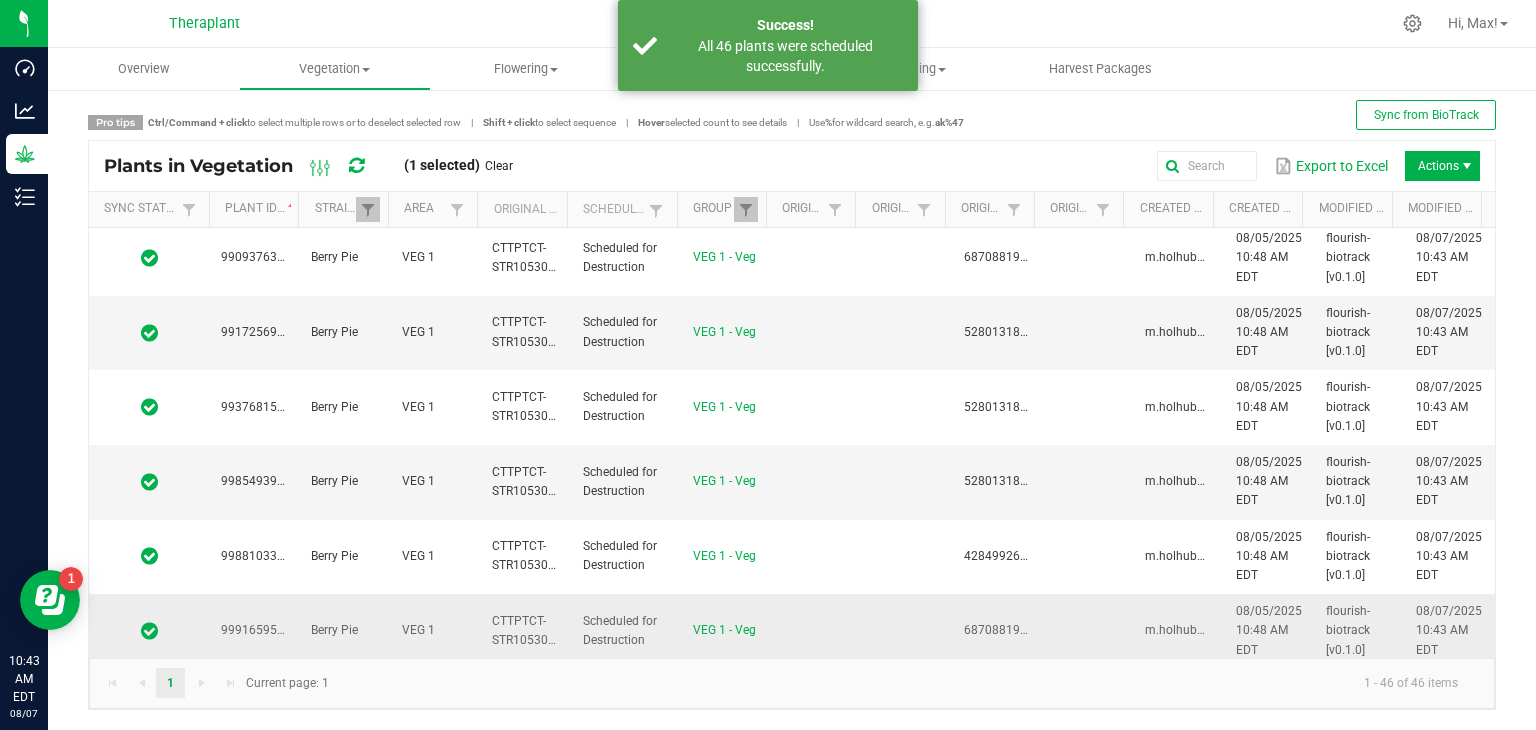 click at bounding box center [149, 631] 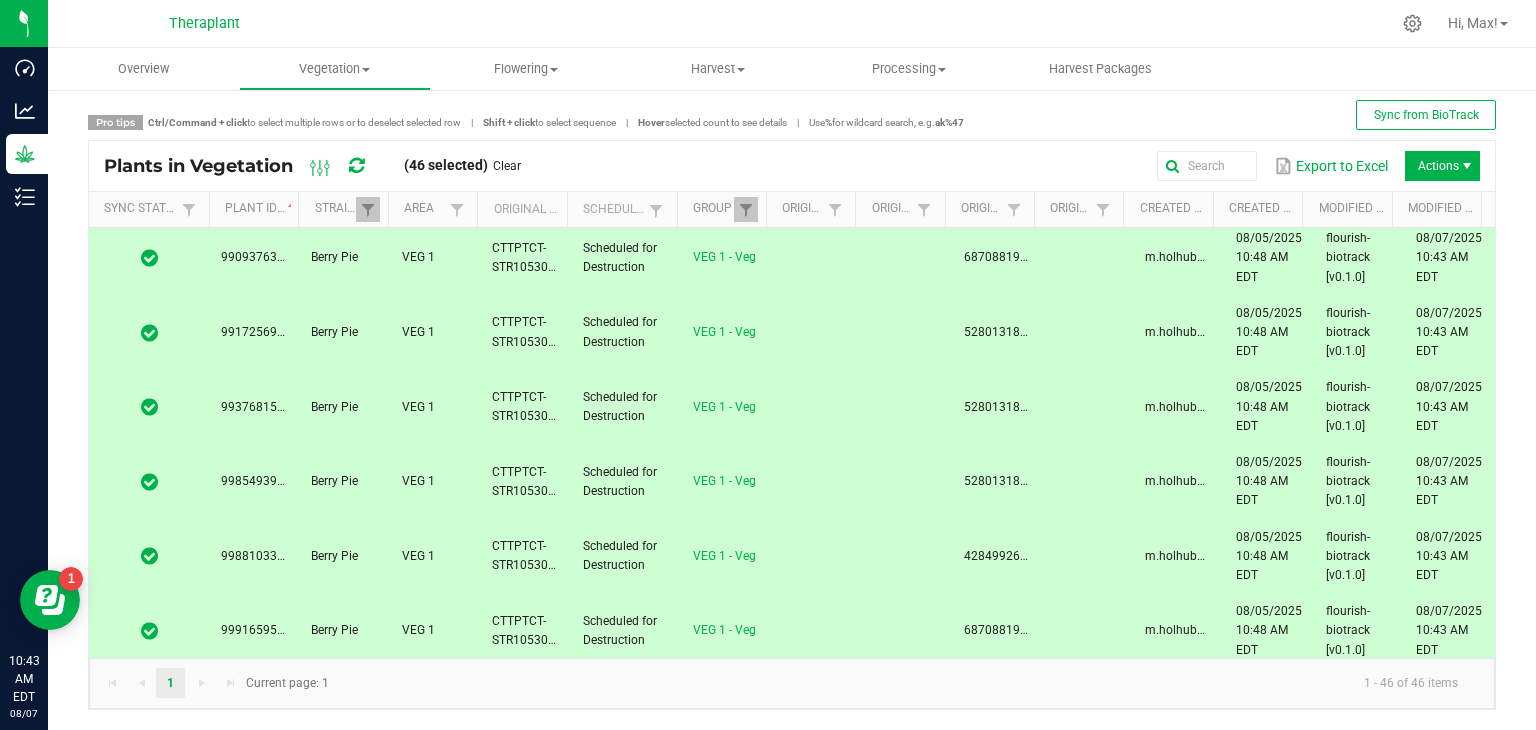click on "Export to Excel   Actions" at bounding box center (1008, 166) 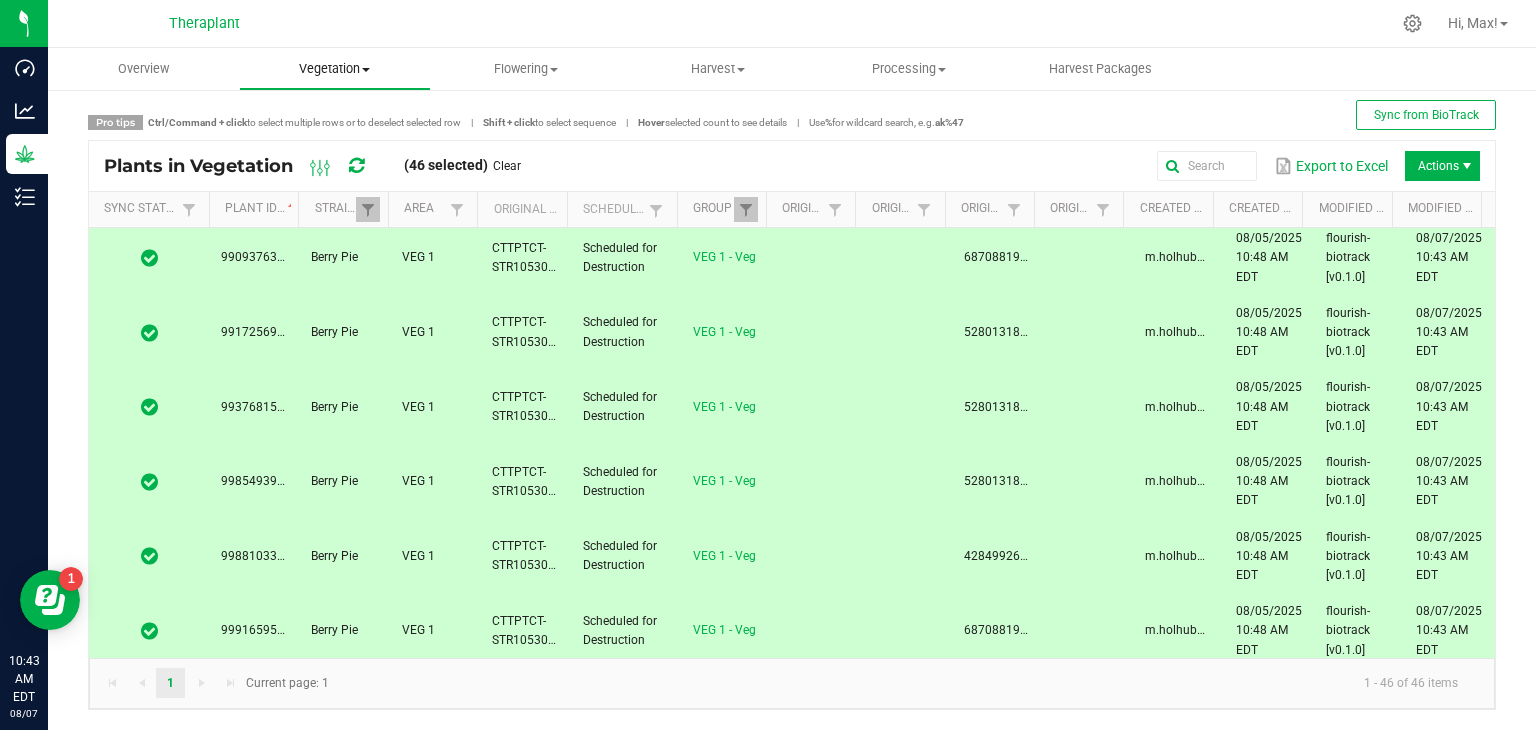click on "Vegetation" at bounding box center (334, 69) 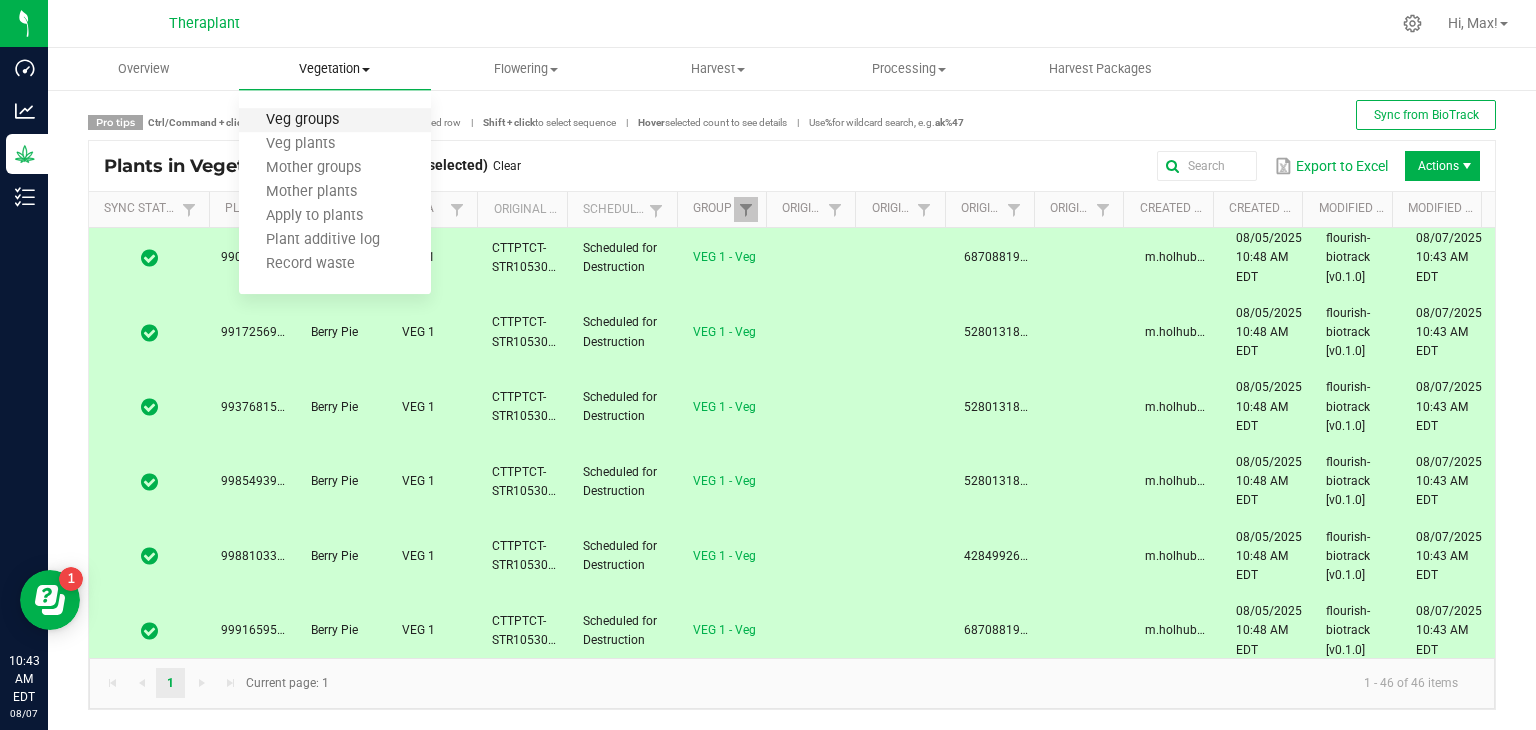 click on "Veg groups" at bounding box center (302, 120) 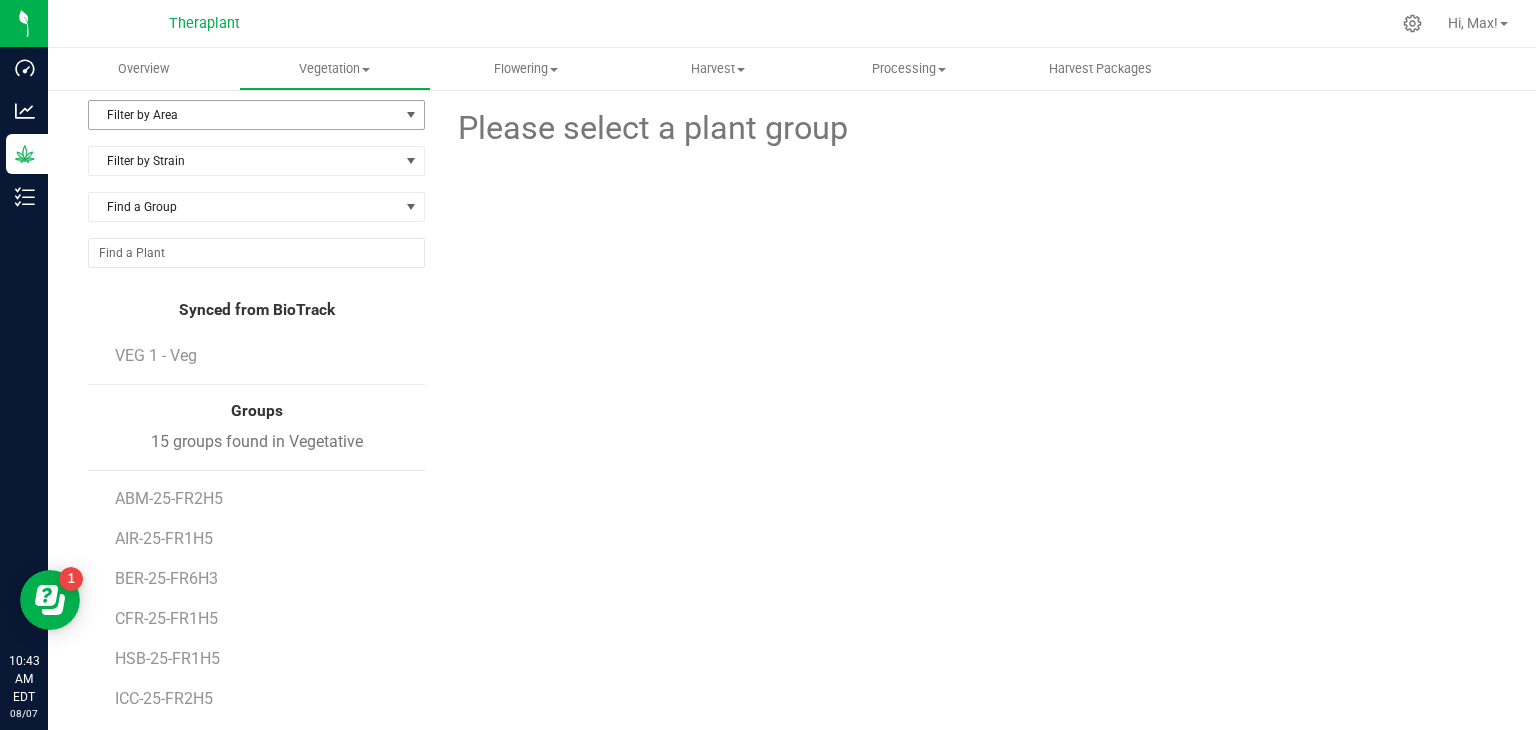 scroll, scrollTop: 0, scrollLeft: 0, axis: both 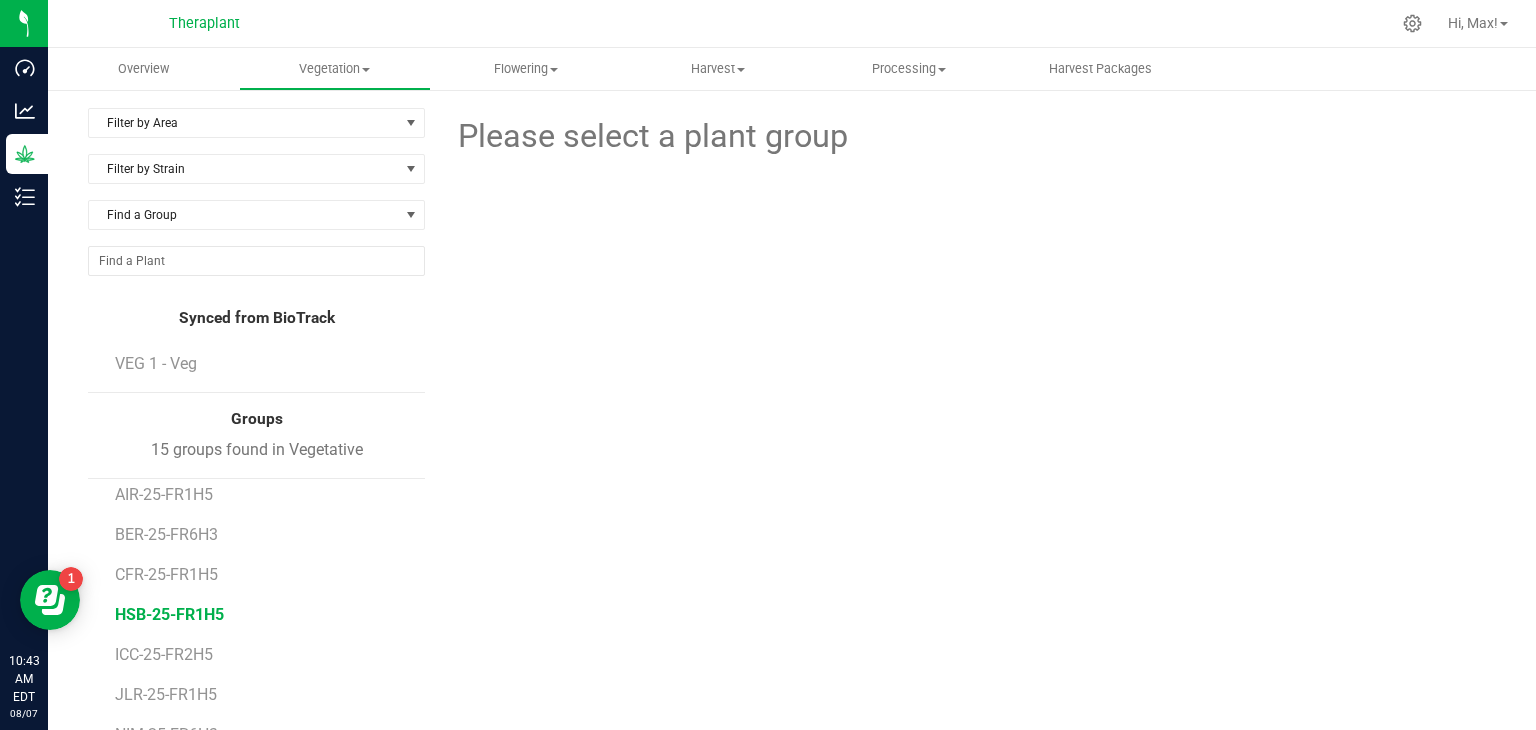 click on "BER-25-FR6H3" at bounding box center [166, 534] 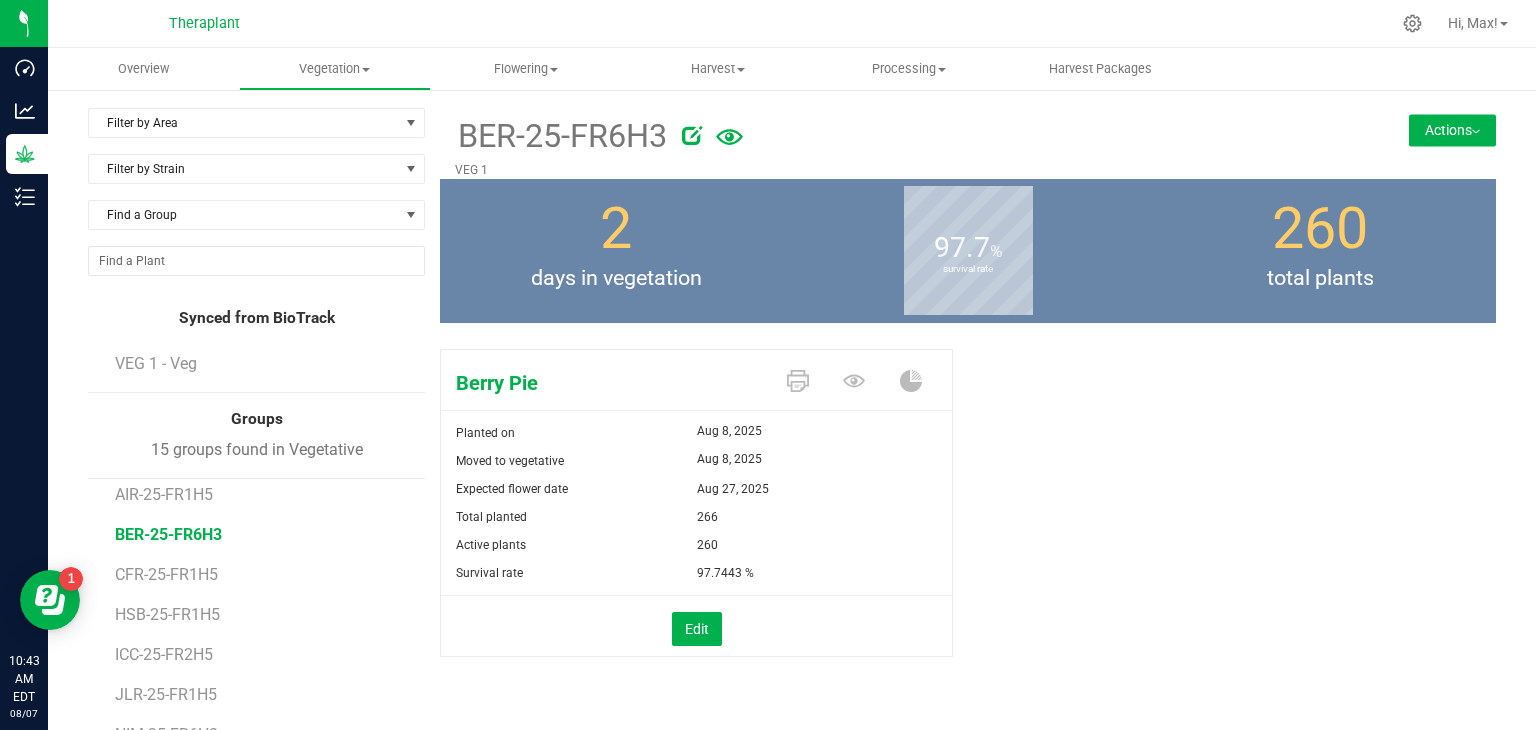 click on "VEG 1 - Veg" at bounding box center [263, 364] 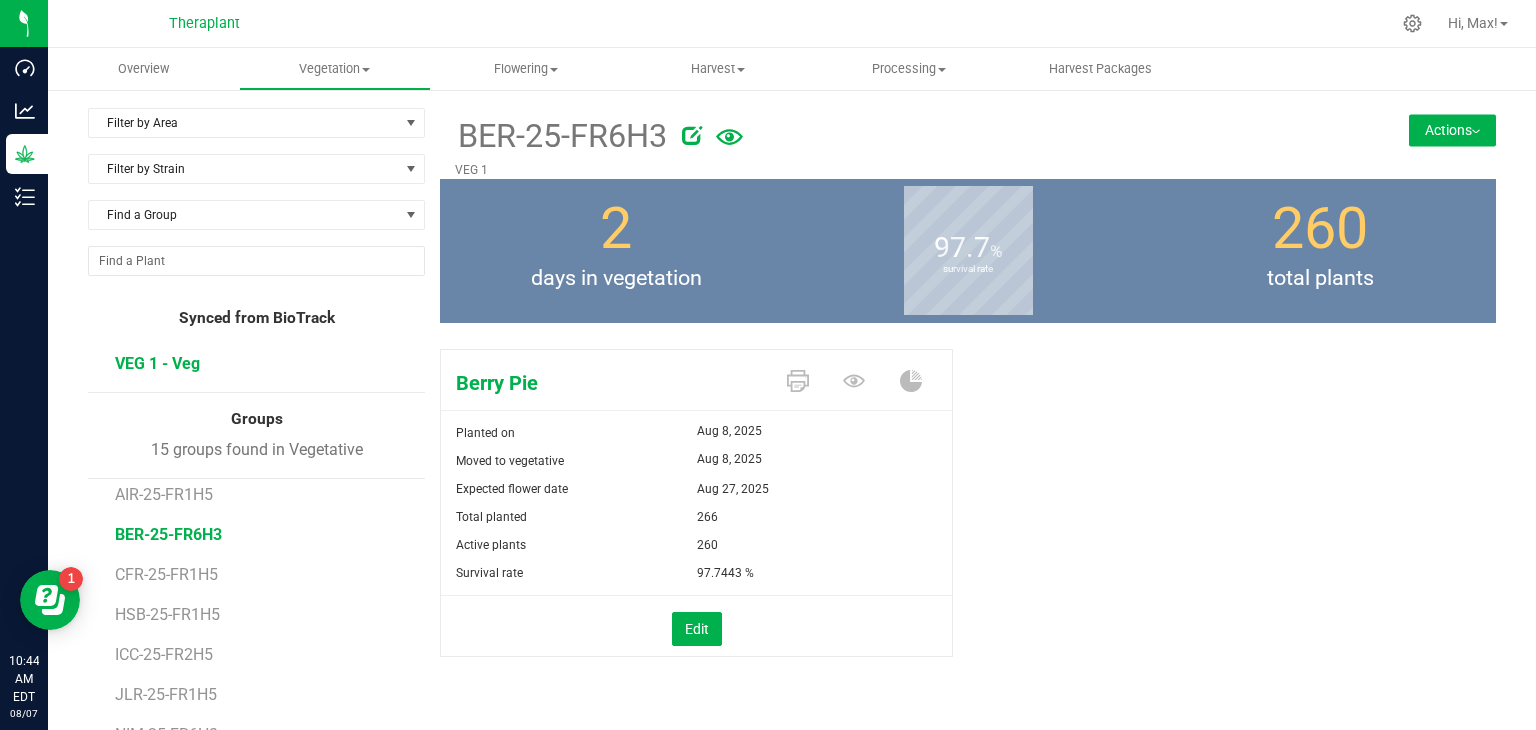 click on "VEG 1 - Veg" at bounding box center [157, 363] 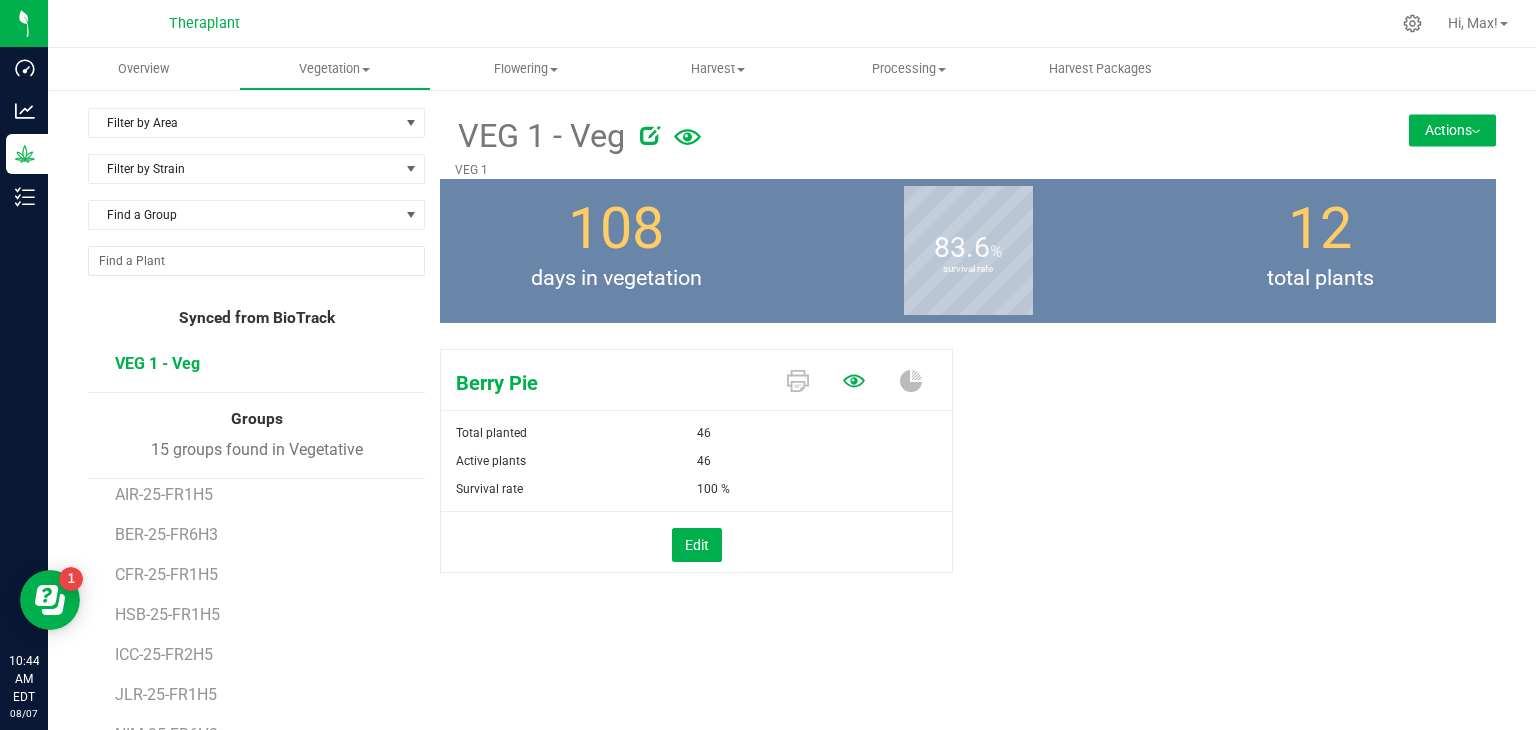 click 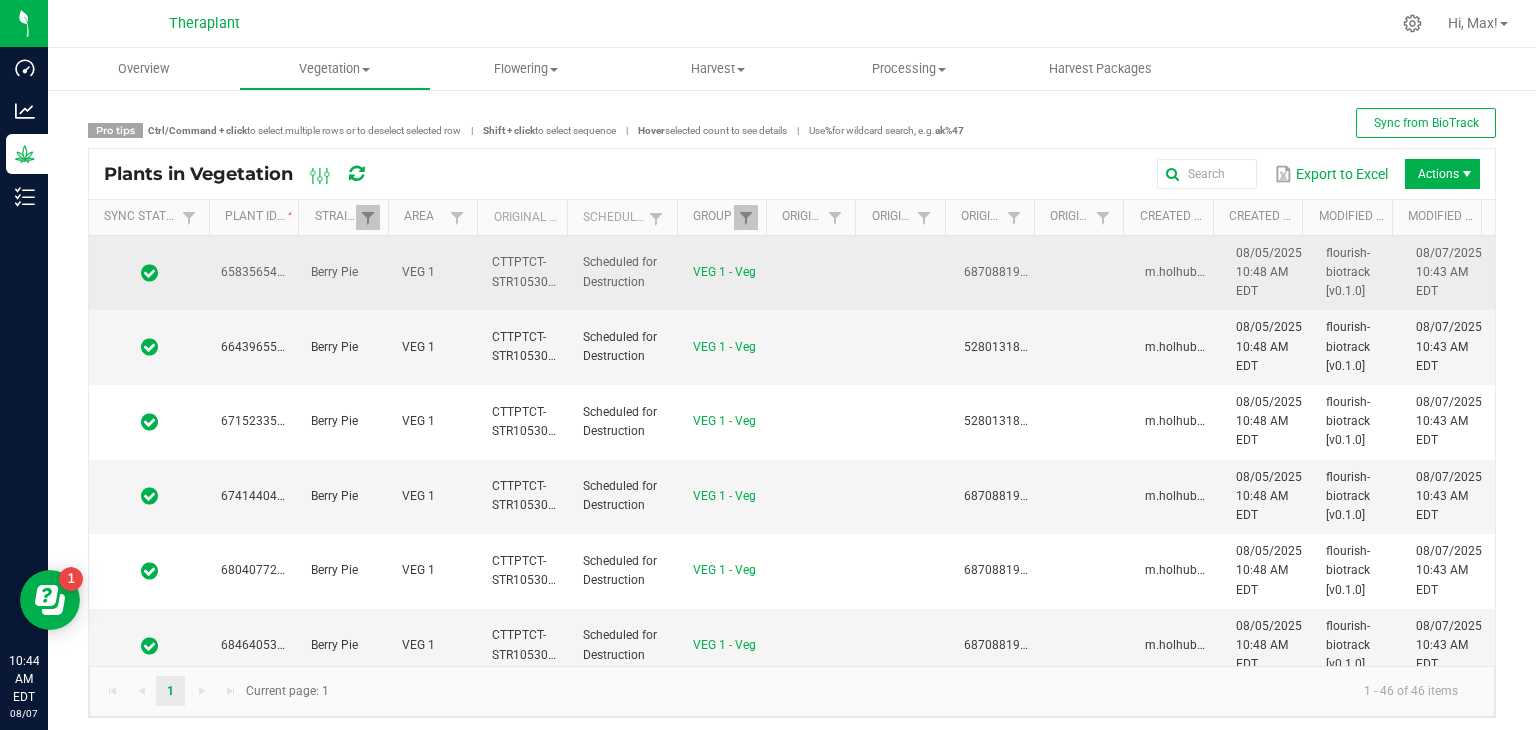click on "Berry Pie" at bounding box center (344, 273) 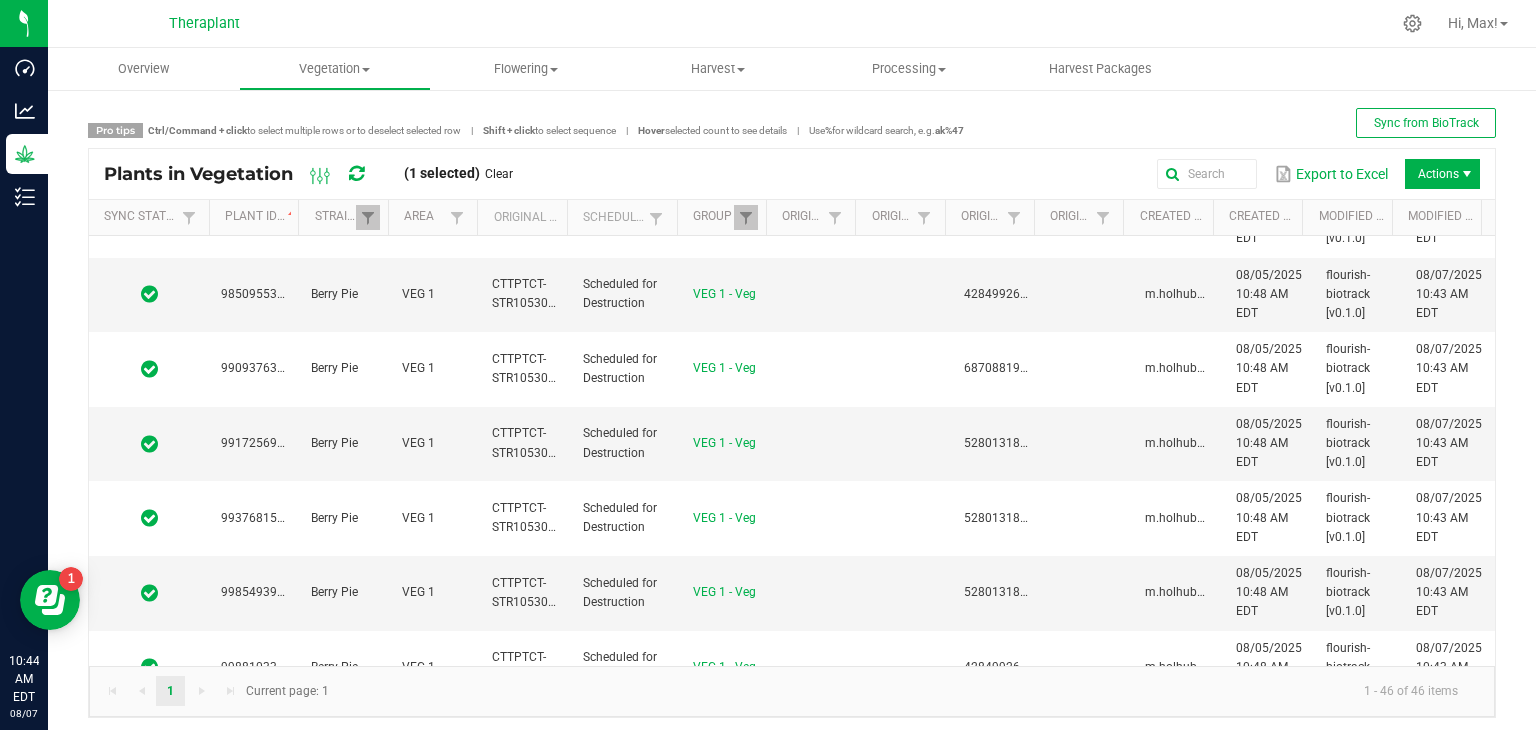scroll, scrollTop: 2991, scrollLeft: 0, axis: vertical 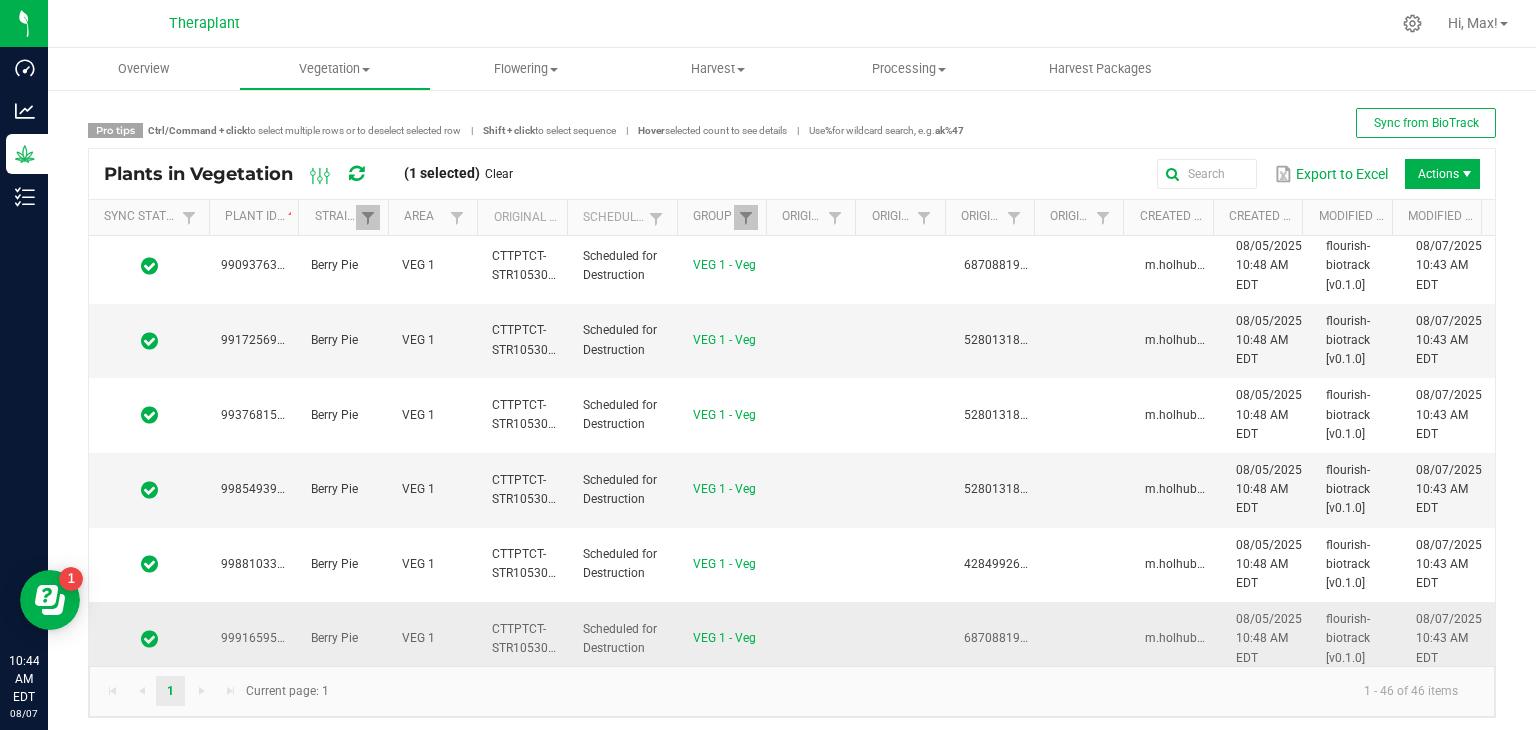click at bounding box center [149, 639] 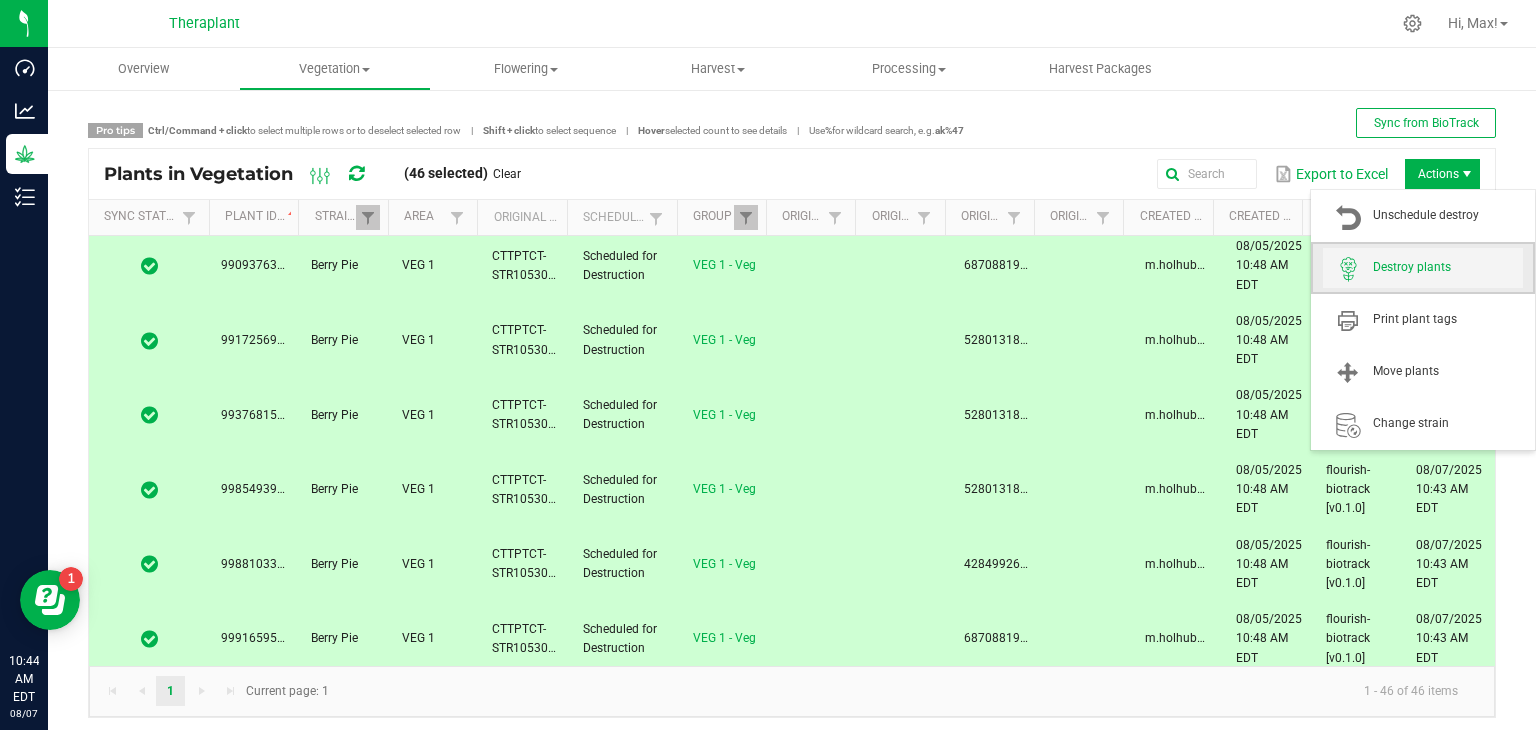 click on "Destroy plants" at bounding box center (1448, 267) 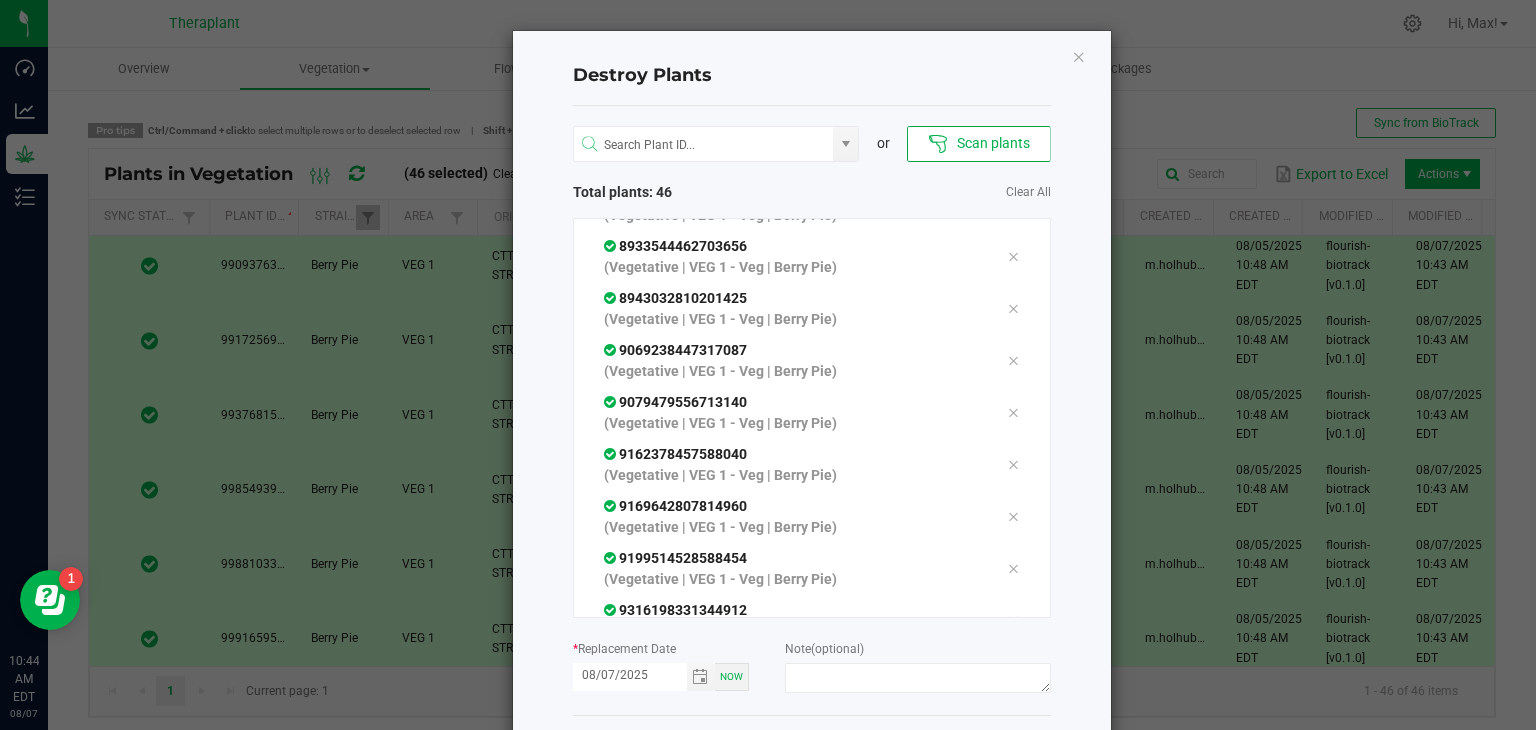 scroll, scrollTop: 2043, scrollLeft: 0, axis: vertical 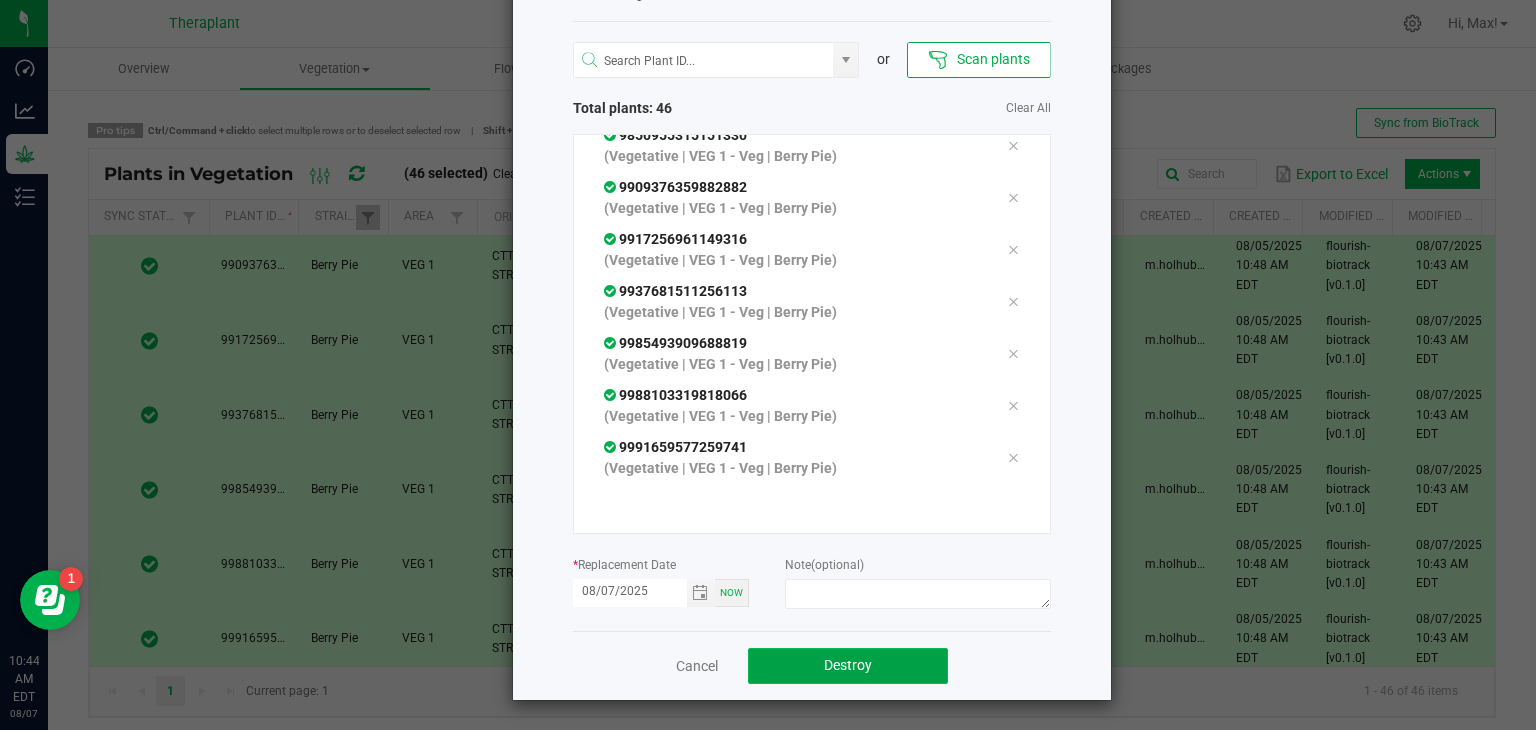 click on "Destroy" 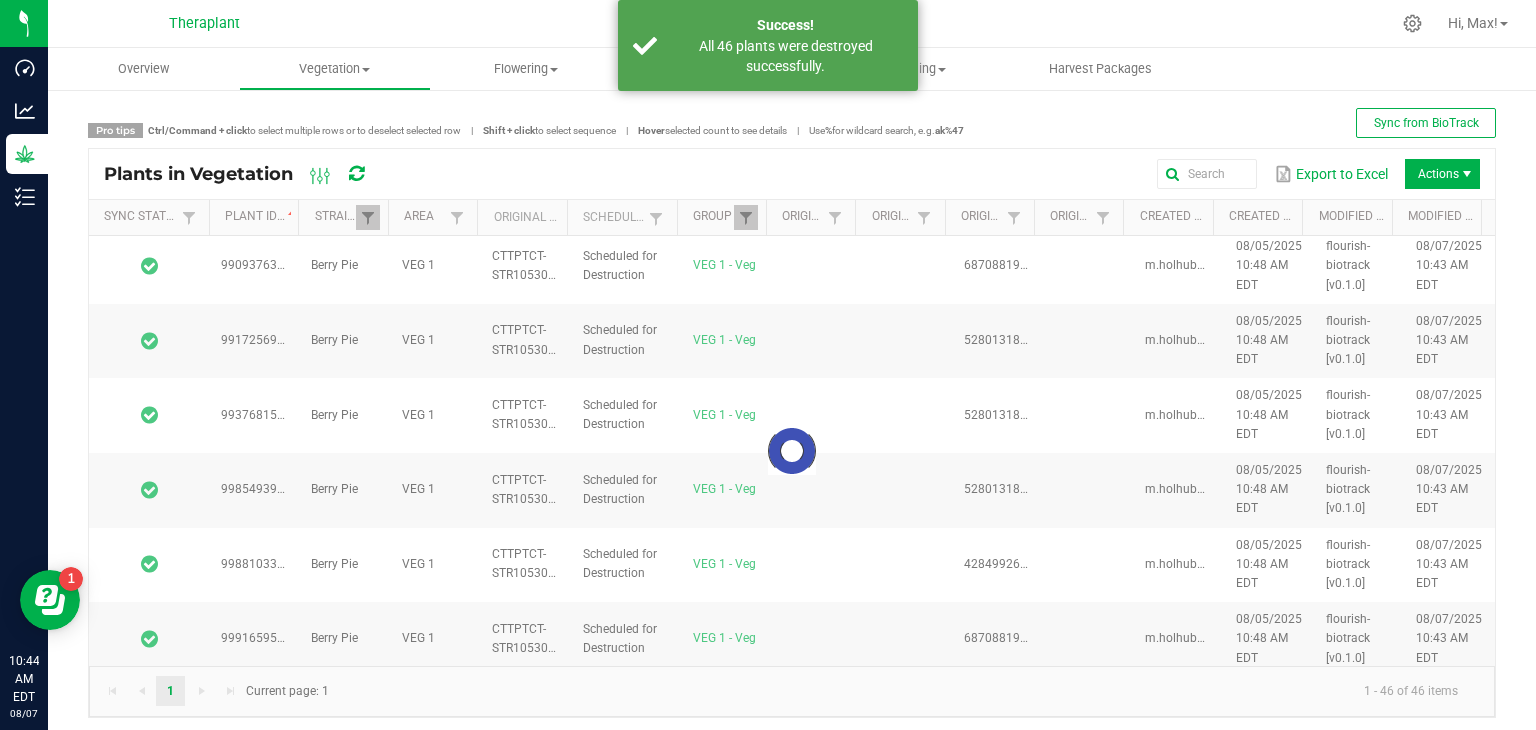 scroll, scrollTop: 0, scrollLeft: 0, axis: both 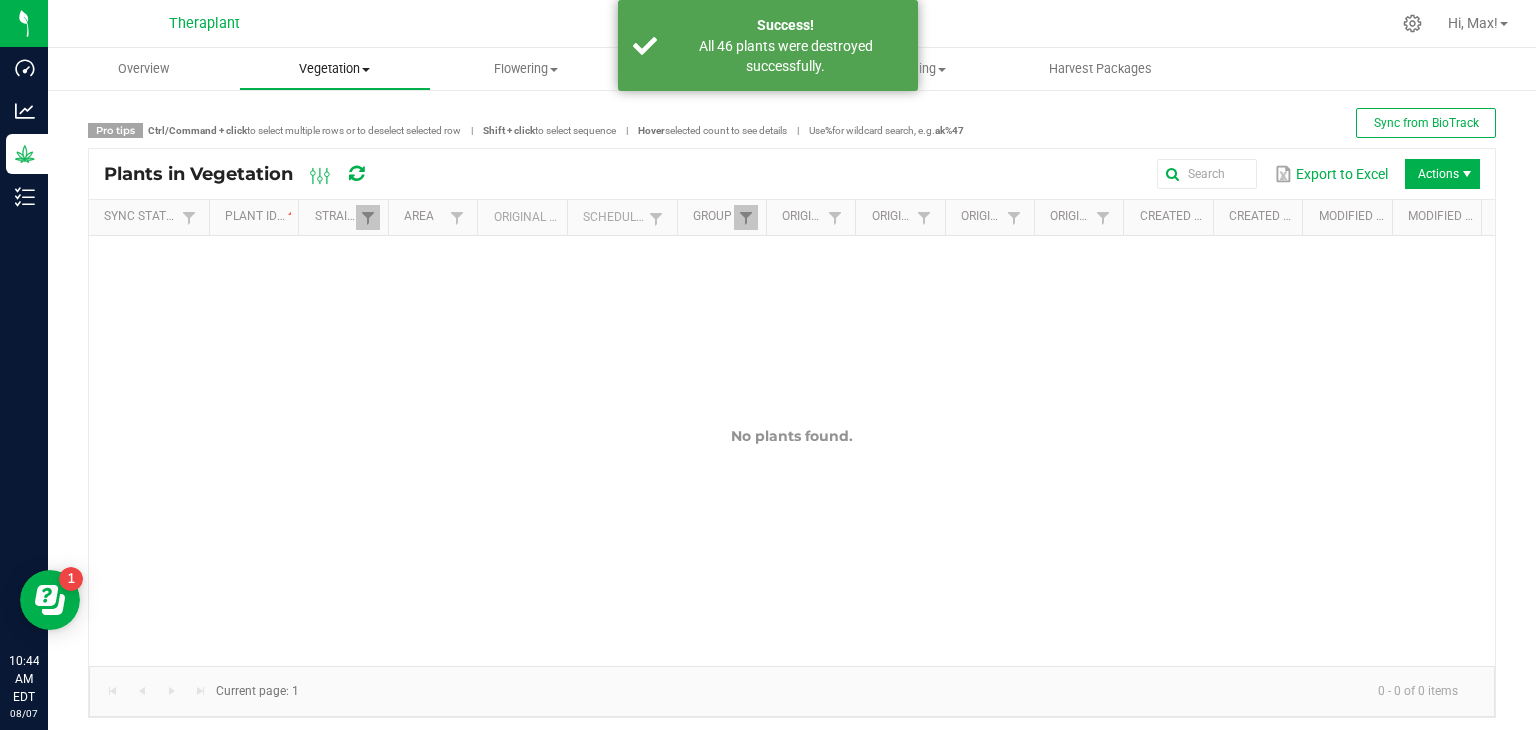 click on "Vegetation" at bounding box center [334, 69] 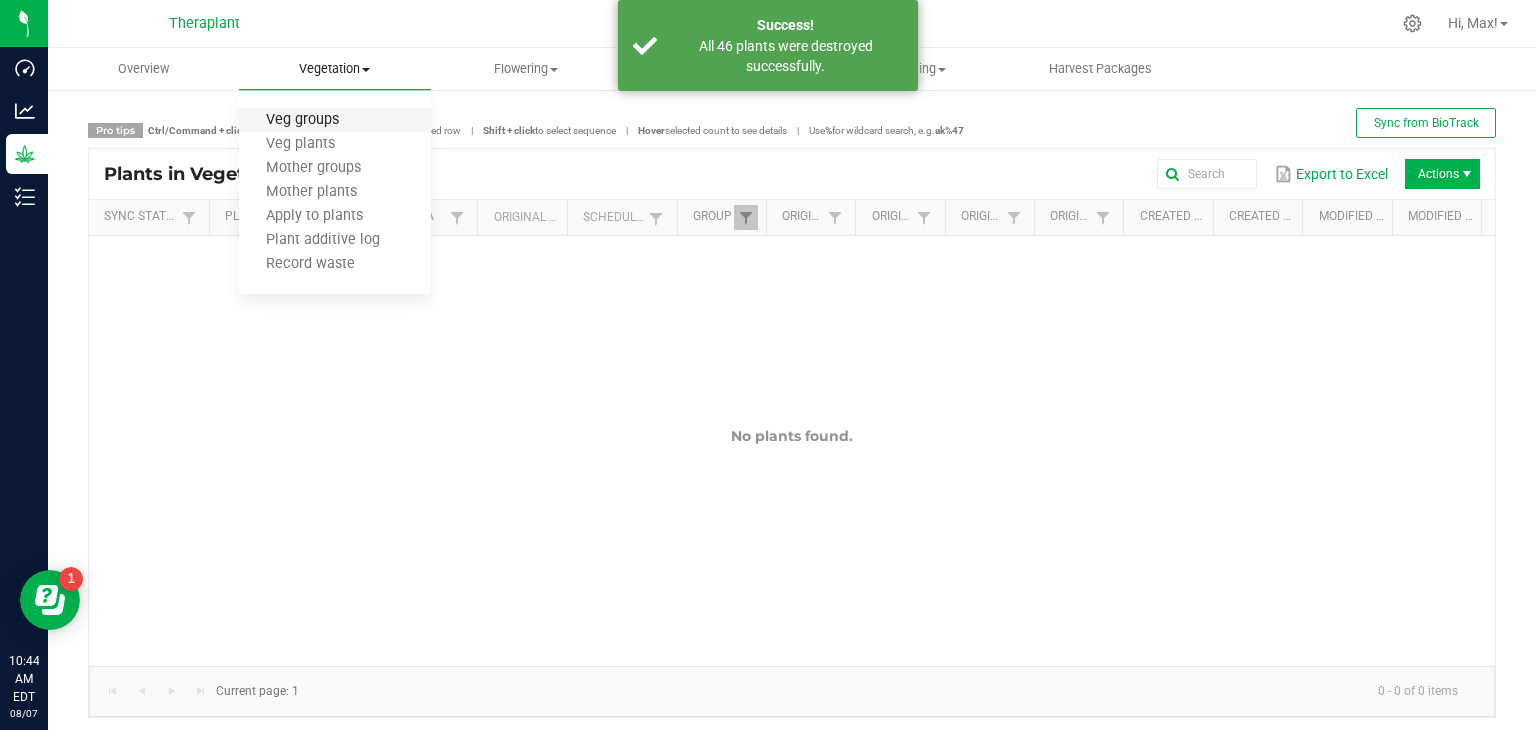 click on "Veg groups" at bounding box center (302, 120) 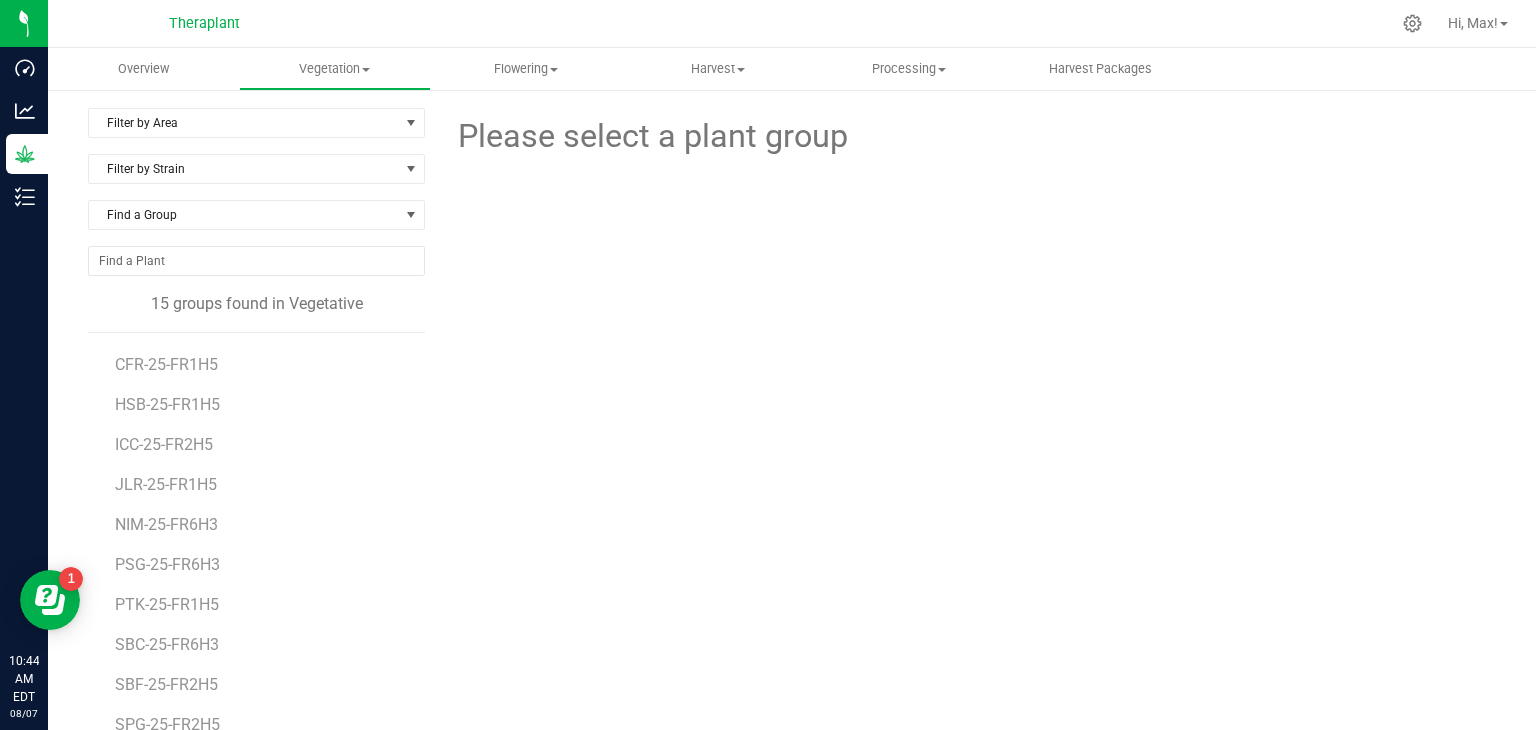scroll, scrollTop: 0, scrollLeft: 0, axis: both 